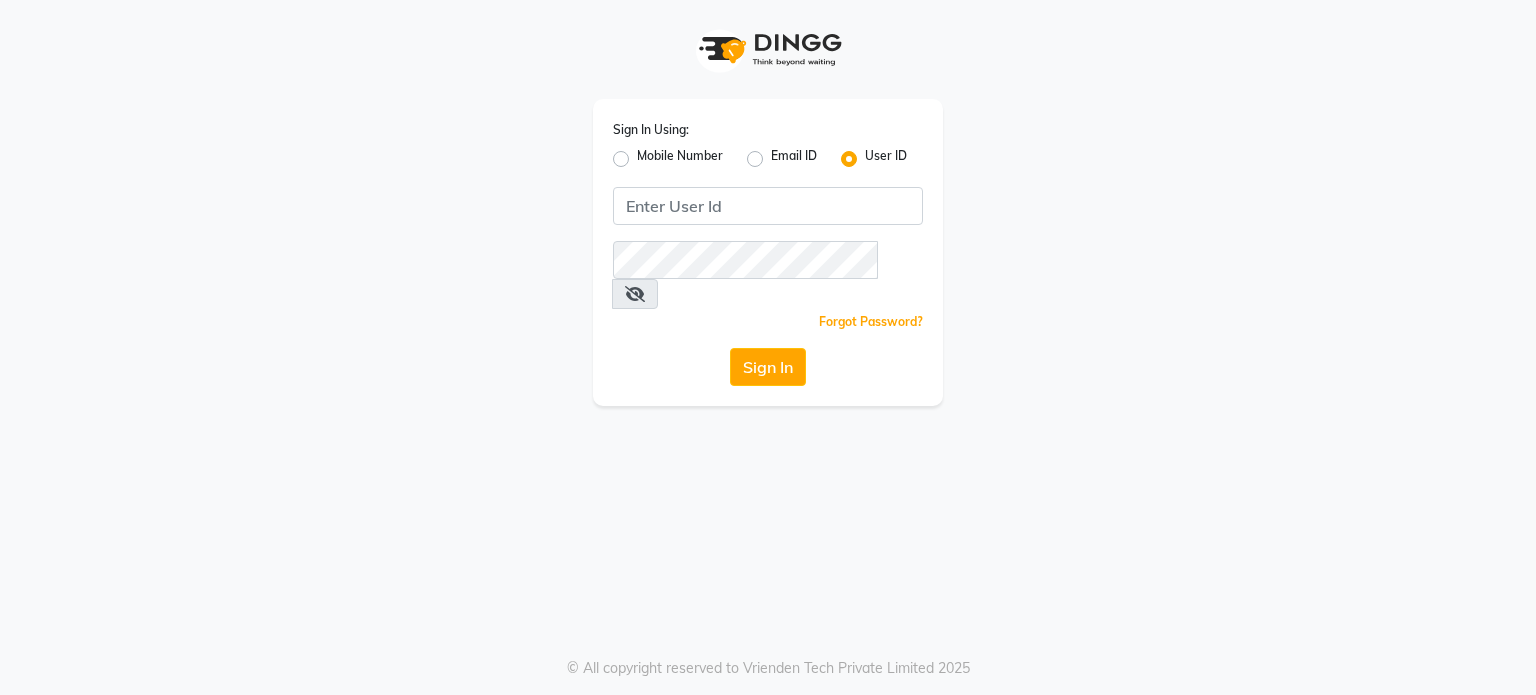scroll, scrollTop: 0, scrollLeft: 0, axis: both 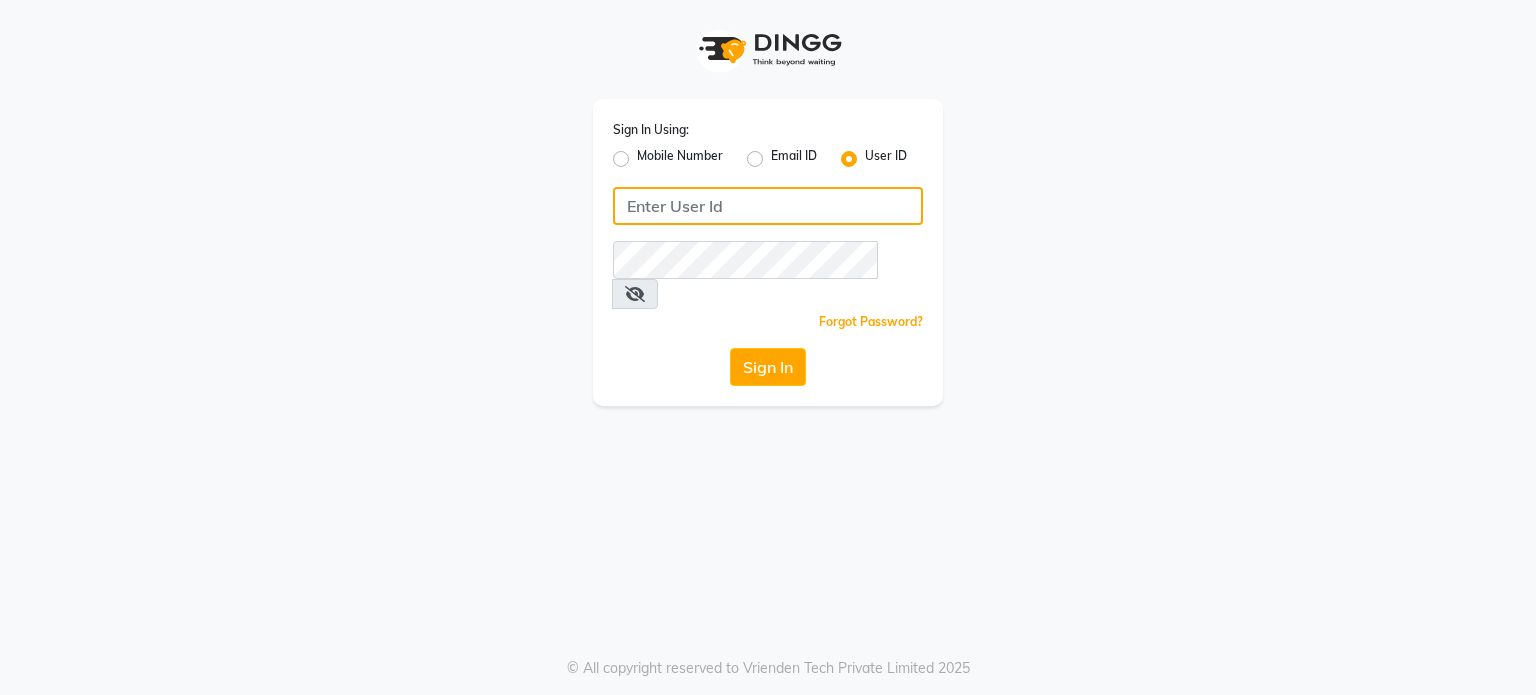 click 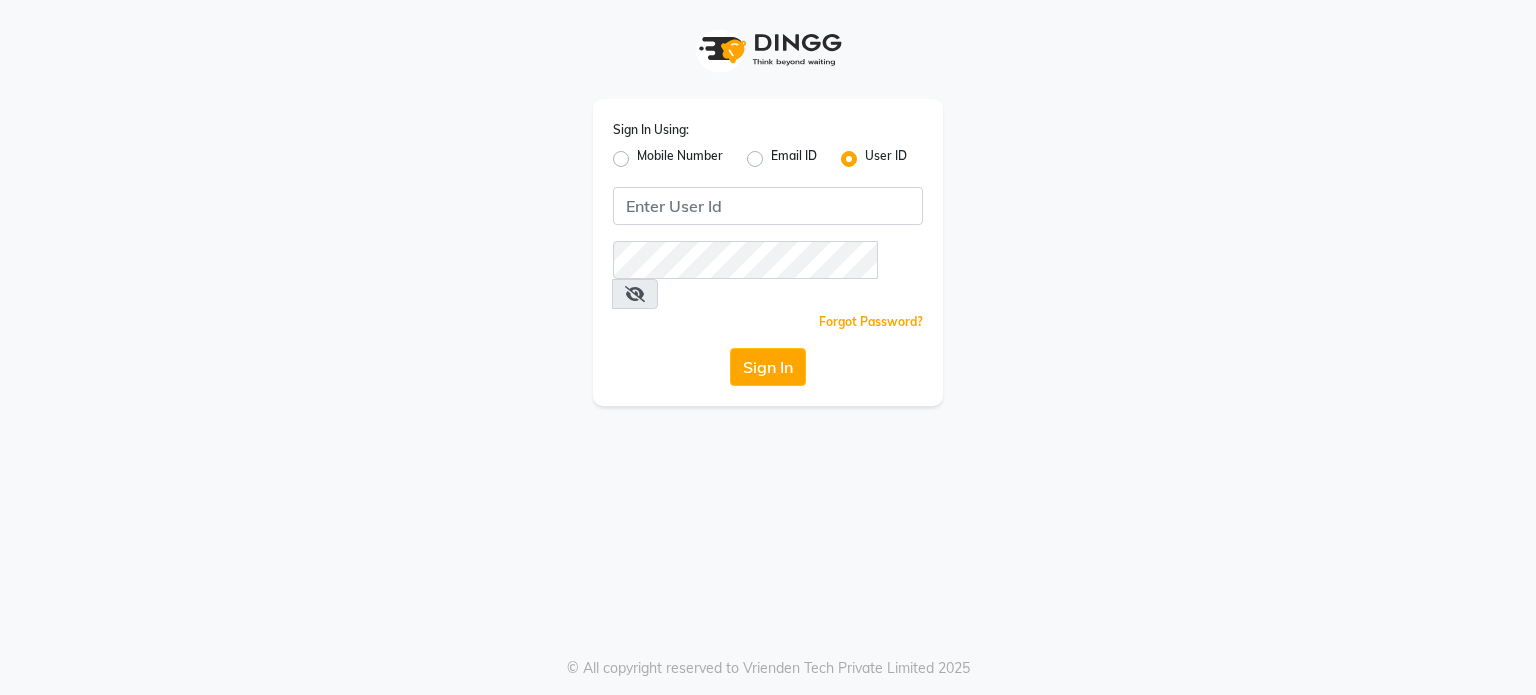 scroll, scrollTop: 0, scrollLeft: 0, axis: both 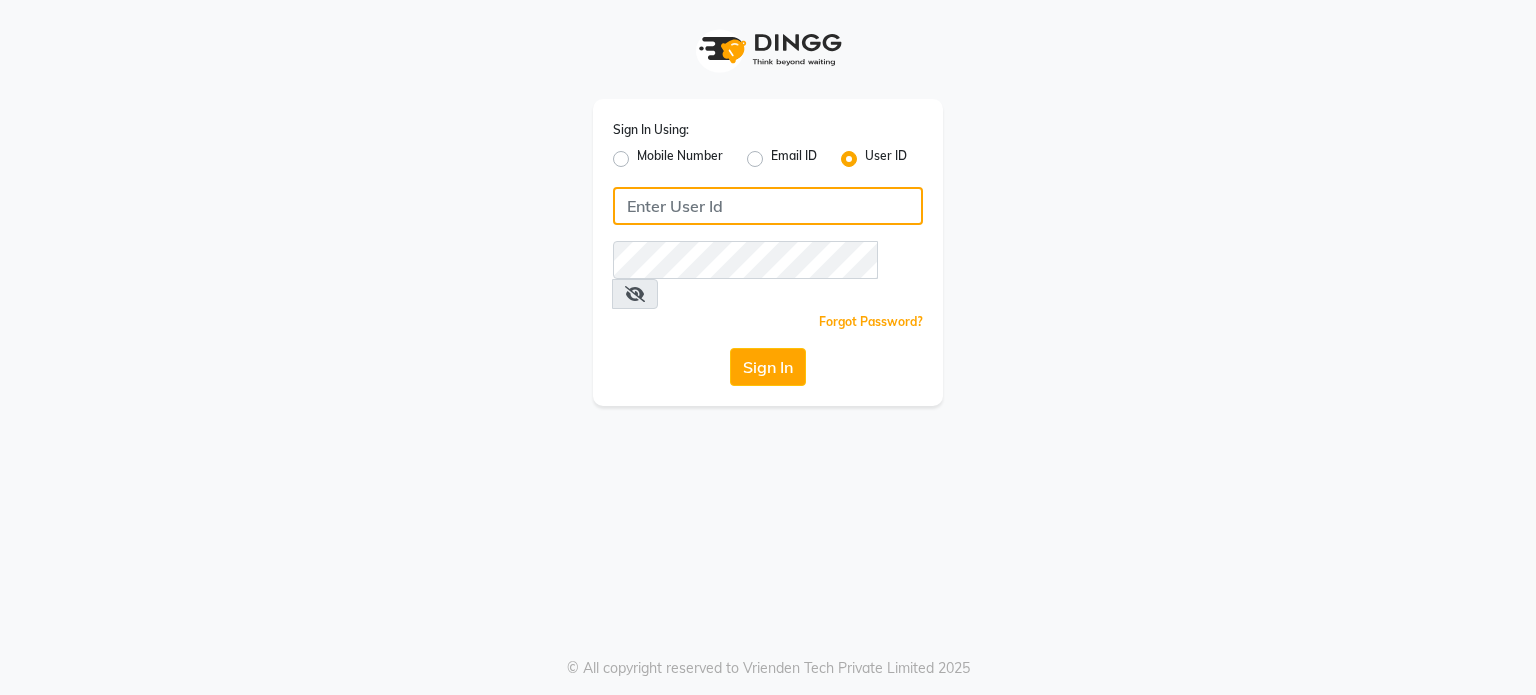 click 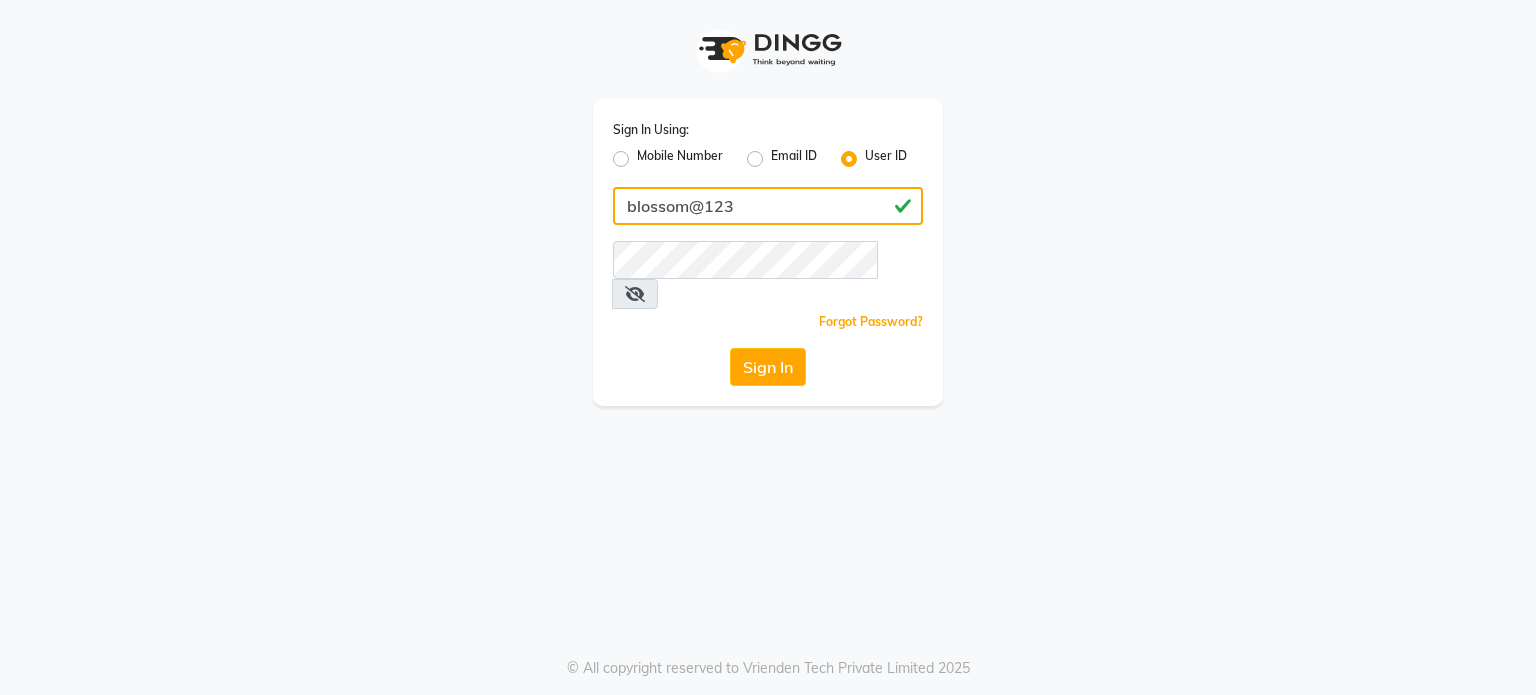 type on "blossom@123" 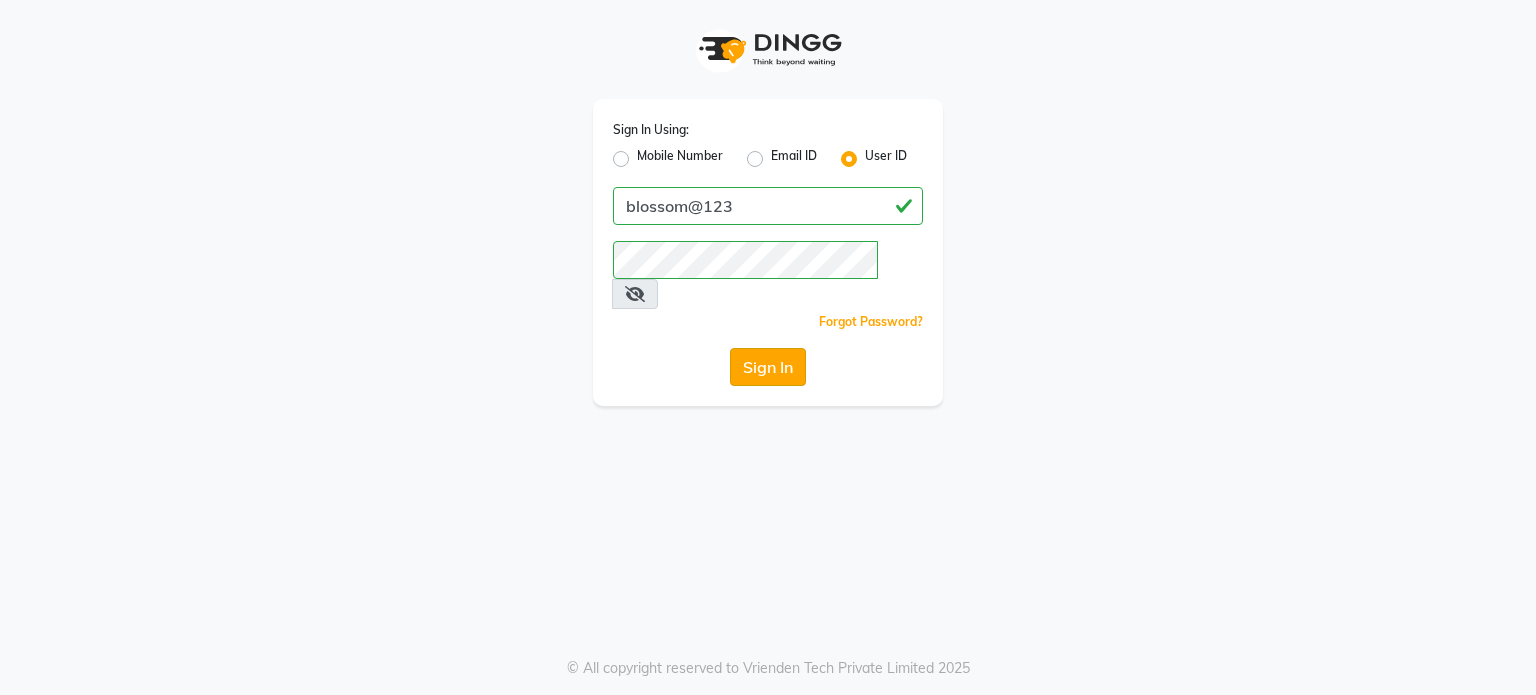 click on "Sign In" 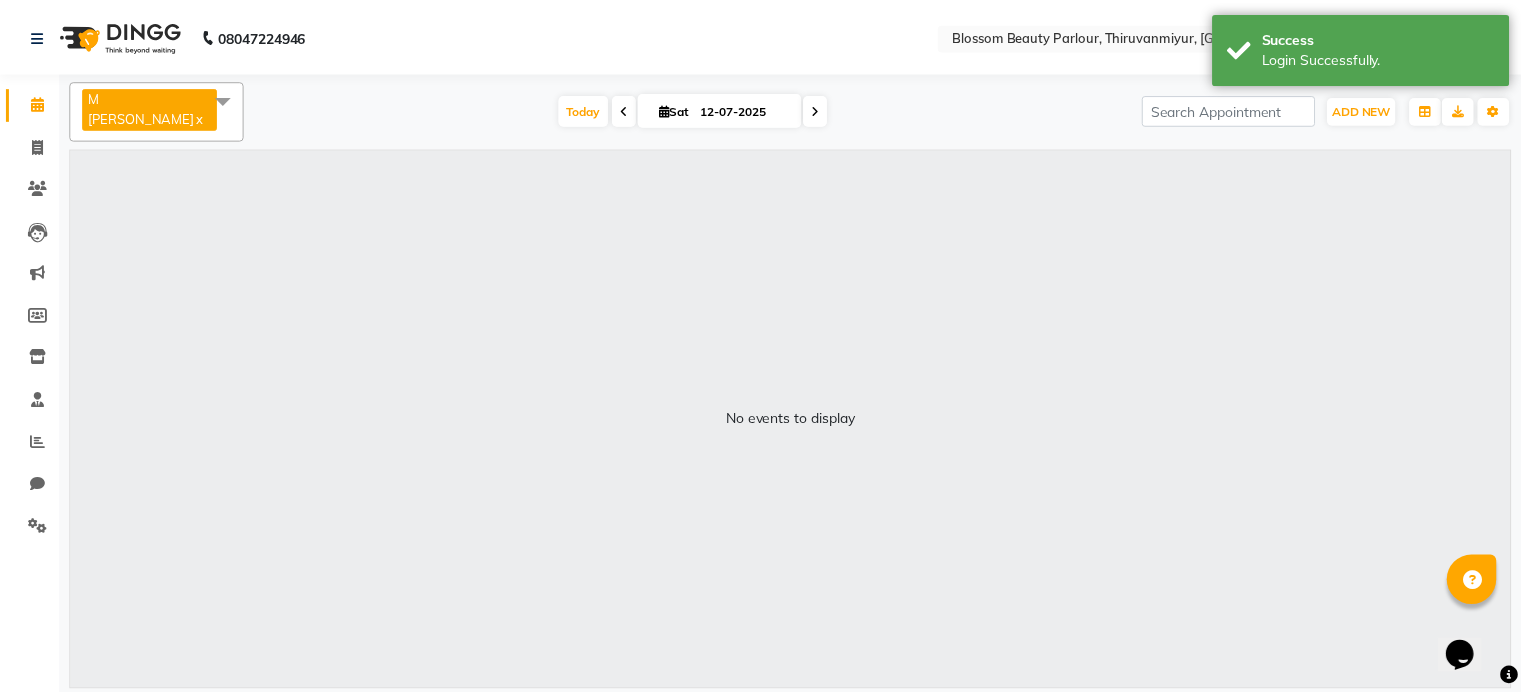 scroll, scrollTop: 0, scrollLeft: 0, axis: both 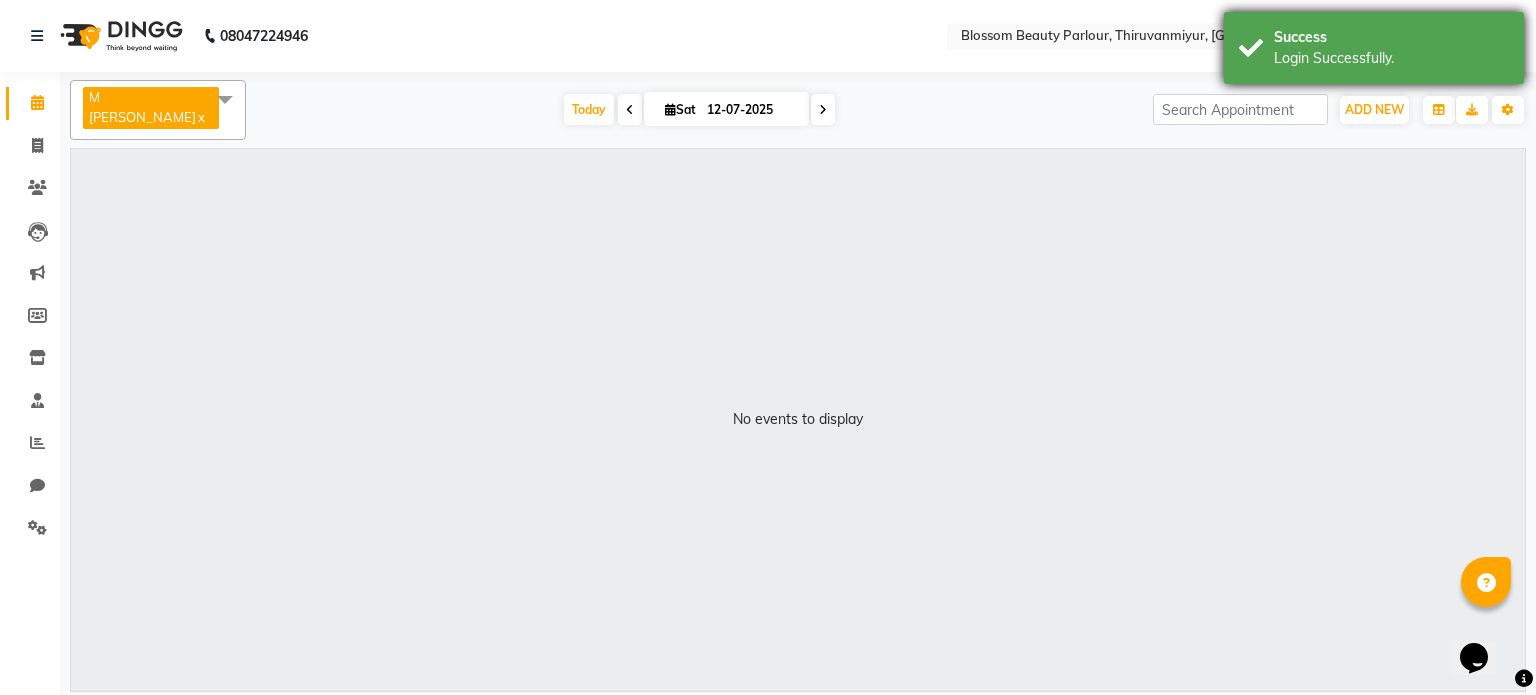 click on "Success   Login Successfully." at bounding box center [1374, 48] 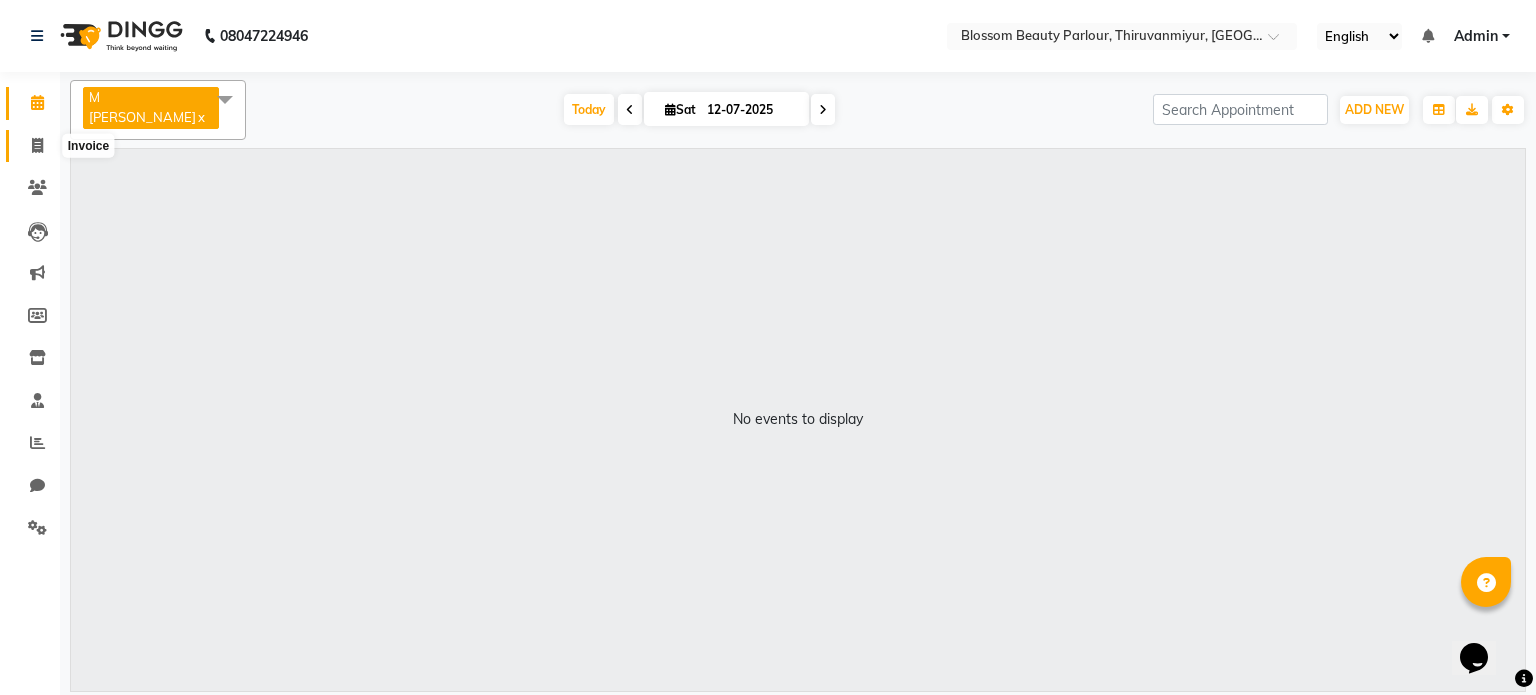 click 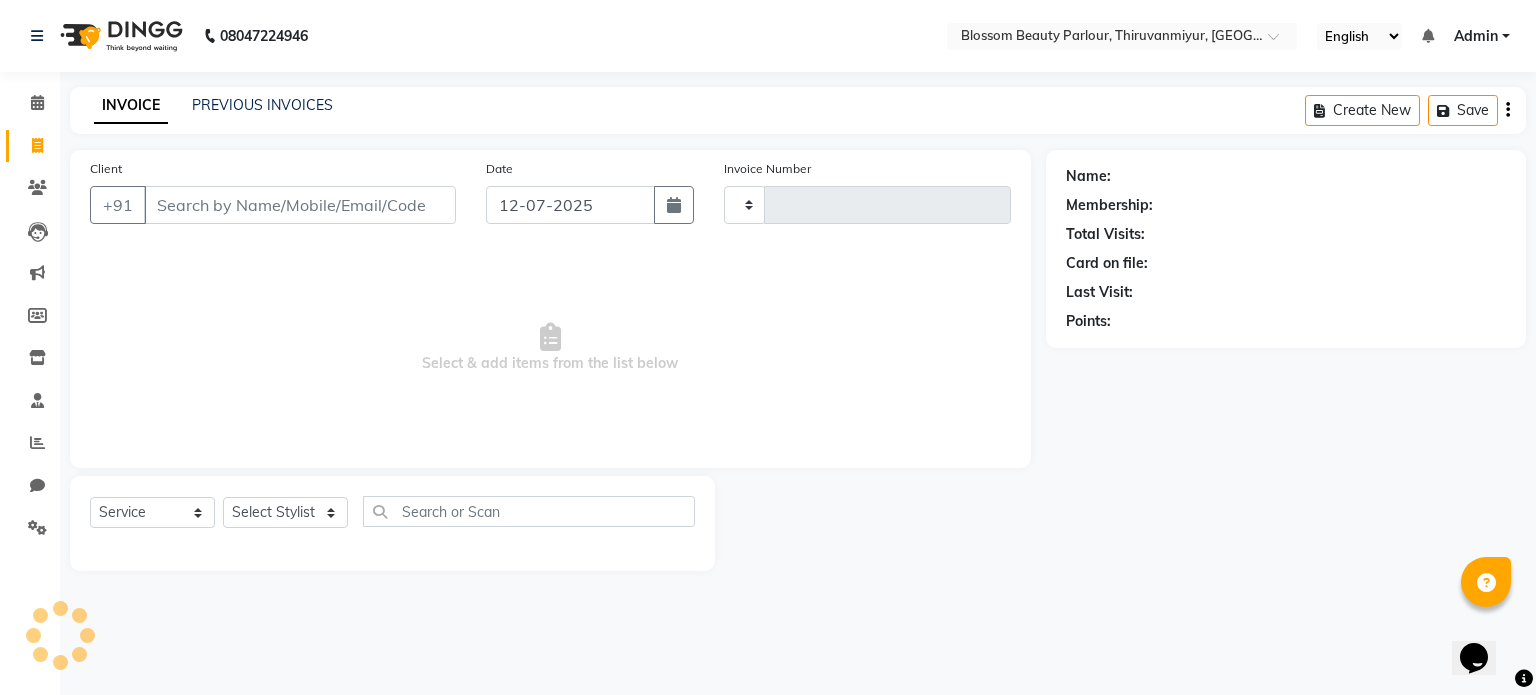 type on "0134" 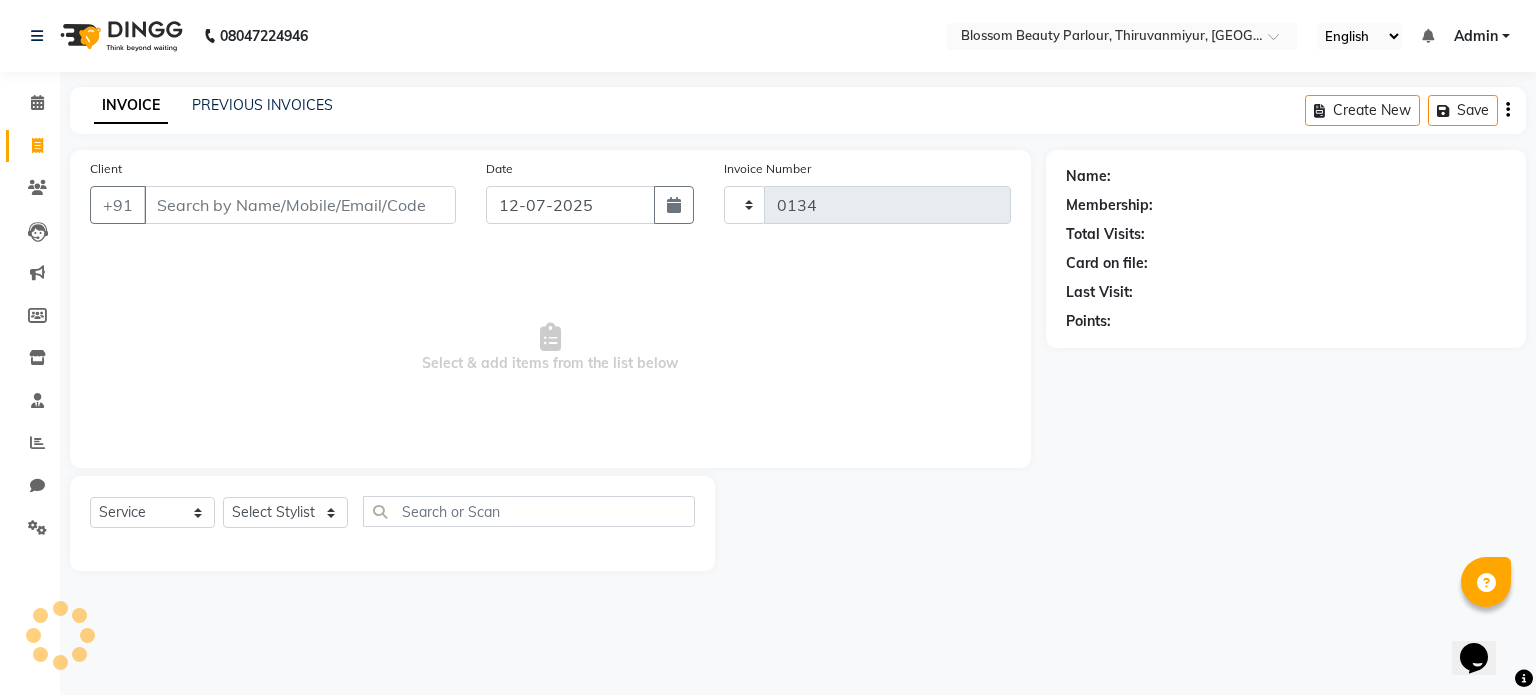 select on "8454" 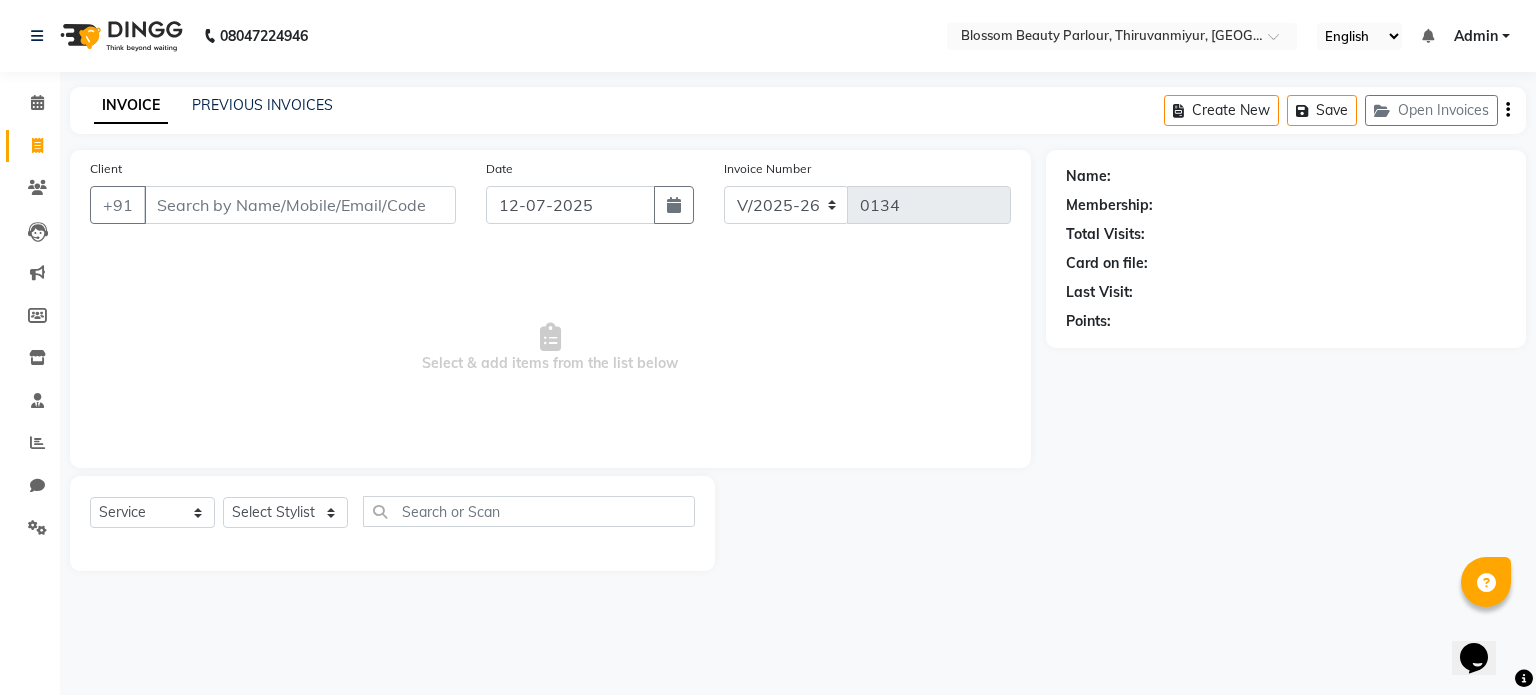 select on "85638" 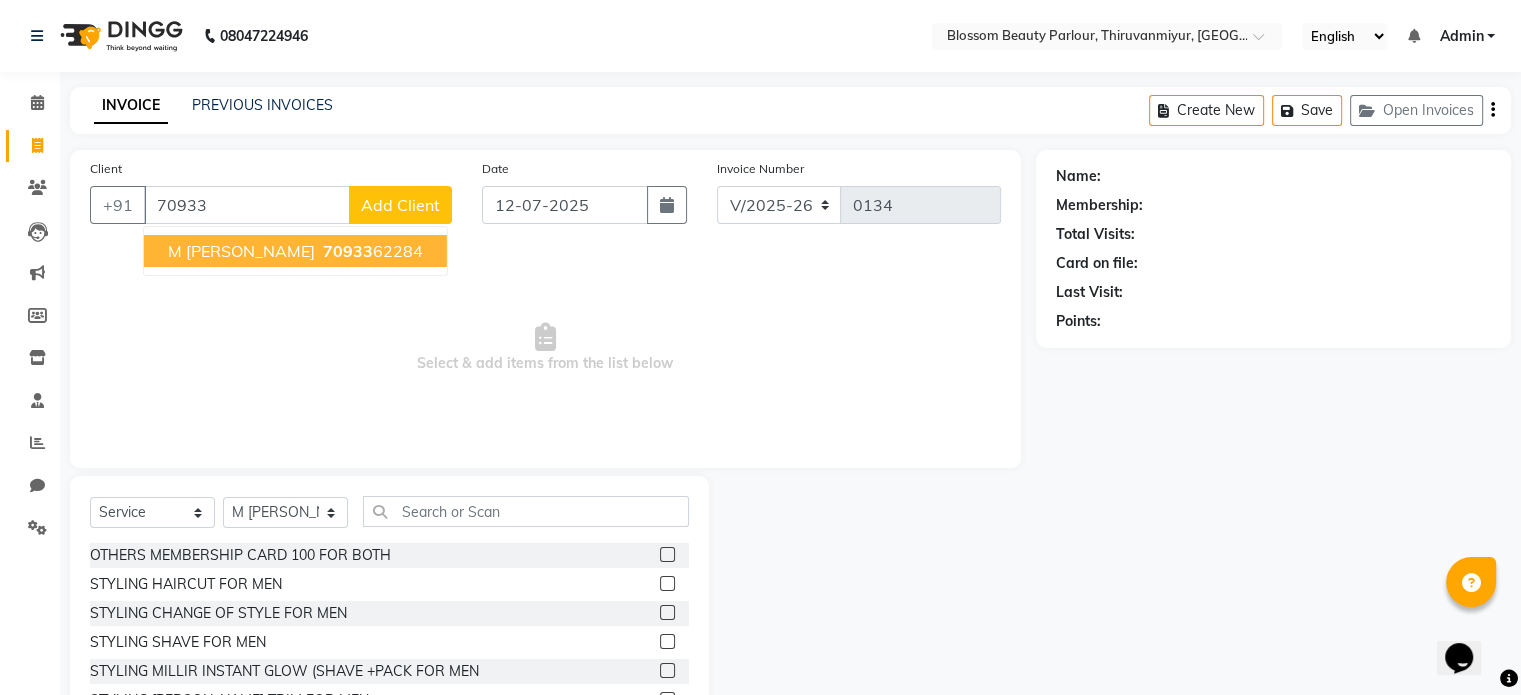 click on "M [PERSON_NAME]" at bounding box center [241, 251] 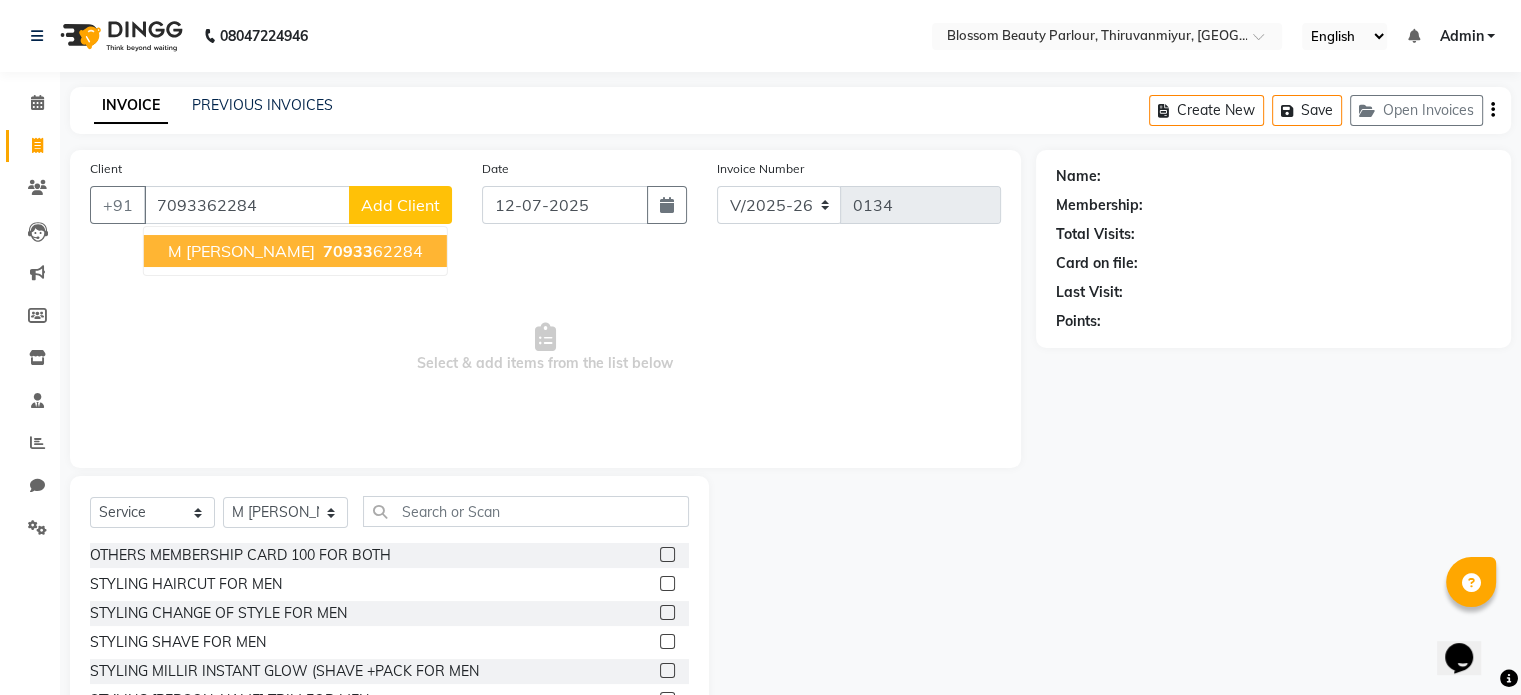 type on "7093362284" 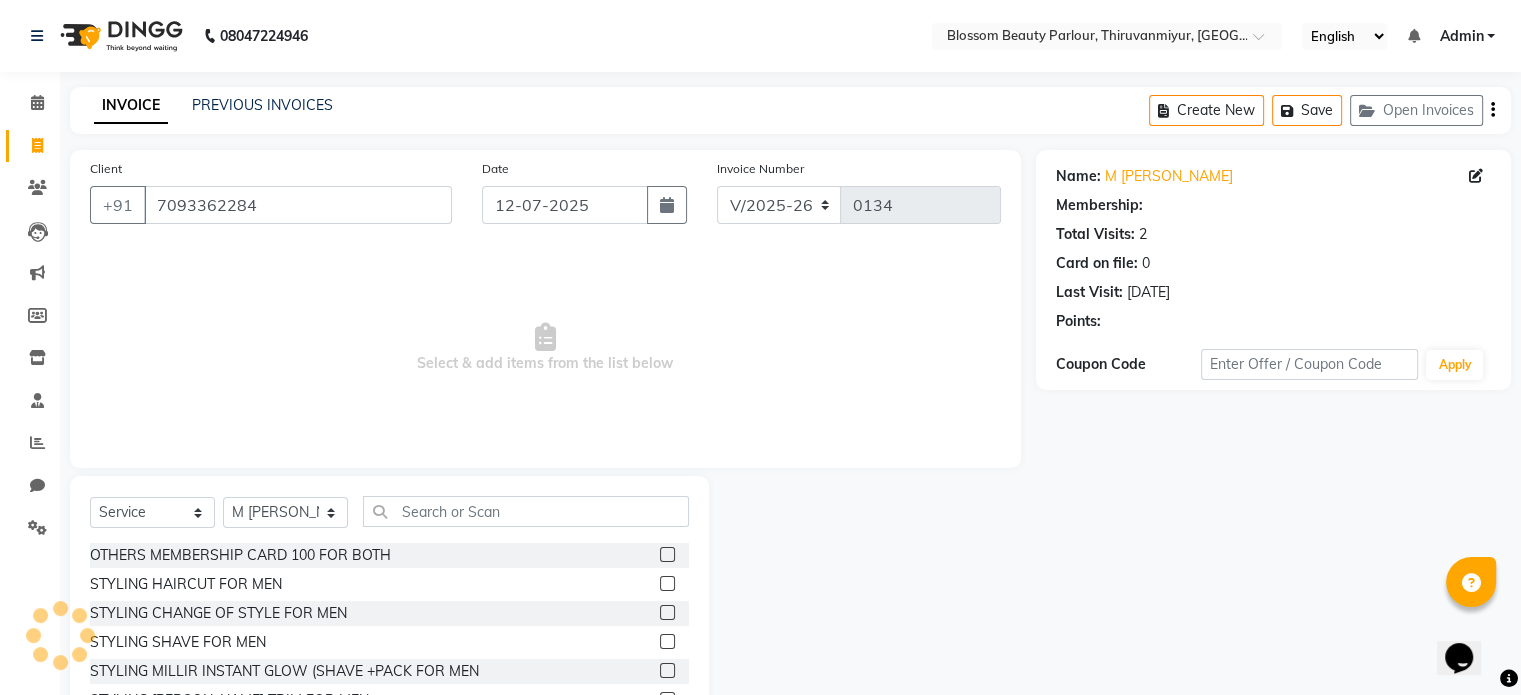 select on "1: Object" 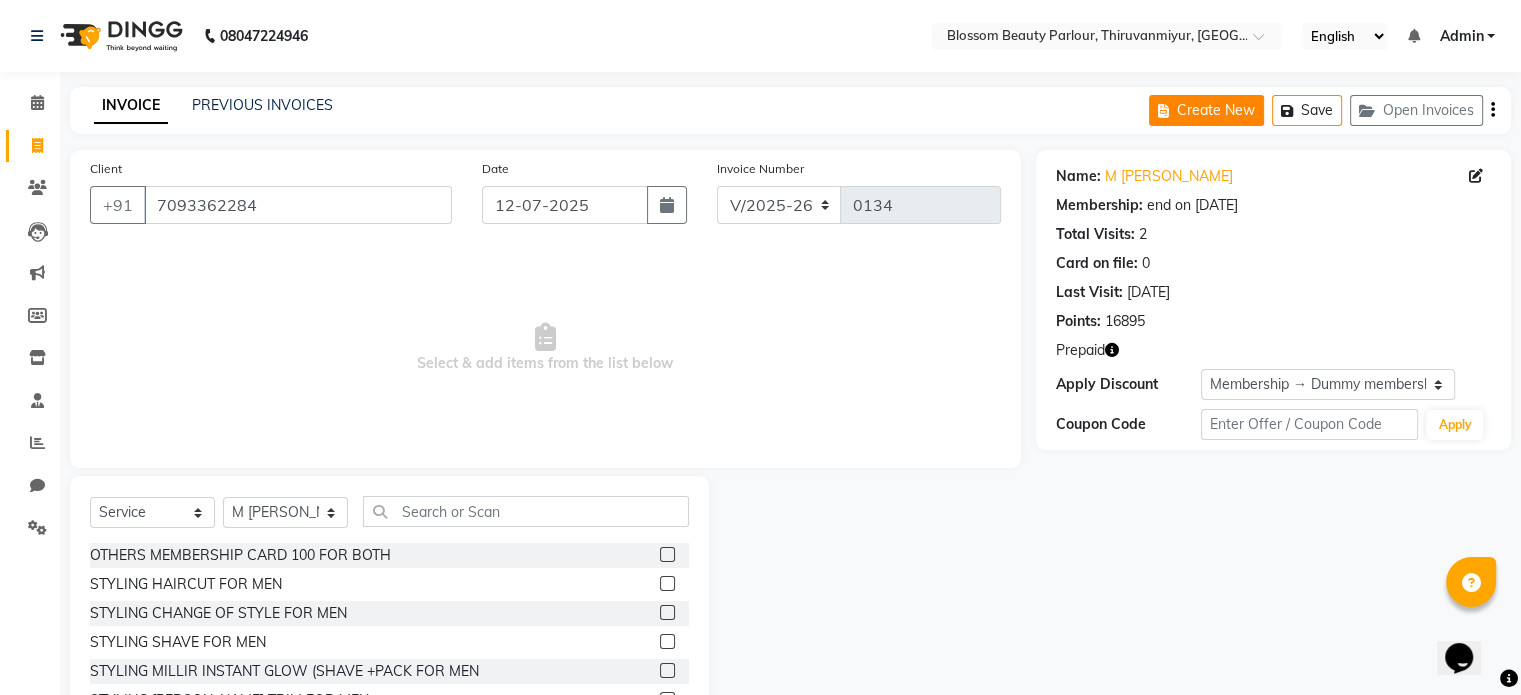 click on "Create New" 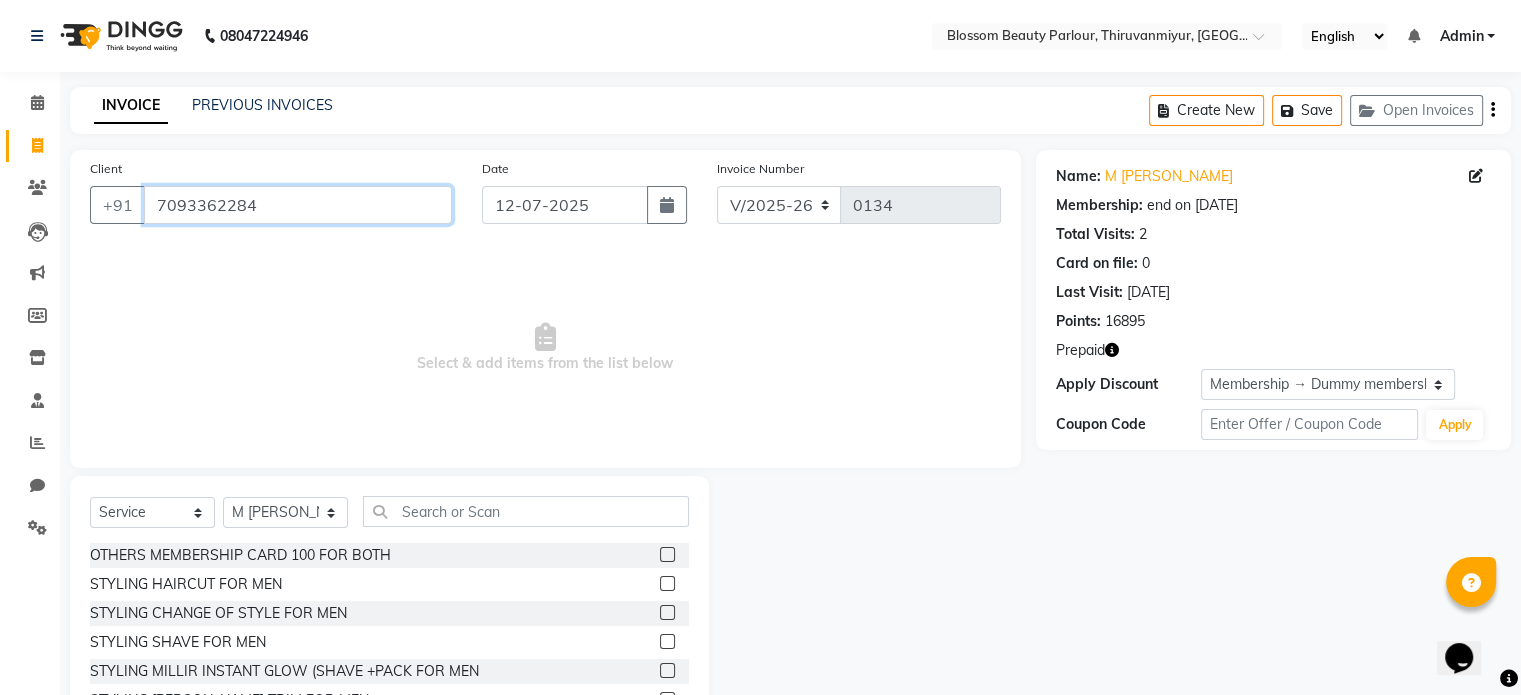 click on "7093362284" at bounding box center [298, 205] 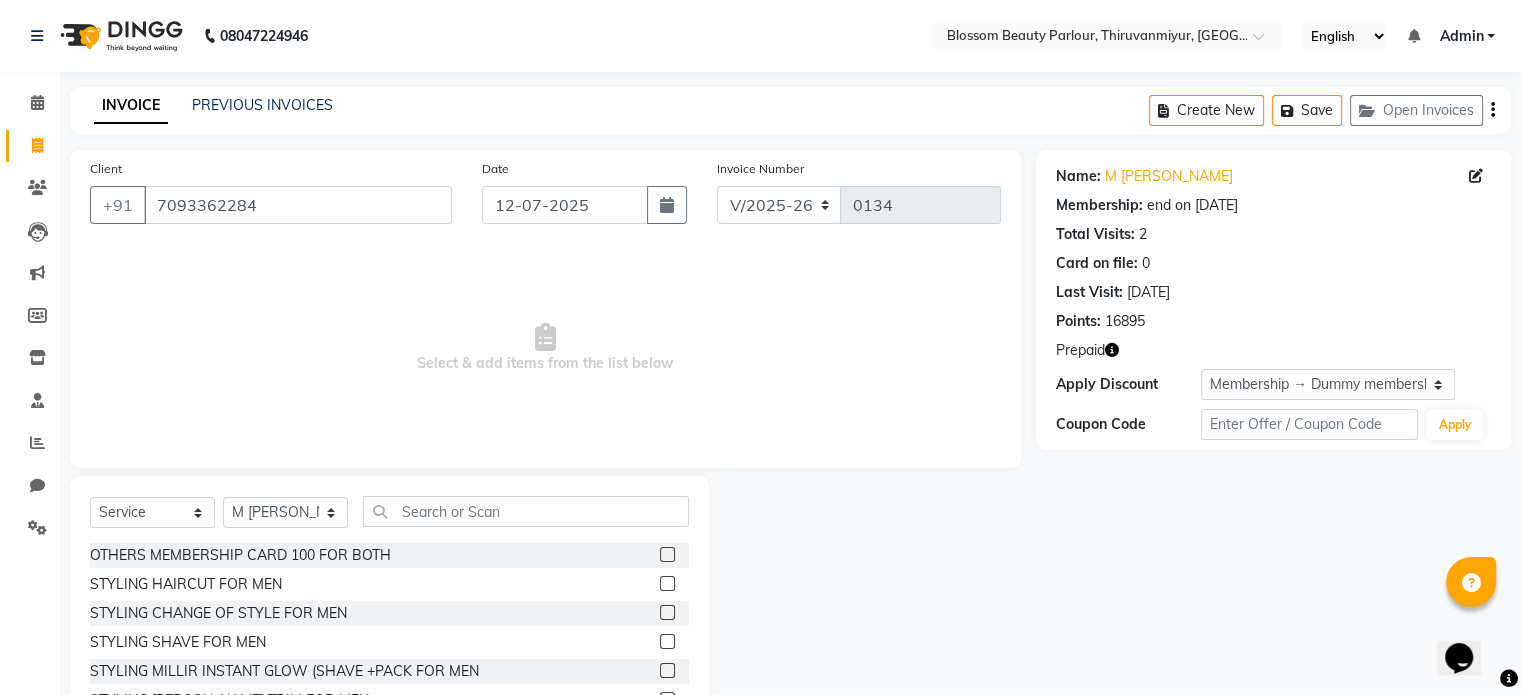 click on "Invoice" 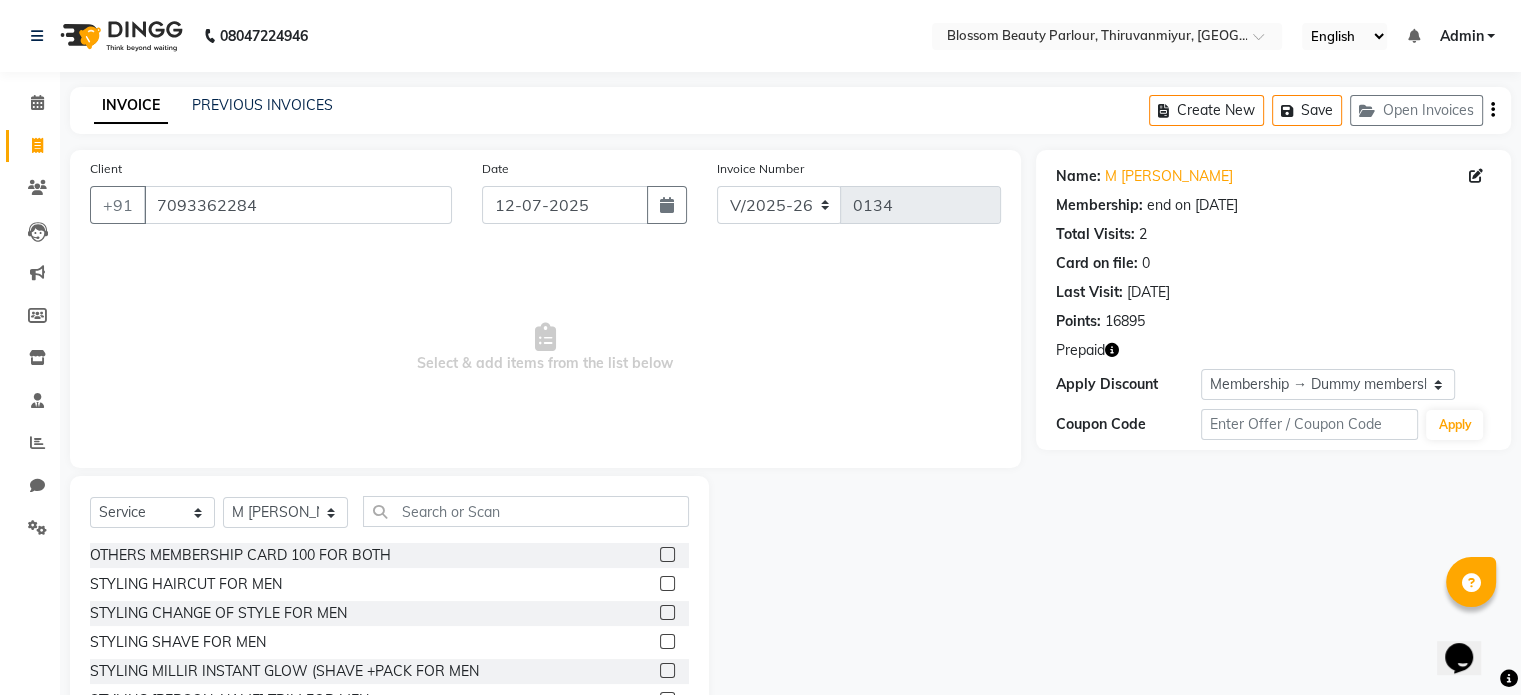click on "INVOICE PREVIOUS INVOICES Create New   Save   Open Invoices" 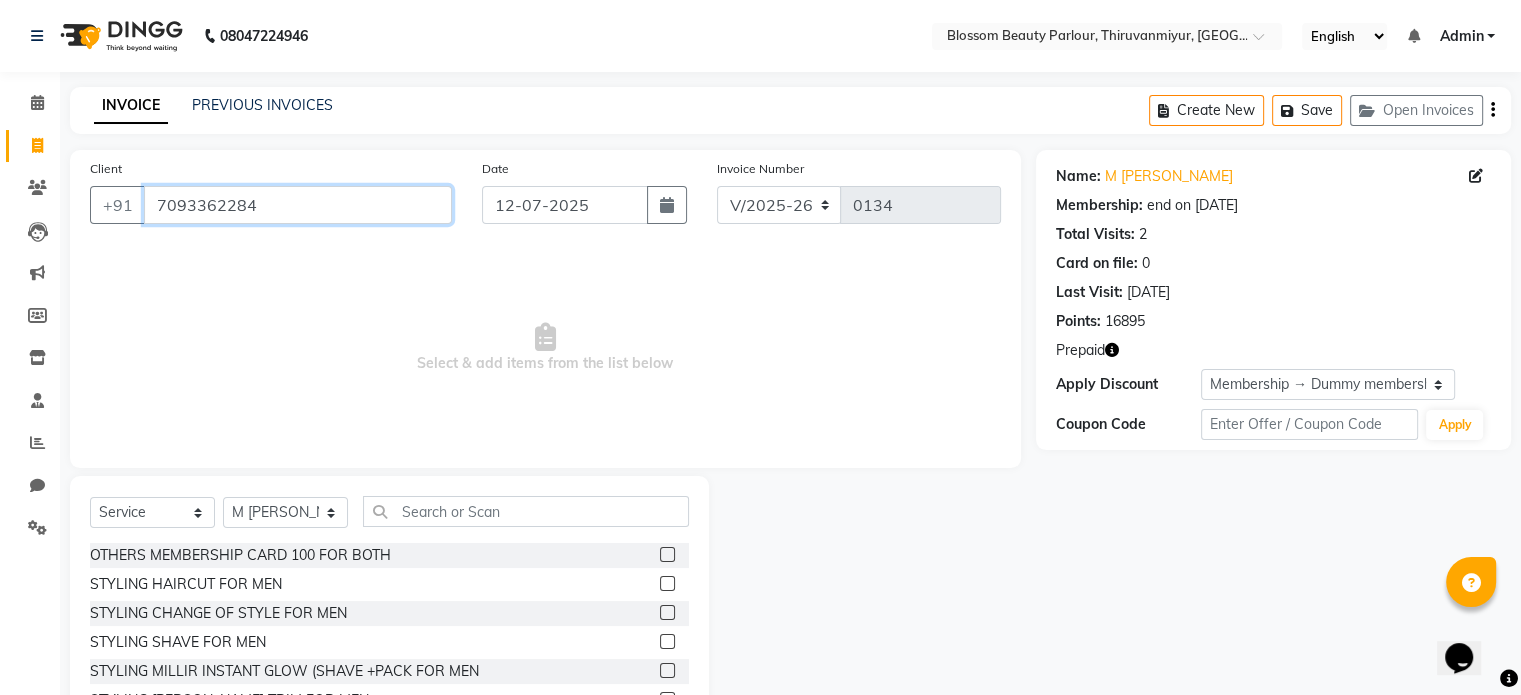 click on "7093362284" at bounding box center [298, 205] 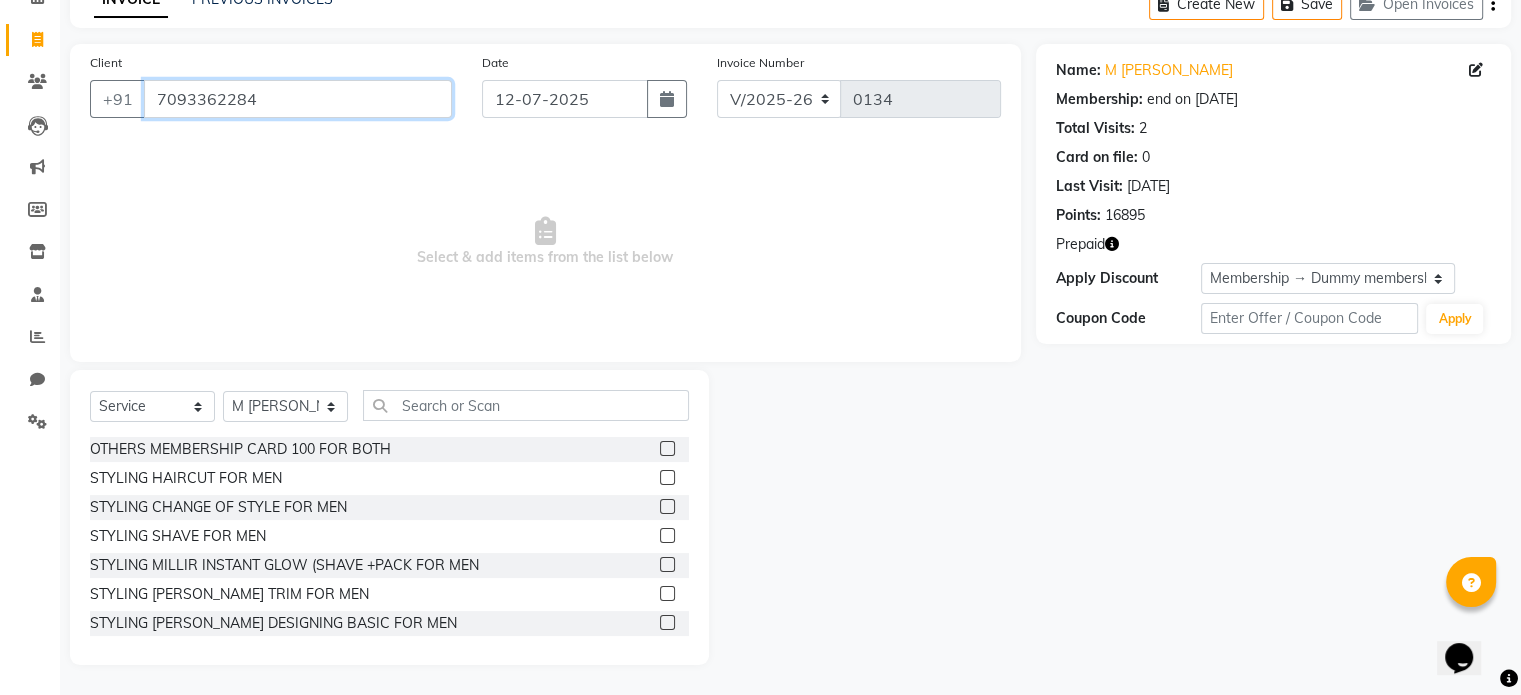 scroll, scrollTop: 0, scrollLeft: 0, axis: both 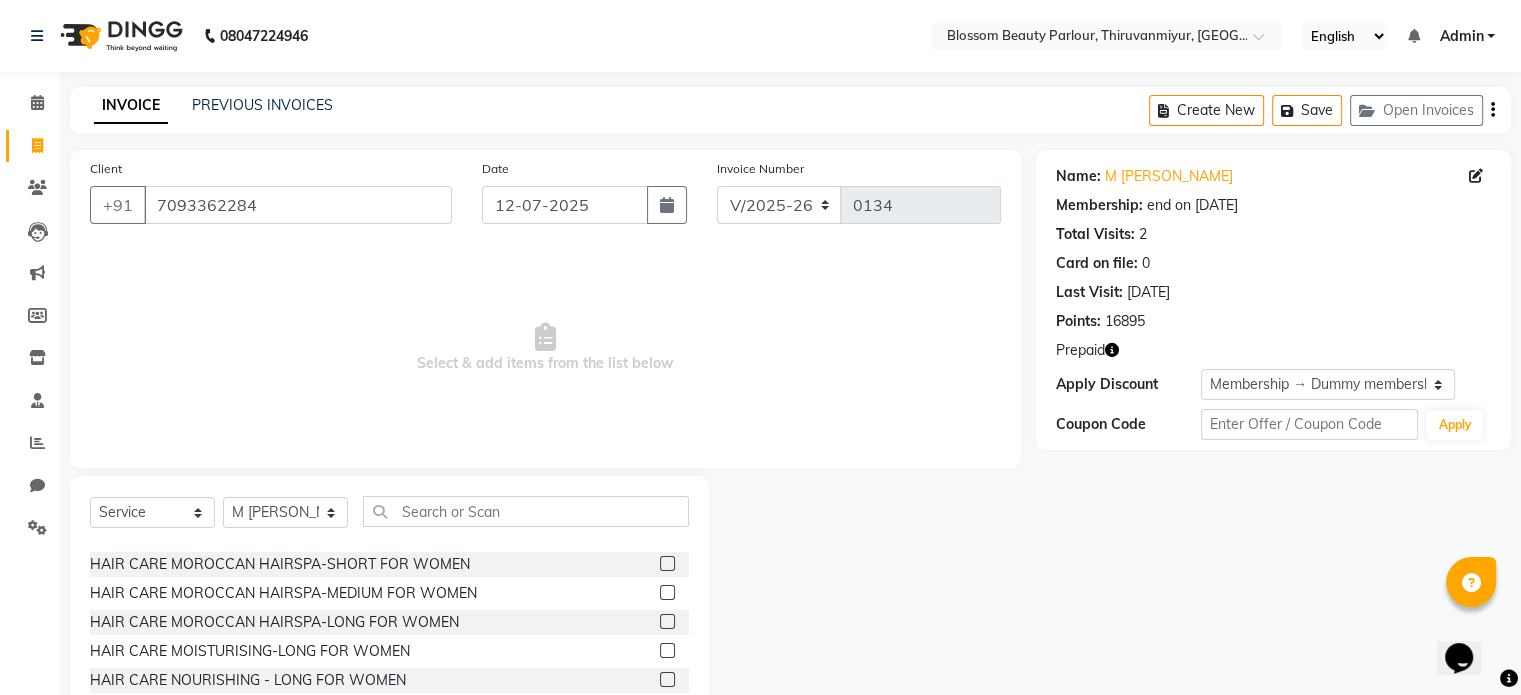 click 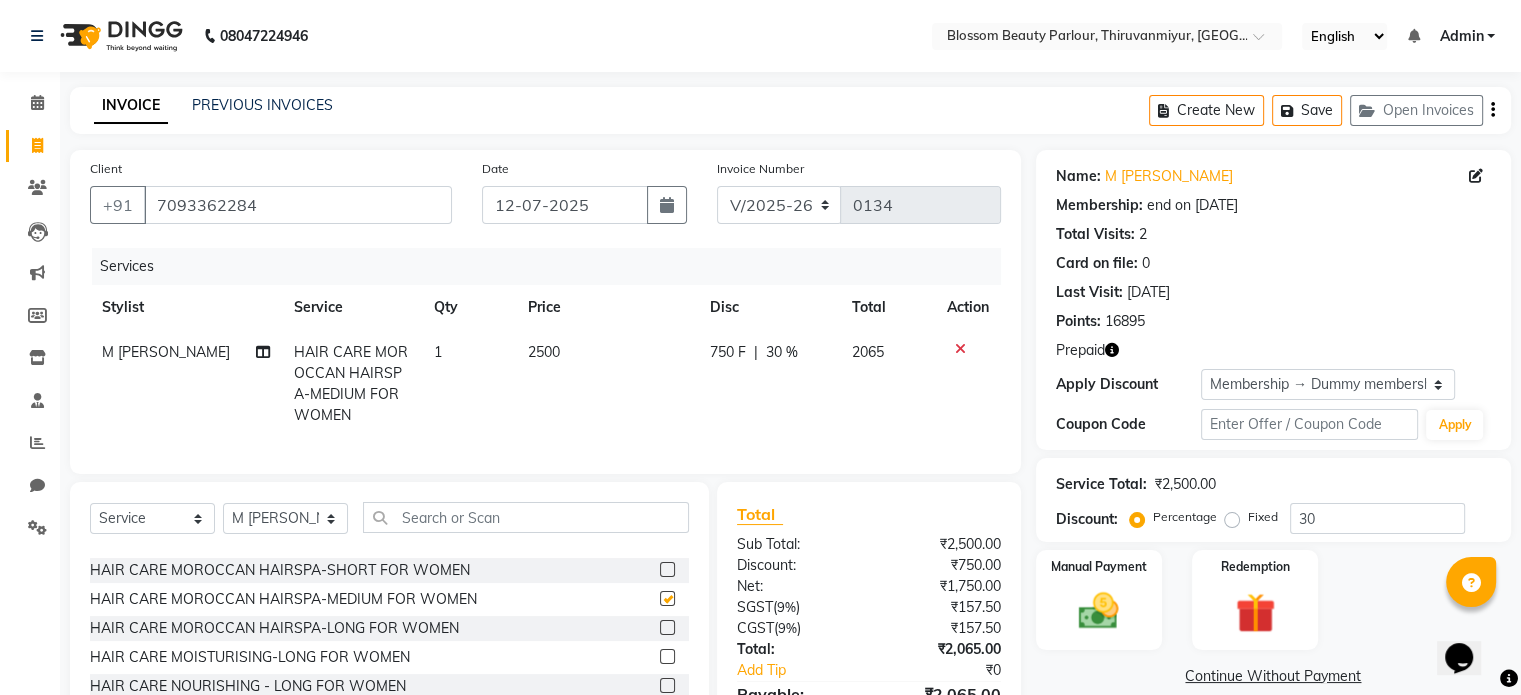 checkbox on "false" 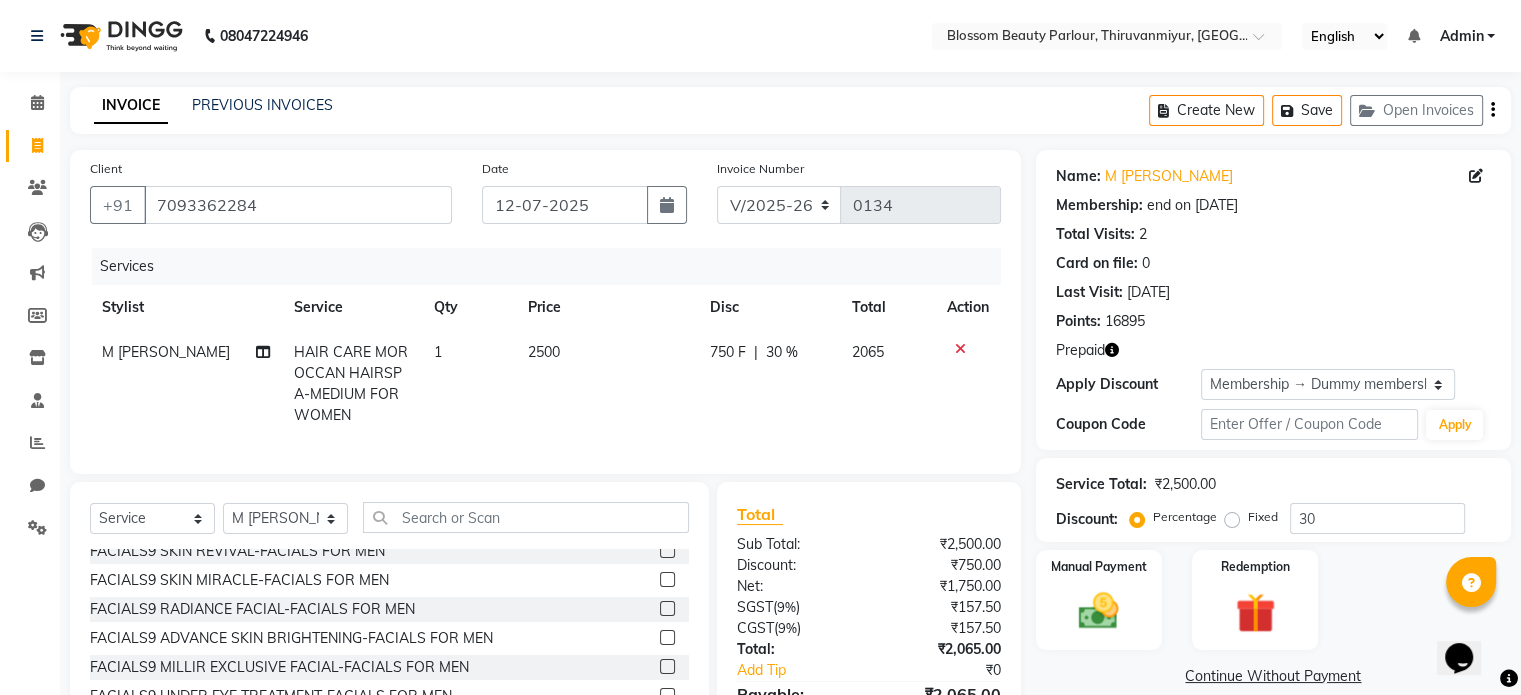 scroll, scrollTop: 4436, scrollLeft: 0, axis: vertical 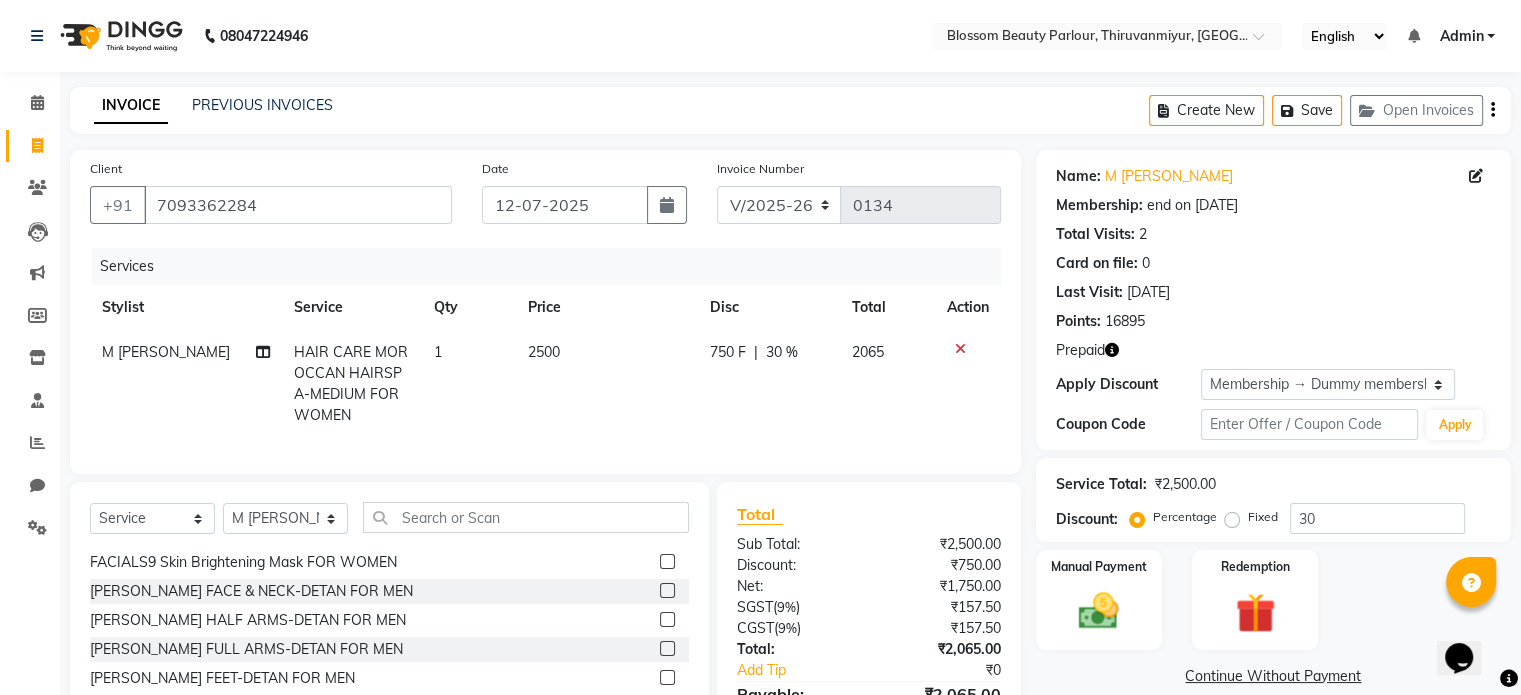 click 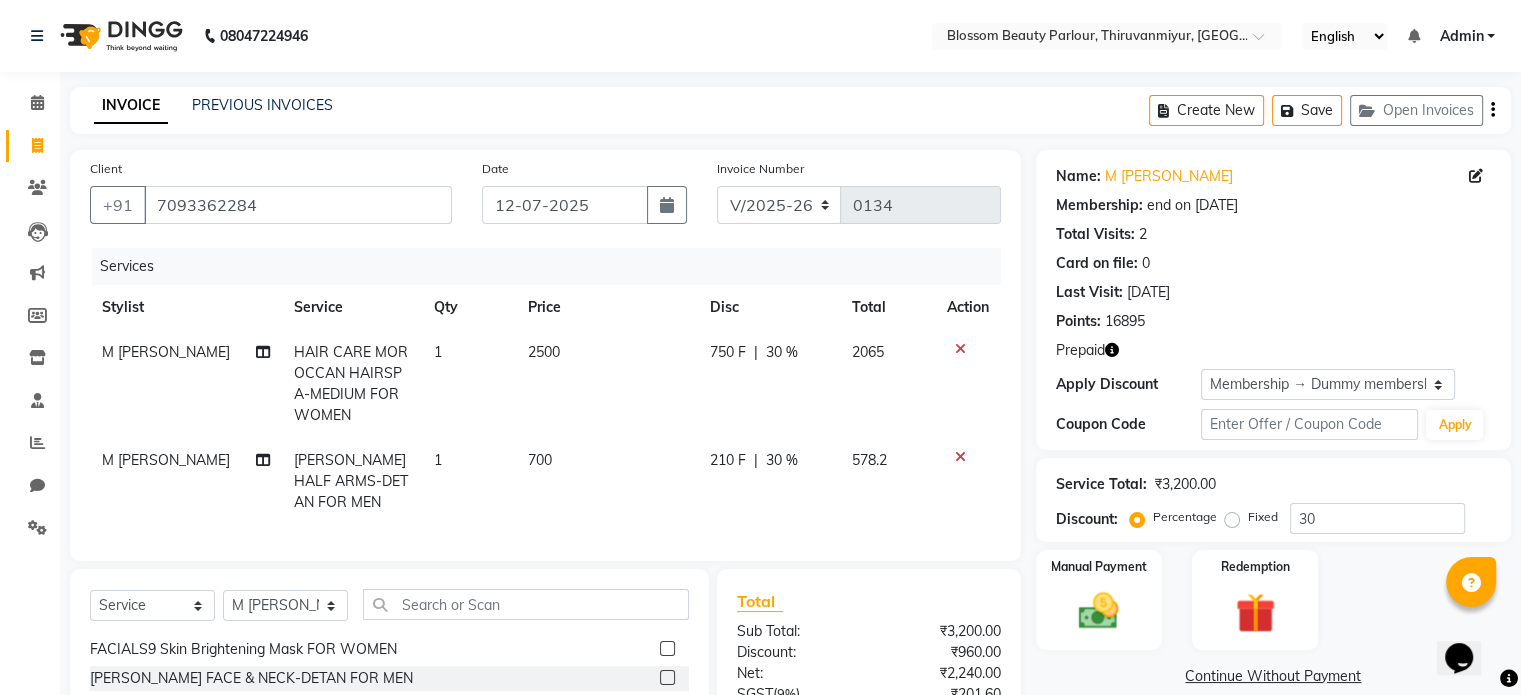 checkbox on "false" 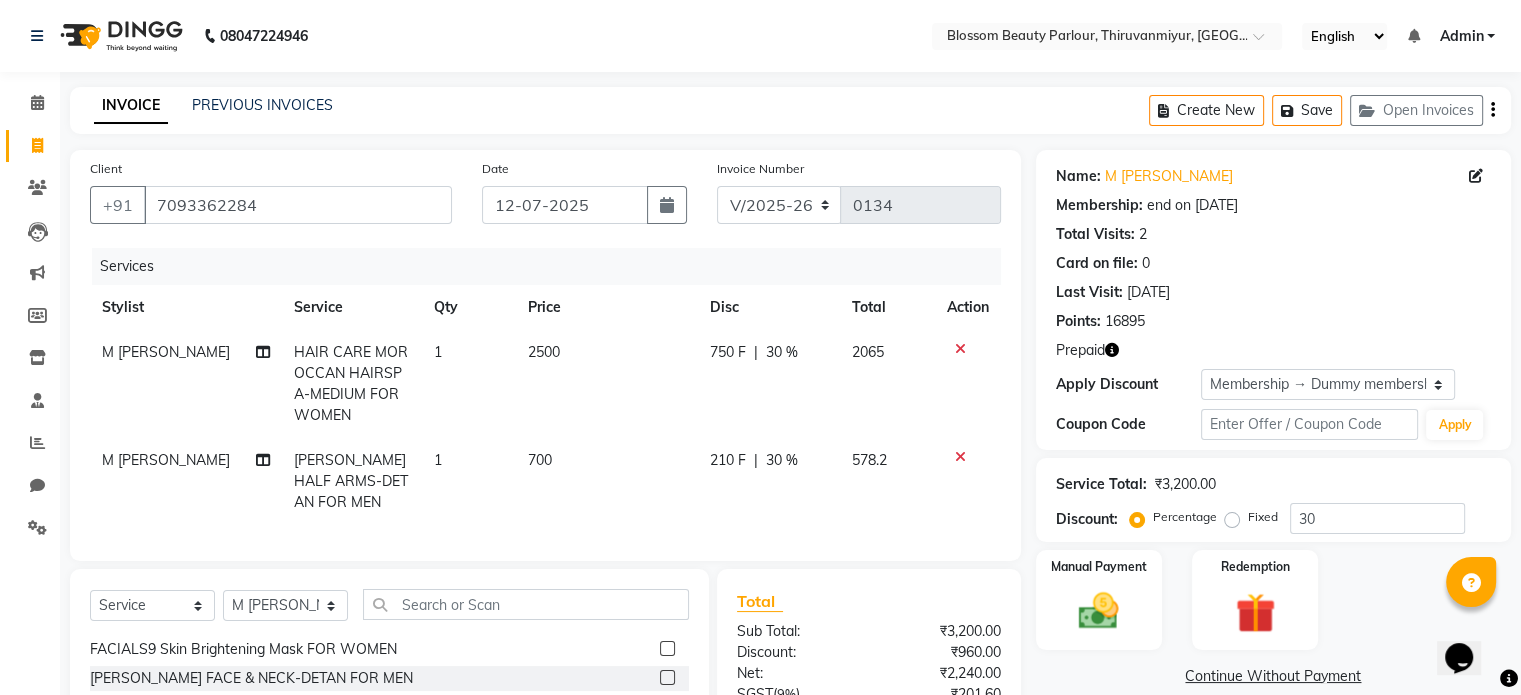 scroll, scrollTop: 215, scrollLeft: 0, axis: vertical 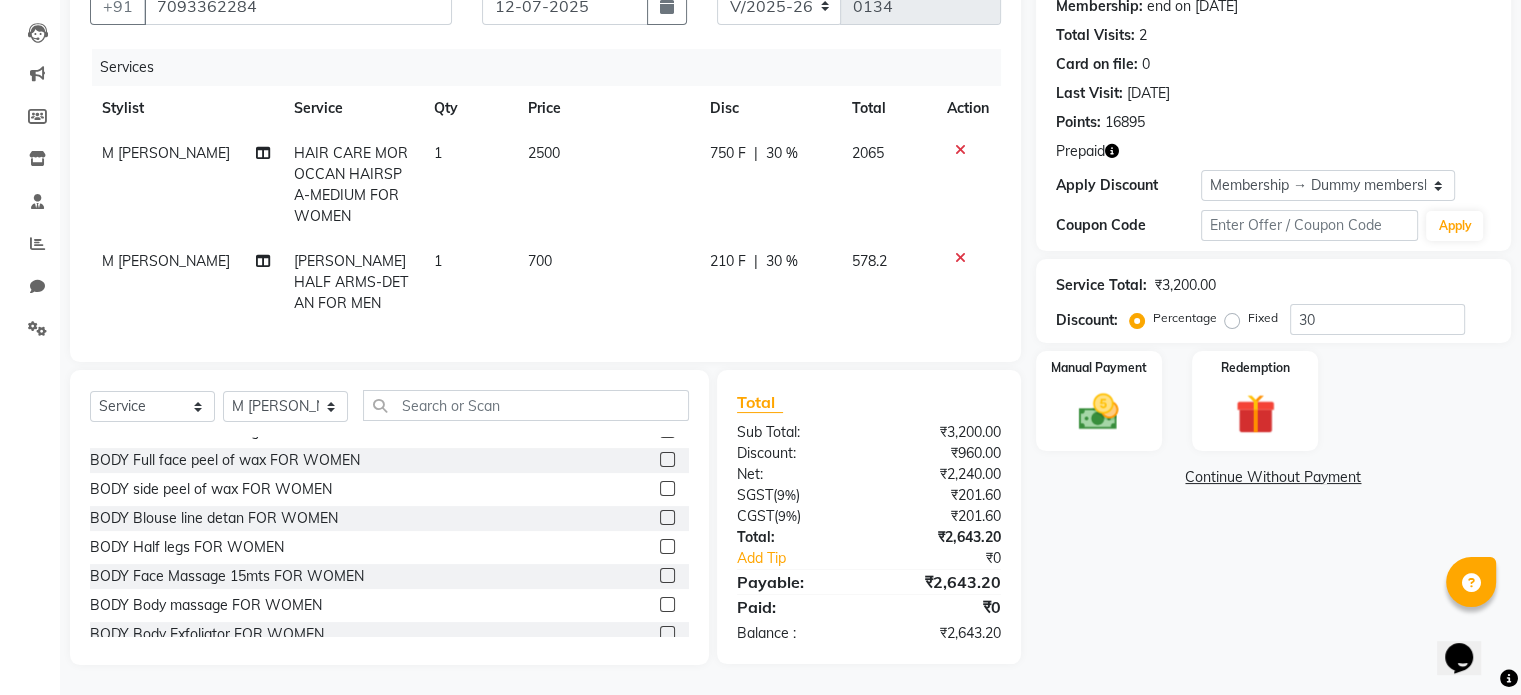 click 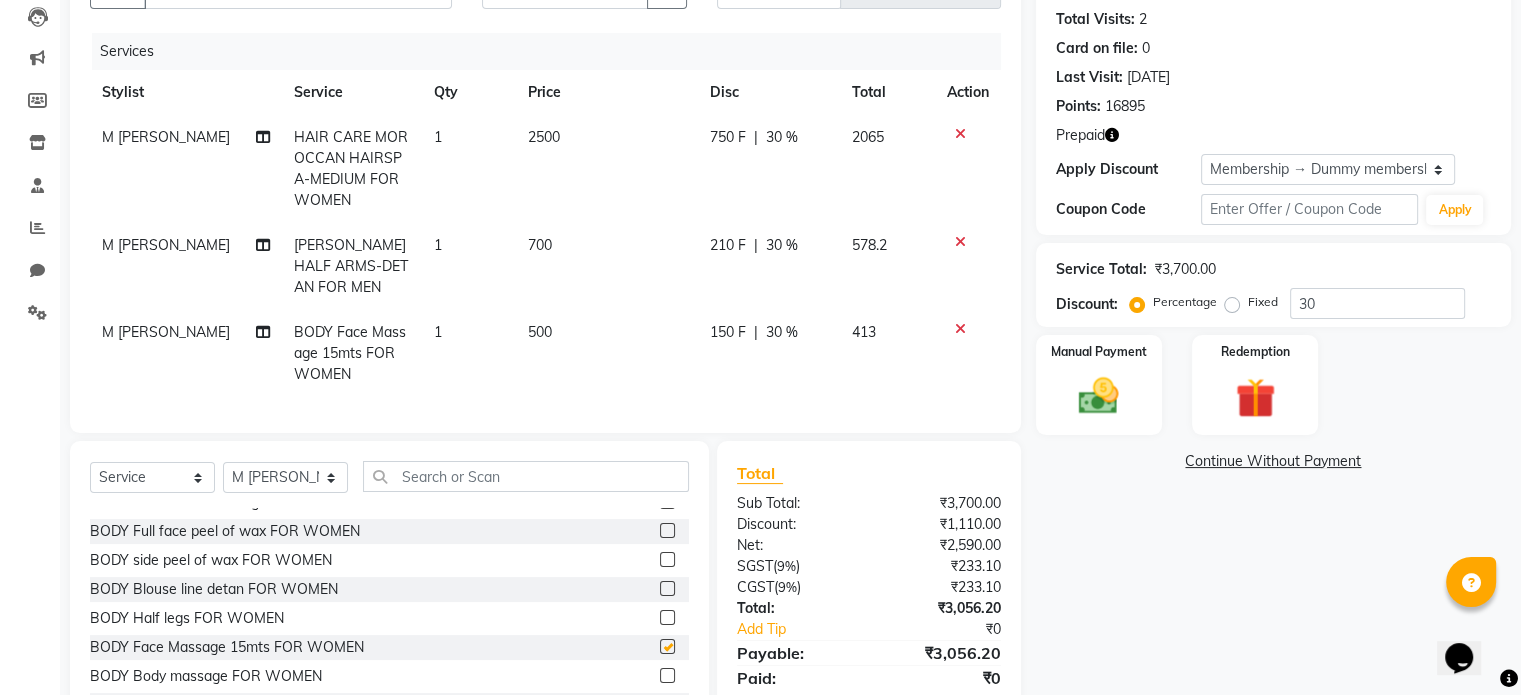 checkbox on "false" 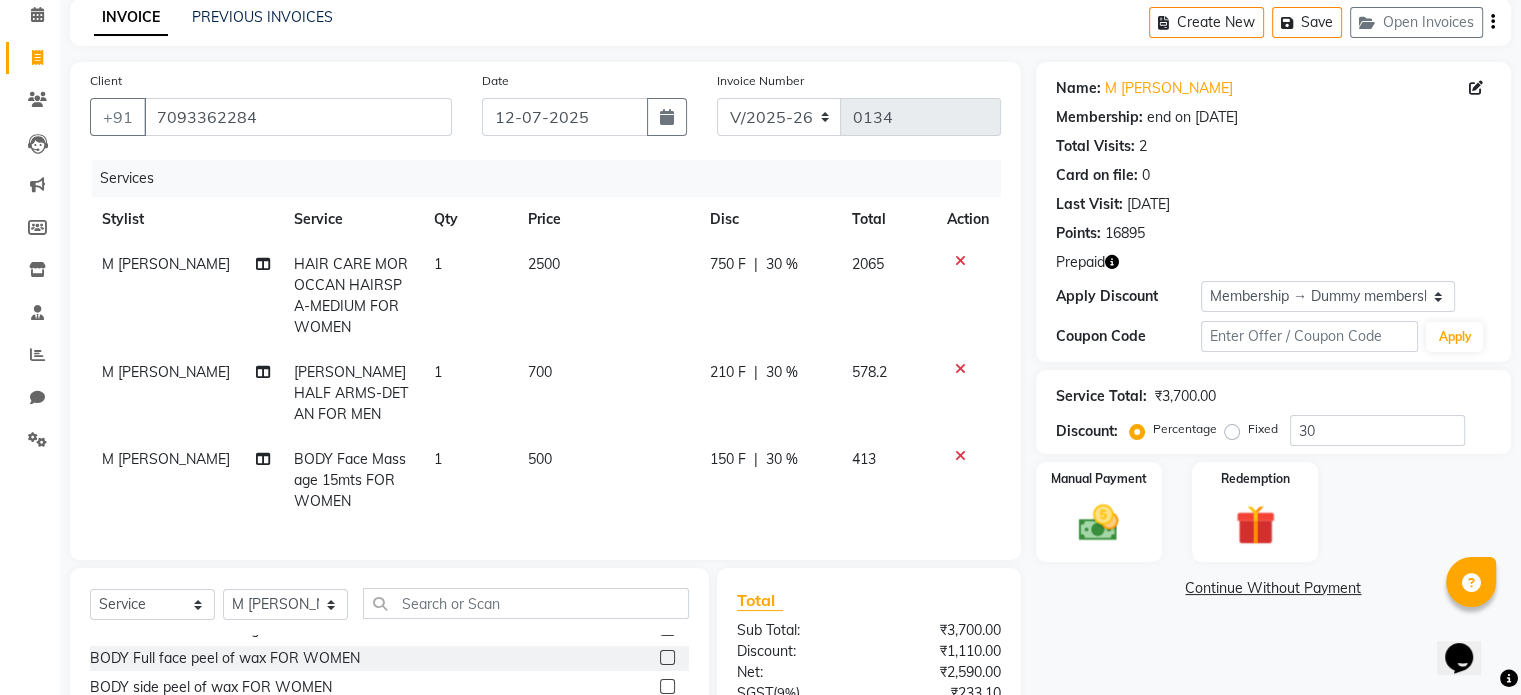 scroll, scrollTop: 0, scrollLeft: 0, axis: both 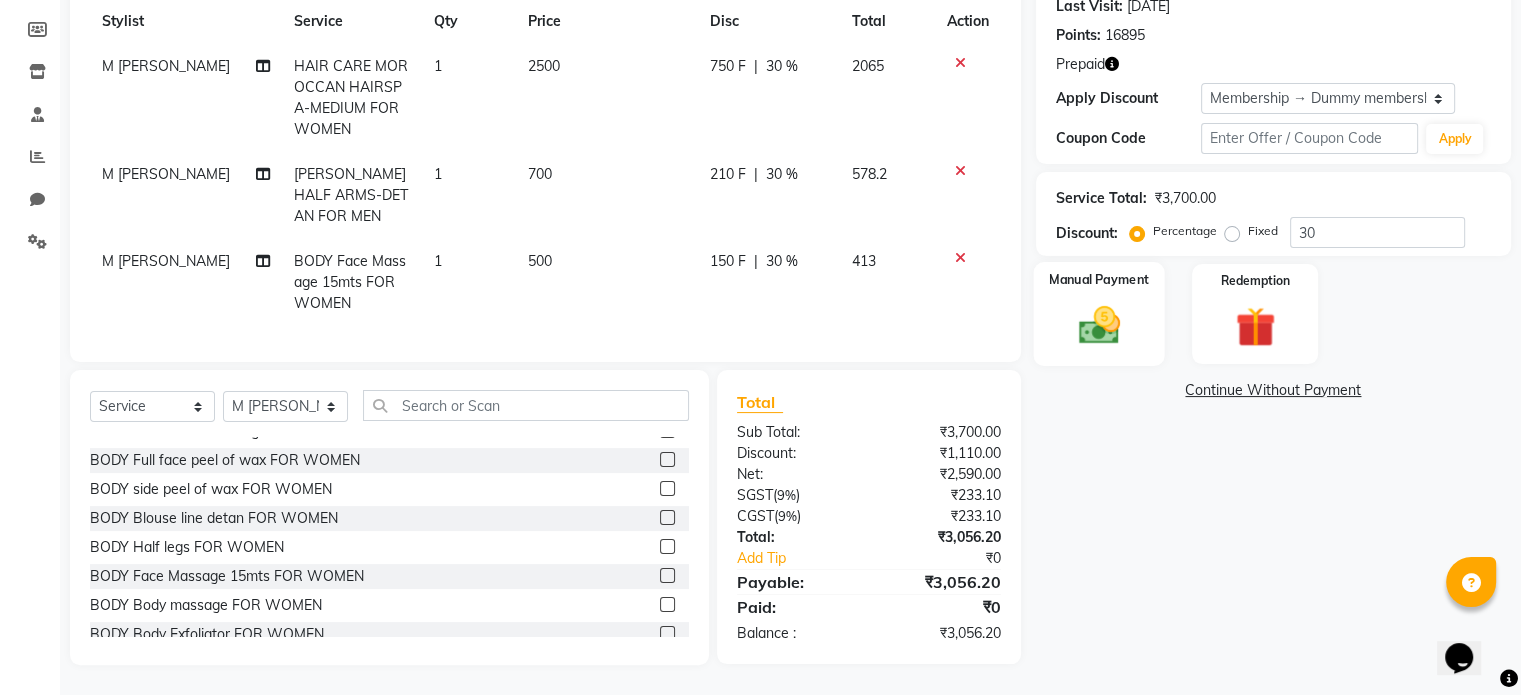 click 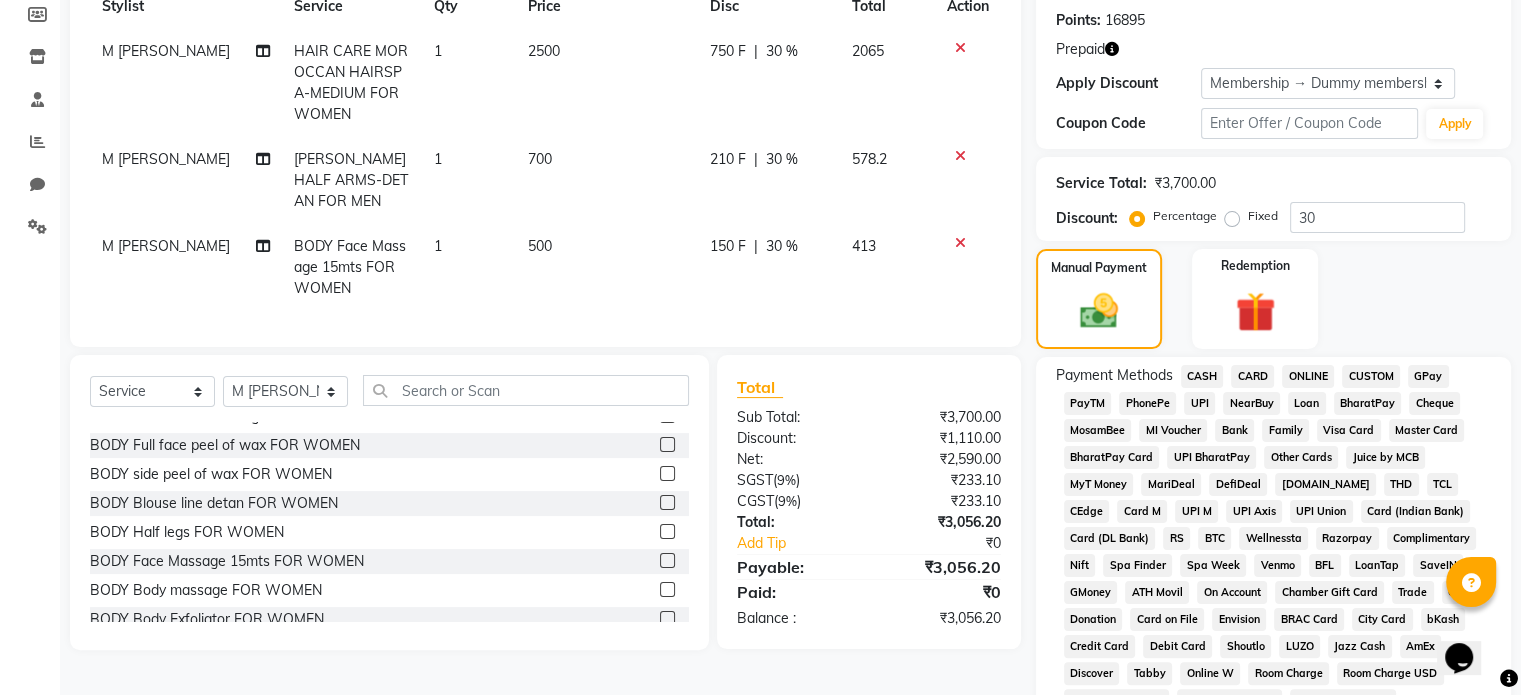 scroll, scrollTop: 680, scrollLeft: 0, axis: vertical 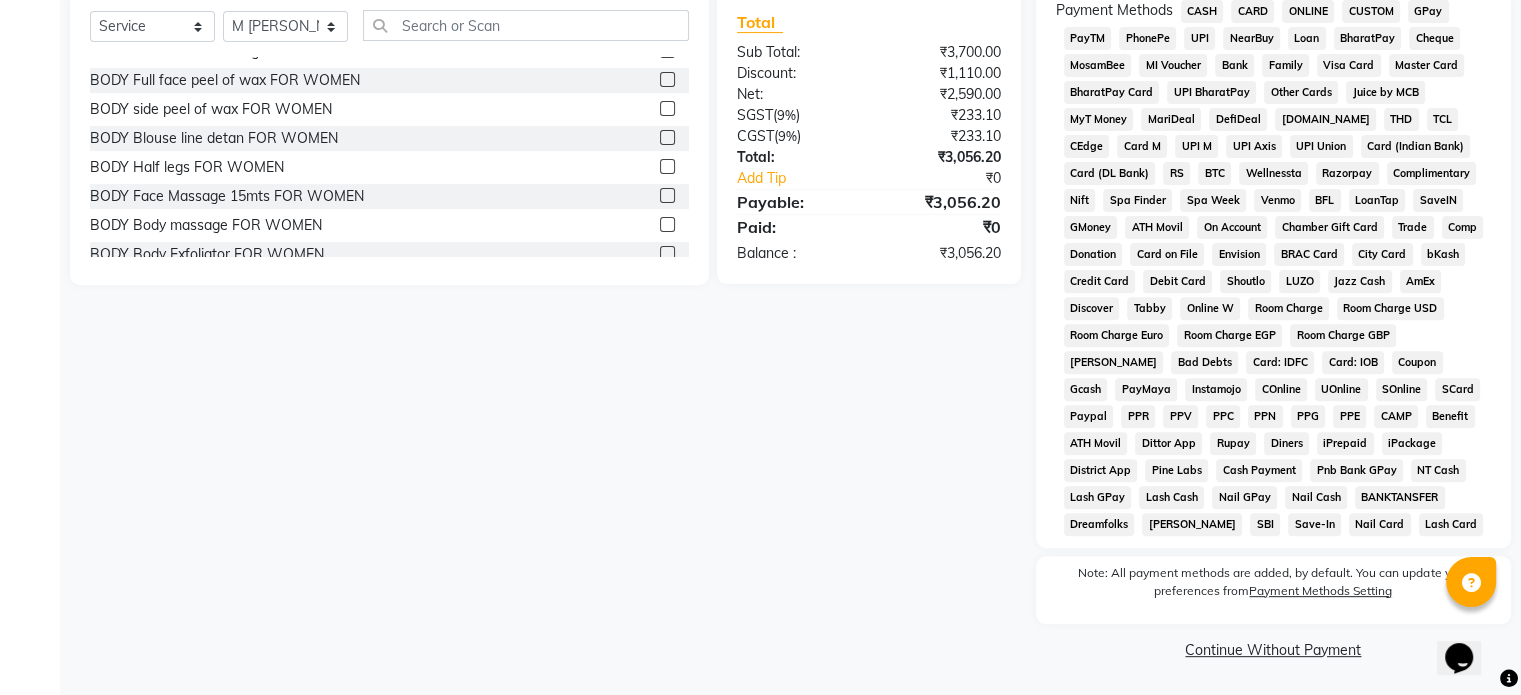 click on "Debit Card" 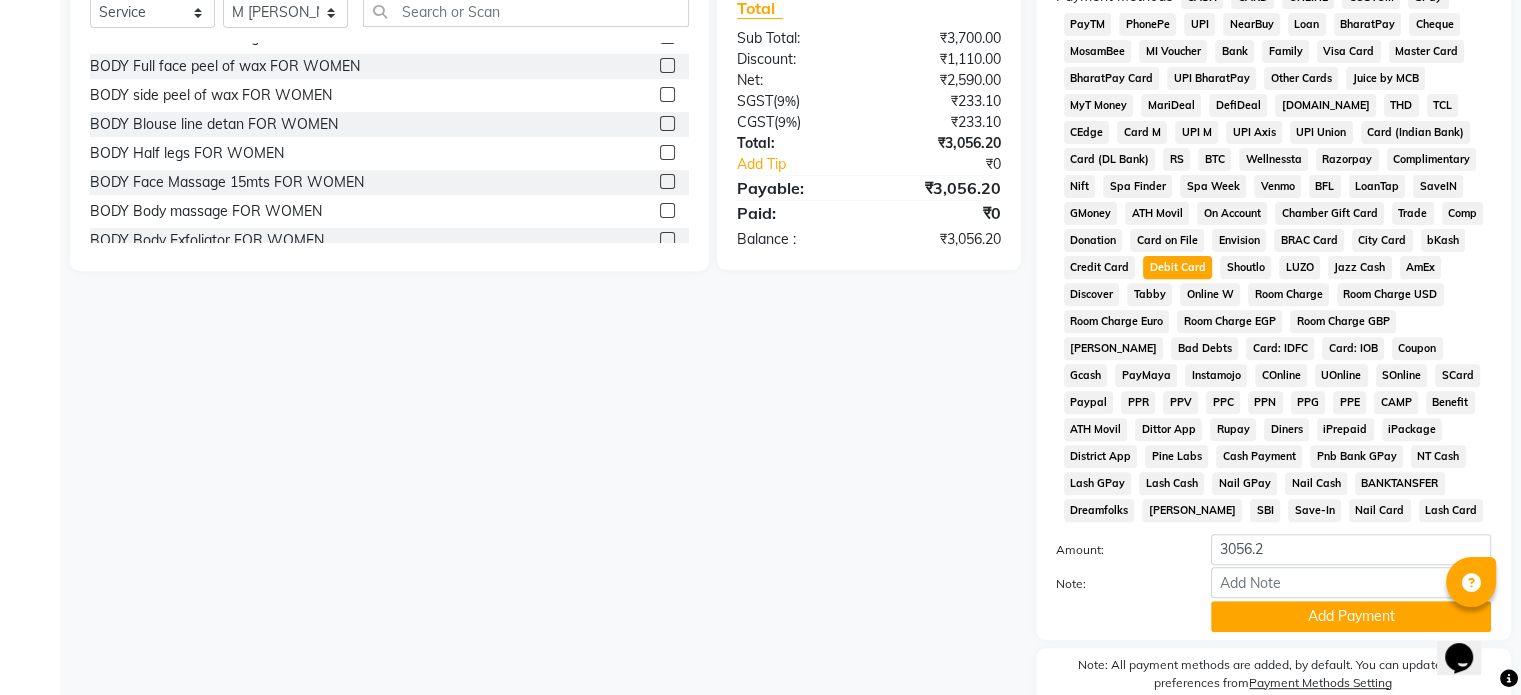 scroll, scrollTop: 788, scrollLeft: 0, axis: vertical 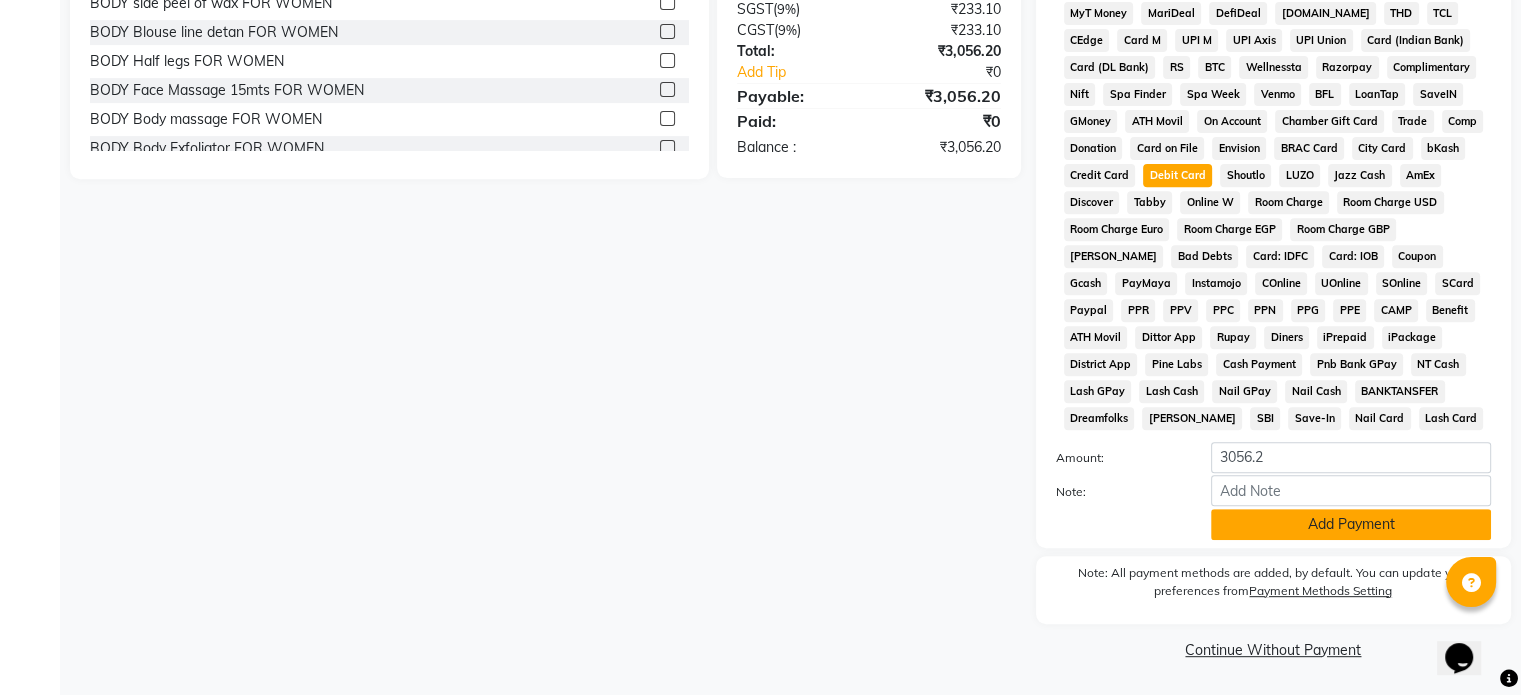 click on "Add Payment" 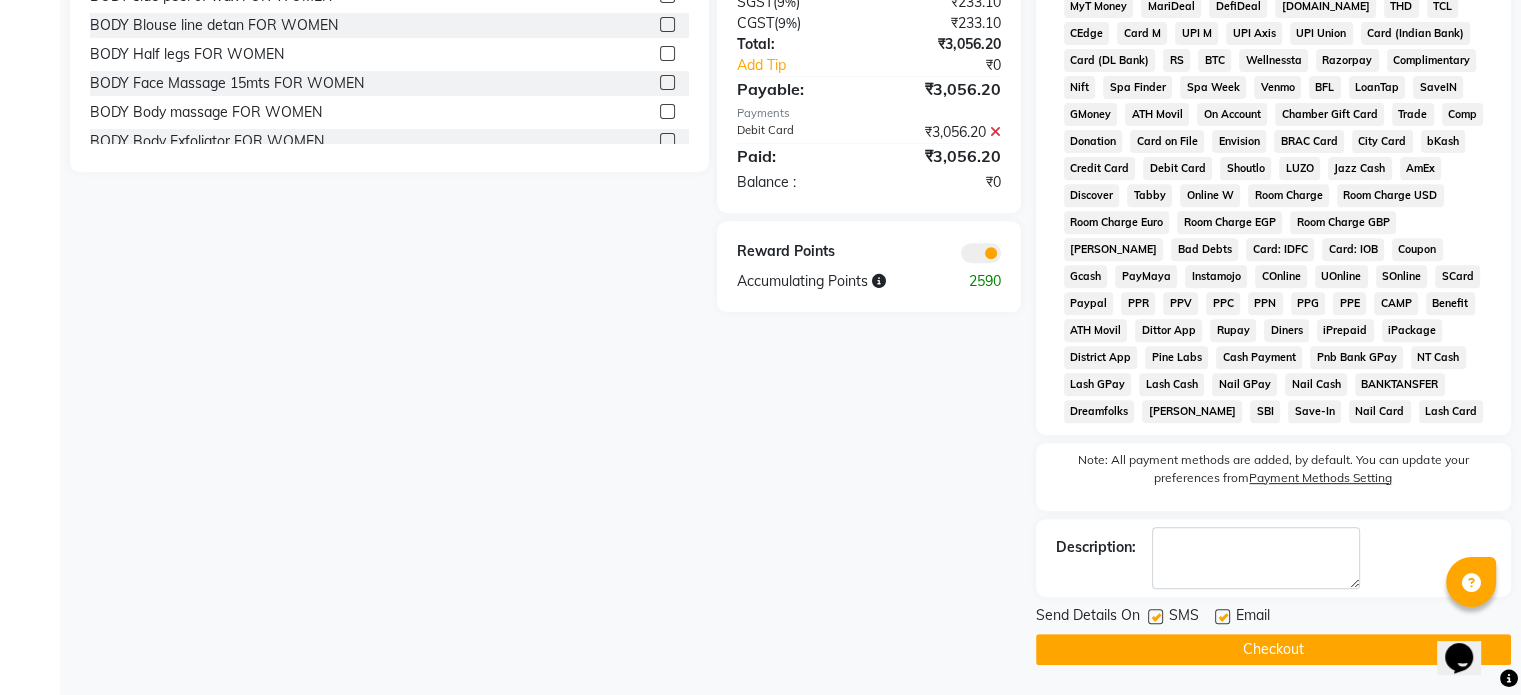 click on "Checkout" 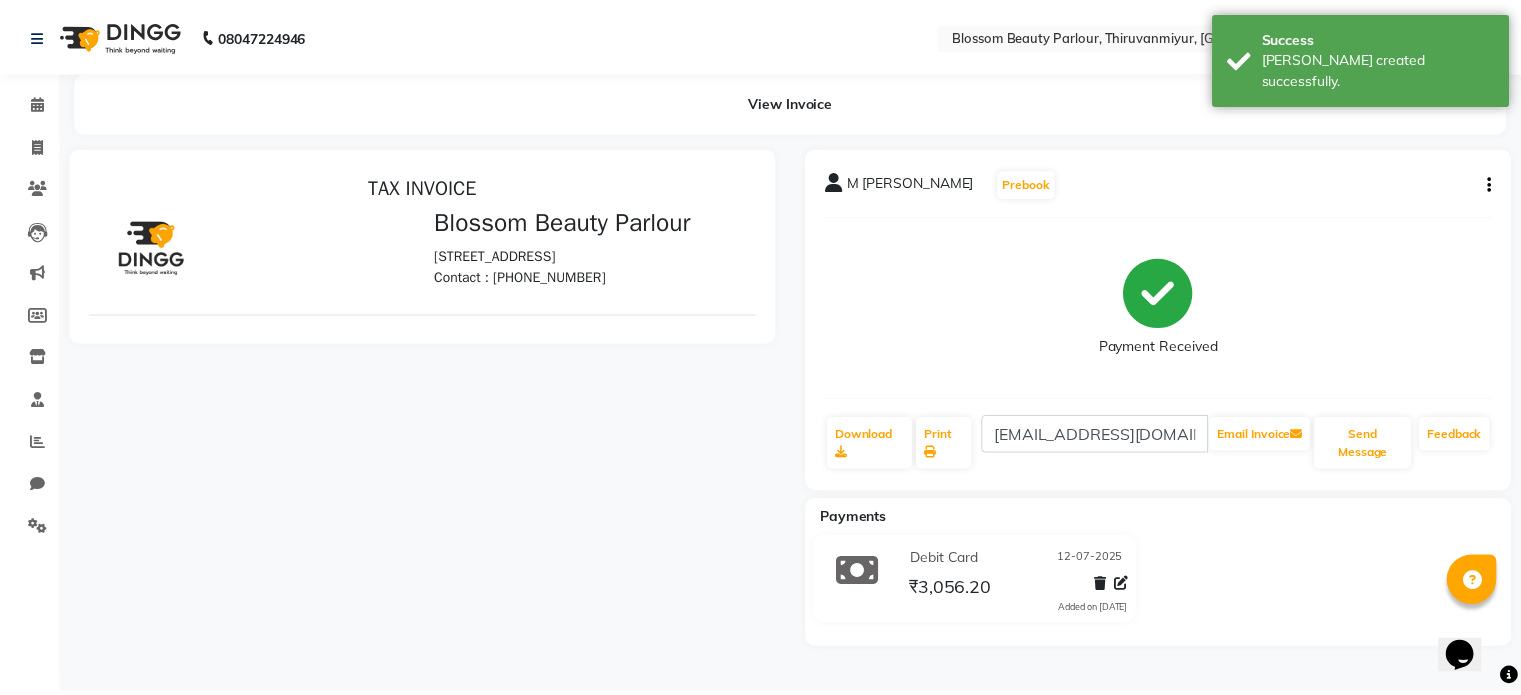 scroll, scrollTop: 0, scrollLeft: 0, axis: both 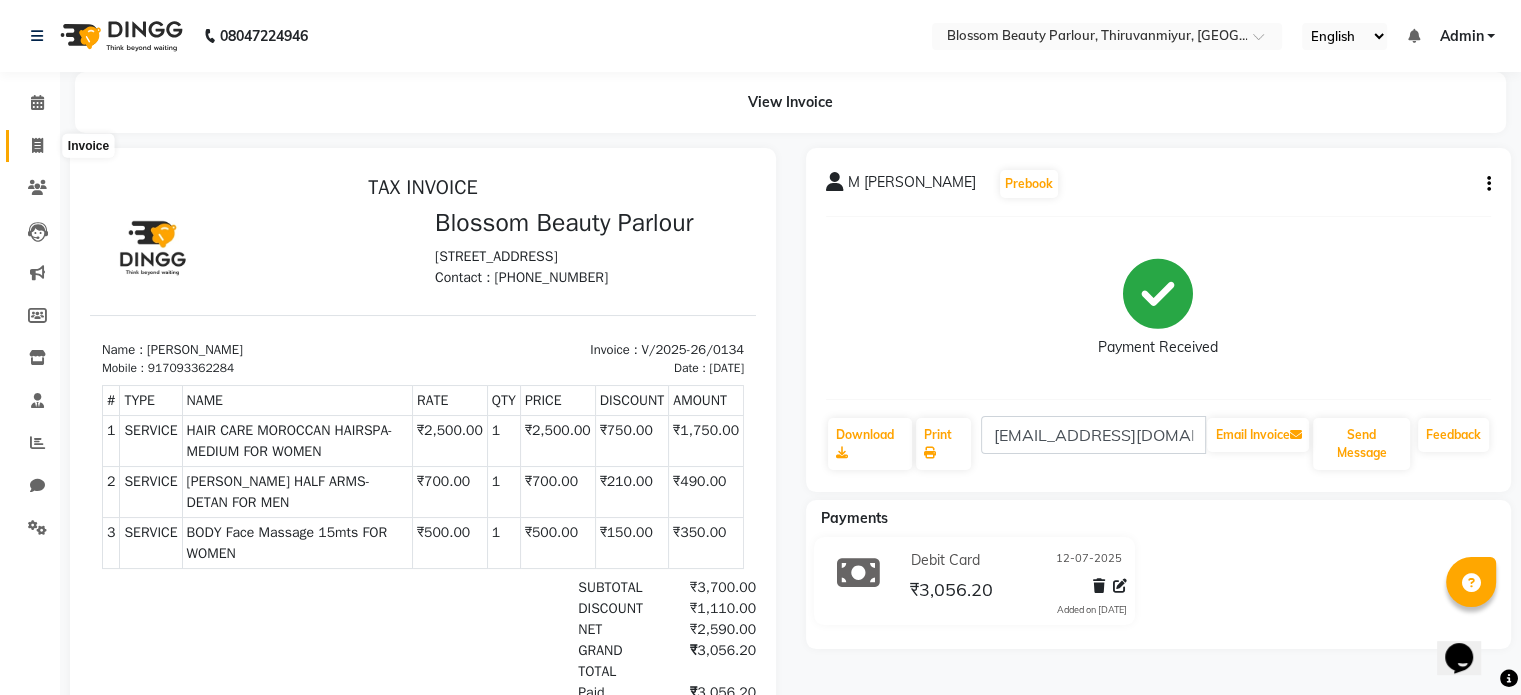 click 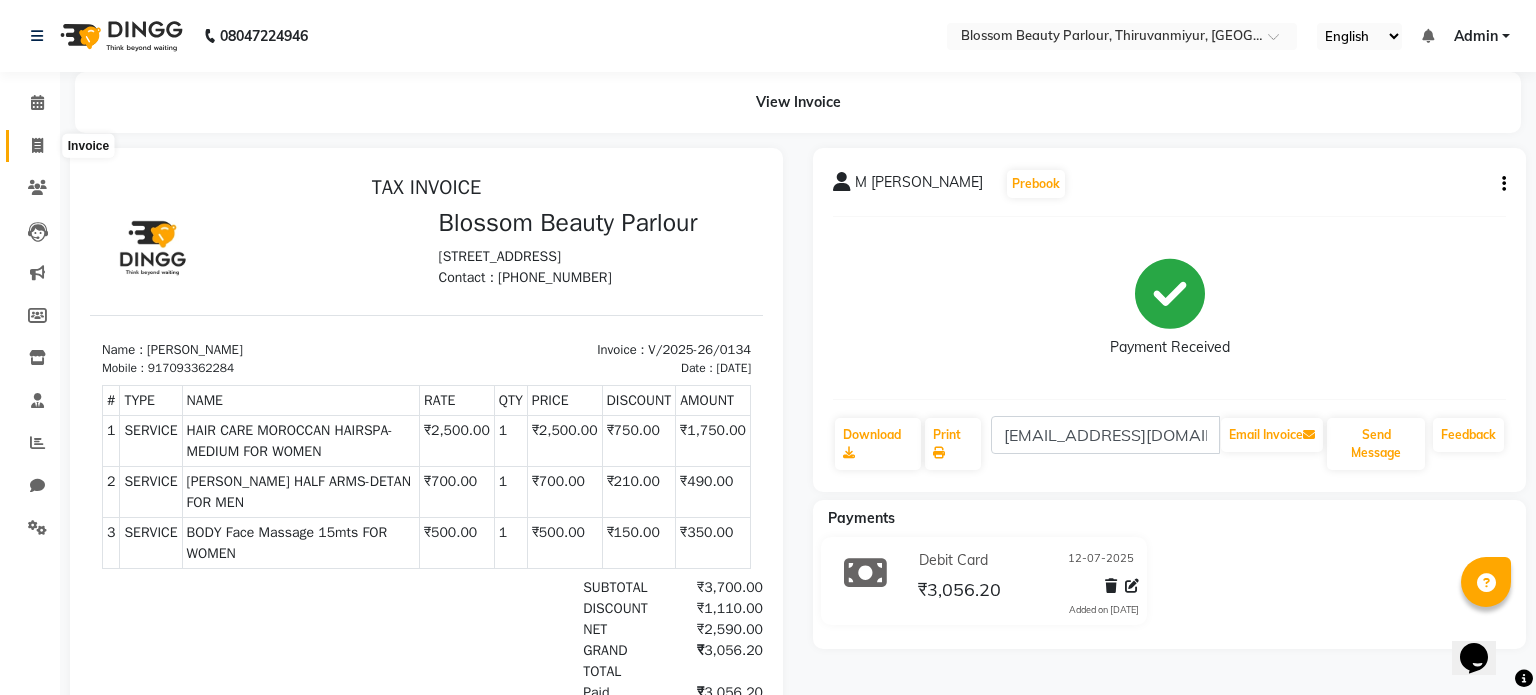 select on "service" 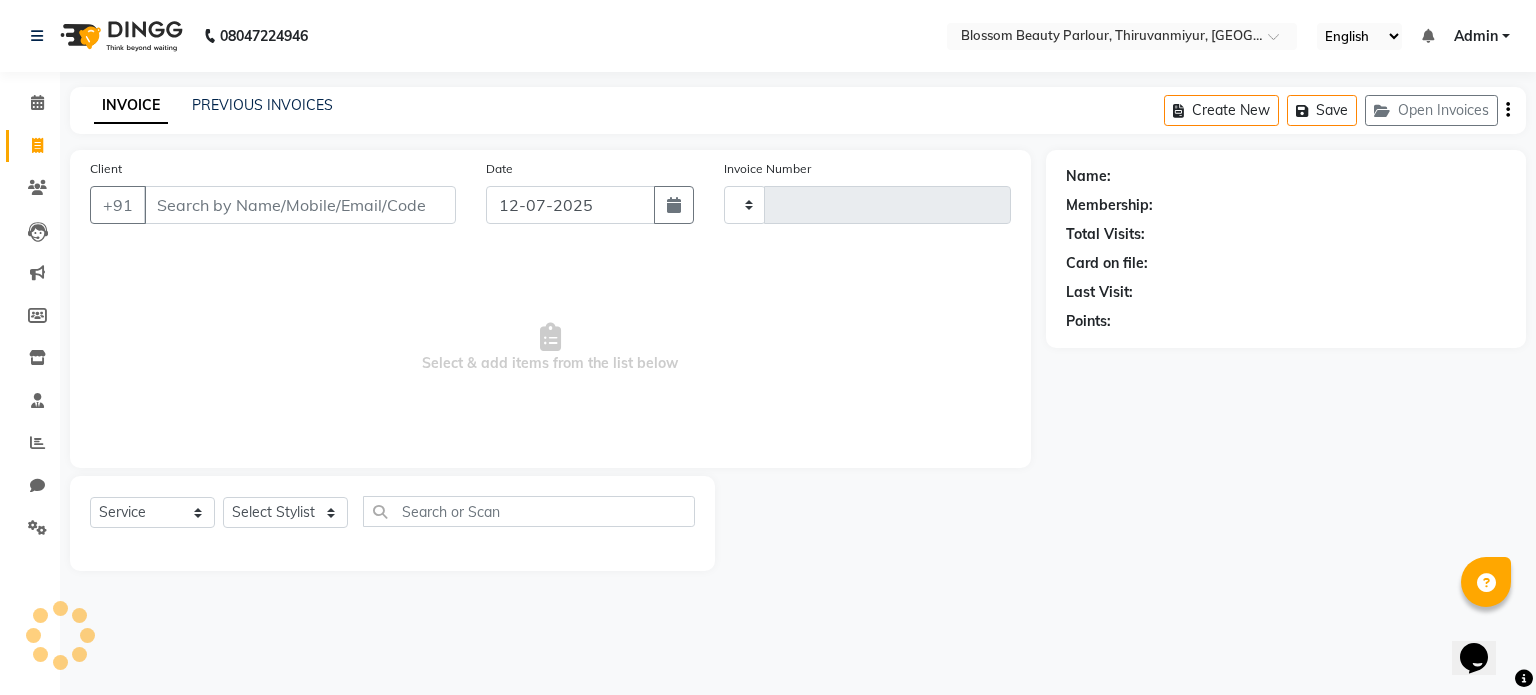 type on "0135" 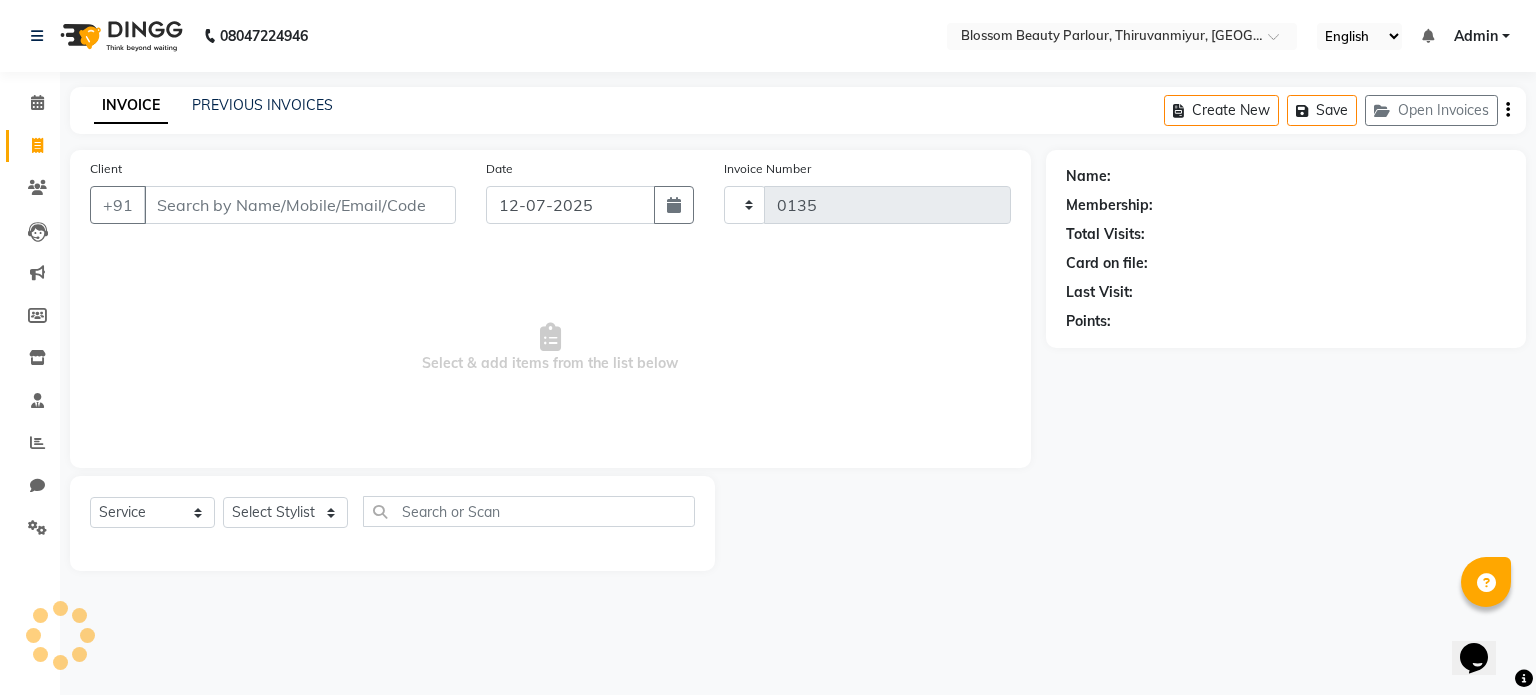 select on "8454" 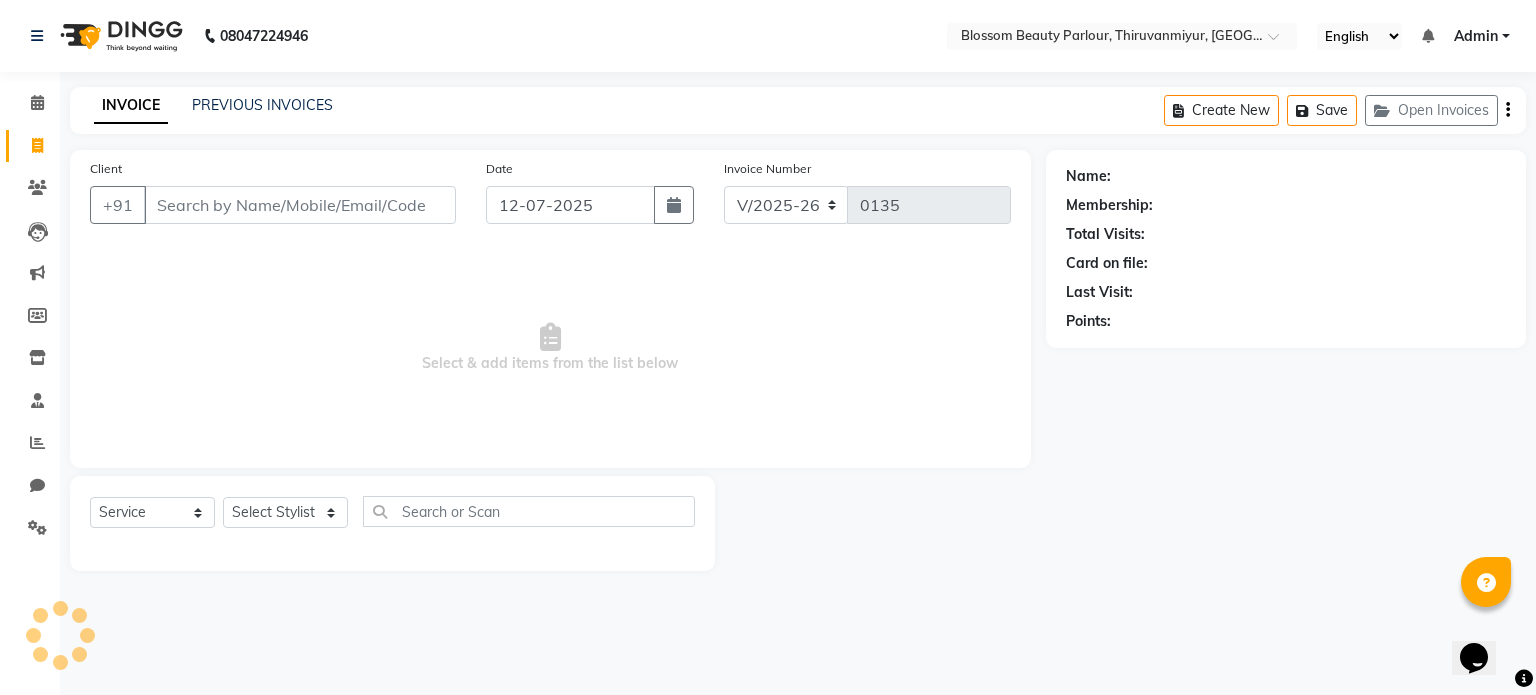 select on "85638" 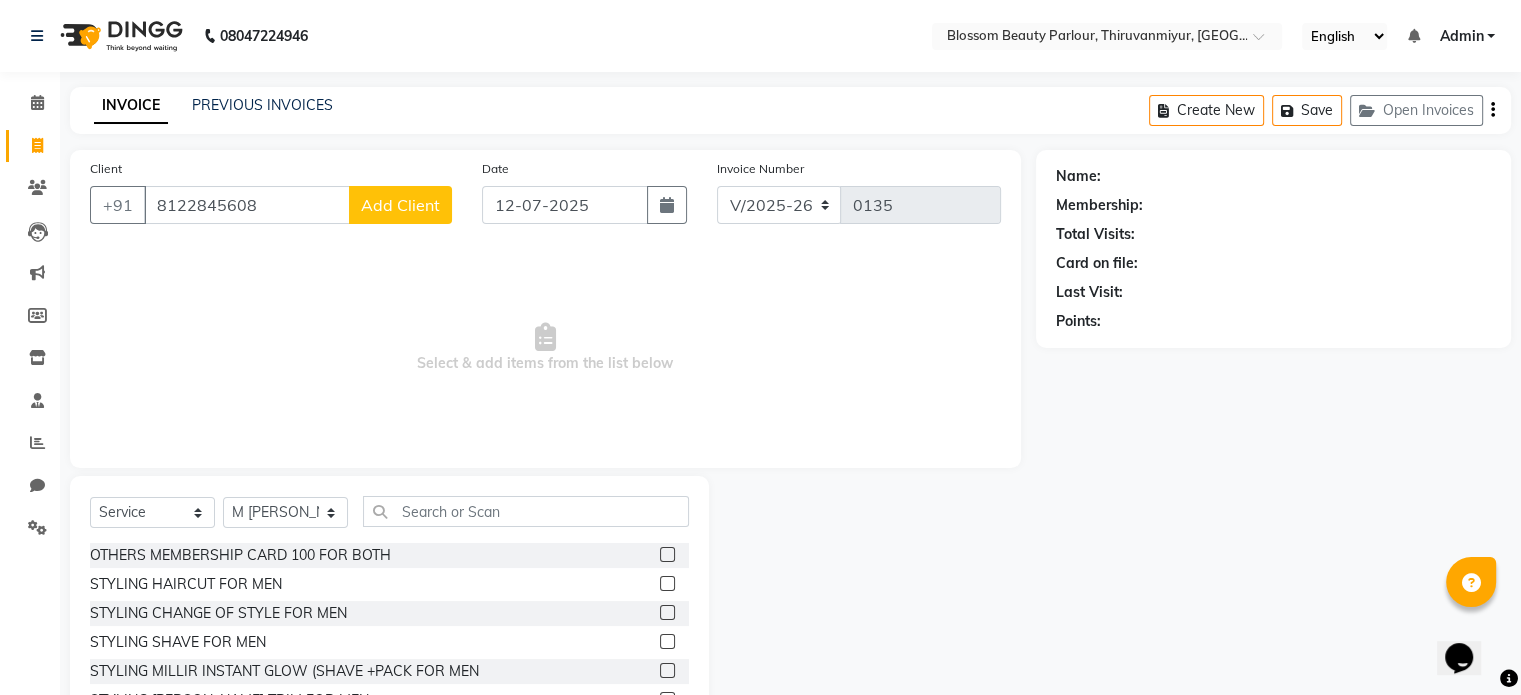 type on "8122845608" 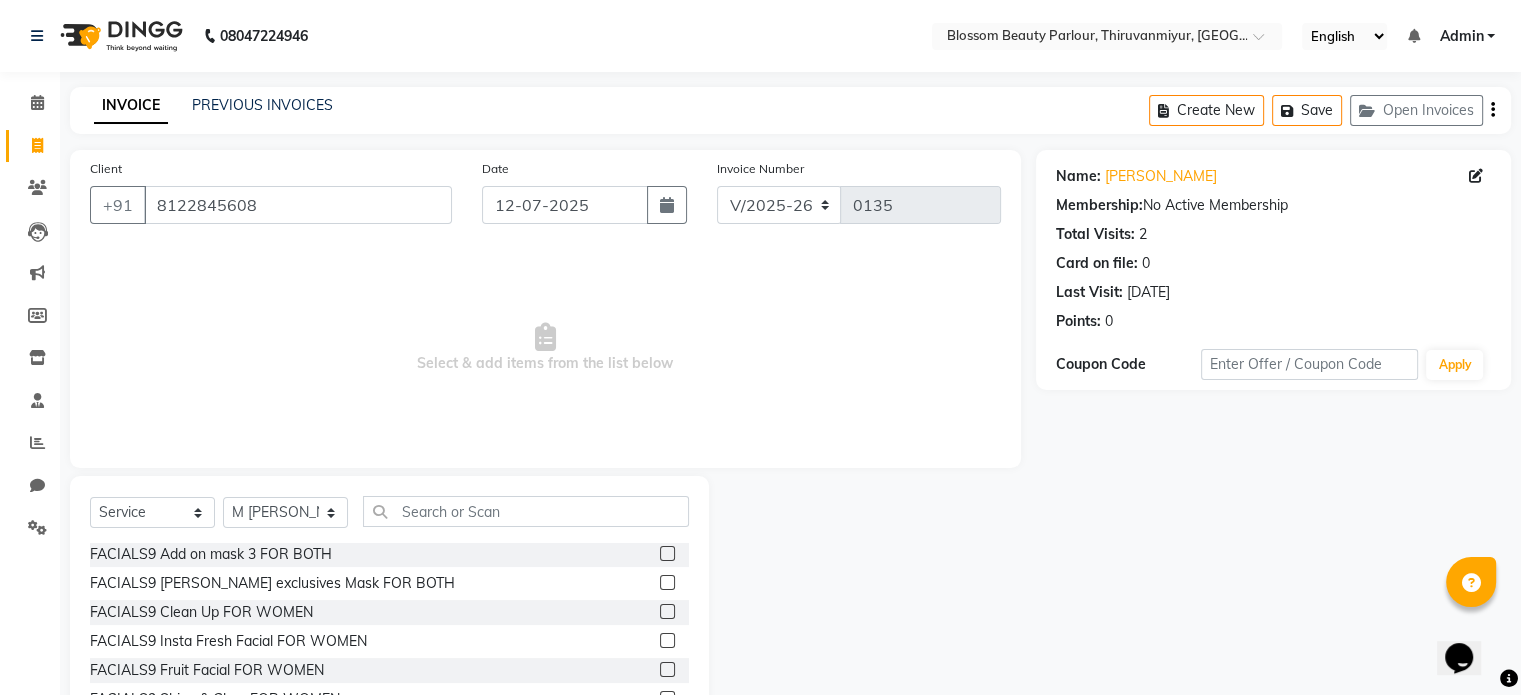 scroll, scrollTop: 4032, scrollLeft: 0, axis: vertical 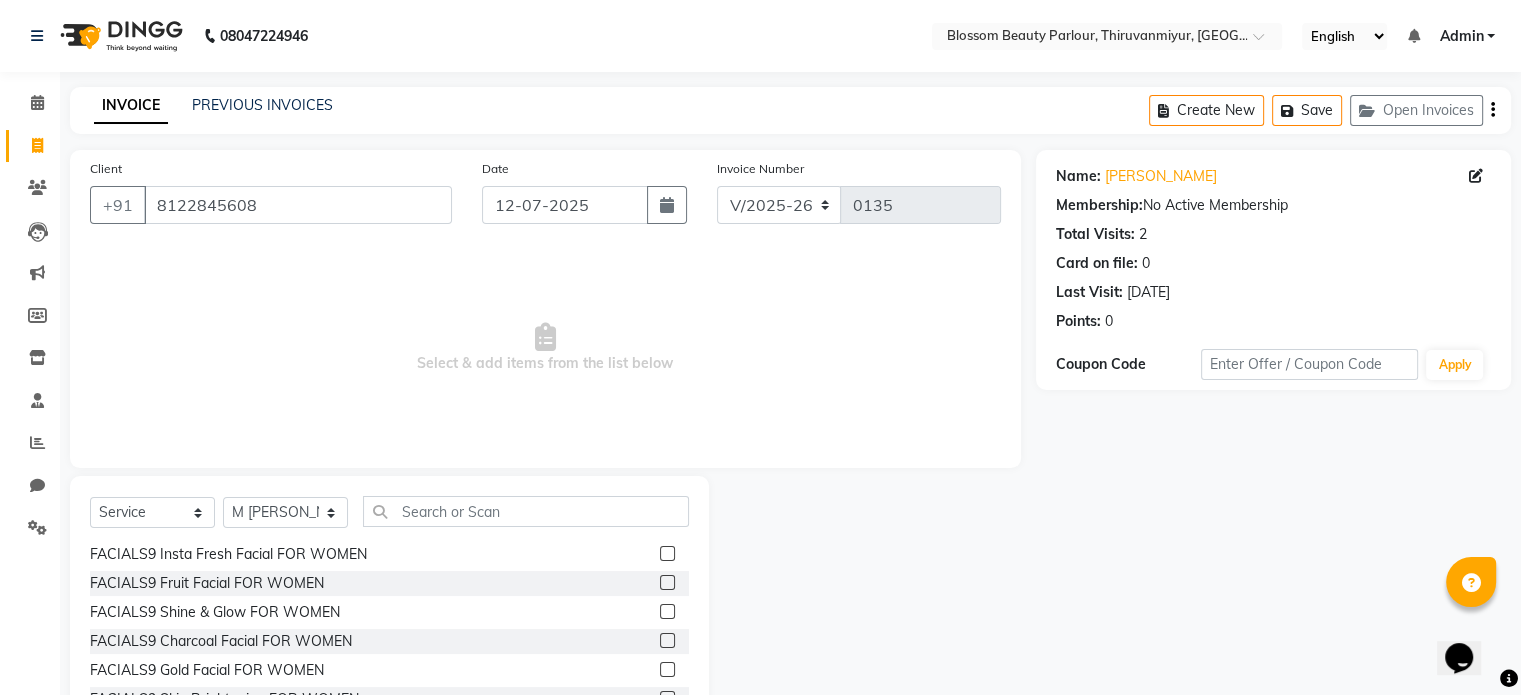 click 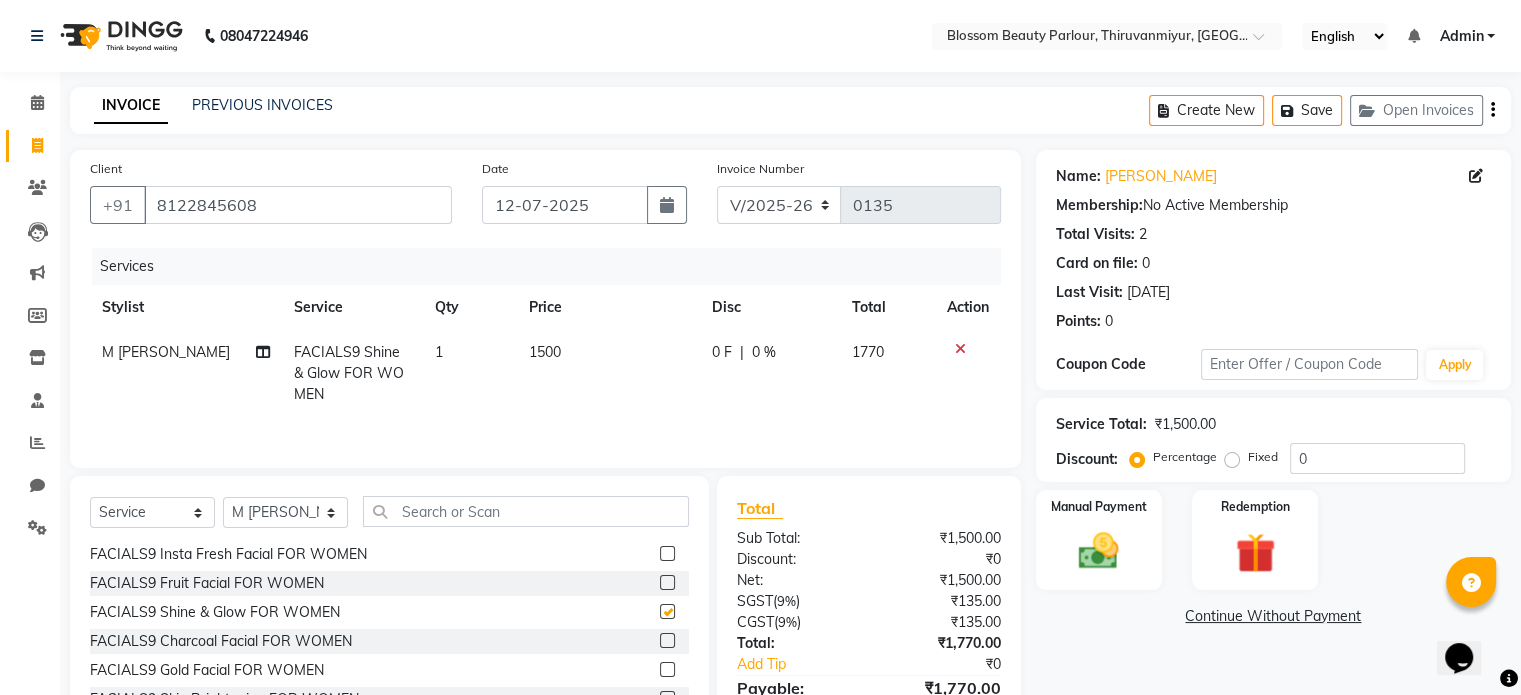 checkbox on "false" 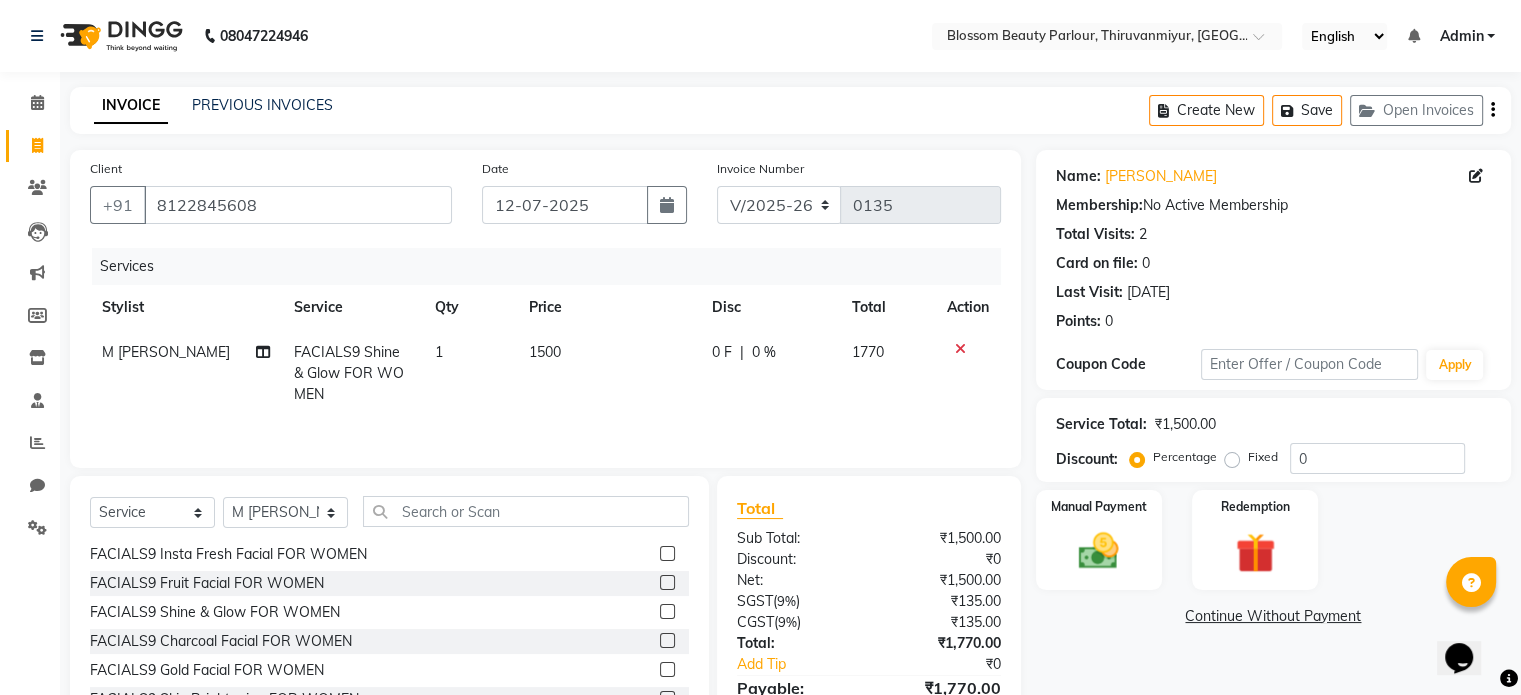 click 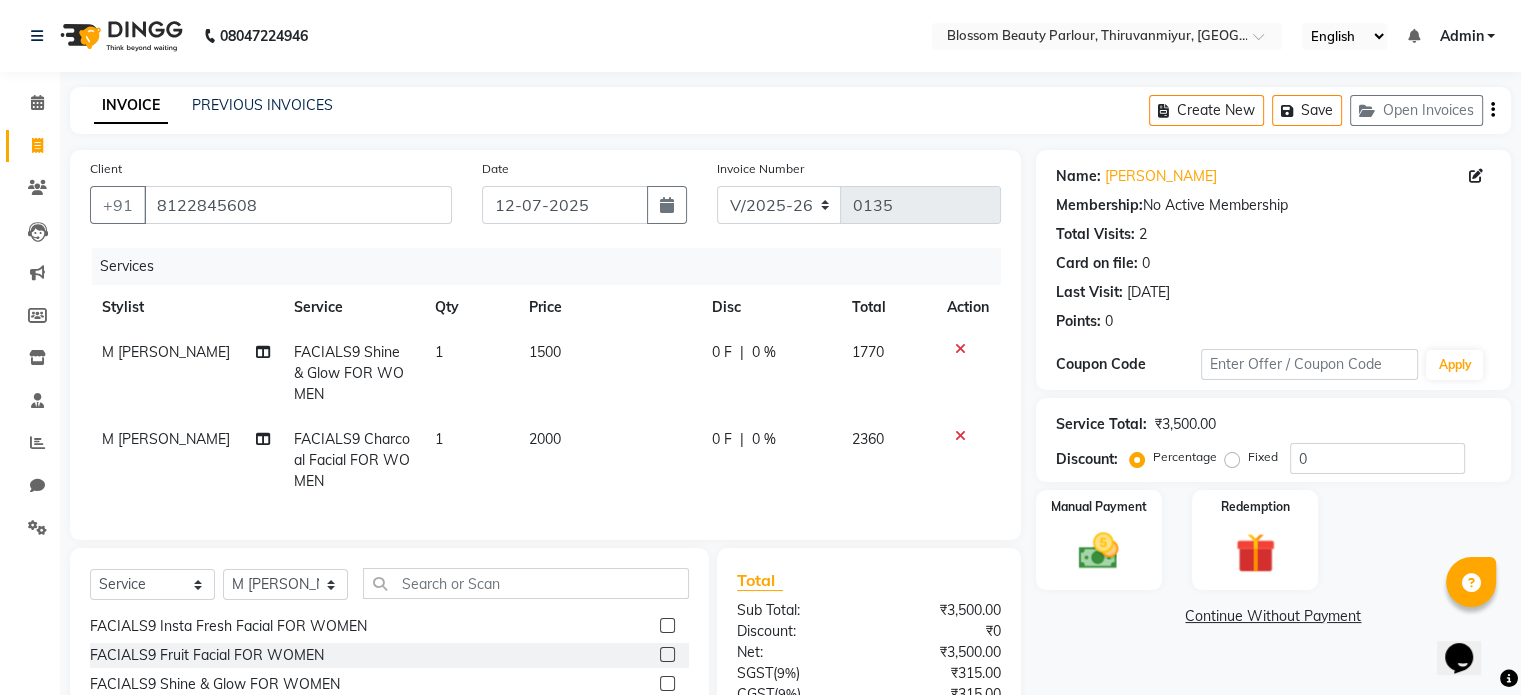 checkbox on "false" 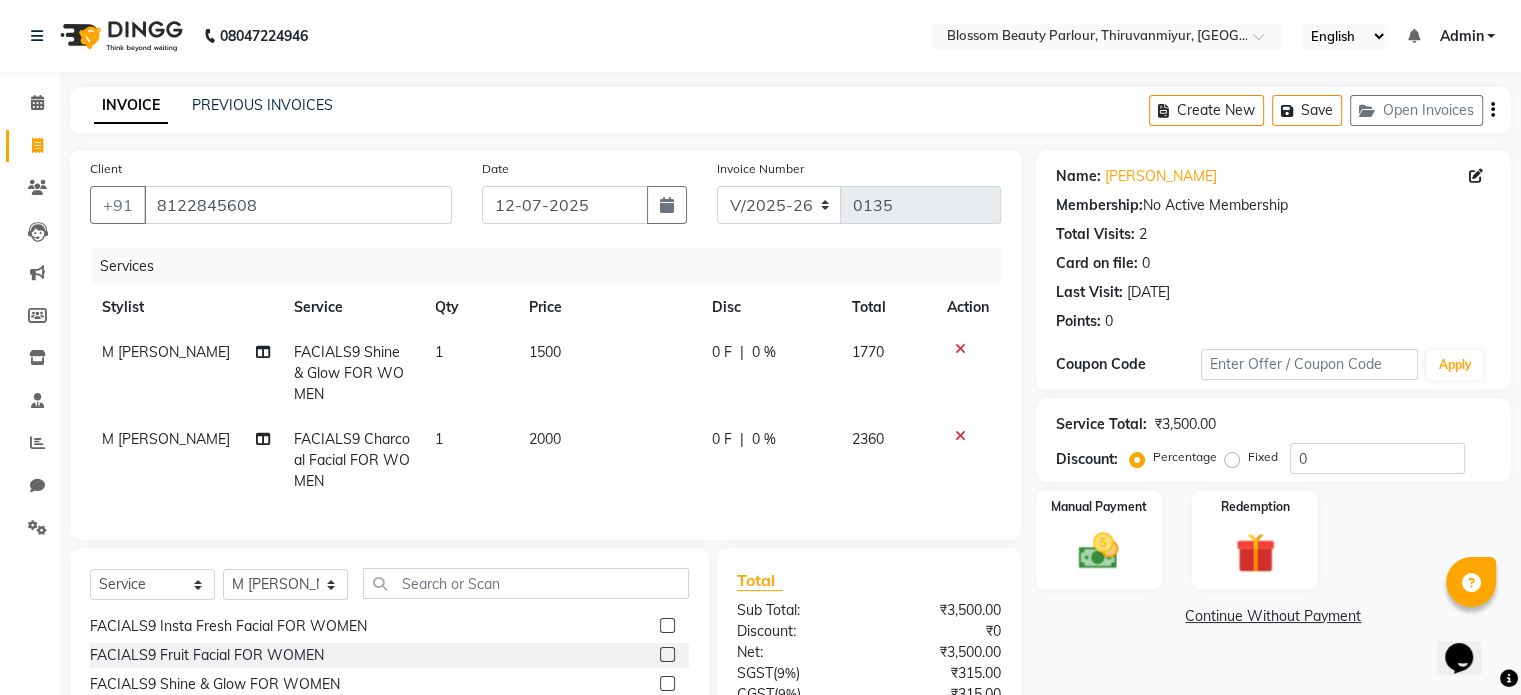 scroll, scrollTop: 193, scrollLeft: 0, axis: vertical 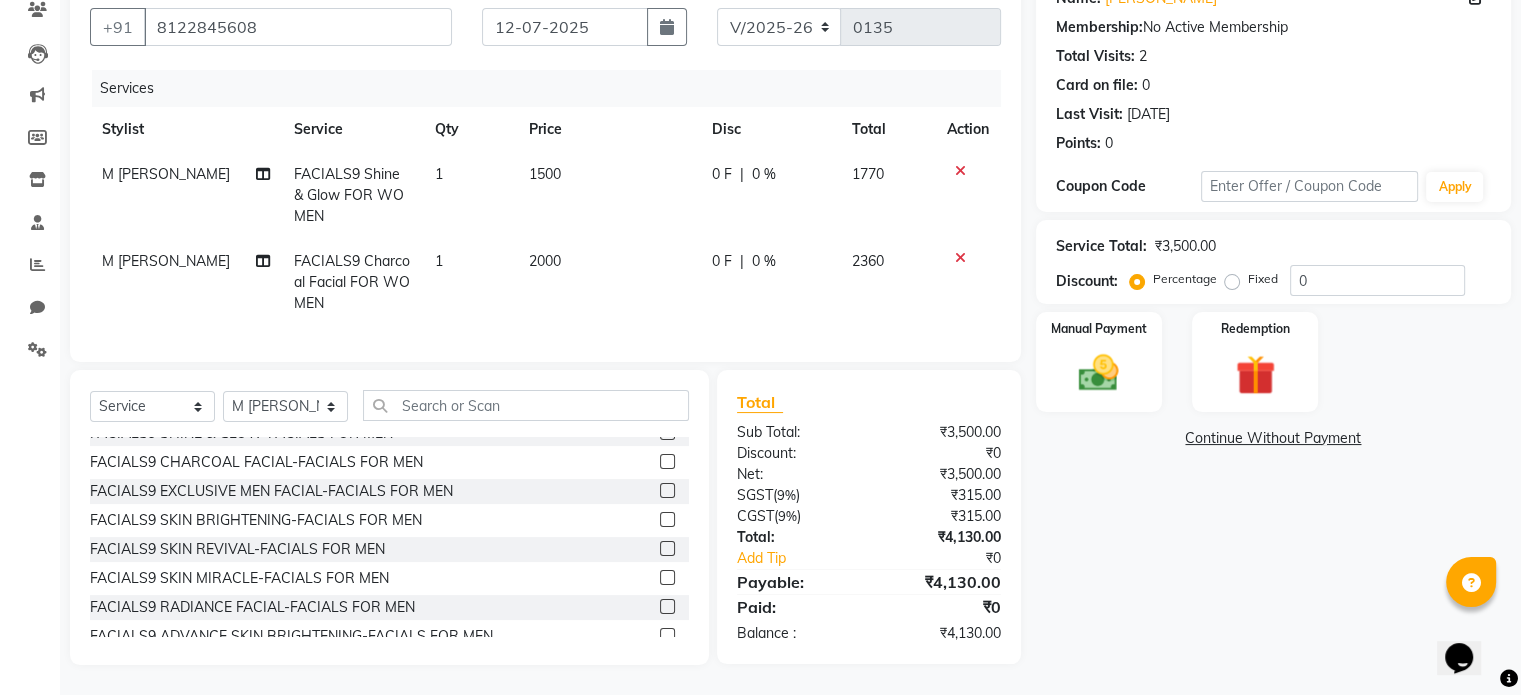 click 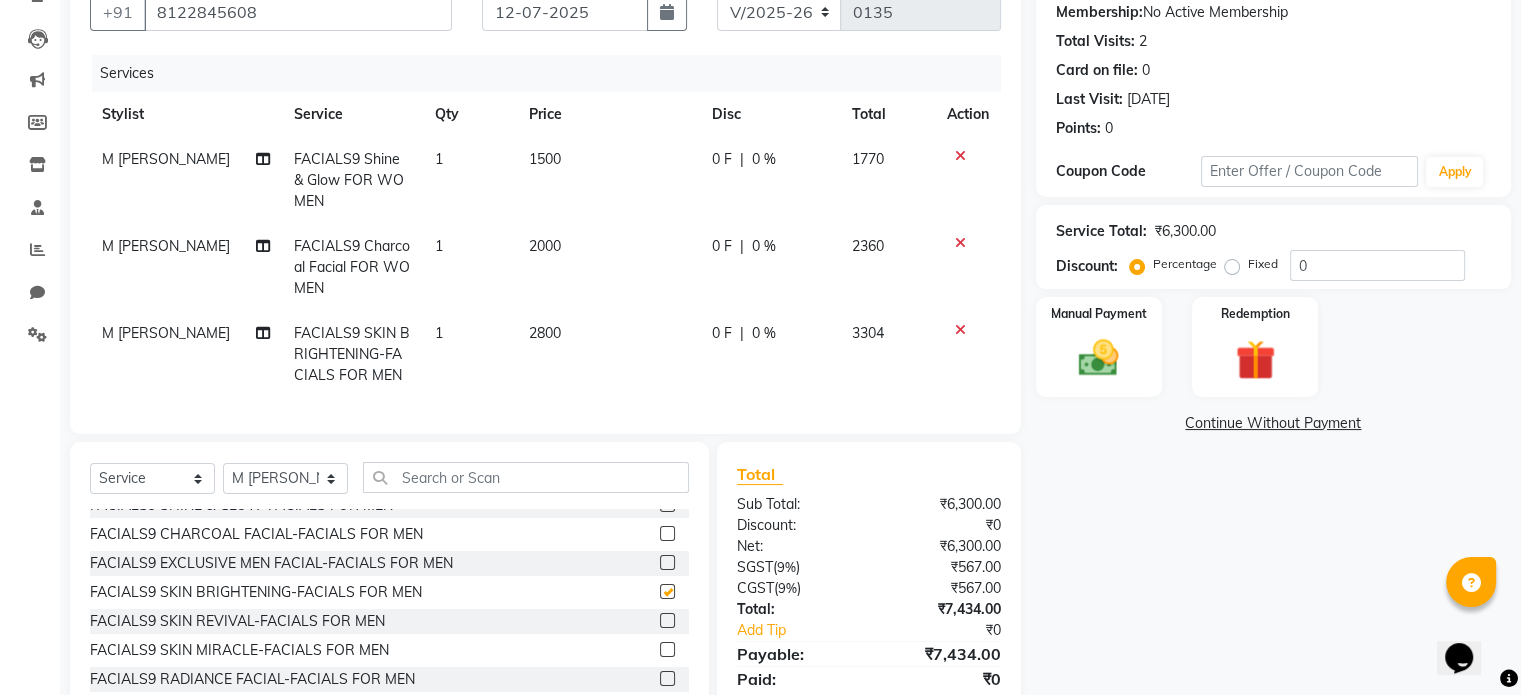 checkbox on "false" 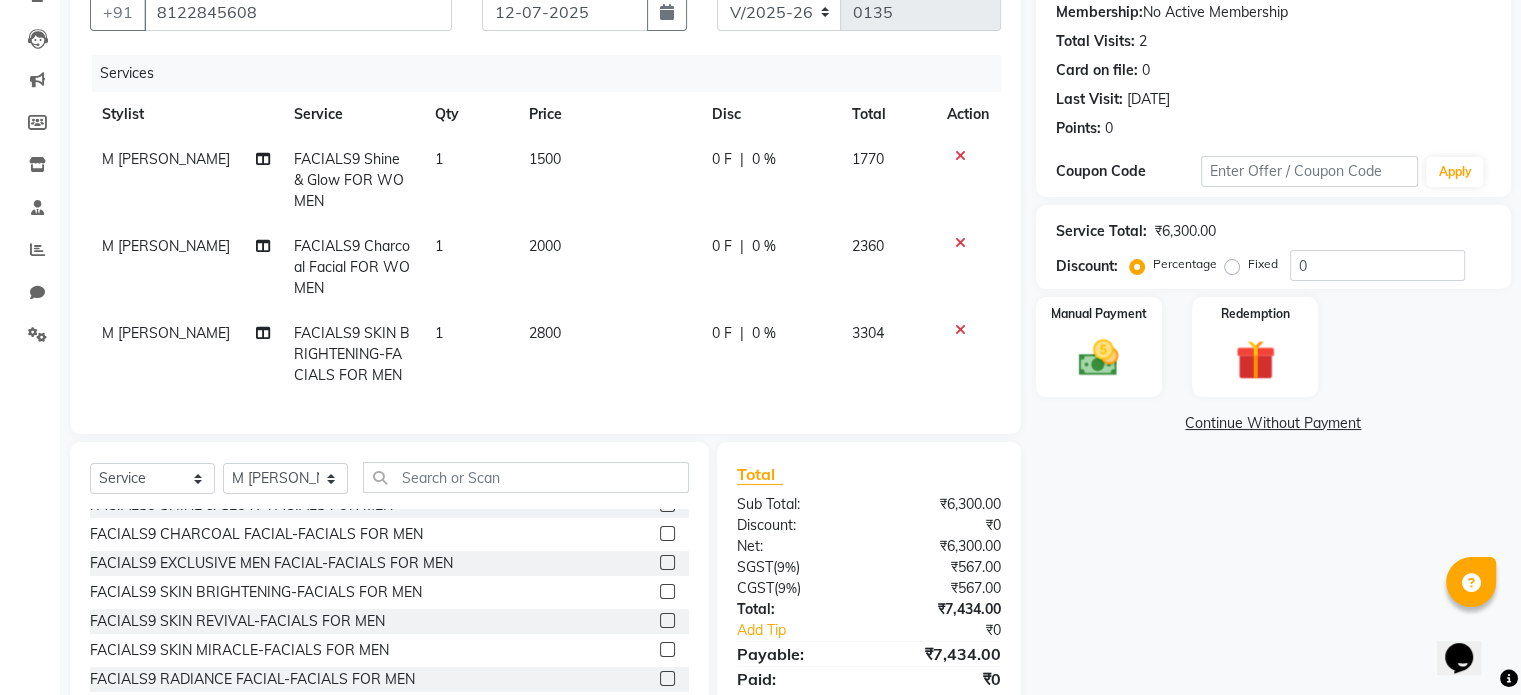 click 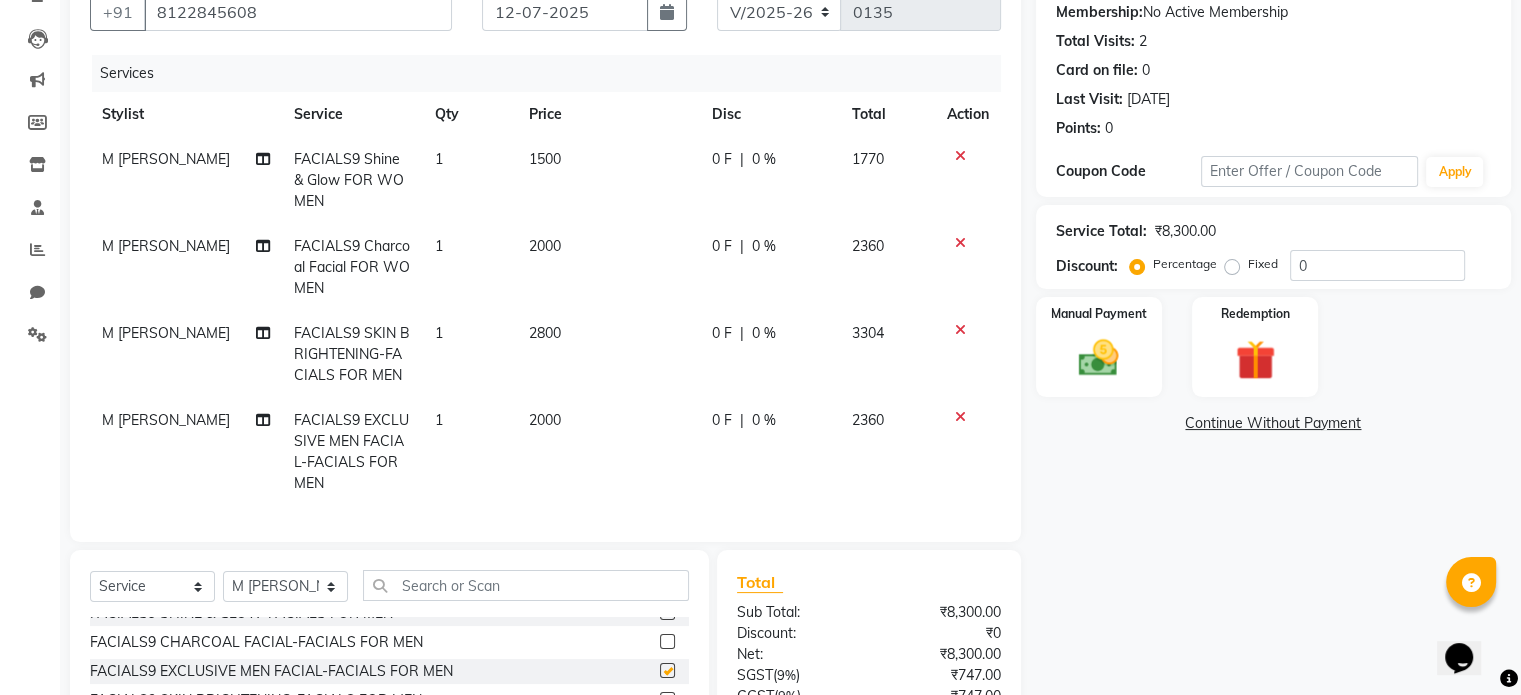 checkbox on "false" 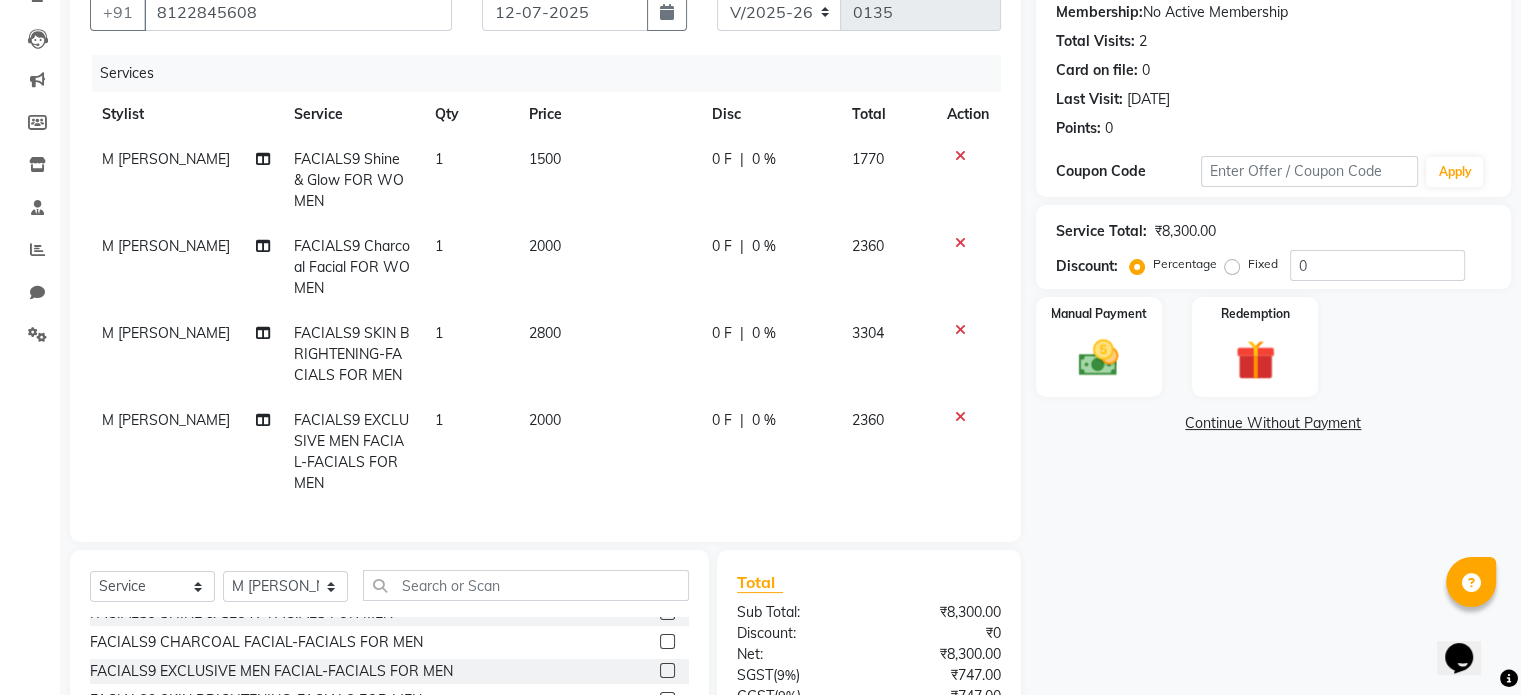 click 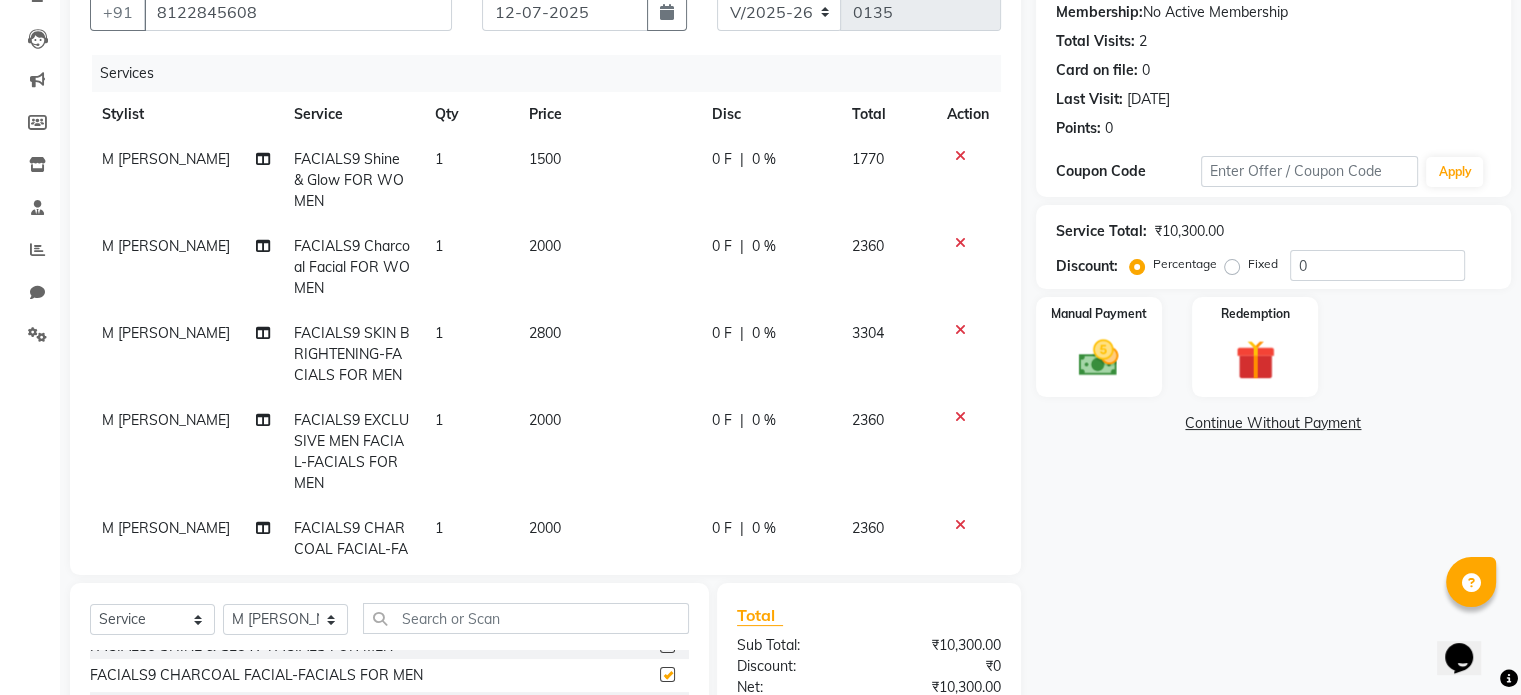 checkbox on "false" 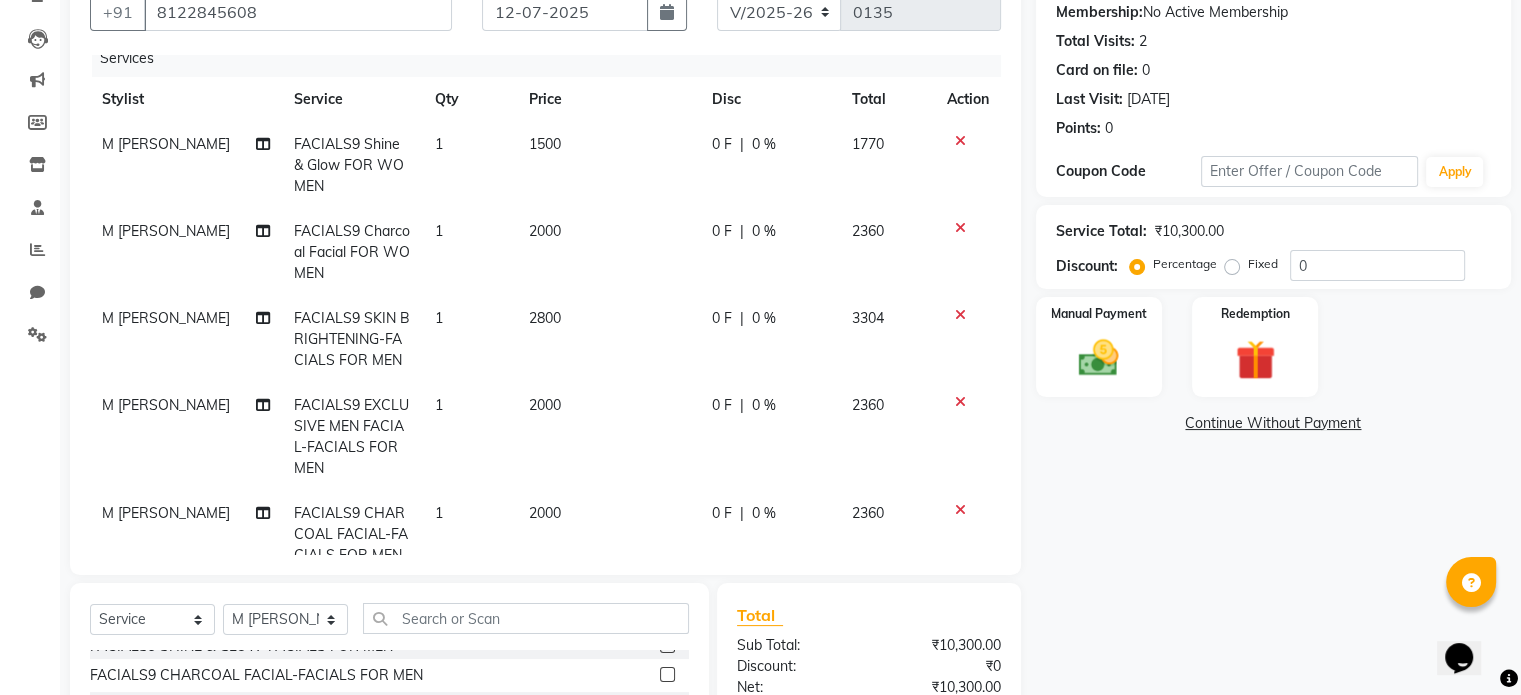 scroll, scrollTop: 0, scrollLeft: 0, axis: both 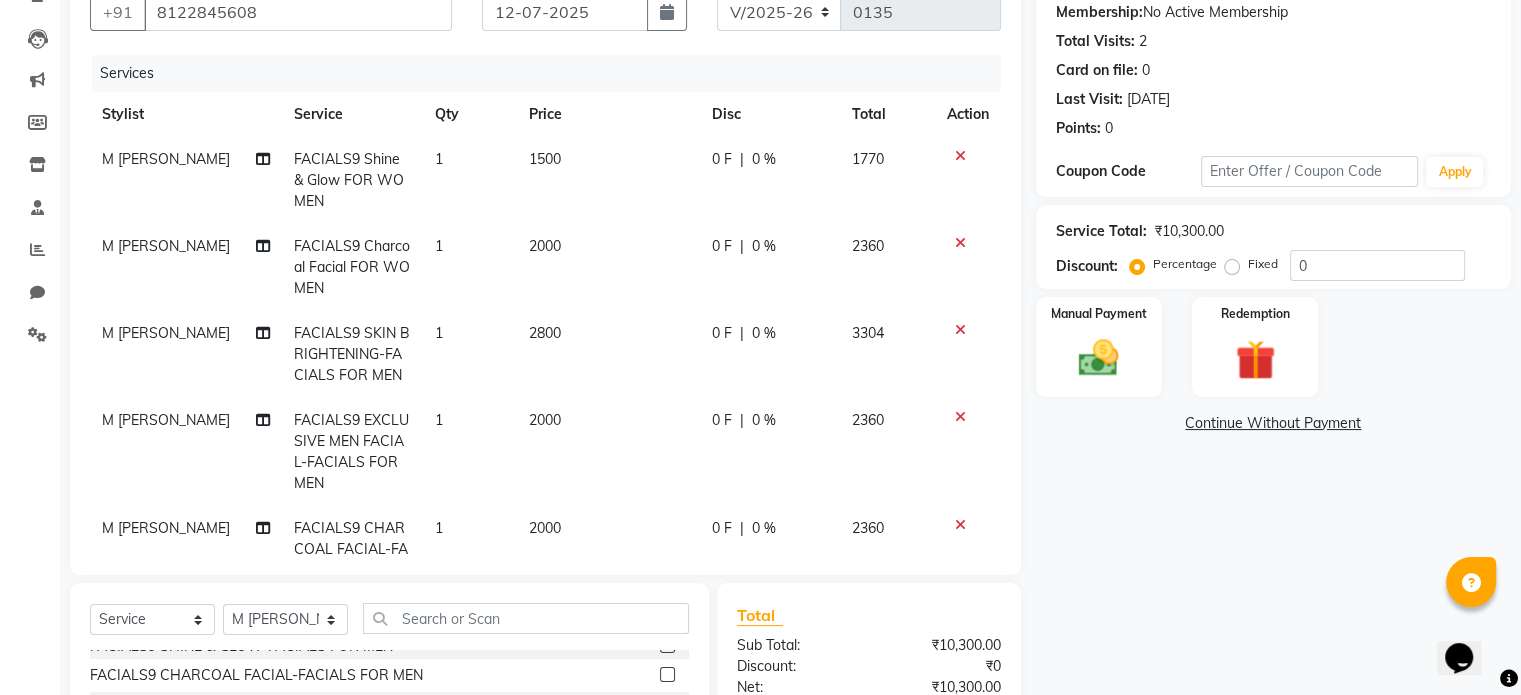click 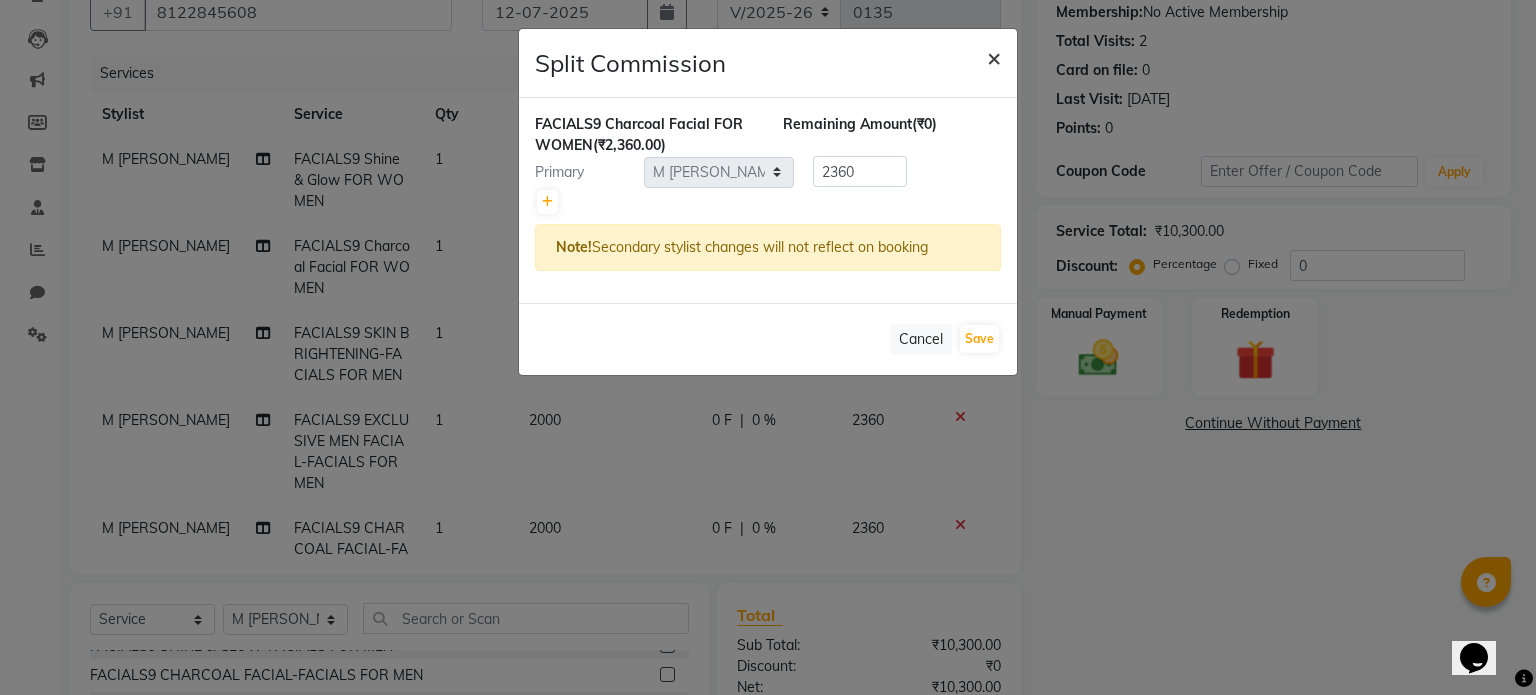 click on "×" 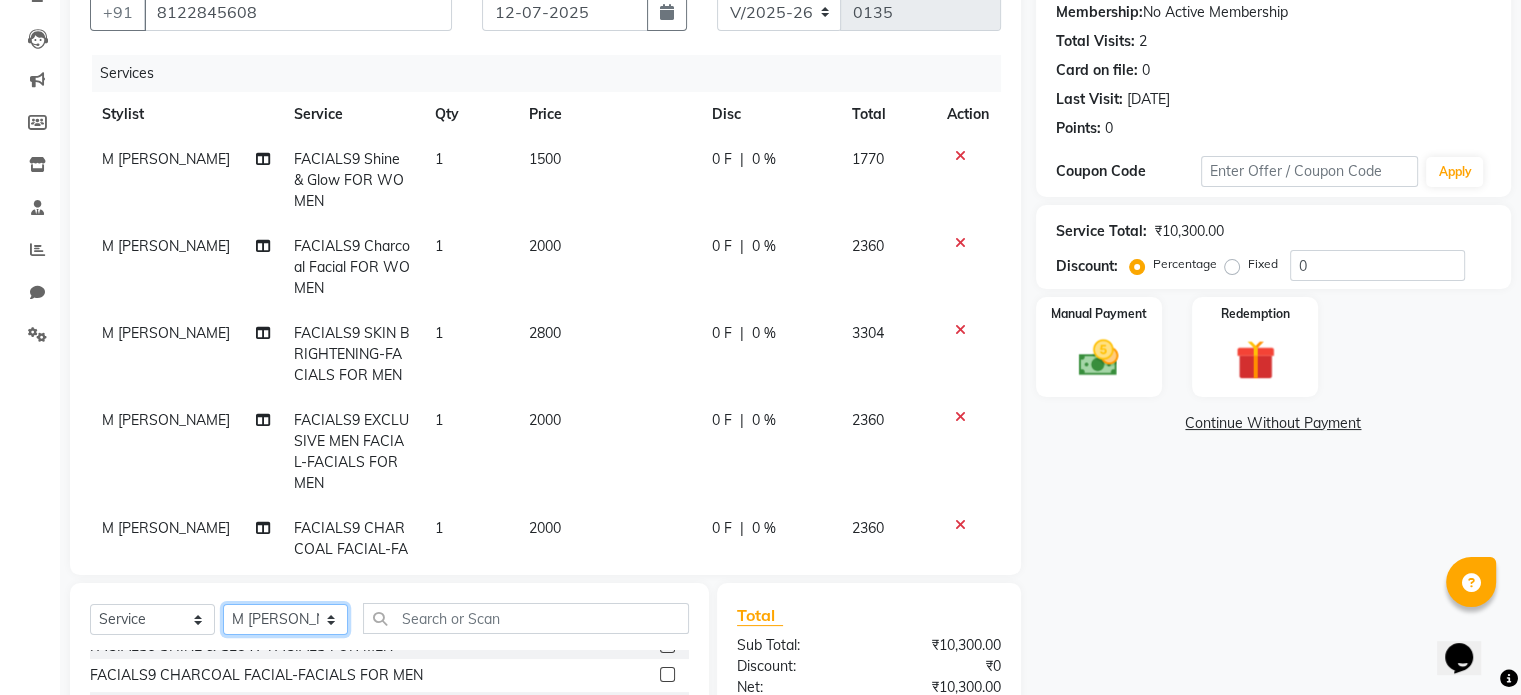 click on "Select Stylist [PERSON_NAME] [PERSON_NAME] [PERSON_NAME] [PERSON_NAME] [PERSON_NAME] M [PERSON_NAME] Old Staff Swathi" 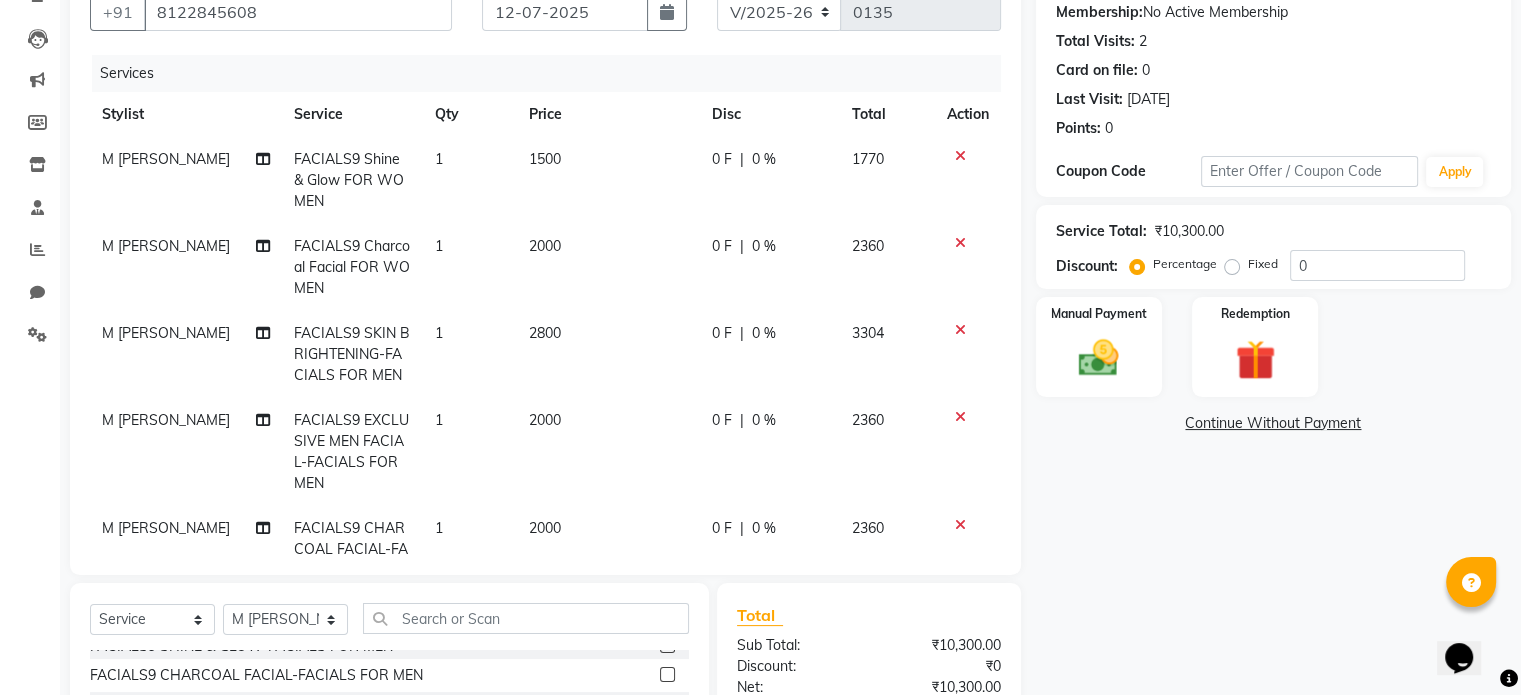 click on "M [PERSON_NAME]" 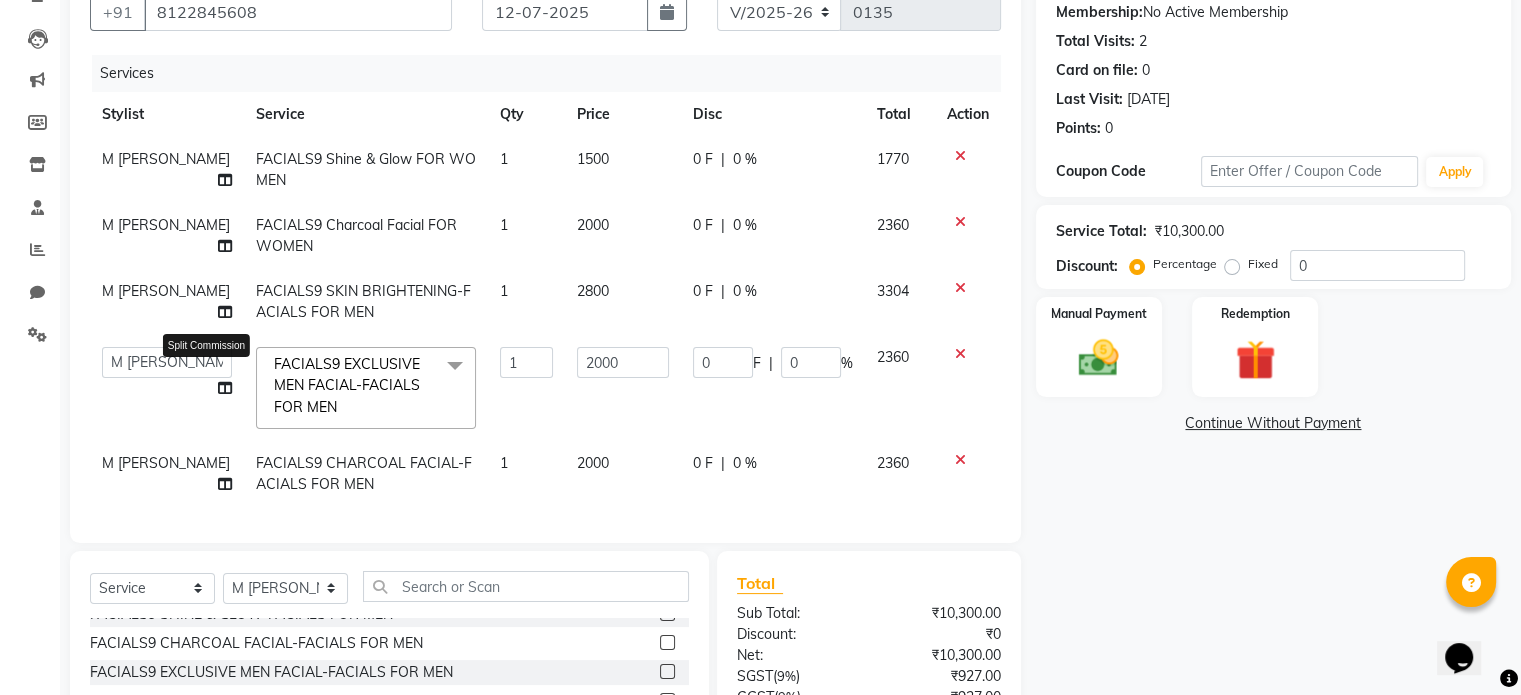 click 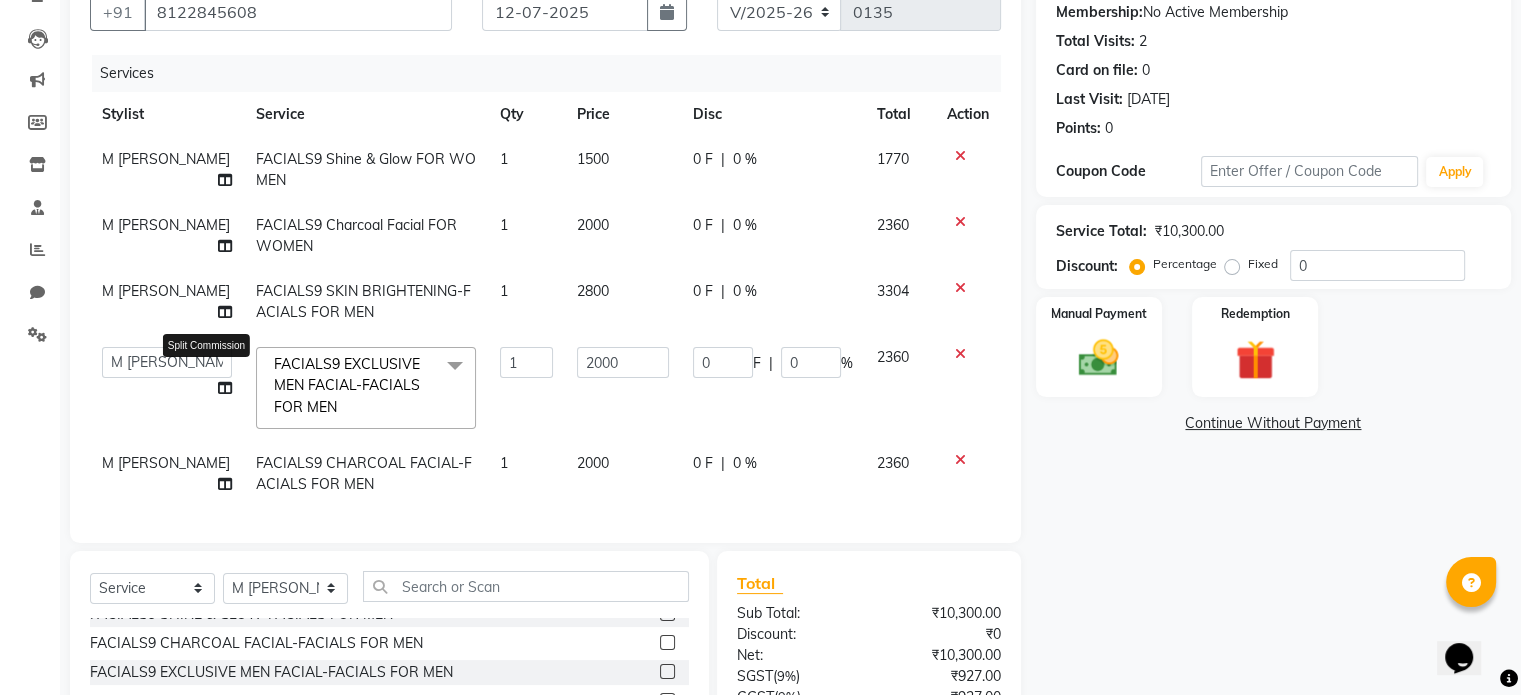 select on "85638" 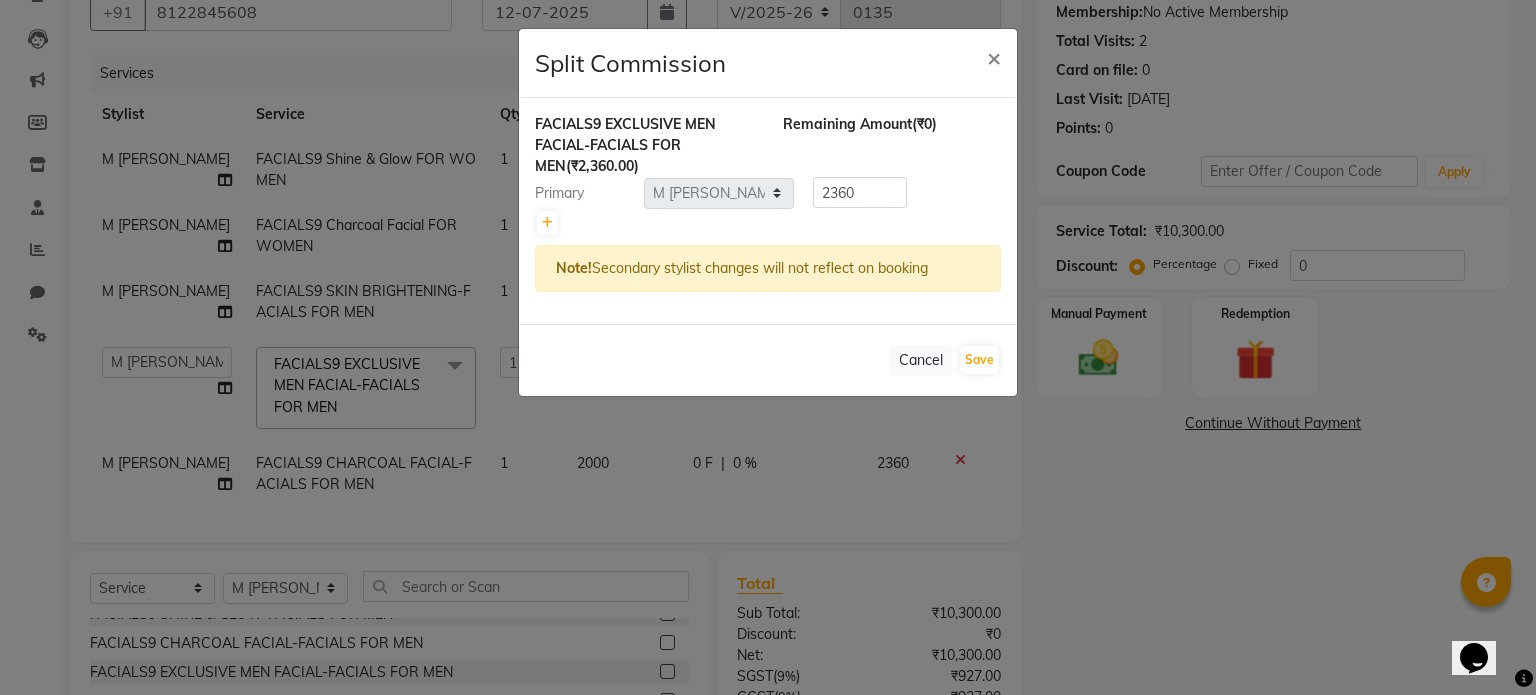 click on "Note!  Secondary stylist changes will not reflect on booking" 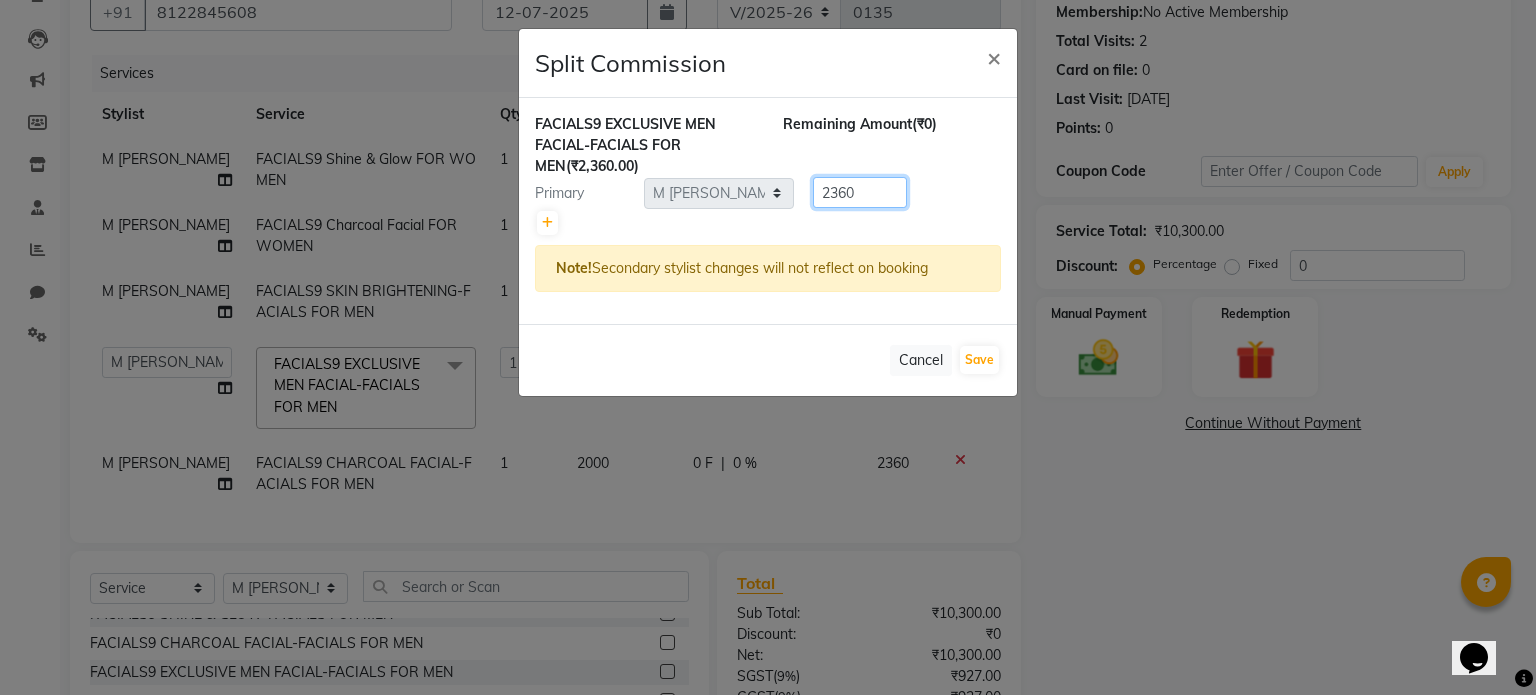 click on "2360" 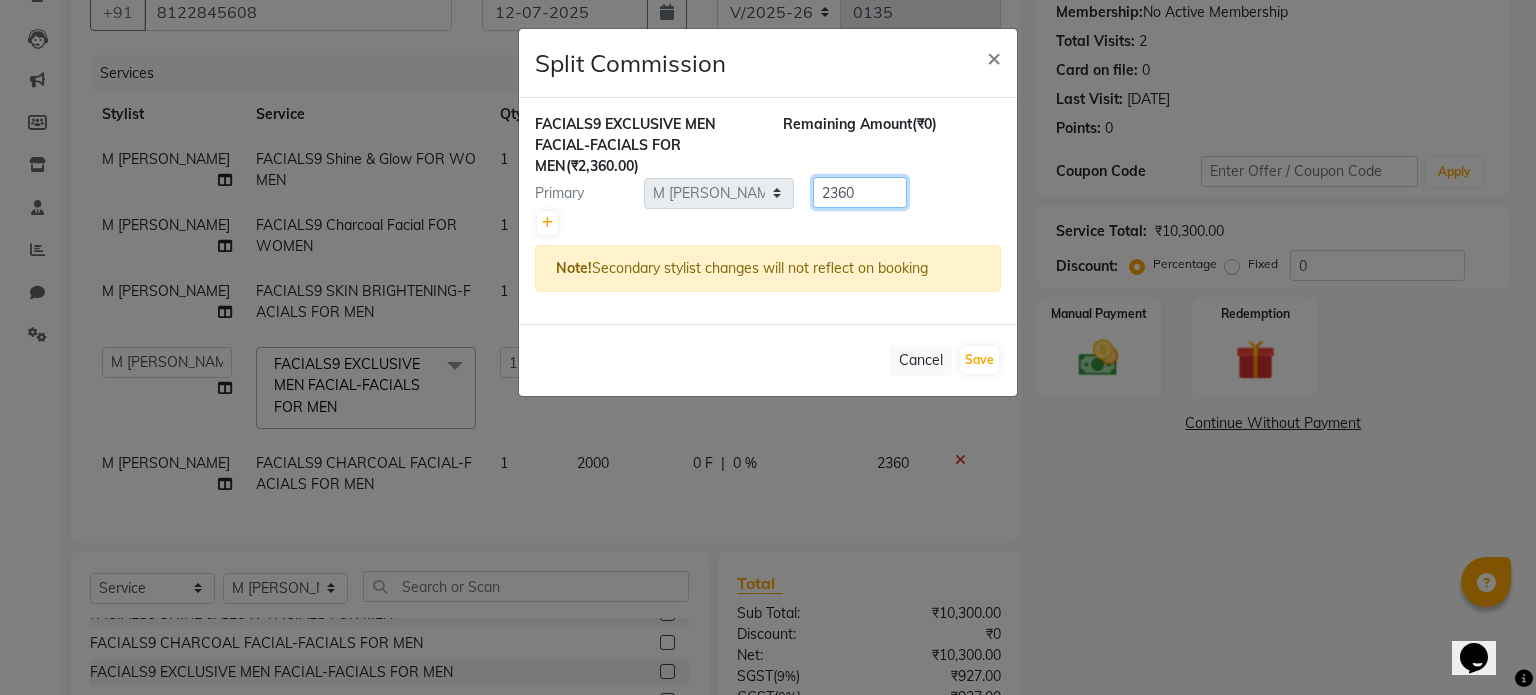 drag, startPoint x: 871, startPoint y: 192, endPoint x: 858, endPoint y: 192, distance: 13 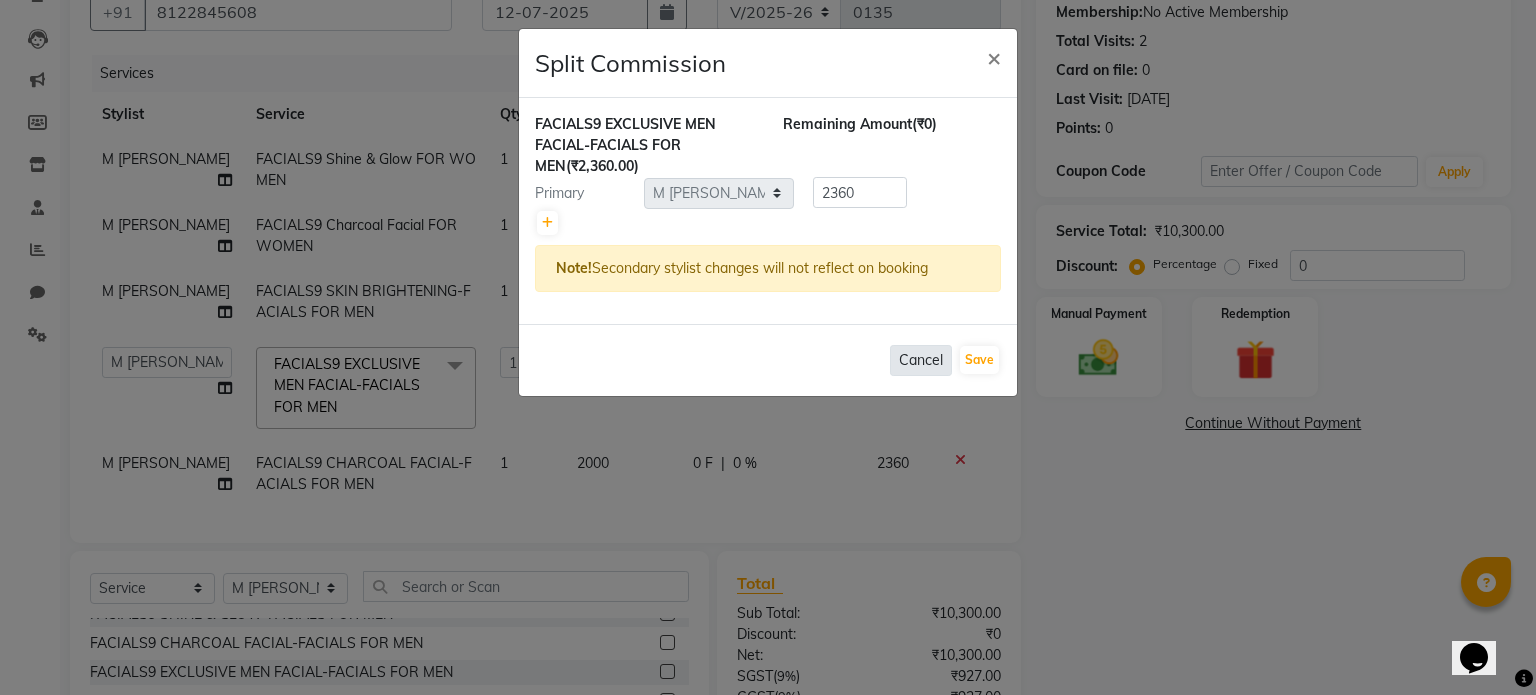 click on "Cancel" 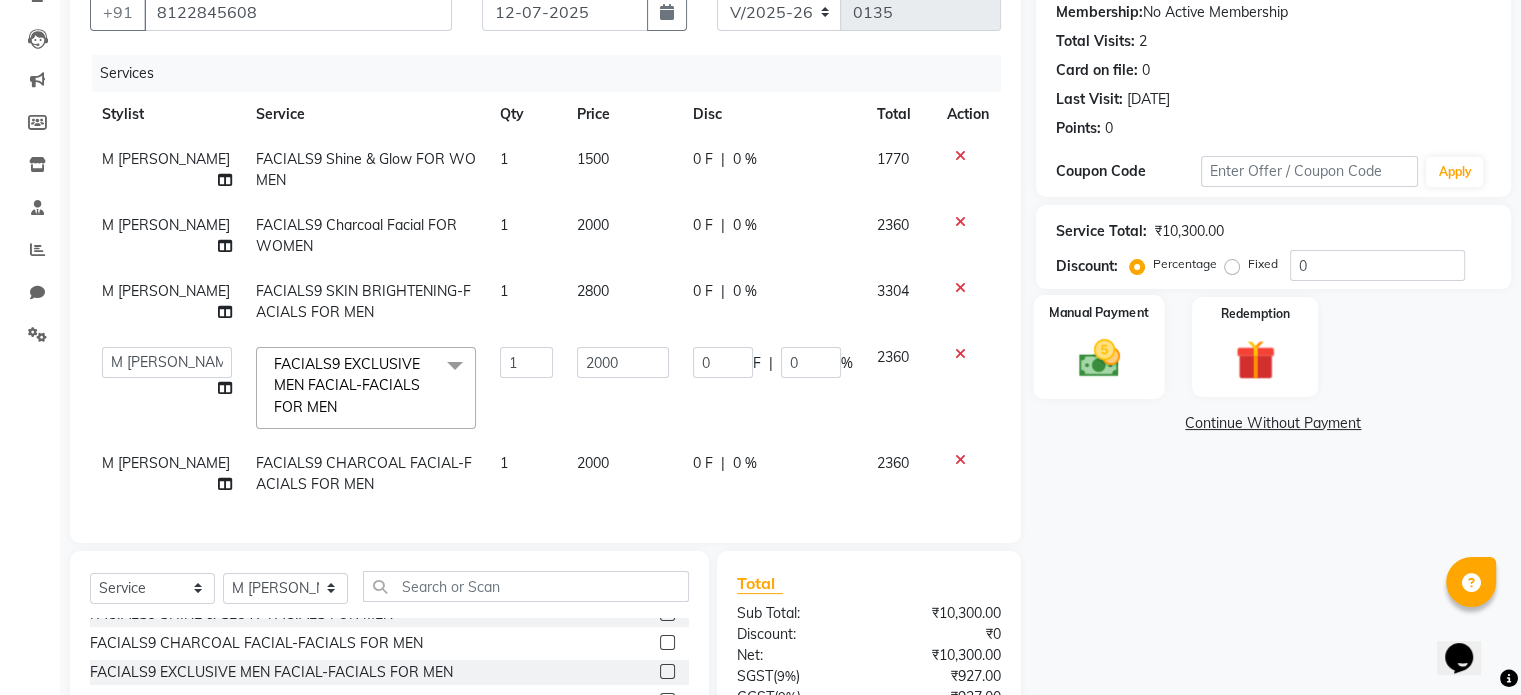 click on "Manual Payment" 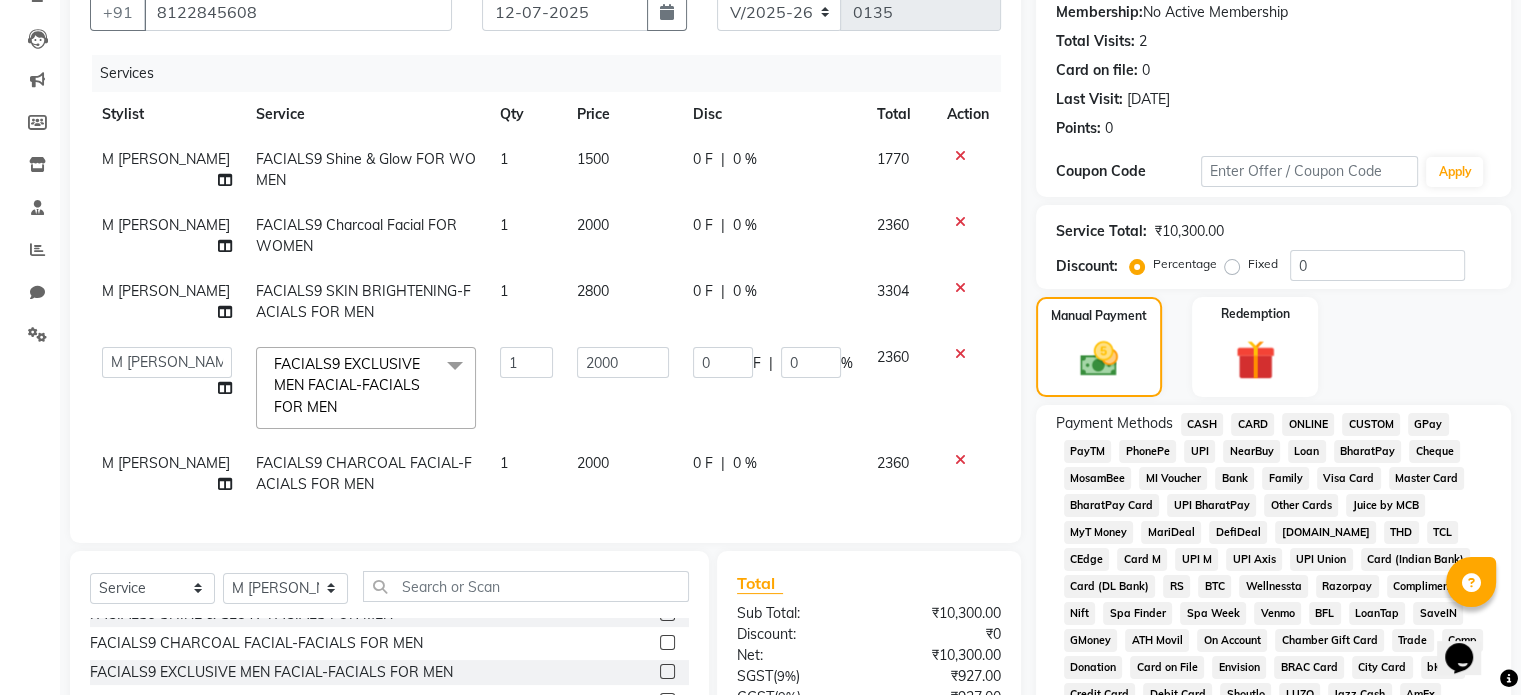 click on "Bank" 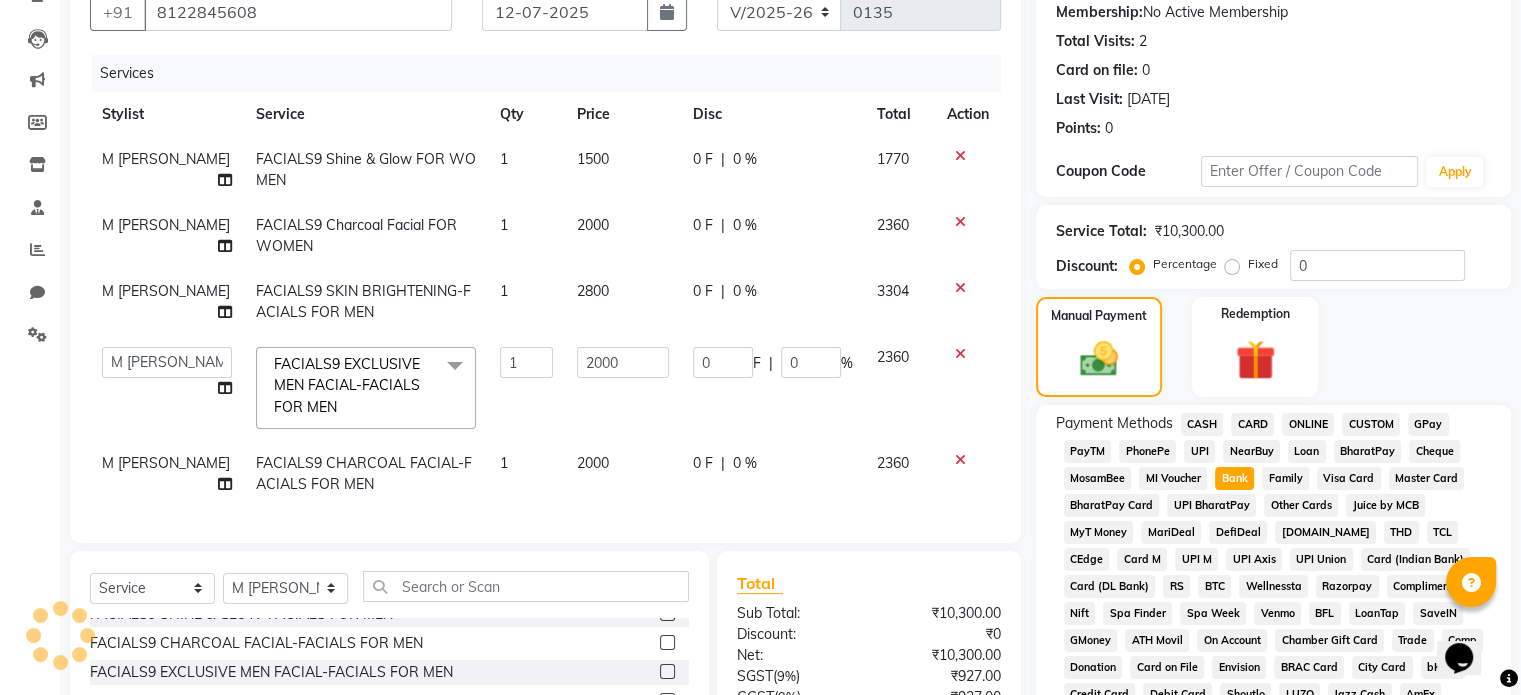 click on "Manual Payment Redemption" 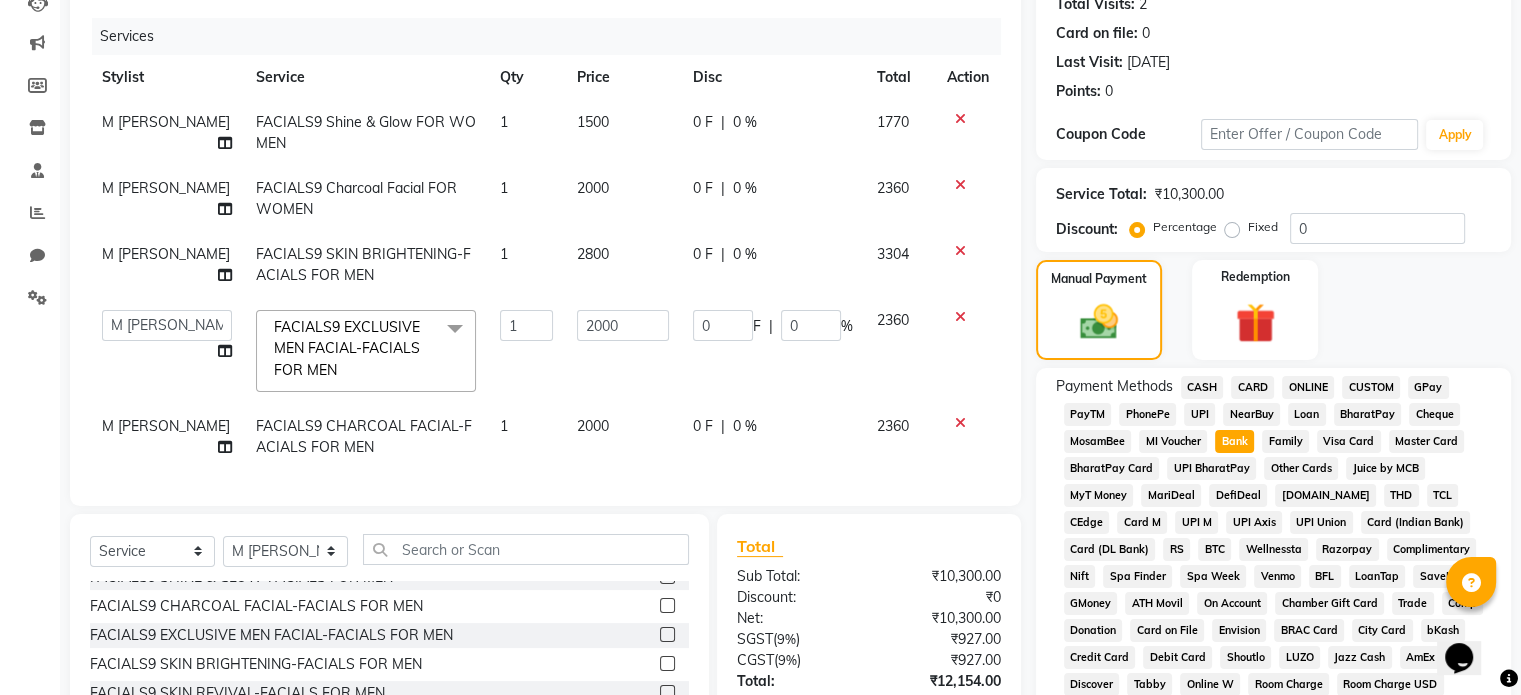 scroll, scrollTop: 237, scrollLeft: 0, axis: vertical 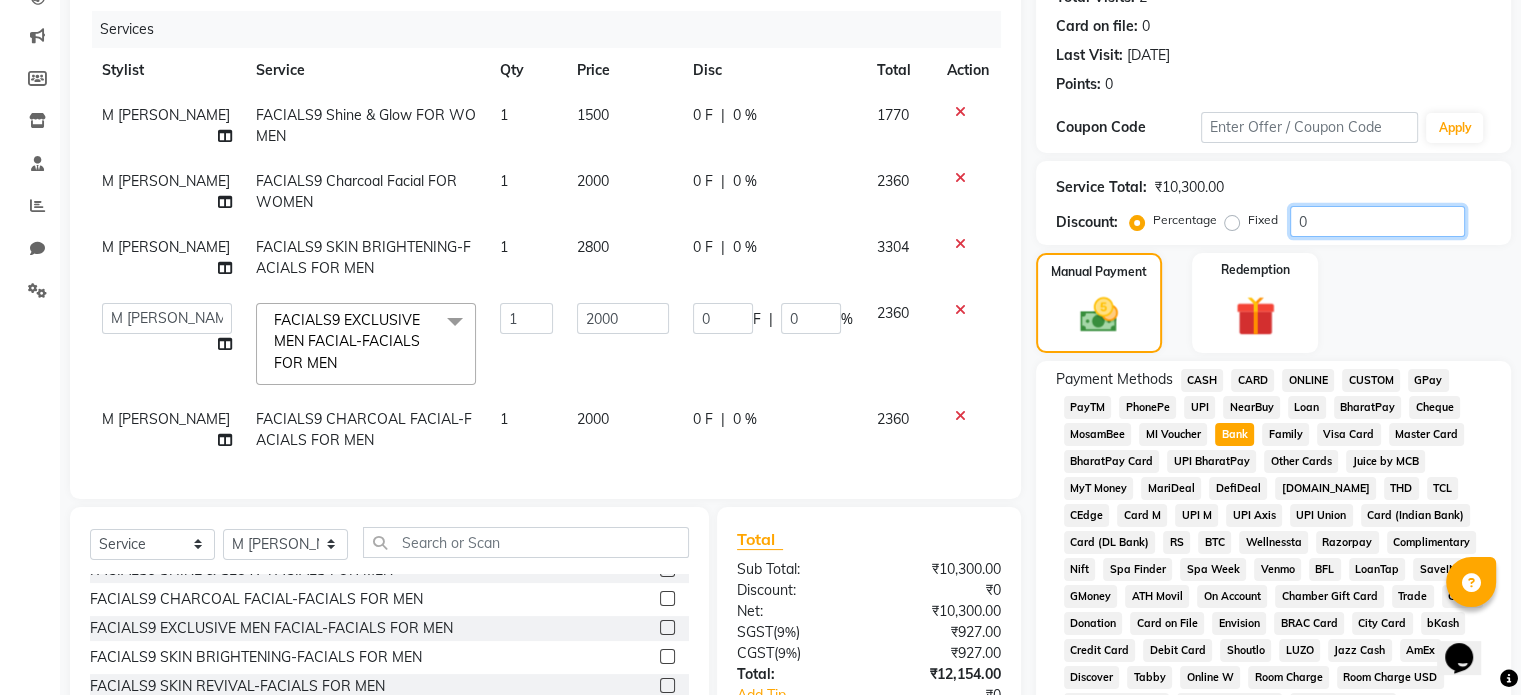 click on "0" 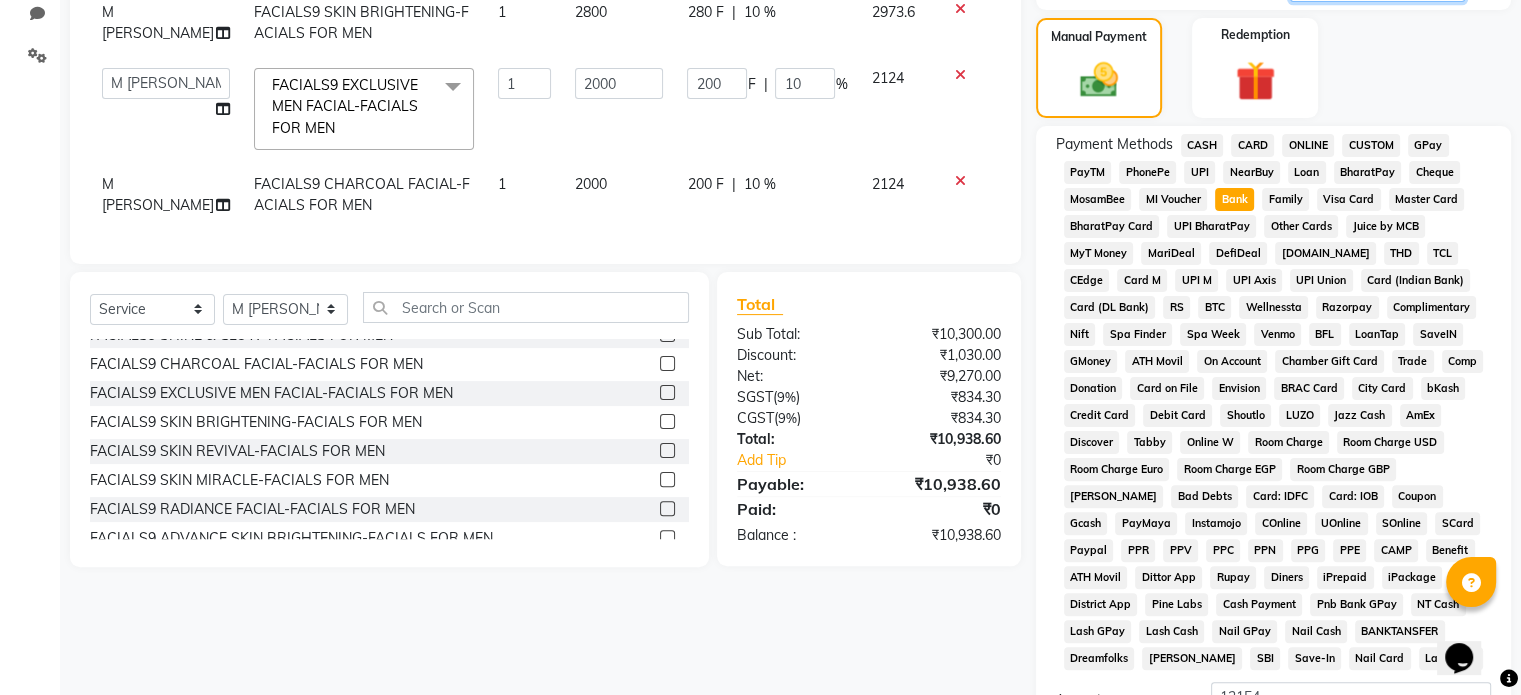 scroll, scrollTop: 728, scrollLeft: 0, axis: vertical 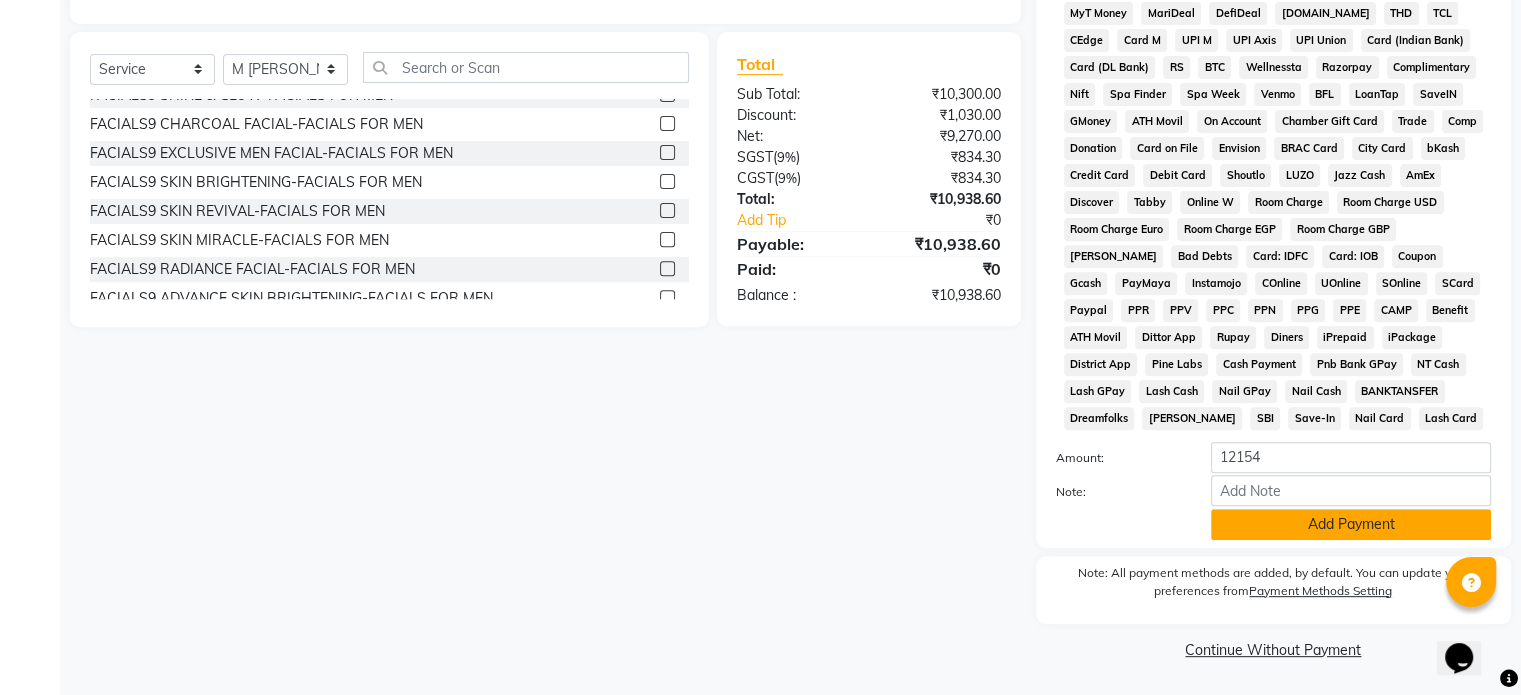 type on "10" 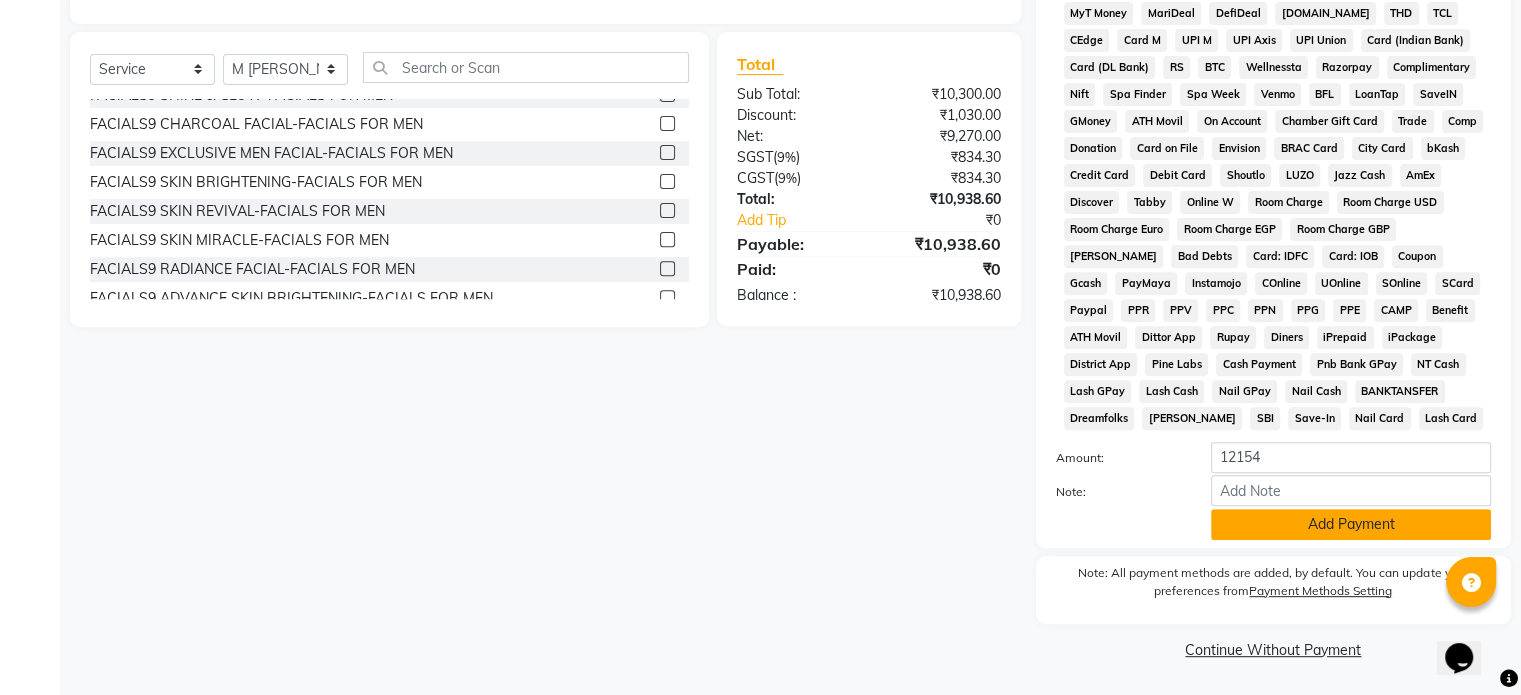 click on "Add Payment" 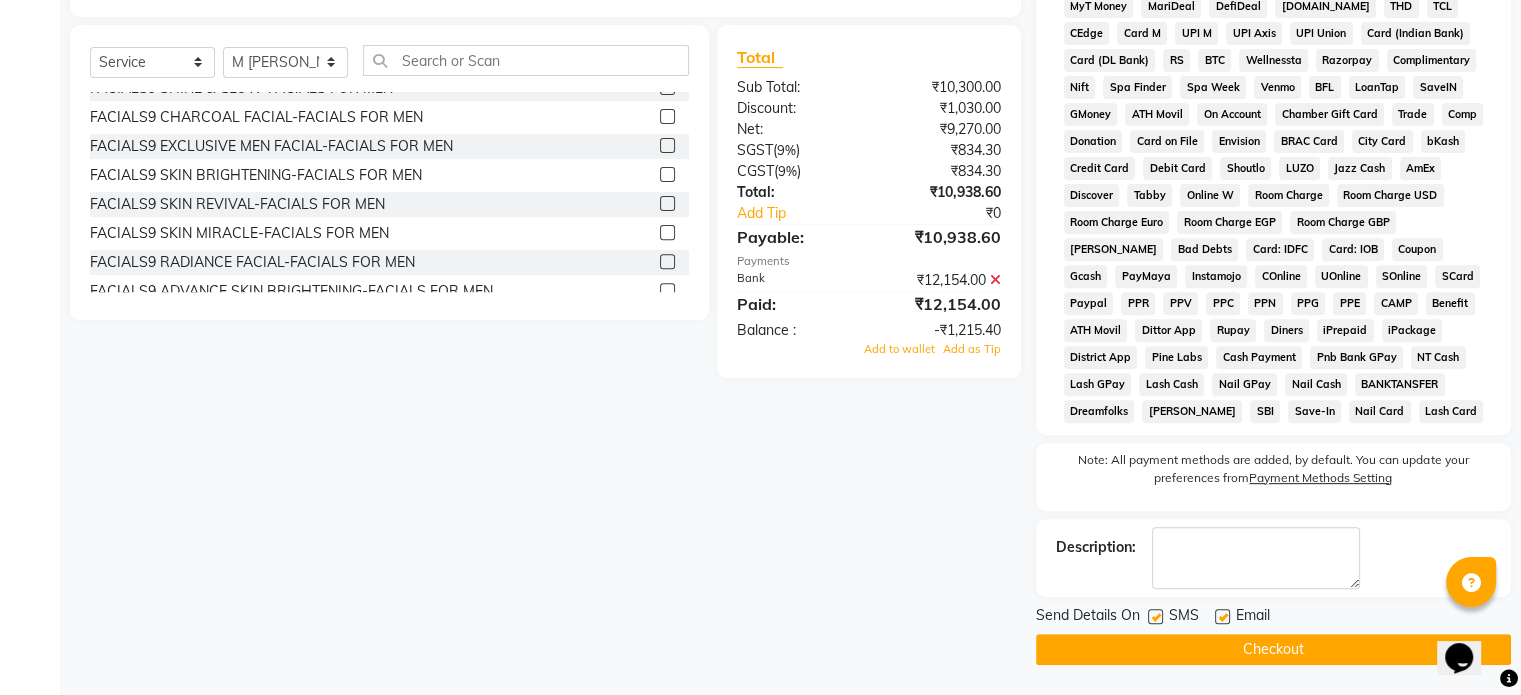 click on "Checkout" 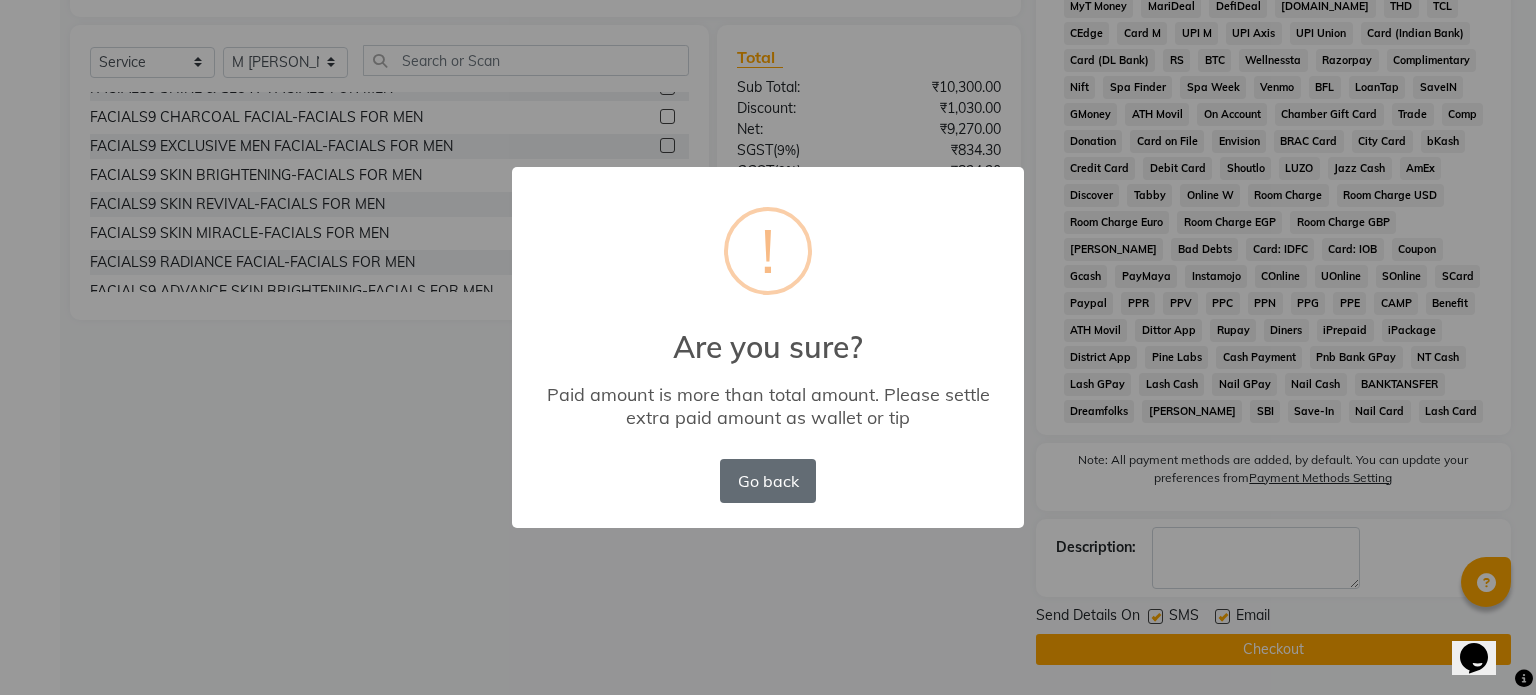 click on "Go back" at bounding box center (768, 481) 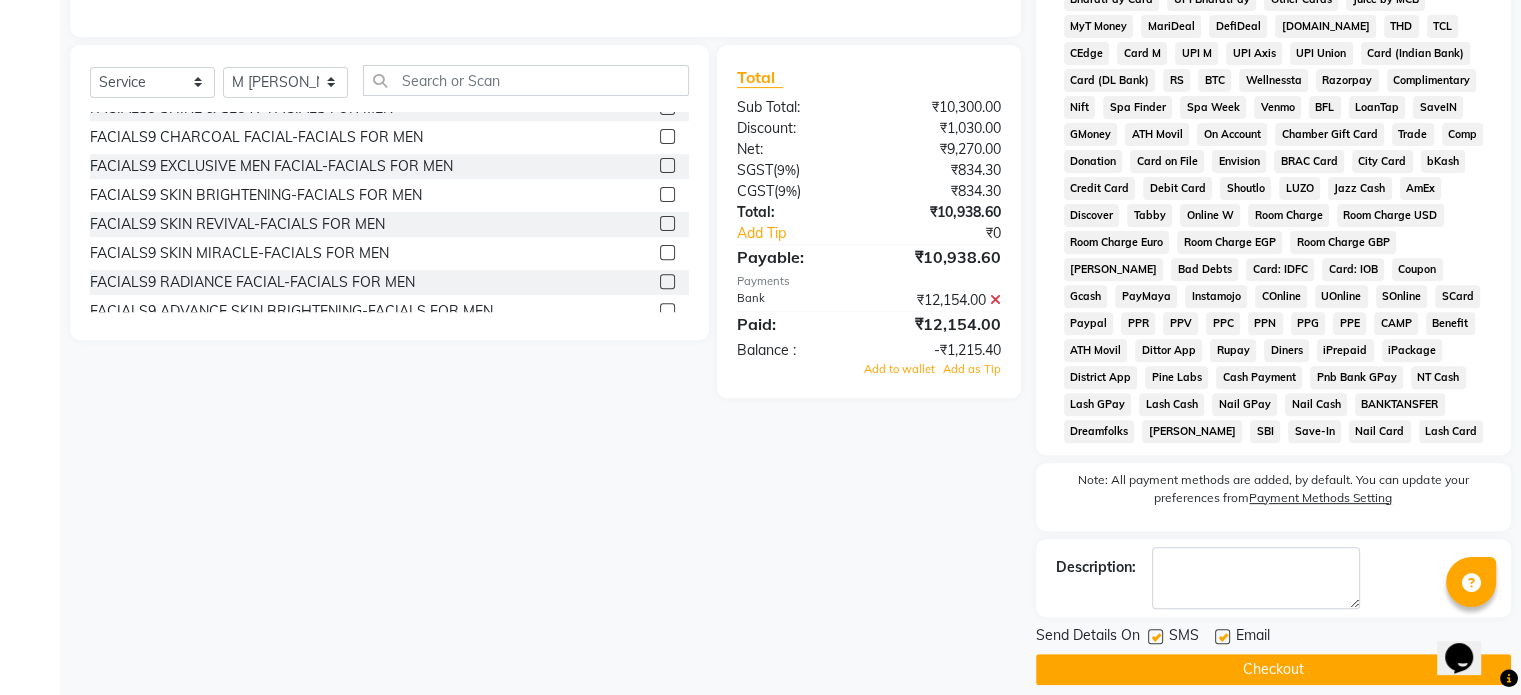 scroll, scrollTop: 700, scrollLeft: 0, axis: vertical 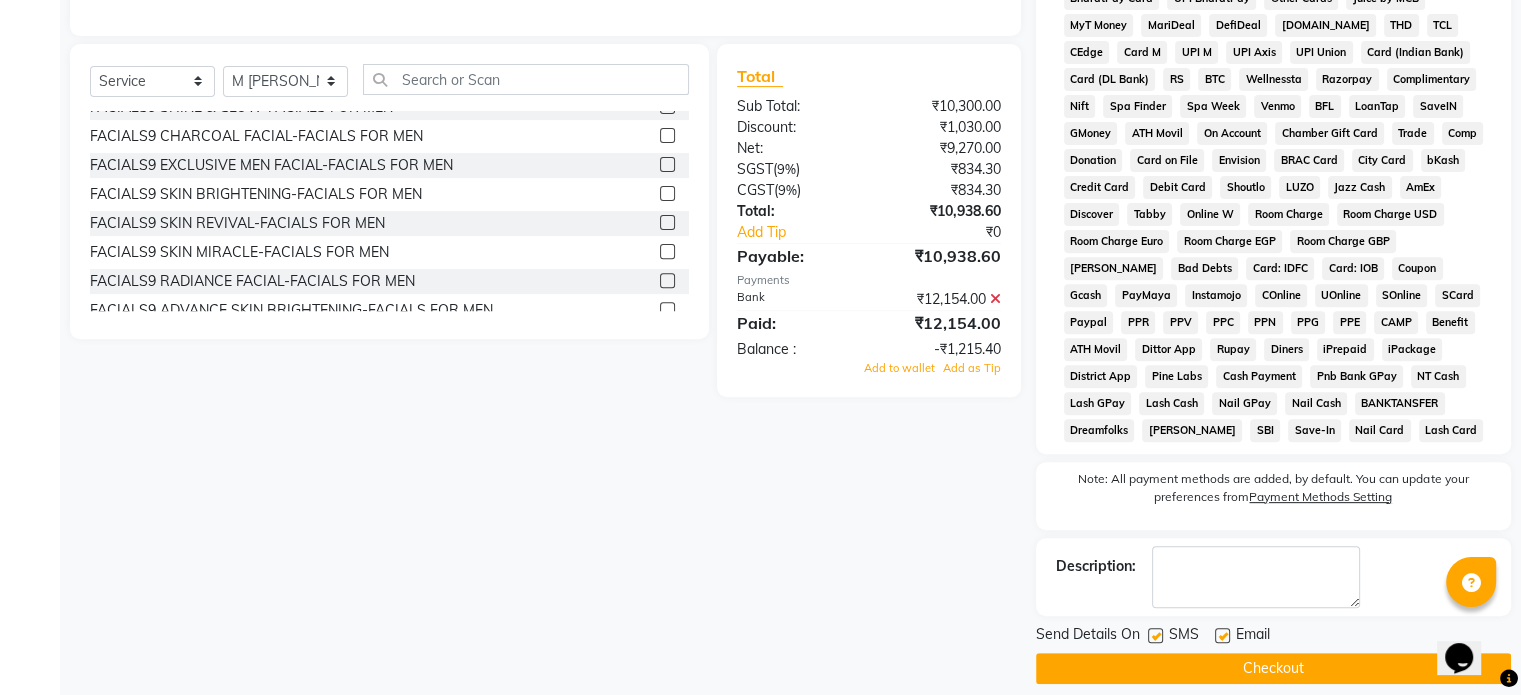 click 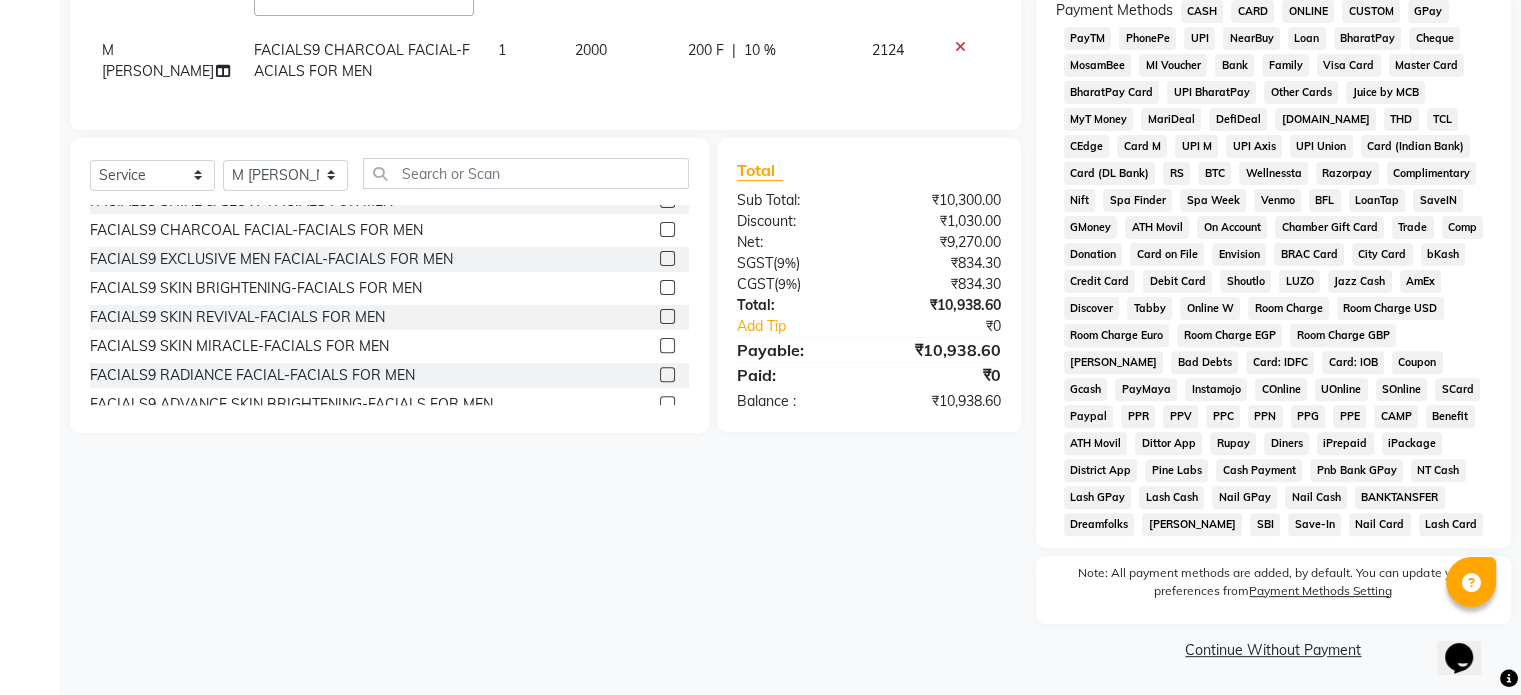 click on "Cash Payment" 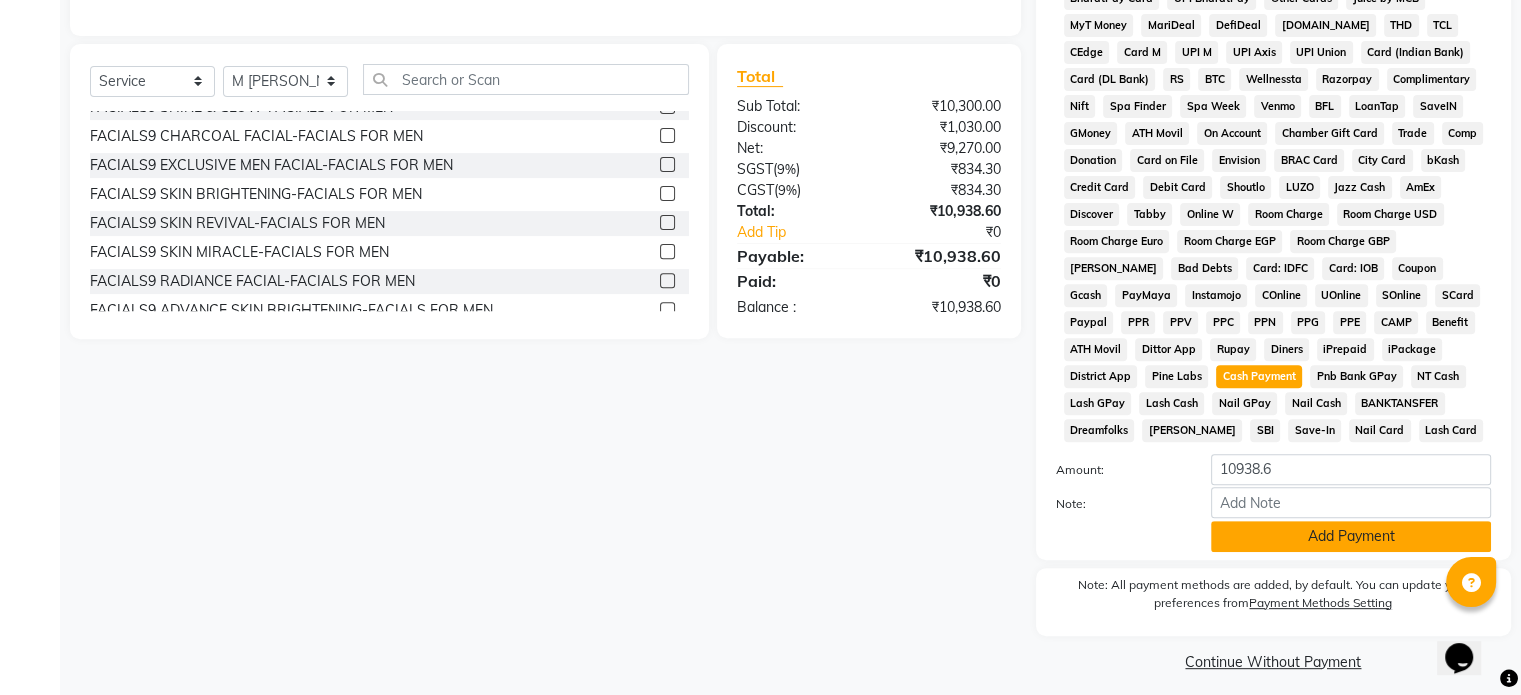click on "Add Payment" 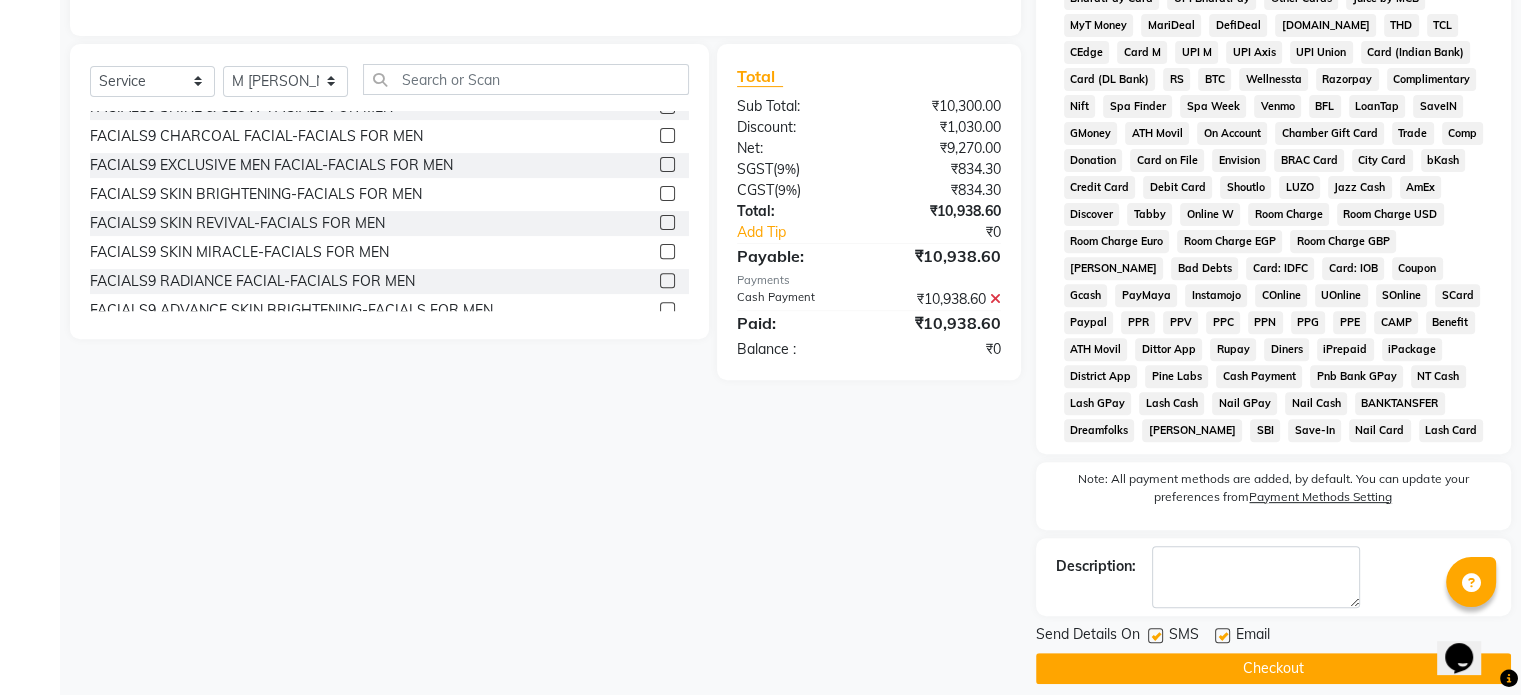 click on "Checkout" 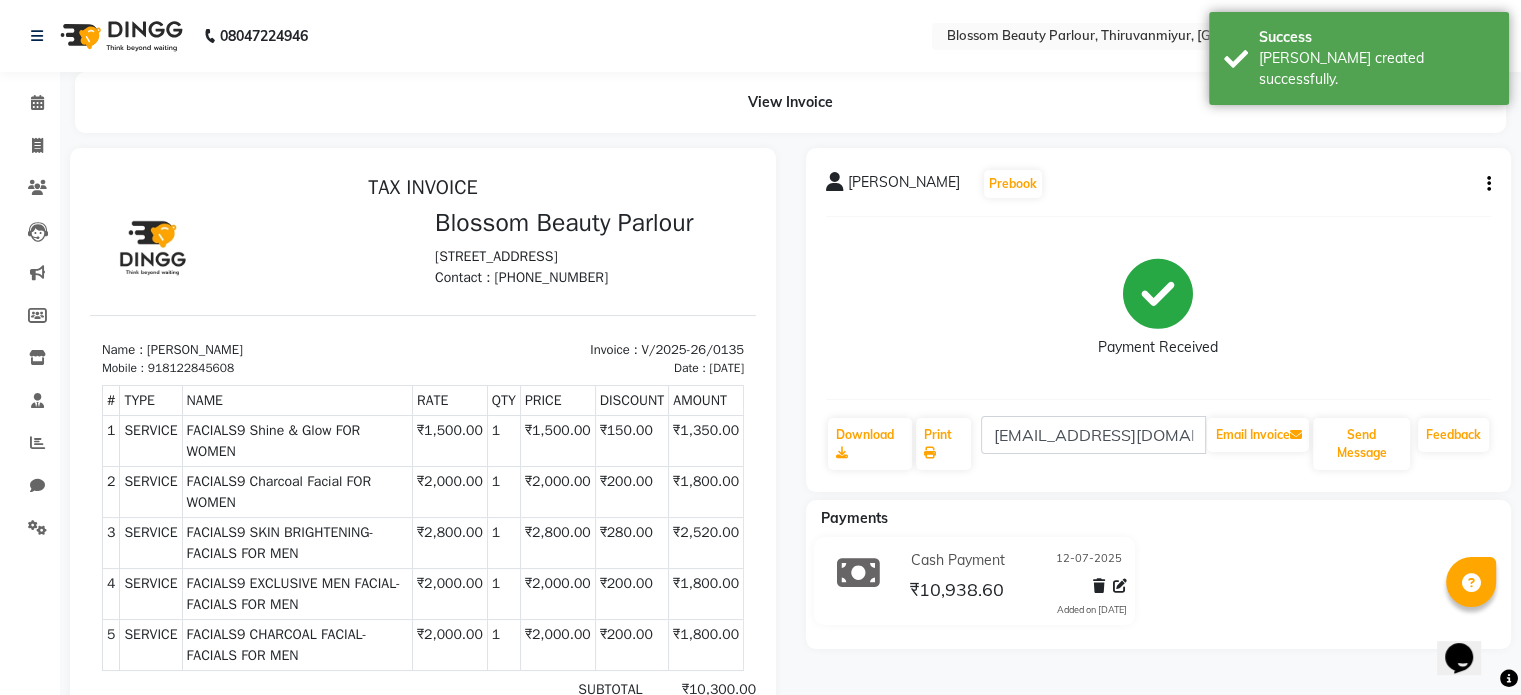 scroll, scrollTop: 0, scrollLeft: 0, axis: both 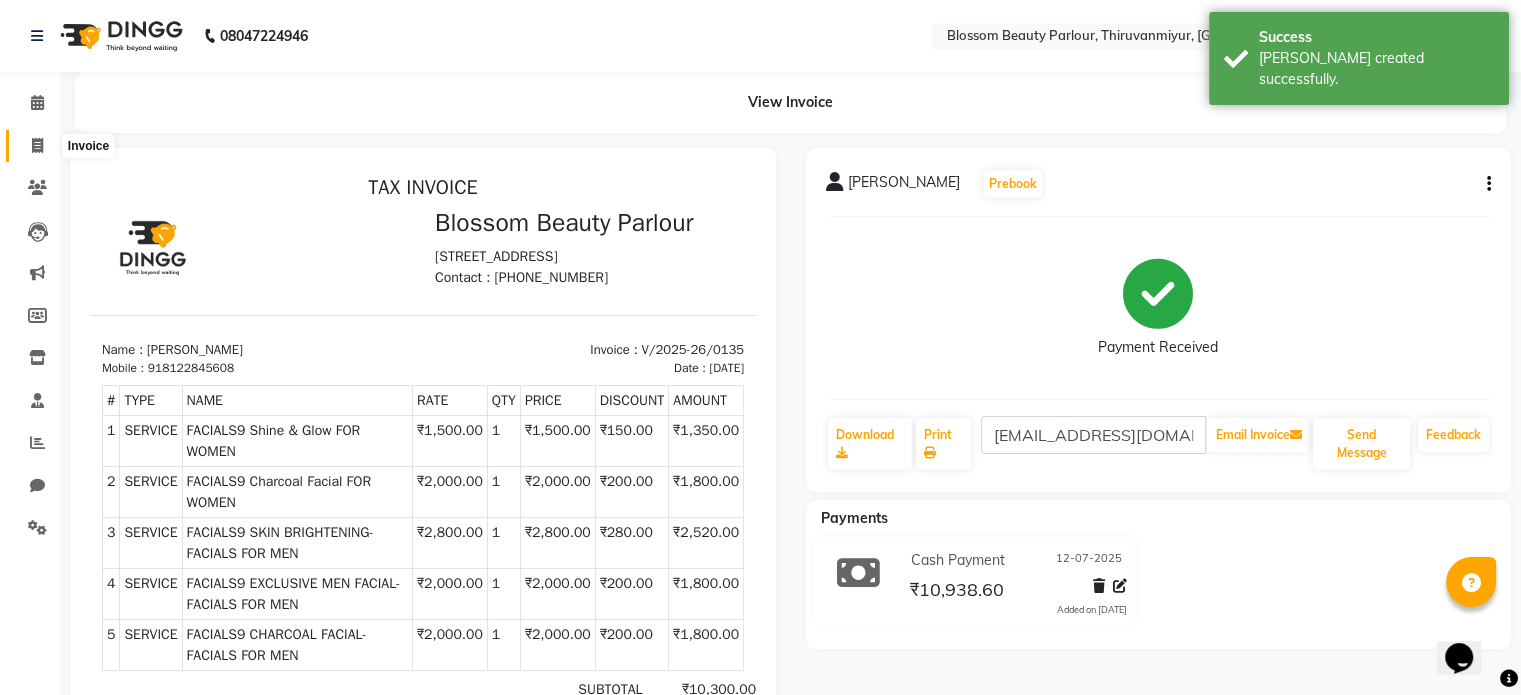 click 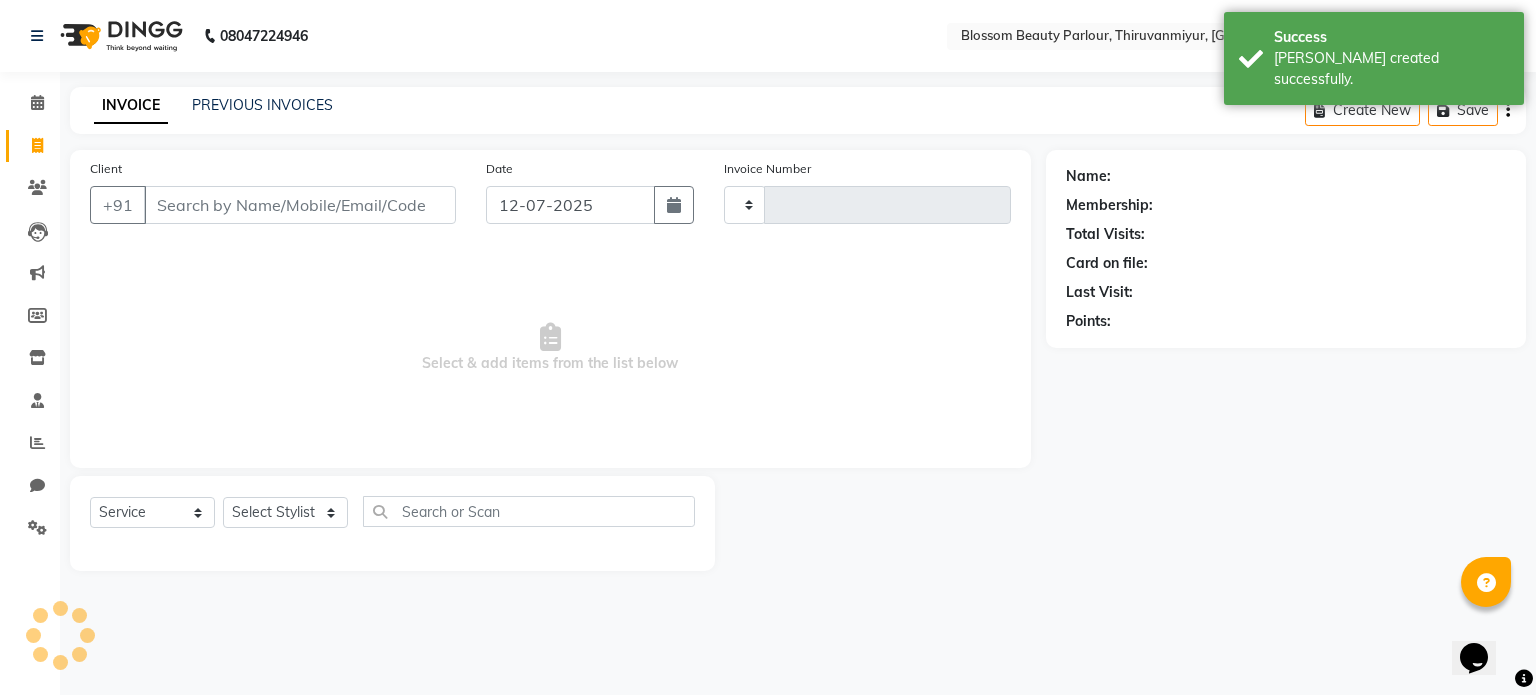 type on "0136" 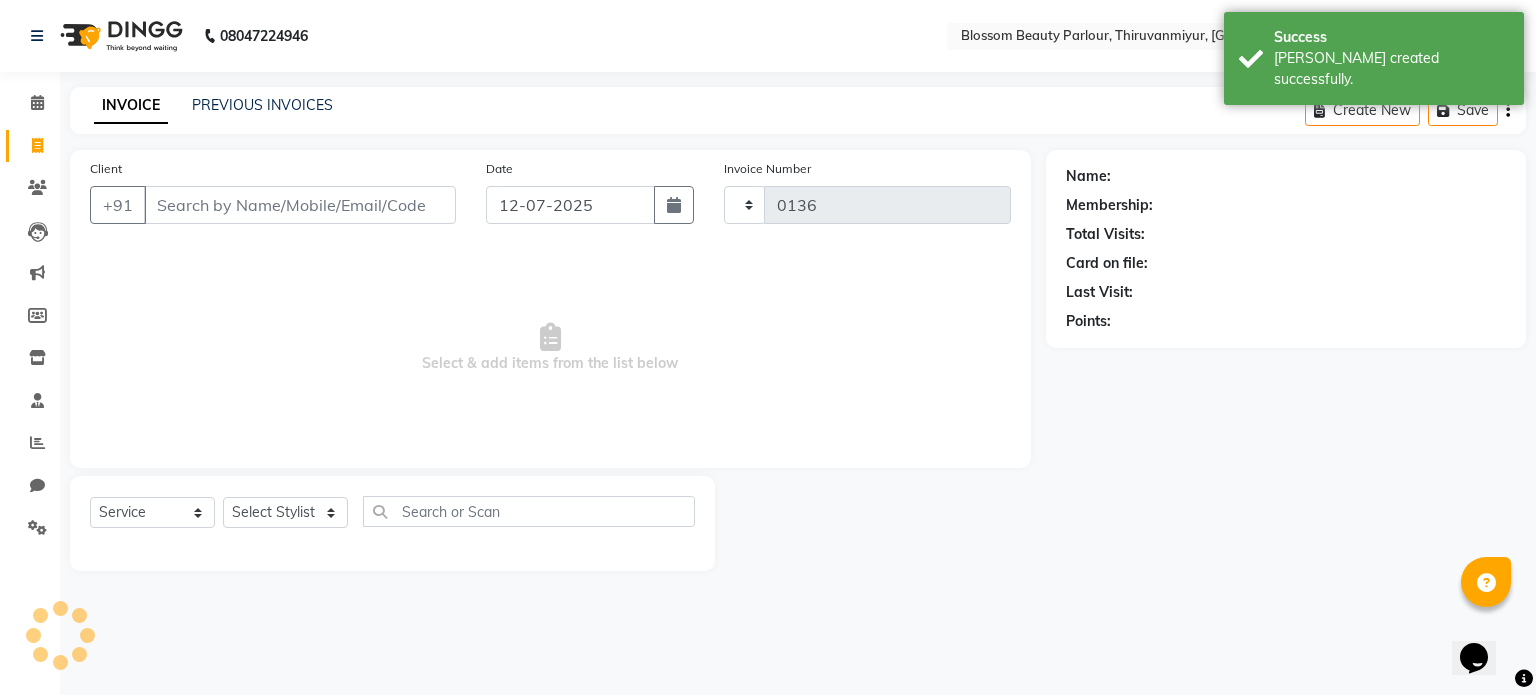select on "8454" 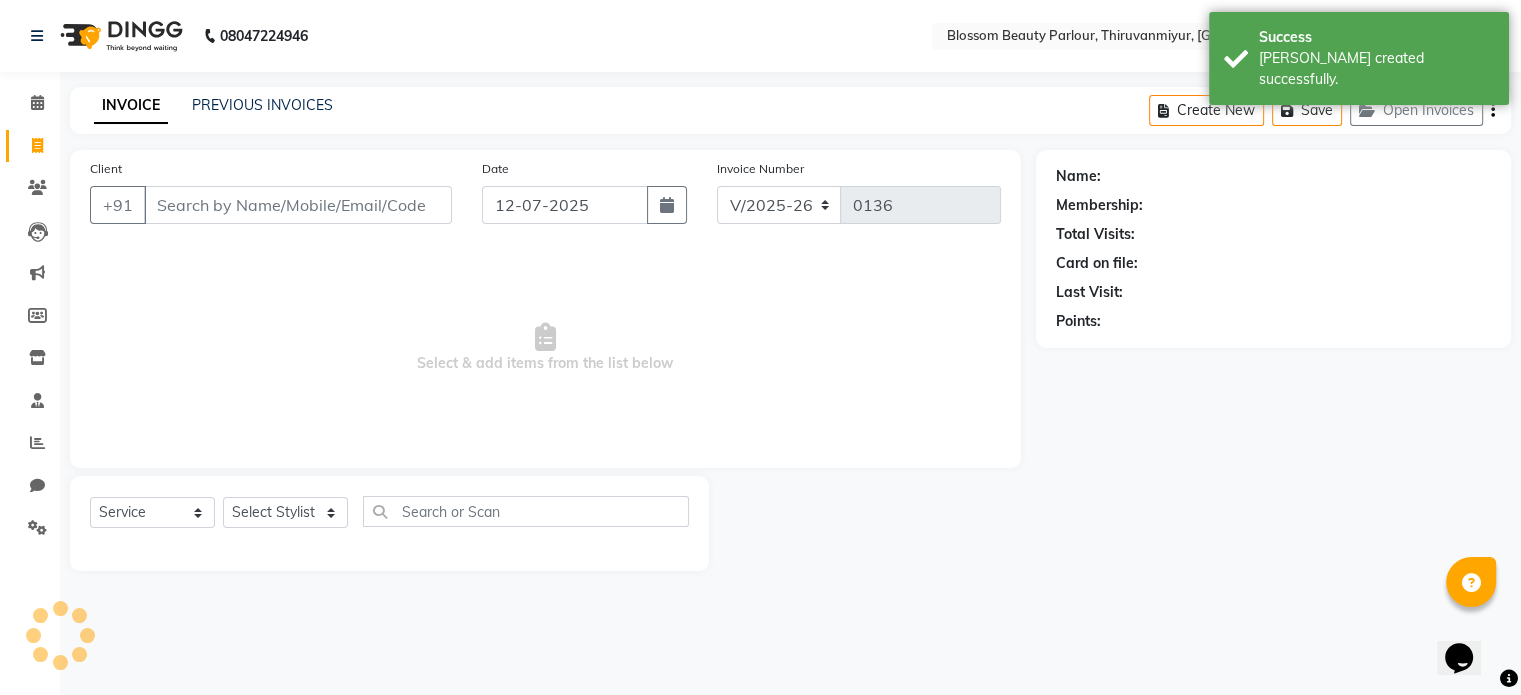 select on "85638" 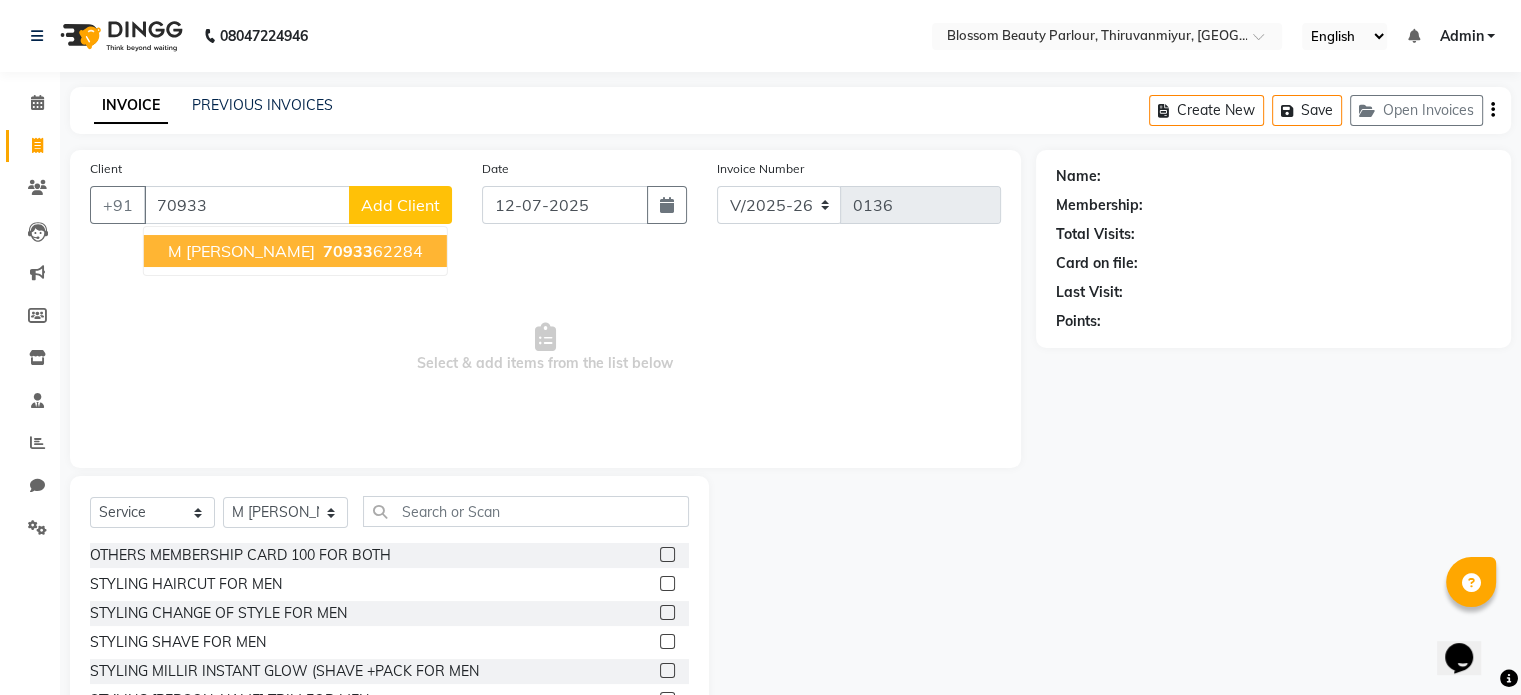 click on "M [PERSON_NAME]" at bounding box center [241, 251] 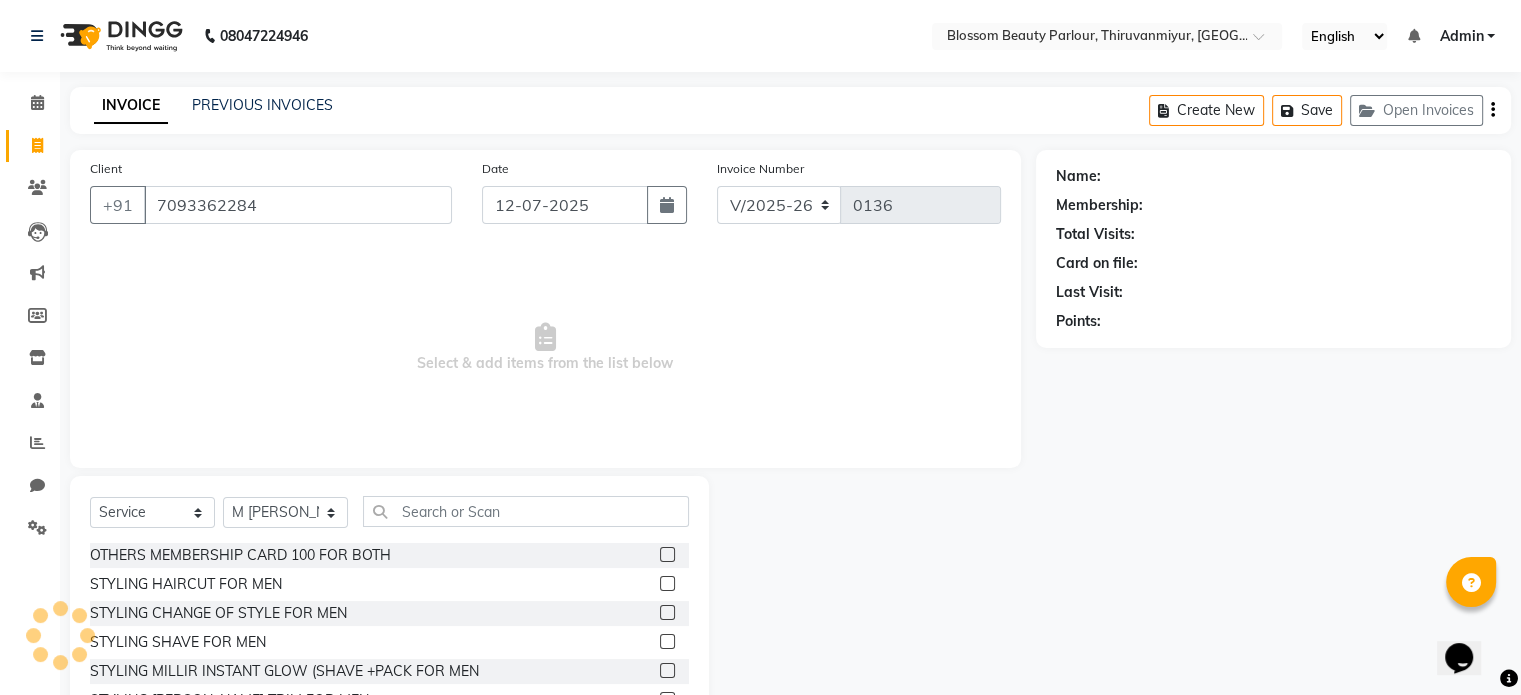 type on "7093362284" 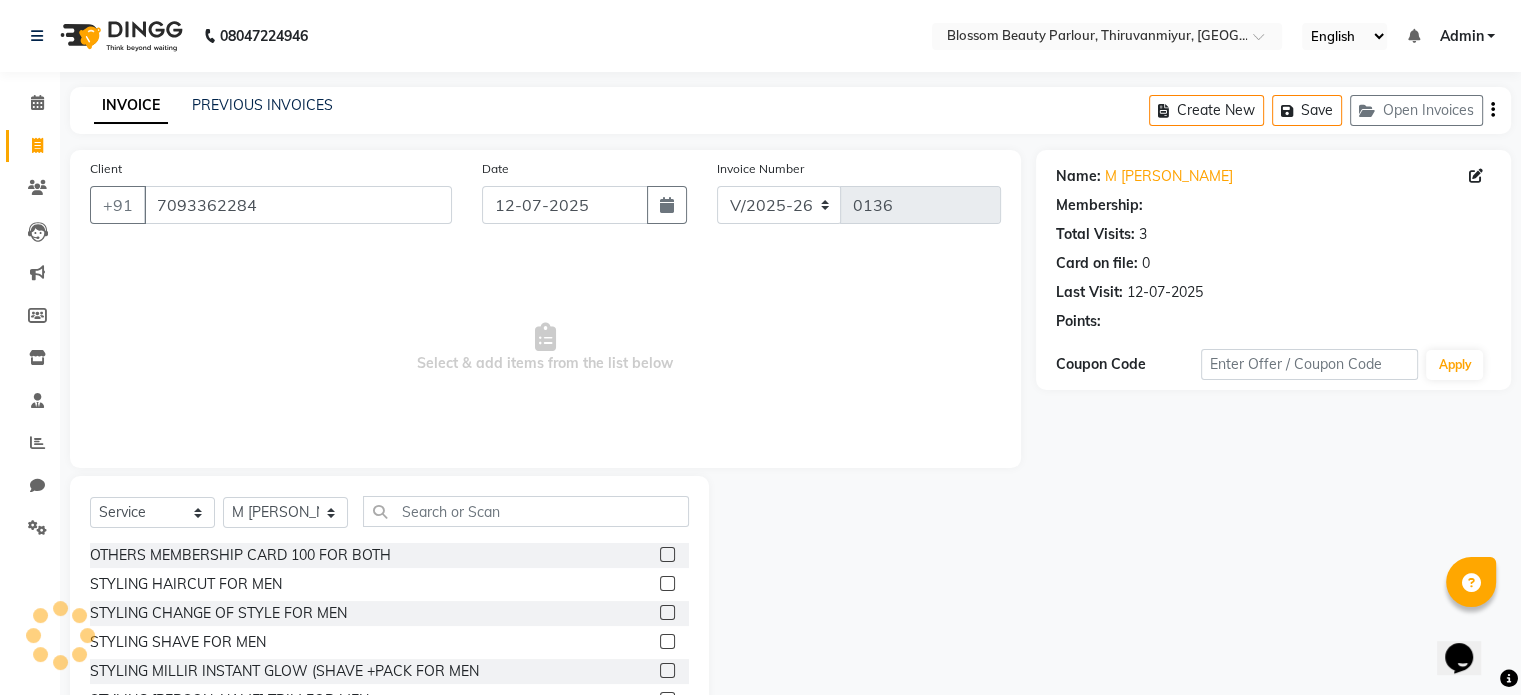 select on "1: Object" 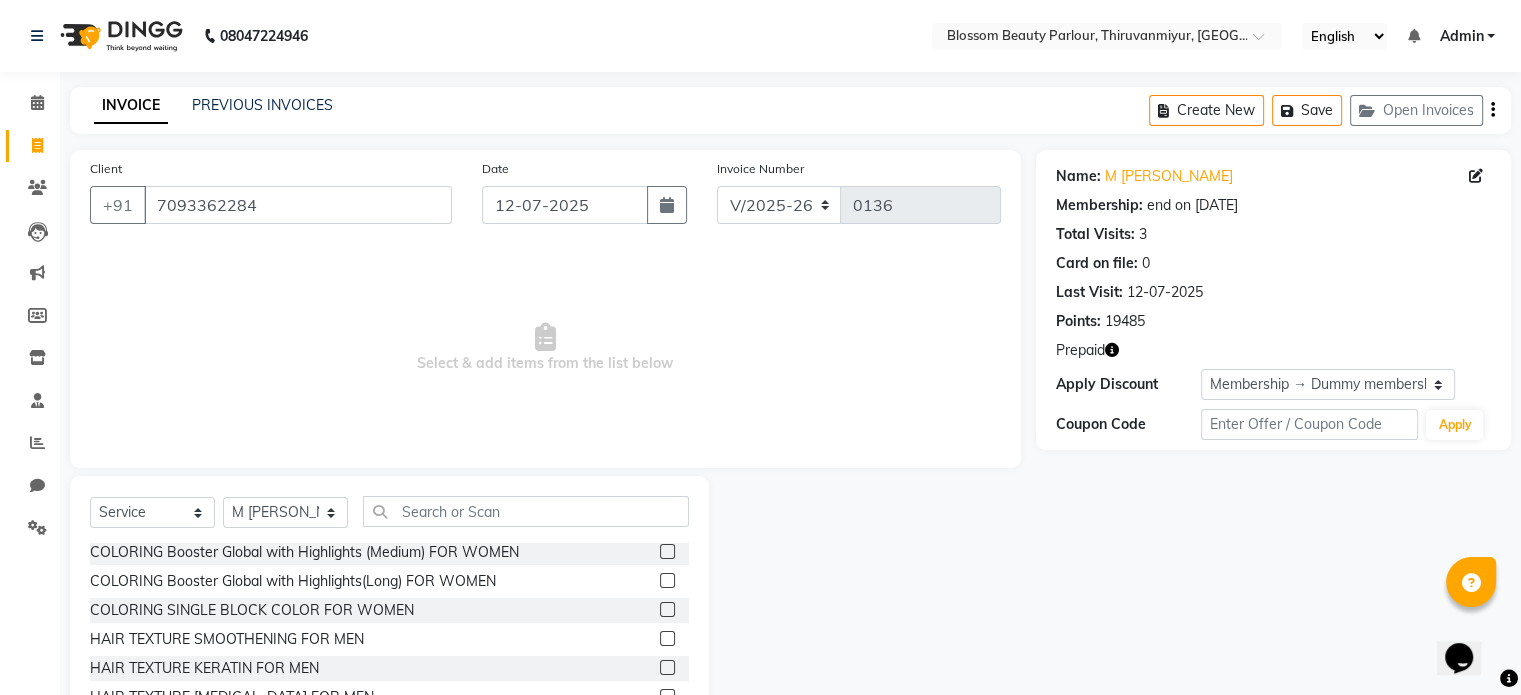 scroll, scrollTop: 2918, scrollLeft: 0, axis: vertical 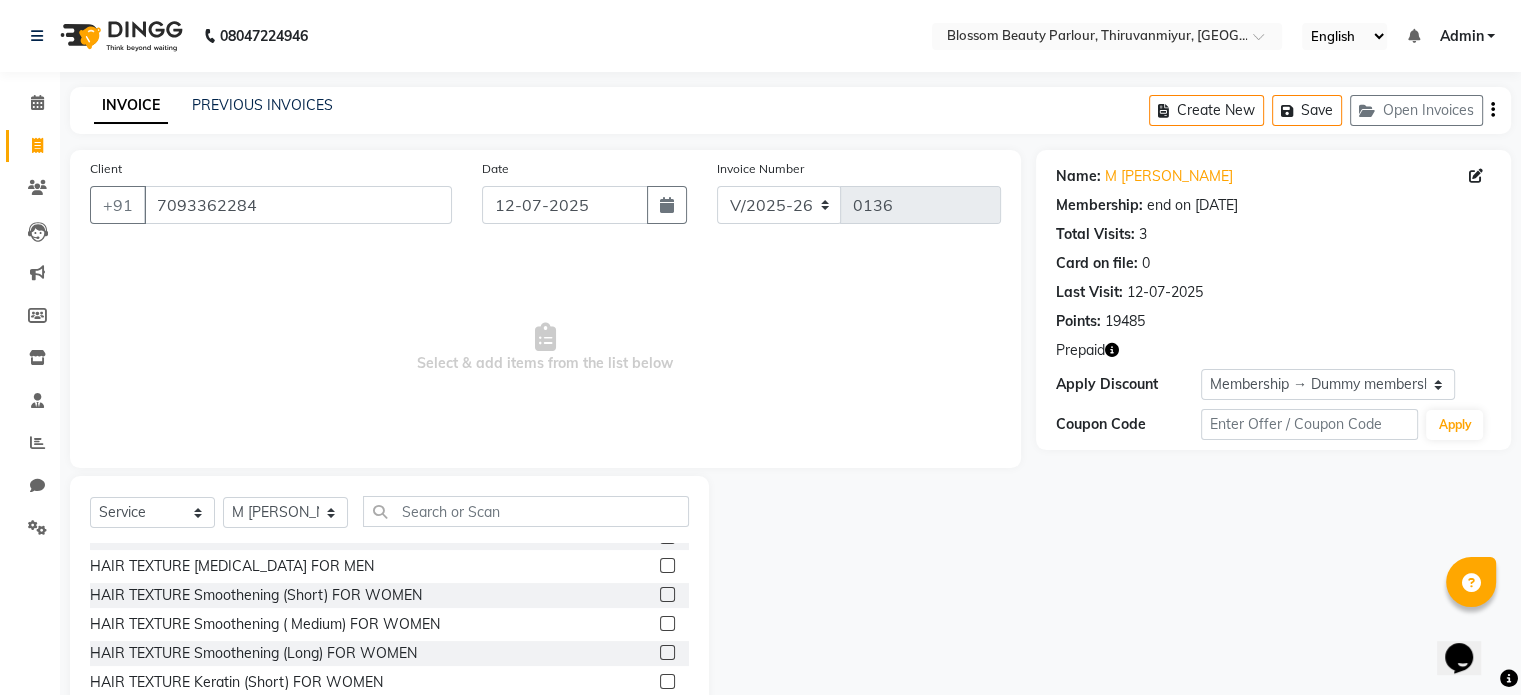 click 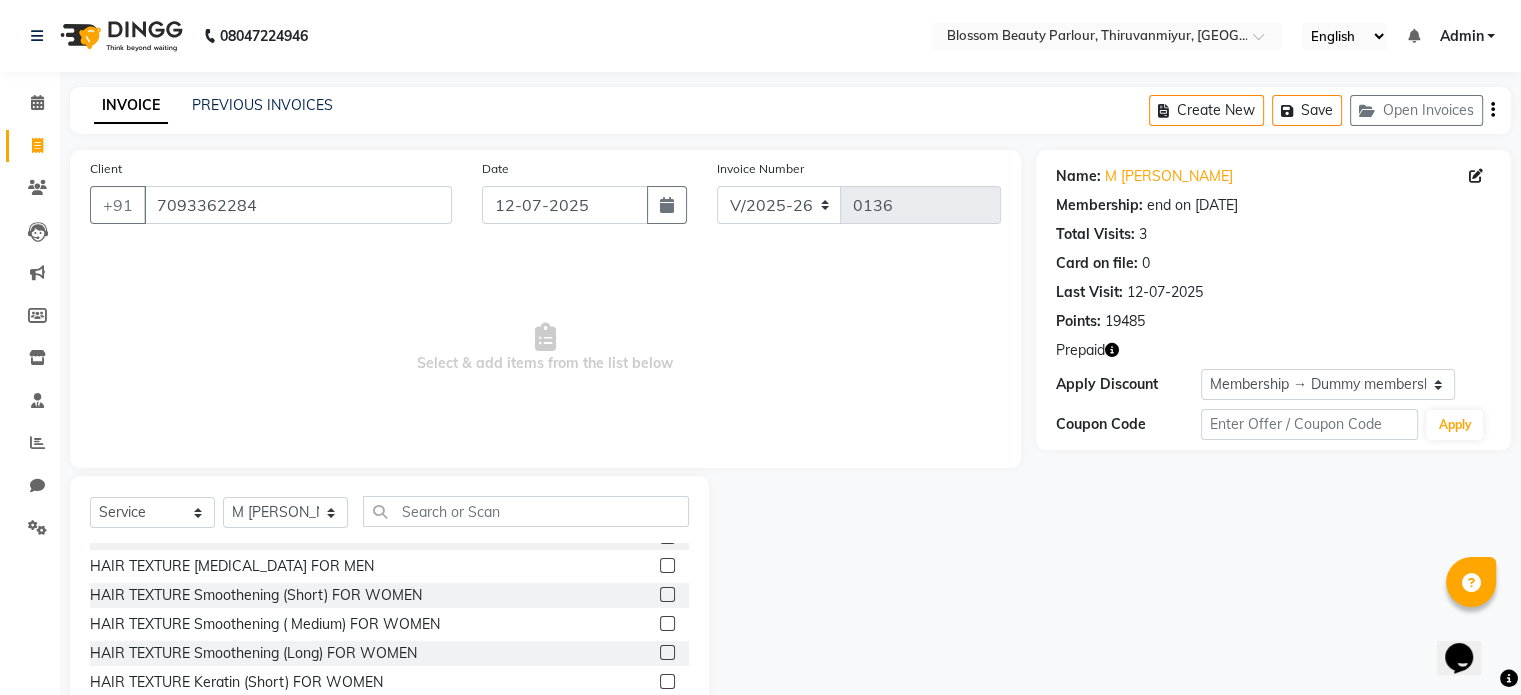 click at bounding box center [666, 566] 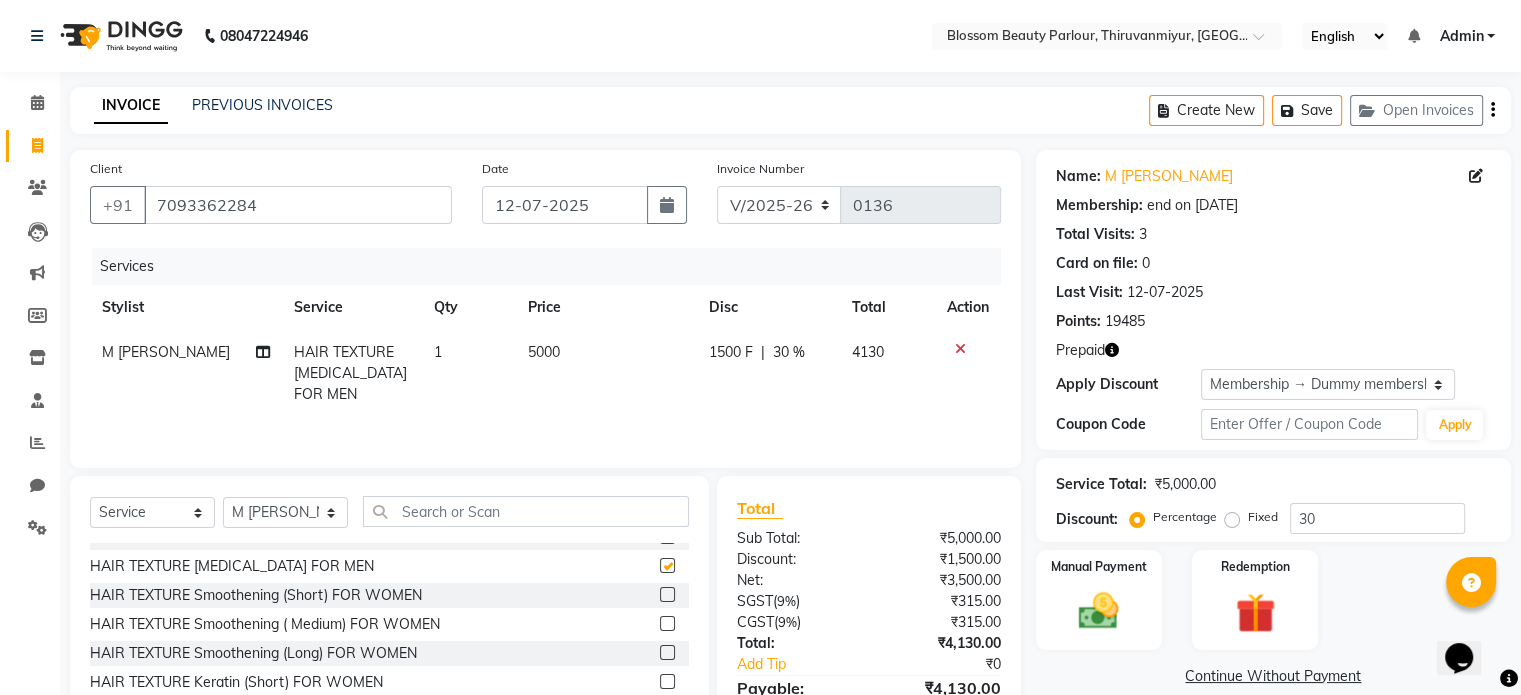 checkbox on "false" 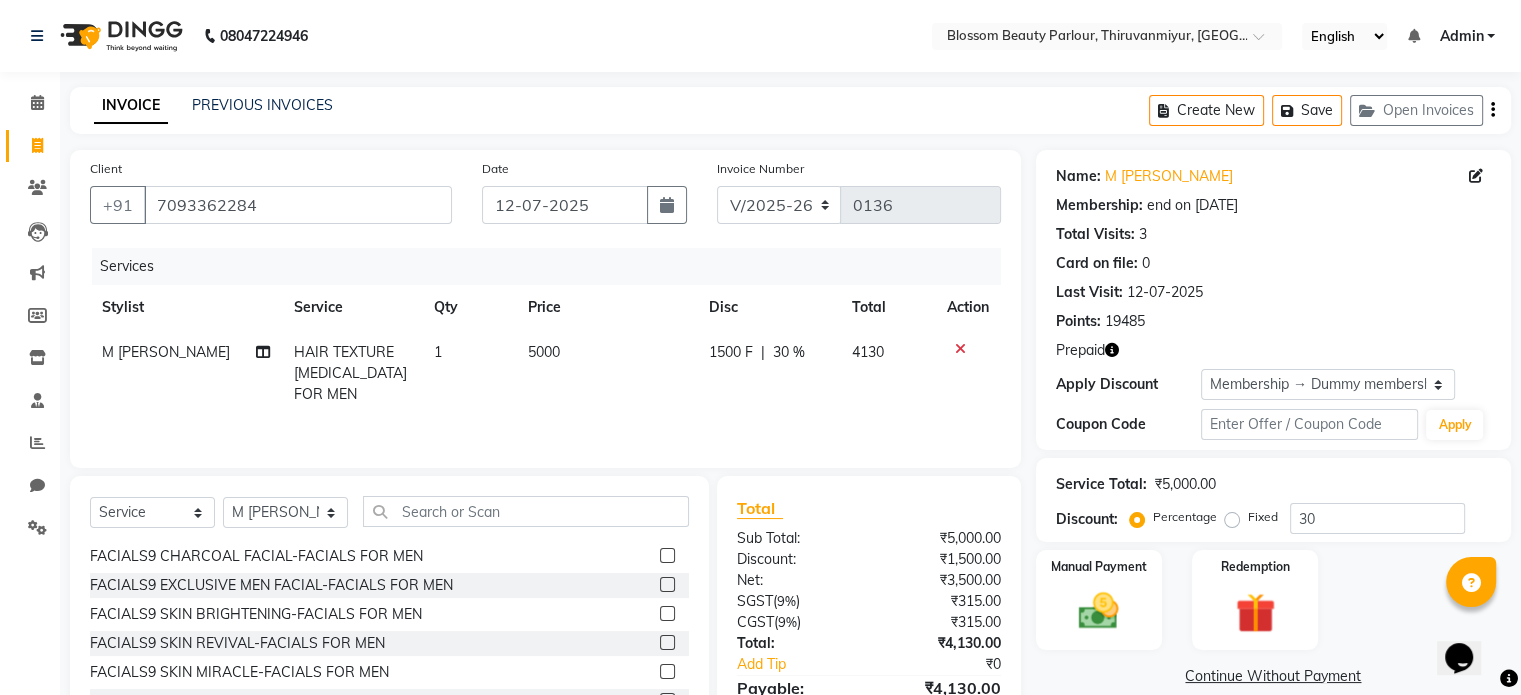 scroll, scrollTop: 3420, scrollLeft: 0, axis: vertical 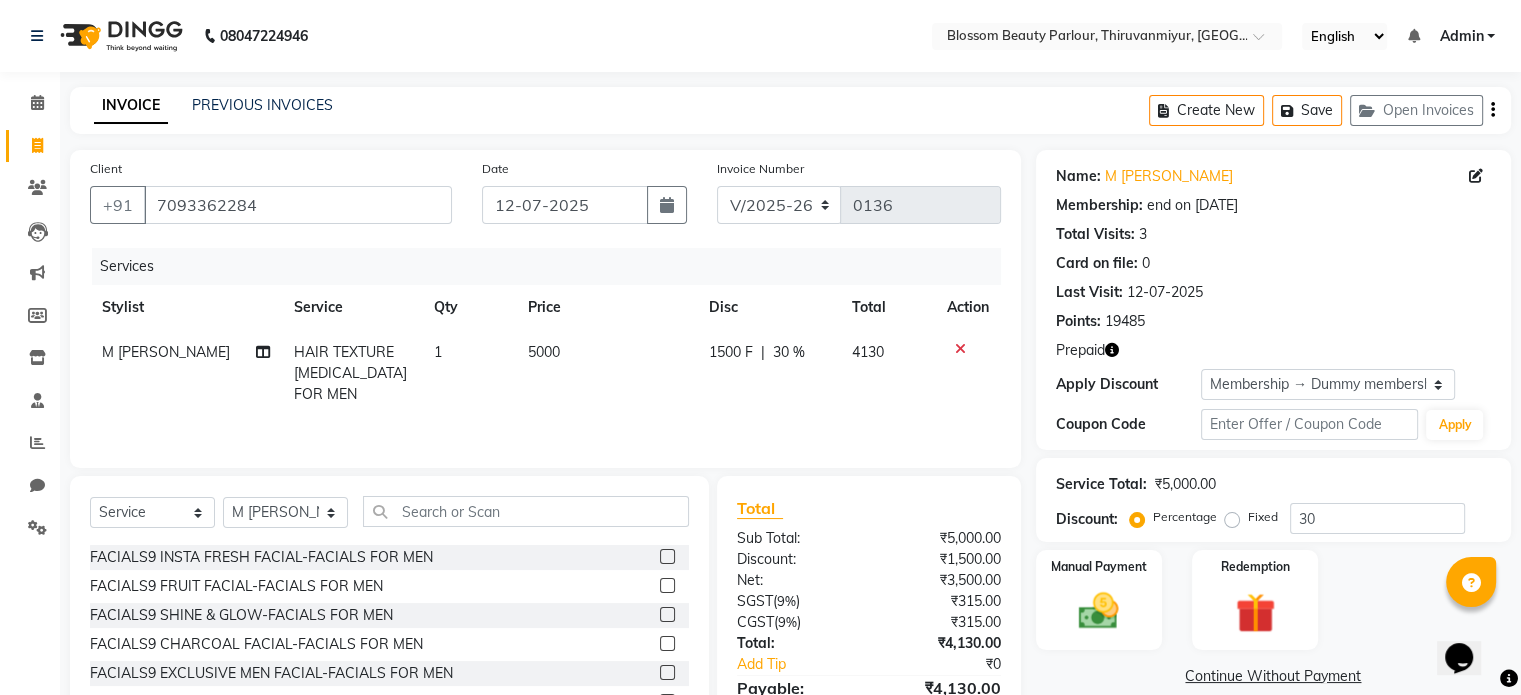 click on "FACIALS9 SHINE & GLOW-FACIALS FOR MEN" 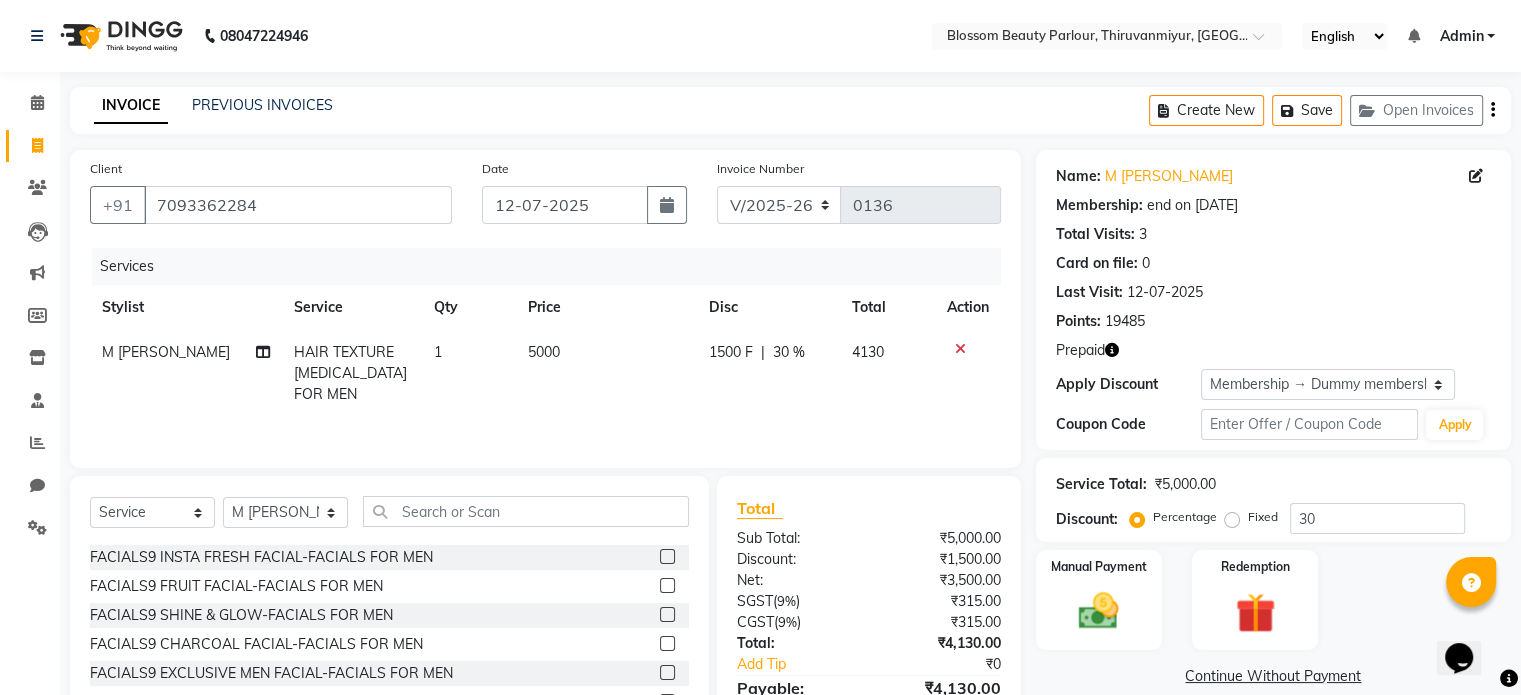 click at bounding box center [666, 586] 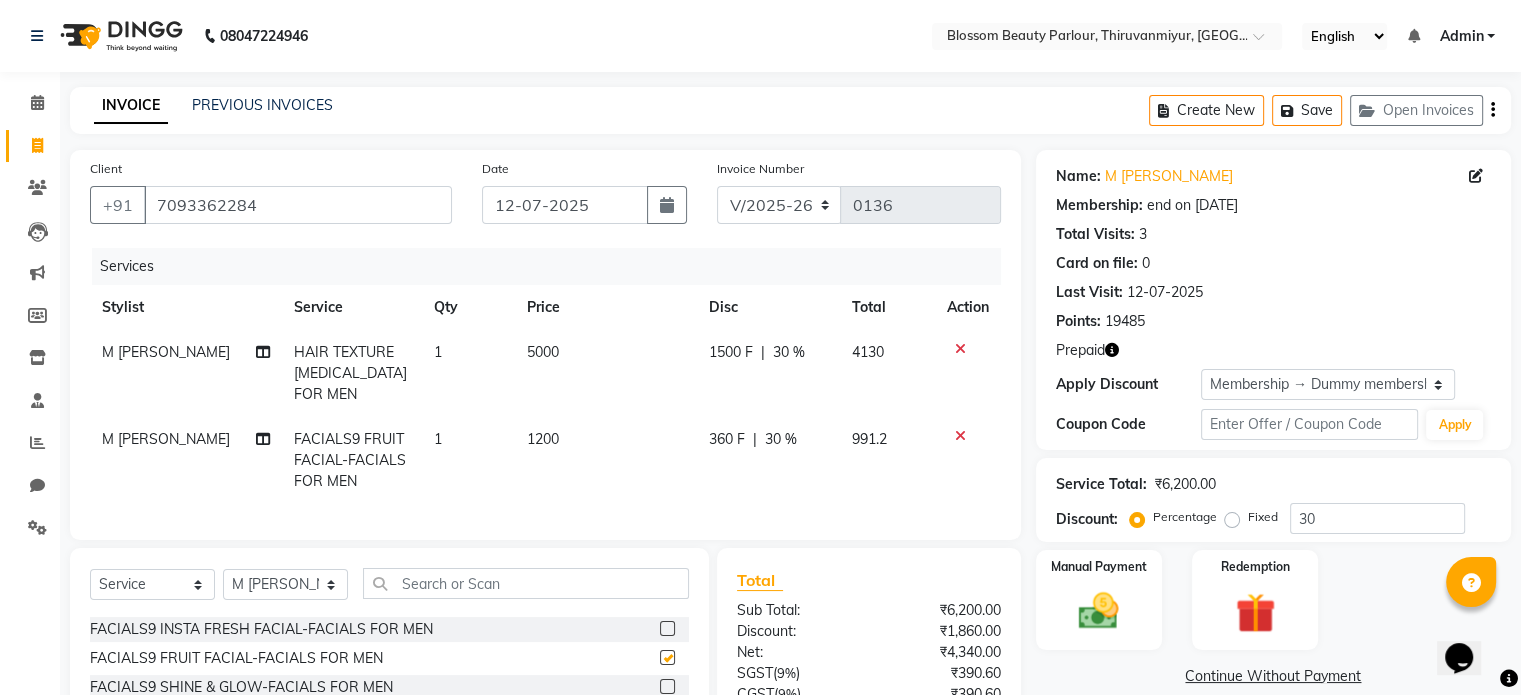checkbox on "false" 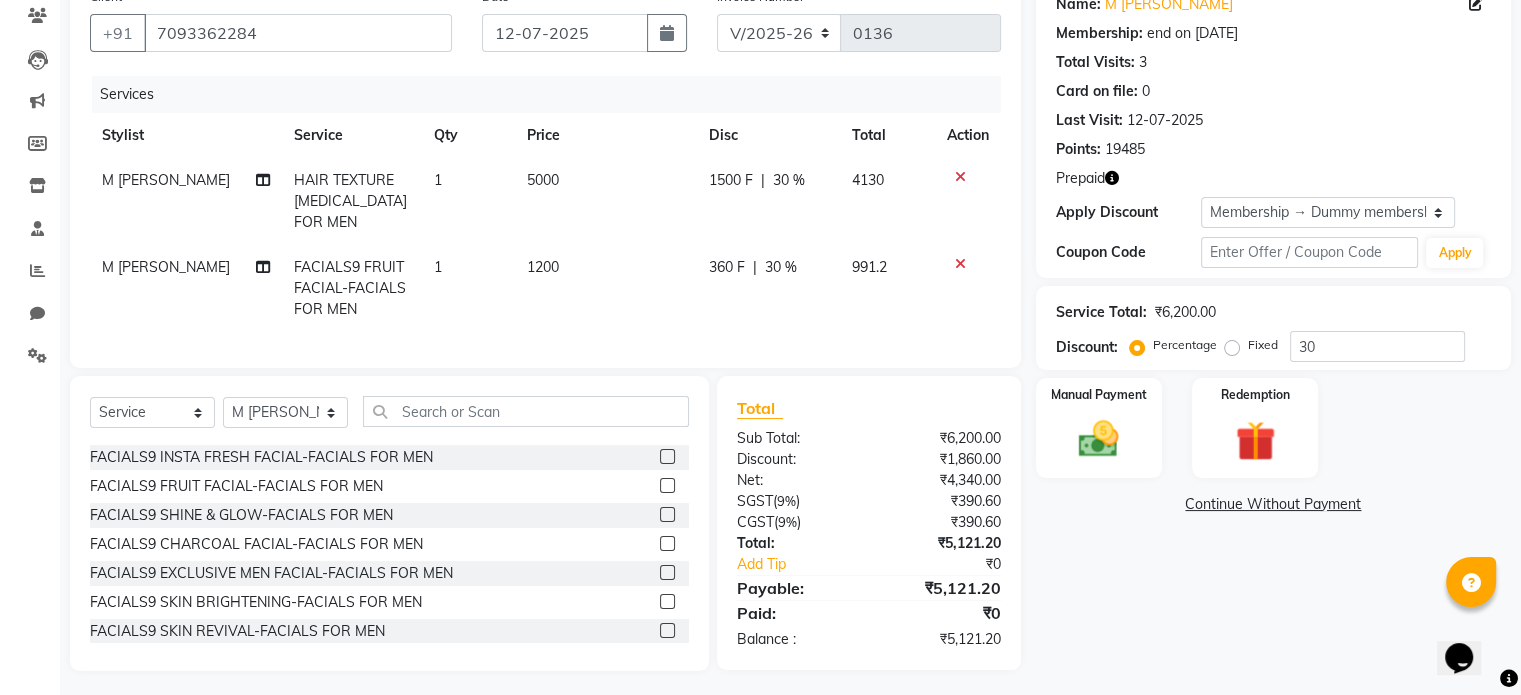 scroll, scrollTop: 0, scrollLeft: 0, axis: both 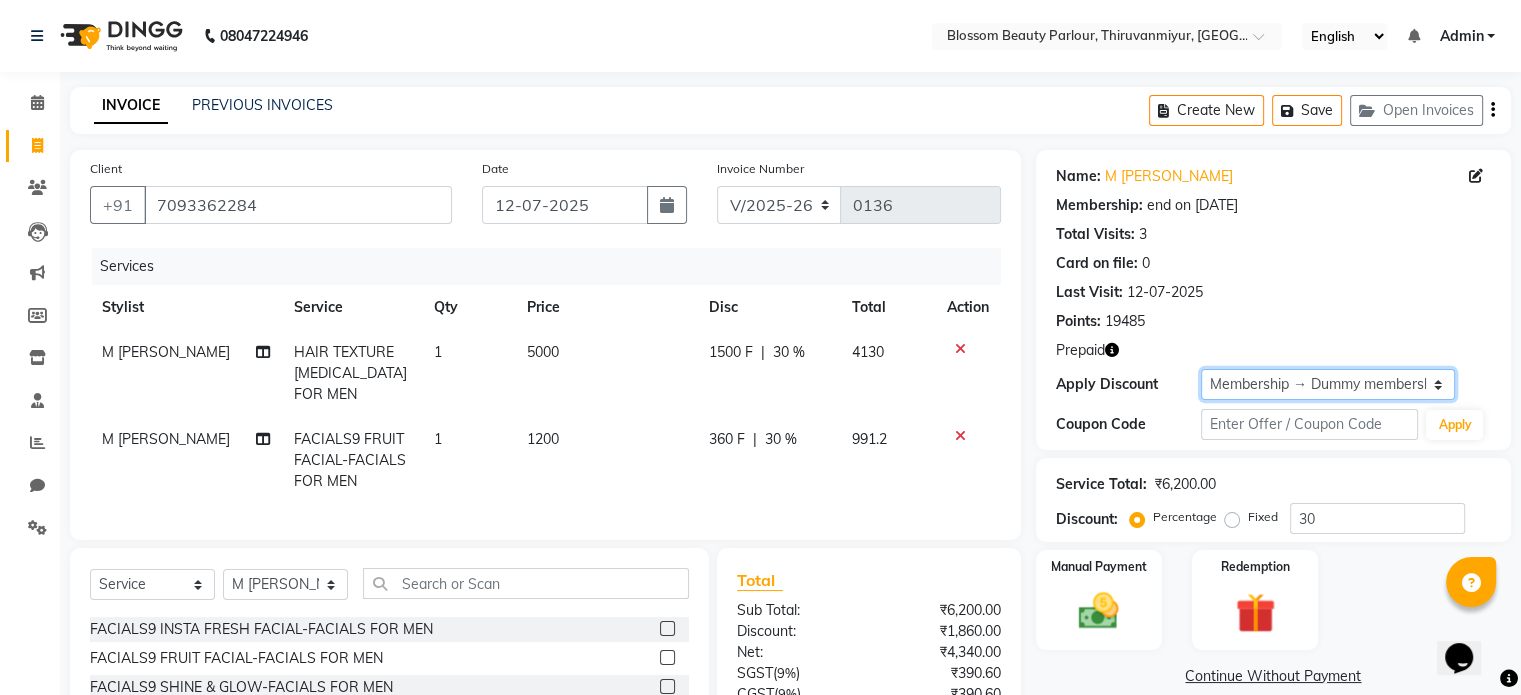 click on "Select Membership → Dummy membership with point system" 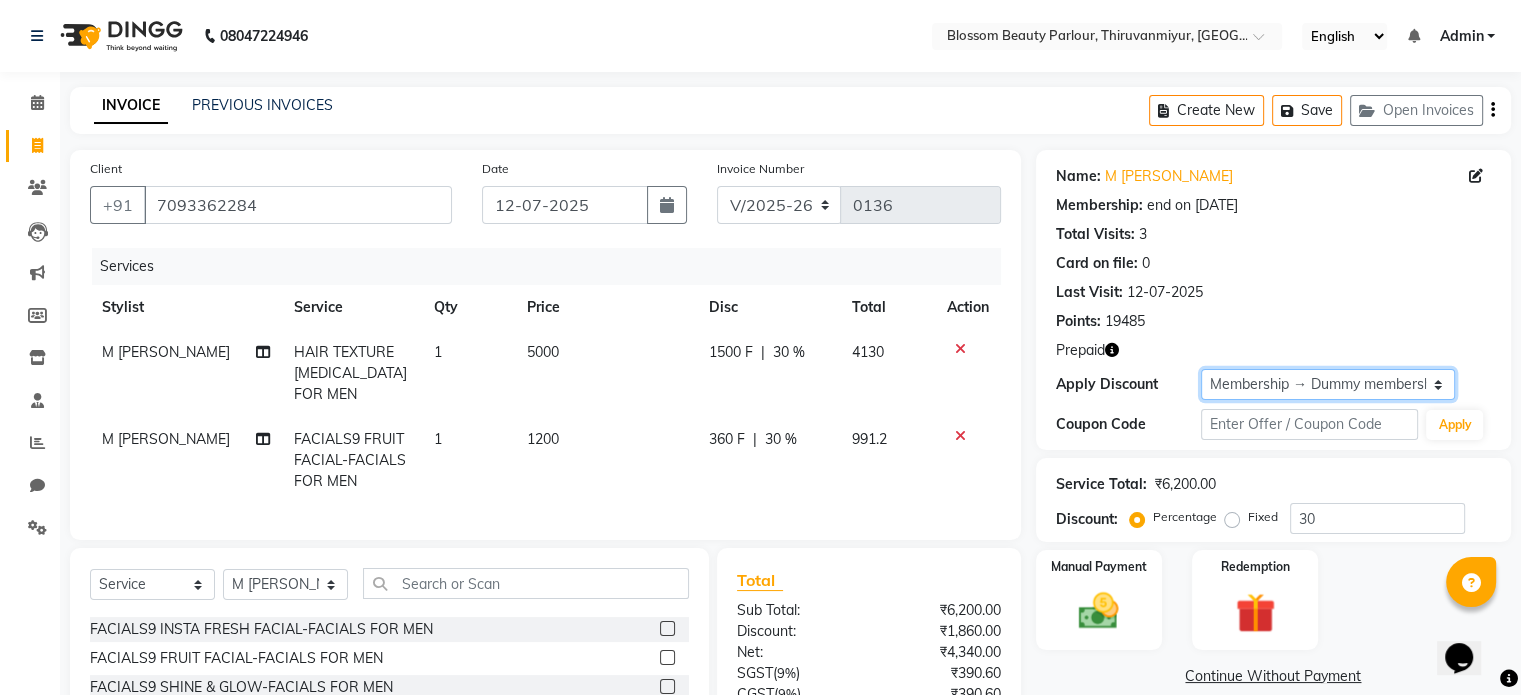 click on "Select Membership → Dummy membership with point system" 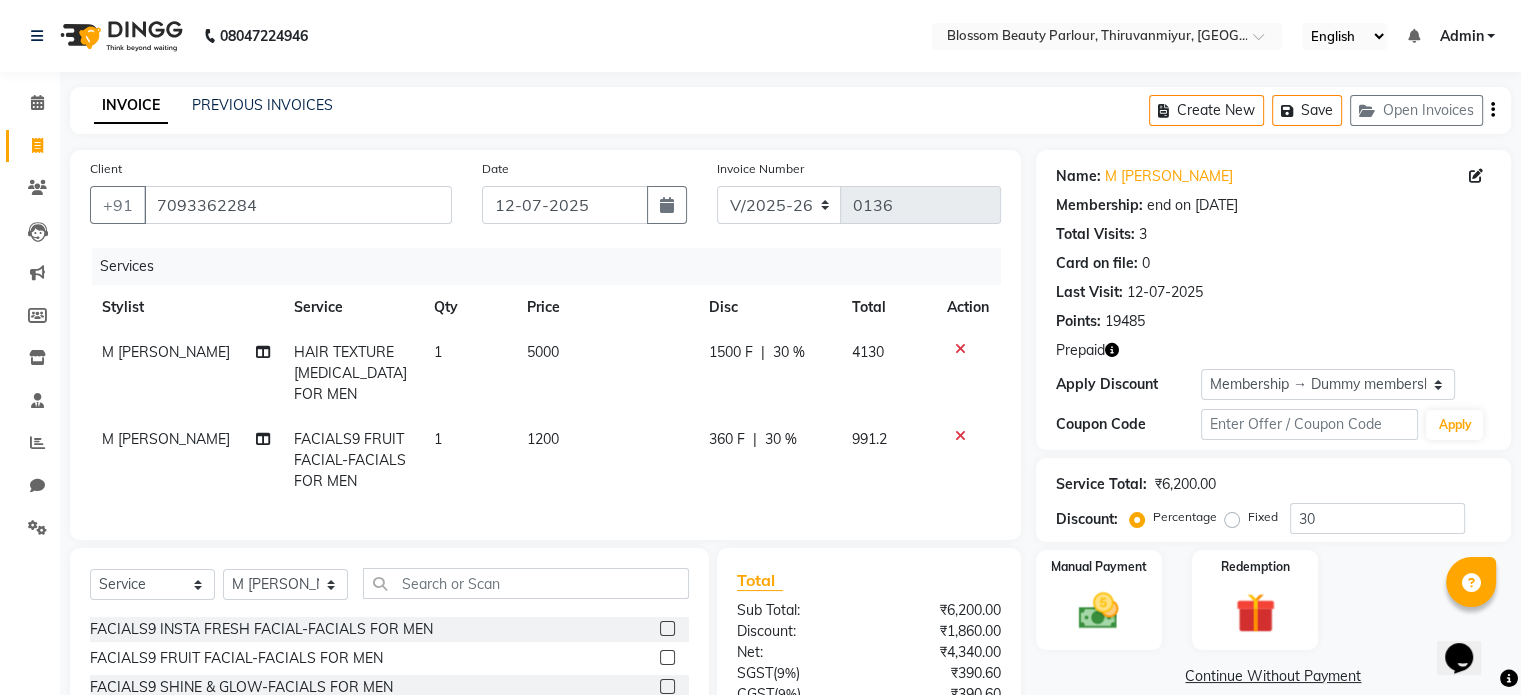 click on "Fixed" 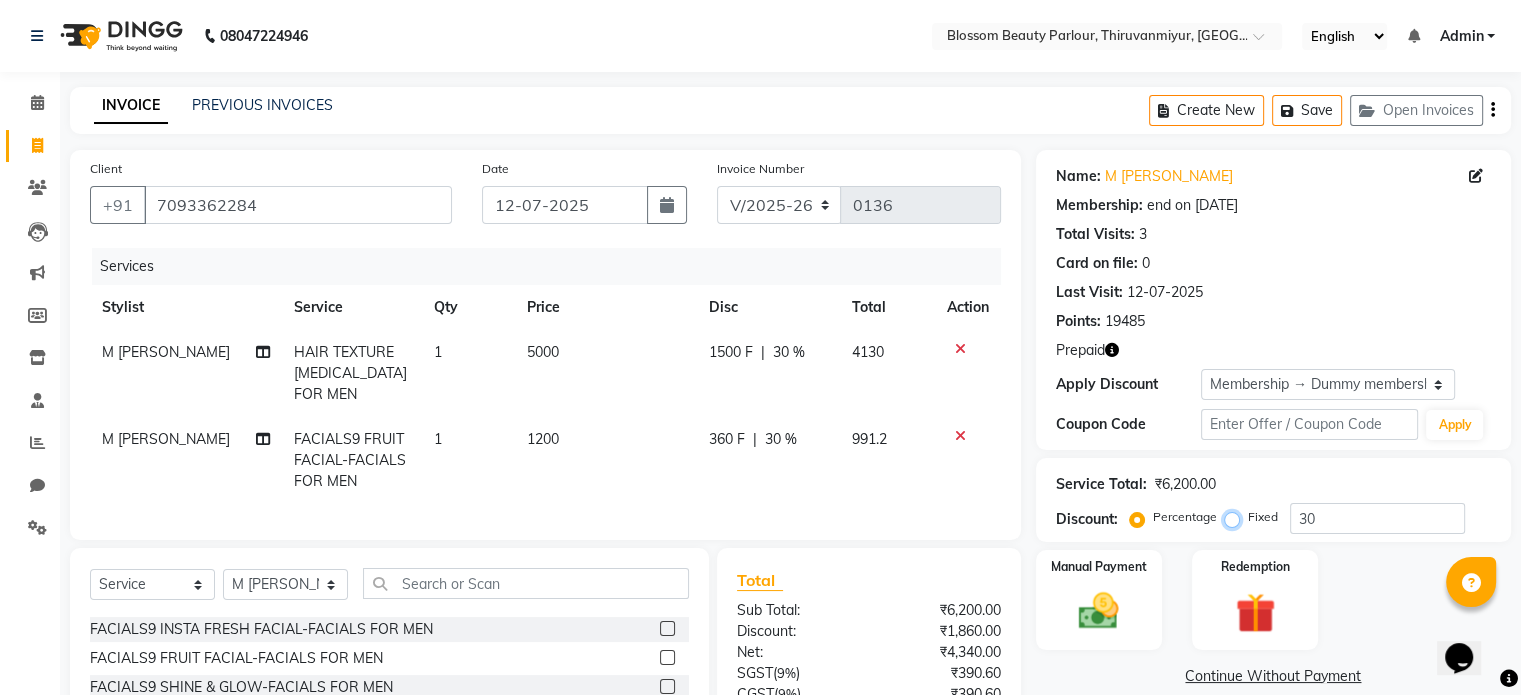click on "Fixed" at bounding box center (1236, 517) 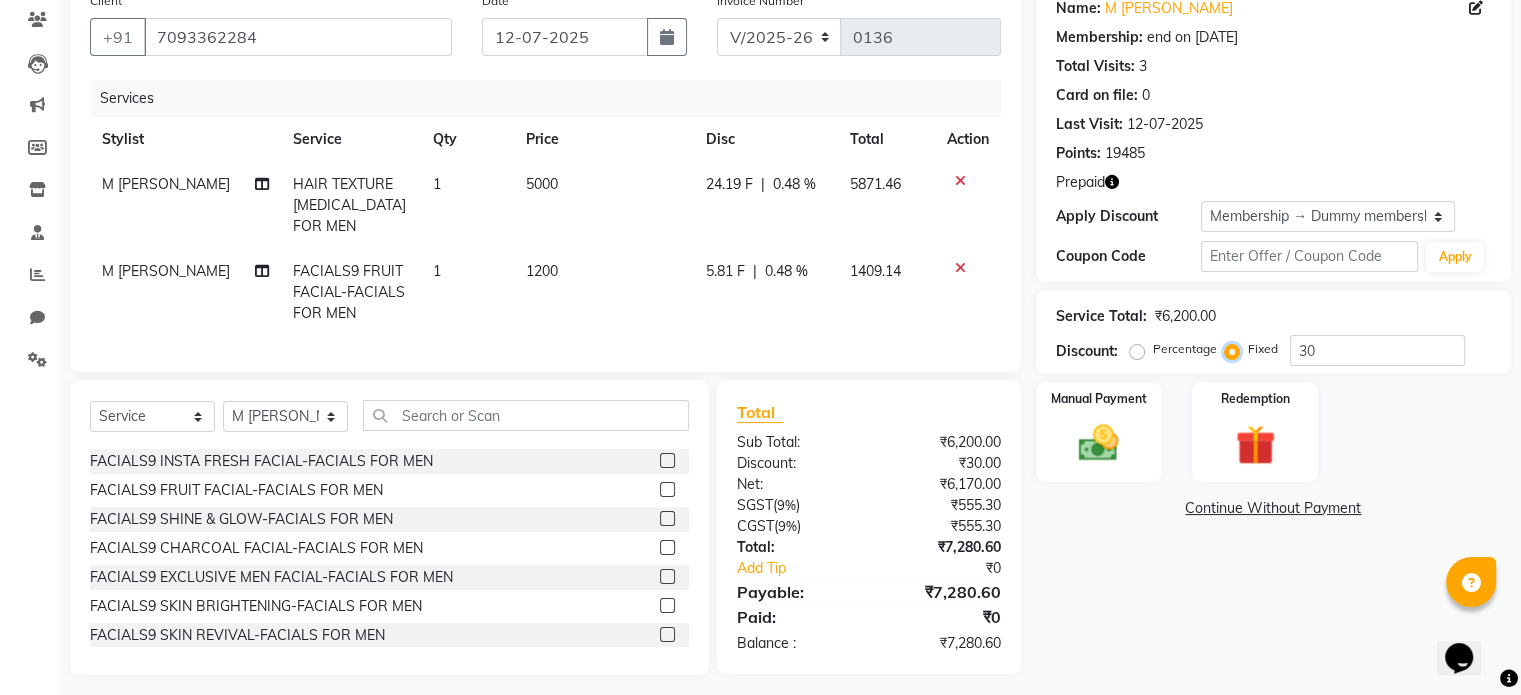 scroll, scrollTop: 172, scrollLeft: 0, axis: vertical 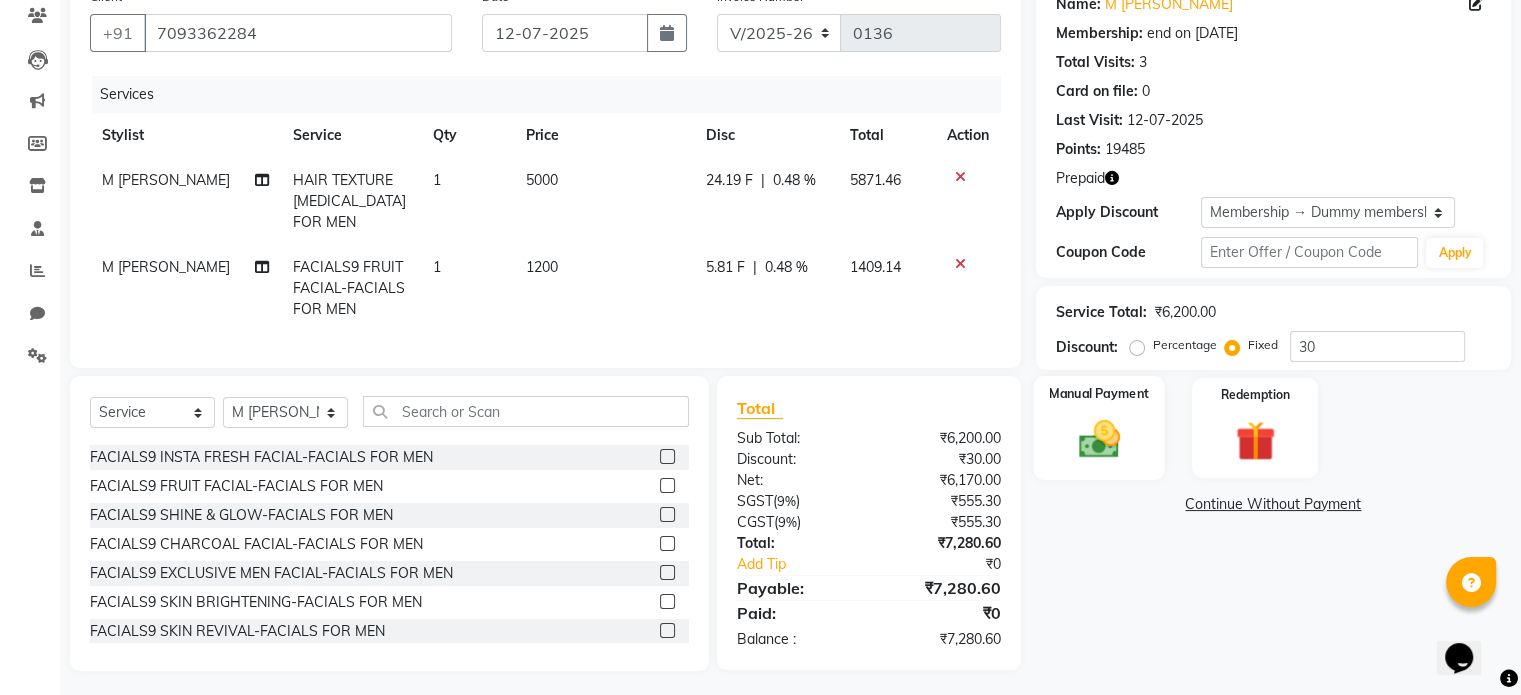 click on "Manual Payment" 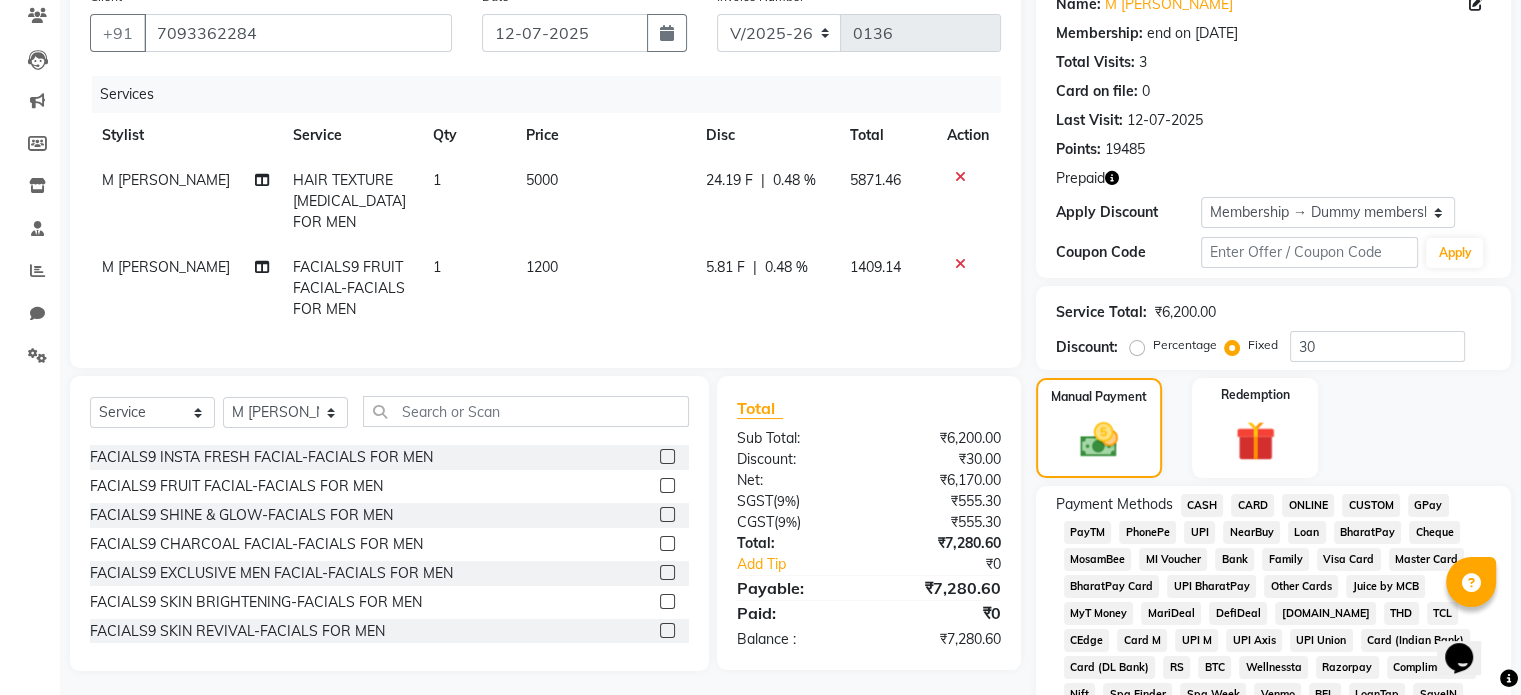 click on "PhonePe" 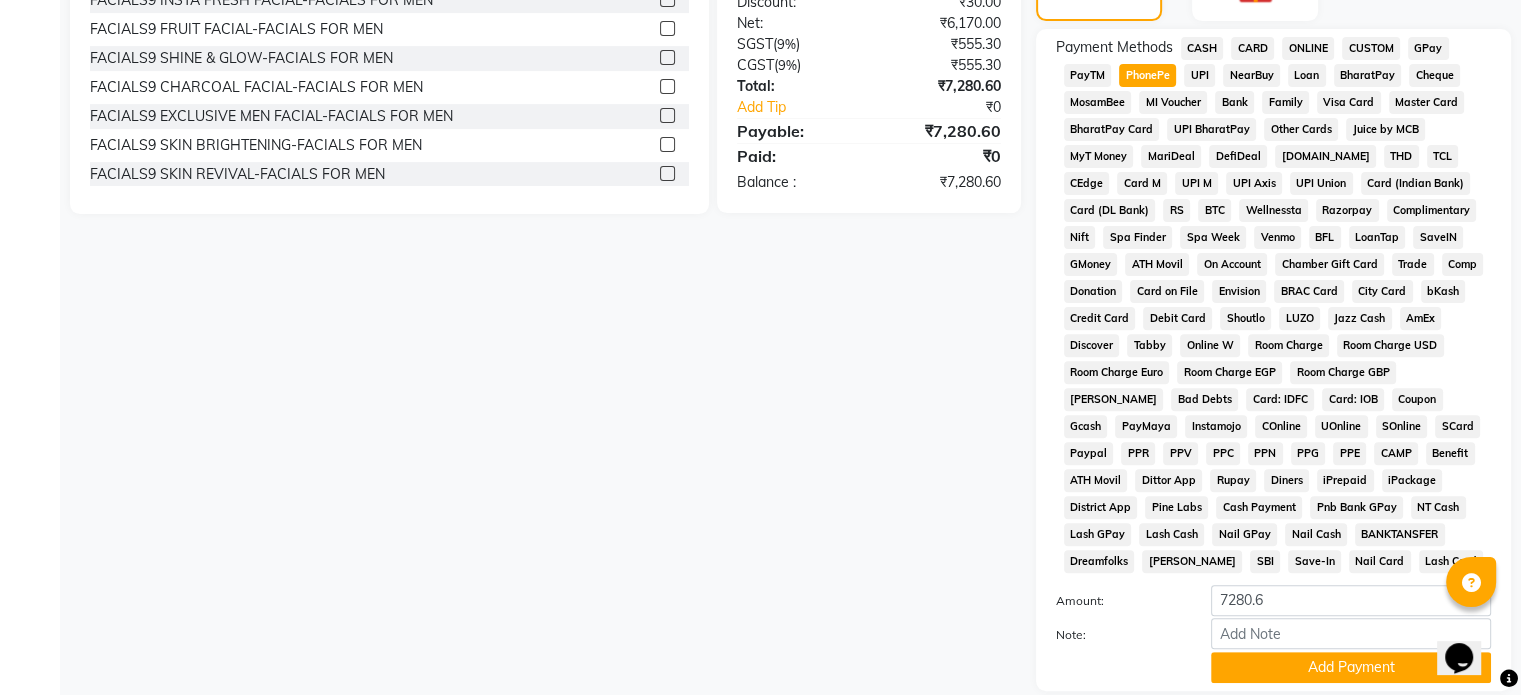 scroll, scrollTop: 724, scrollLeft: 0, axis: vertical 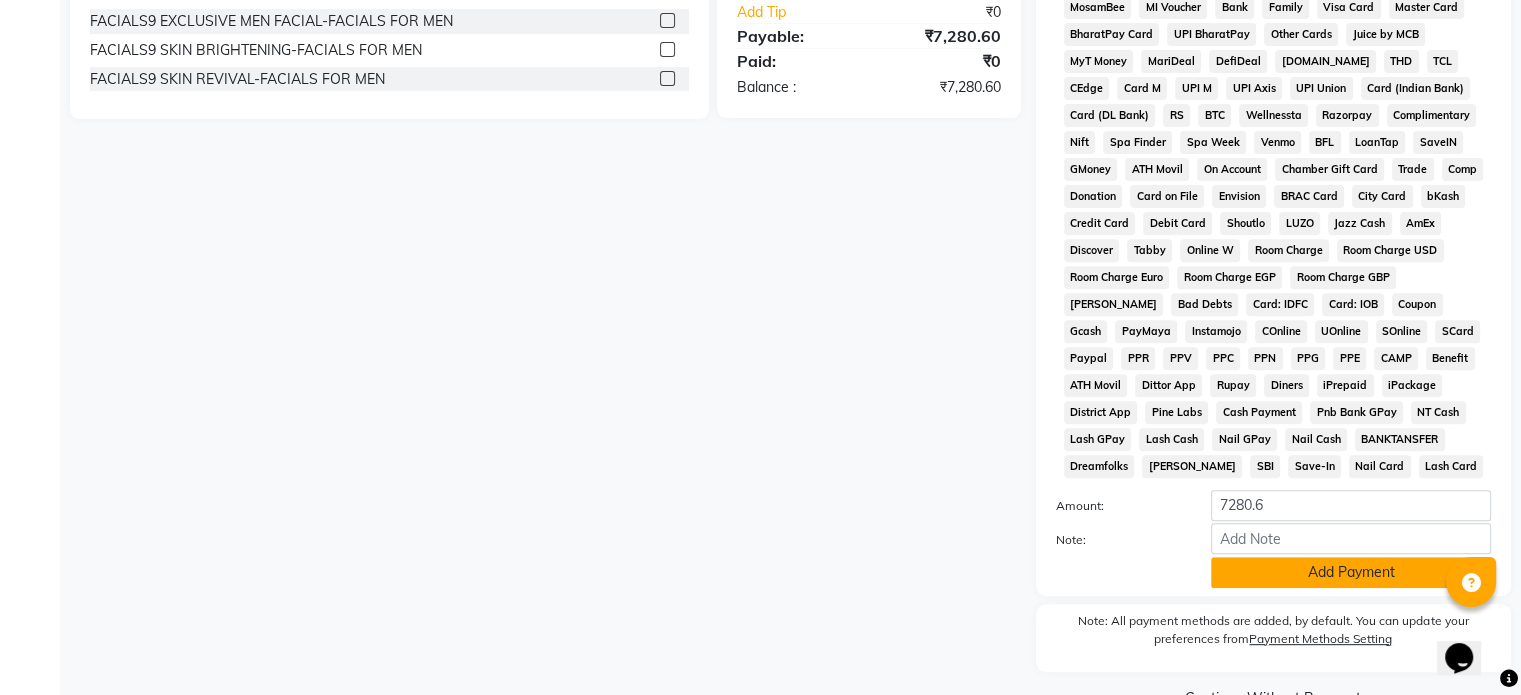 click on "Add Payment" 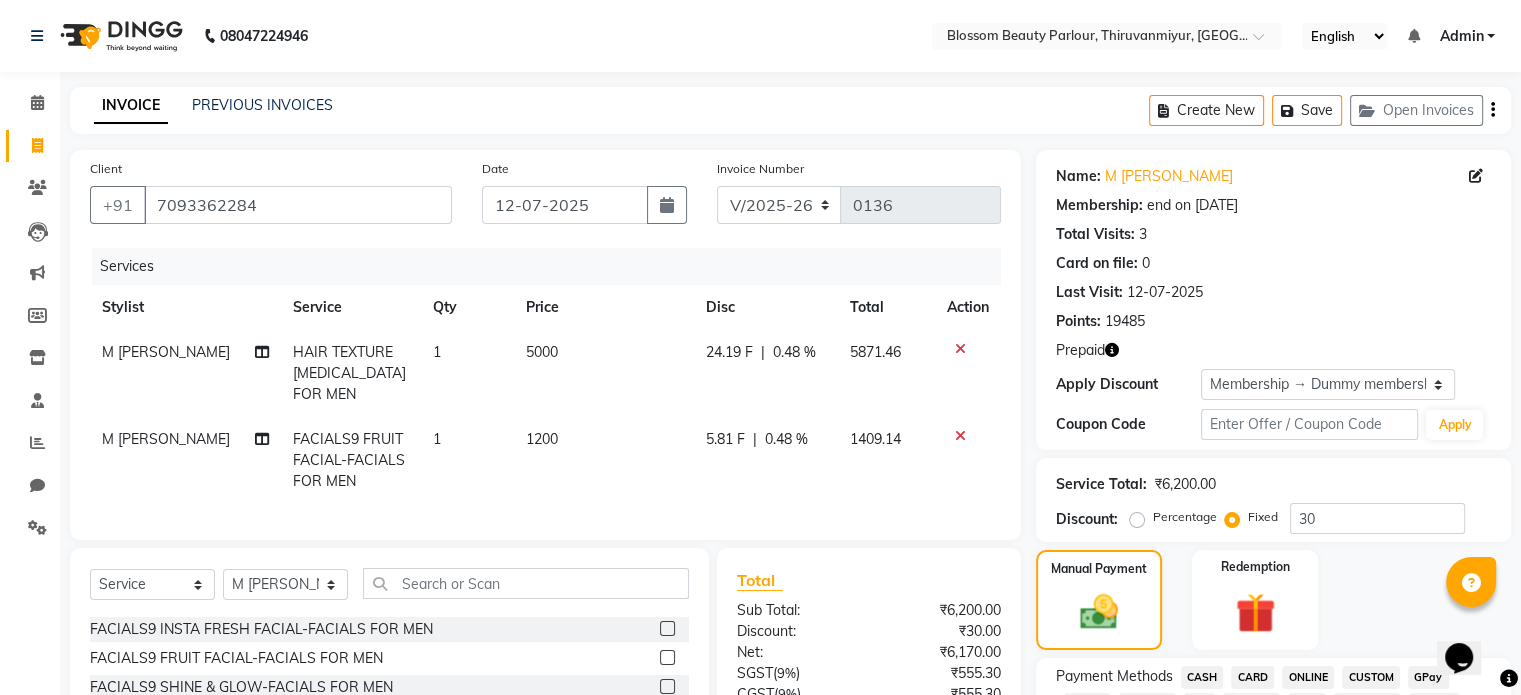 scroll, scrollTop: 793, scrollLeft: 0, axis: vertical 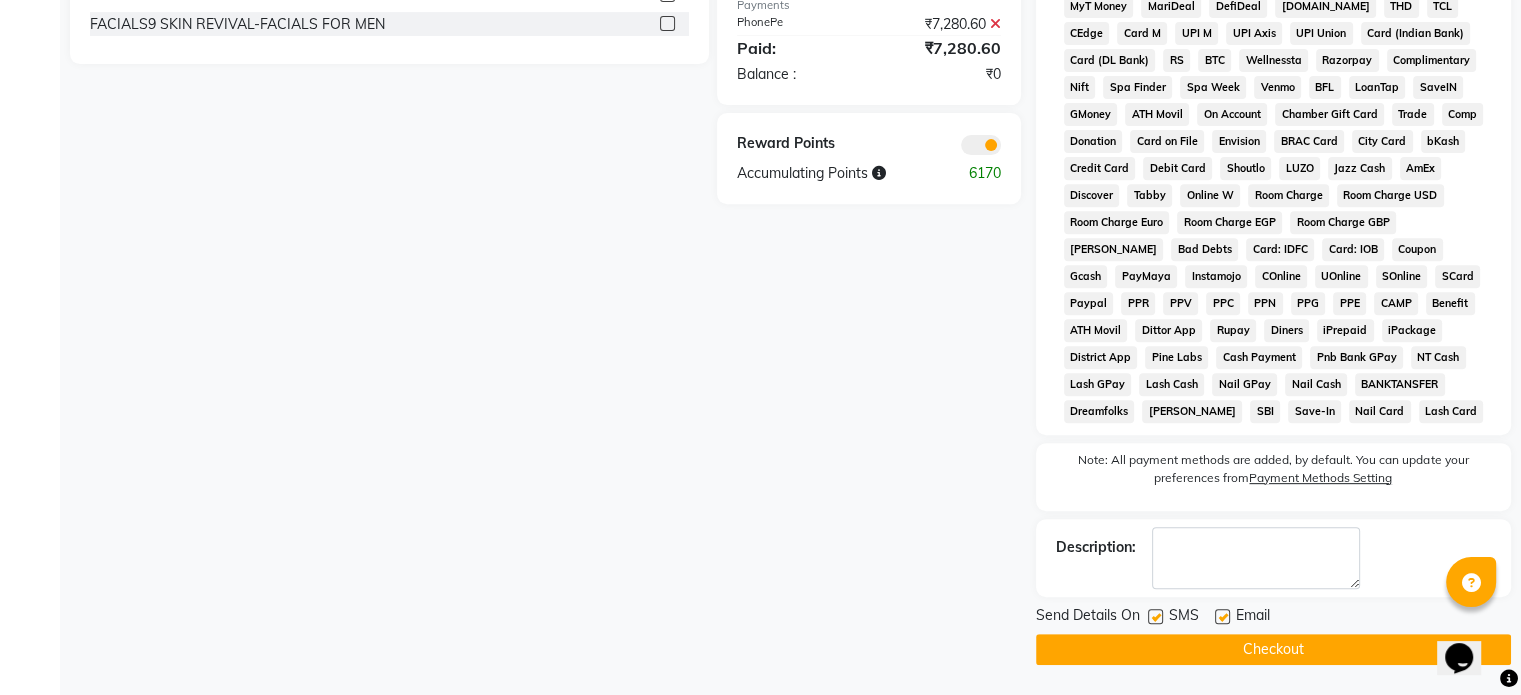 click on "Checkout" 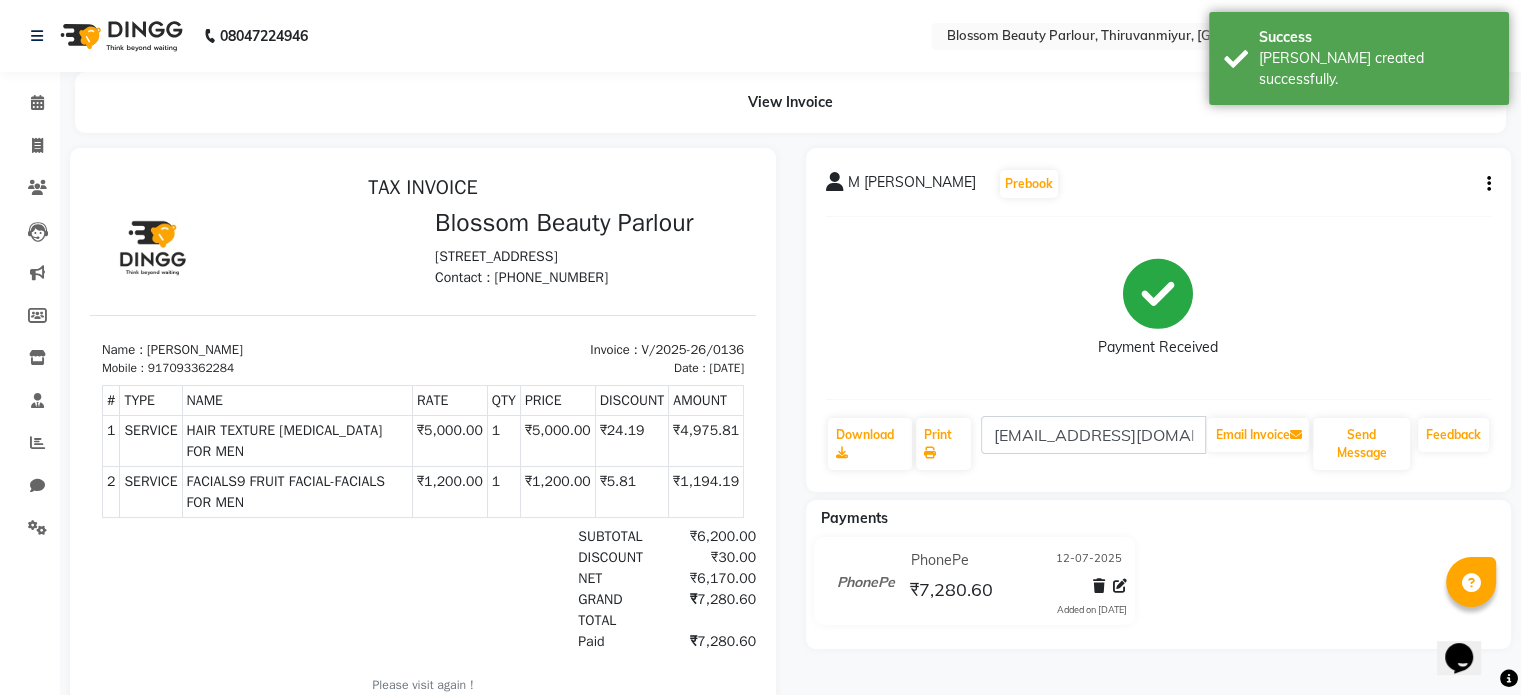 scroll, scrollTop: 0, scrollLeft: 0, axis: both 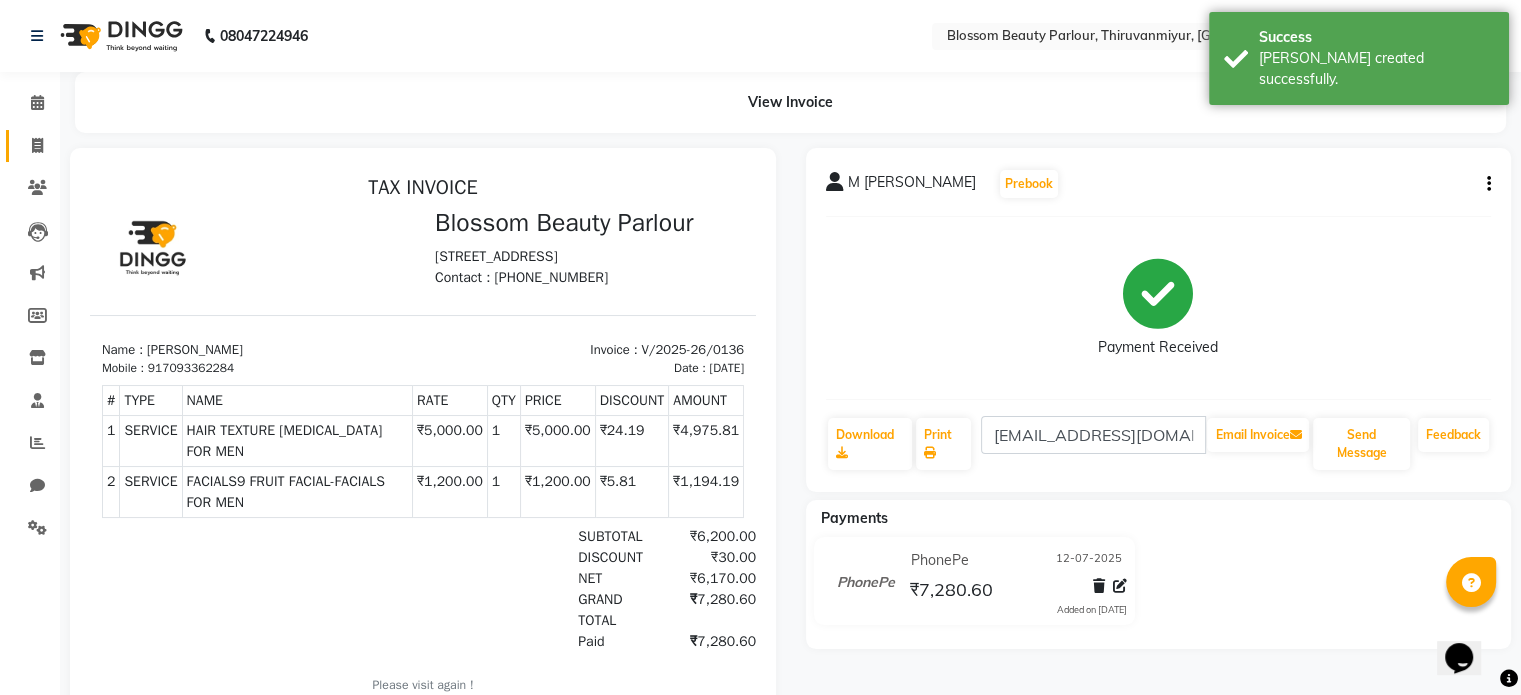 click on "Invoice" 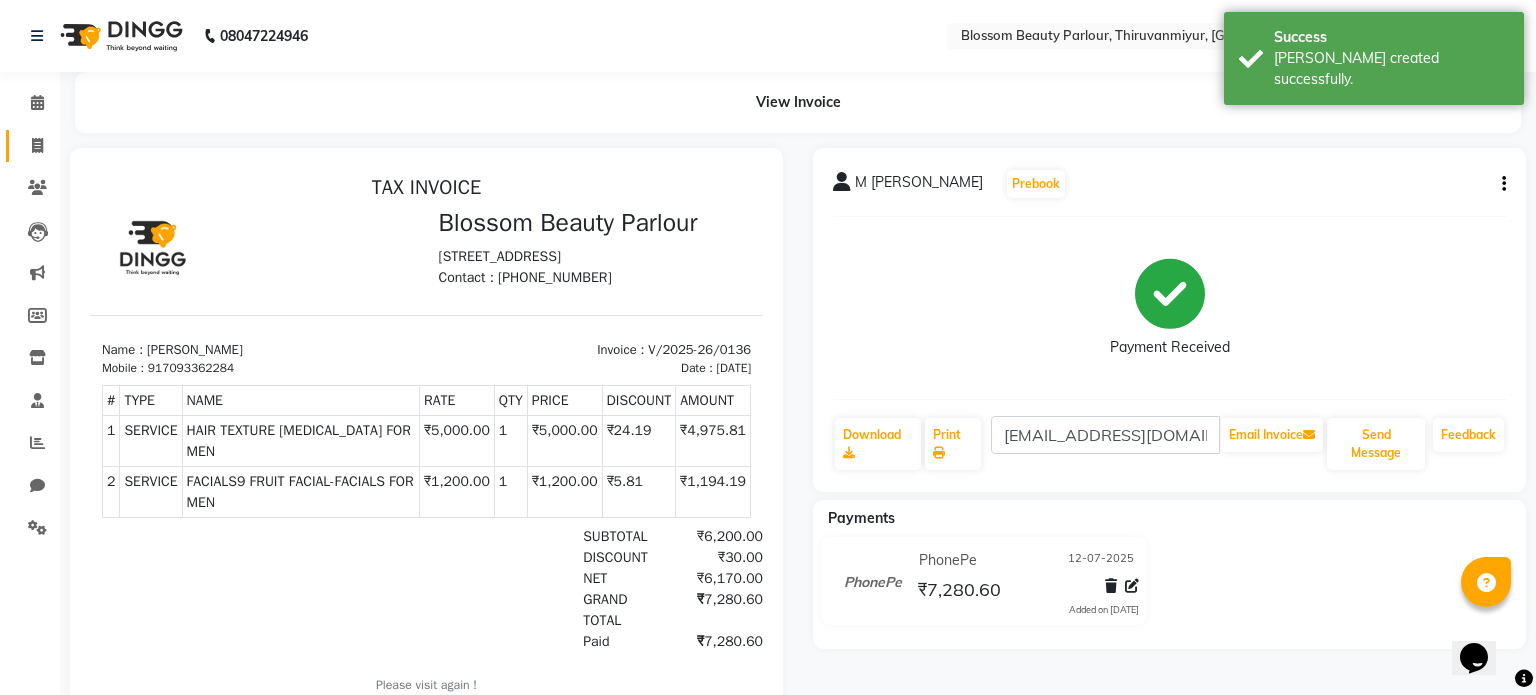 select on "service" 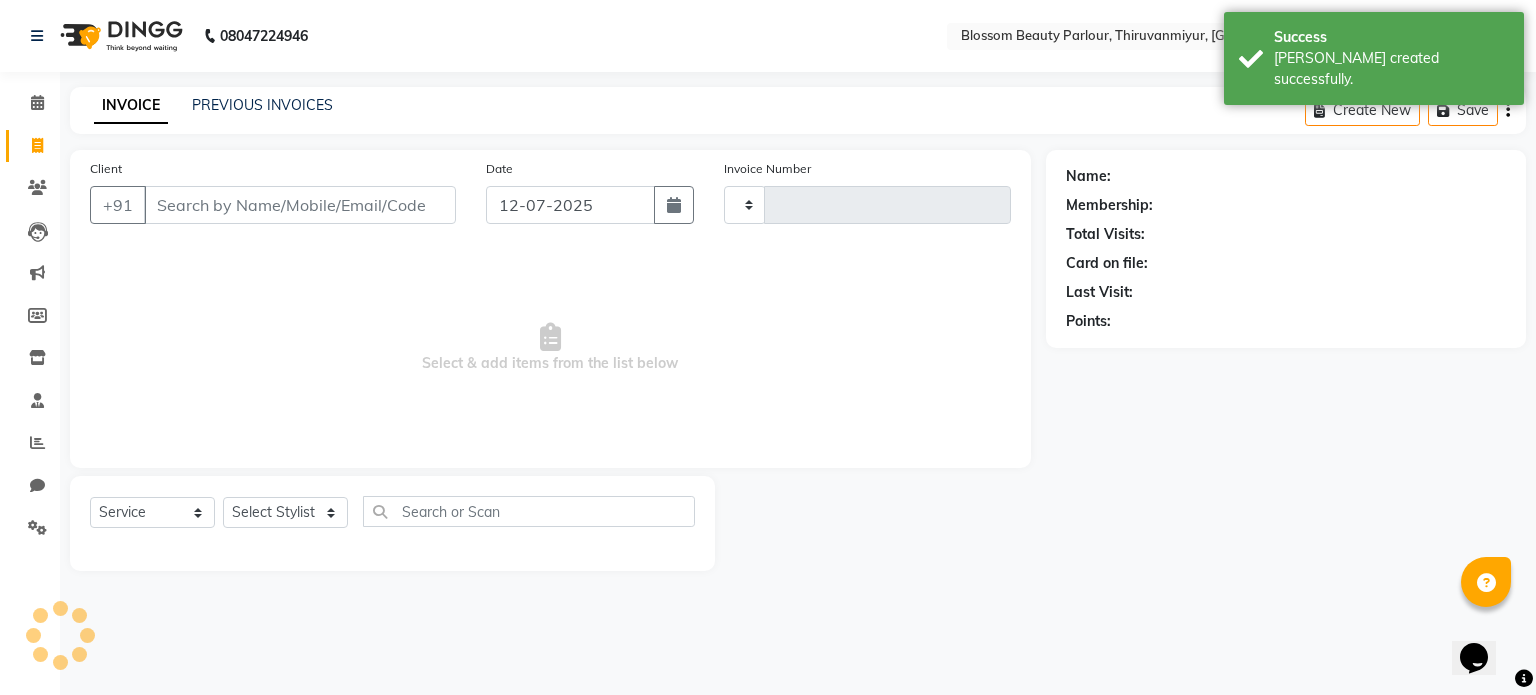 type on "0137" 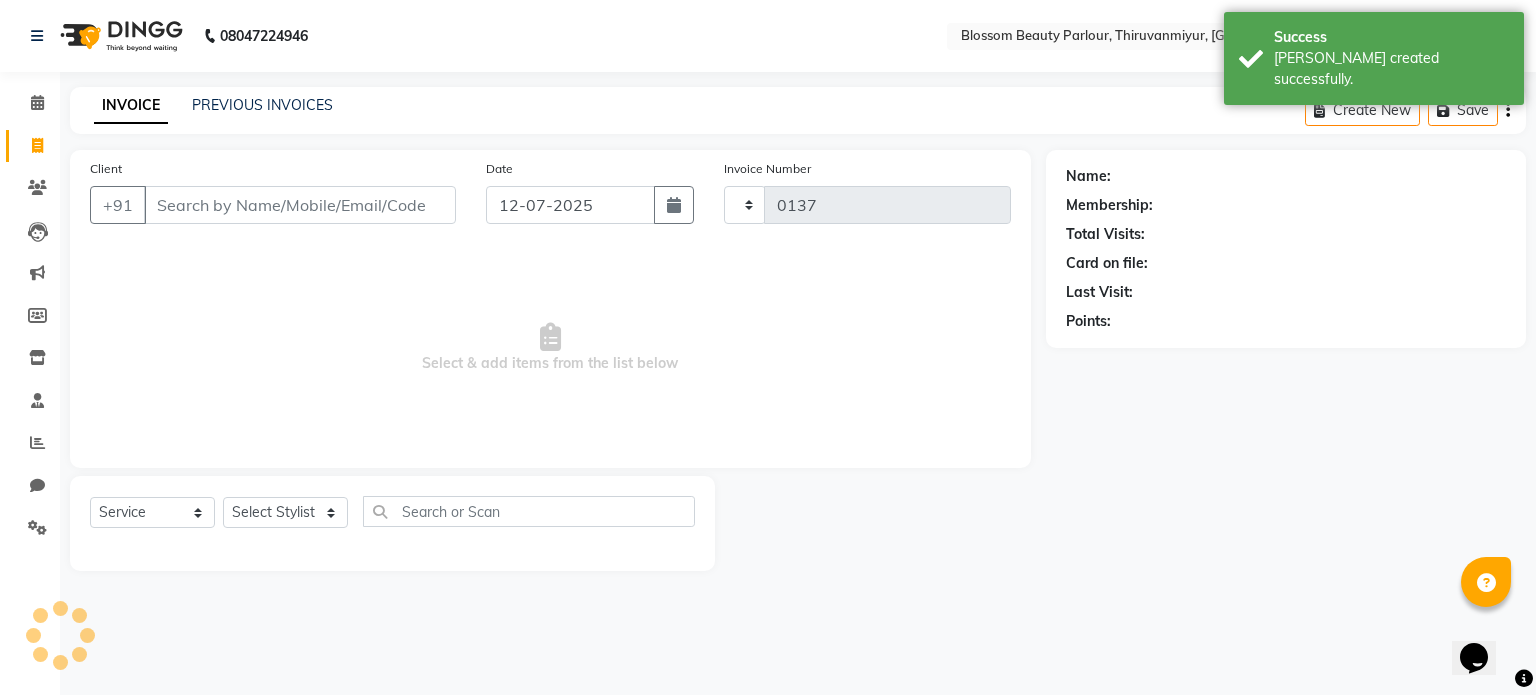select on "8454" 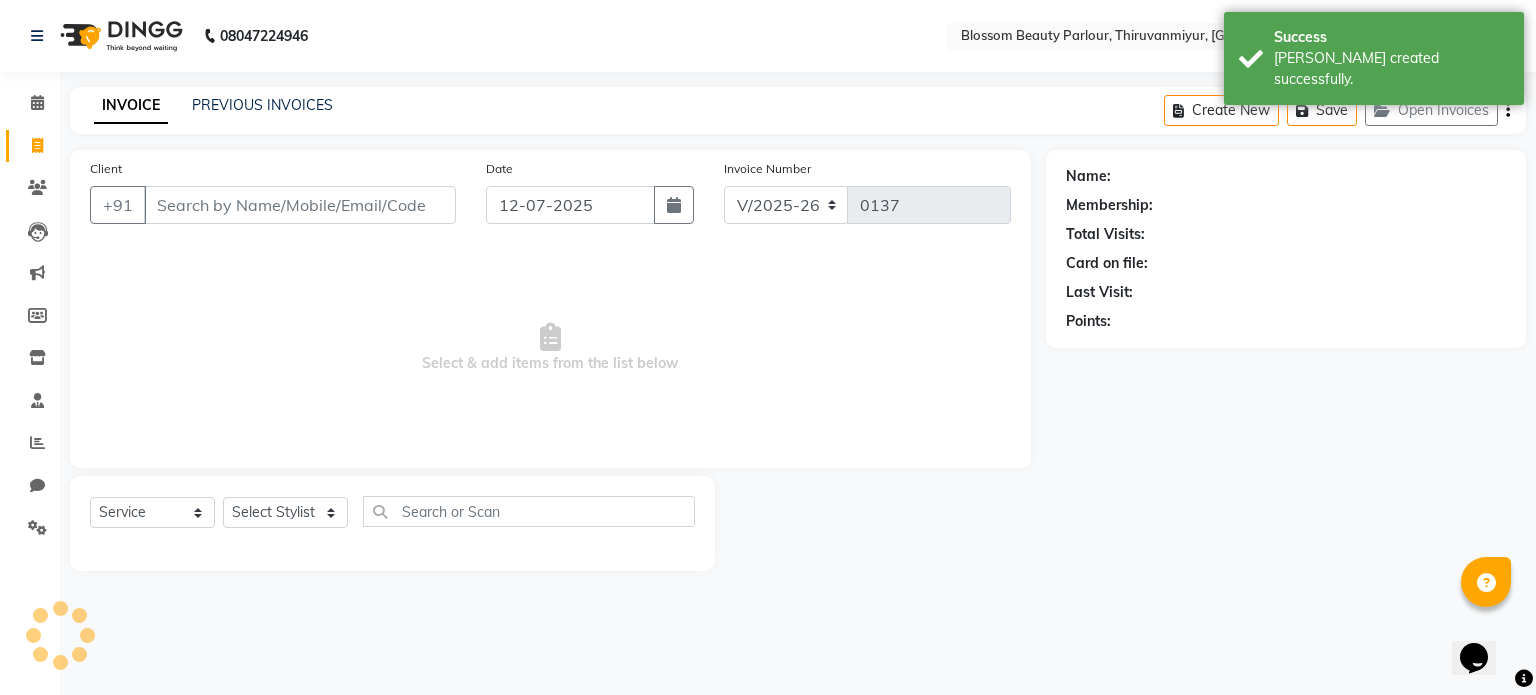 select on "85638" 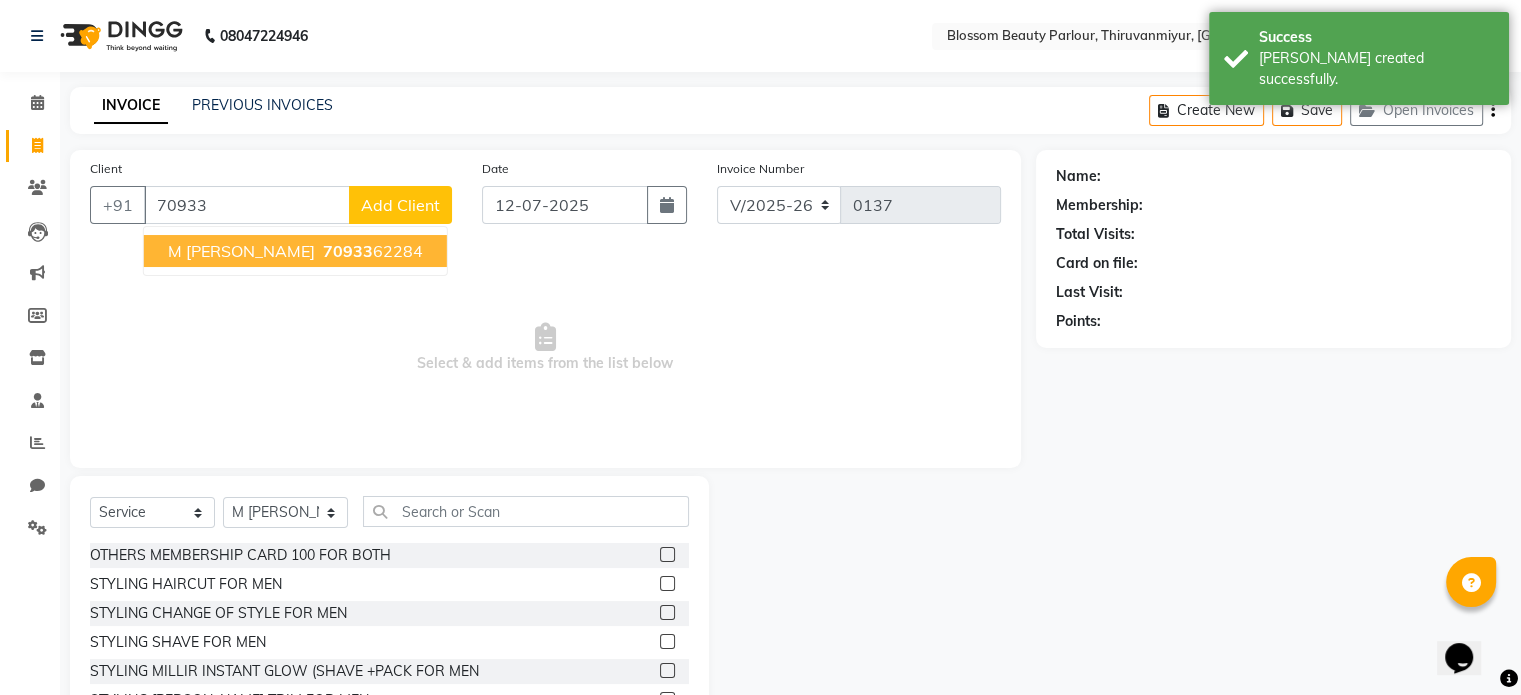click on "M [PERSON_NAME]" at bounding box center (241, 251) 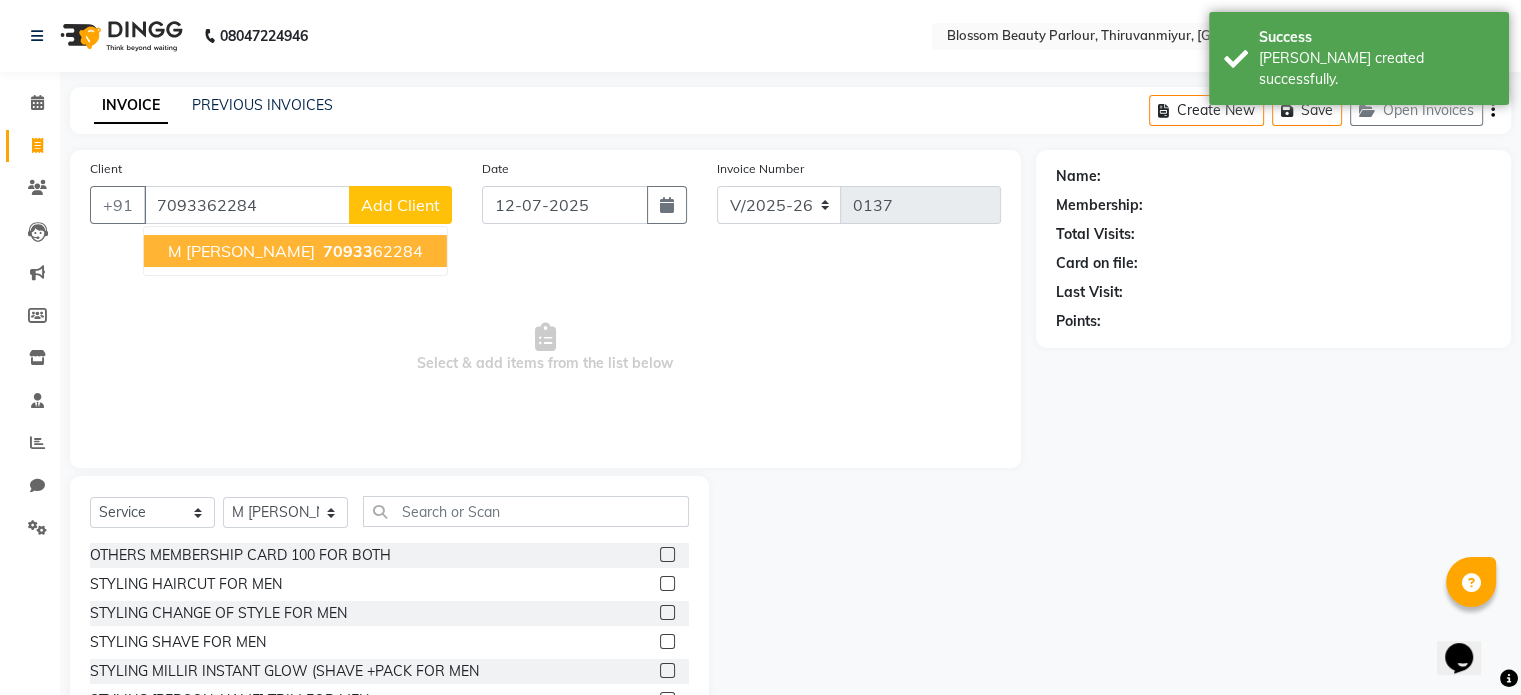 type on "7093362284" 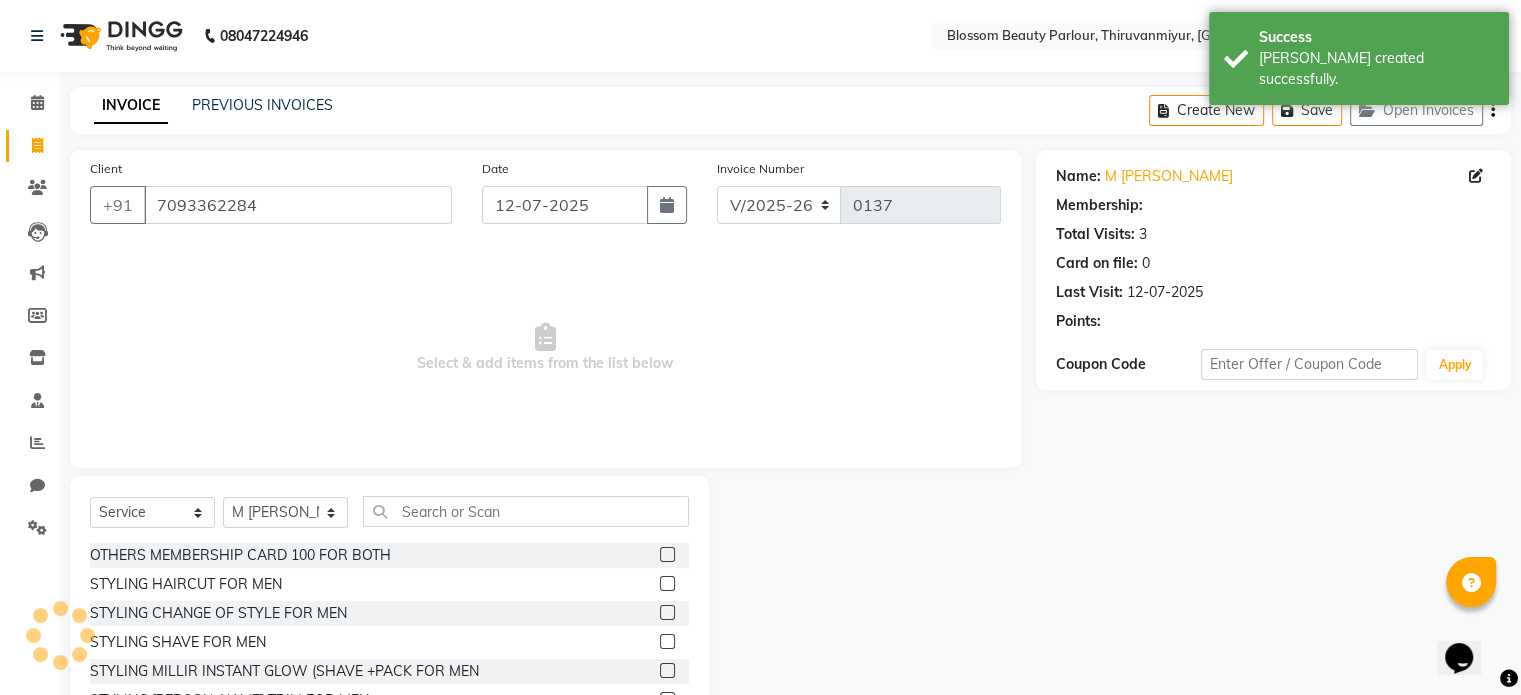select on "1: Object" 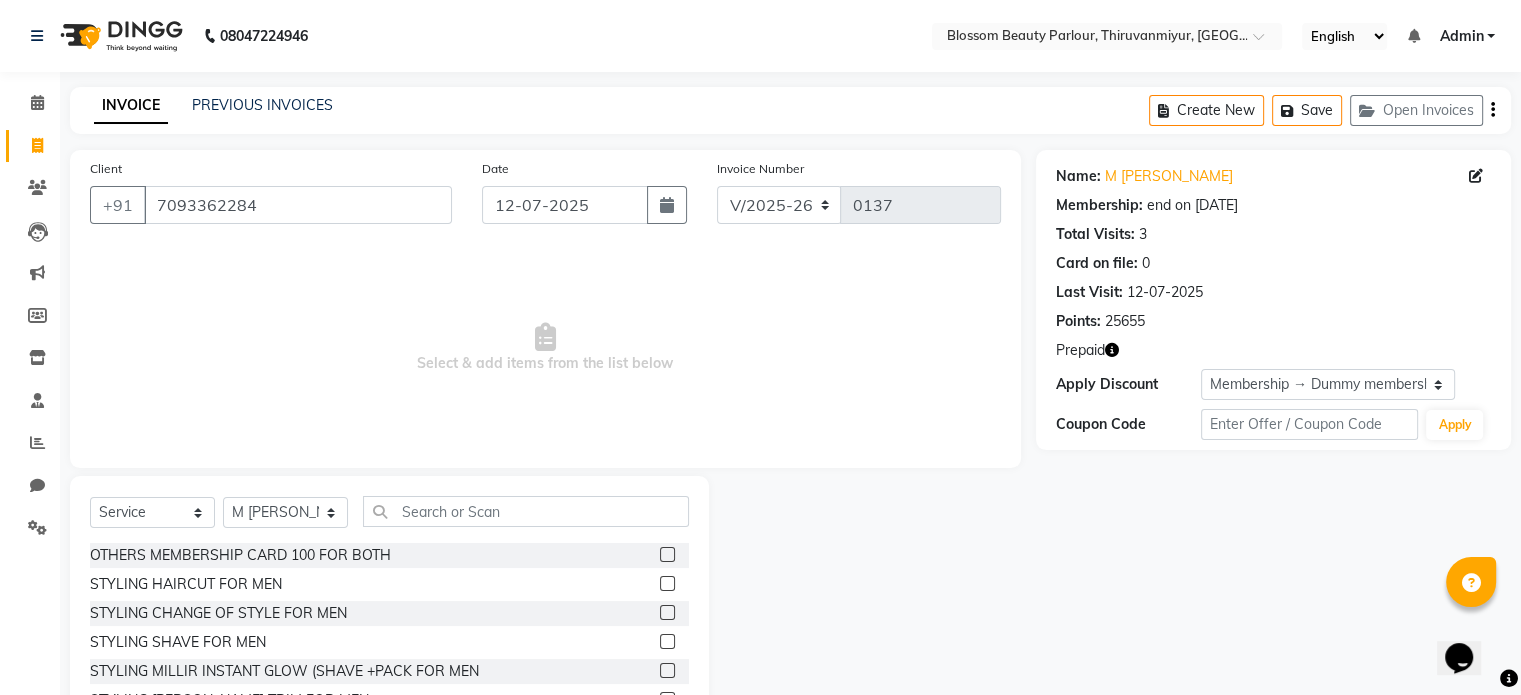 click 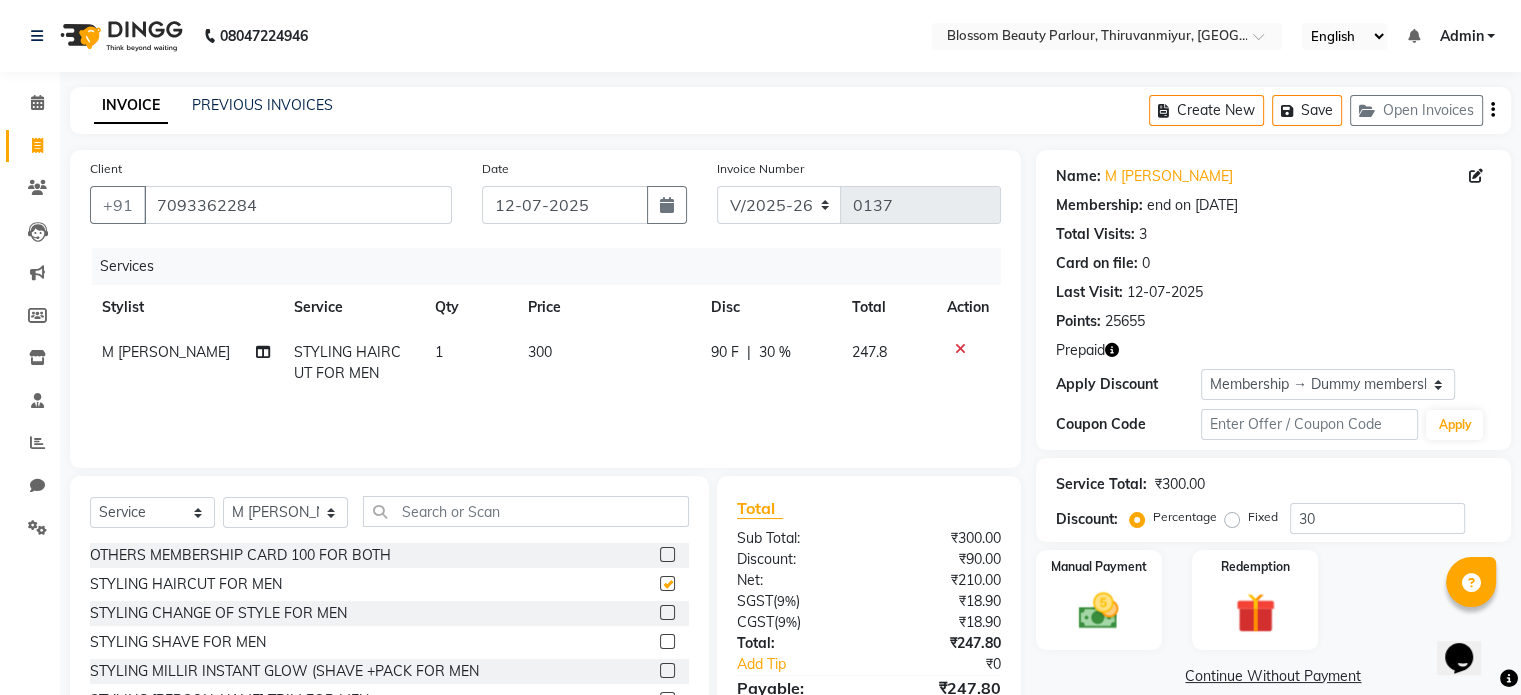checkbox on "false" 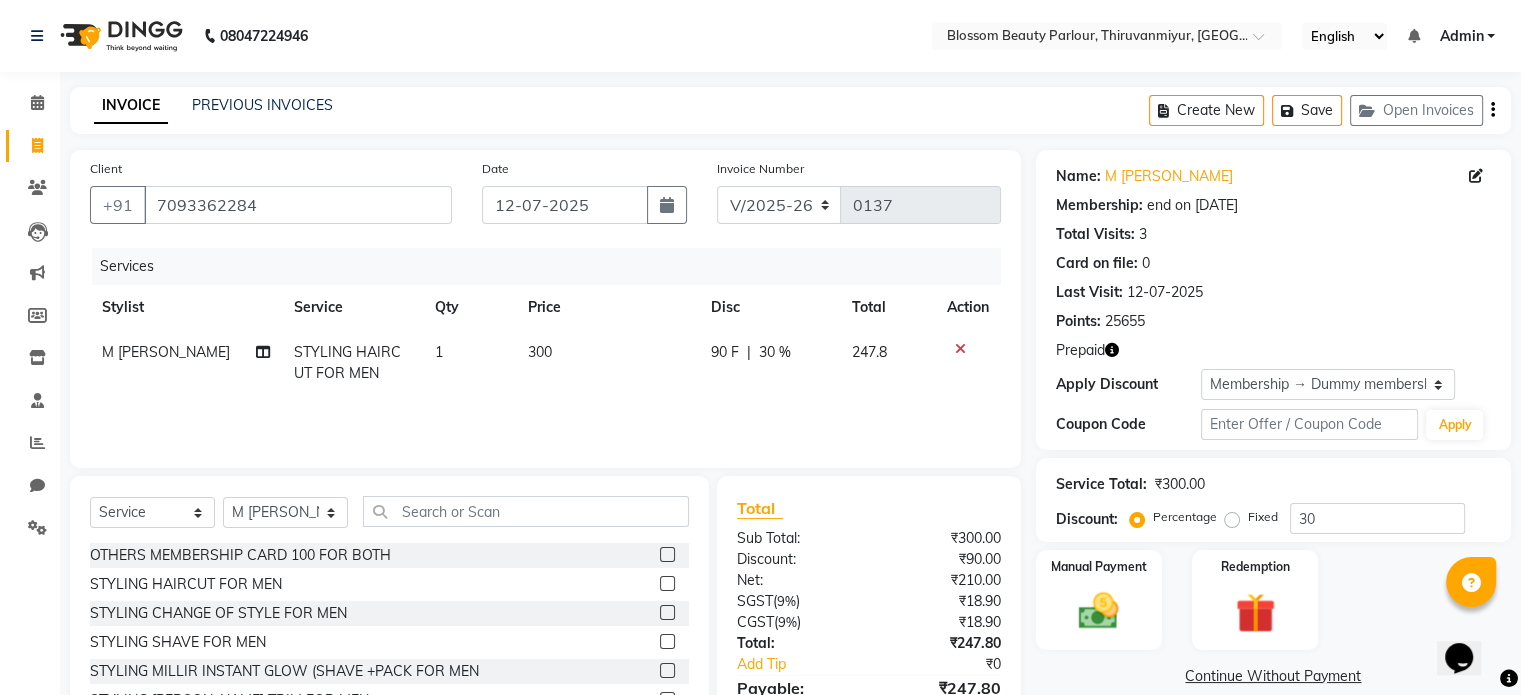 click on "30 %" 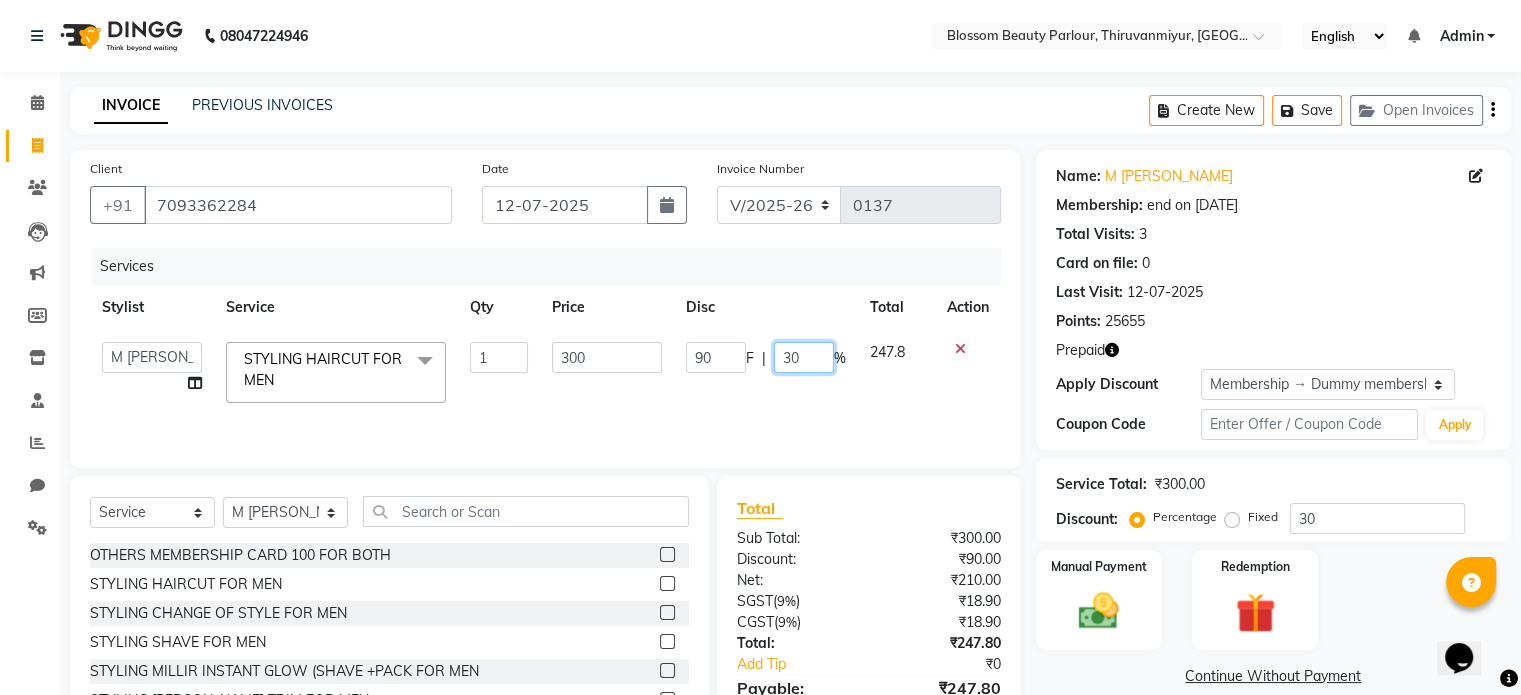 drag, startPoint x: 804, startPoint y: 358, endPoint x: 777, endPoint y: 363, distance: 27.45906 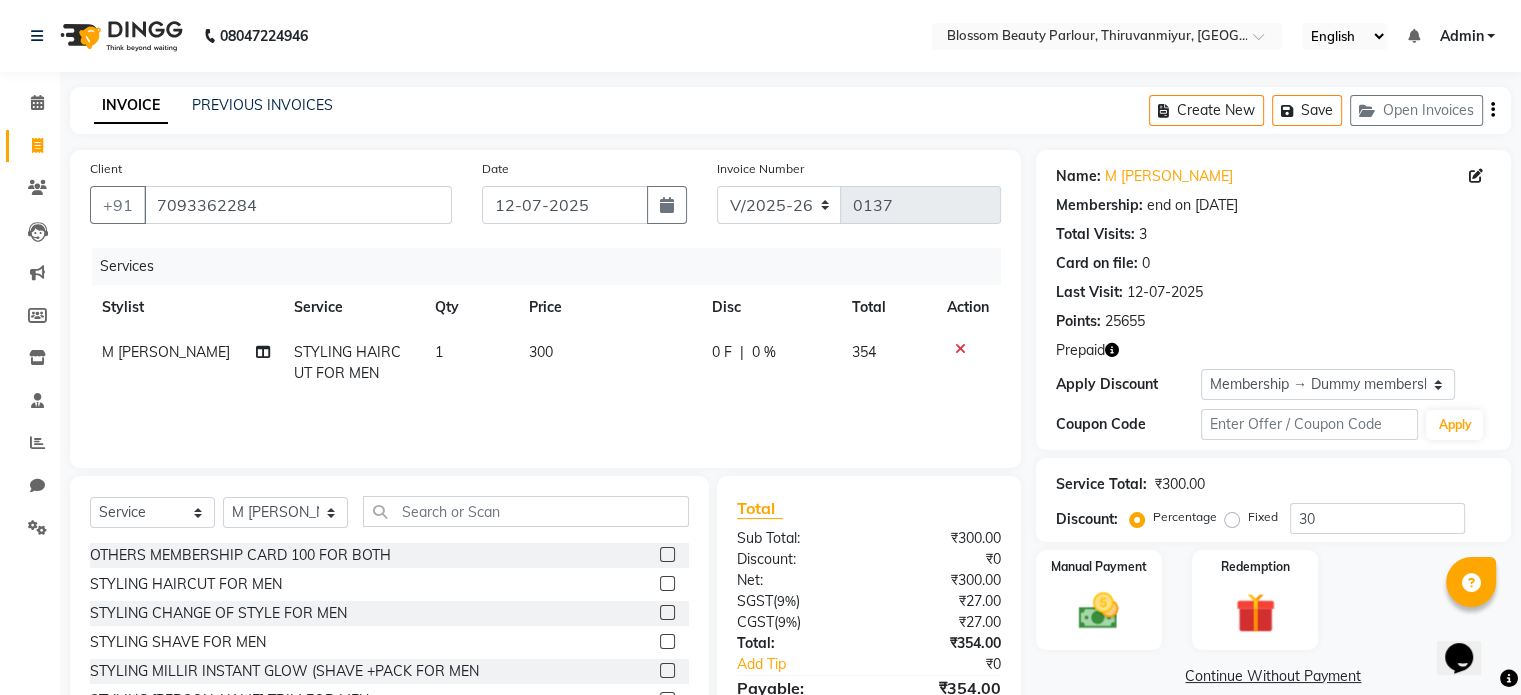 click on "Fixed" 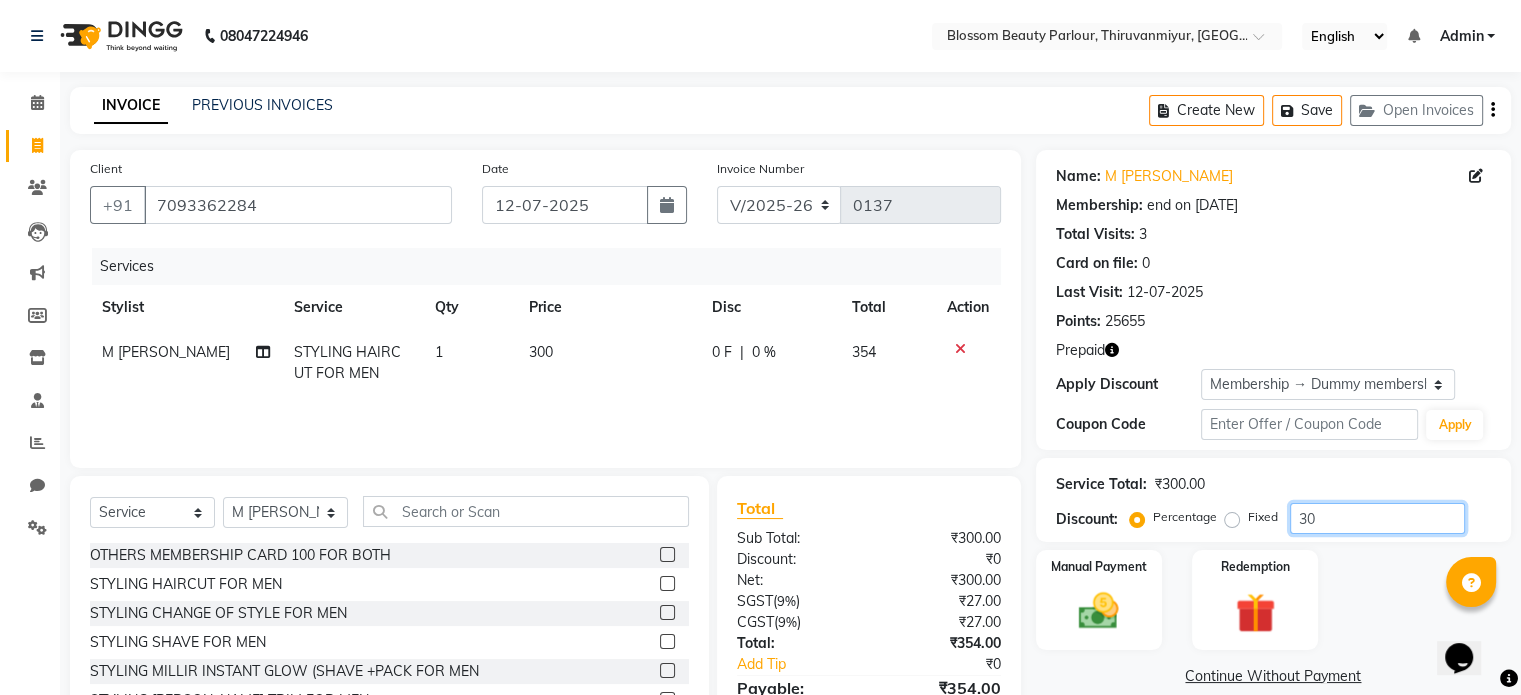 drag, startPoint x: 1355, startPoint y: 523, endPoint x: 1285, endPoint y: 523, distance: 70 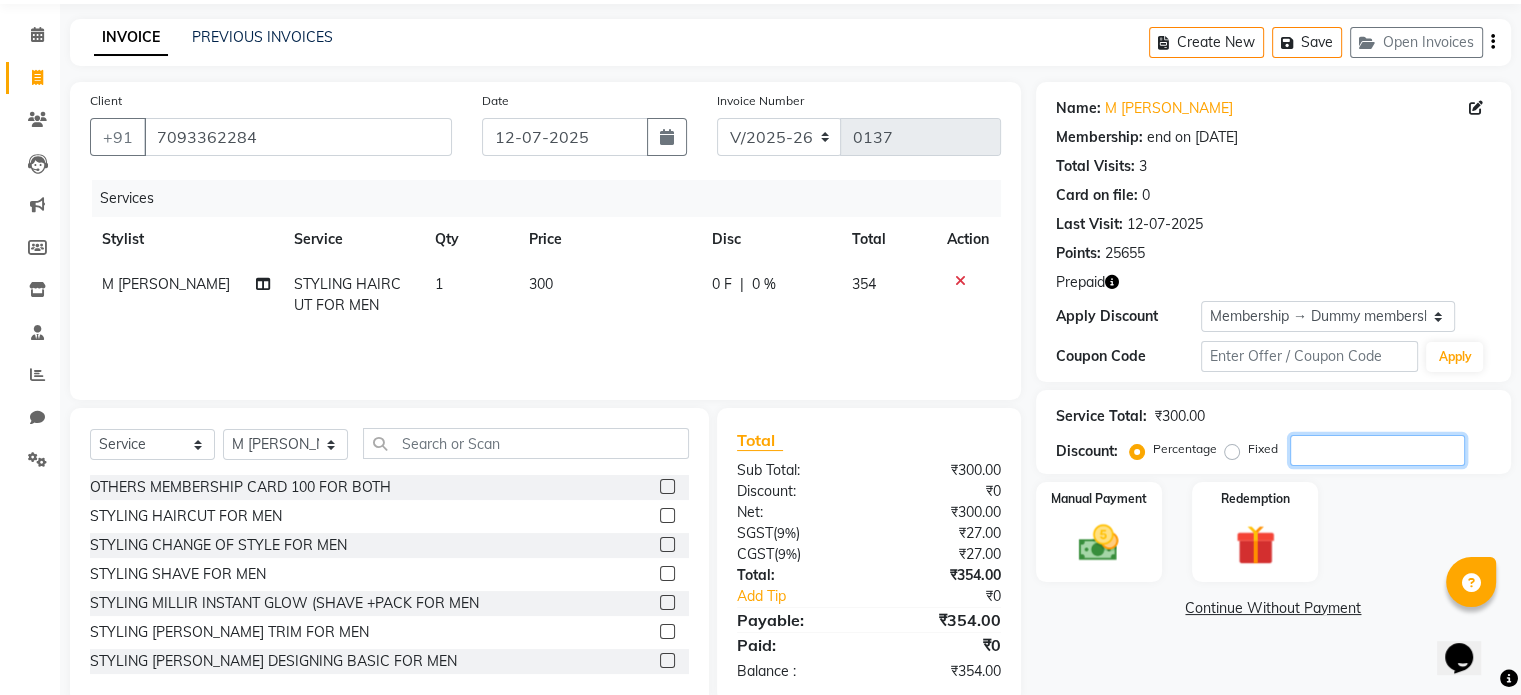scroll, scrollTop: 106, scrollLeft: 0, axis: vertical 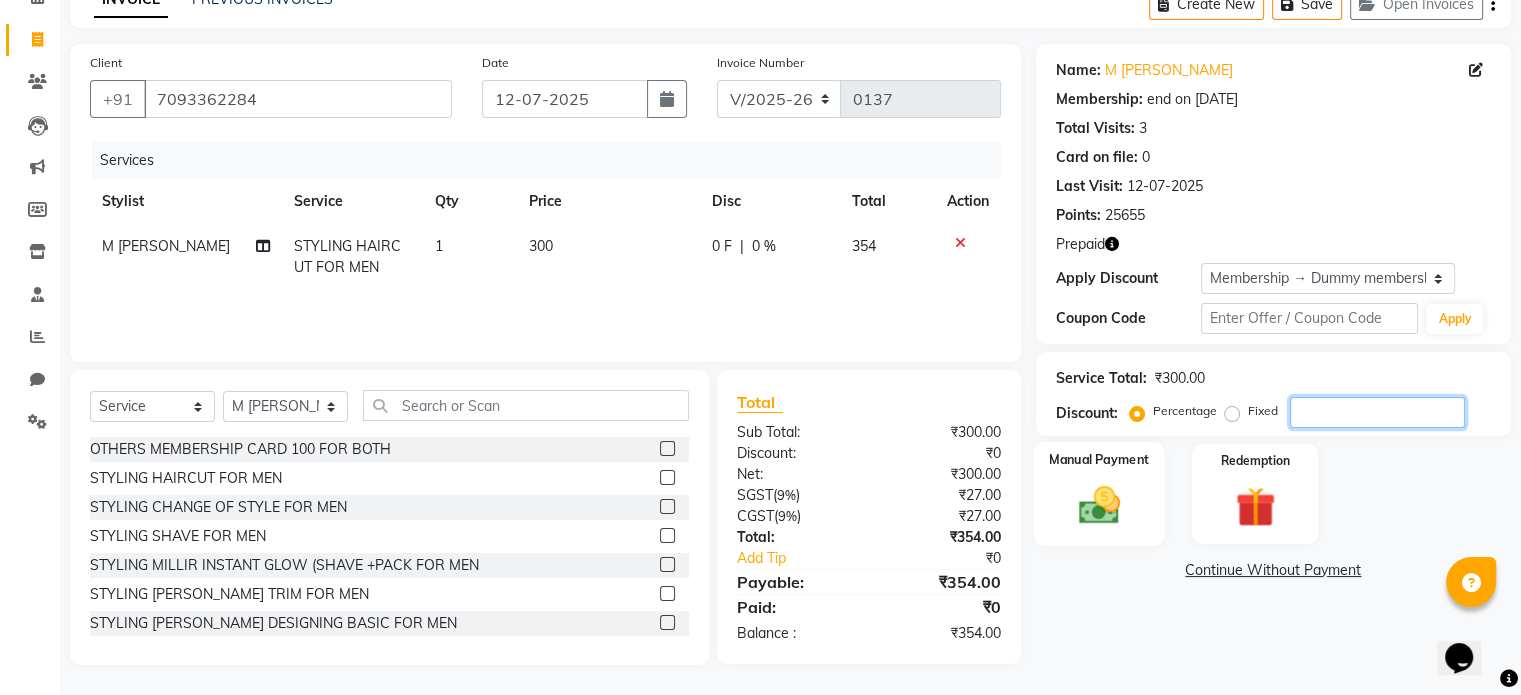 type 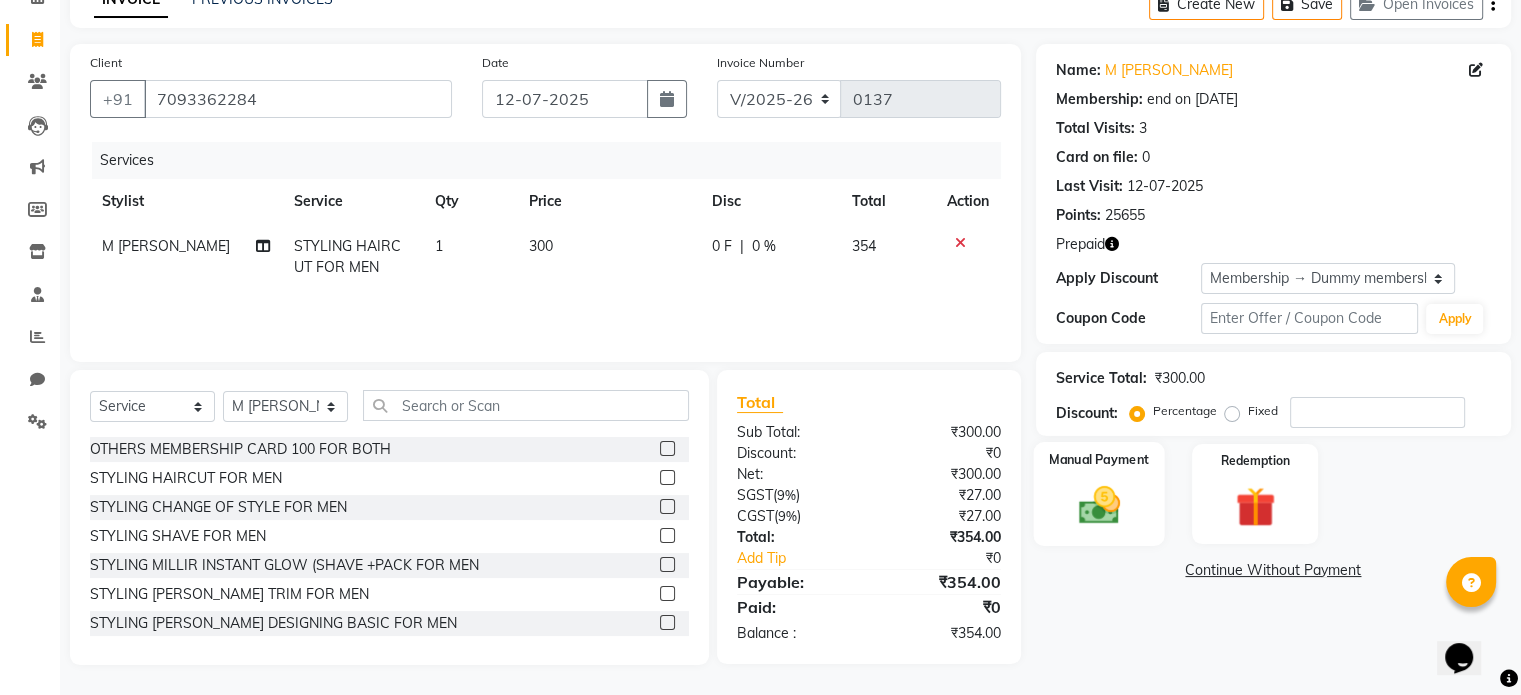 click 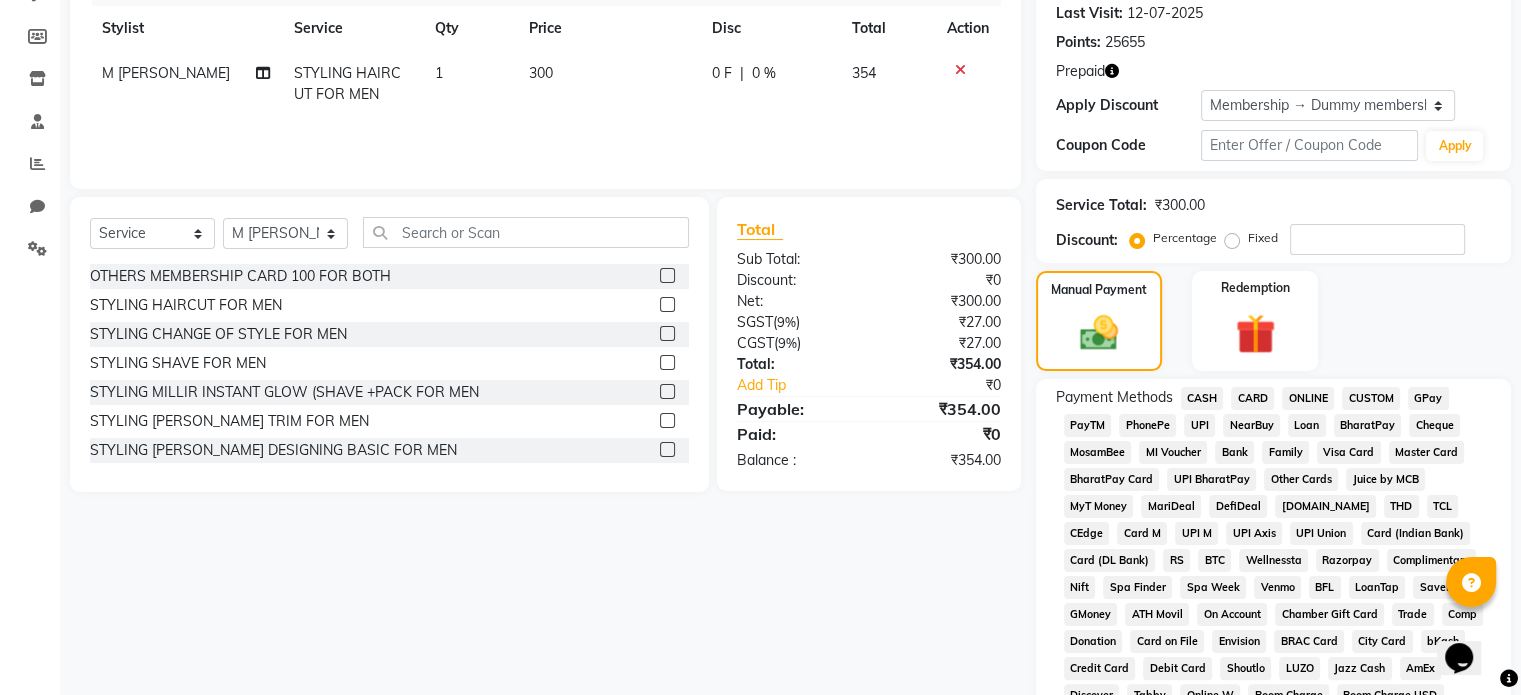 scroll, scrollTop: 305, scrollLeft: 0, axis: vertical 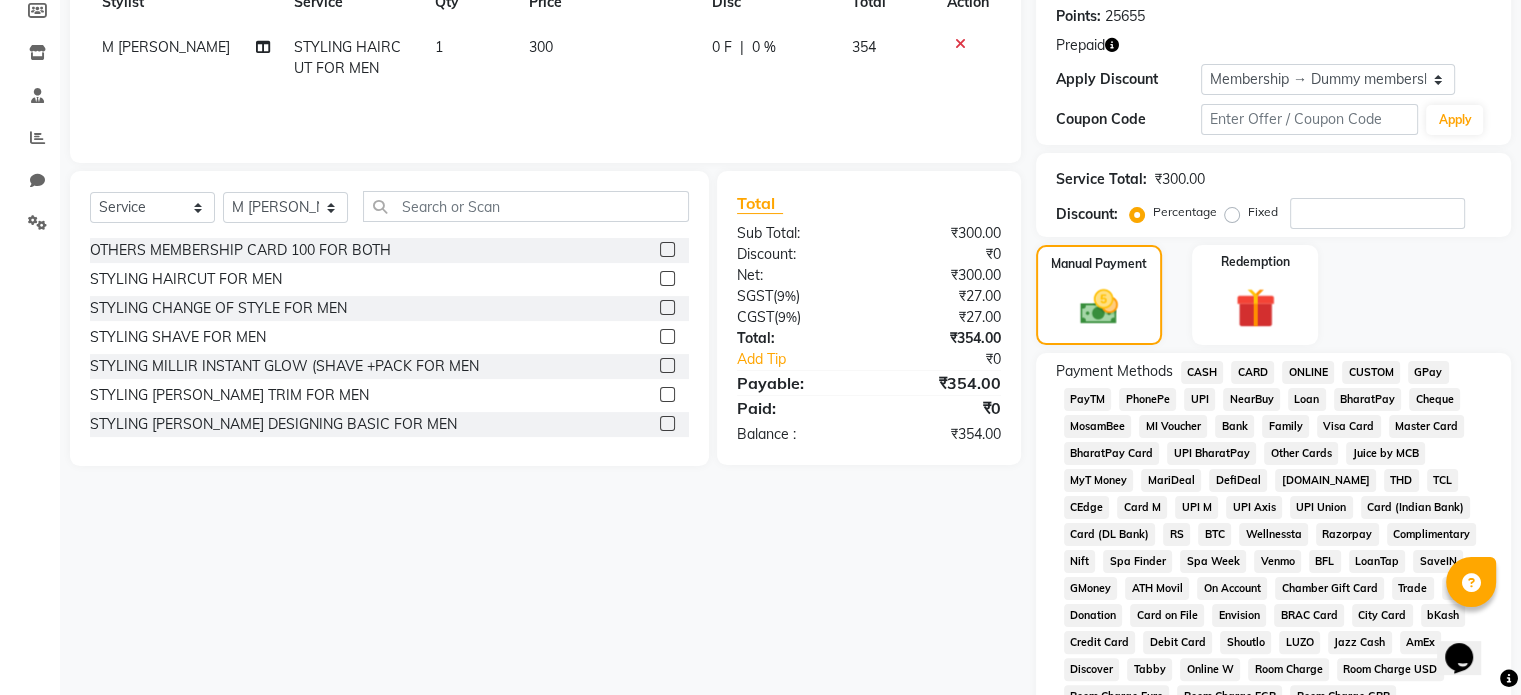 click on "RS" 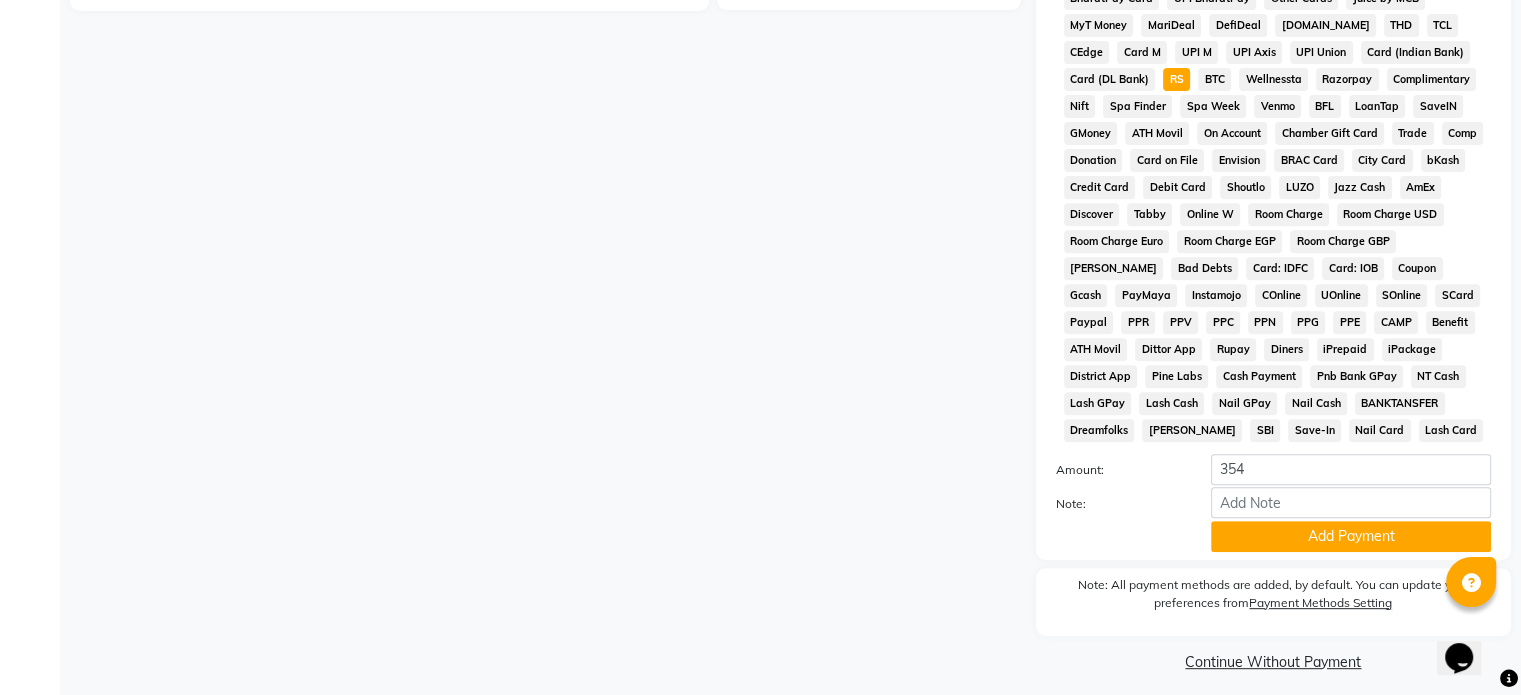 scroll, scrollTop: 788, scrollLeft: 0, axis: vertical 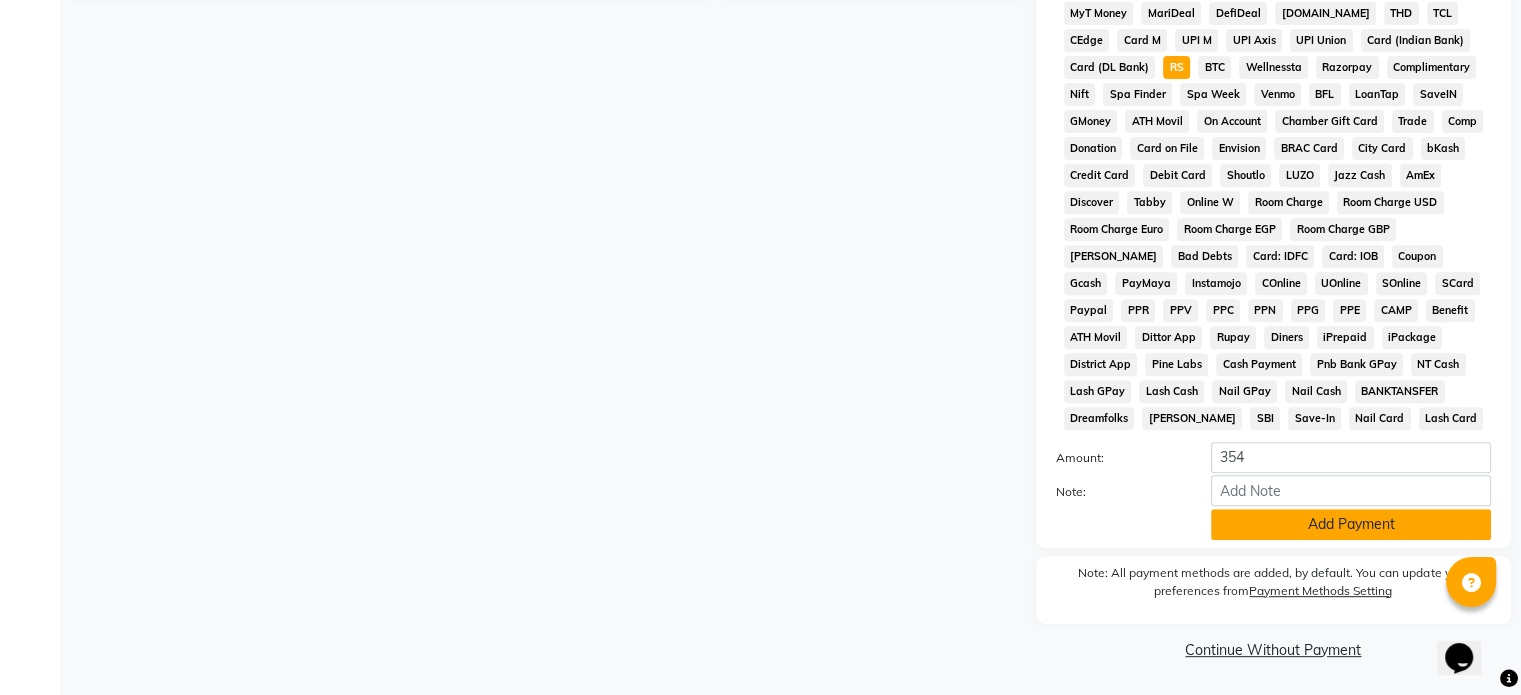 click on "Add Payment" 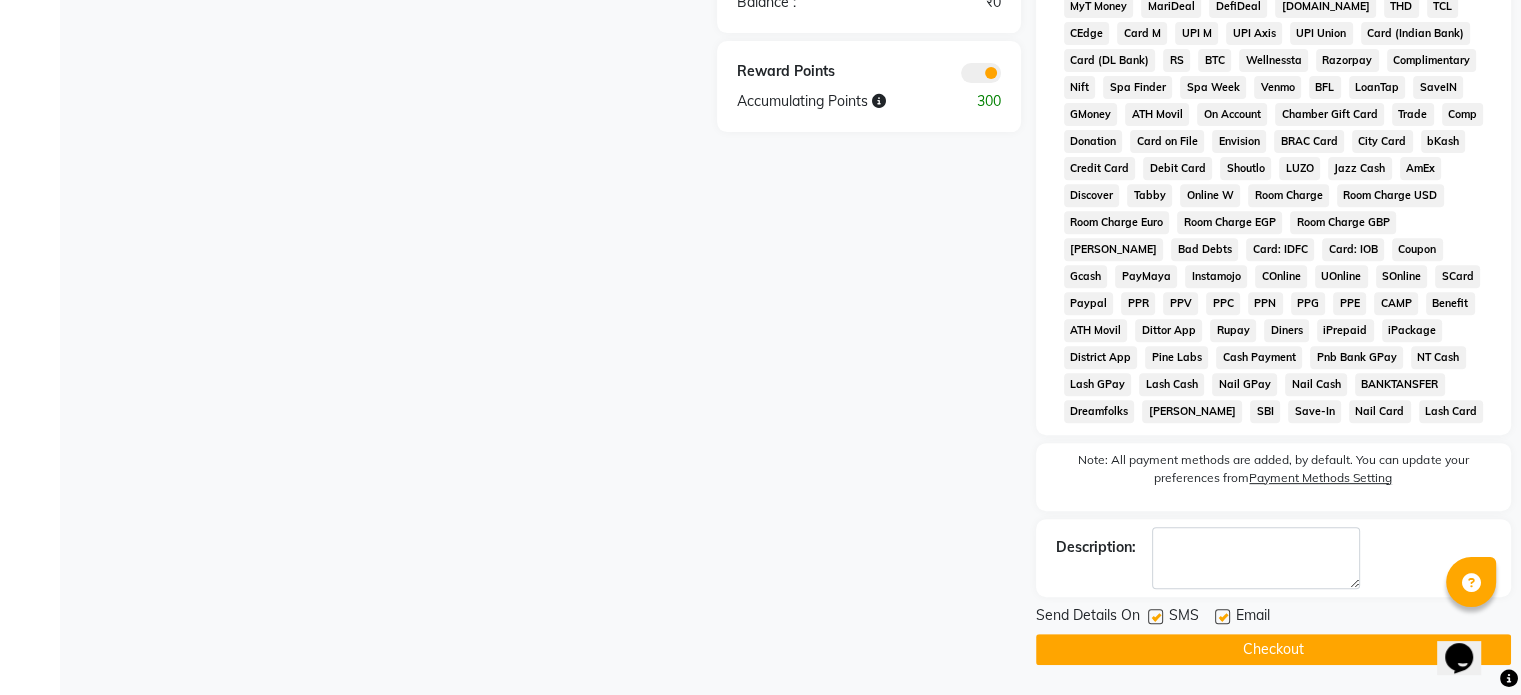 click 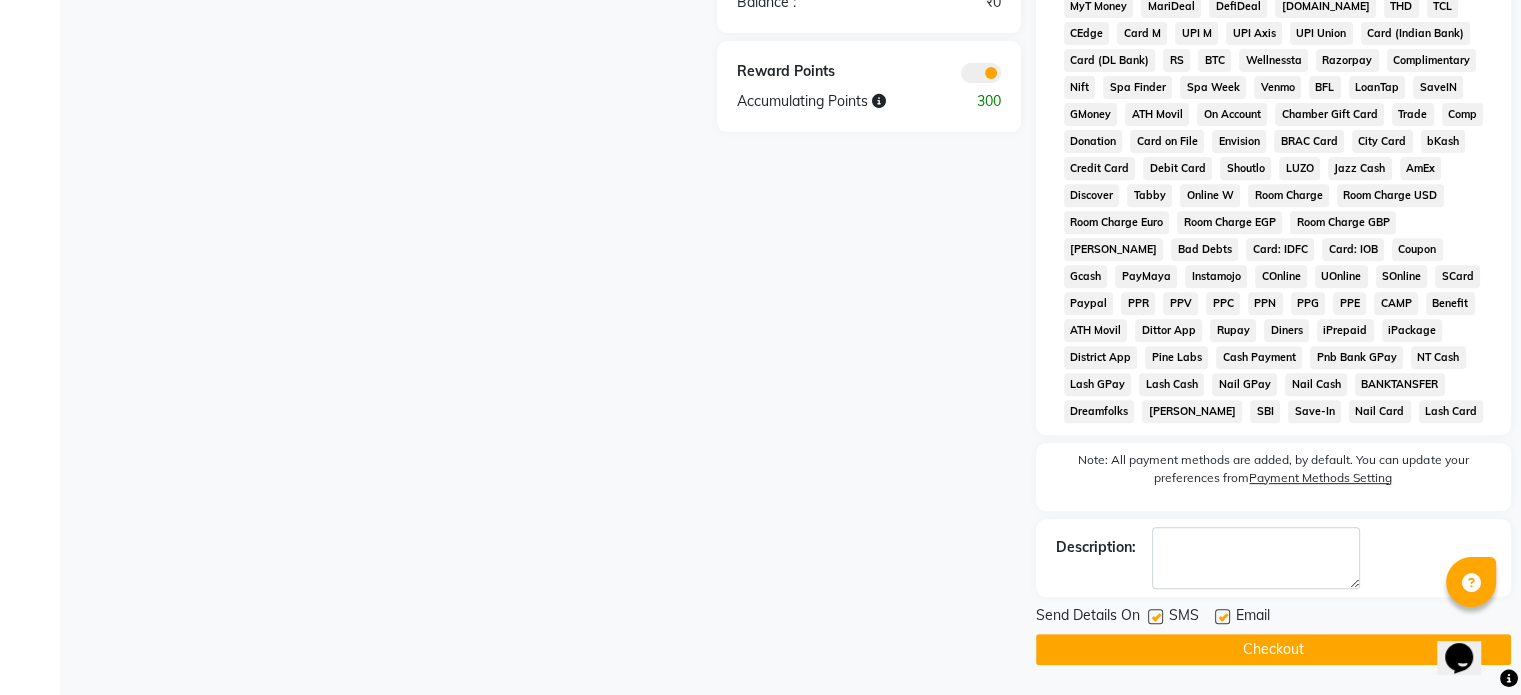 click 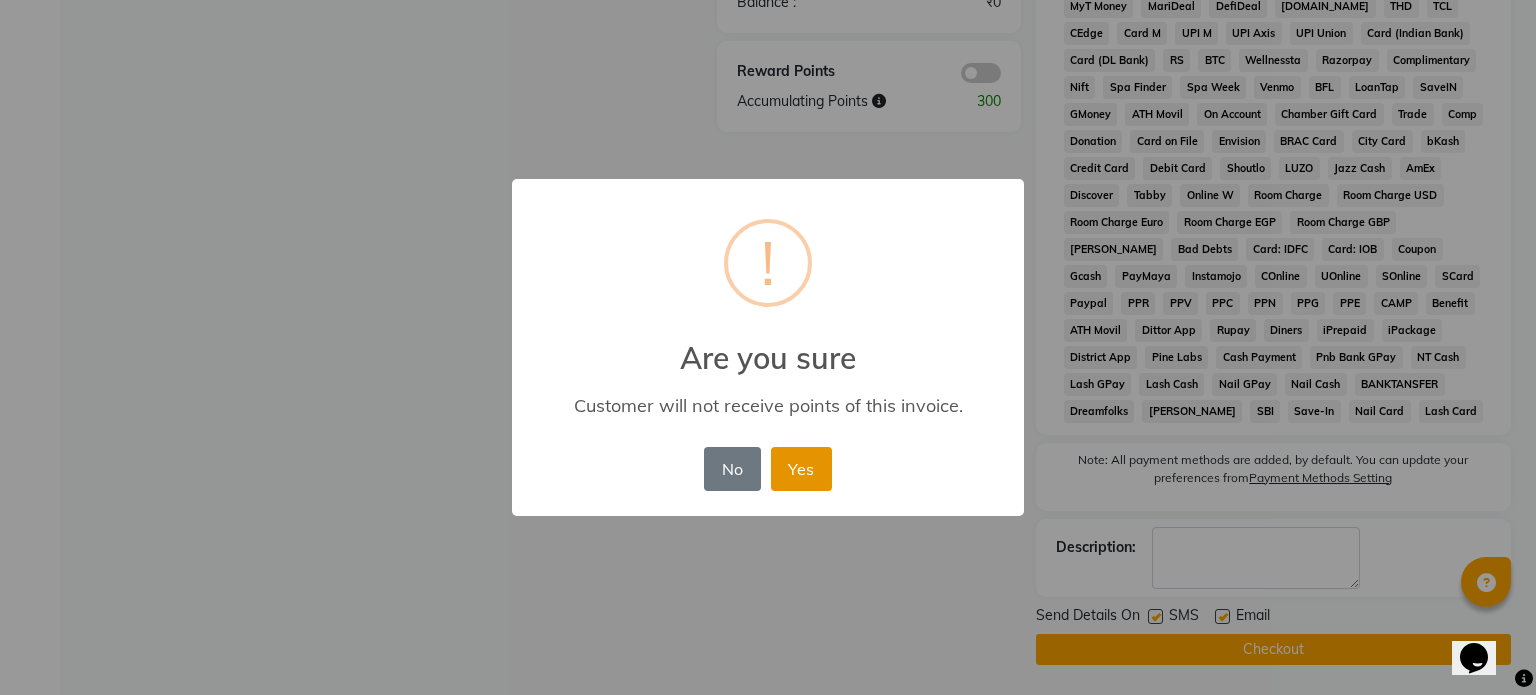 click on "Yes" at bounding box center [801, 469] 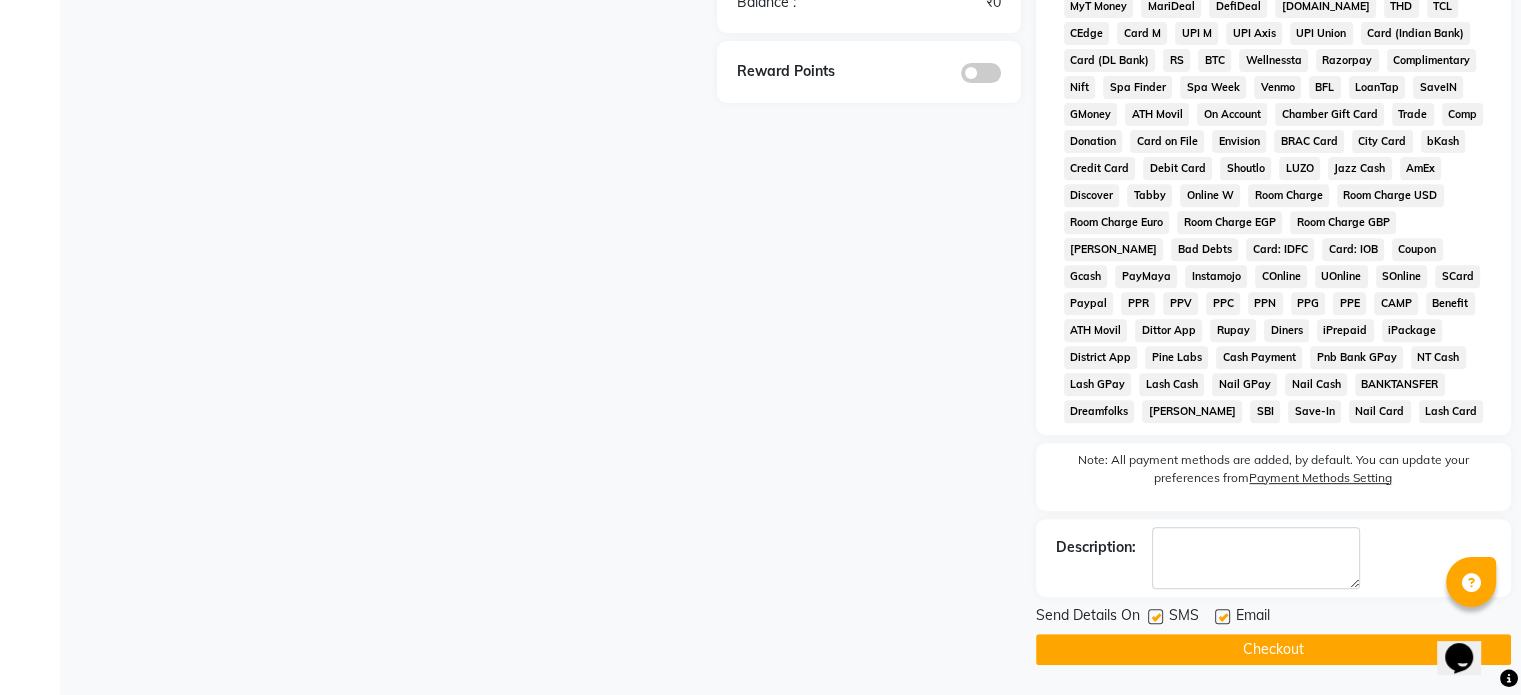 click 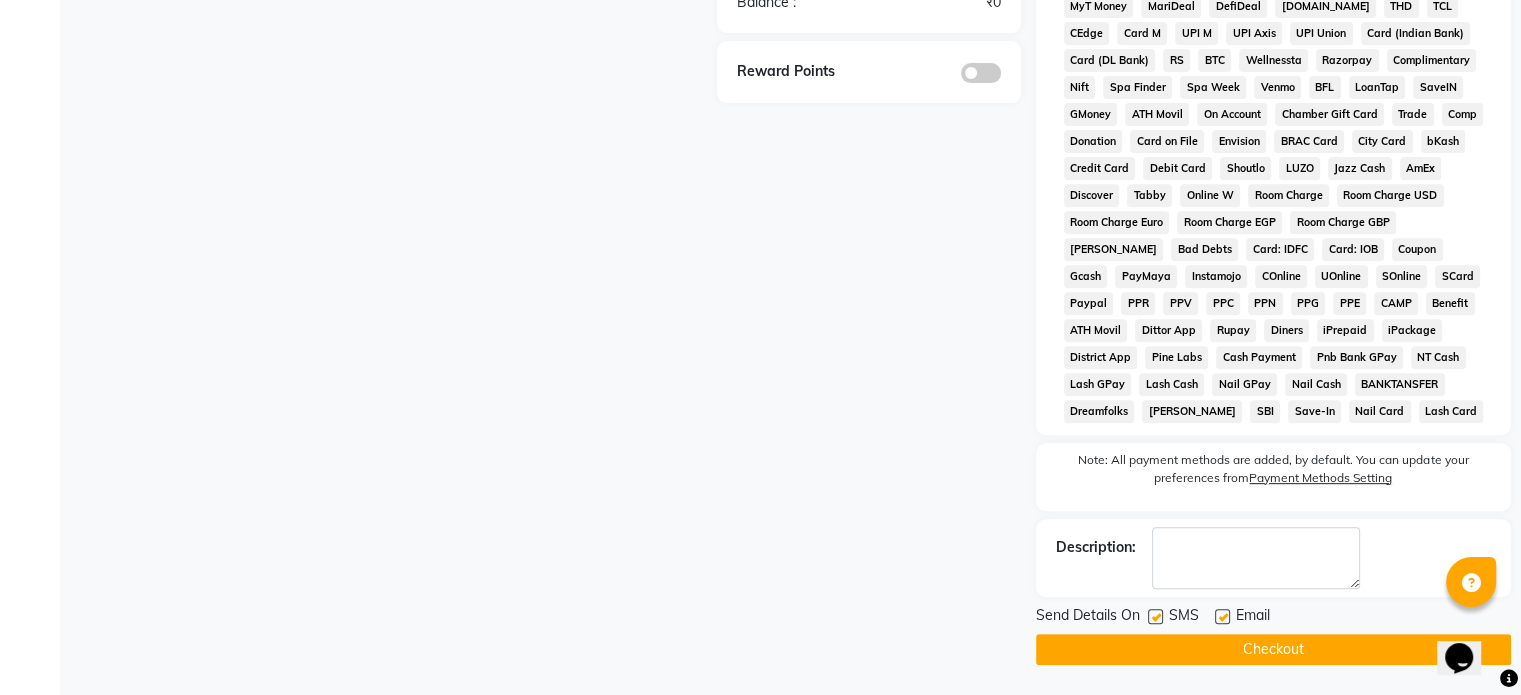 click 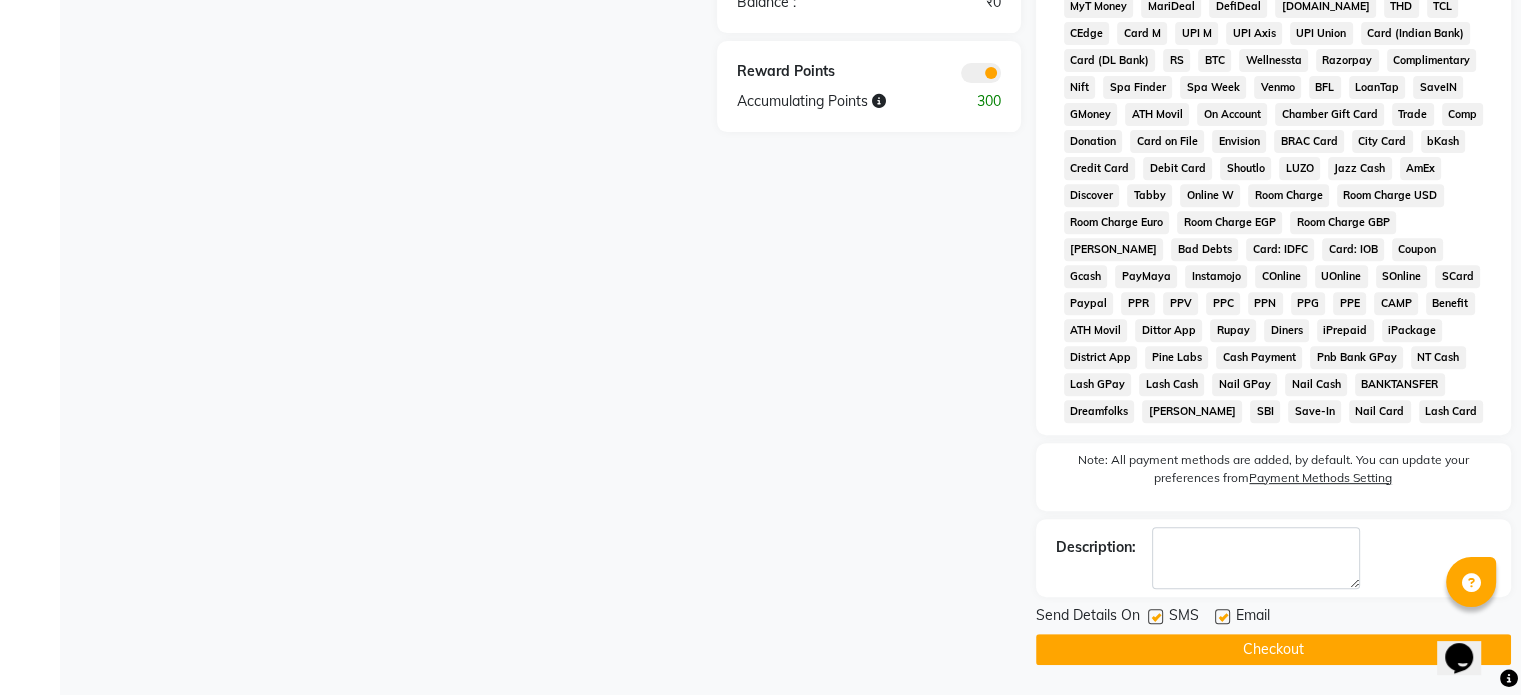 click on "Checkout" 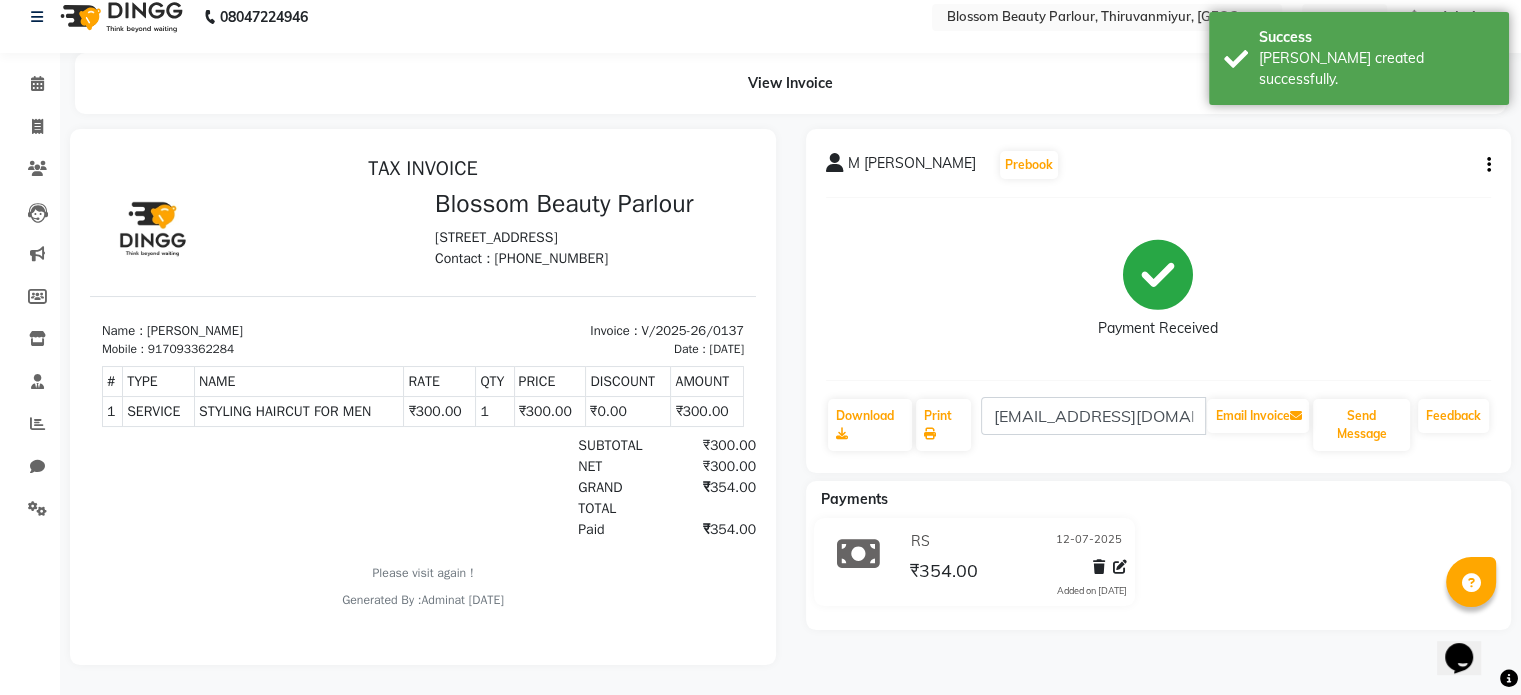 scroll, scrollTop: 0, scrollLeft: 0, axis: both 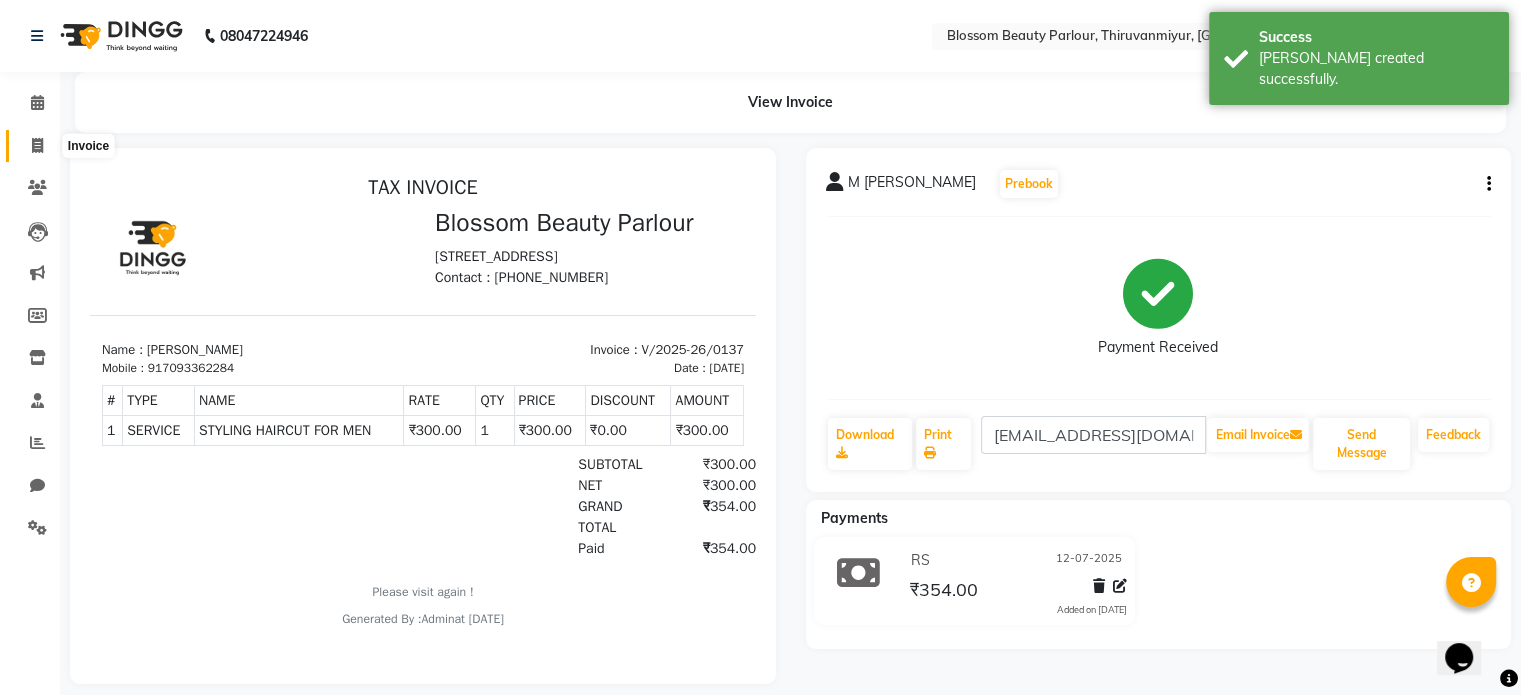click 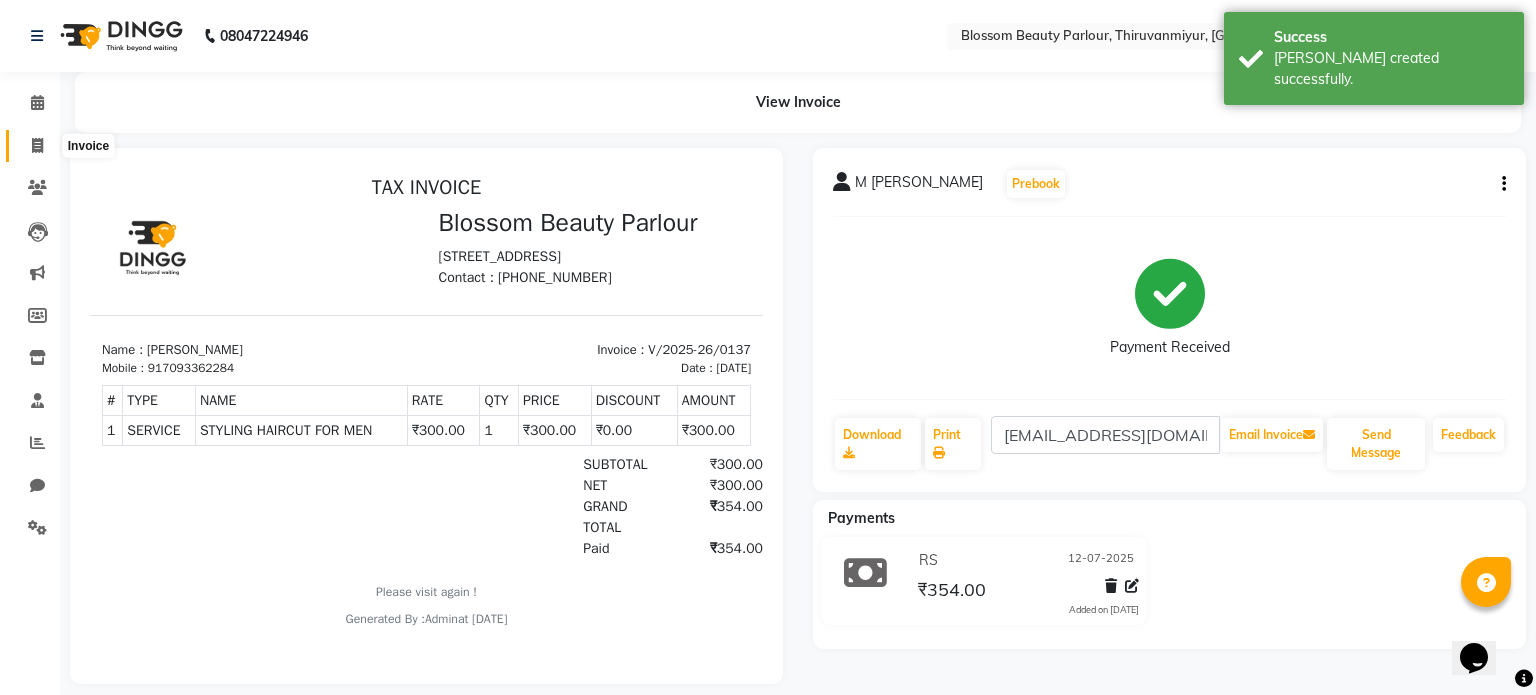 select on "service" 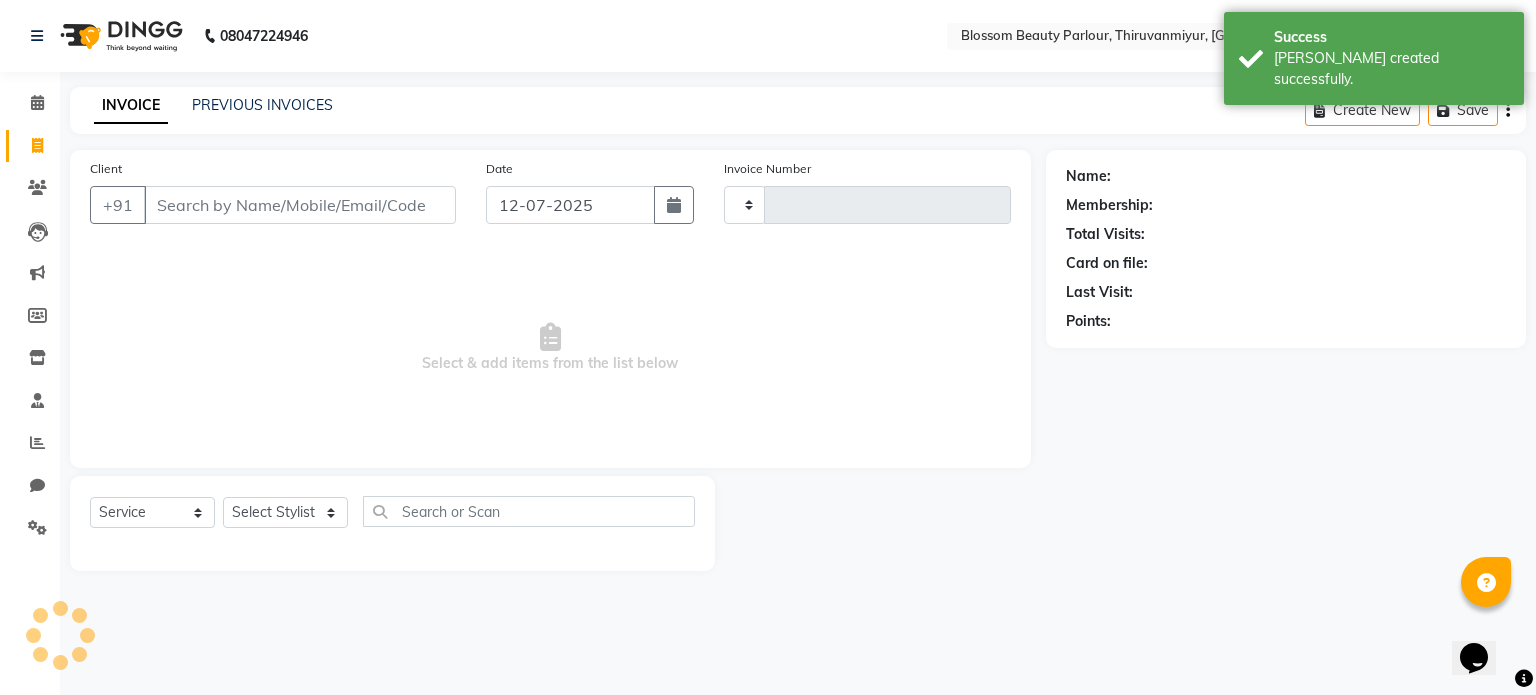 type on "0138" 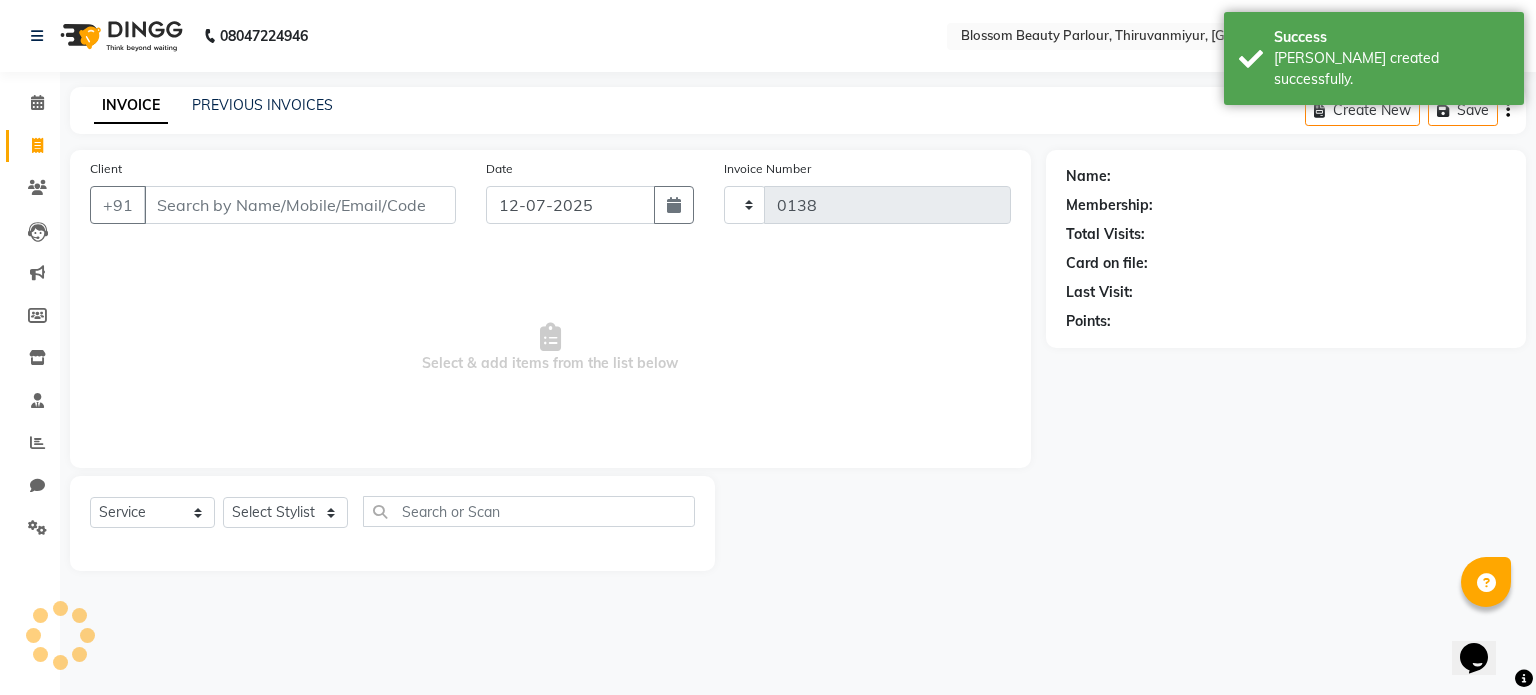 select on "8454" 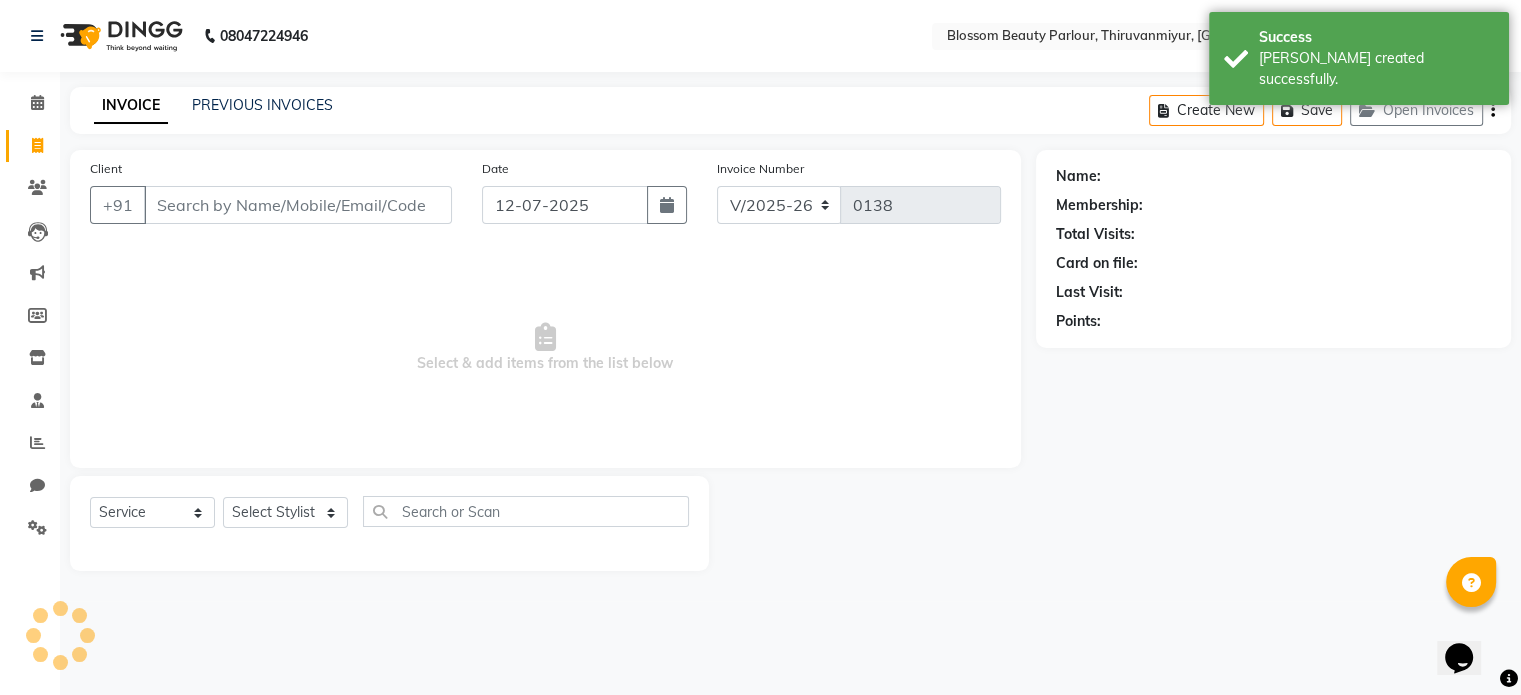 select on "85638" 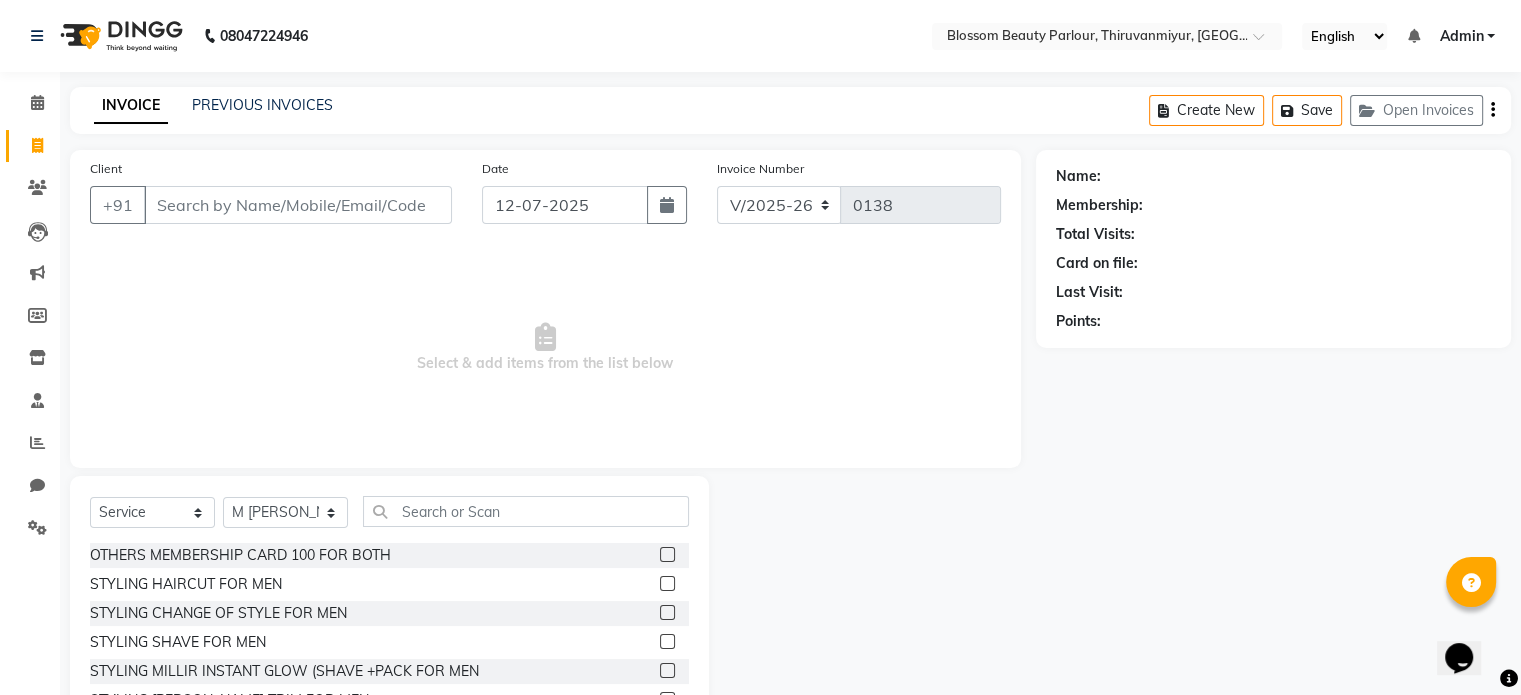 click on "Client" at bounding box center [298, 205] 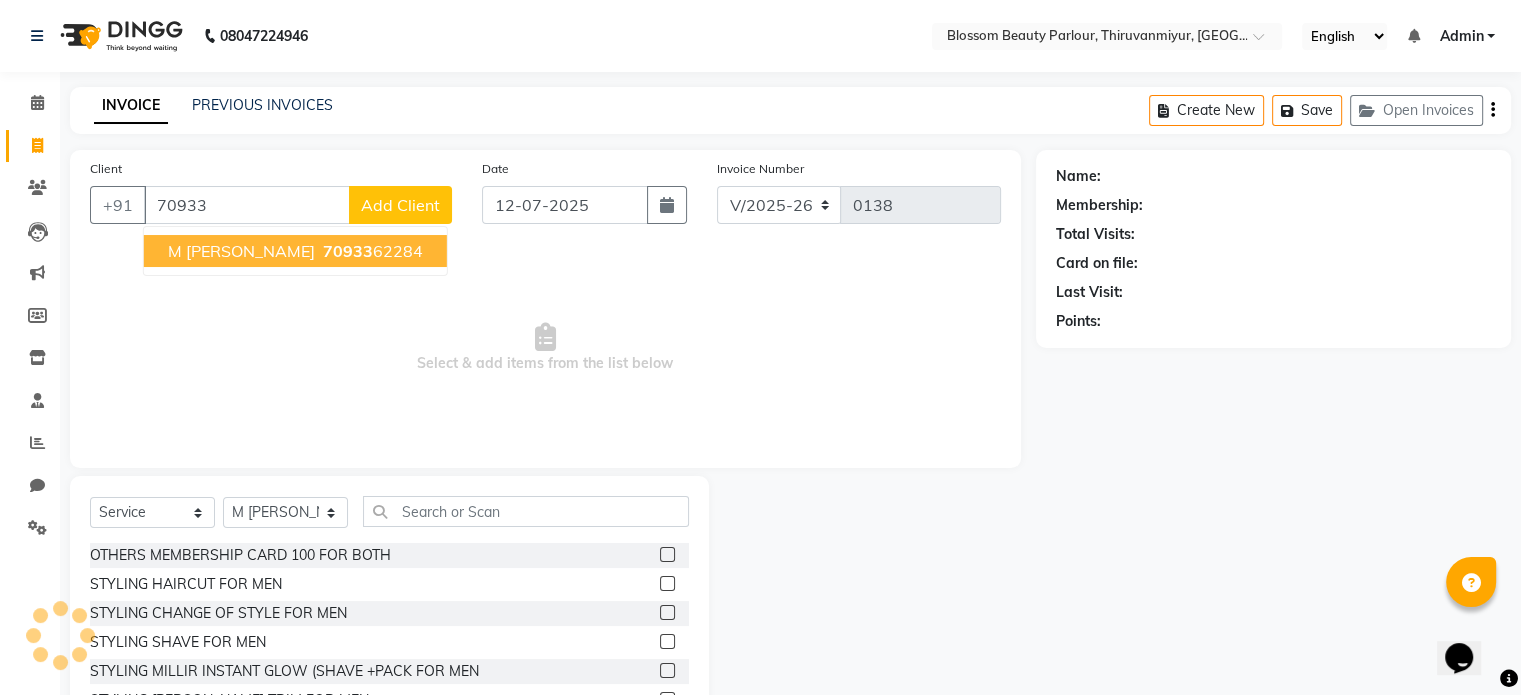 click on "M [PERSON_NAME]" at bounding box center [241, 251] 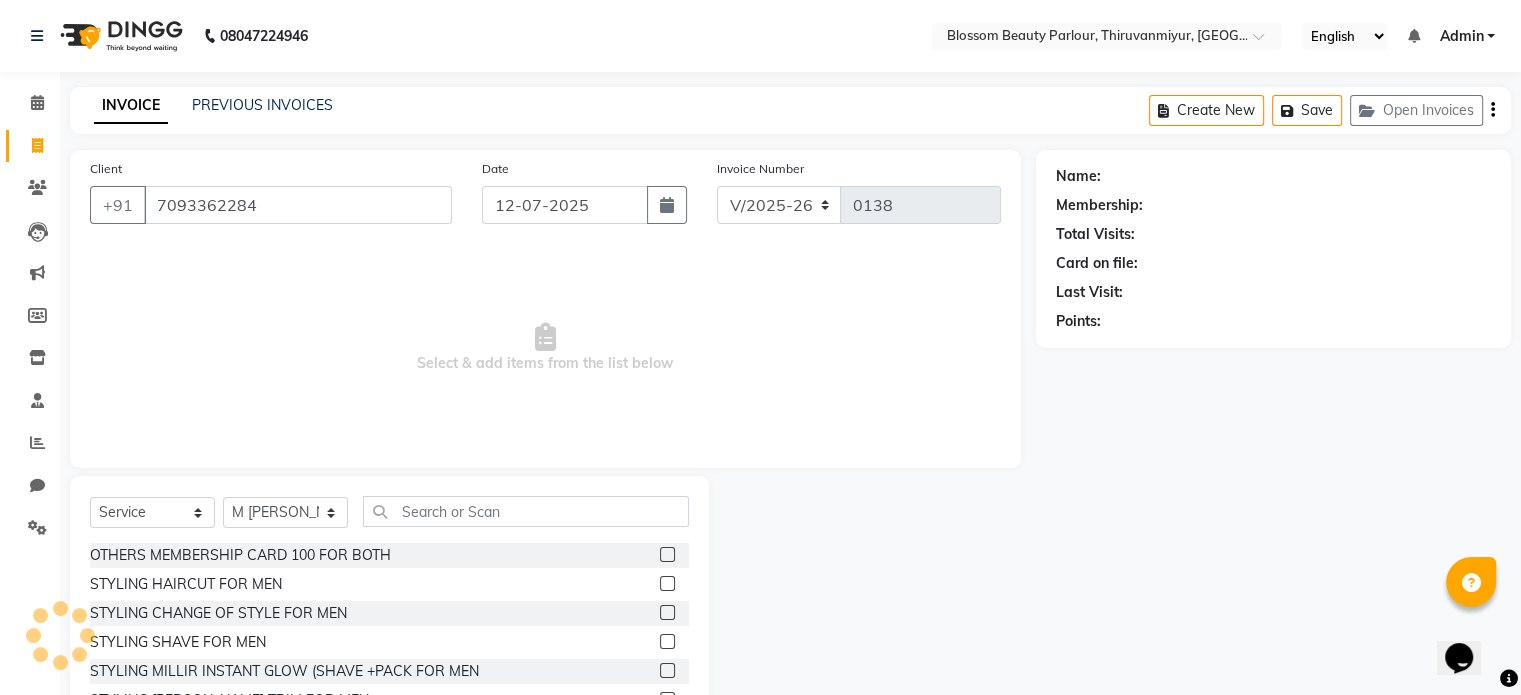 type on "7093362284" 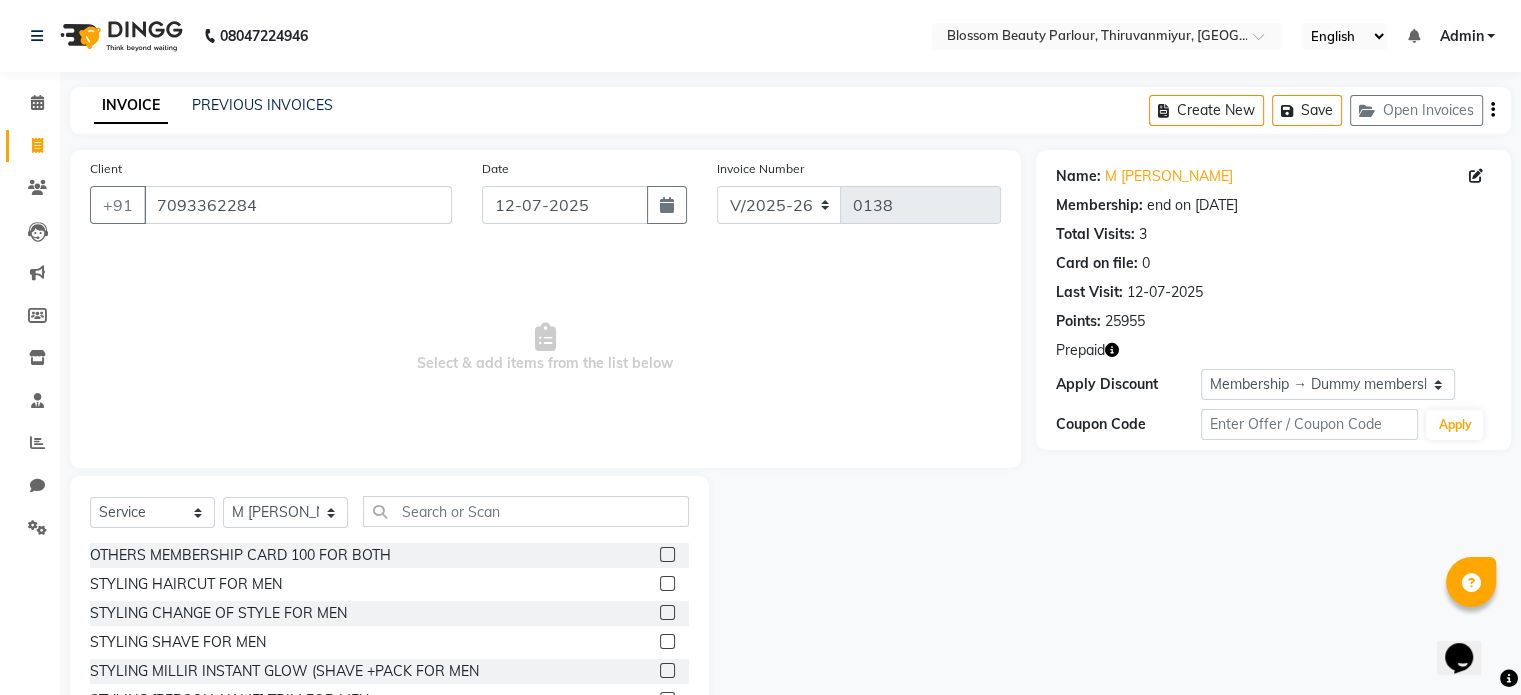 click 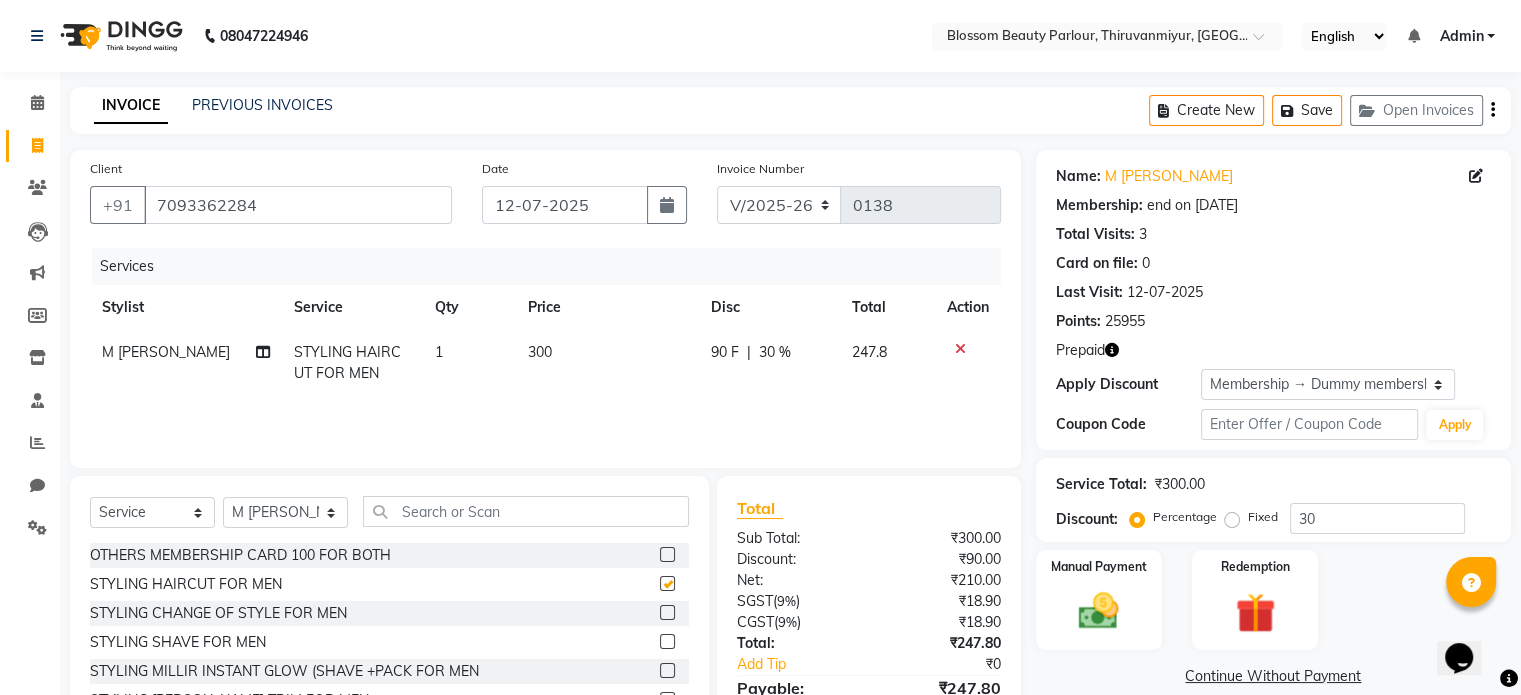 checkbox on "false" 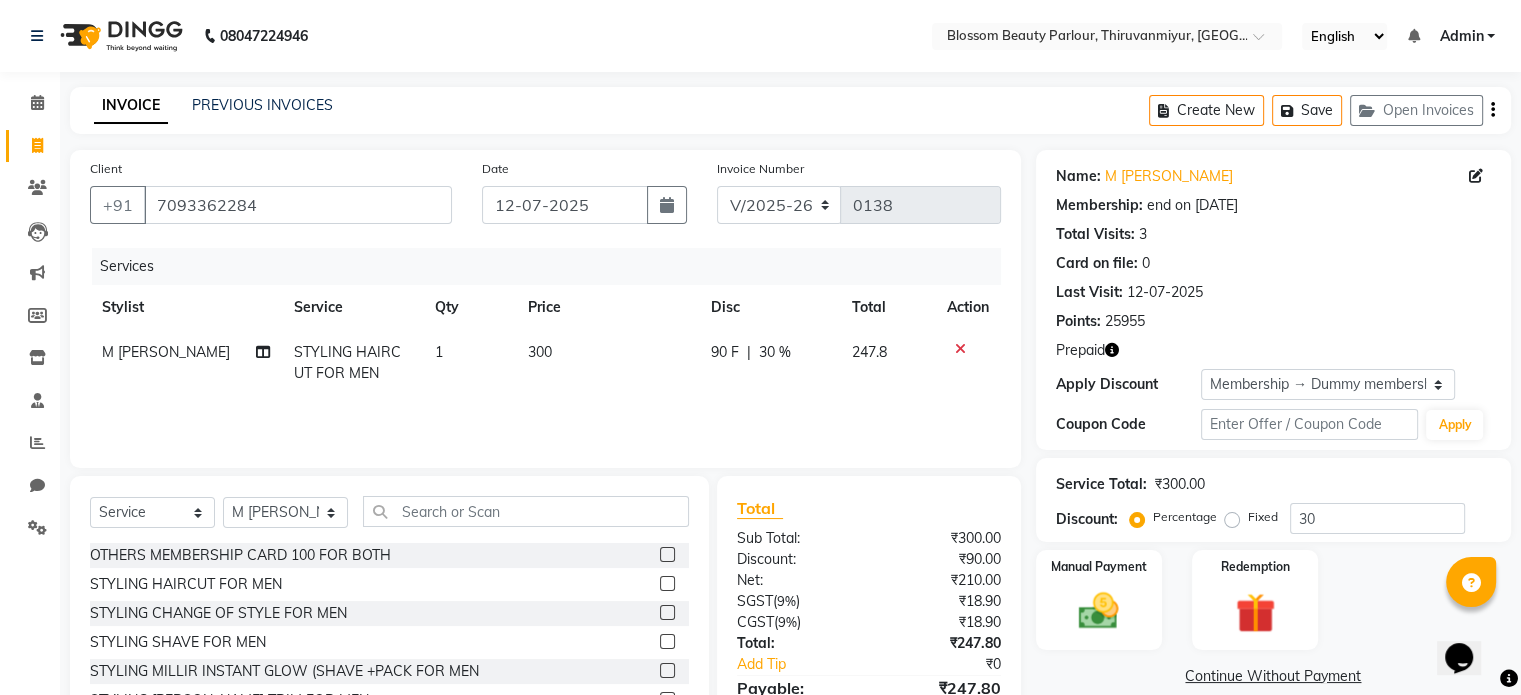 click on "Percentage" 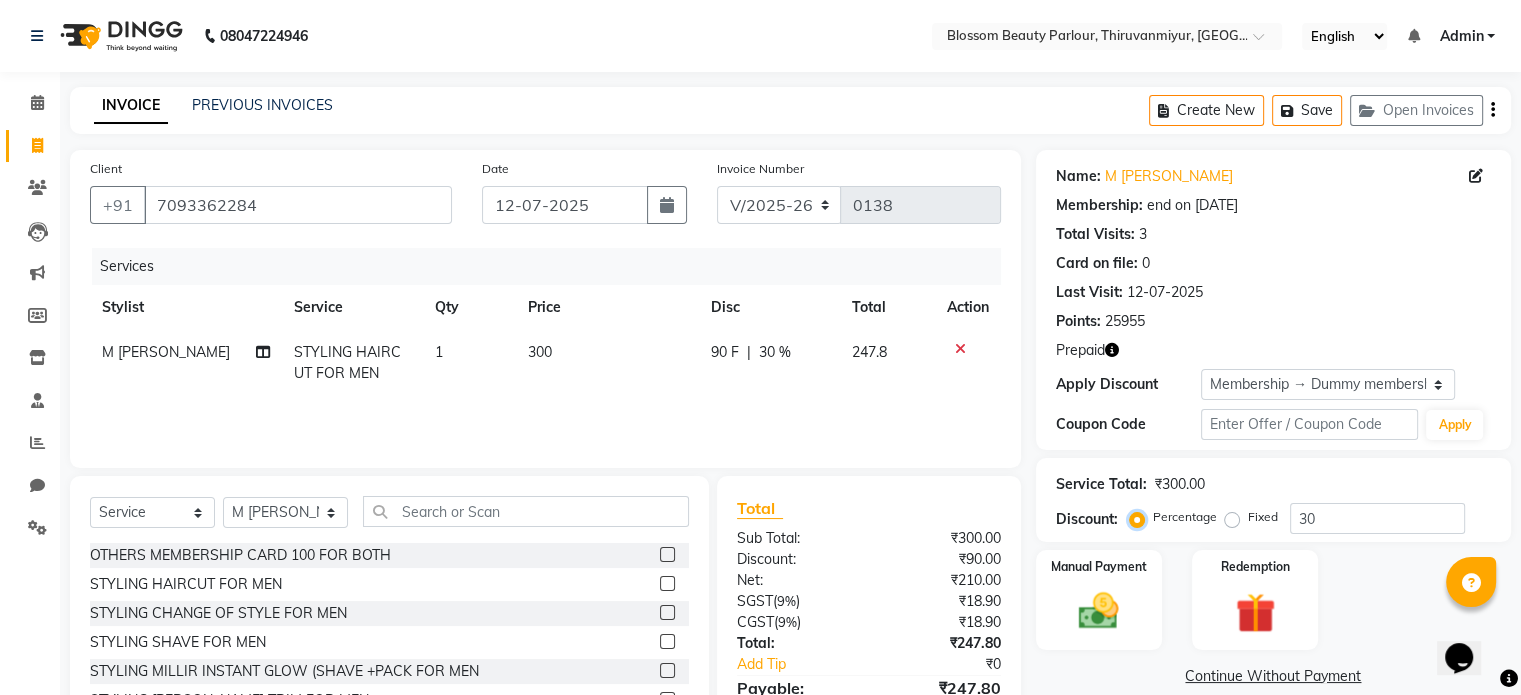 click on "Percentage" at bounding box center (1141, 517) 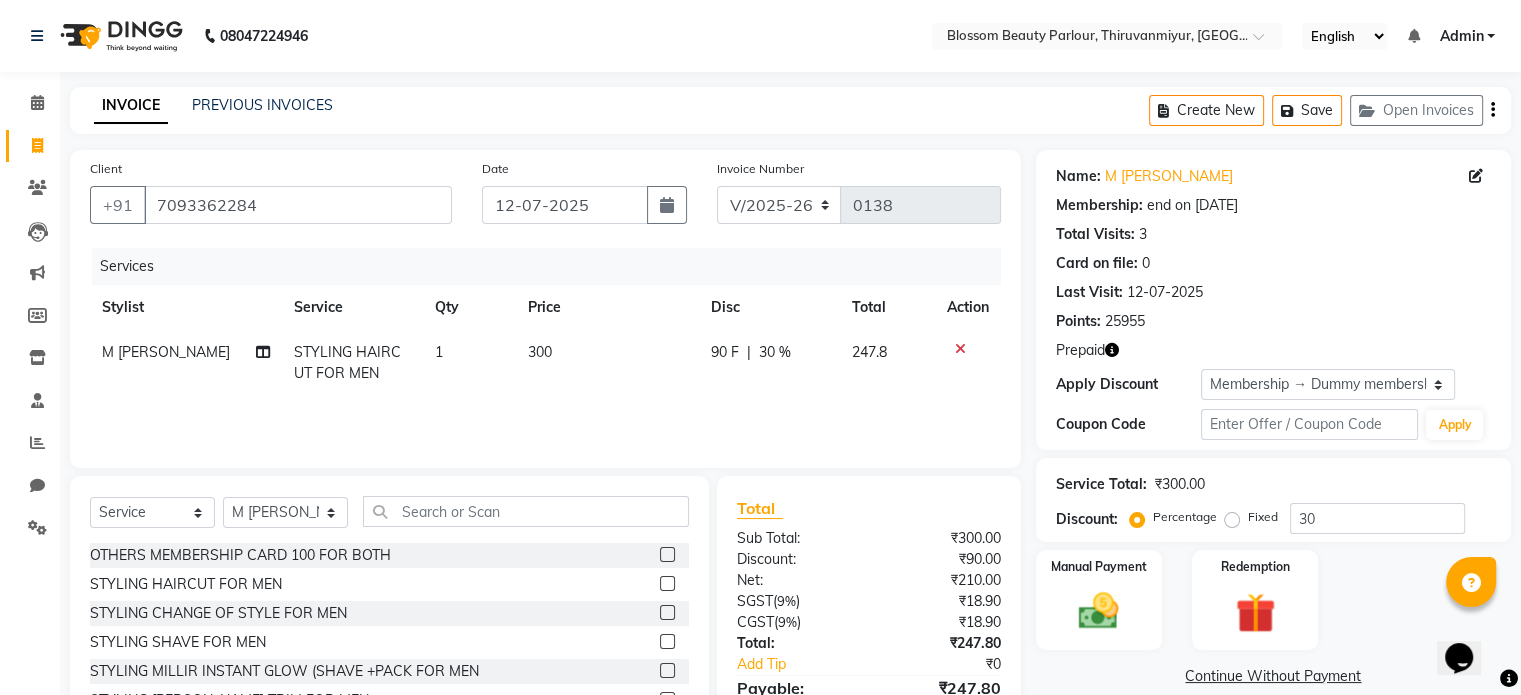 click on "30 %" 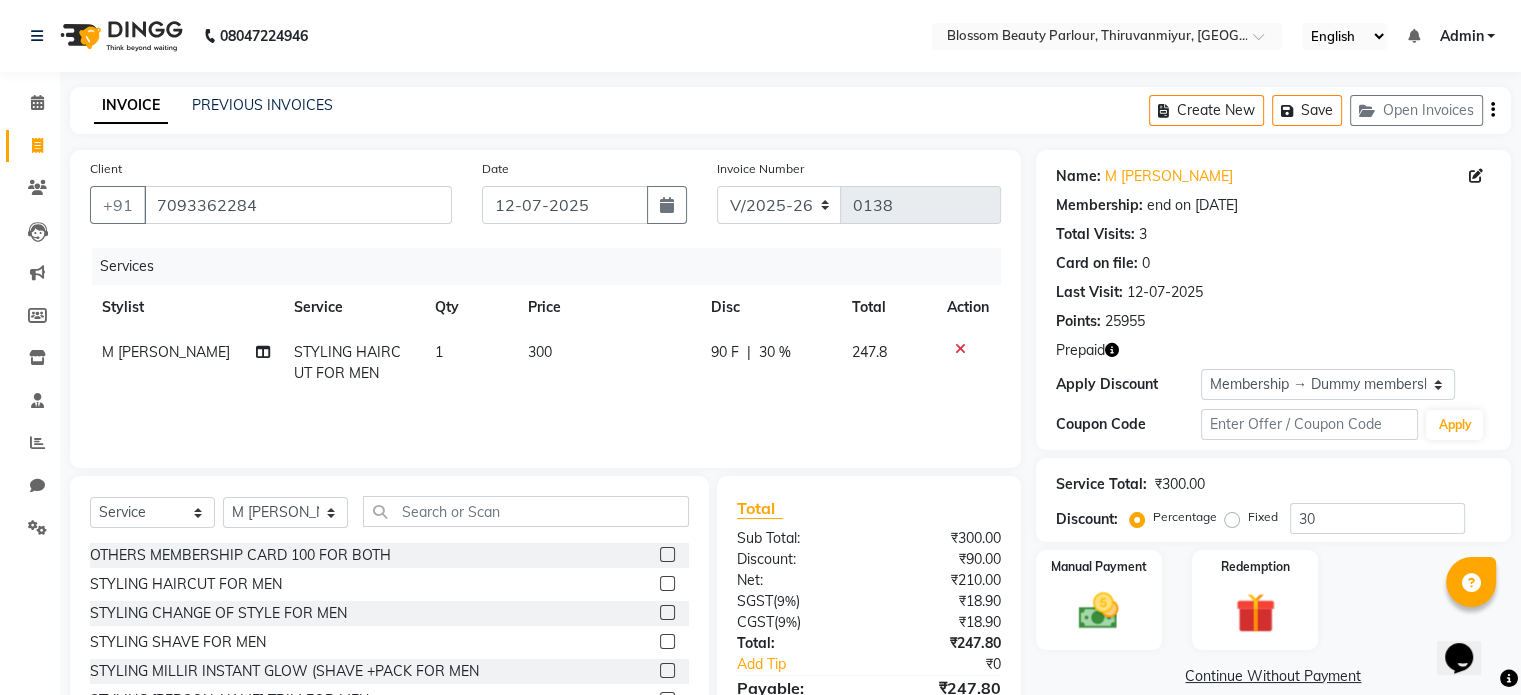 select on "85638" 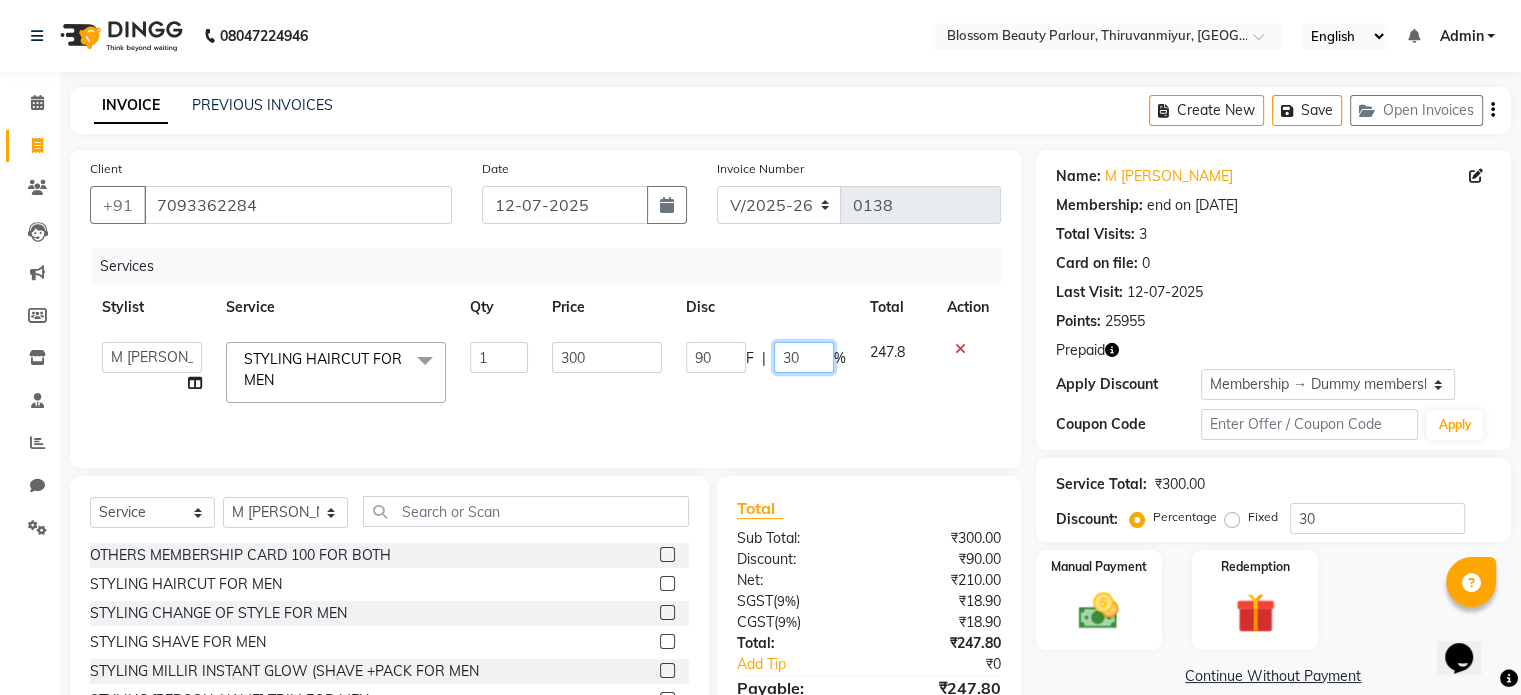 drag, startPoint x: 807, startPoint y: 365, endPoint x: 756, endPoint y: 360, distance: 51.24451 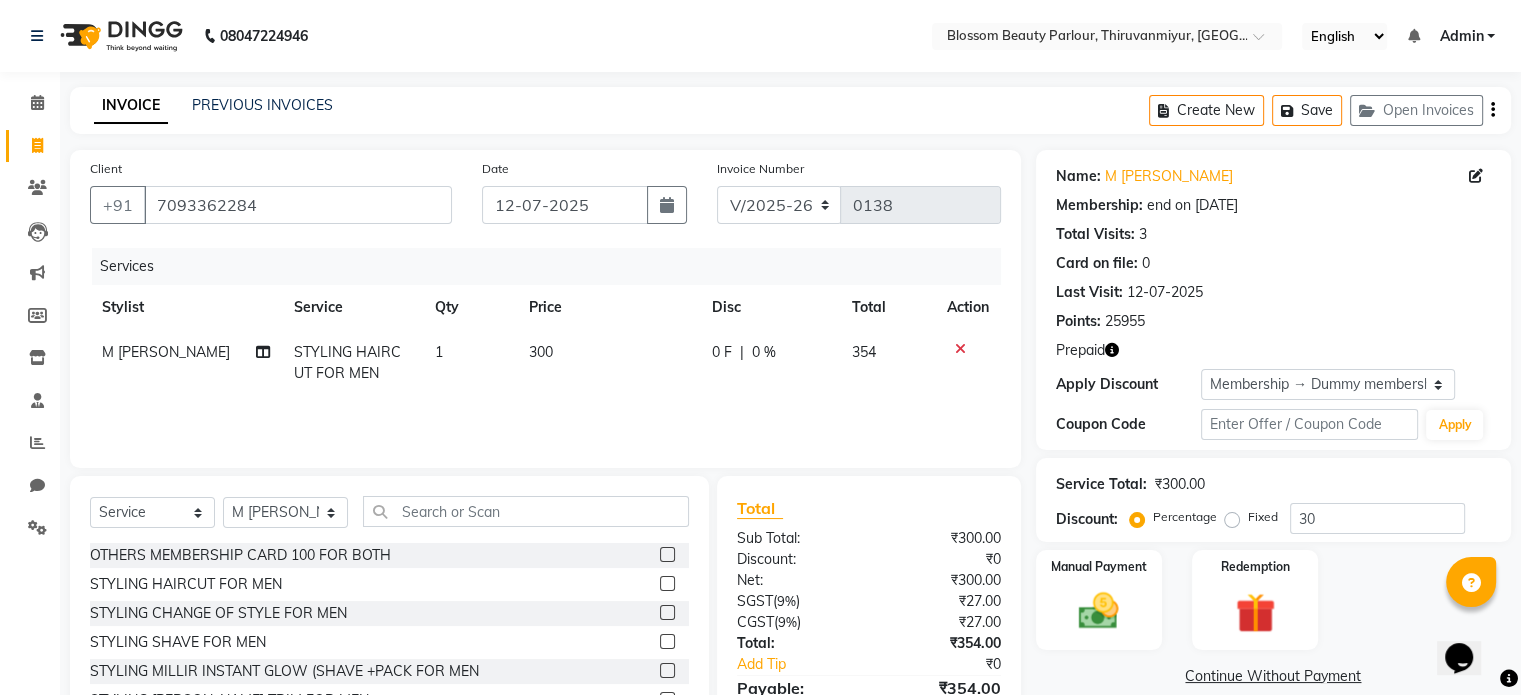 click on "Disc" 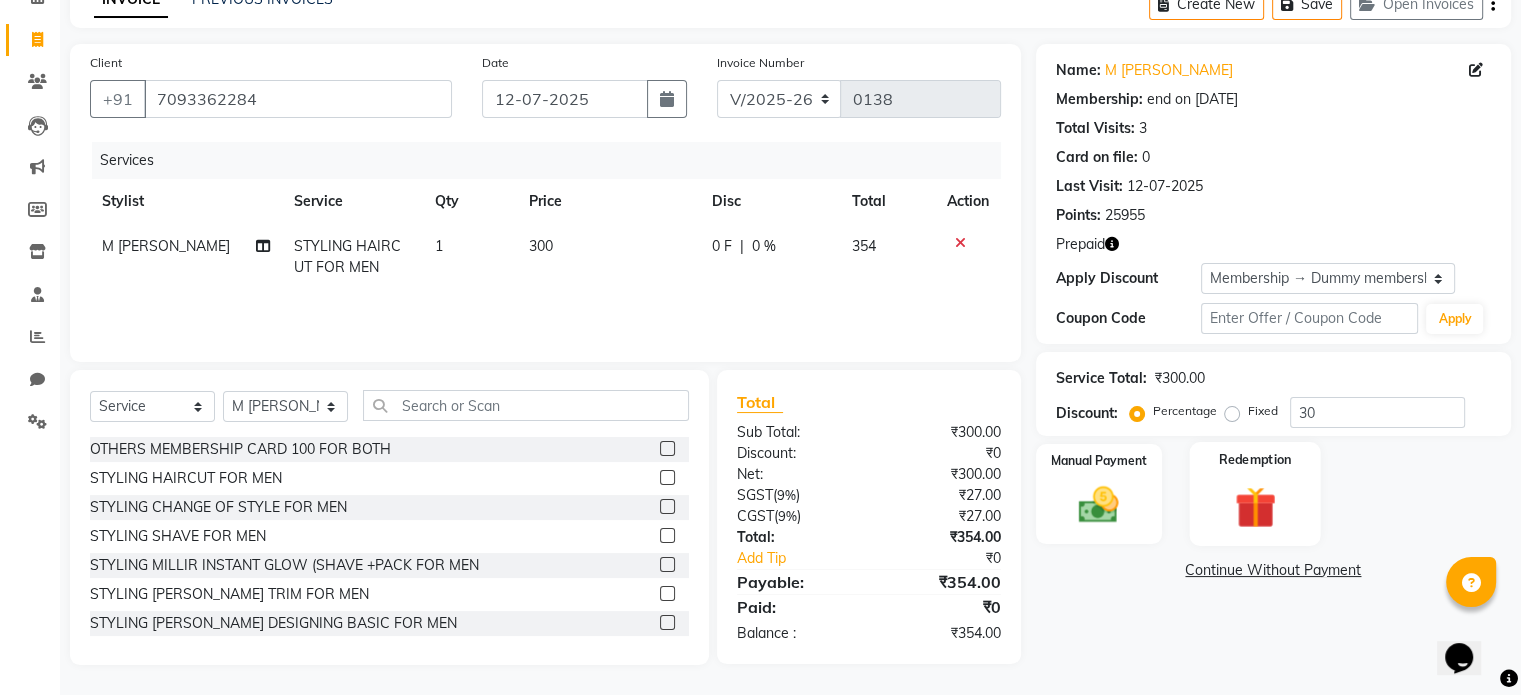click 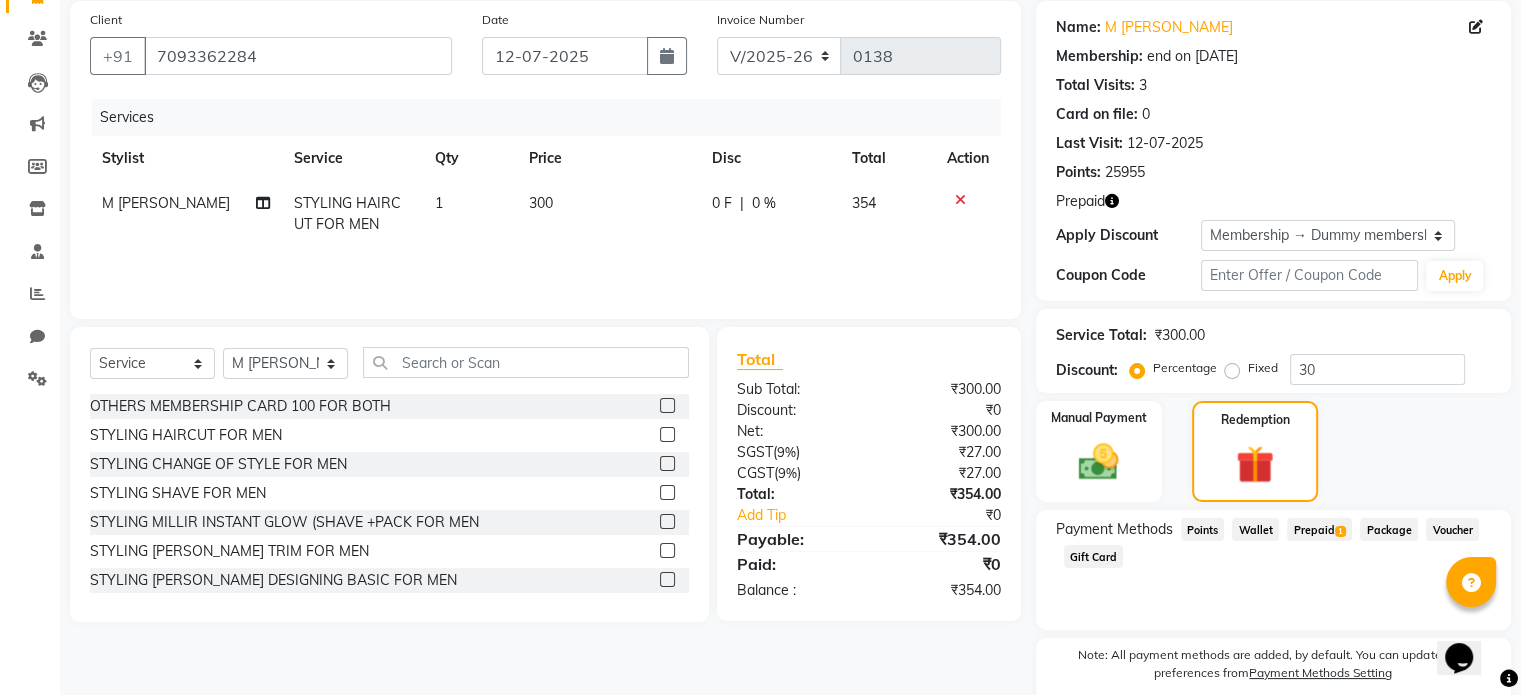 scroll, scrollTop: 152, scrollLeft: 0, axis: vertical 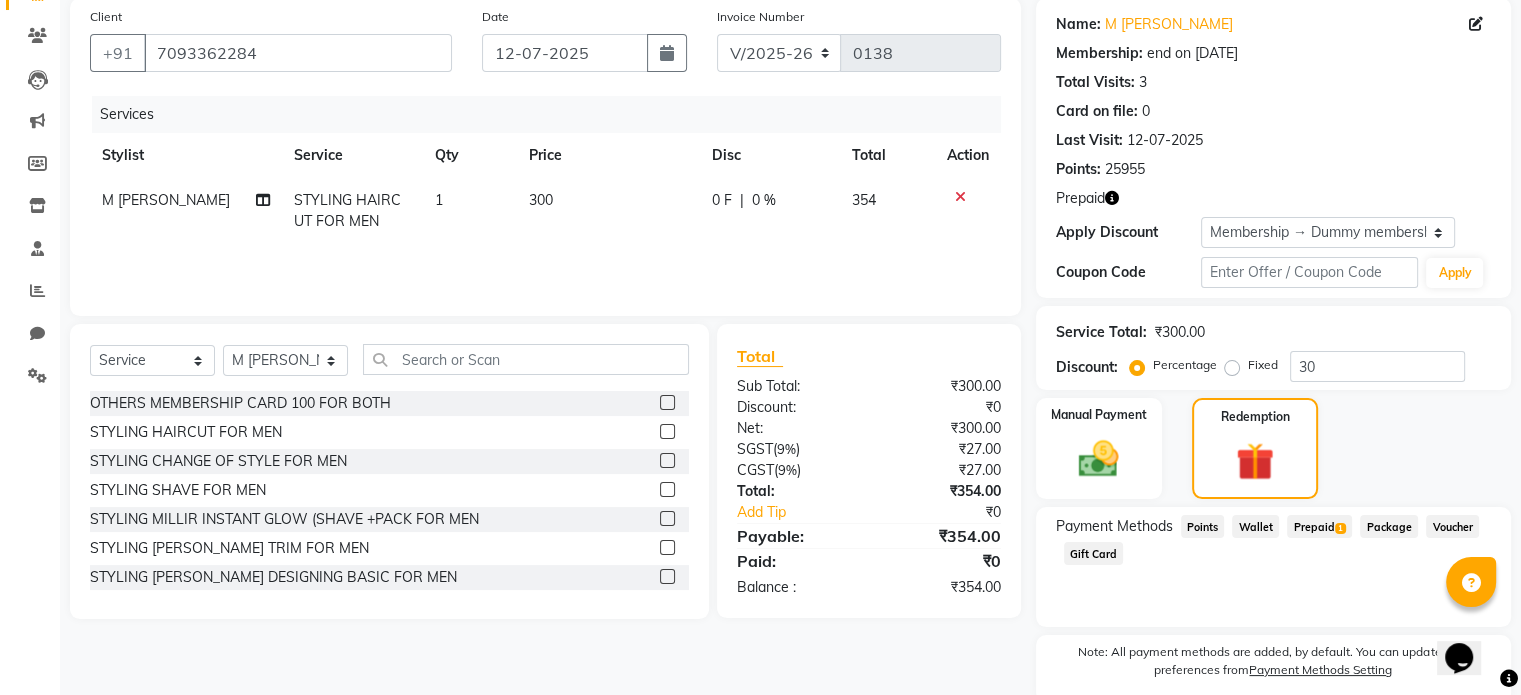 click on "Points" 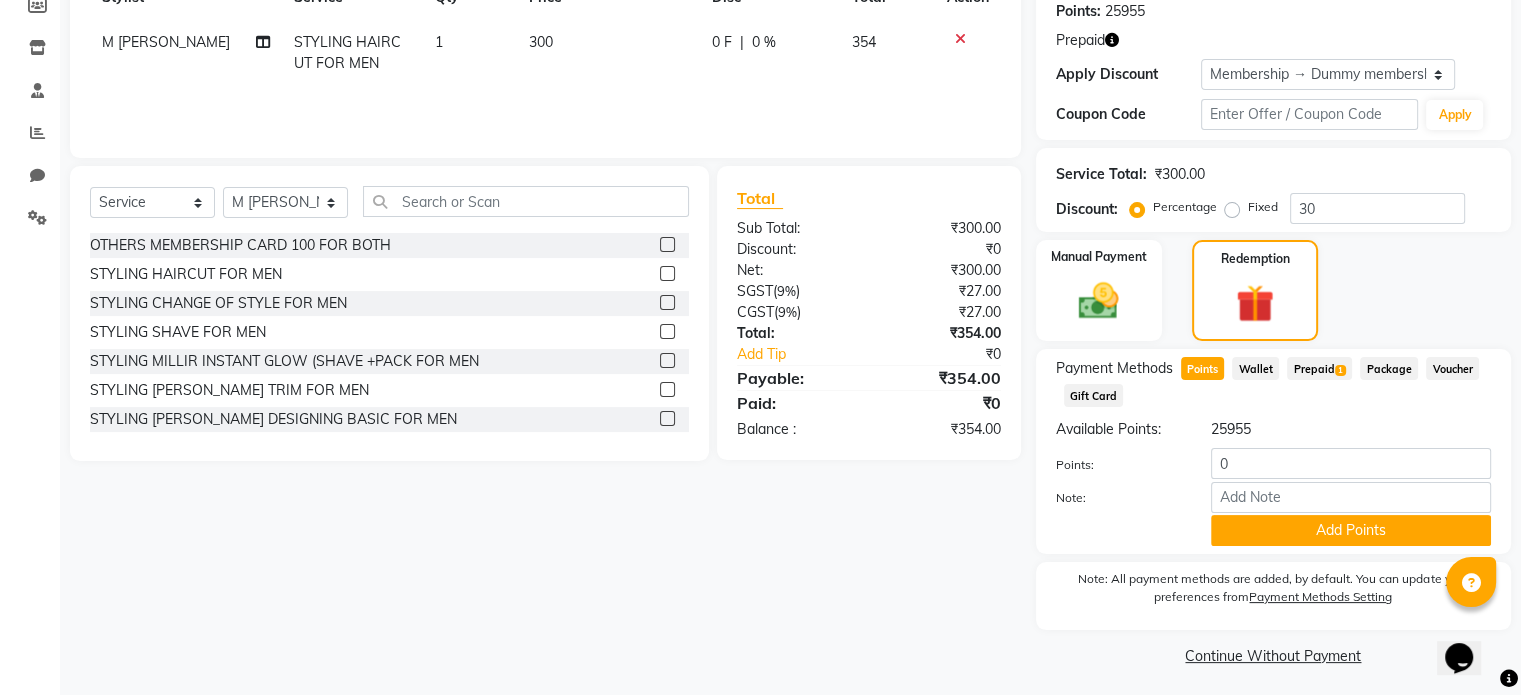 scroll, scrollTop: 318, scrollLeft: 0, axis: vertical 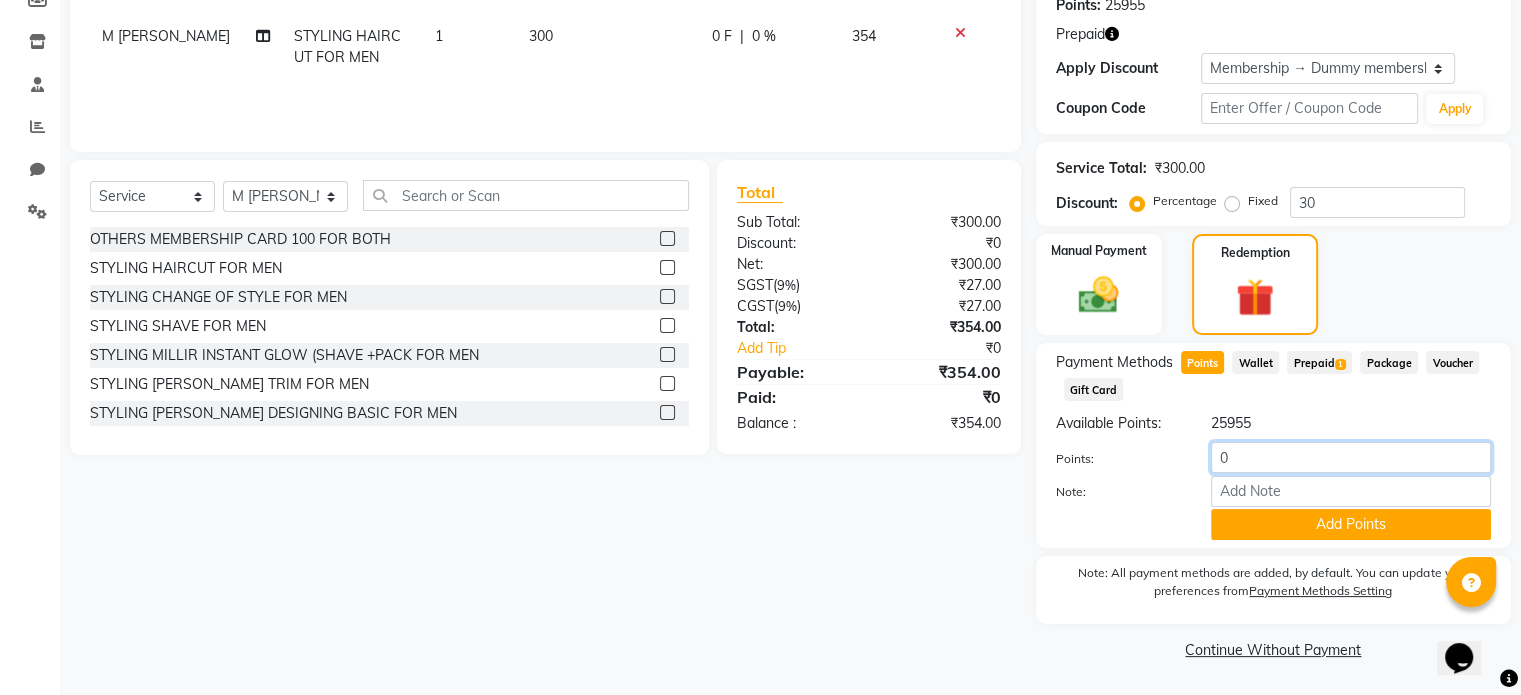click on "0" 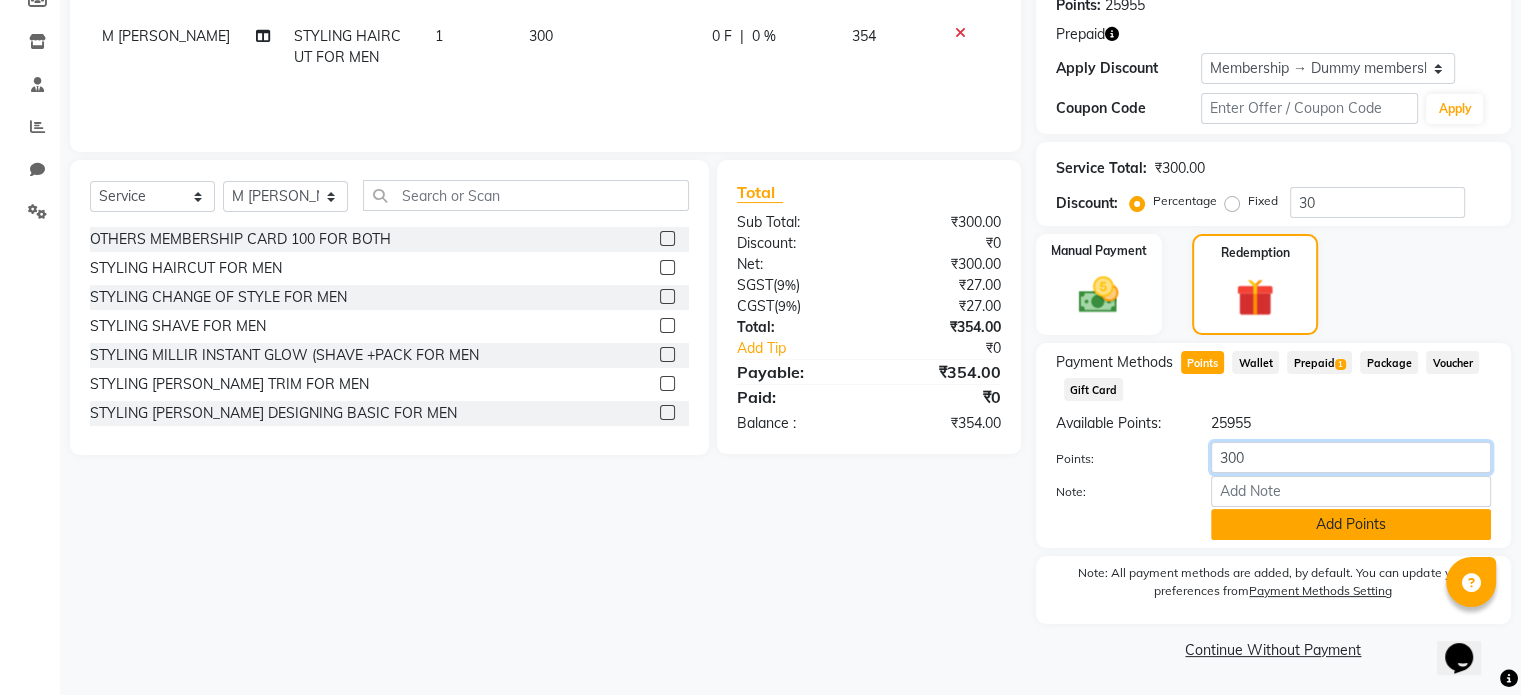 type on "300" 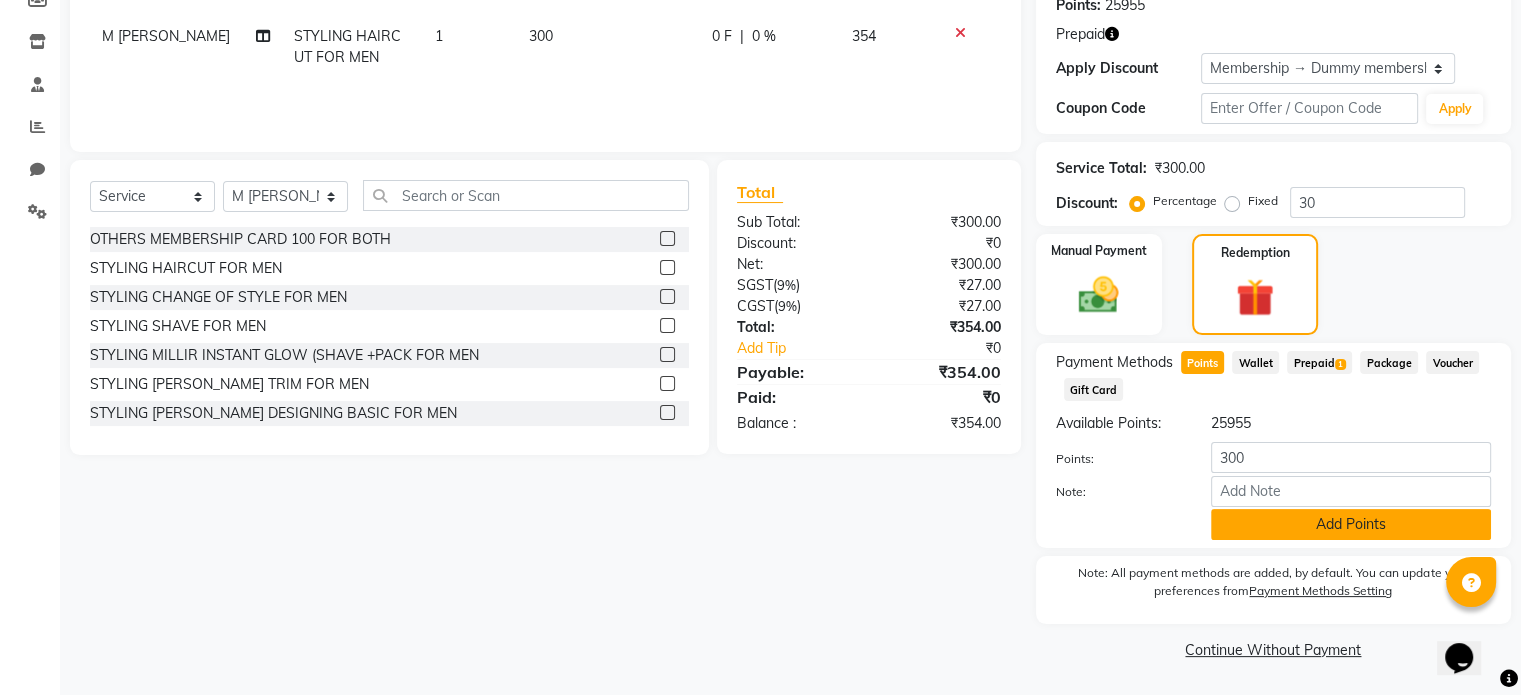 click on "Add Points" 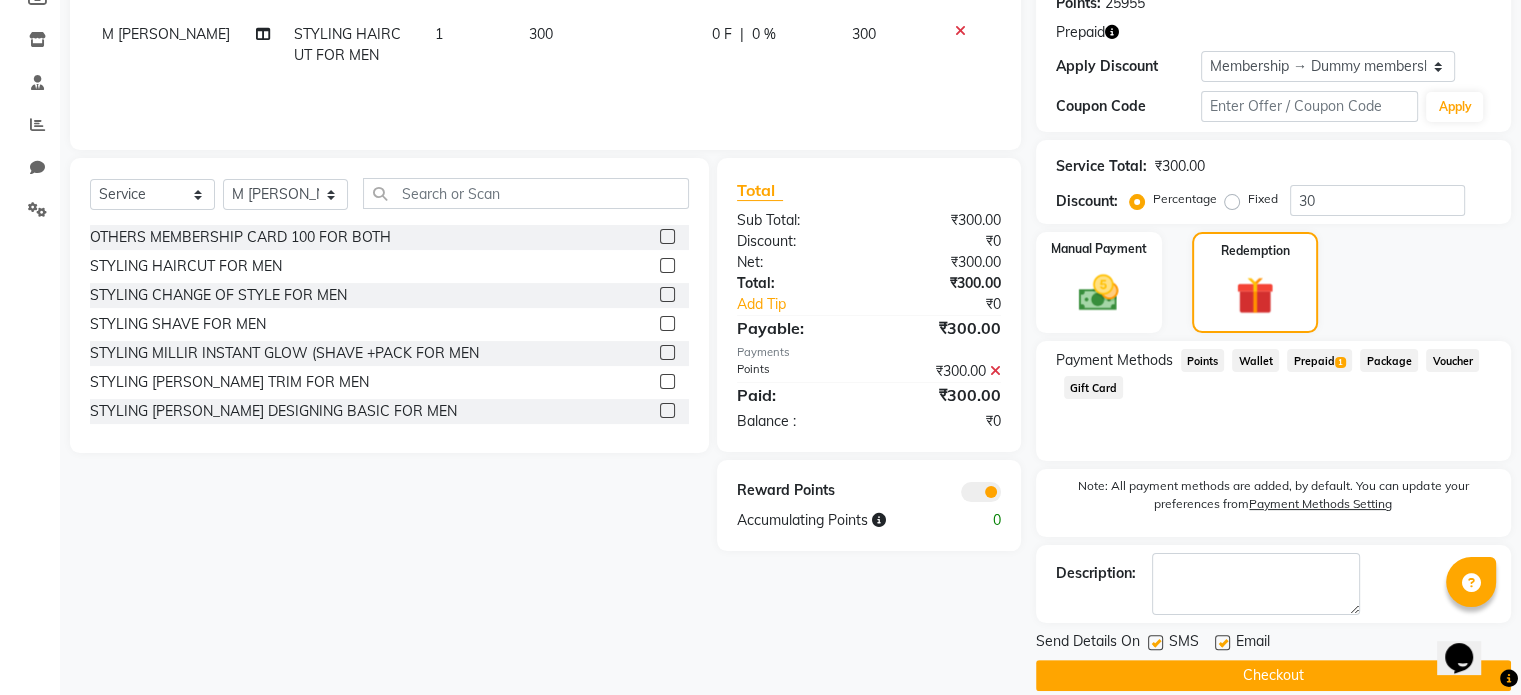 scroll, scrollTop: 342, scrollLeft: 0, axis: vertical 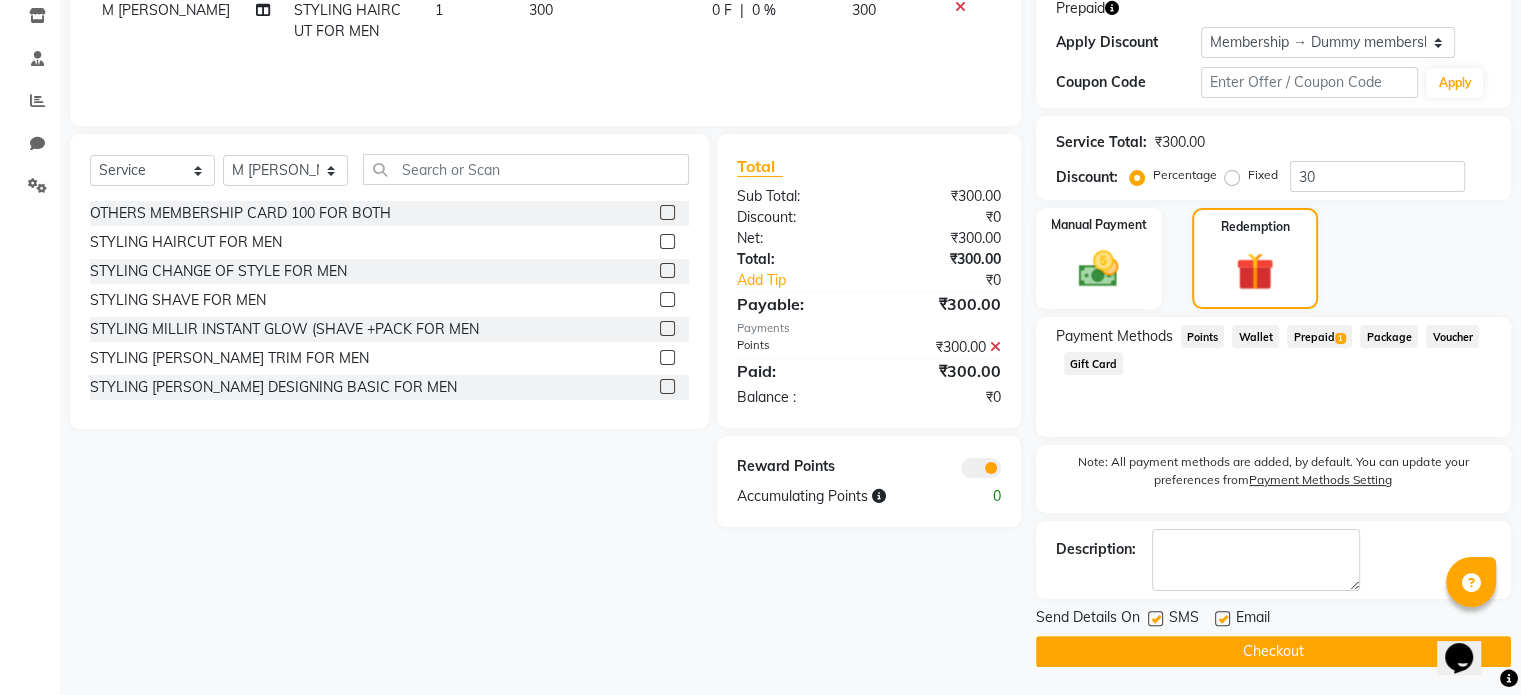 click on "Checkout" 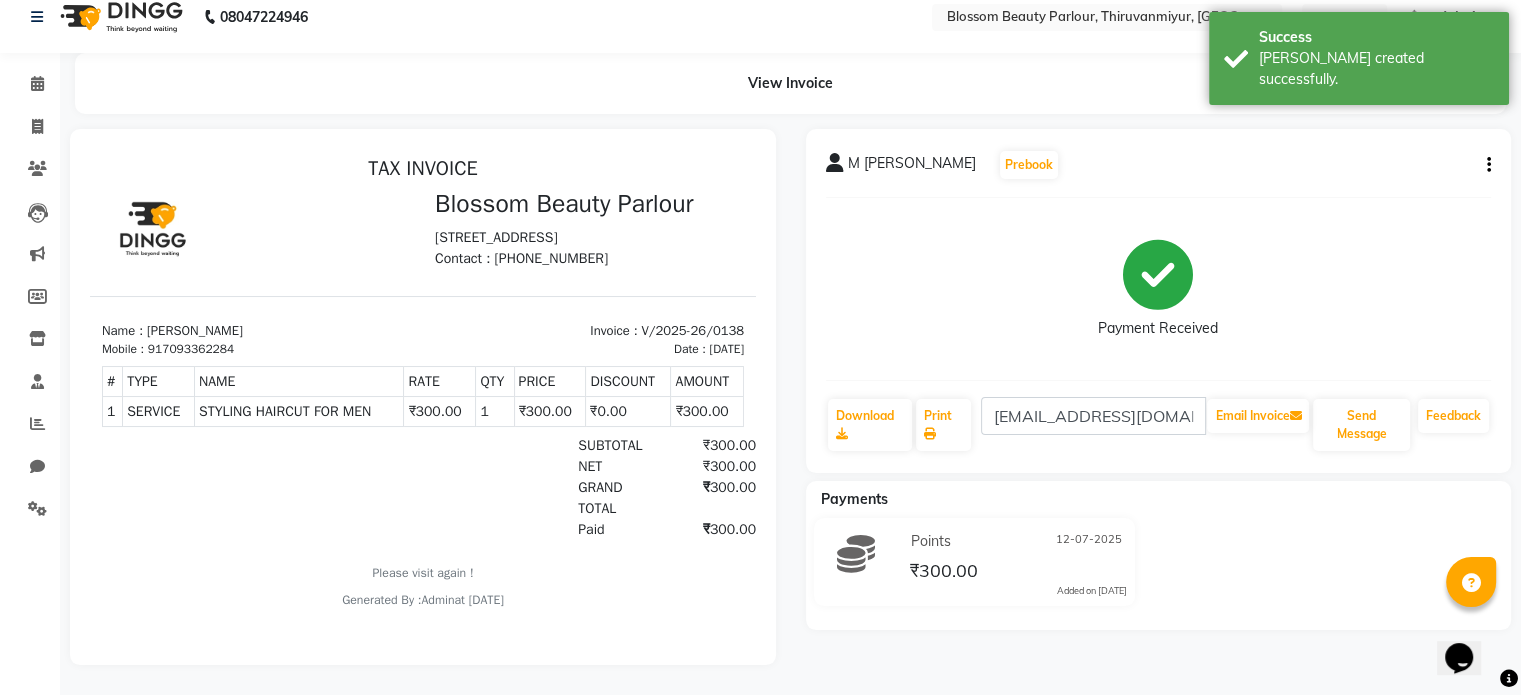 scroll, scrollTop: 0, scrollLeft: 0, axis: both 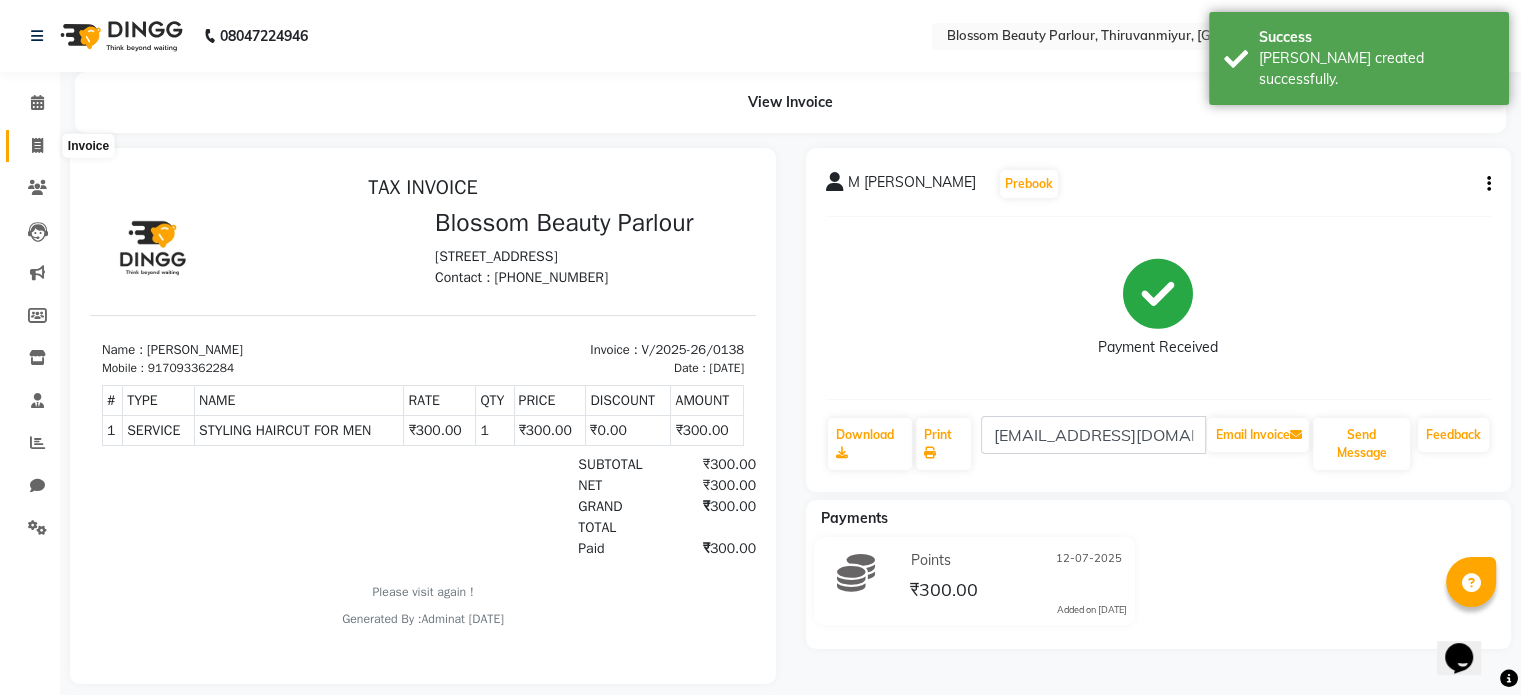 click 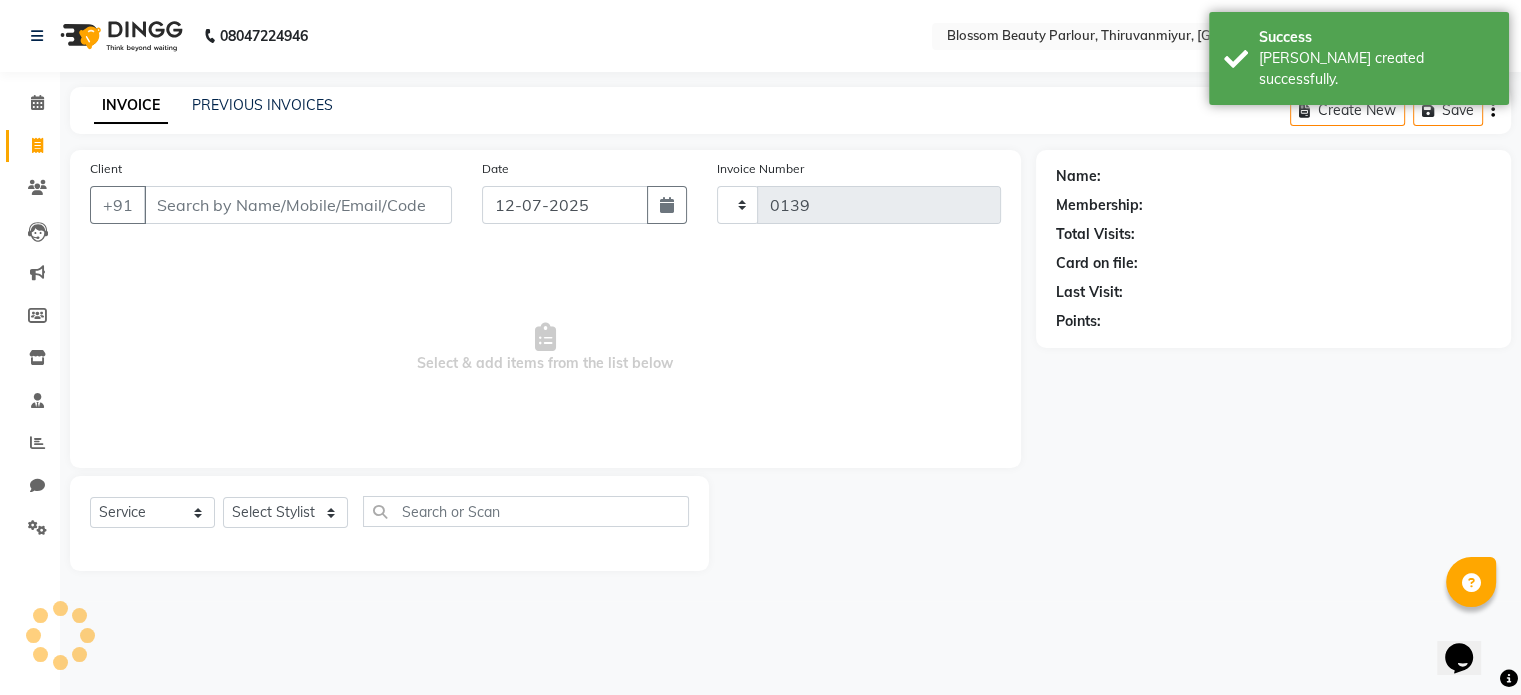 click 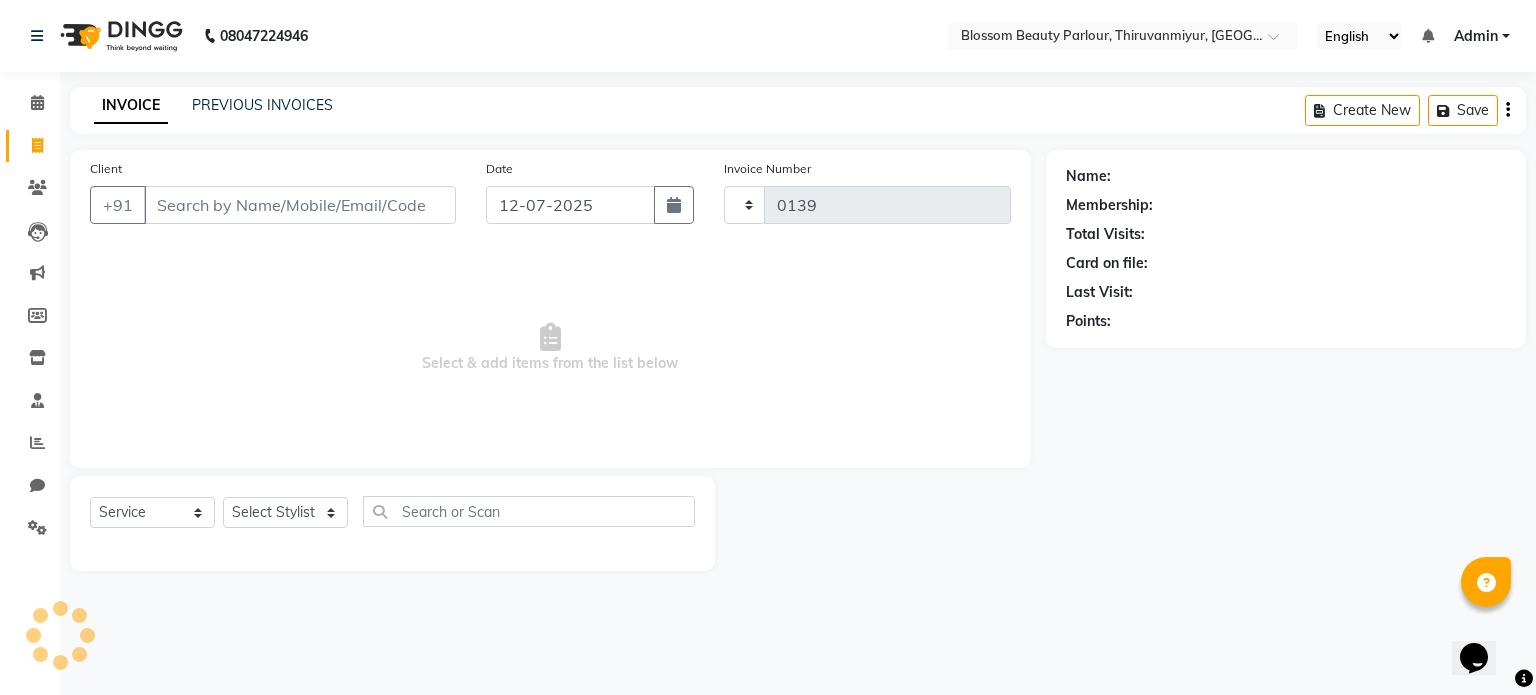 select on "8454" 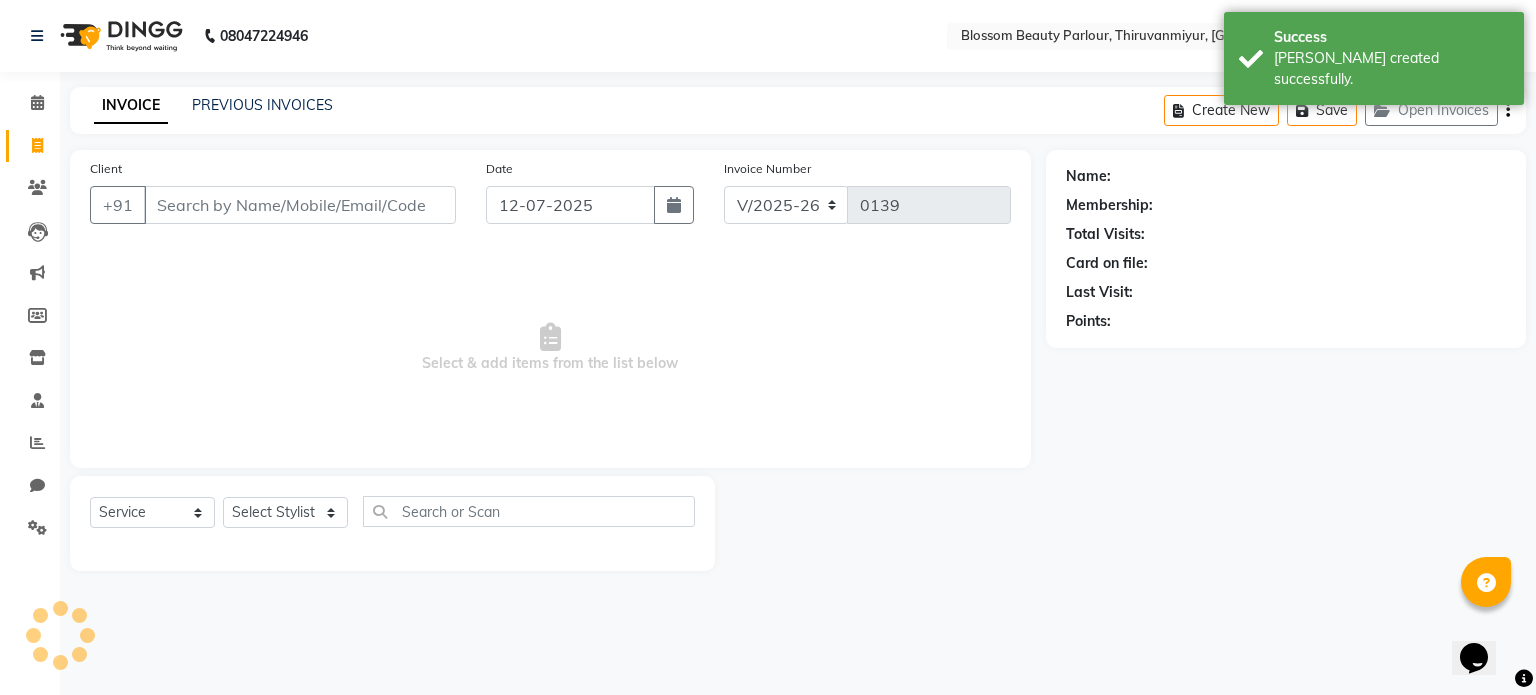 select on "85638" 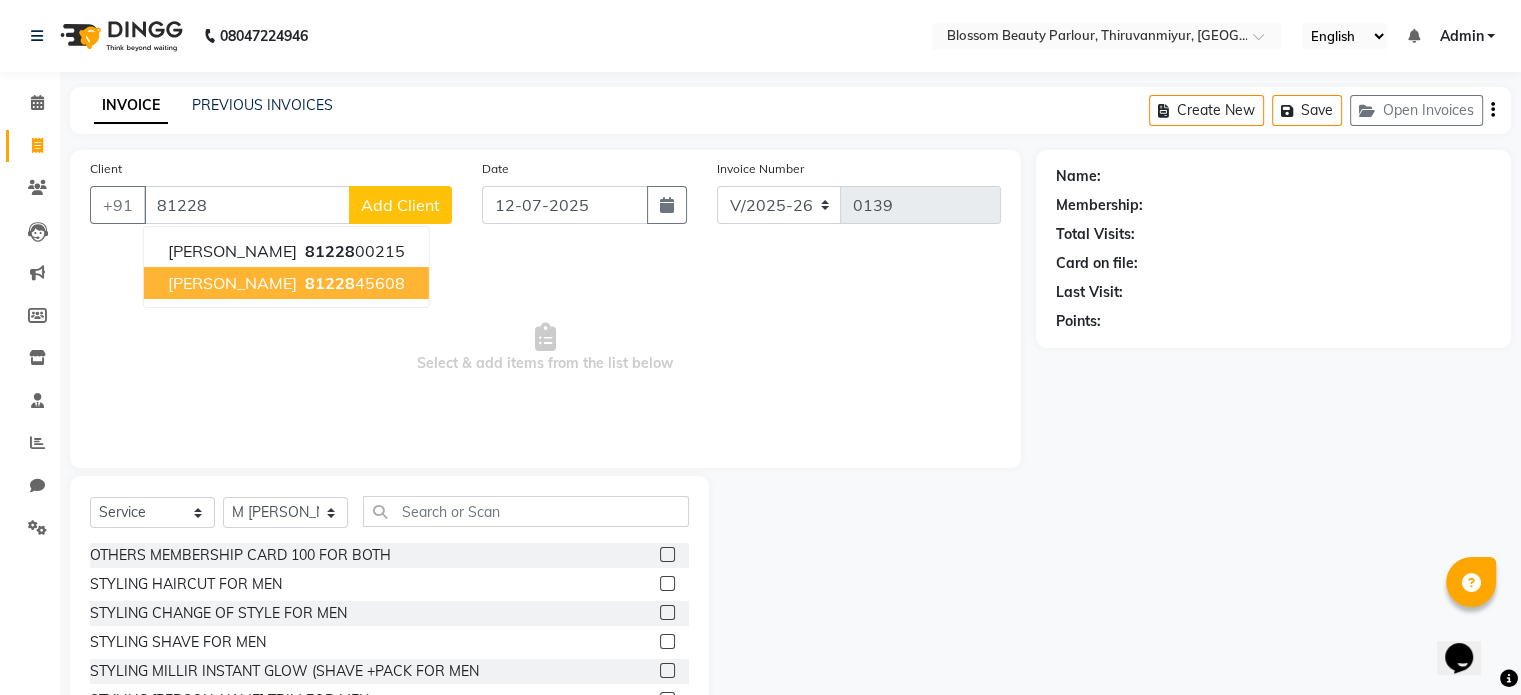 click on "[PERSON_NAME]   81228 45608" at bounding box center (286, 283) 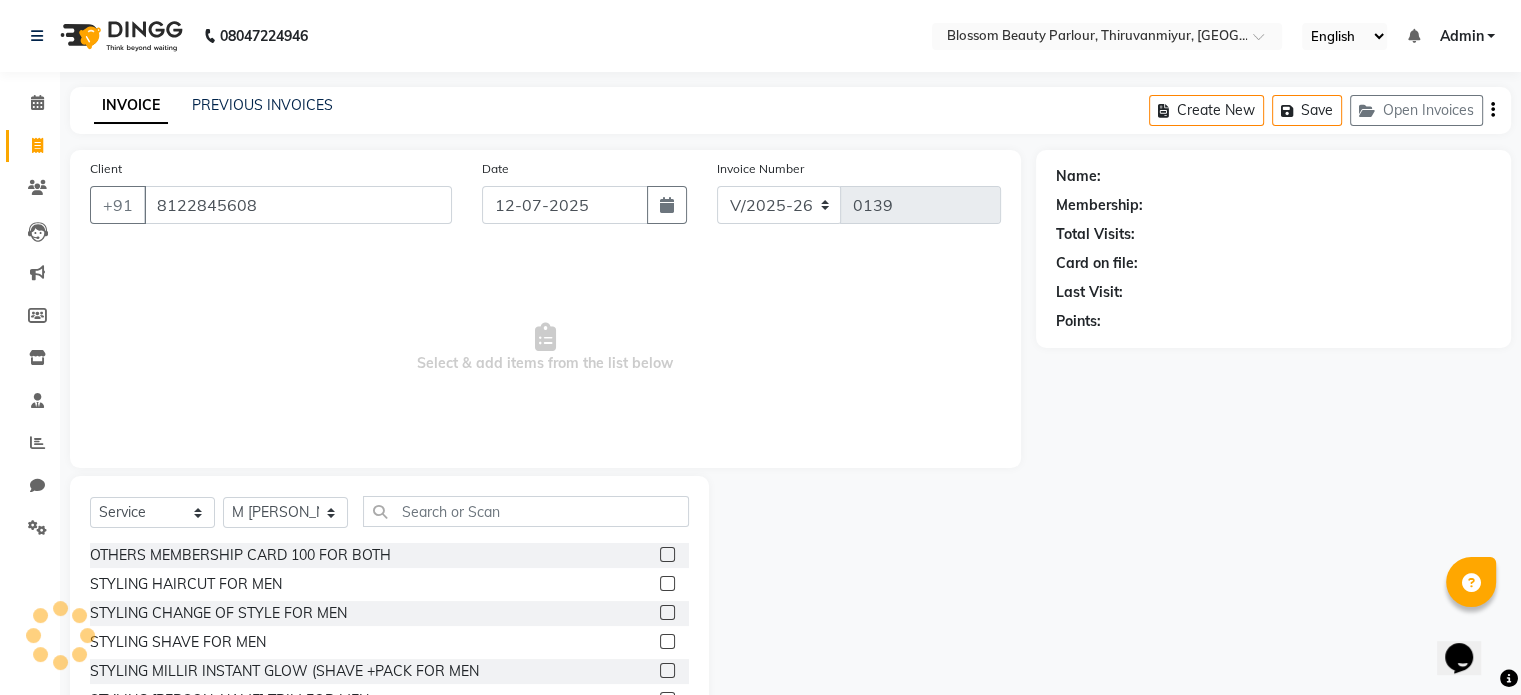 type on "8122845608" 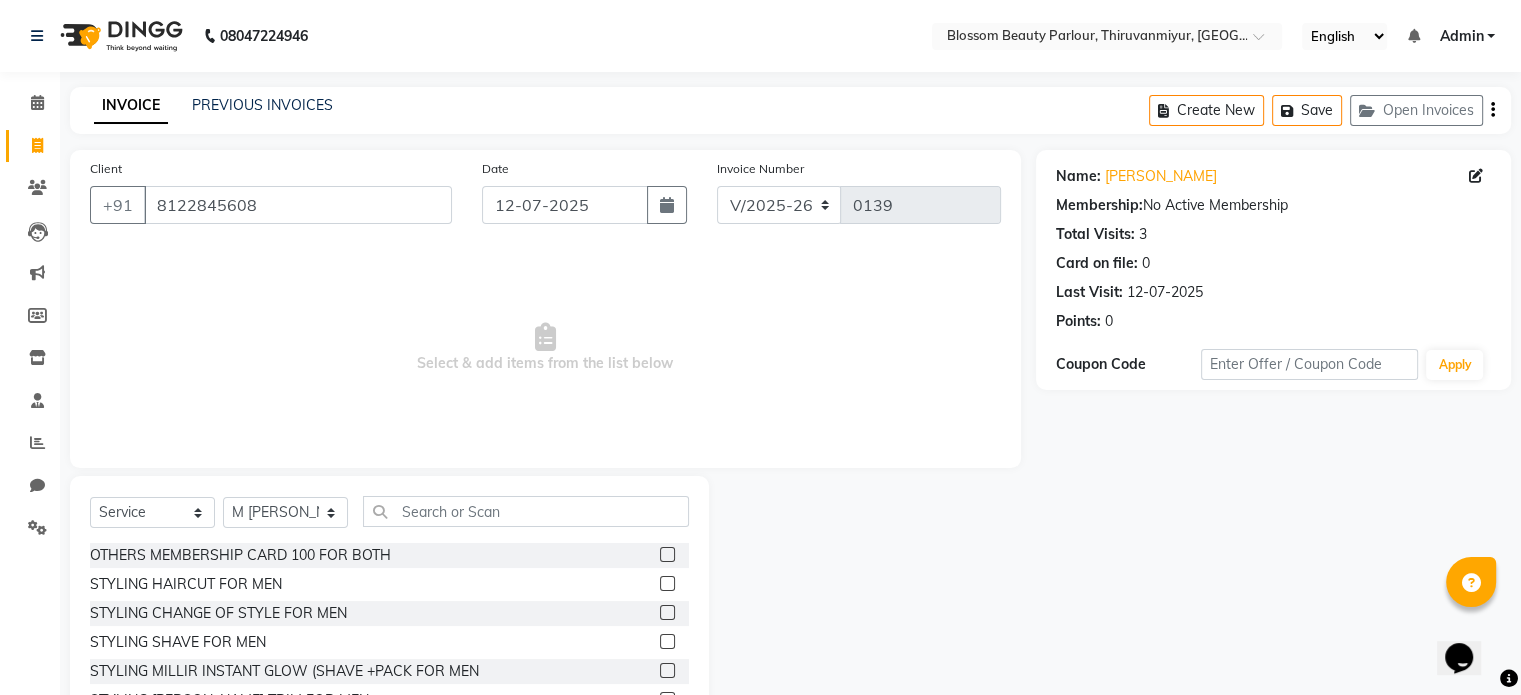 click 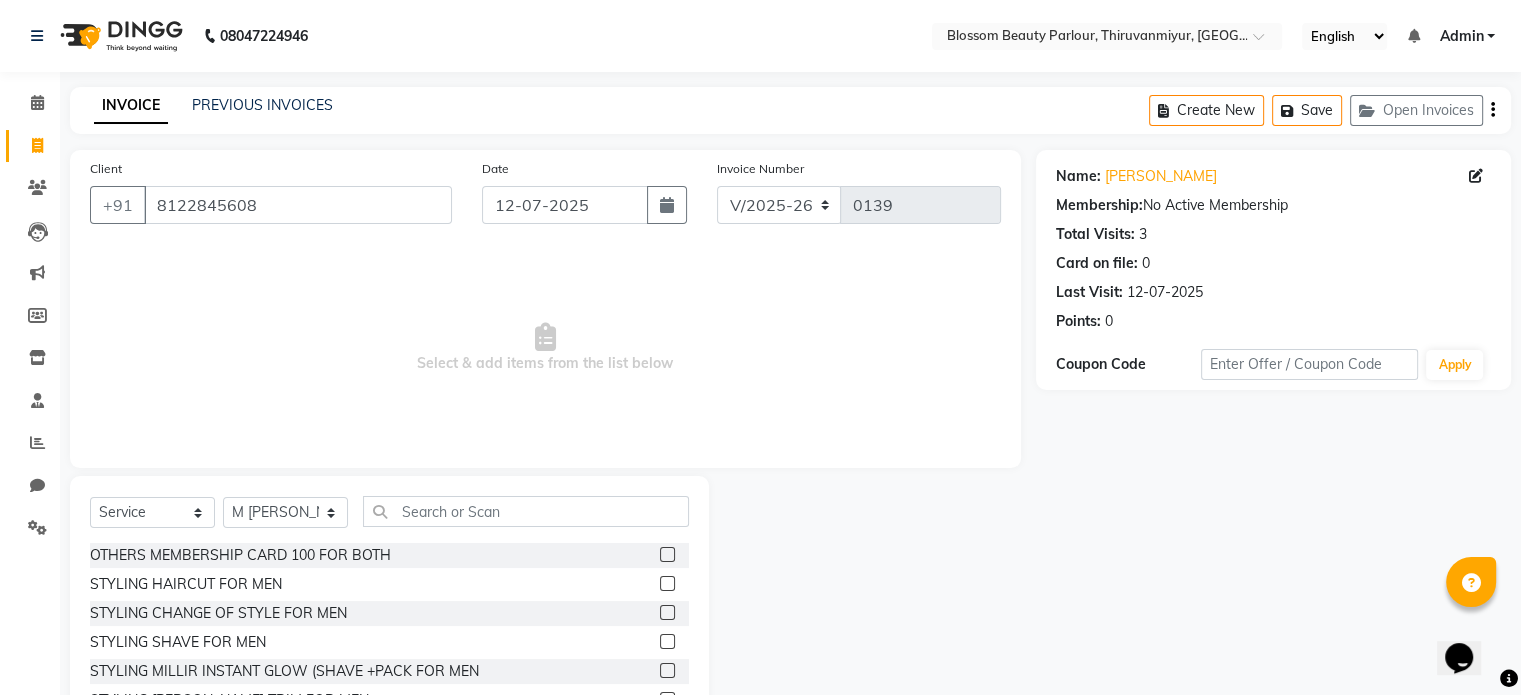 click at bounding box center (666, 584) 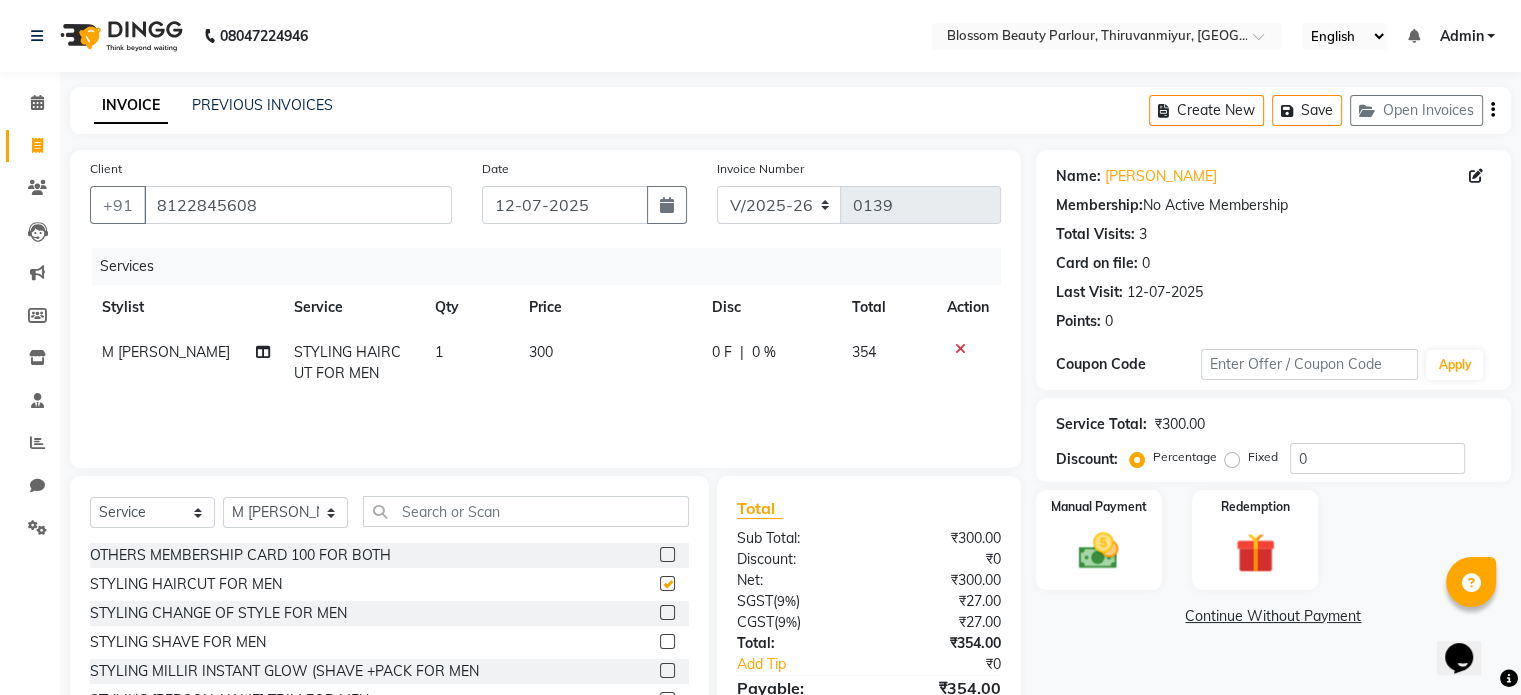 checkbox on "false" 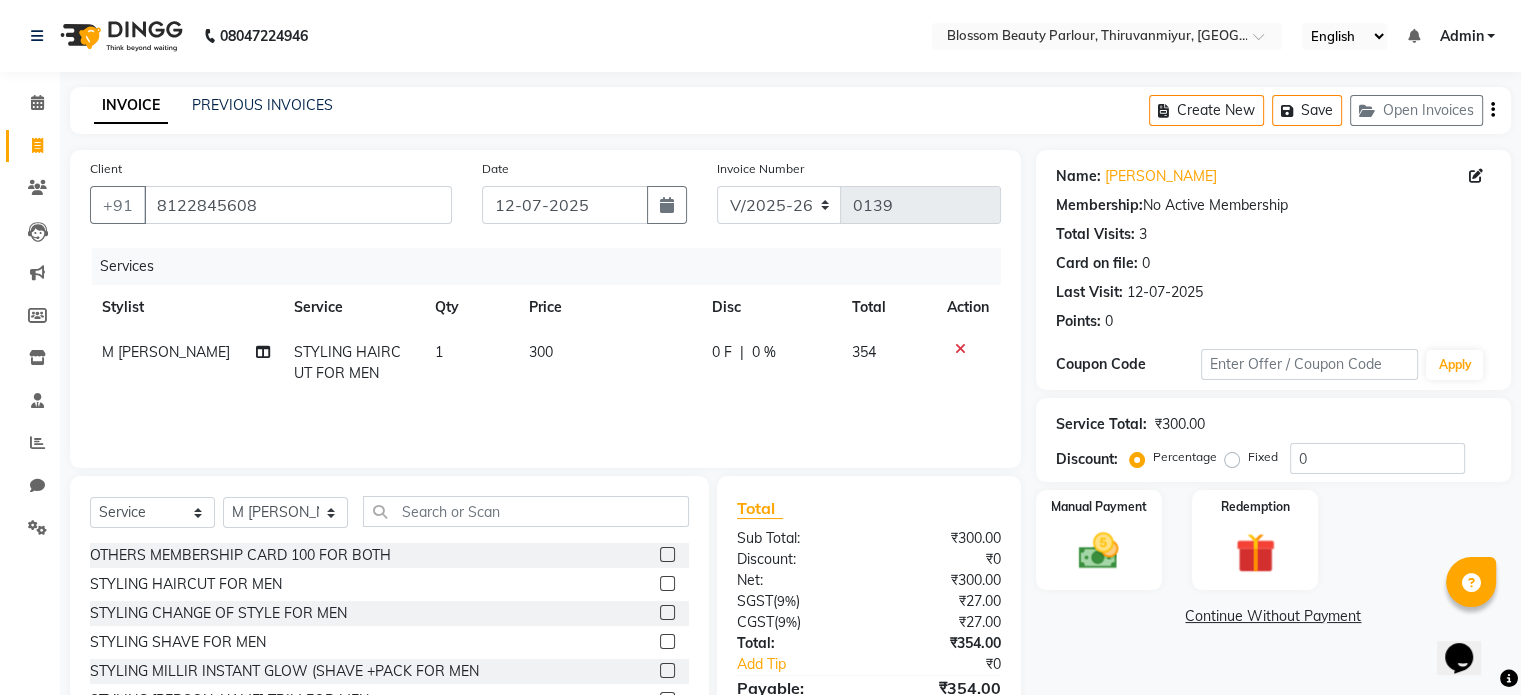 scroll, scrollTop: 106, scrollLeft: 0, axis: vertical 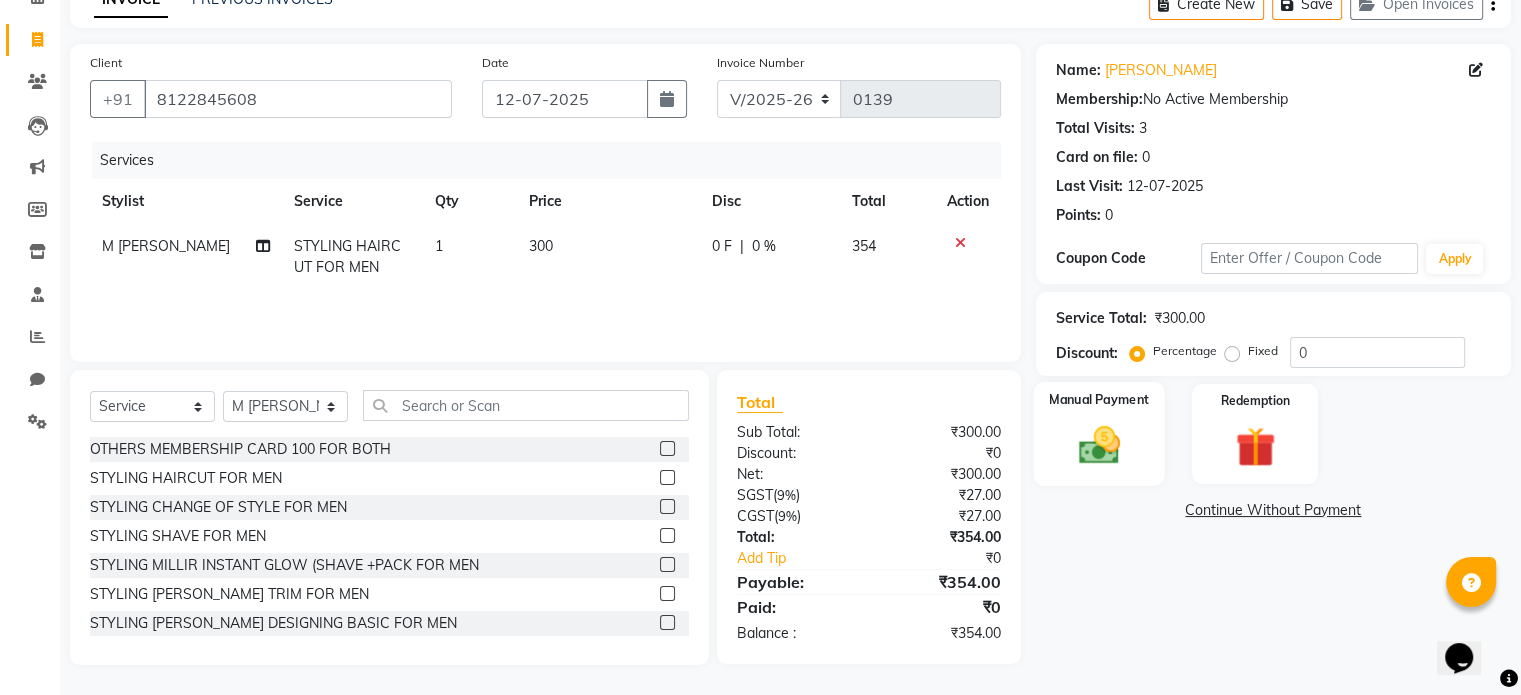 click 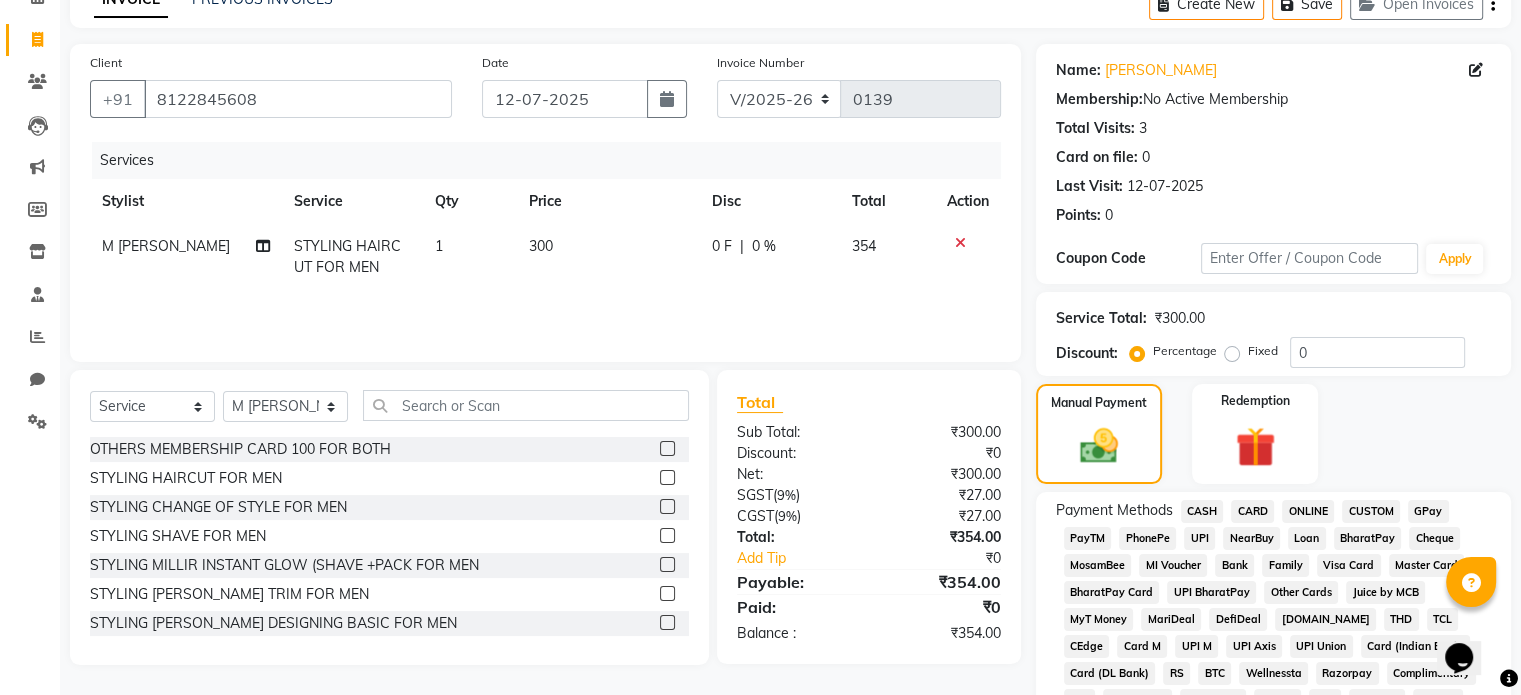 click on "CARD" 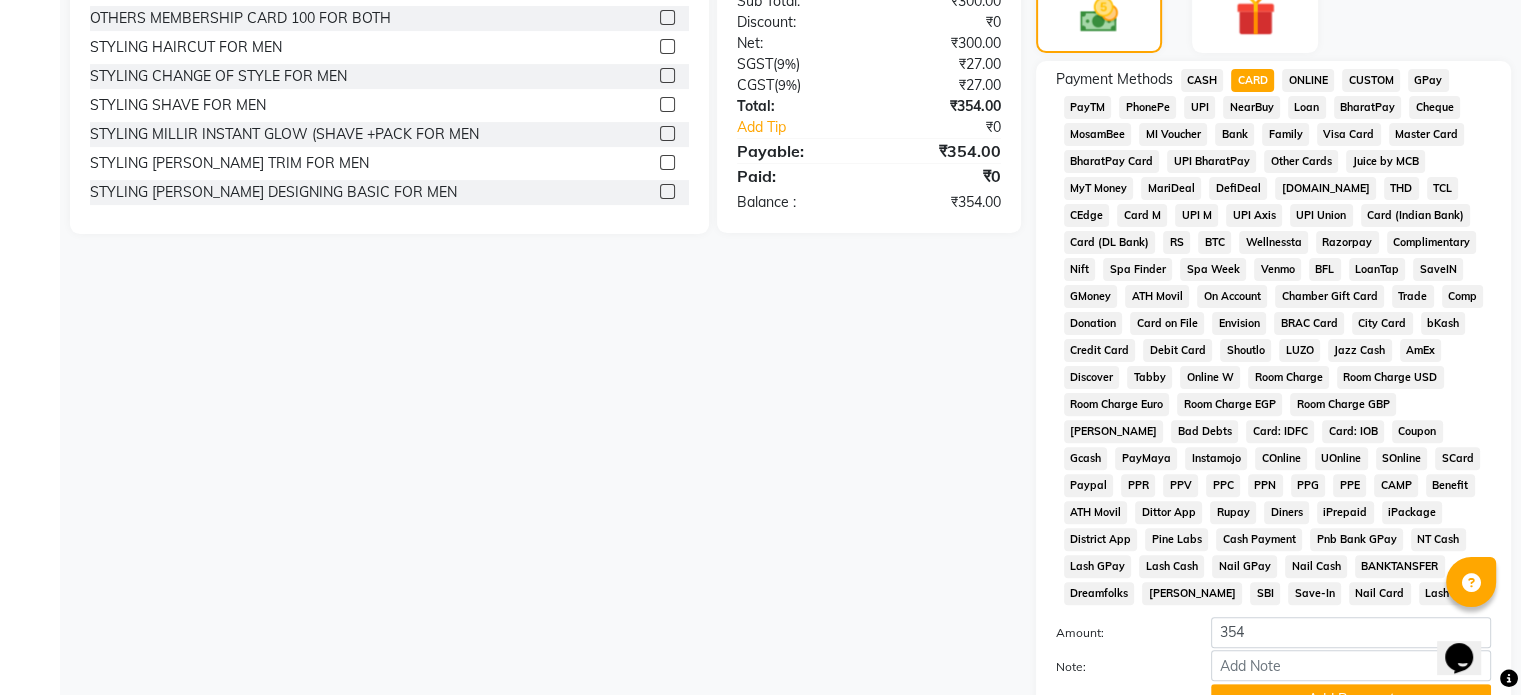 scroll, scrollTop: 728, scrollLeft: 0, axis: vertical 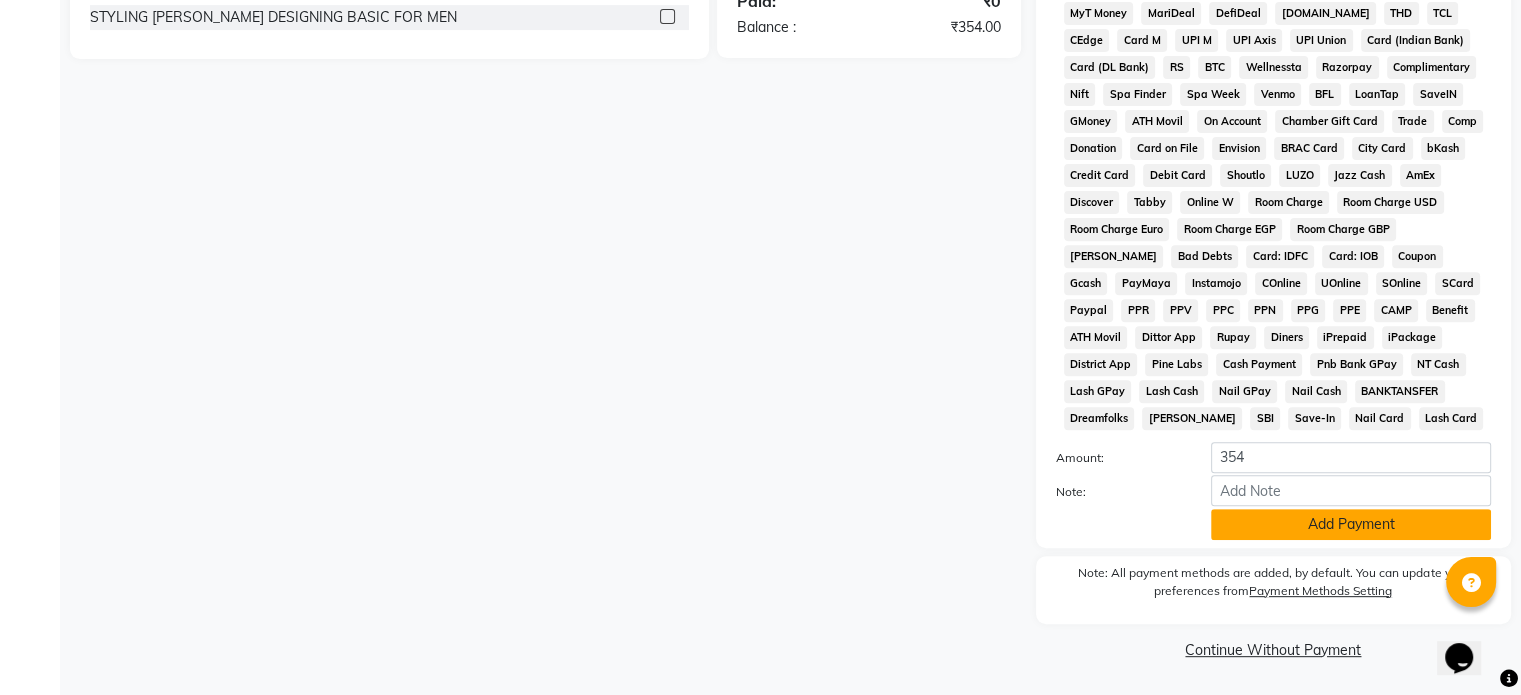 click on "Add Payment" 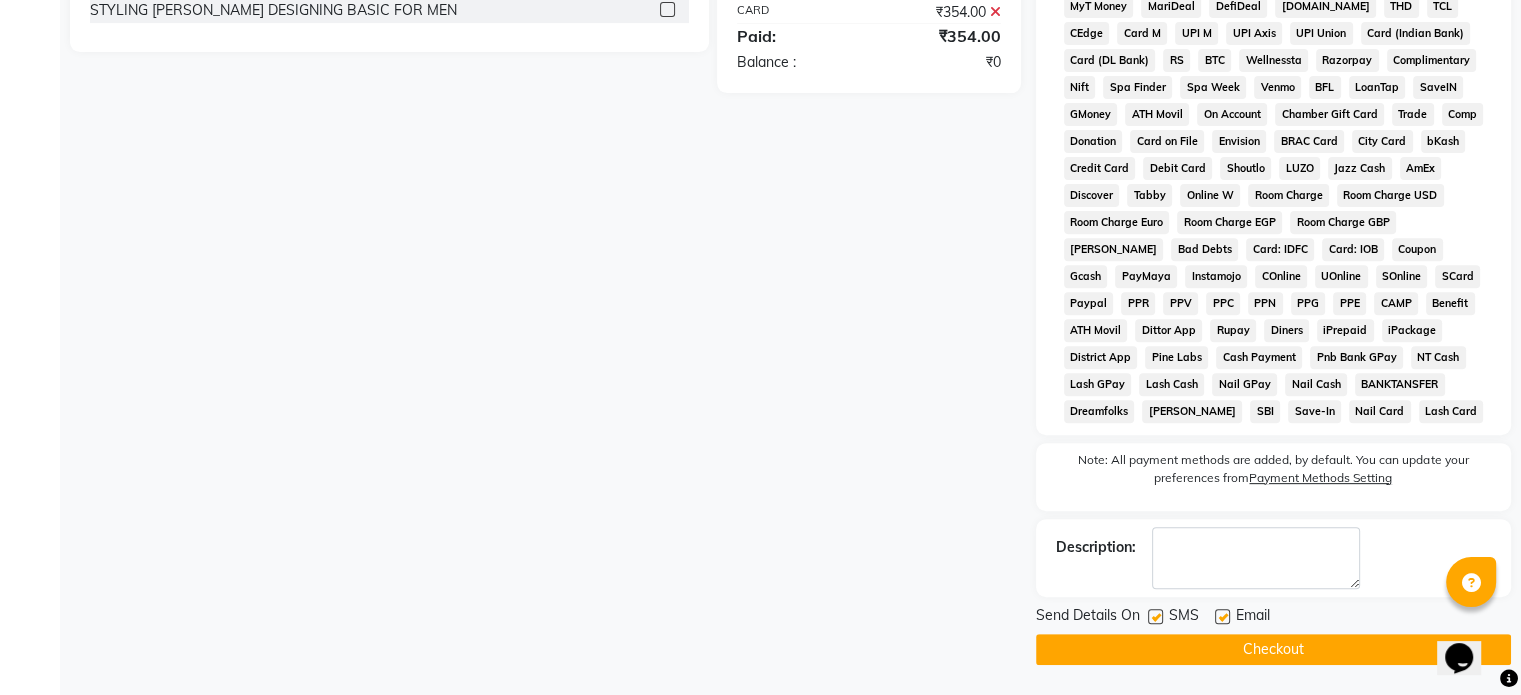 click on "Checkout" 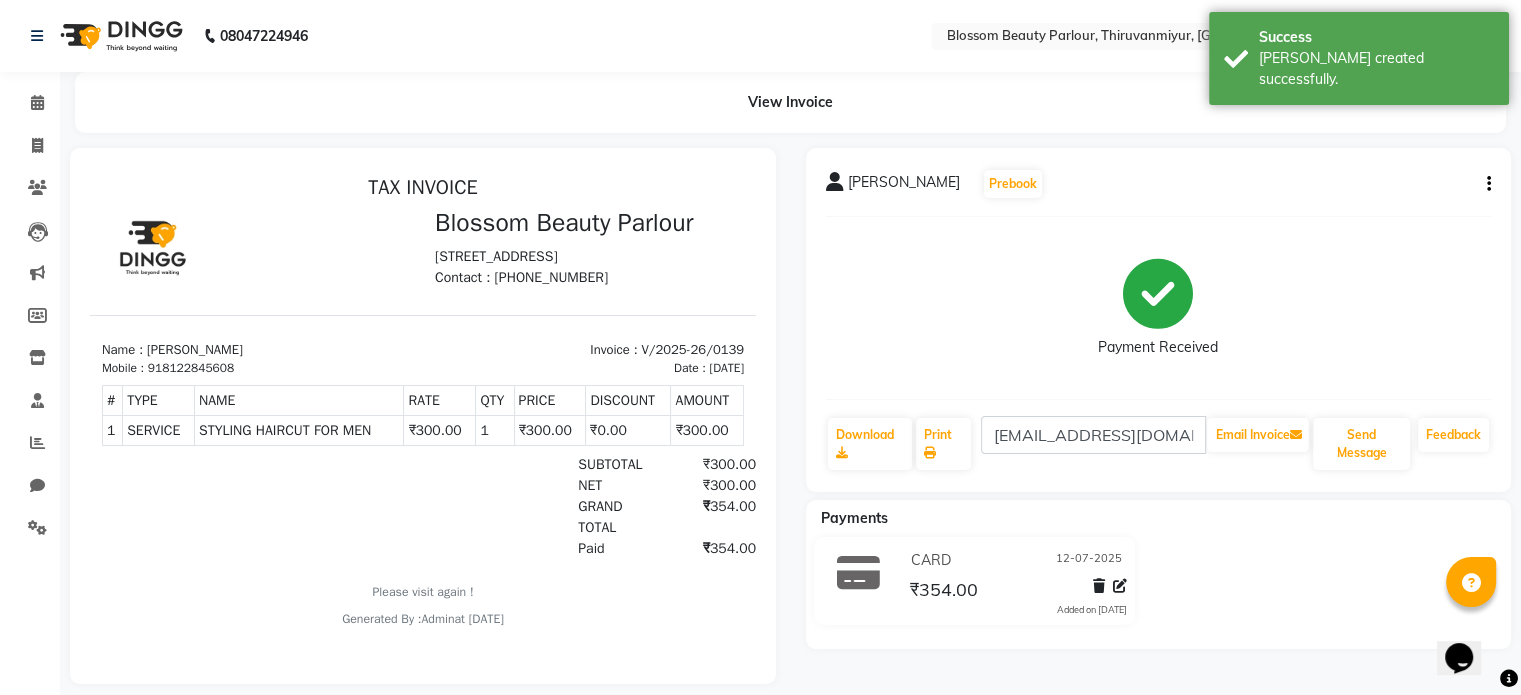 scroll, scrollTop: 0, scrollLeft: 0, axis: both 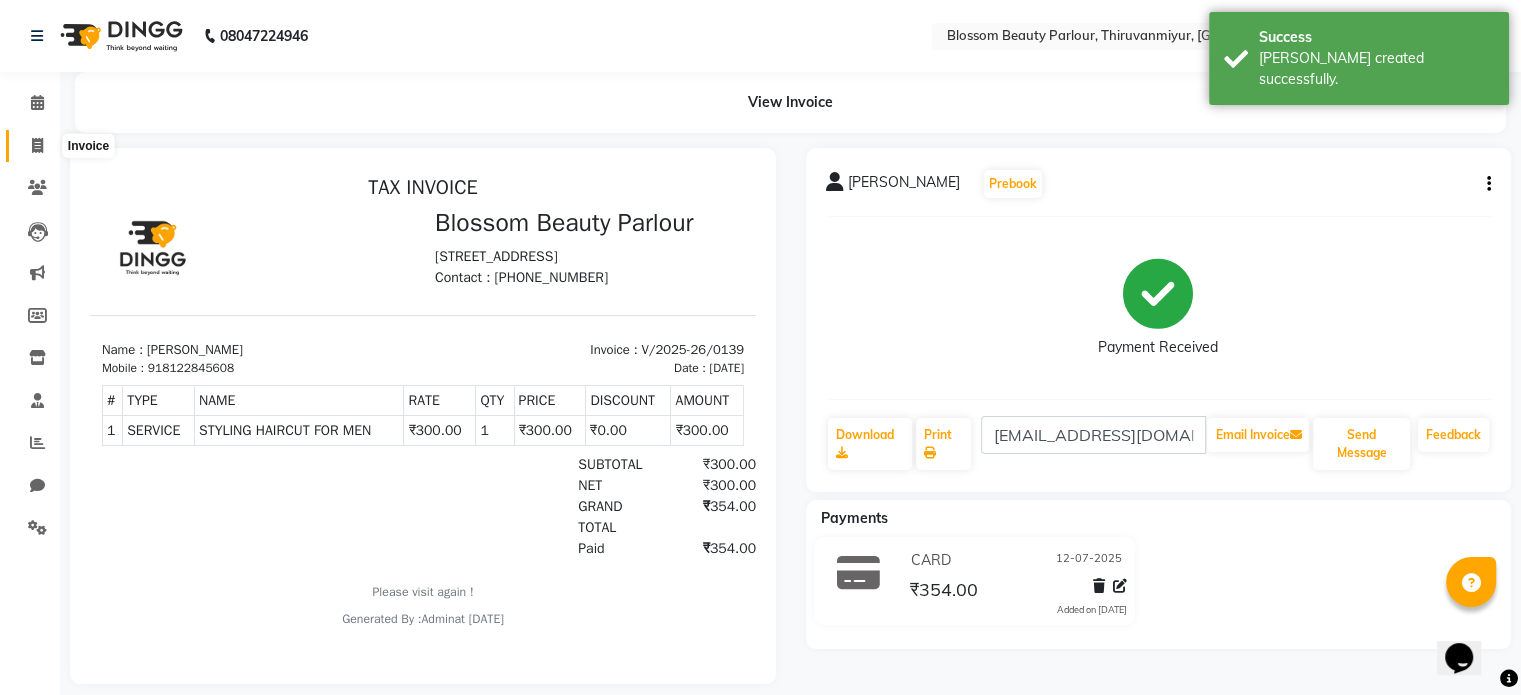 click 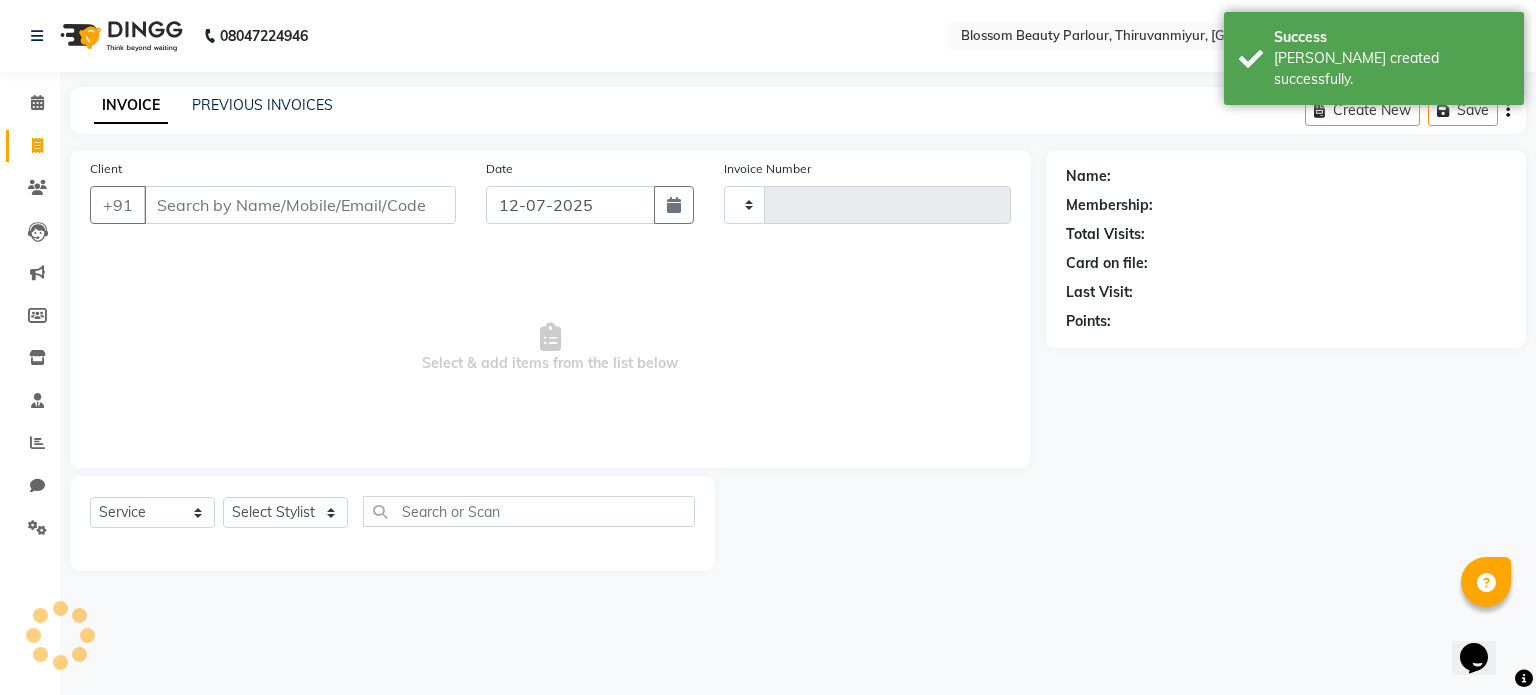 type on "0140" 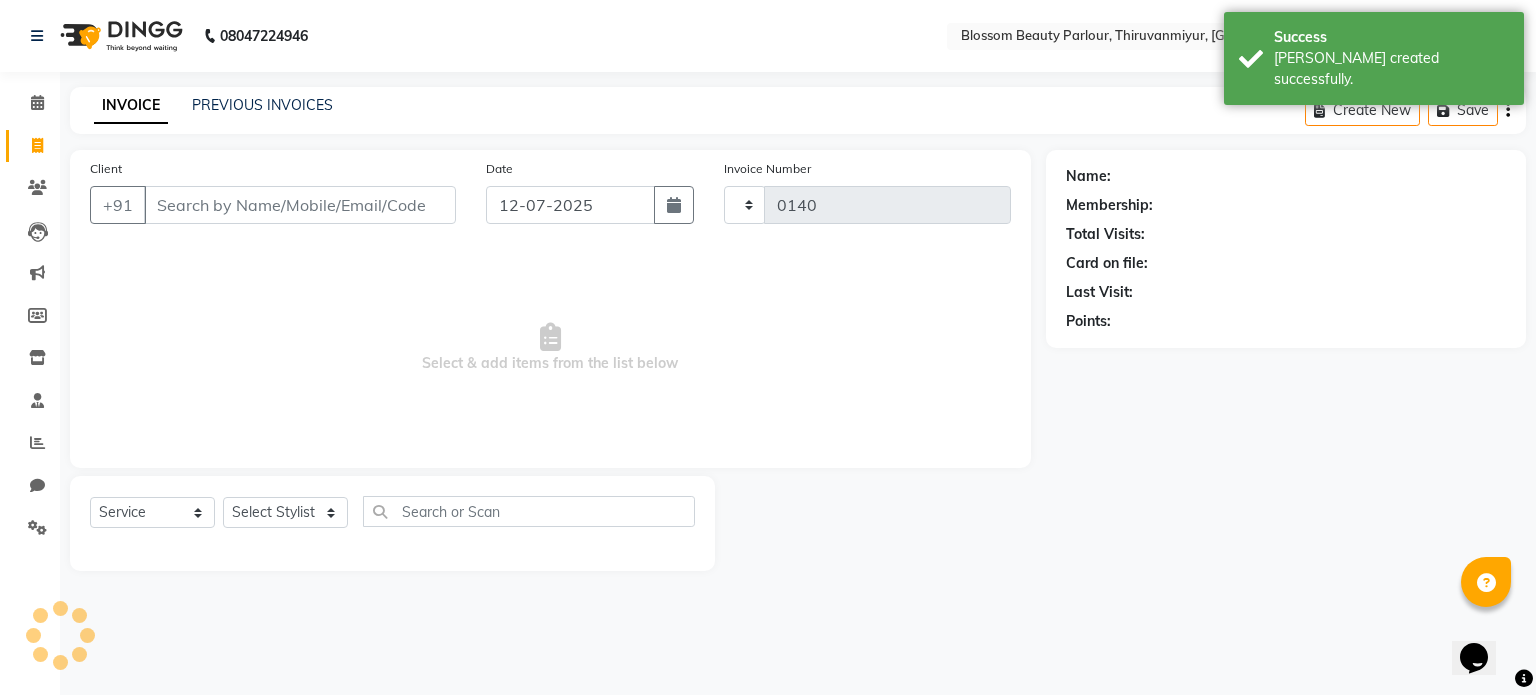 select on "8454" 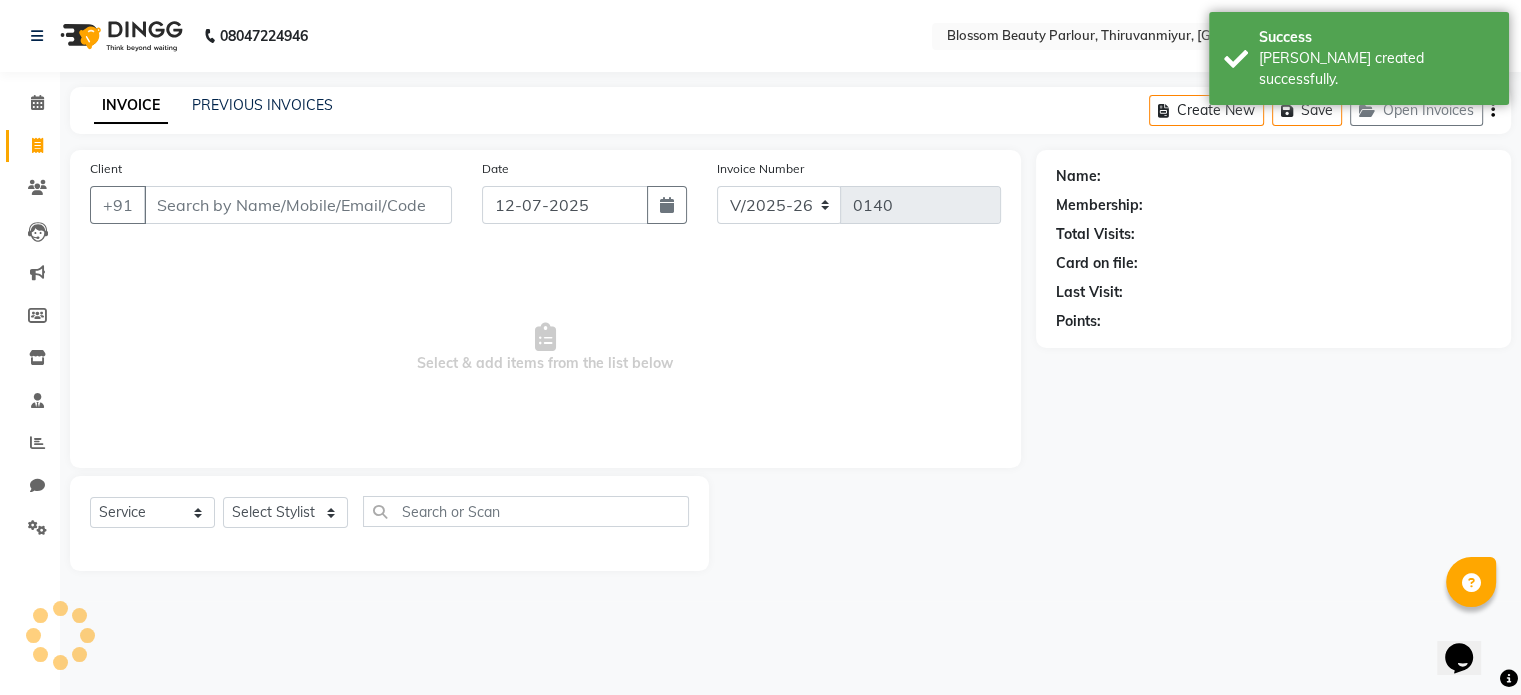 select on "85638" 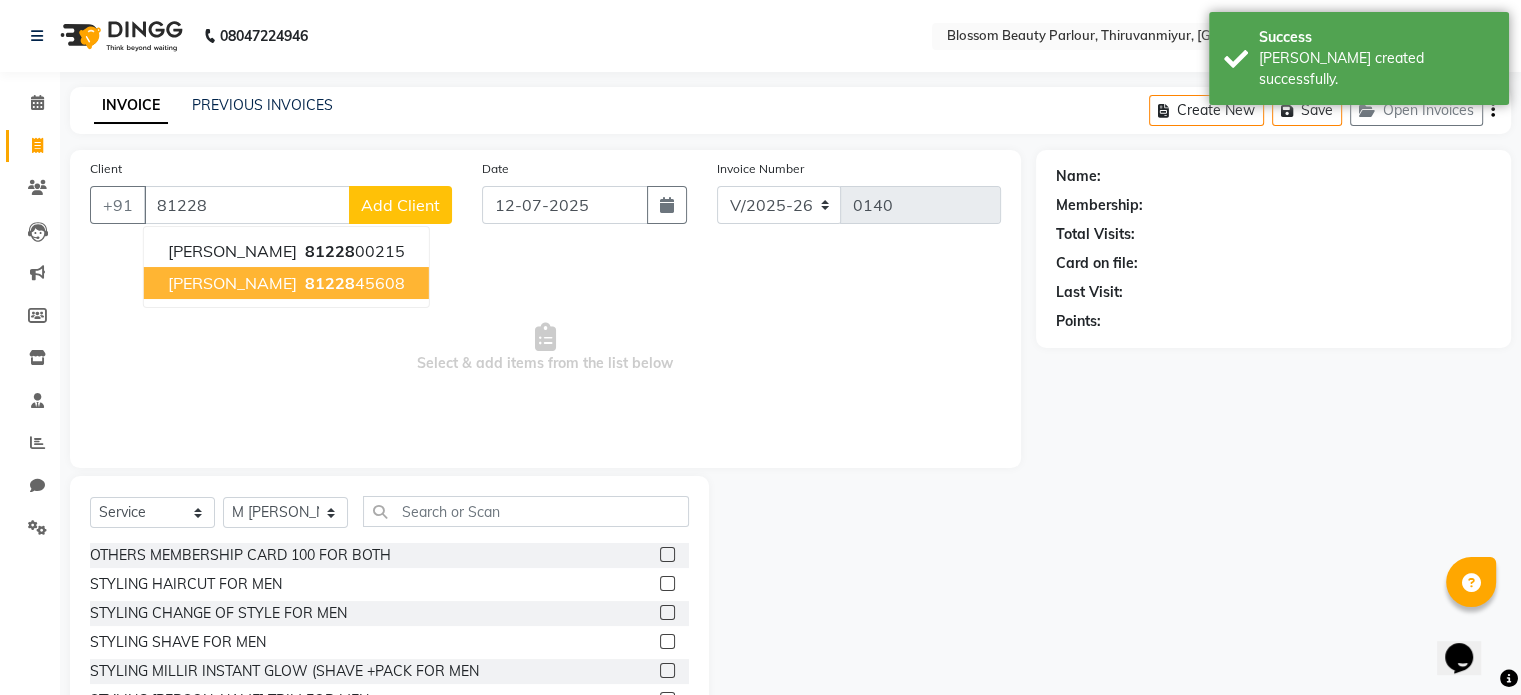 click on "[PERSON_NAME]" at bounding box center [232, 283] 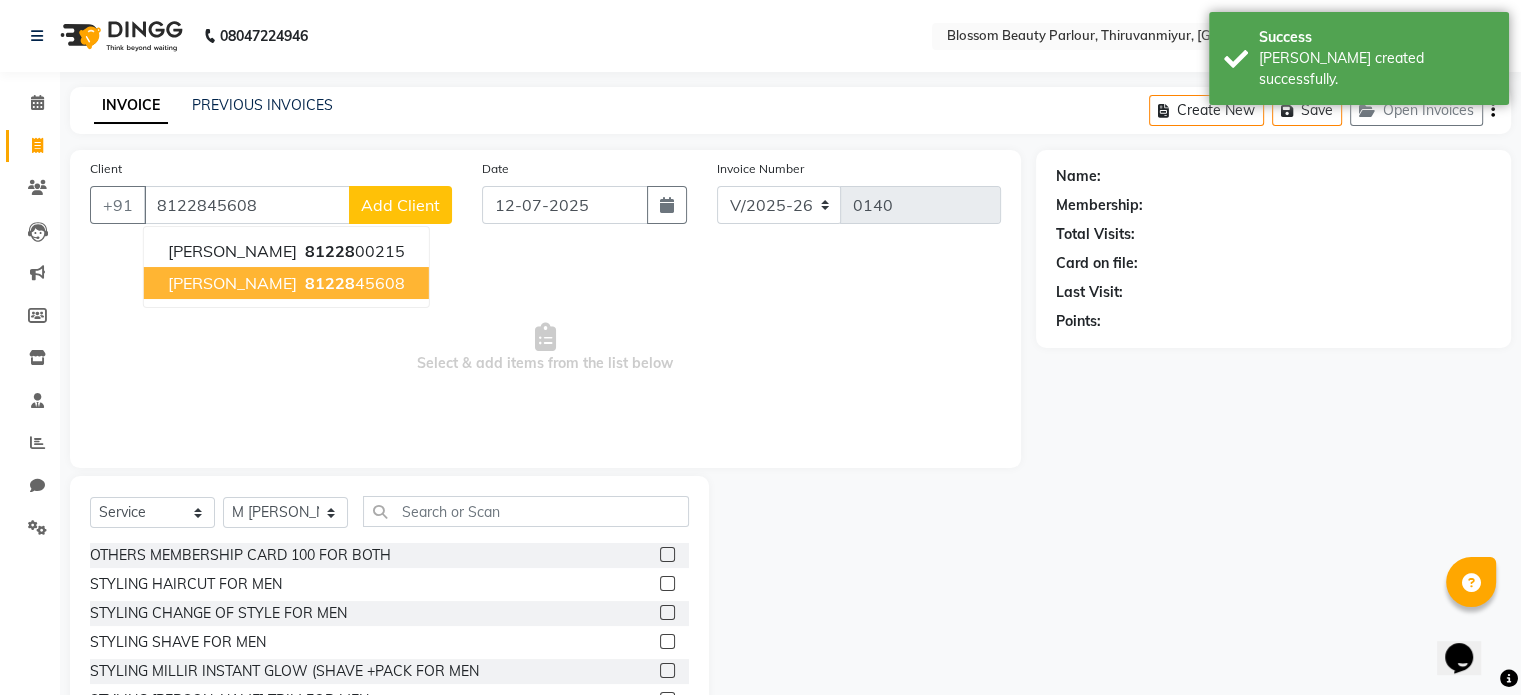 type on "8122845608" 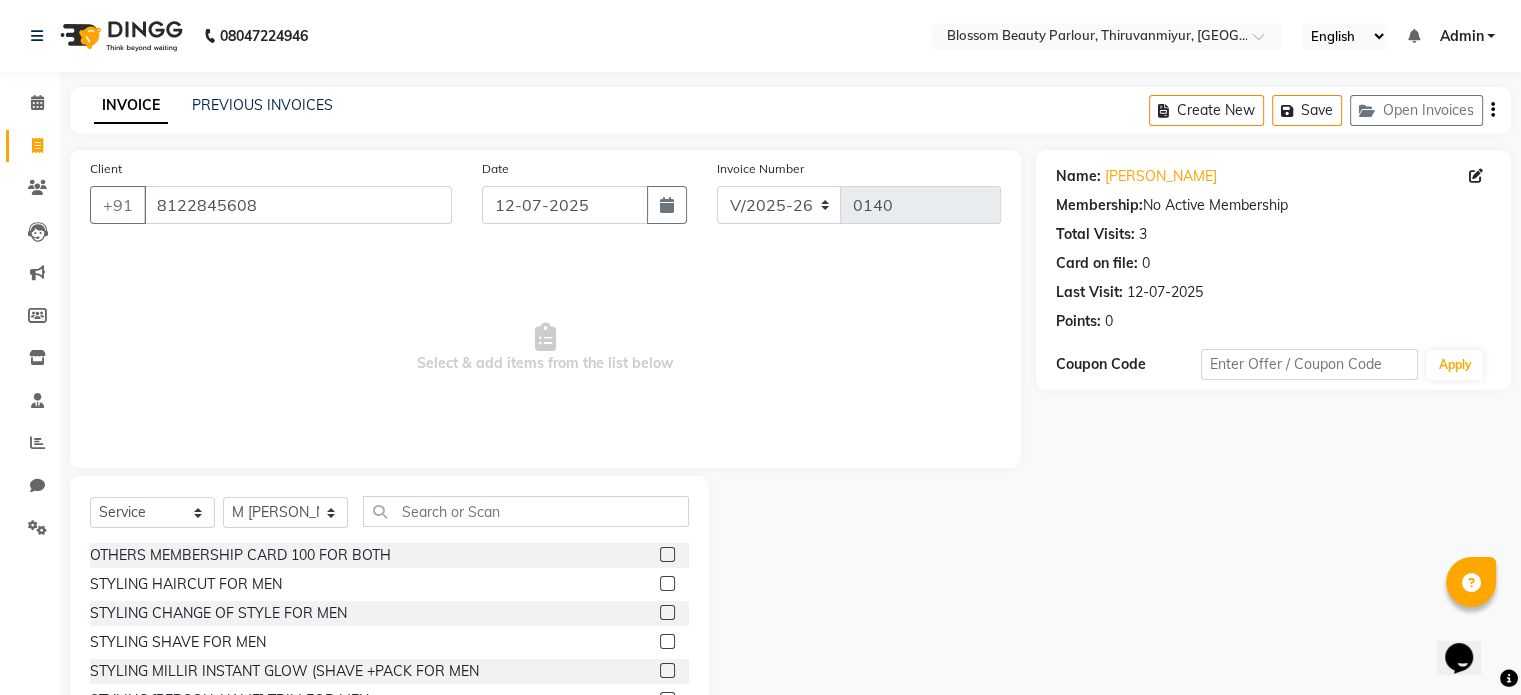 click 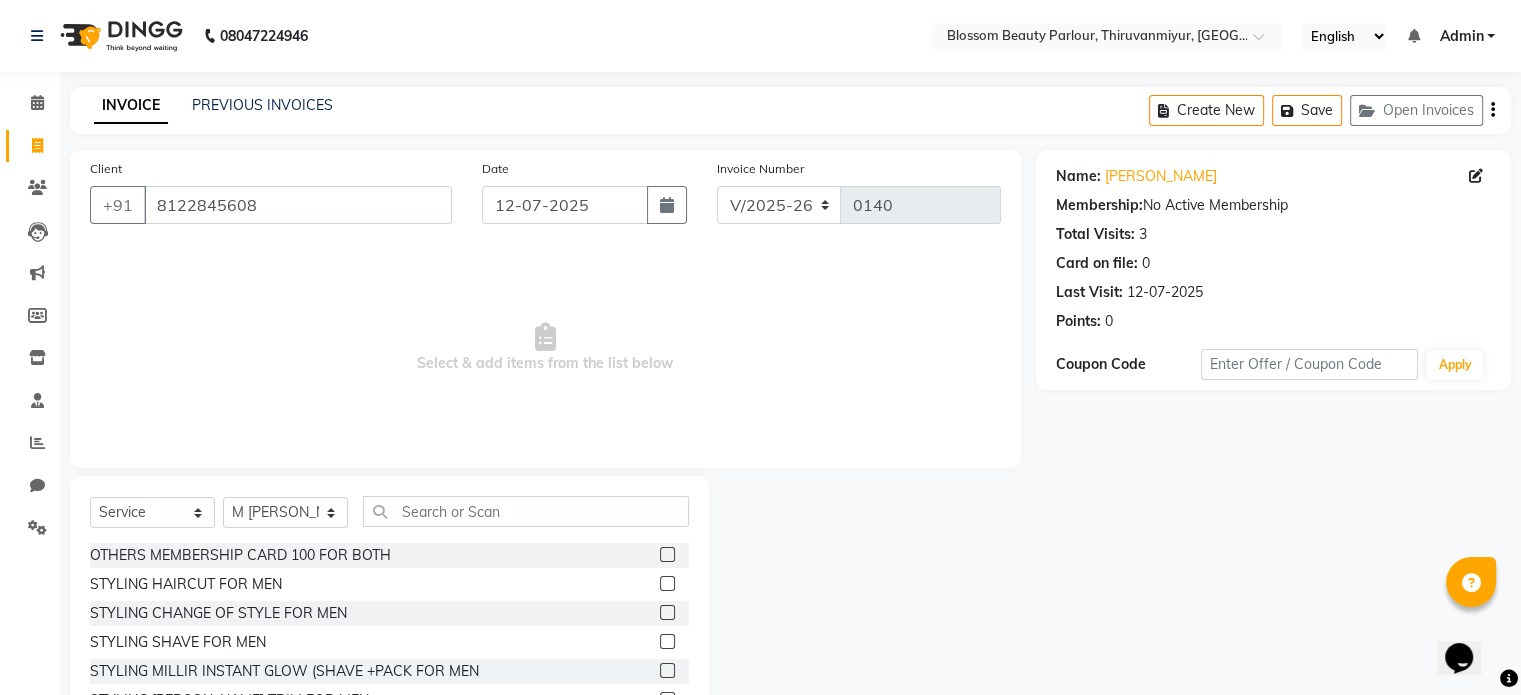 click at bounding box center [666, 555] 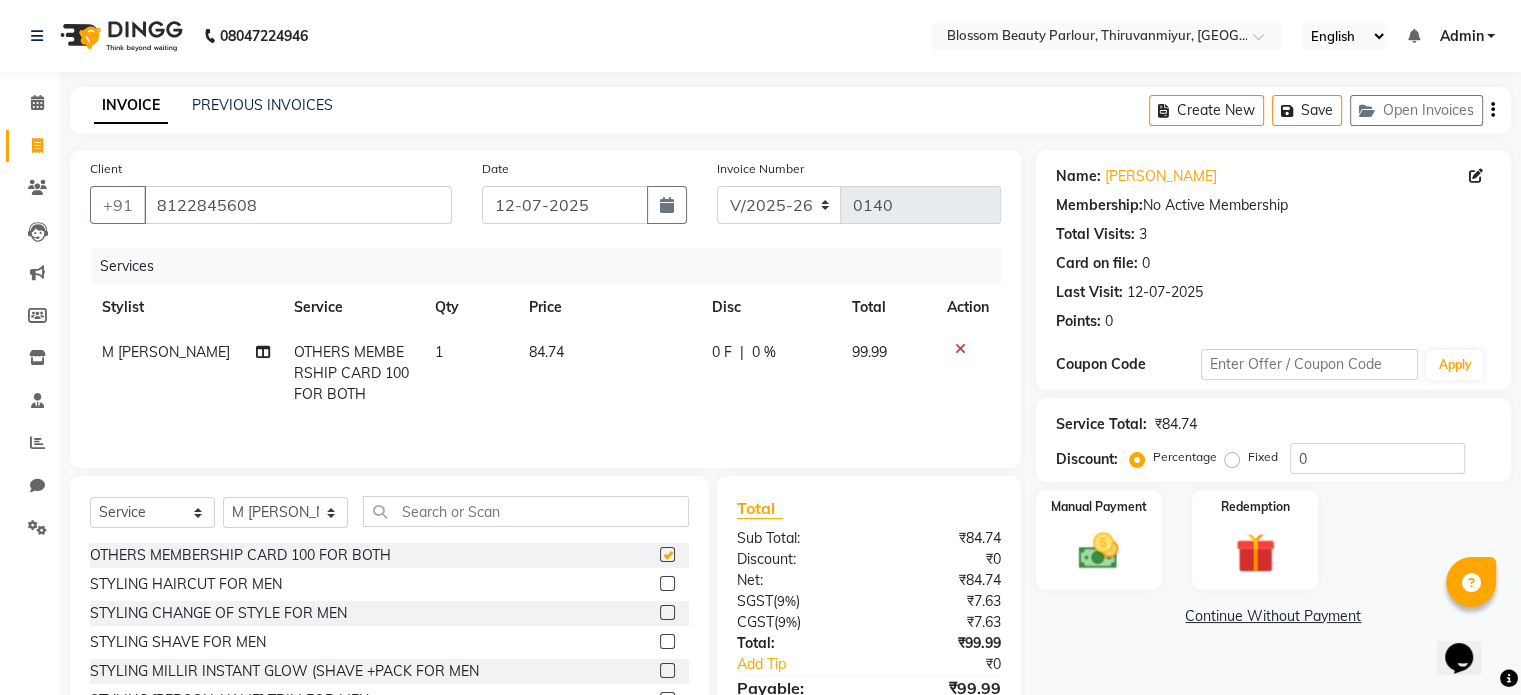 checkbox on "false" 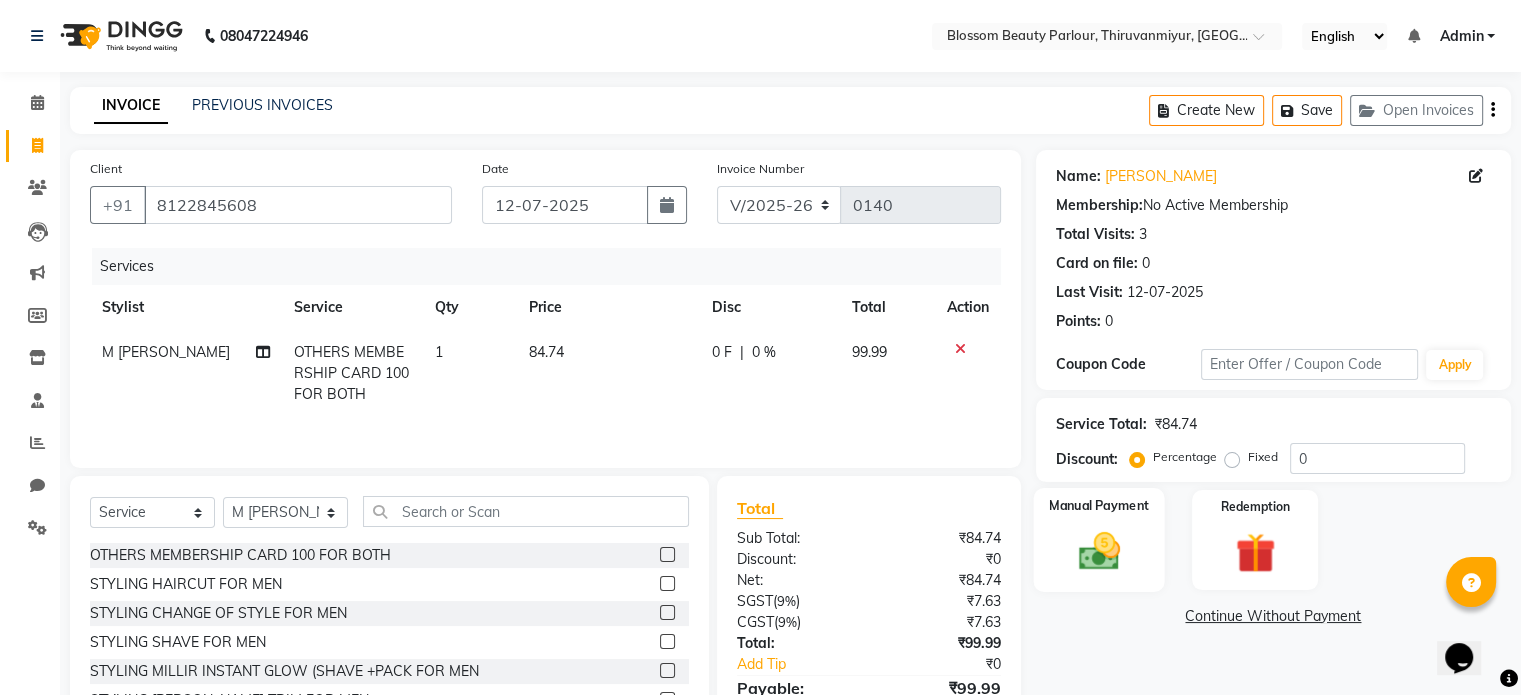 click 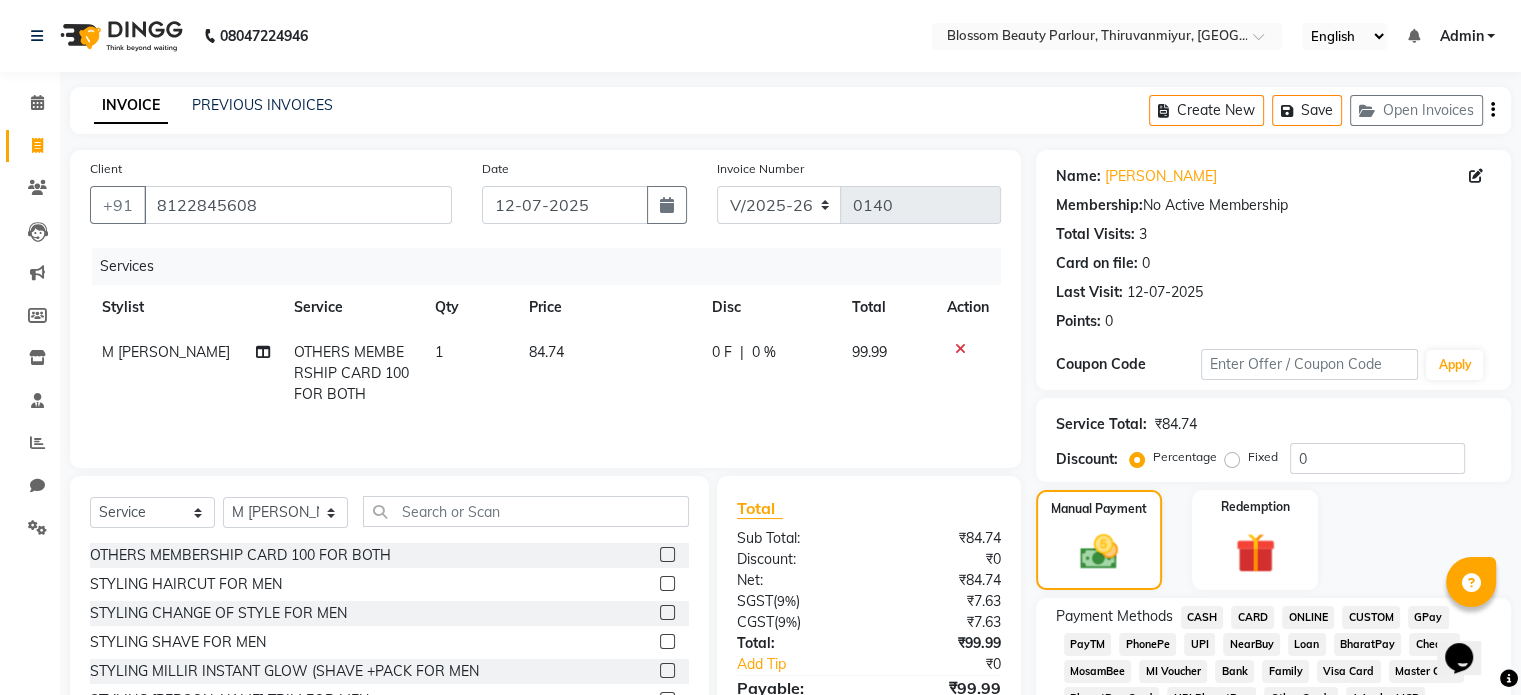 click on "CASH" 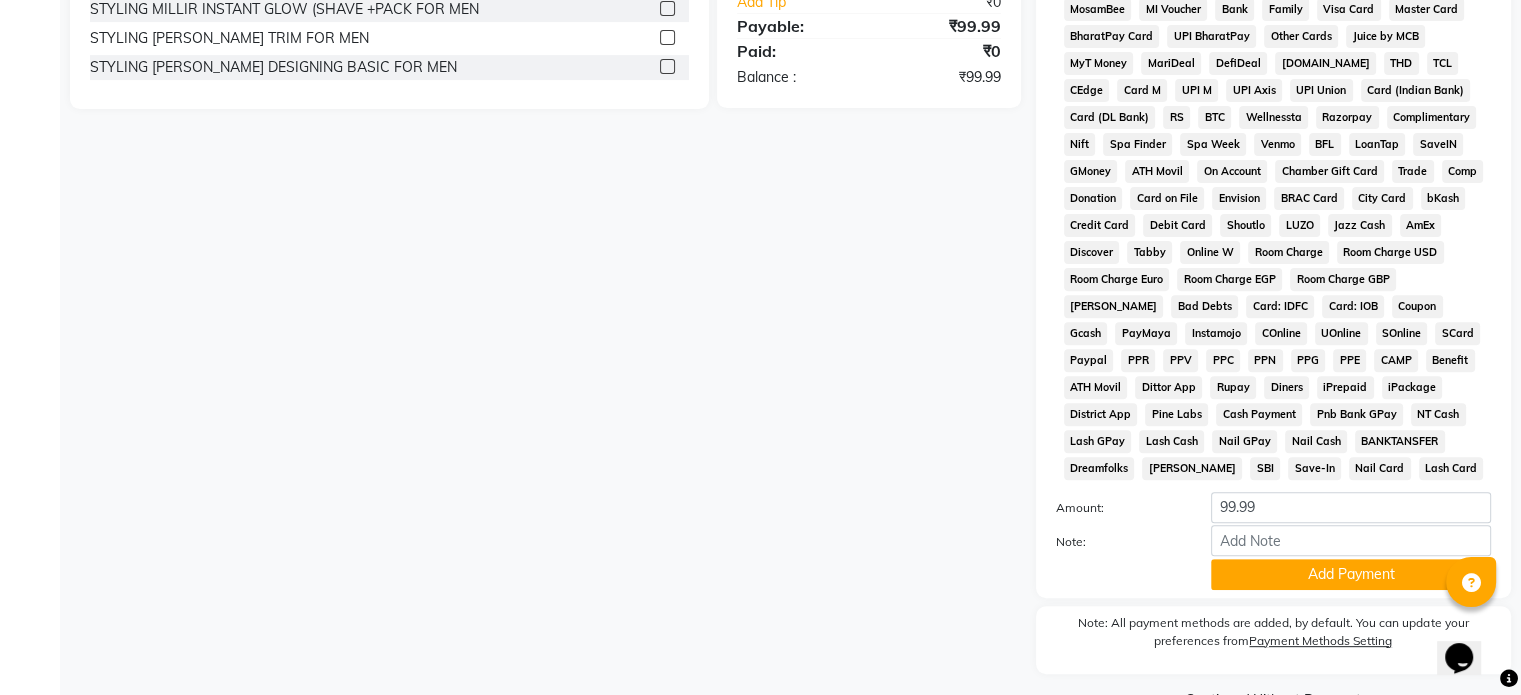 scroll, scrollTop: 728, scrollLeft: 0, axis: vertical 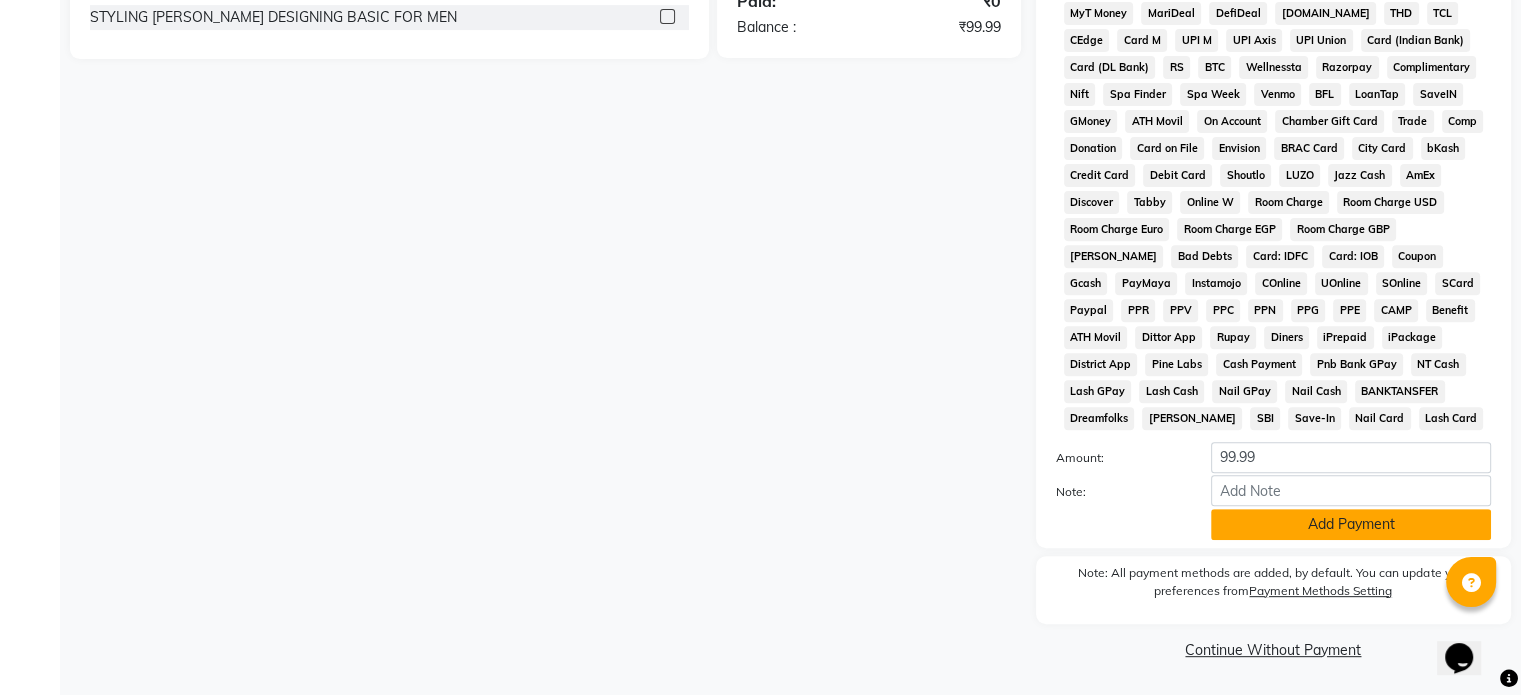 click on "Add Payment" 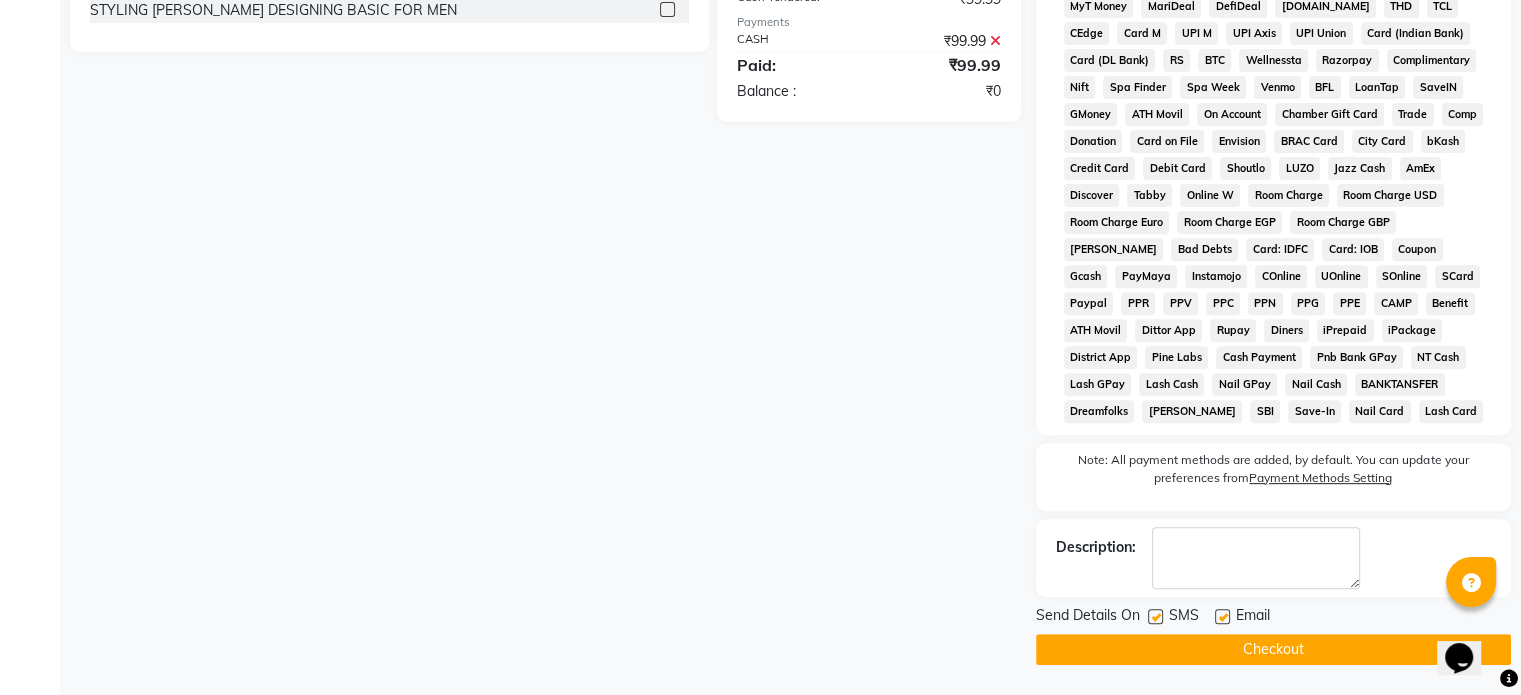 click on "Checkout" 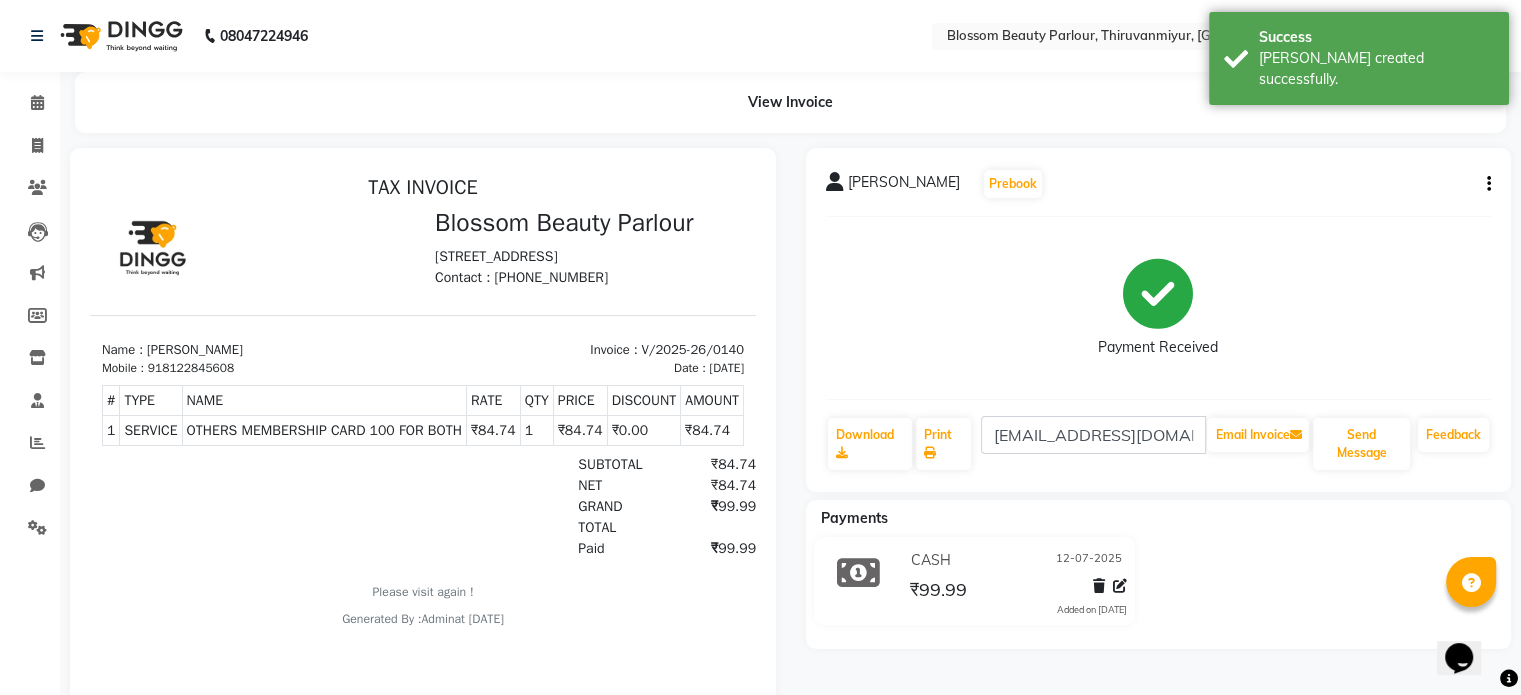 scroll, scrollTop: 0, scrollLeft: 0, axis: both 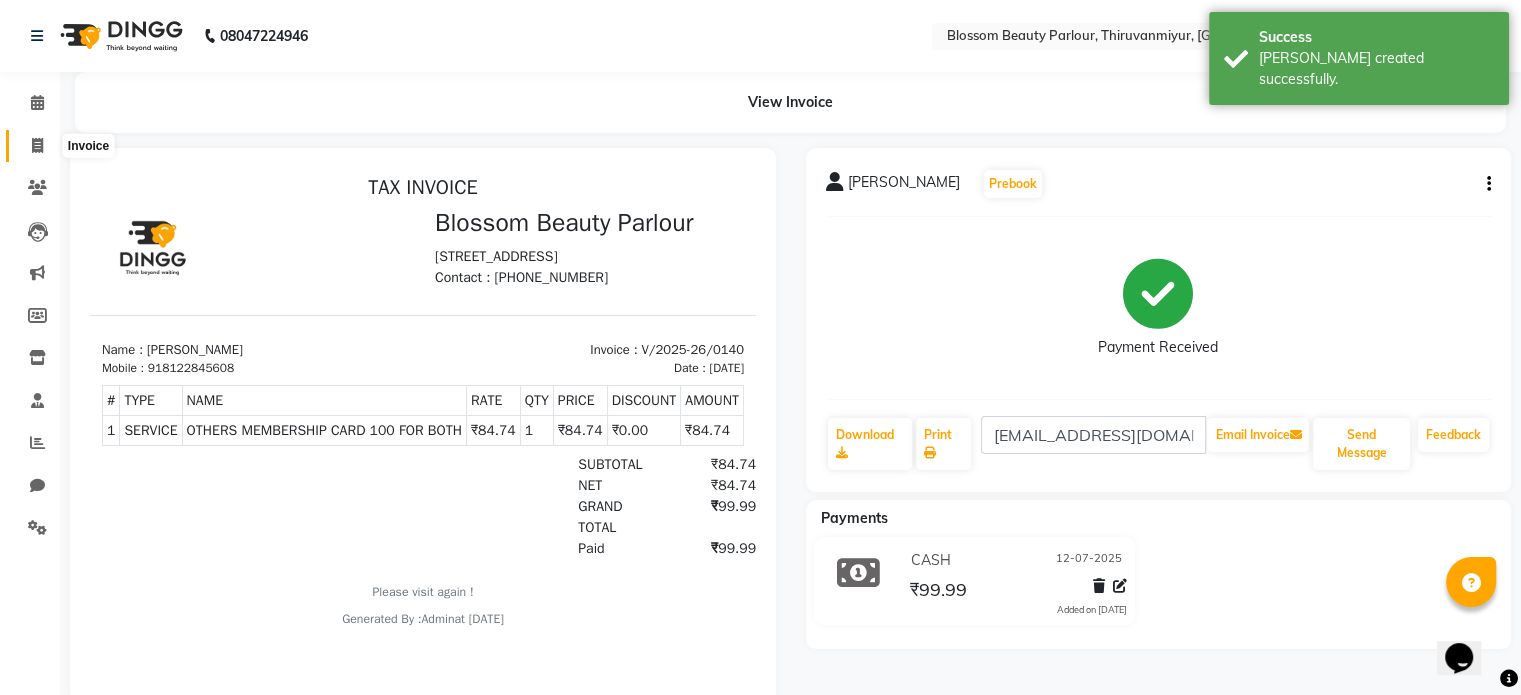 click 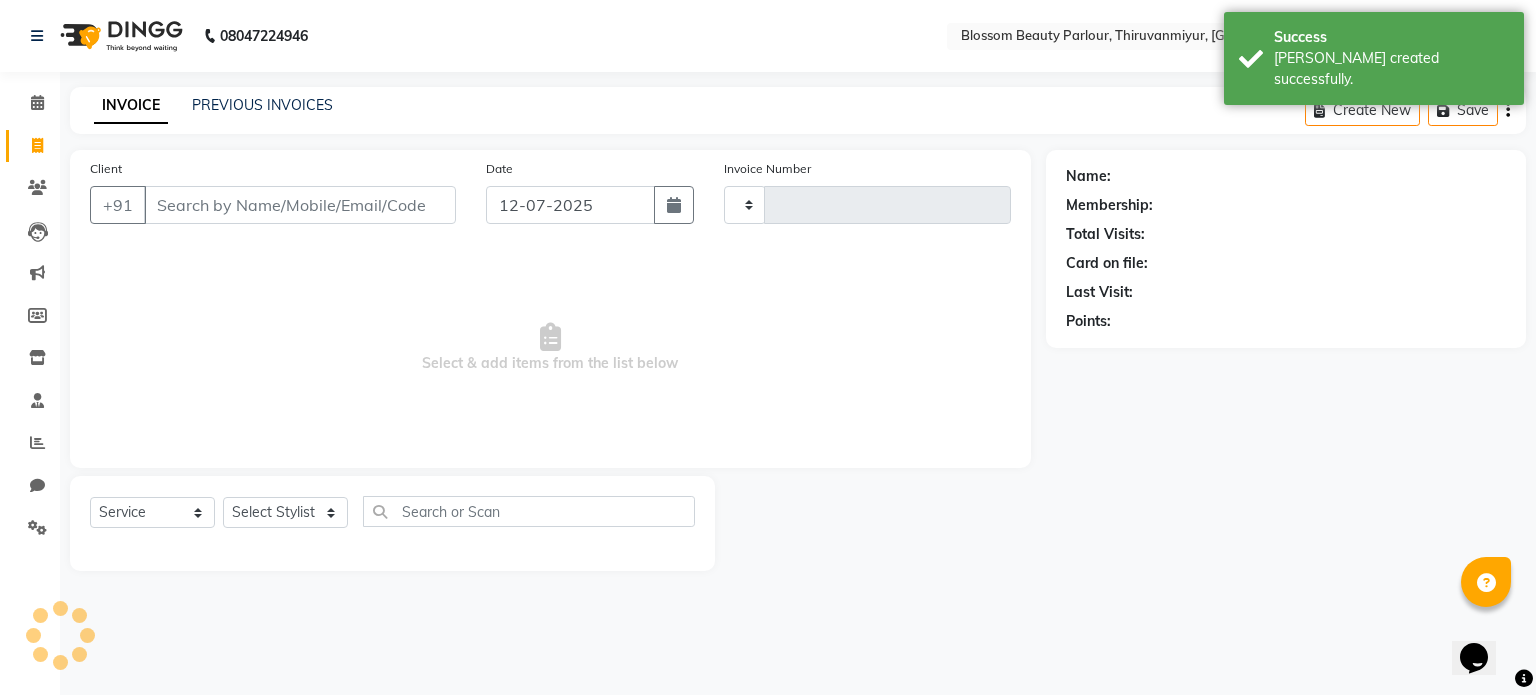 type on "0141" 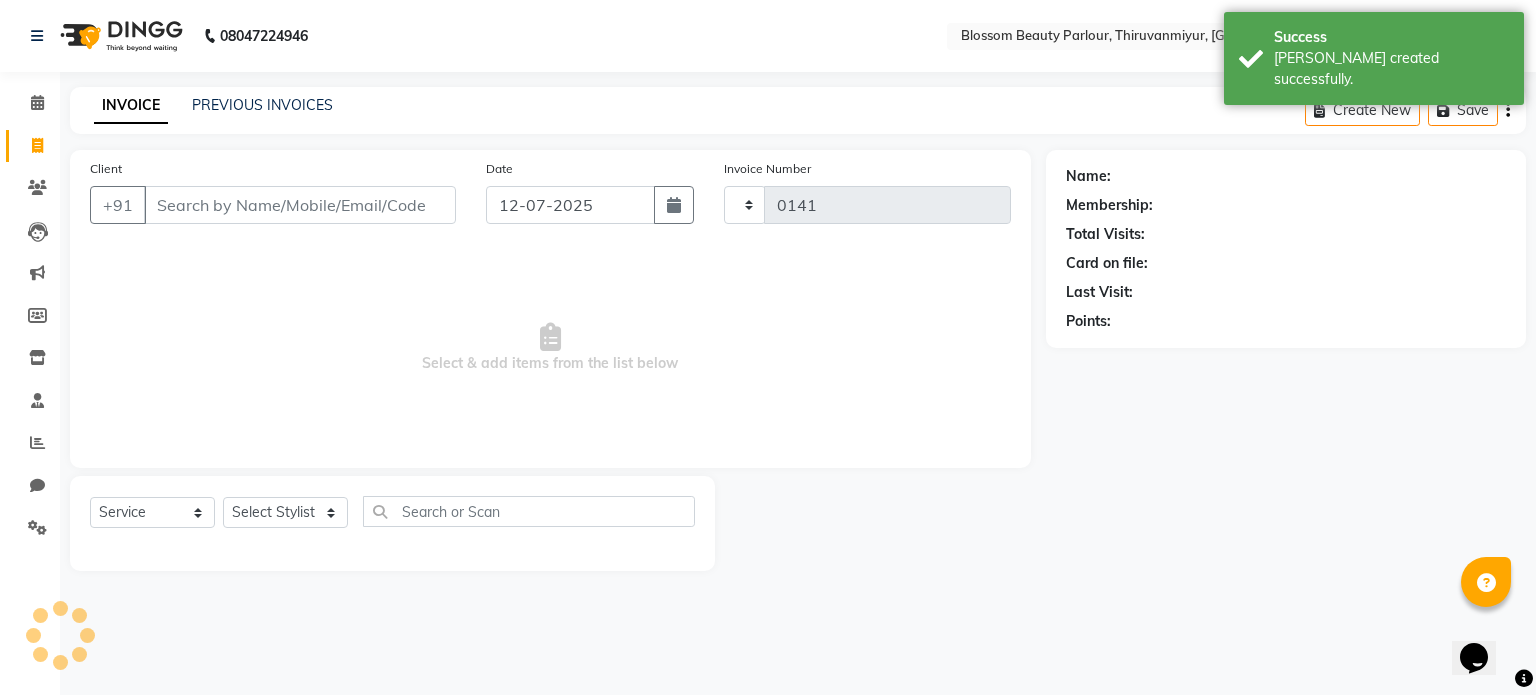 select on "8454" 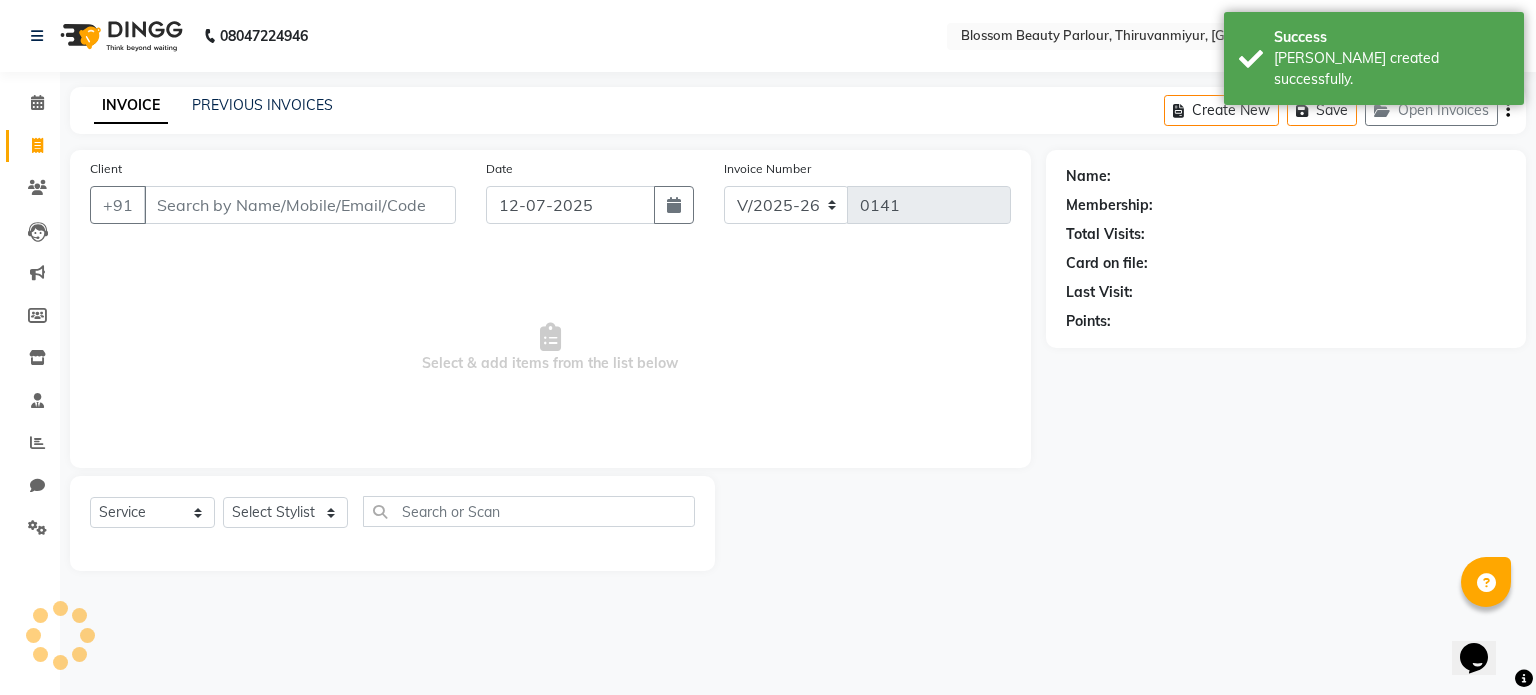 select on "85638" 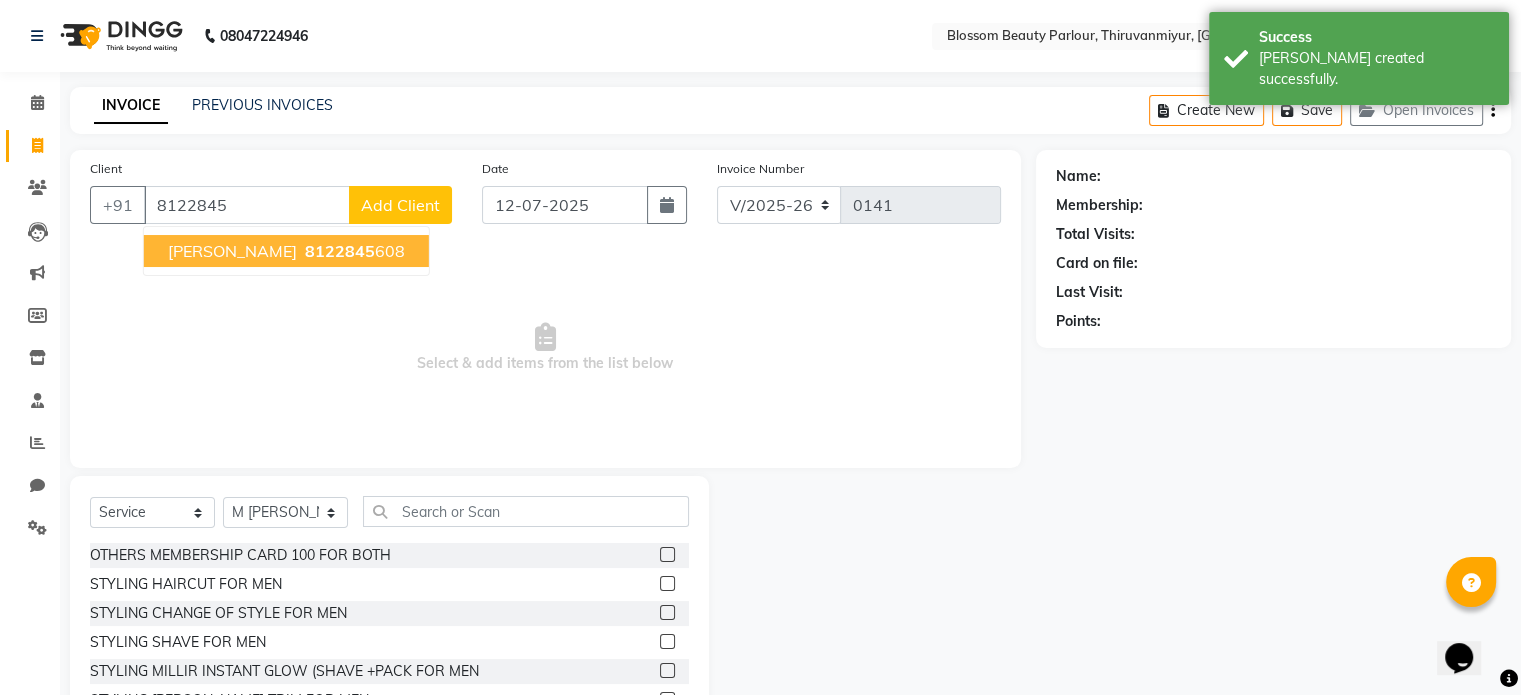 click on "[PERSON_NAME]   8122845 608" at bounding box center [286, 251] 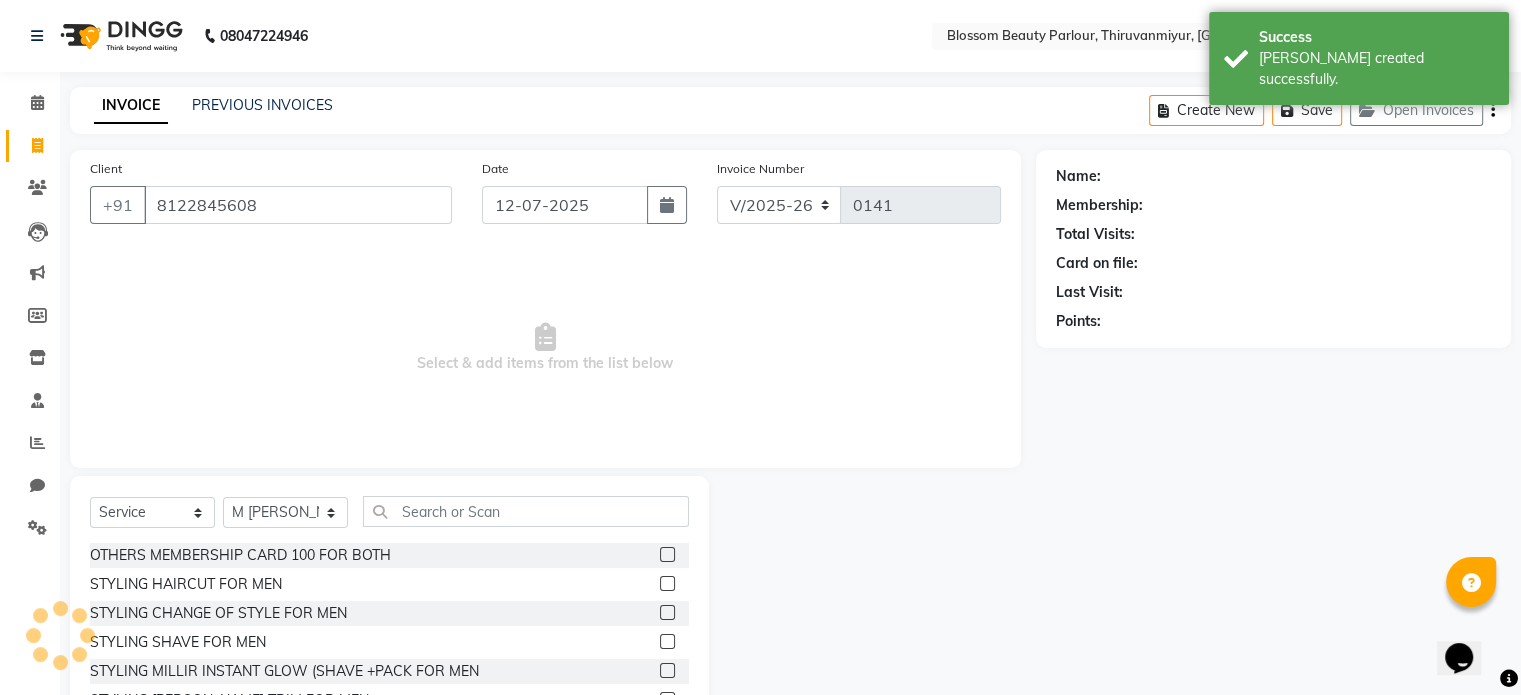 type on "8122845608" 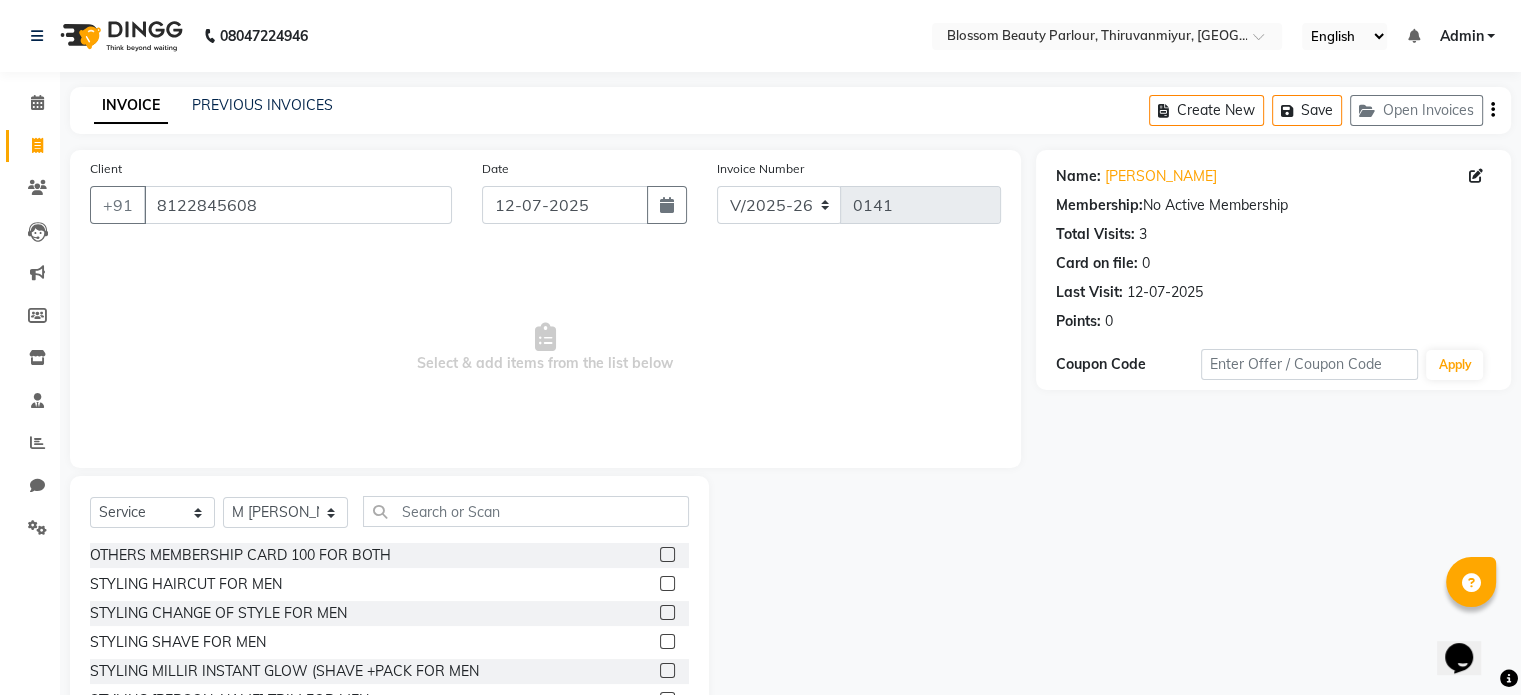 click 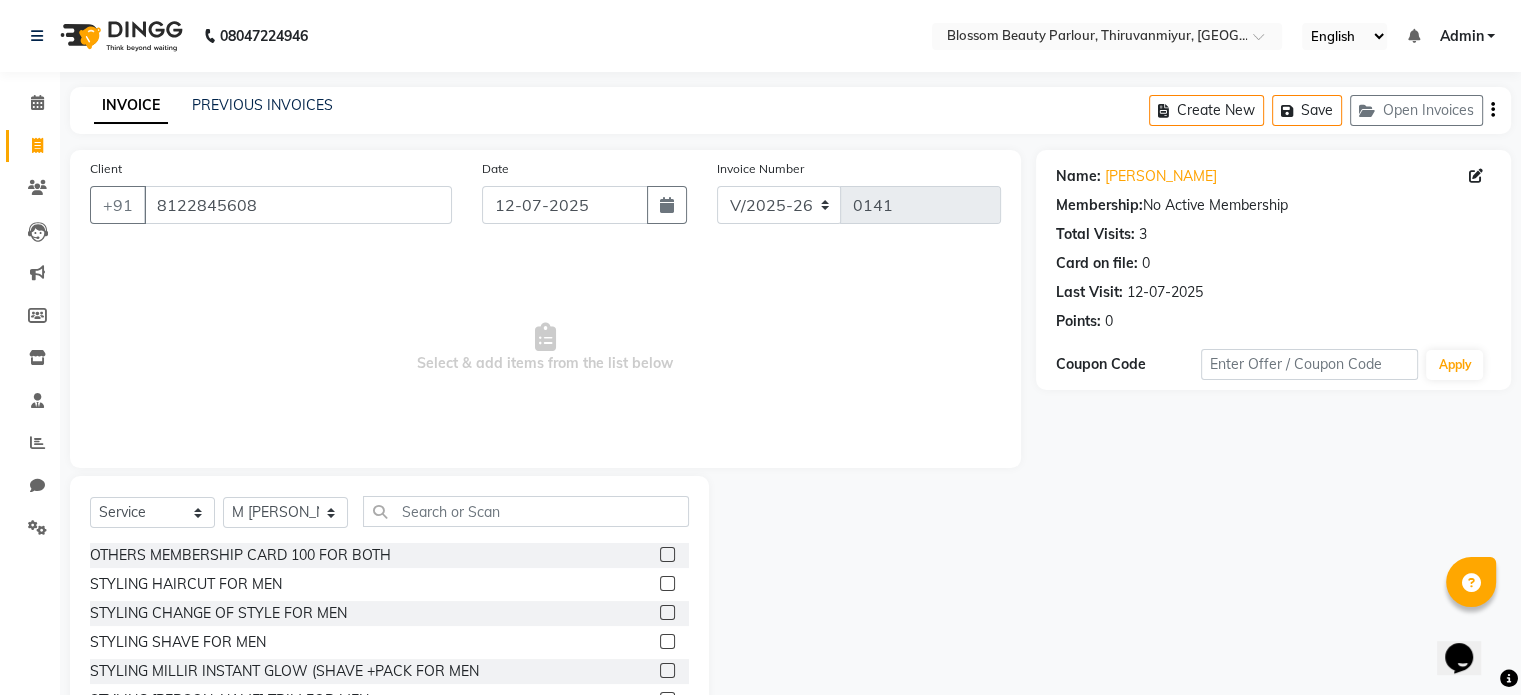 click at bounding box center [666, 642] 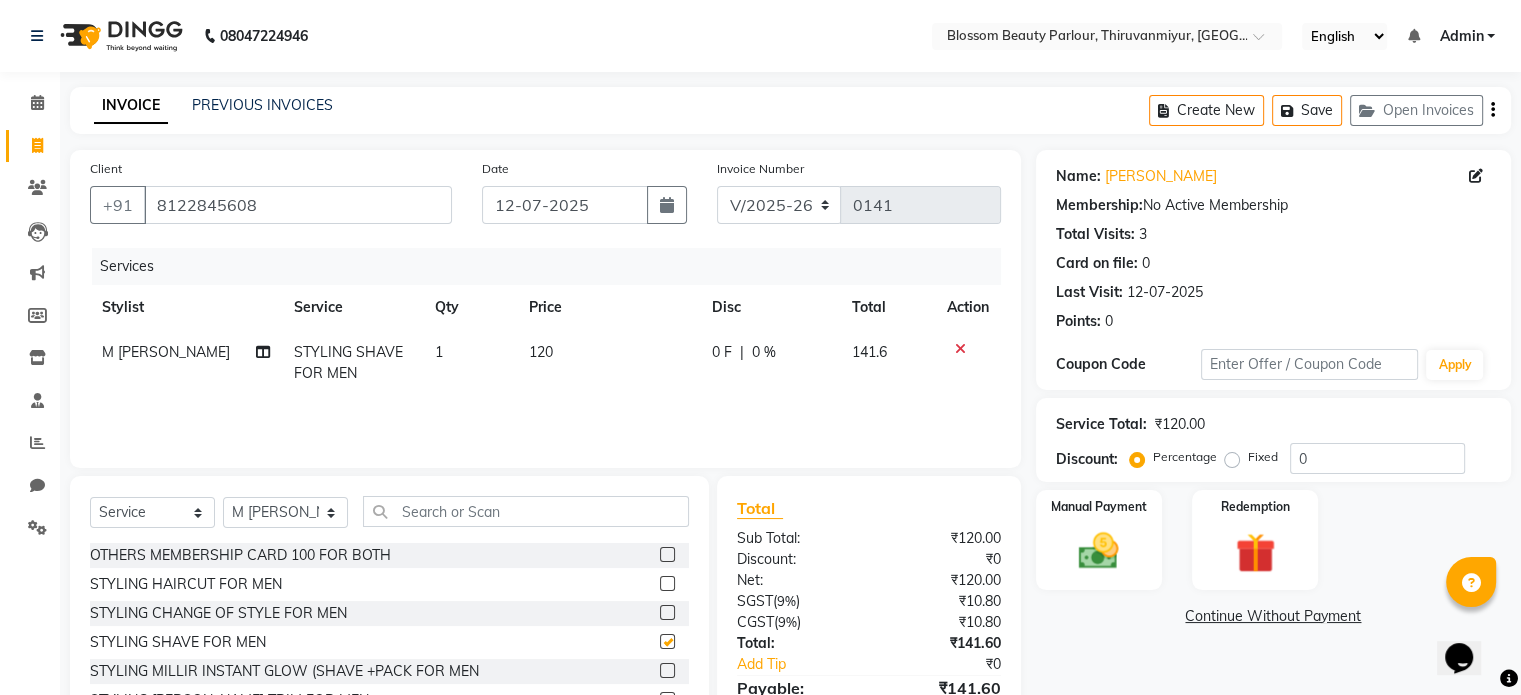 checkbox on "false" 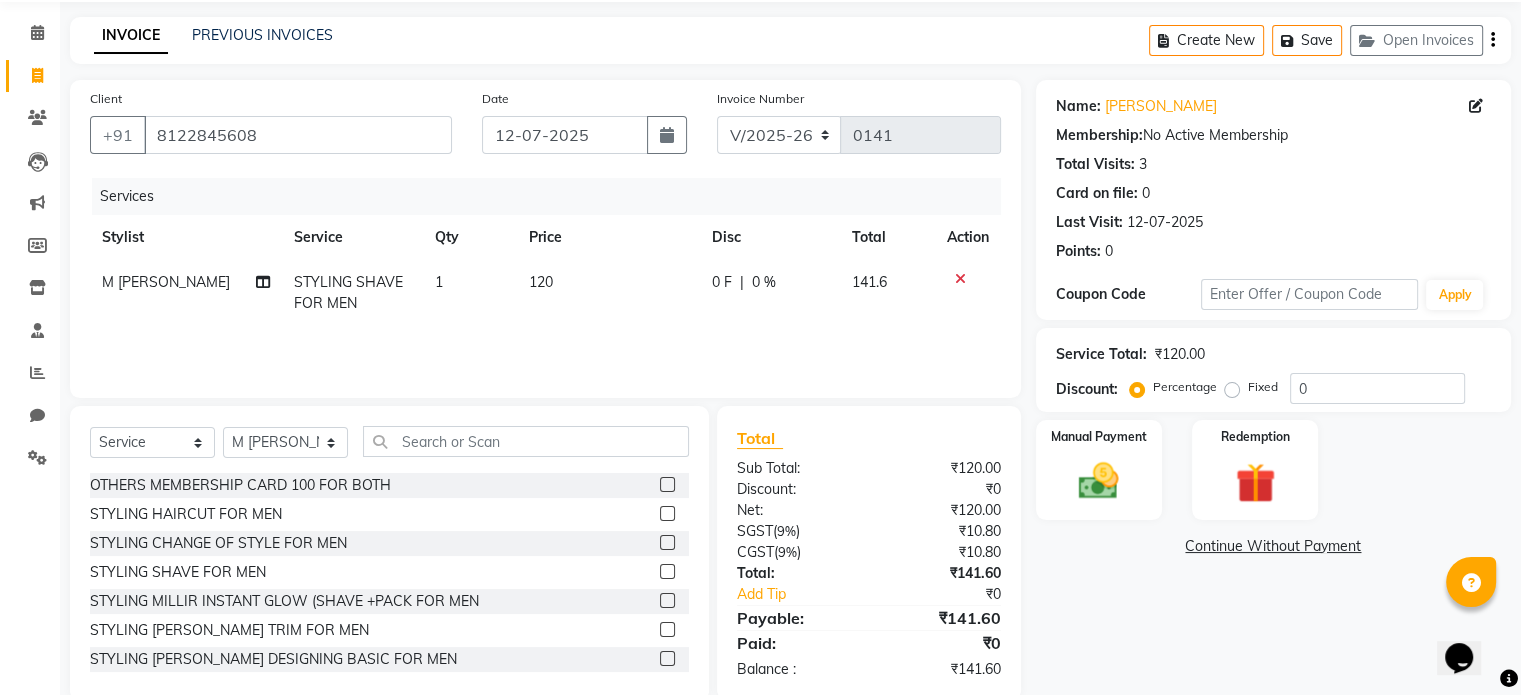 scroll, scrollTop: 106, scrollLeft: 0, axis: vertical 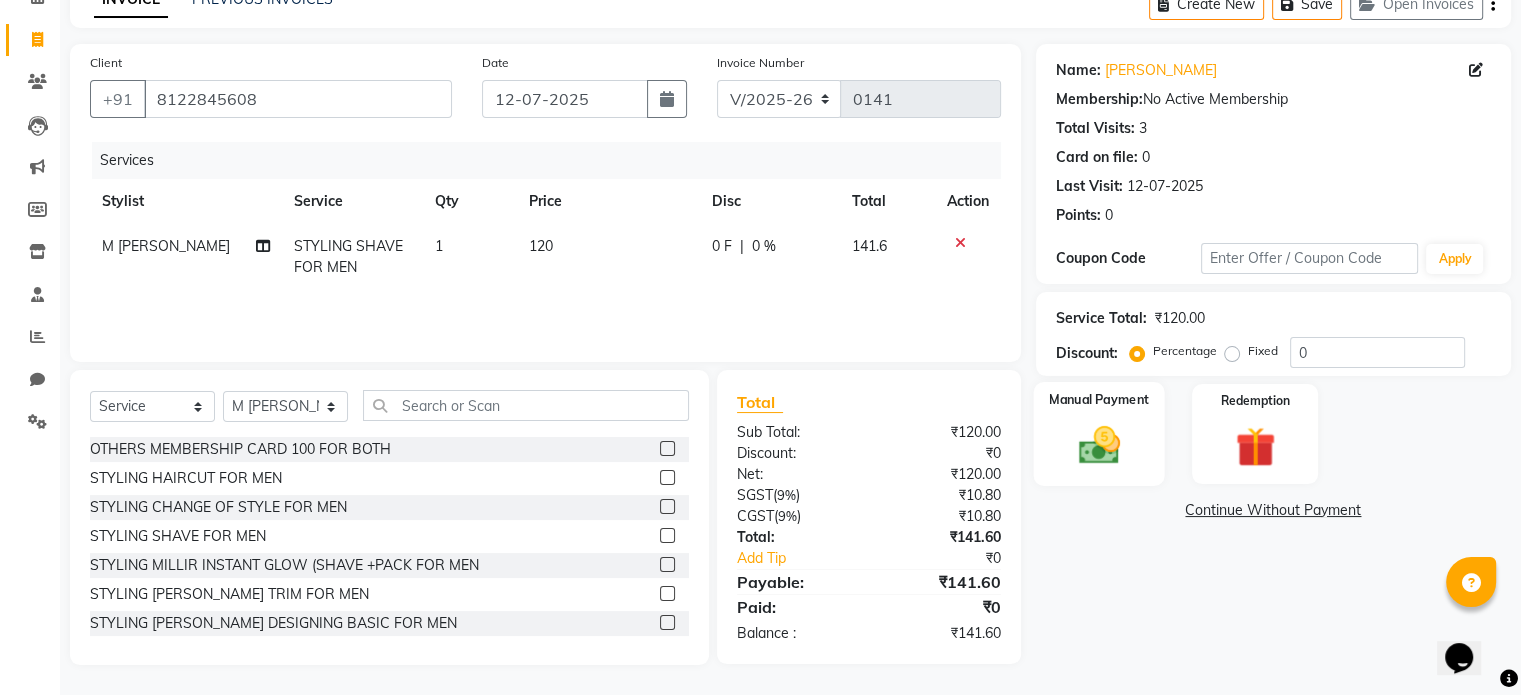 click 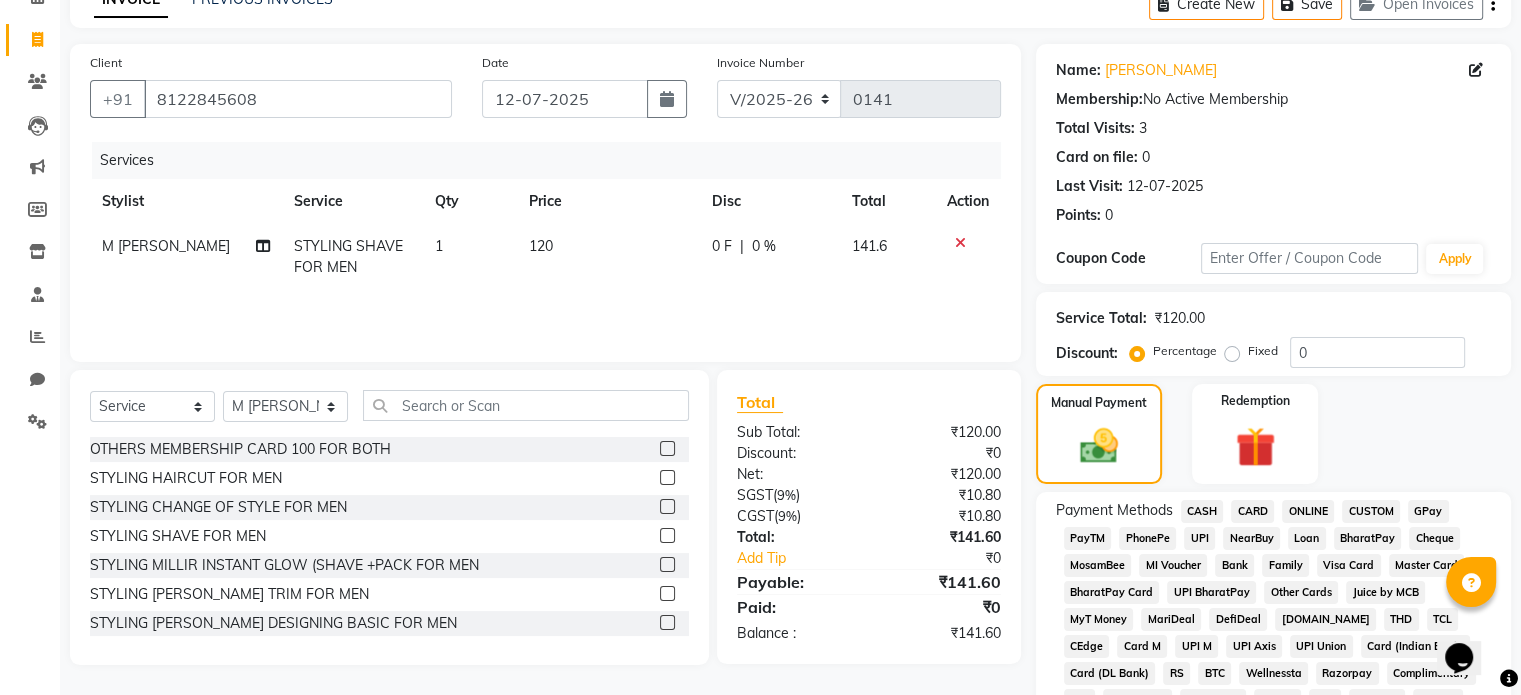scroll, scrollTop: 258, scrollLeft: 0, axis: vertical 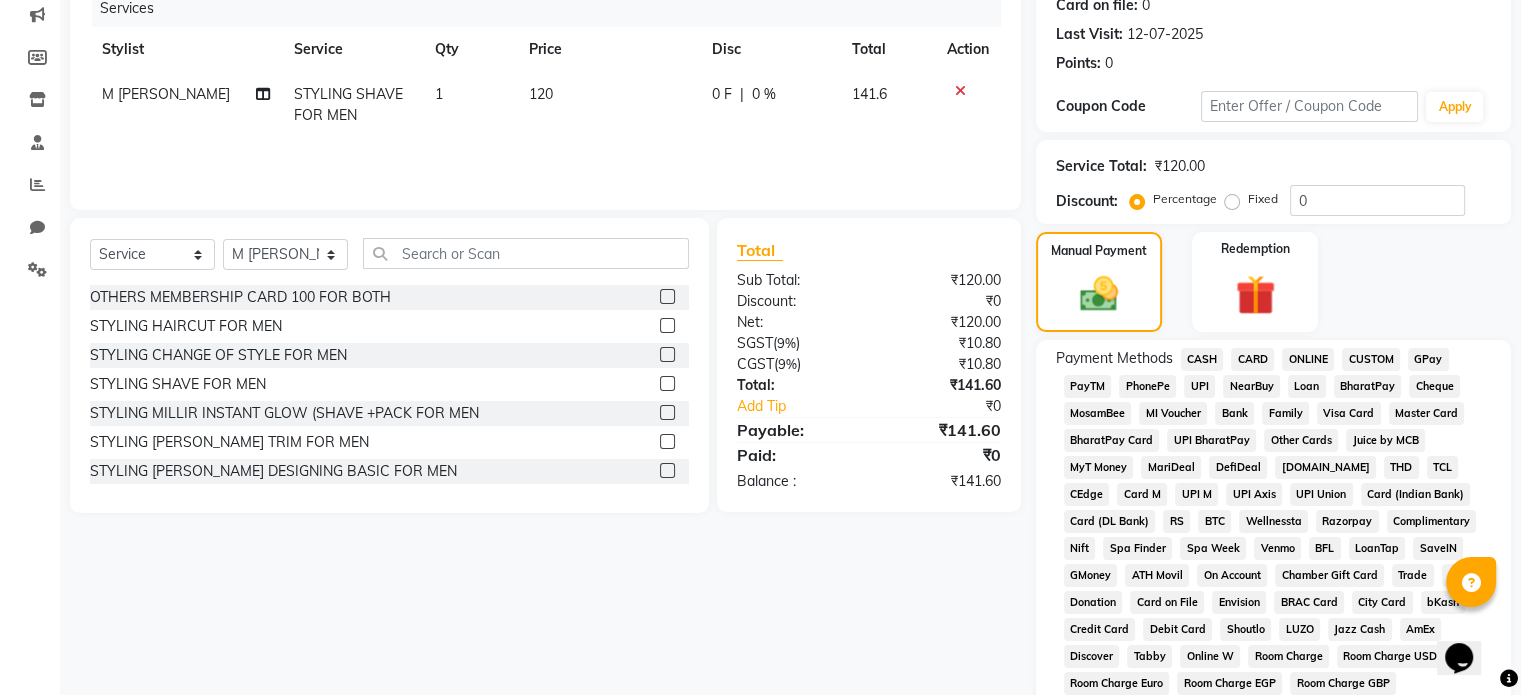 click on "CASH" 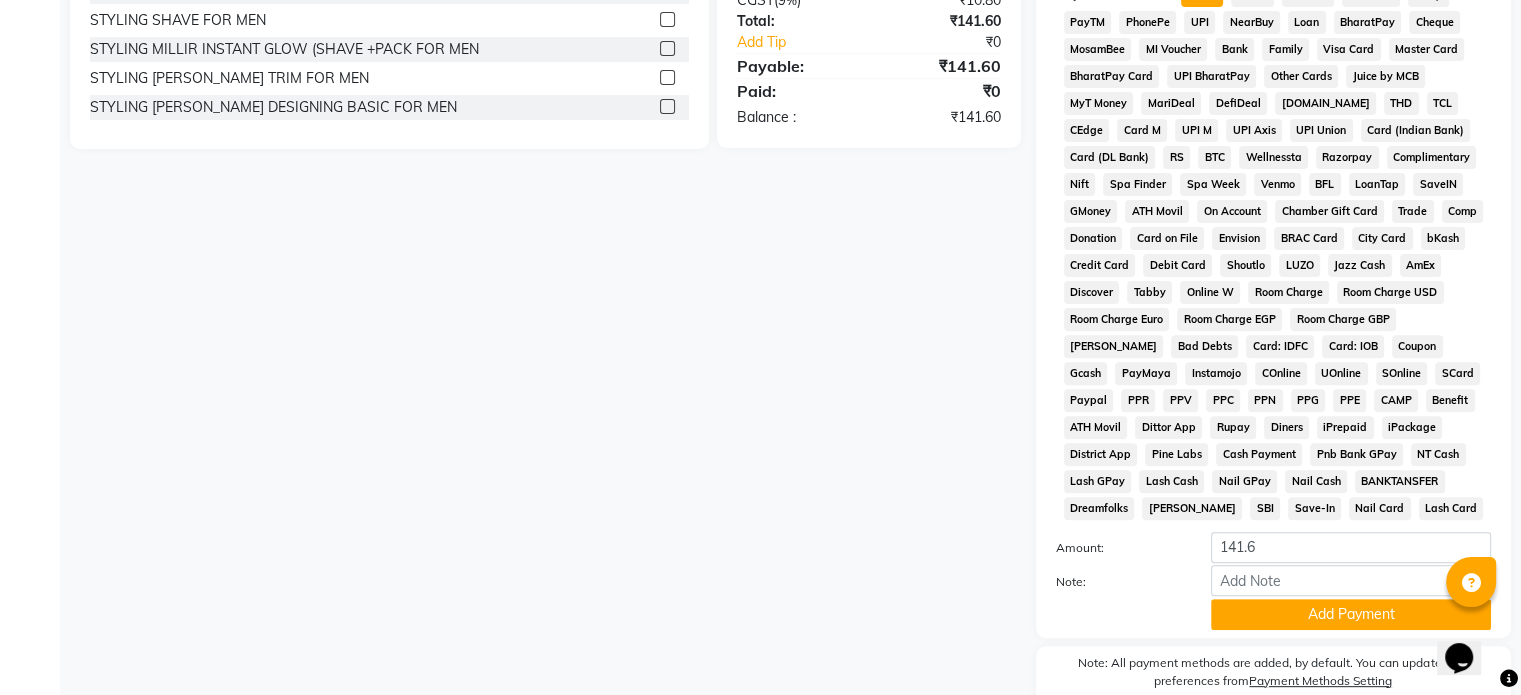 scroll, scrollTop: 728, scrollLeft: 0, axis: vertical 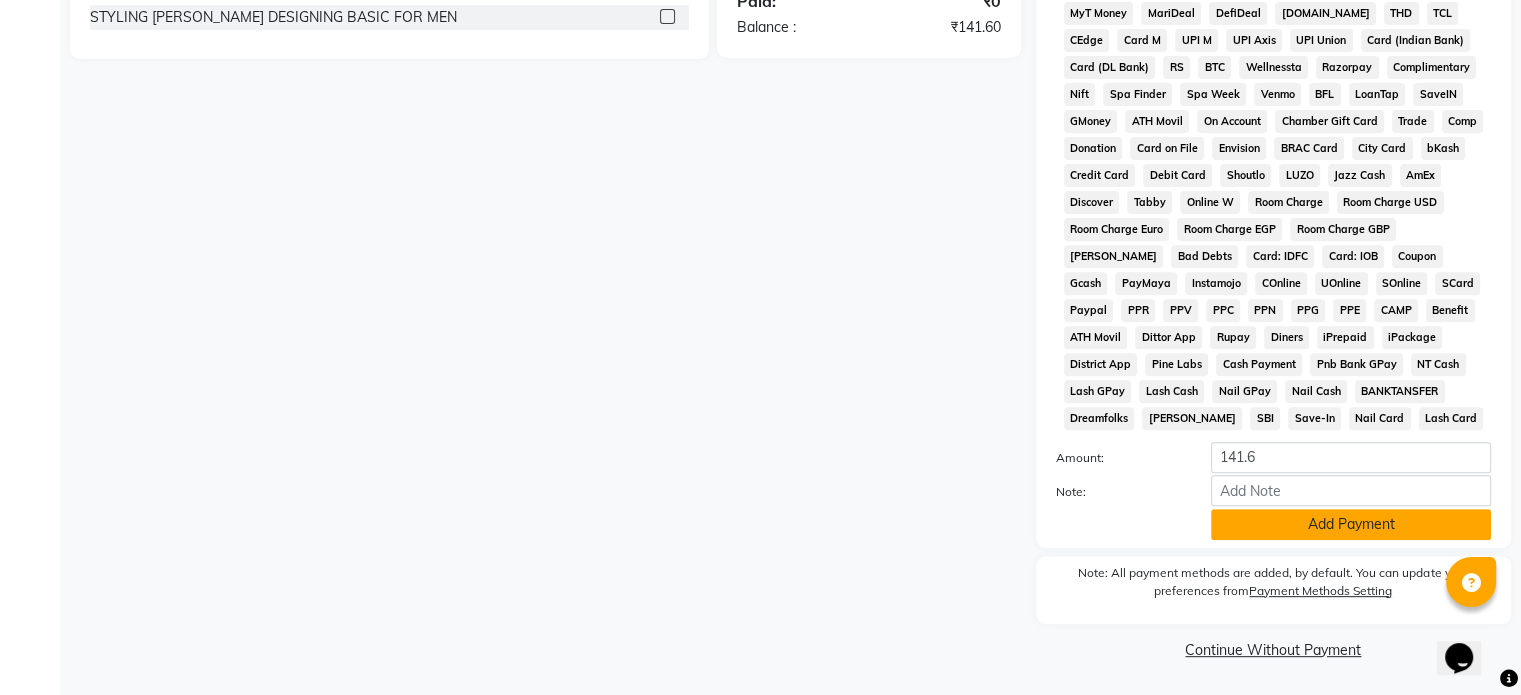 click on "Add Payment" 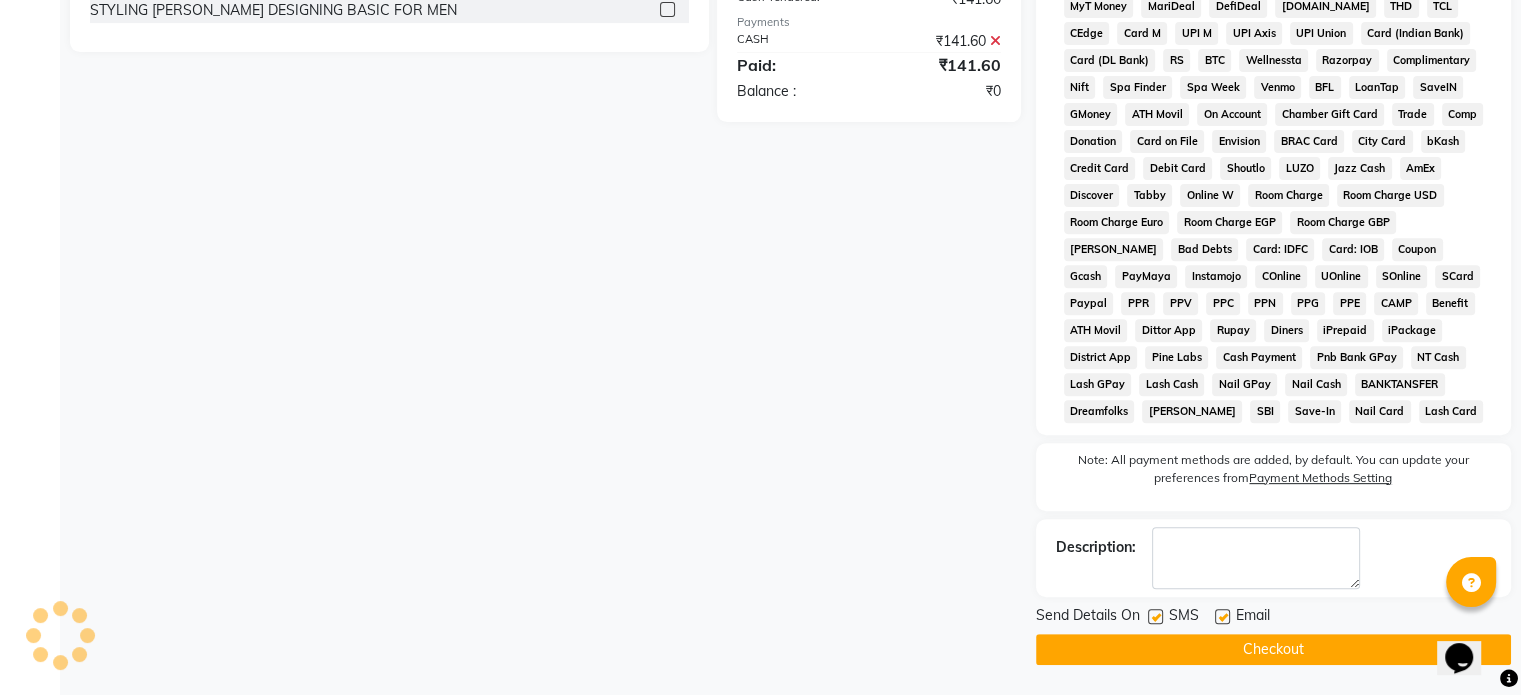 click on "Checkout" 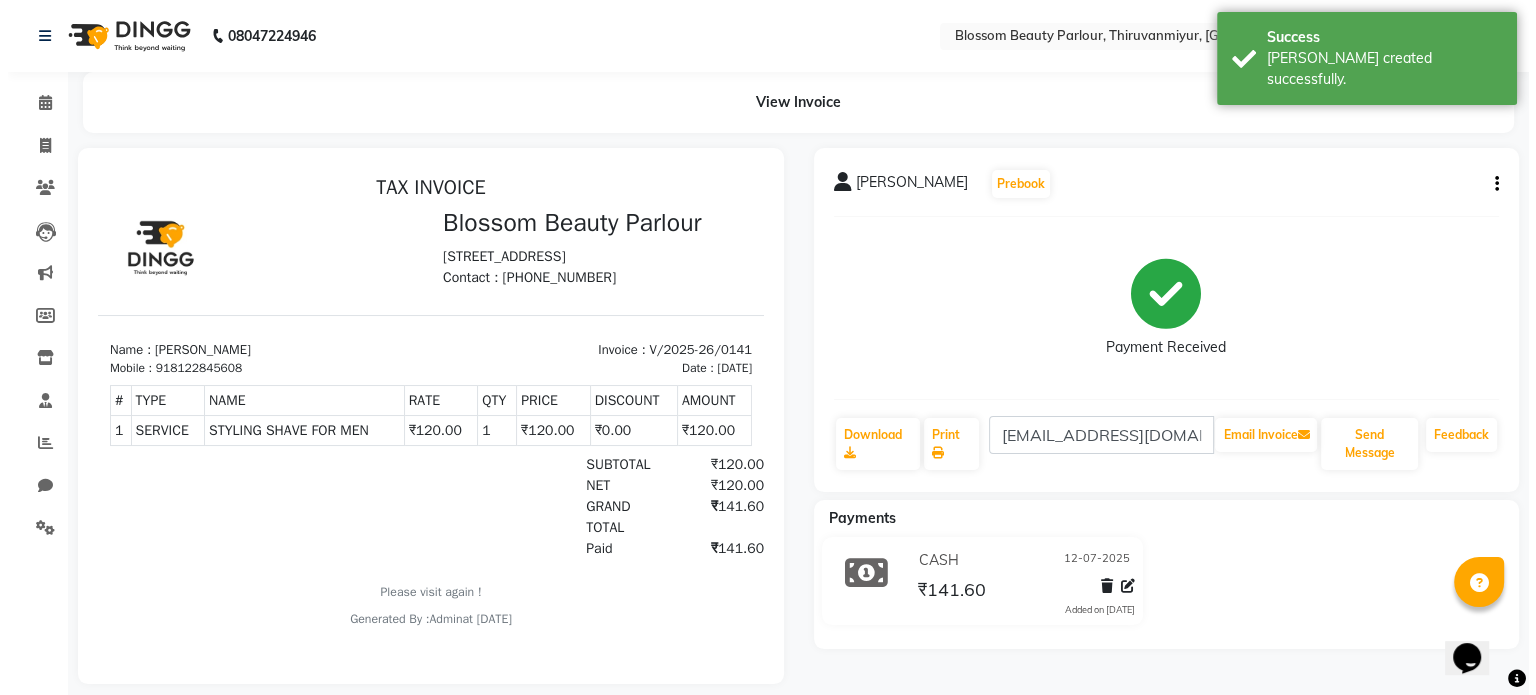 scroll, scrollTop: 0, scrollLeft: 0, axis: both 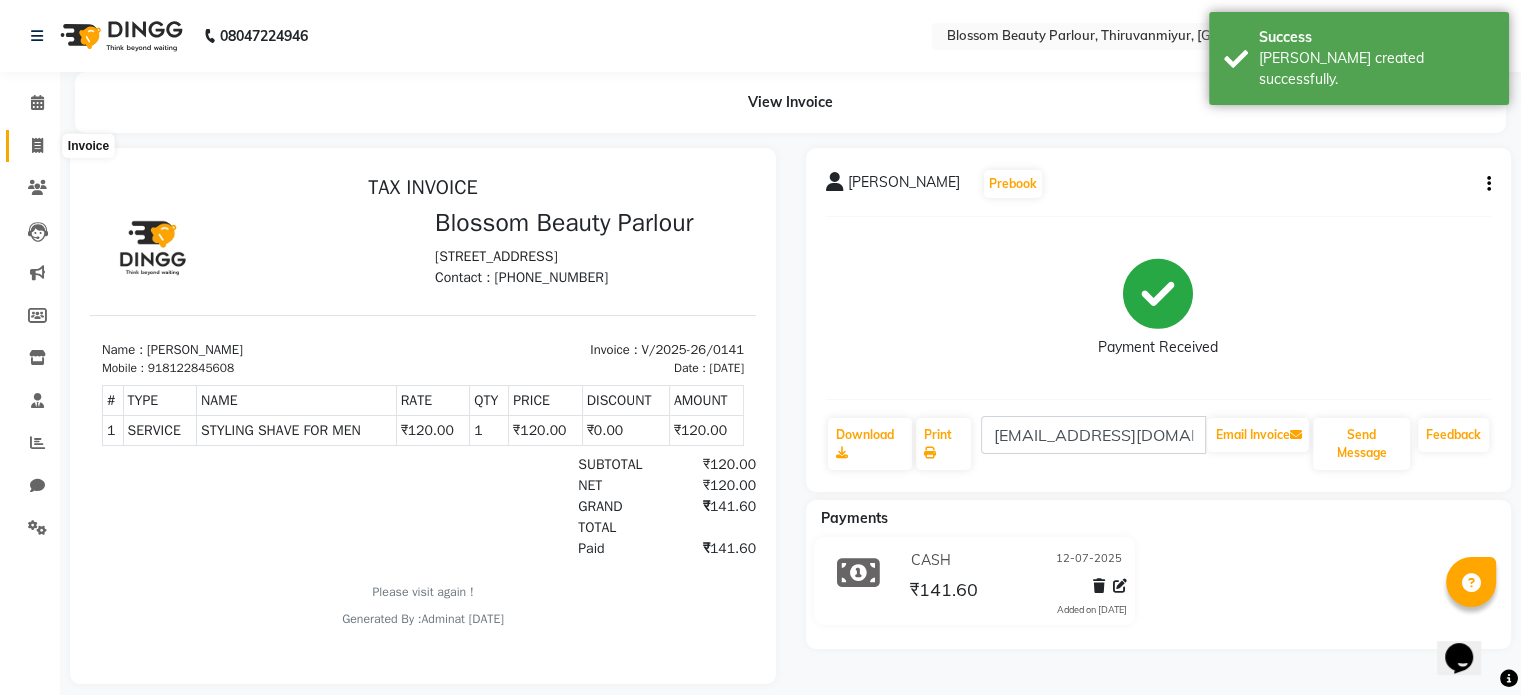 click 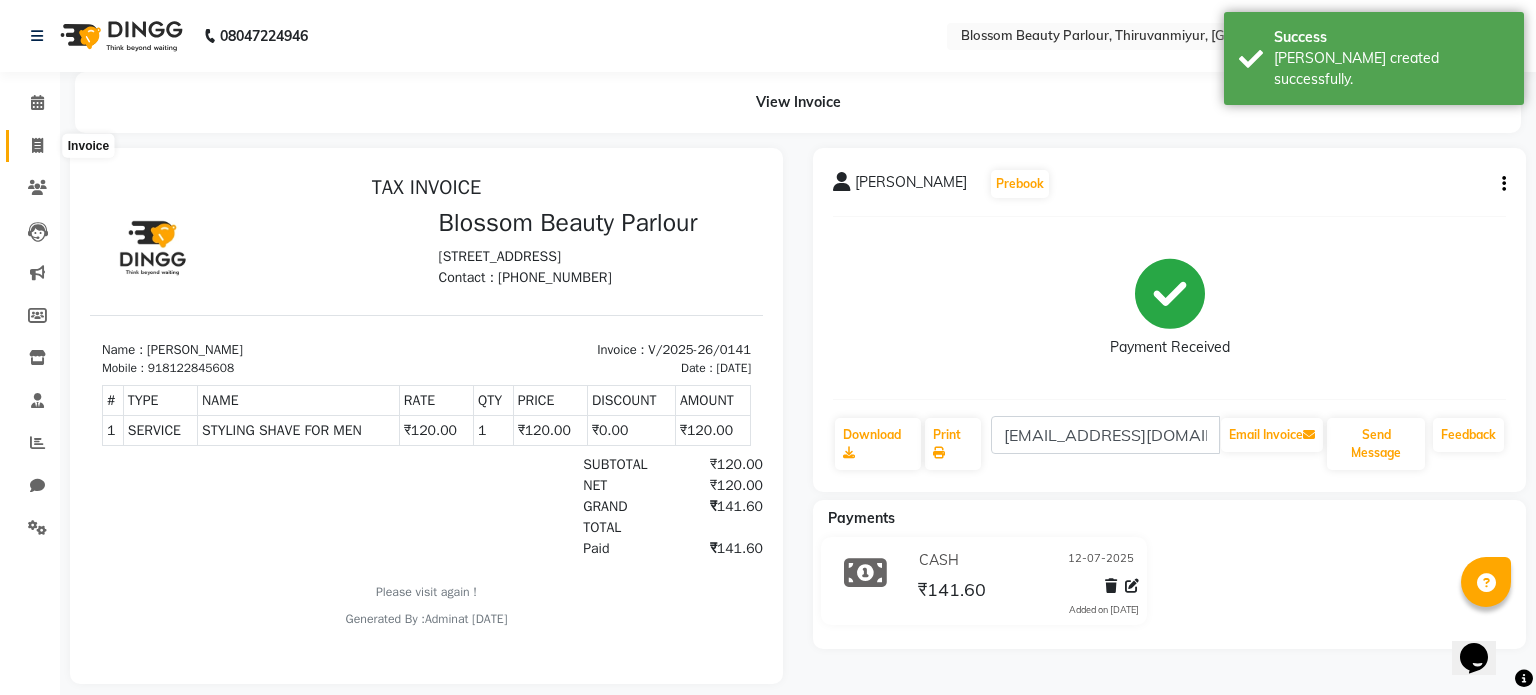 select on "service" 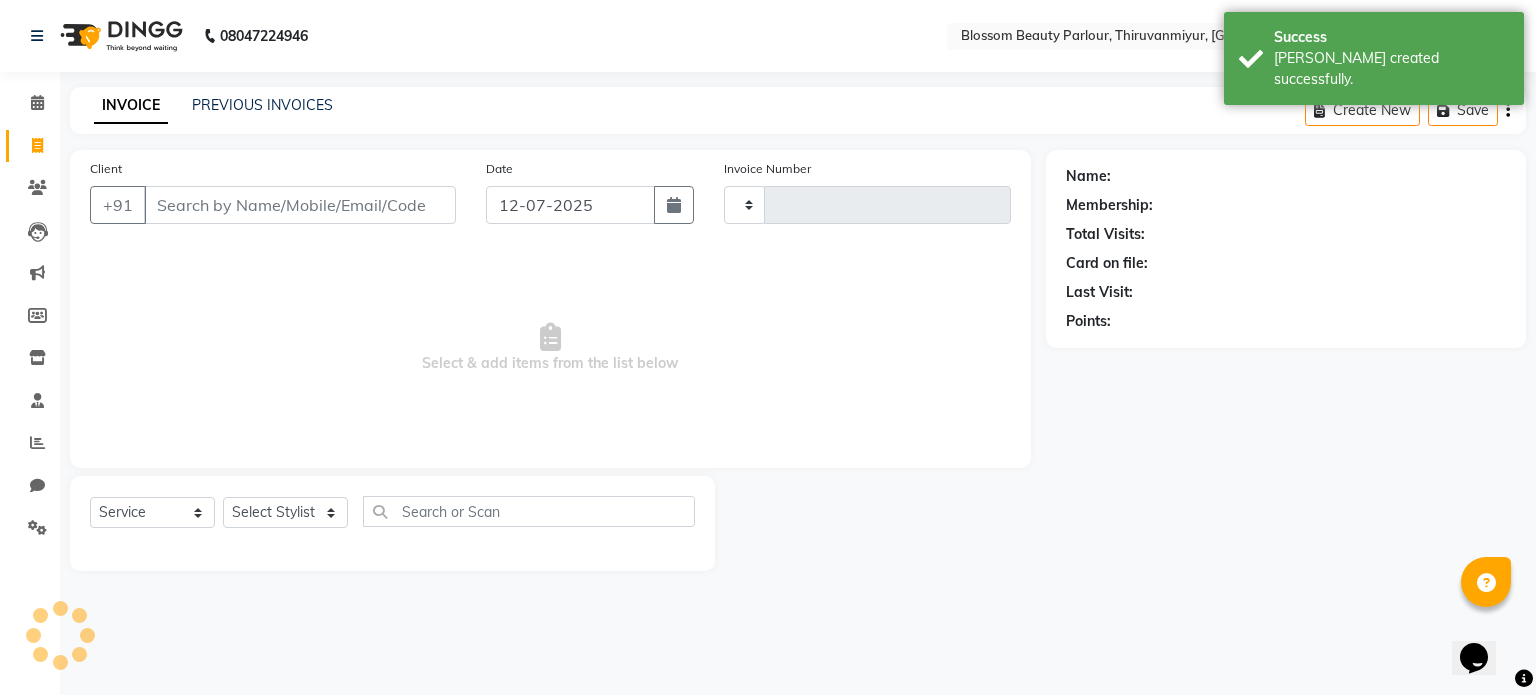 type on "0142" 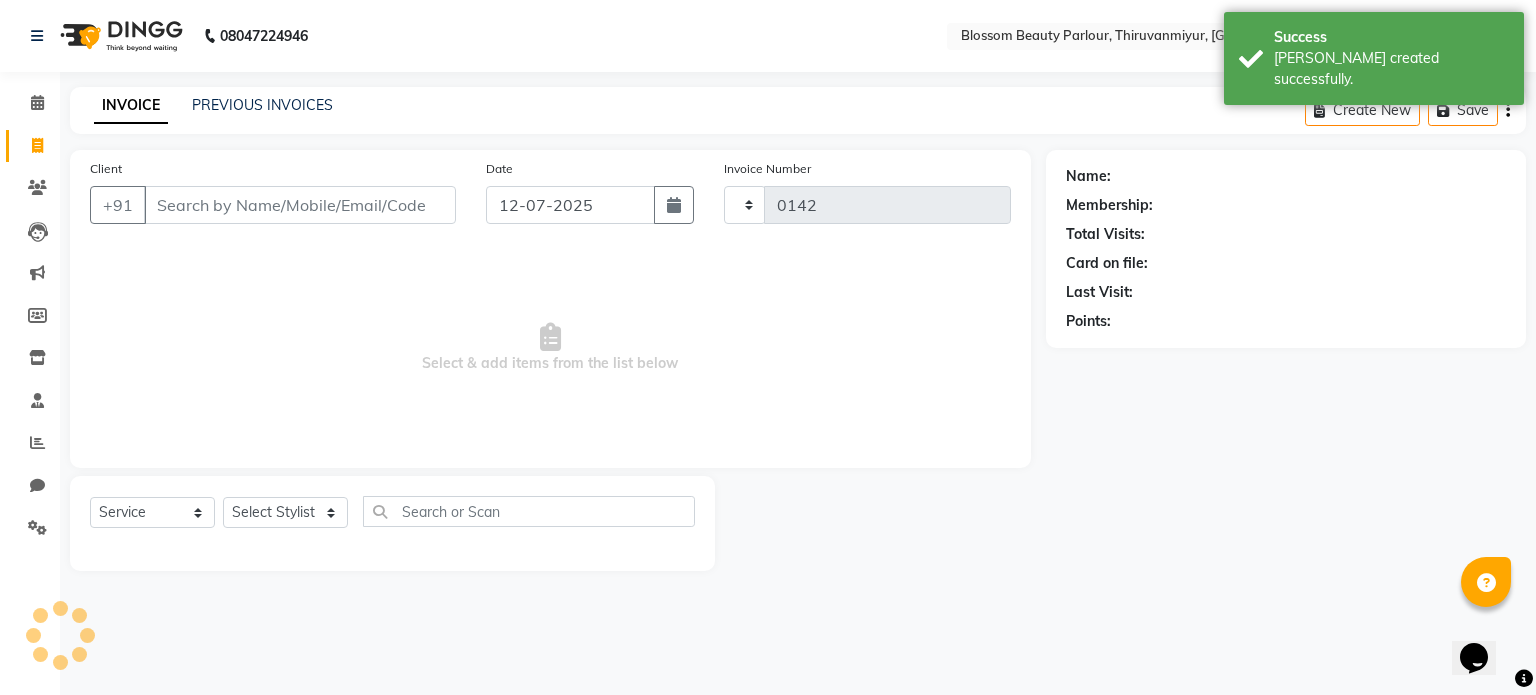 select on "8454" 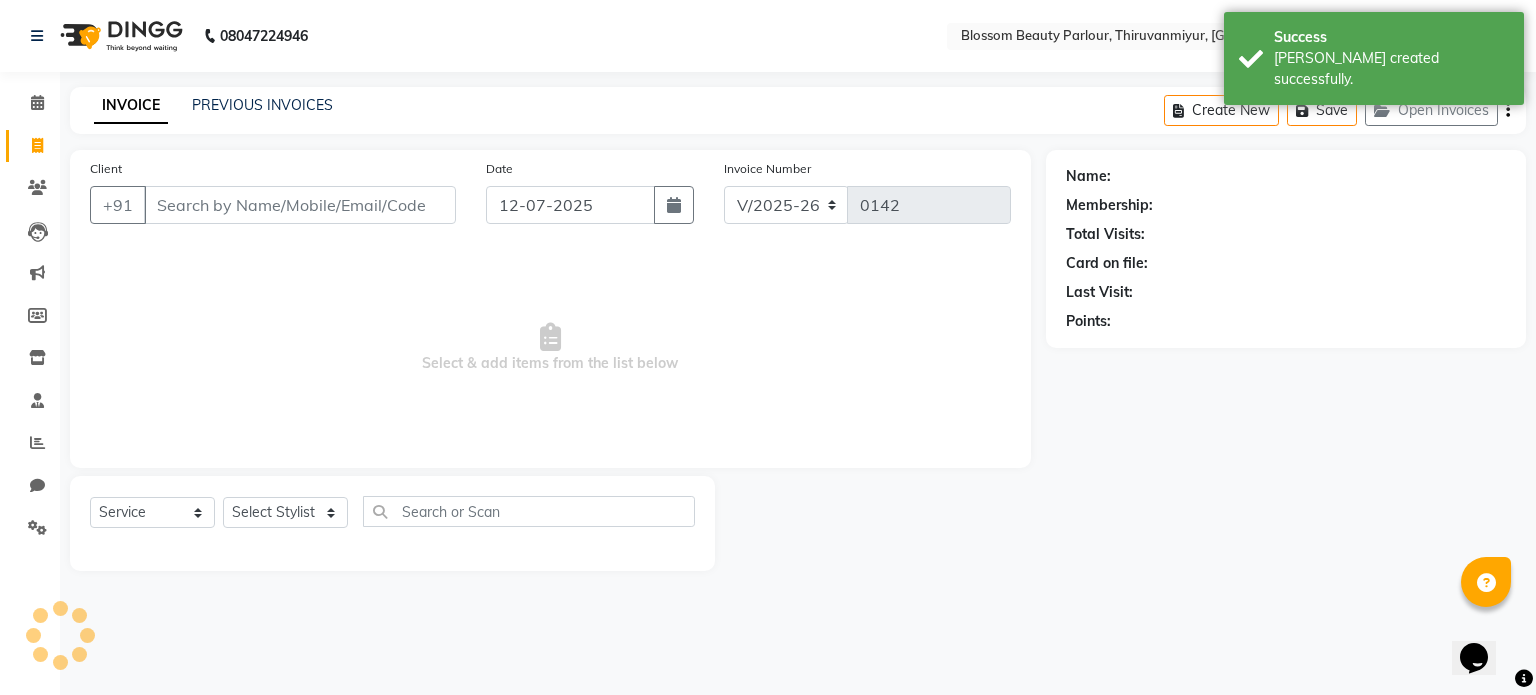 select on "85638" 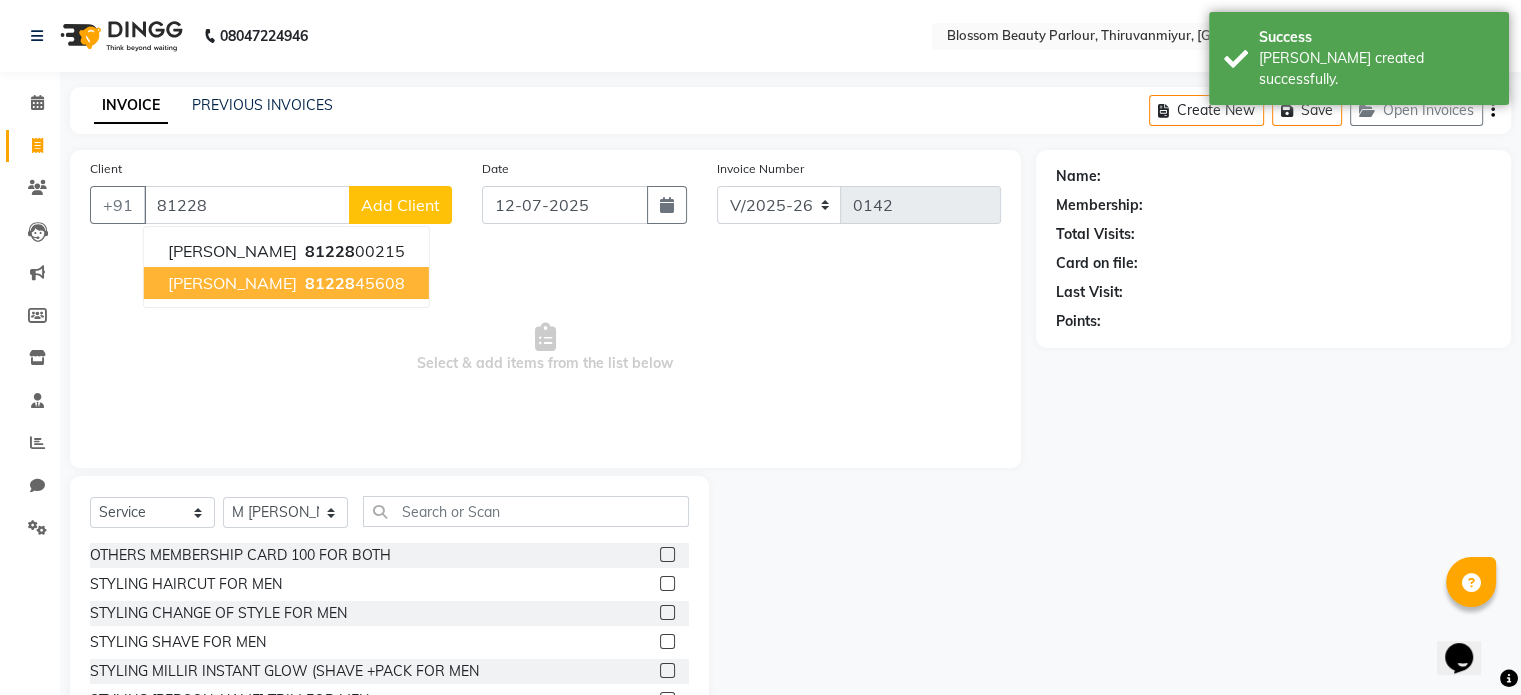 click on "[PERSON_NAME]" at bounding box center [232, 283] 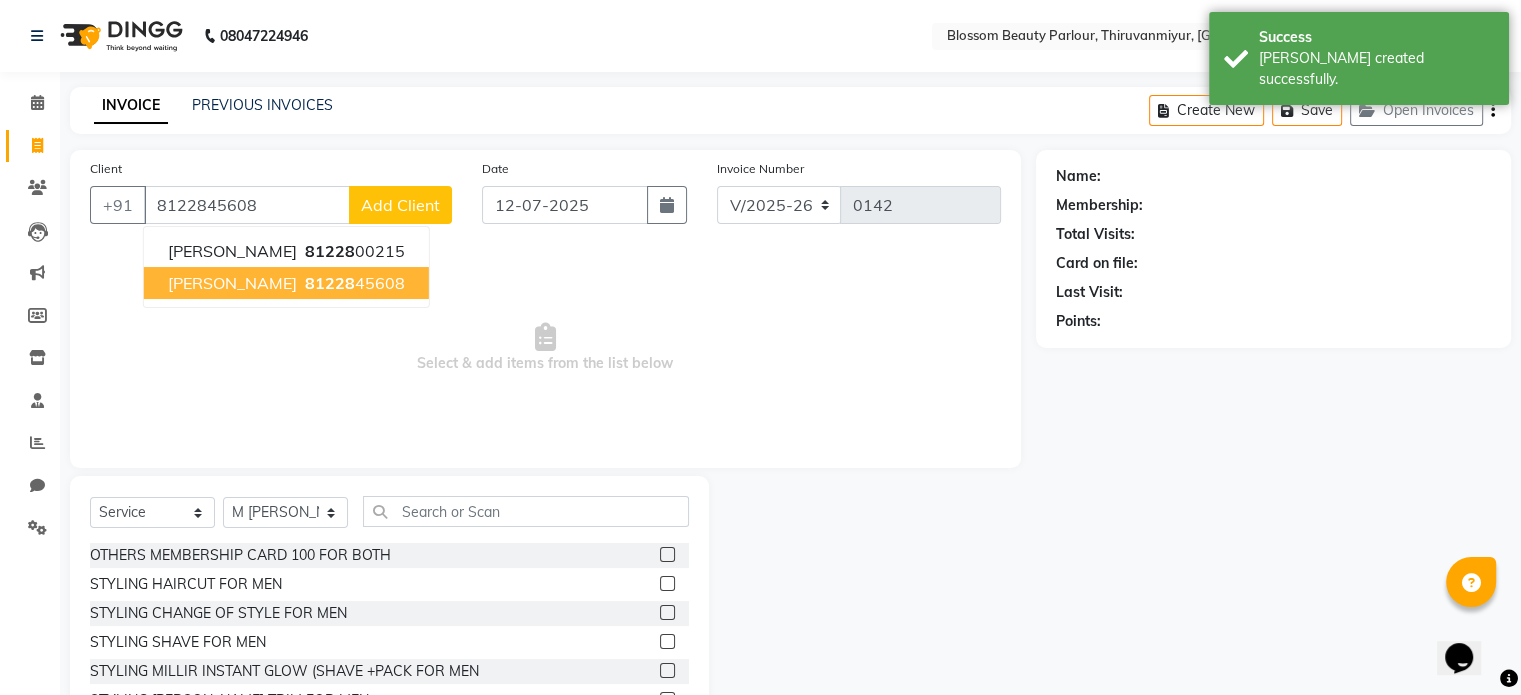 type on "8122845608" 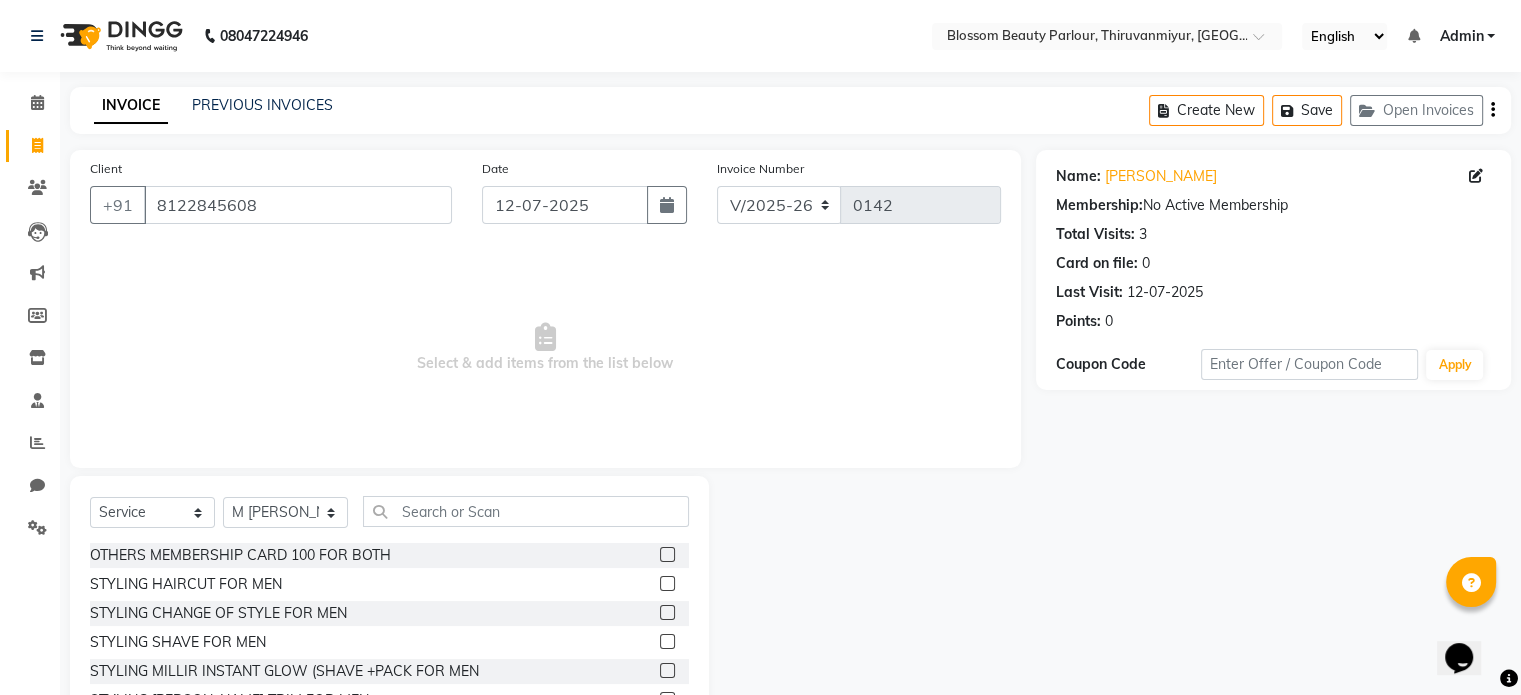 click on "Membership:  No Active Membership" 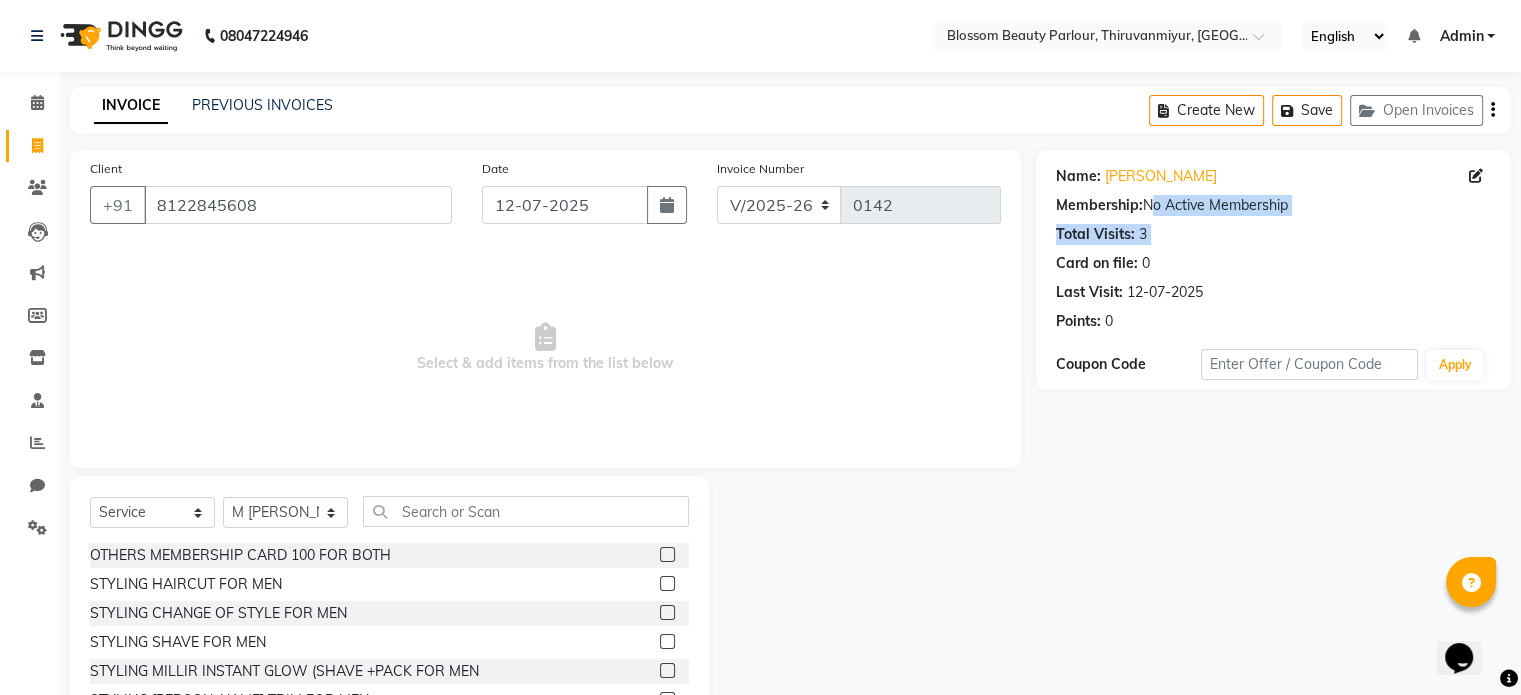 drag, startPoint x: 1153, startPoint y: 208, endPoint x: 1257, endPoint y: 219, distance: 104.58012 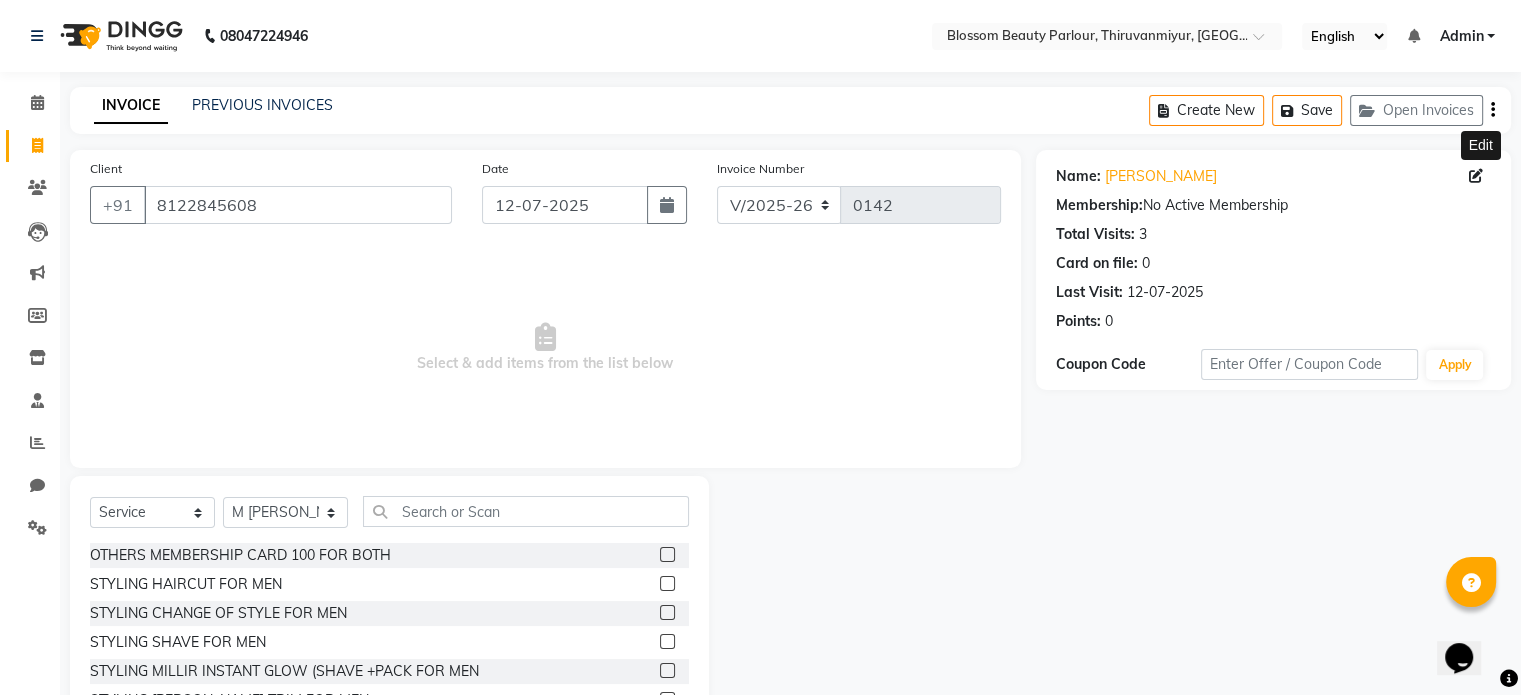 click 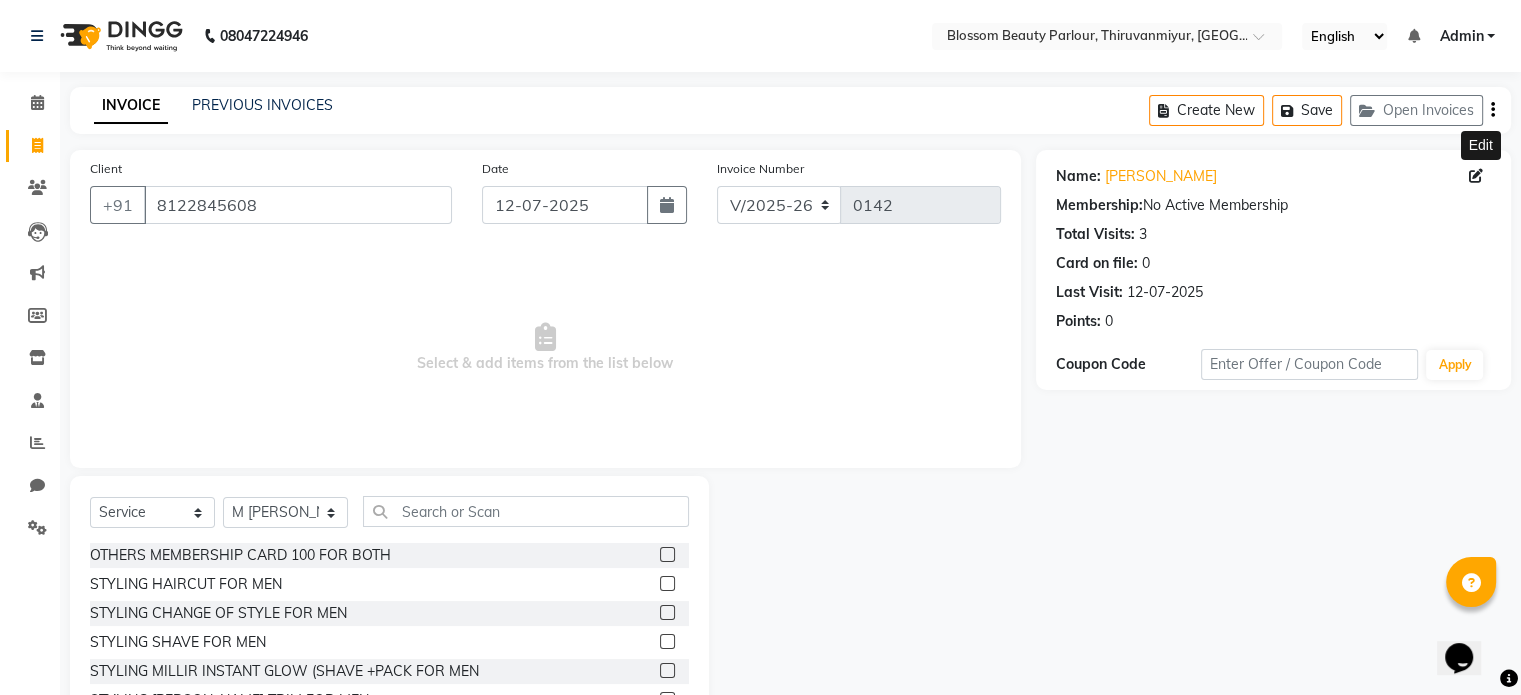 click 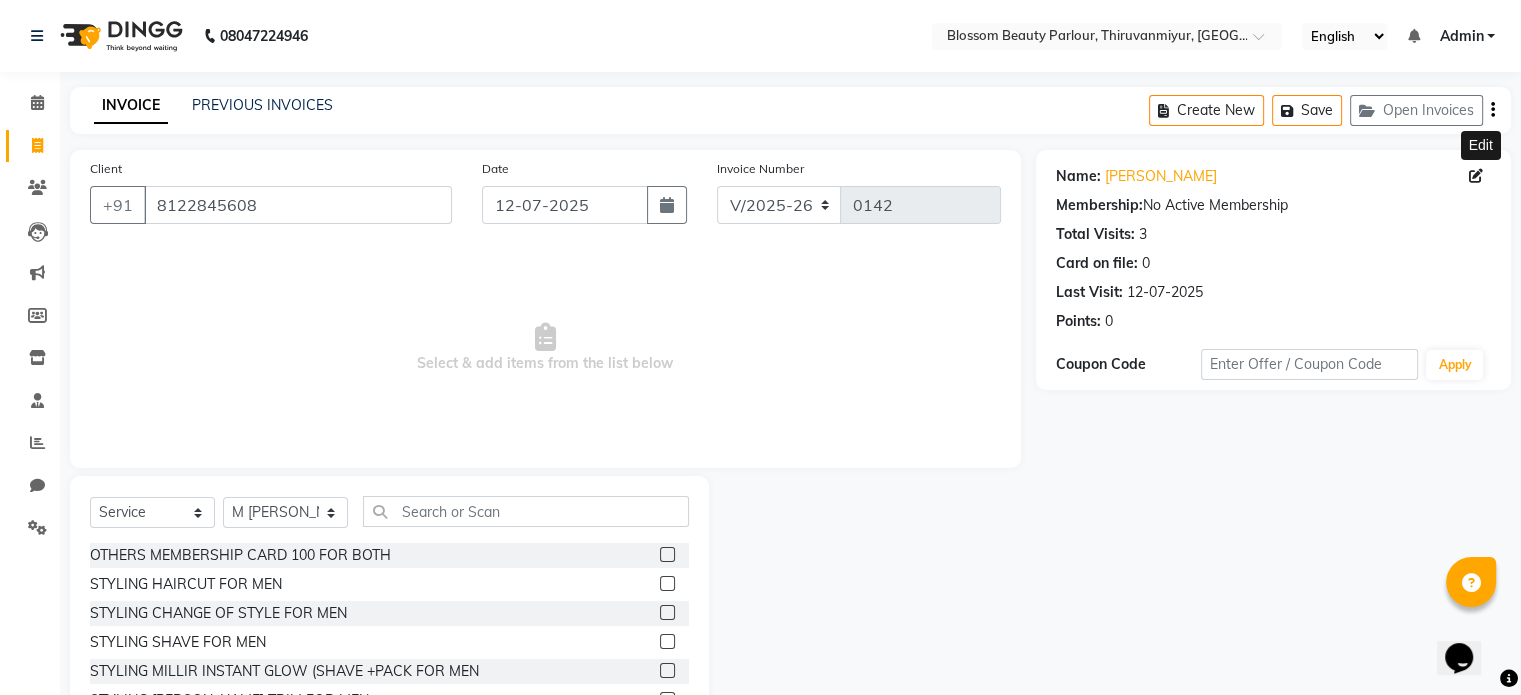 select on "[DEMOGRAPHIC_DATA]" 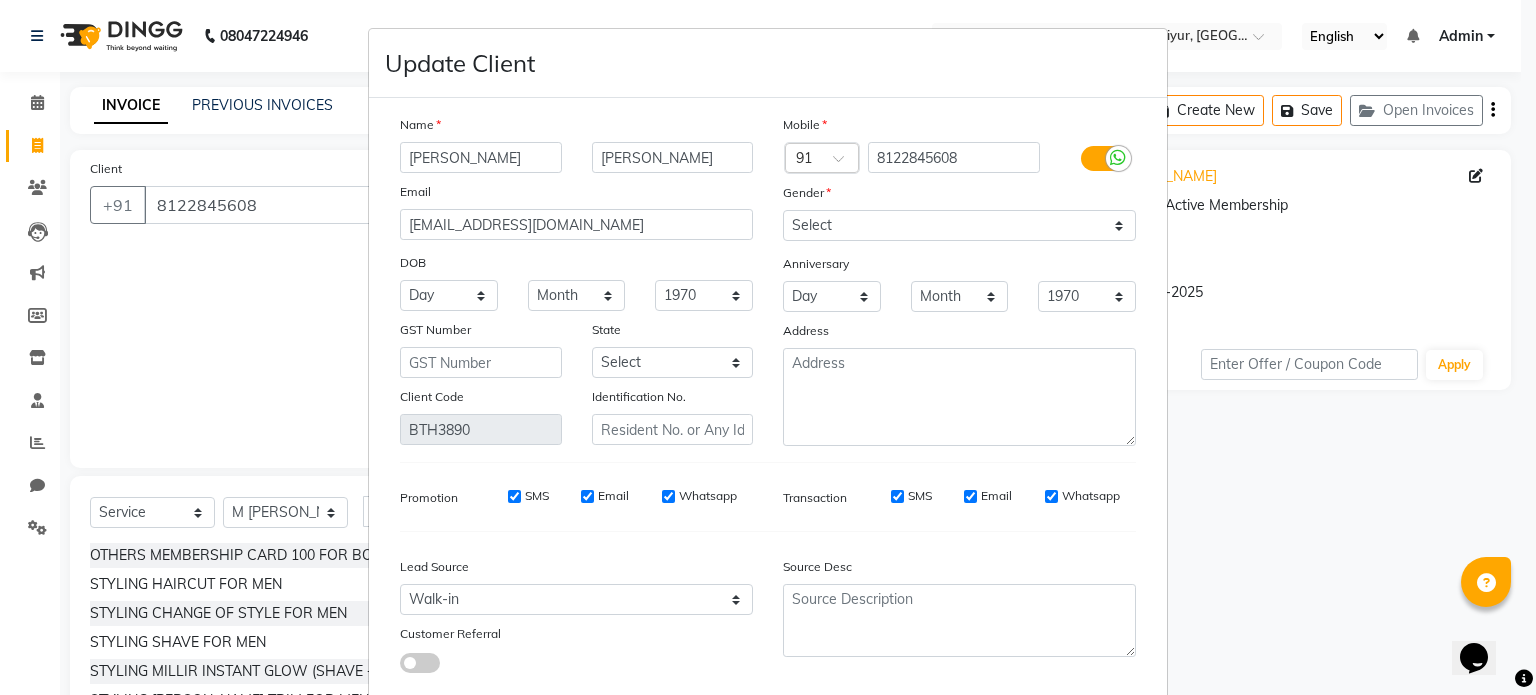 click on "Update Client Name [PERSON_NAME] Email [EMAIL_ADDRESS][DOMAIN_NAME] DOB Day 01 02 03 04 05 06 07 08 09 10 11 12 13 14 15 16 17 18 19 20 21 22 23 24 25 26 27 28 29 30 31 Month January February March April May June July August September October November [DATE] 1941 1942 1943 1944 1945 1946 1947 1948 1949 1950 1951 1952 1953 1954 1955 1956 1957 1958 1959 1960 1961 1962 1963 1964 1965 1966 1967 1968 1969 1970 1971 1972 1973 1974 1975 1976 1977 1978 1979 1980 1981 1982 1983 1984 1985 1986 1987 1988 1989 1990 1991 1992 1993 1994 1995 1996 1997 1998 1999 2000 2001 2002 2003 2004 2005 2006 2007 2008 2009 2010 2011 2012 2013 2014 2015 2016 2017 2018 2019 2020 2021 2022 2023 2024 GST Number State Select [GEOGRAPHIC_DATA] [GEOGRAPHIC_DATA] [GEOGRAPHIC_DATA] [GEOGRAPHIC_DATA] [GEOGRAPHIC_DATA] [GEOGRAPHIC_DATA] [GEOGRAPHIC_DATA] [GEOGRAPHIC_DATA] and [GEOGRAPHIC_DATA] [GEOGRAPHIC_DATA] [GEOGRAPHIC_DATA] [GEOGRAPHIC_DATA] [GEOGRAPHIC_DATA] [GEOGRAPHIC_DATA] [GEOGRAPHIC_DATA] [GEOGRAPHIC_DATA] [GEOGRAPHIC_DATA] [GEOGRAPHIC_DATA] [GEOGRAPHIC_DATA] [GEOGRAPHIC_DATA] [GEOGRAPHIC_DATA] [GEOGRAPHIC_DATA] [GEOGRAPHIC_DATA] [GEOGRAPHIC_DATA] [GEOGRAPHIC_DATA] [GEOGRAPHIC_DATA] [GEOGRAPHIC_DATA] ×" at bounding box center [768, 347] 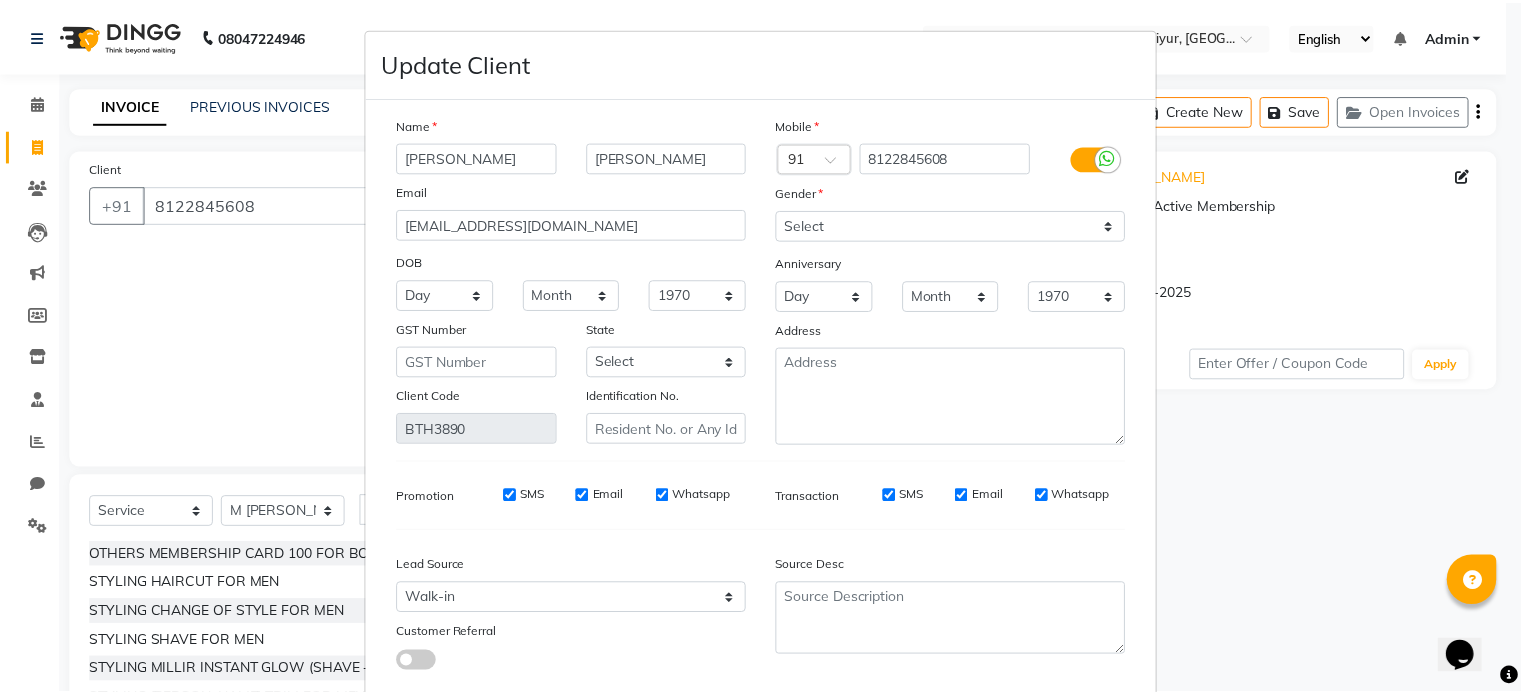 scroll, scrollTop: 126, scrollLeft: 0, axis: vertical 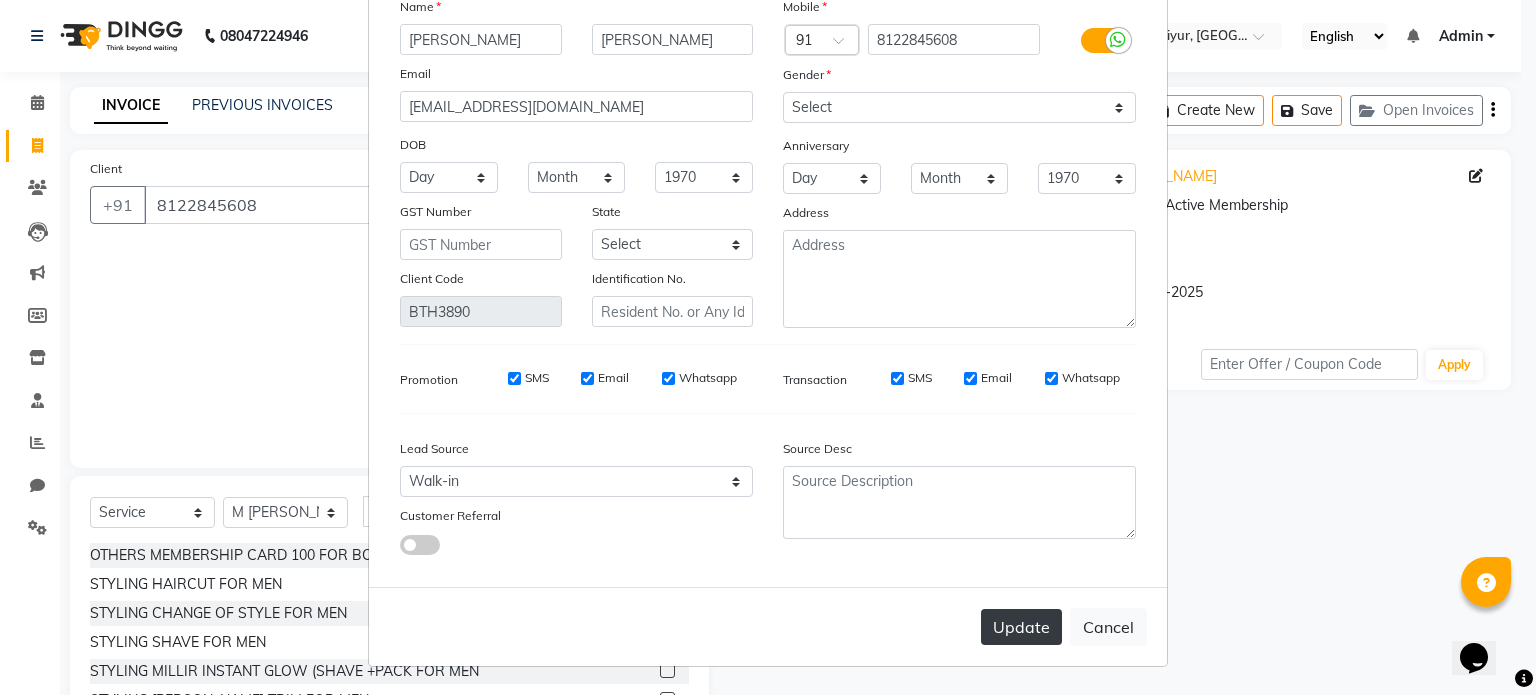 click on "Update" at bounding box center (1021, 627) 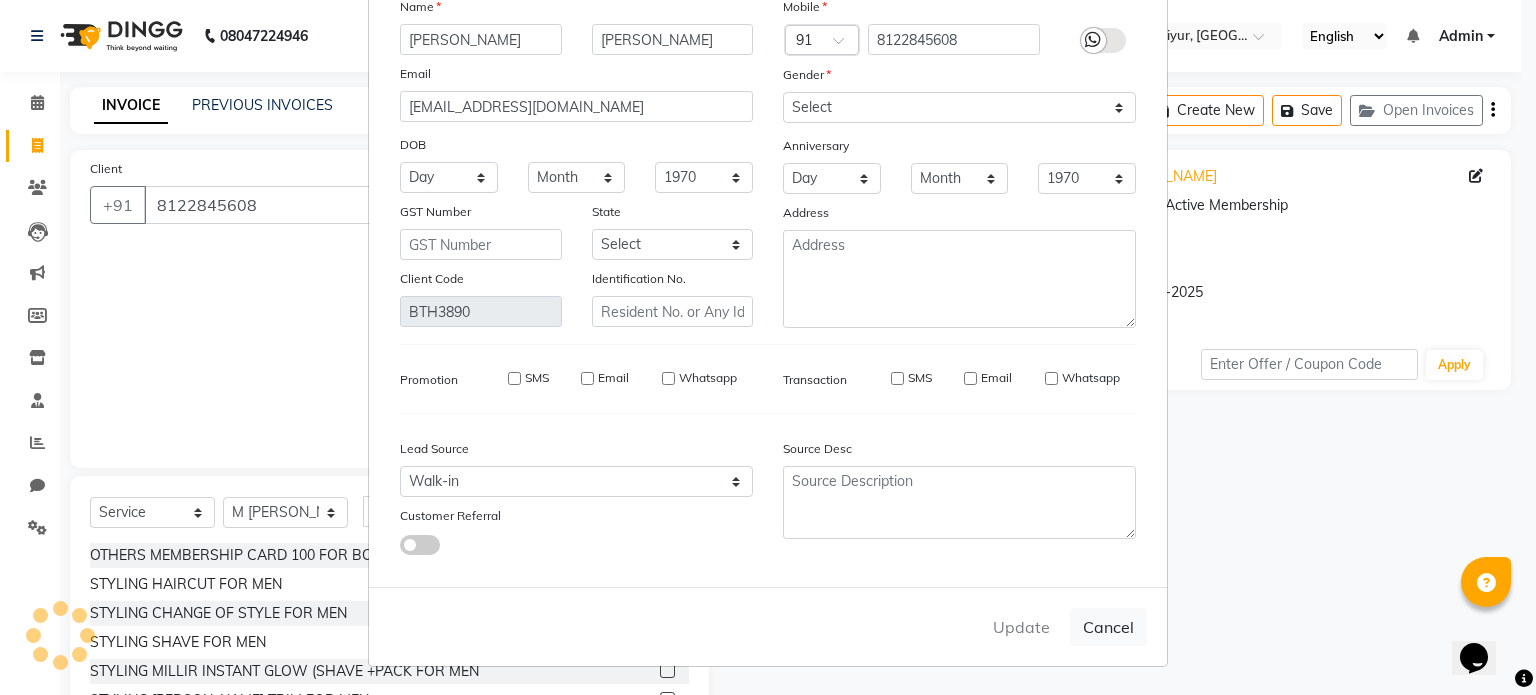 type 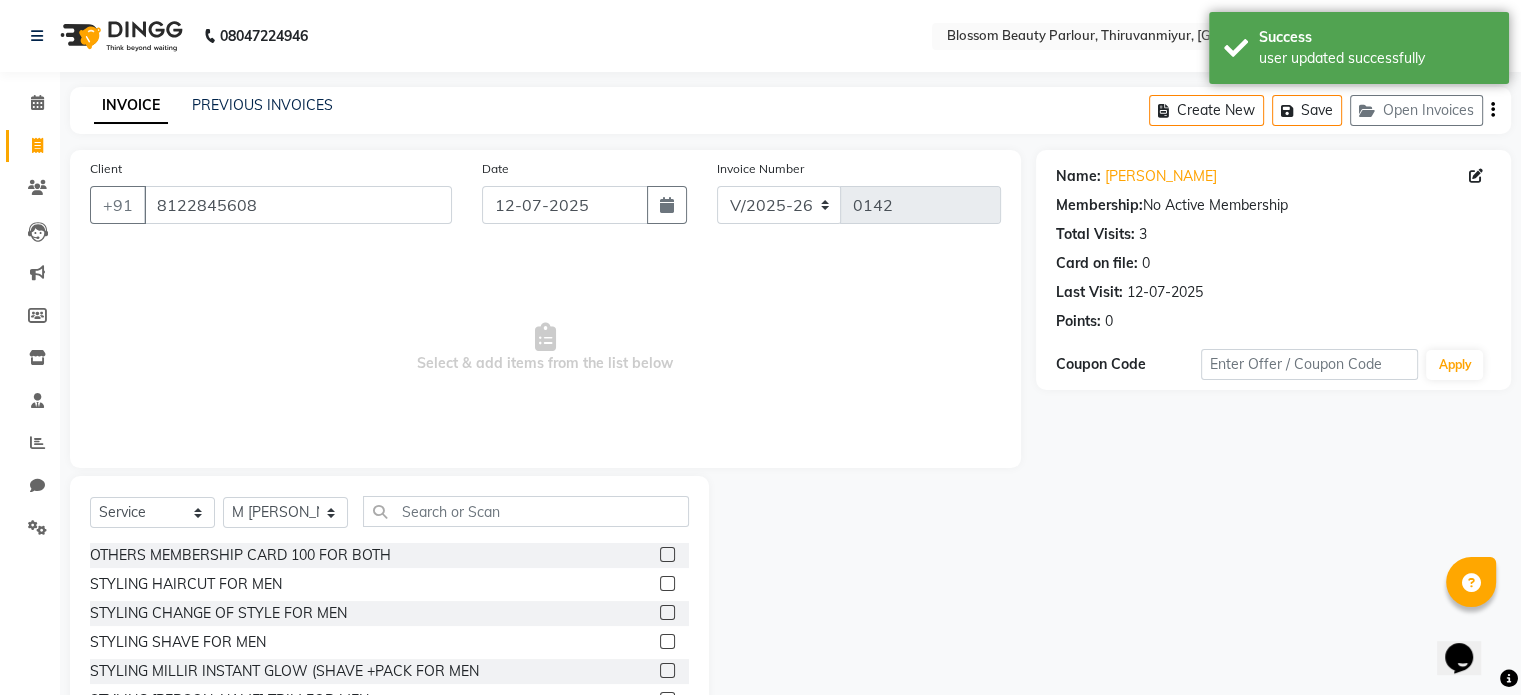 click on "Points:" 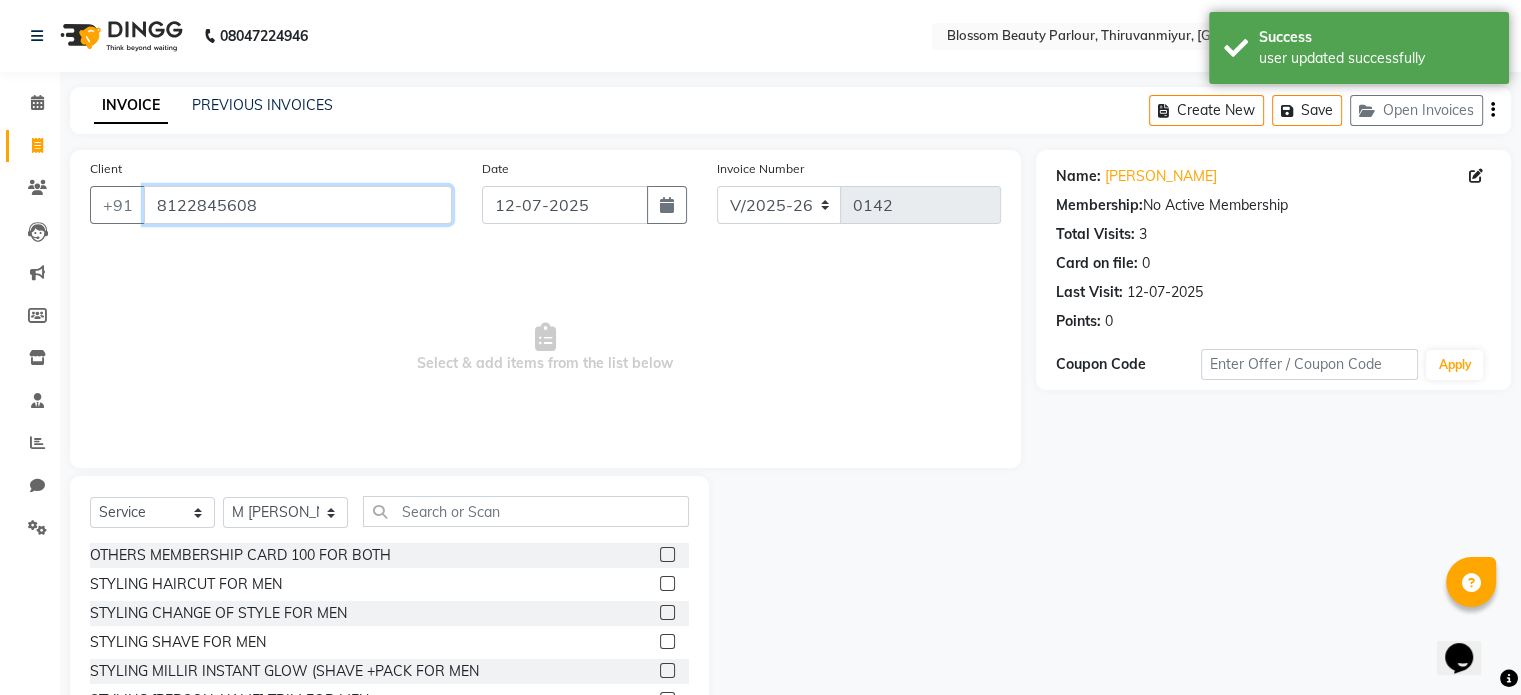 click on "8122845608" at bounding box center [298, 205] 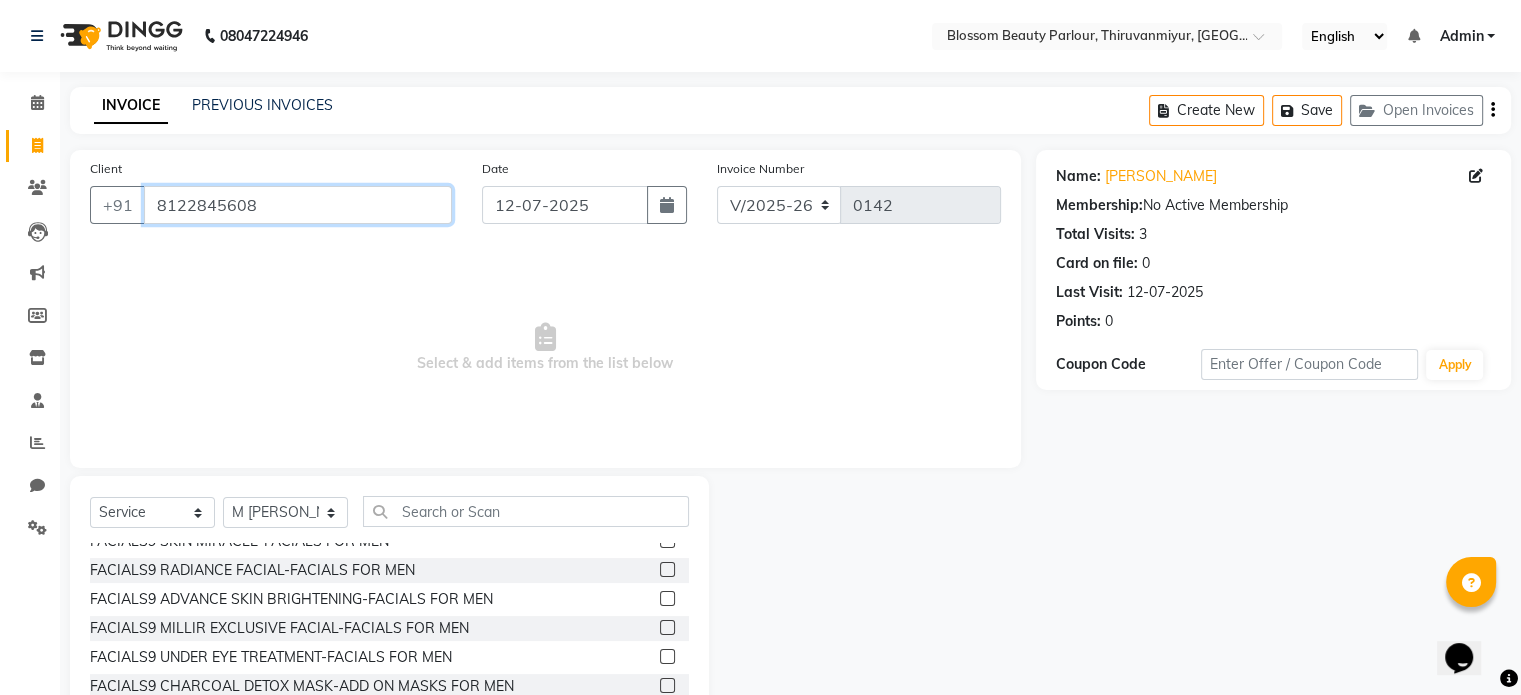 scroll, scrollTop: 3857, scrollLeft: 0, axis: vertical 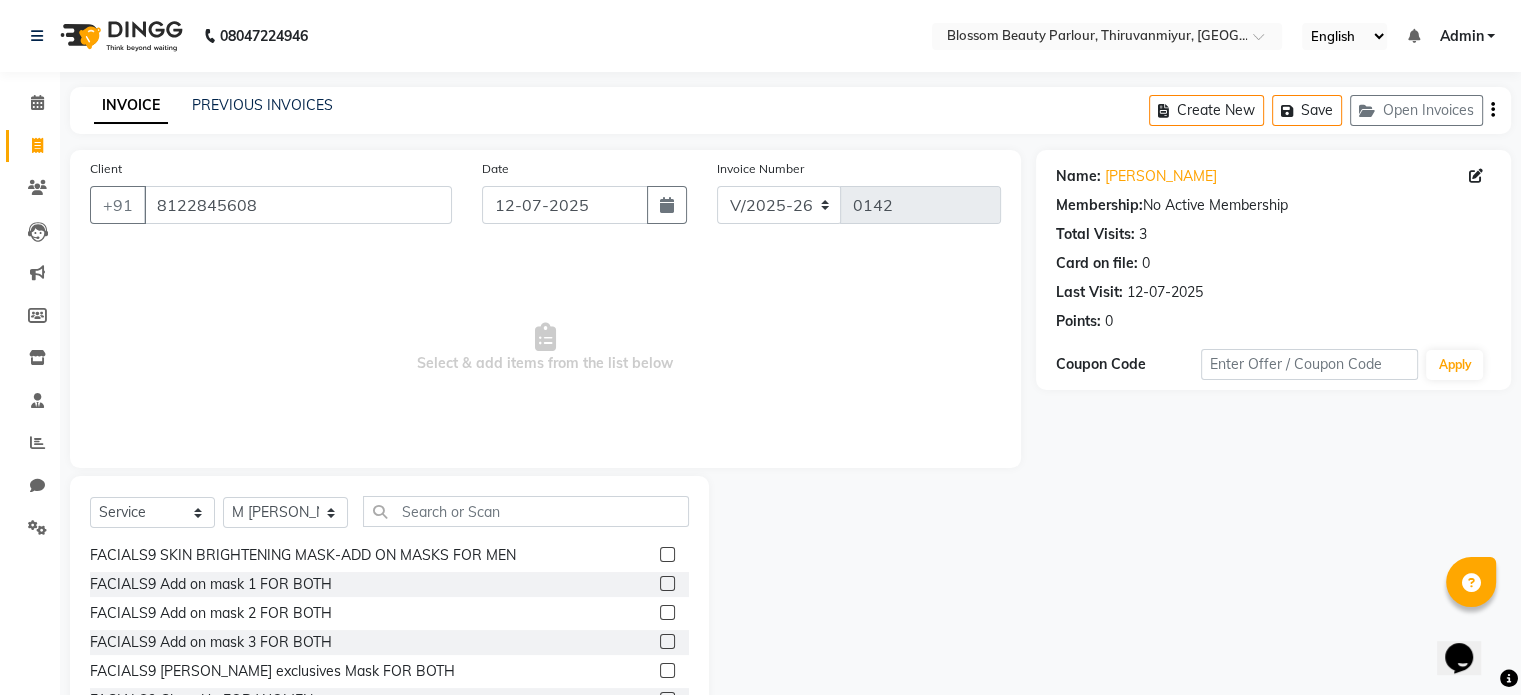 click 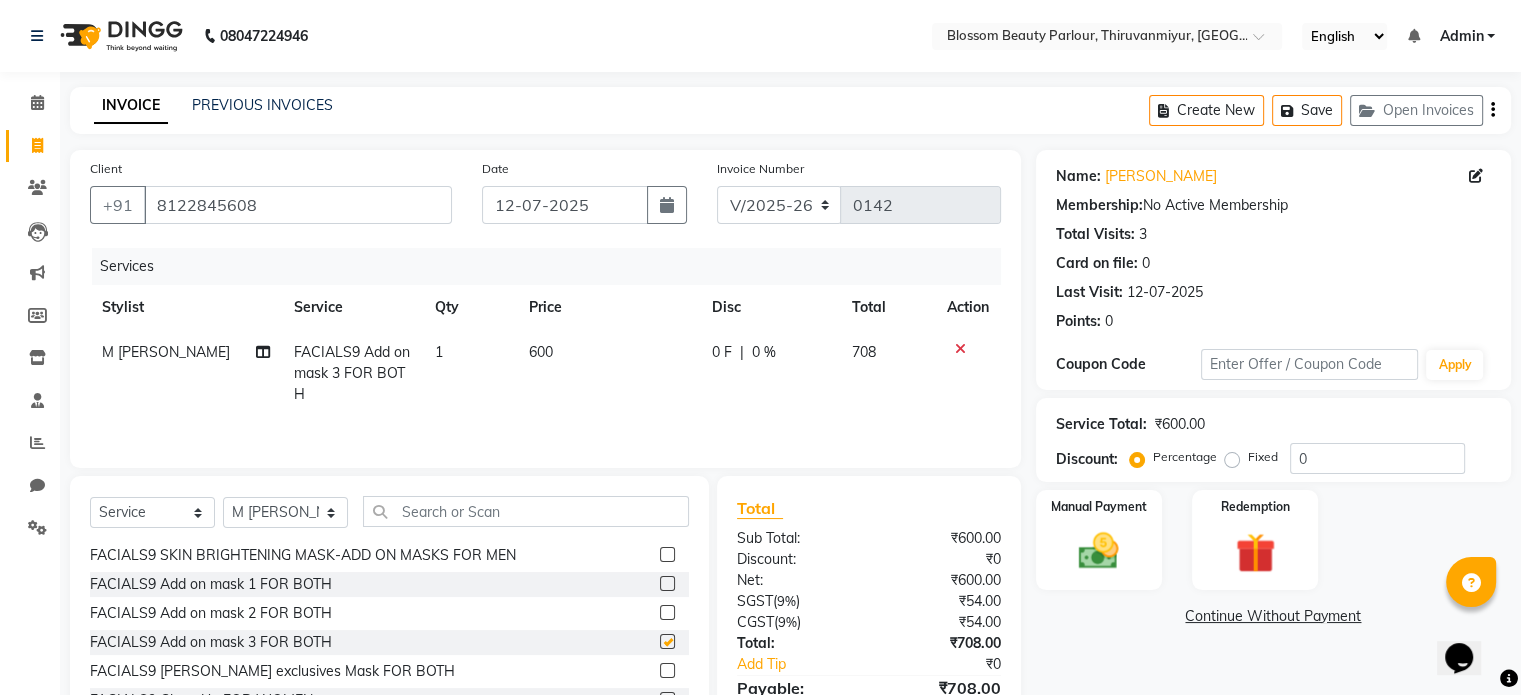 checkbox on "false" 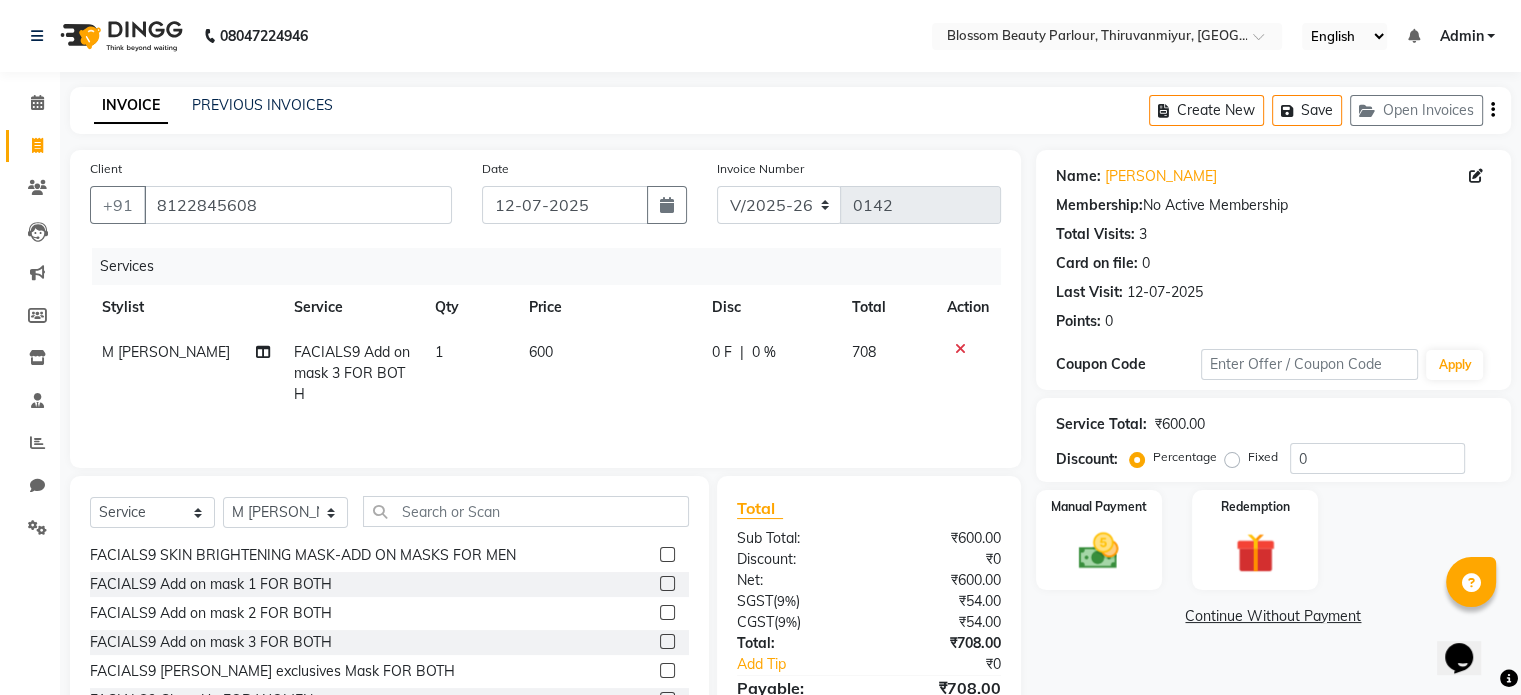 scroll, scrollTop: 96, scrollLeft: 0, axis: vertical 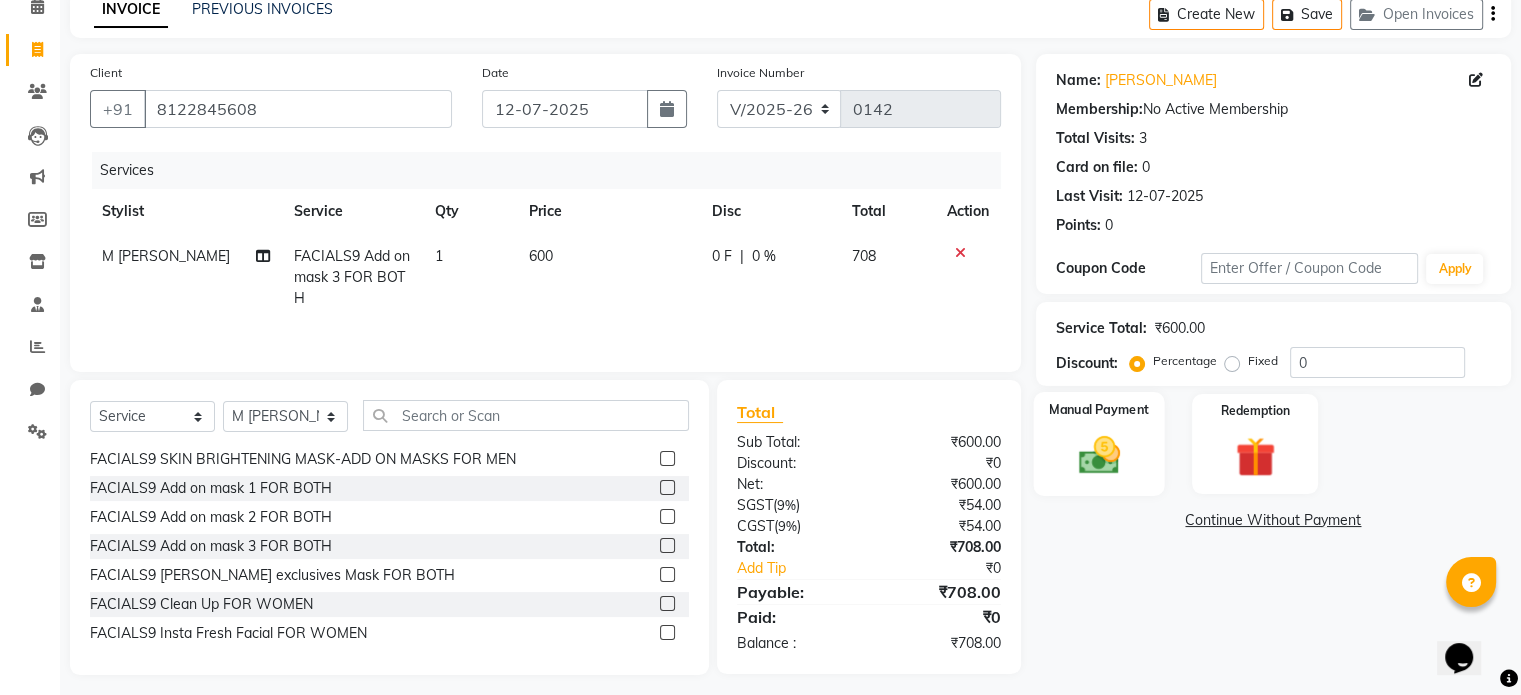 click 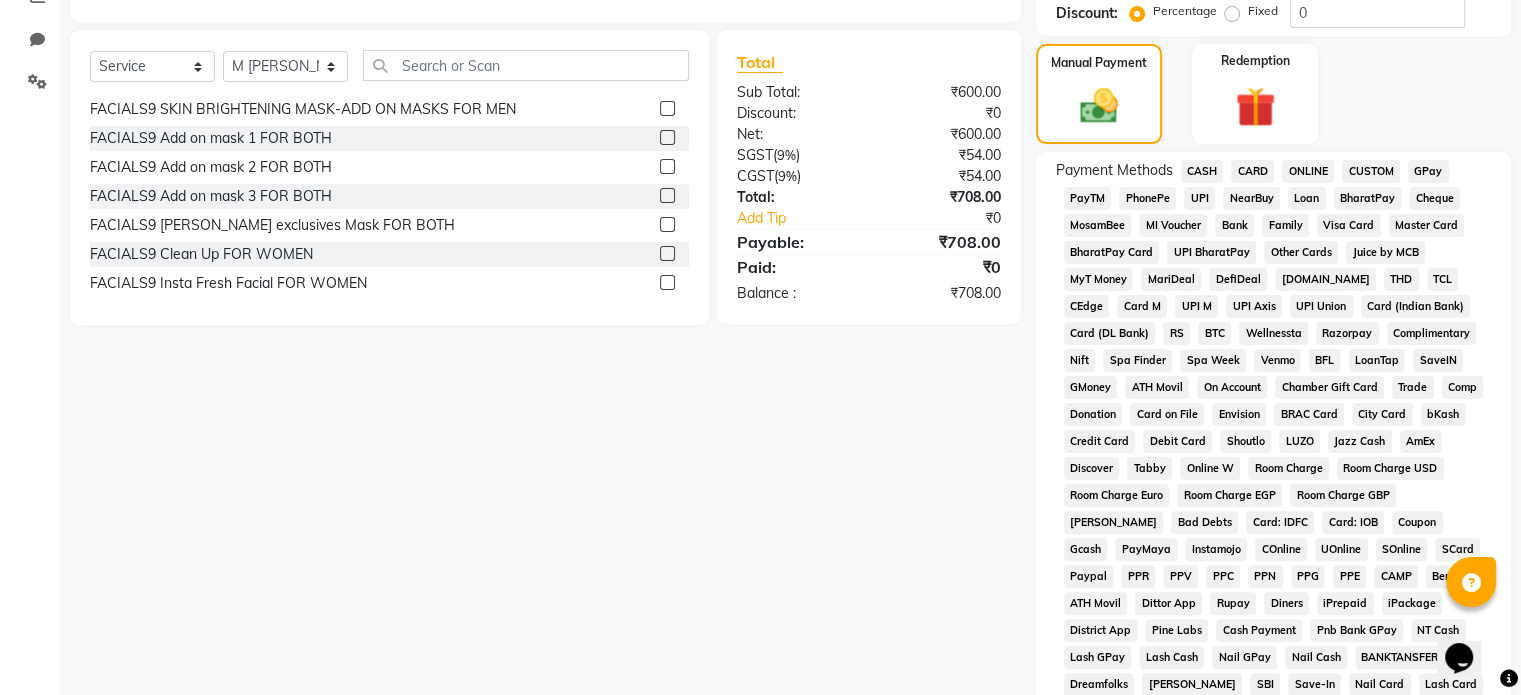 scroll, scrollTop: 456, scrollLeft: 0, axis: vertical 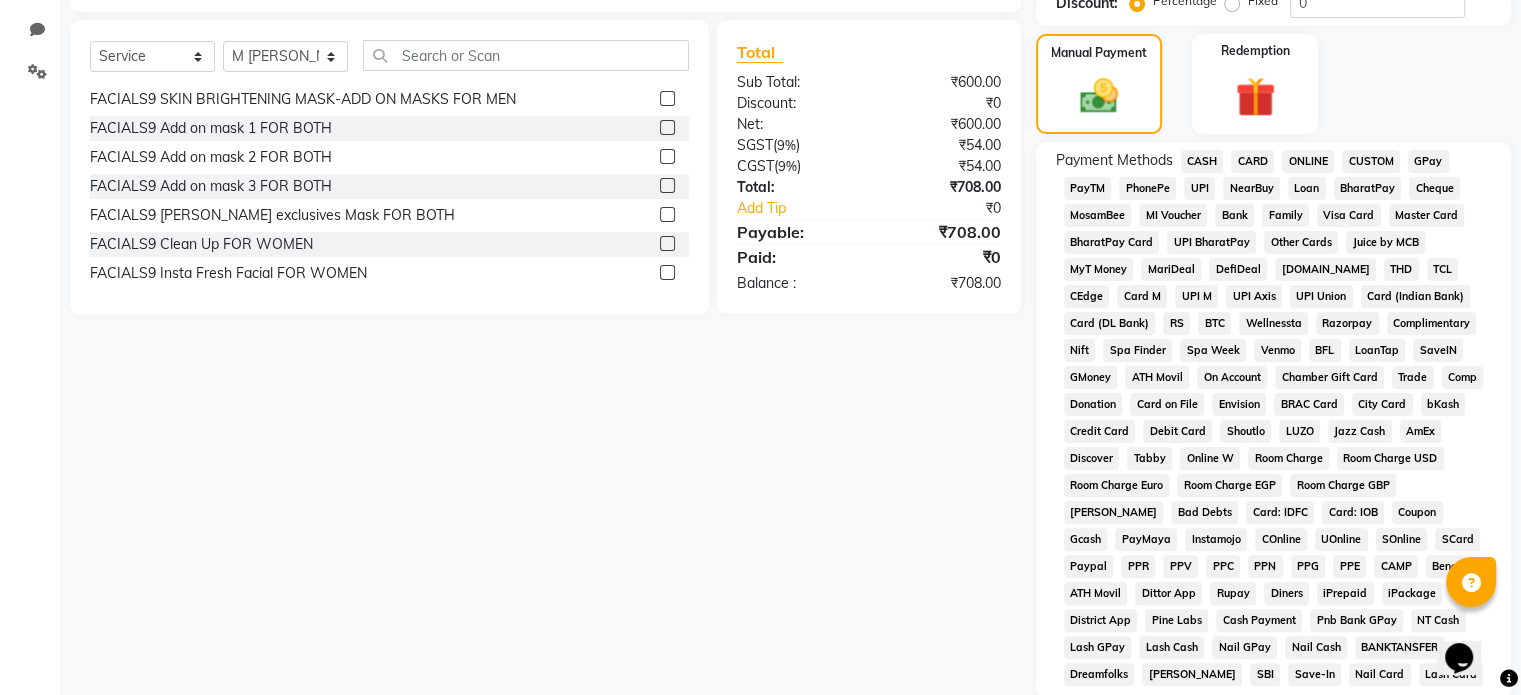 click on "CAMP" 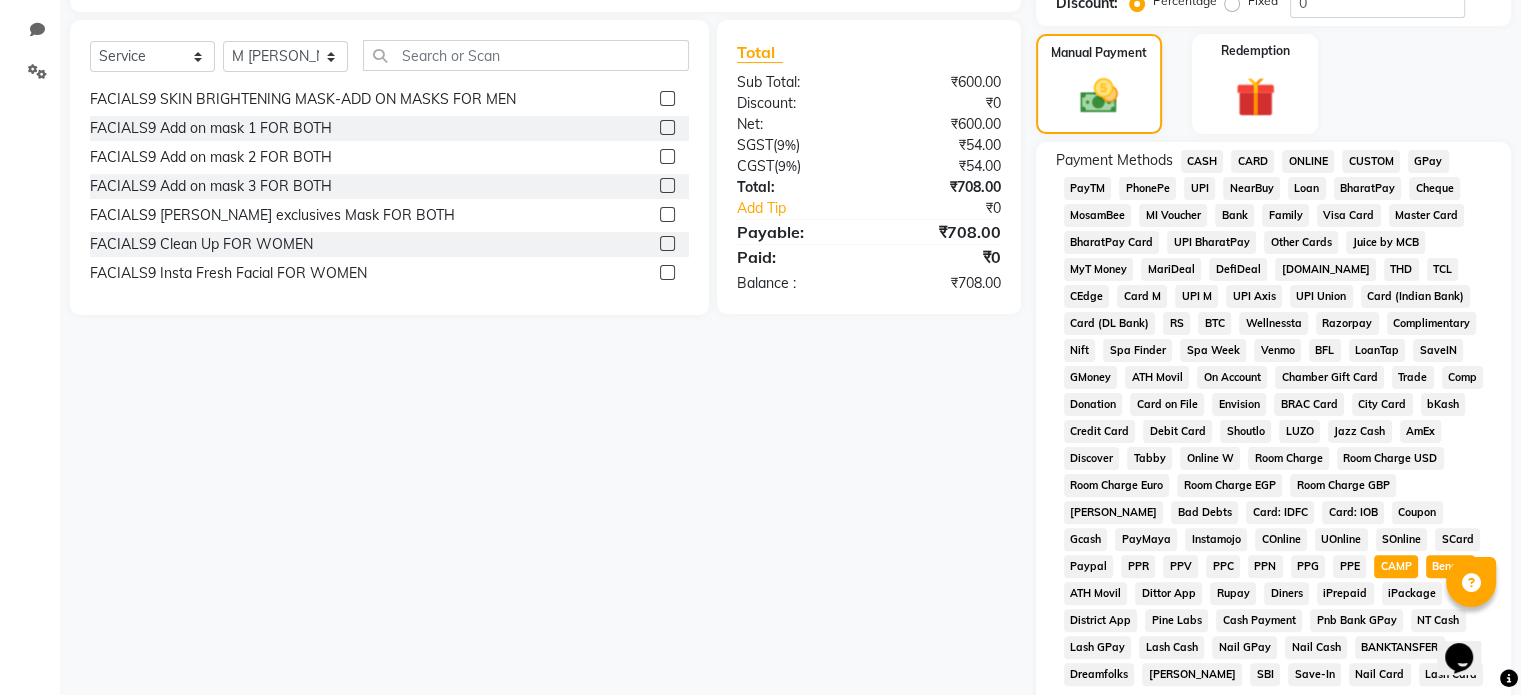 scroll, scrollTop: 728, scrollLeft: 0, axis: vertical 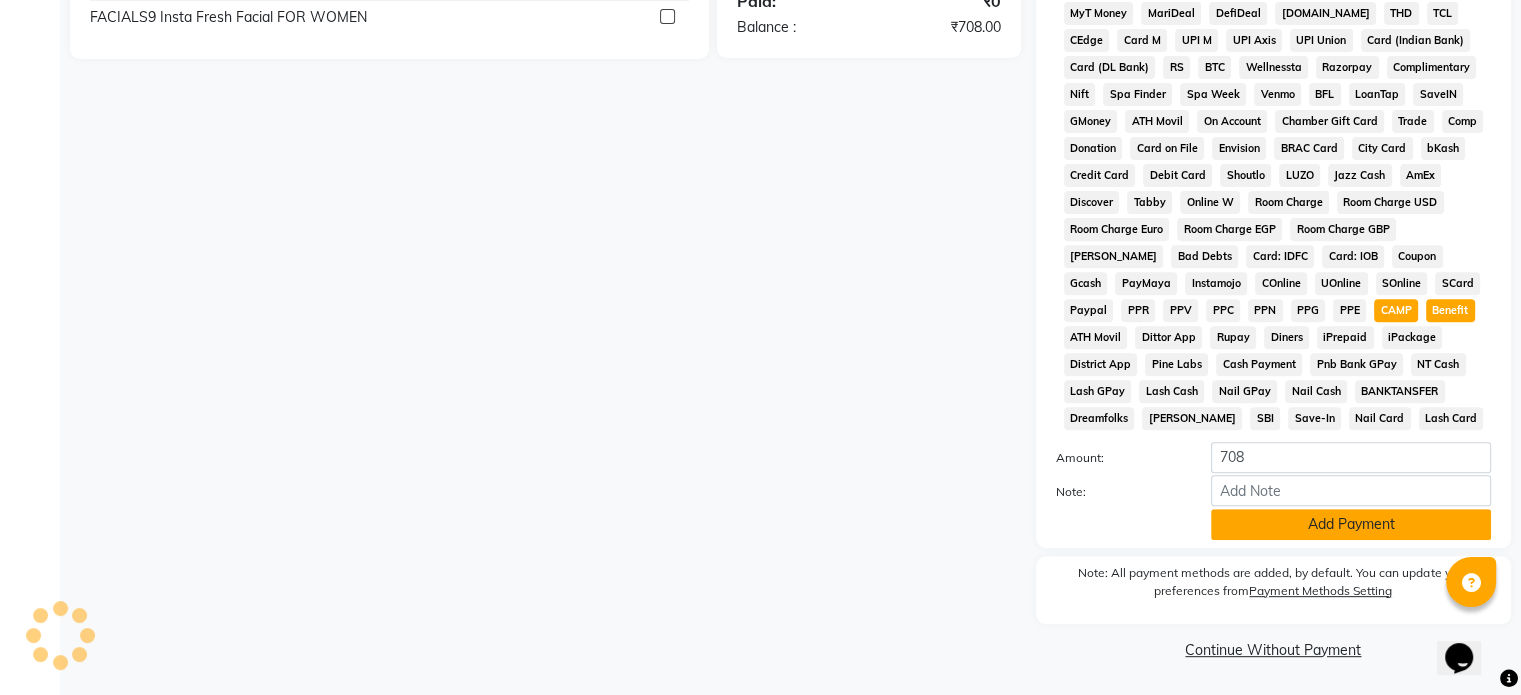click on "Add Payment" 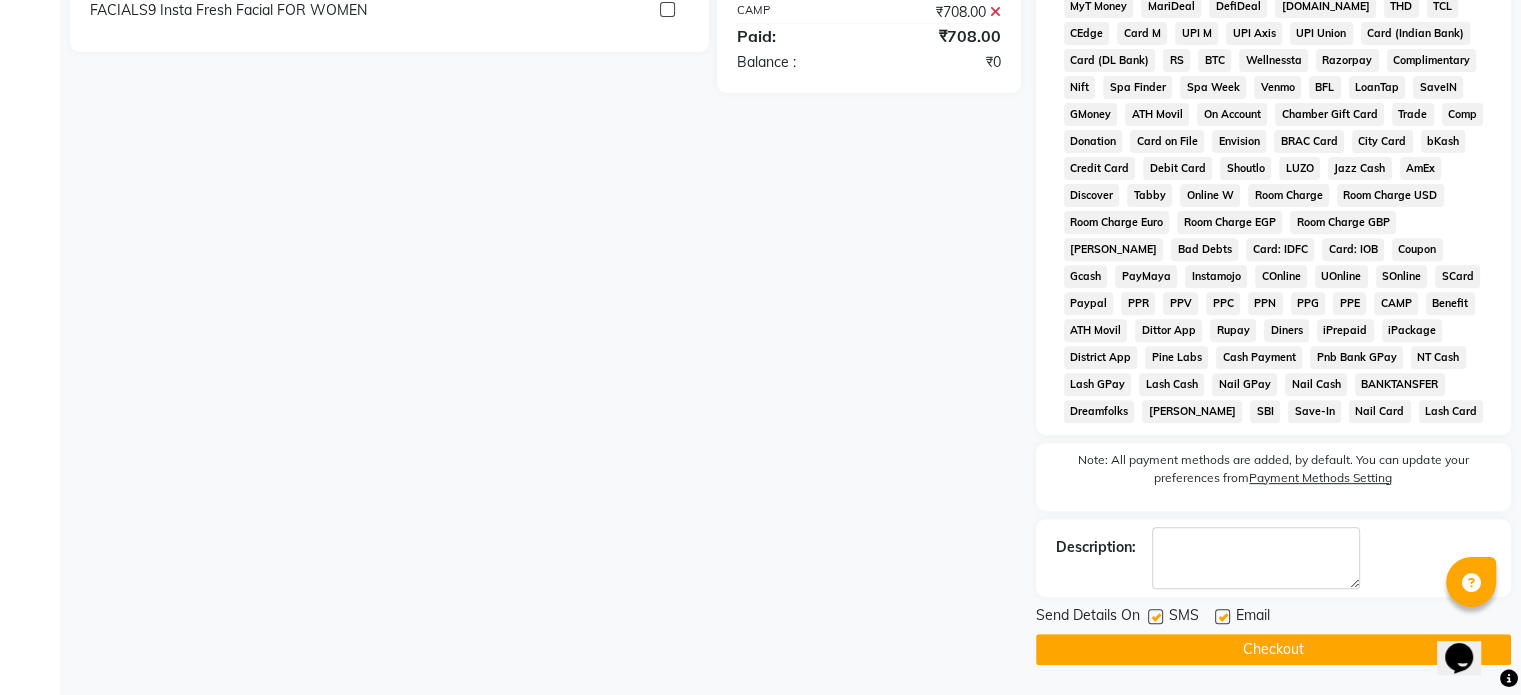 click on "Checkout" 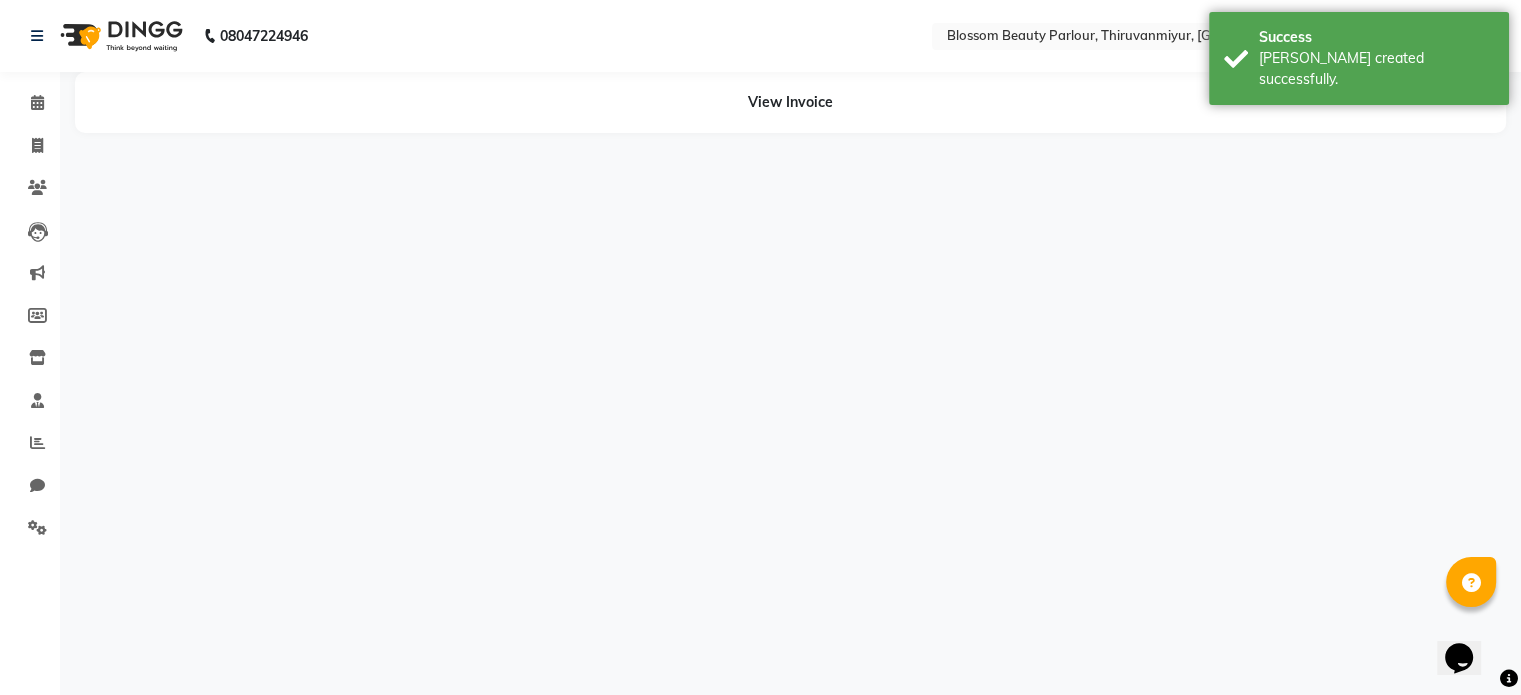 scroll, scrollTop: 0, scrollLeft: 0, axis: both 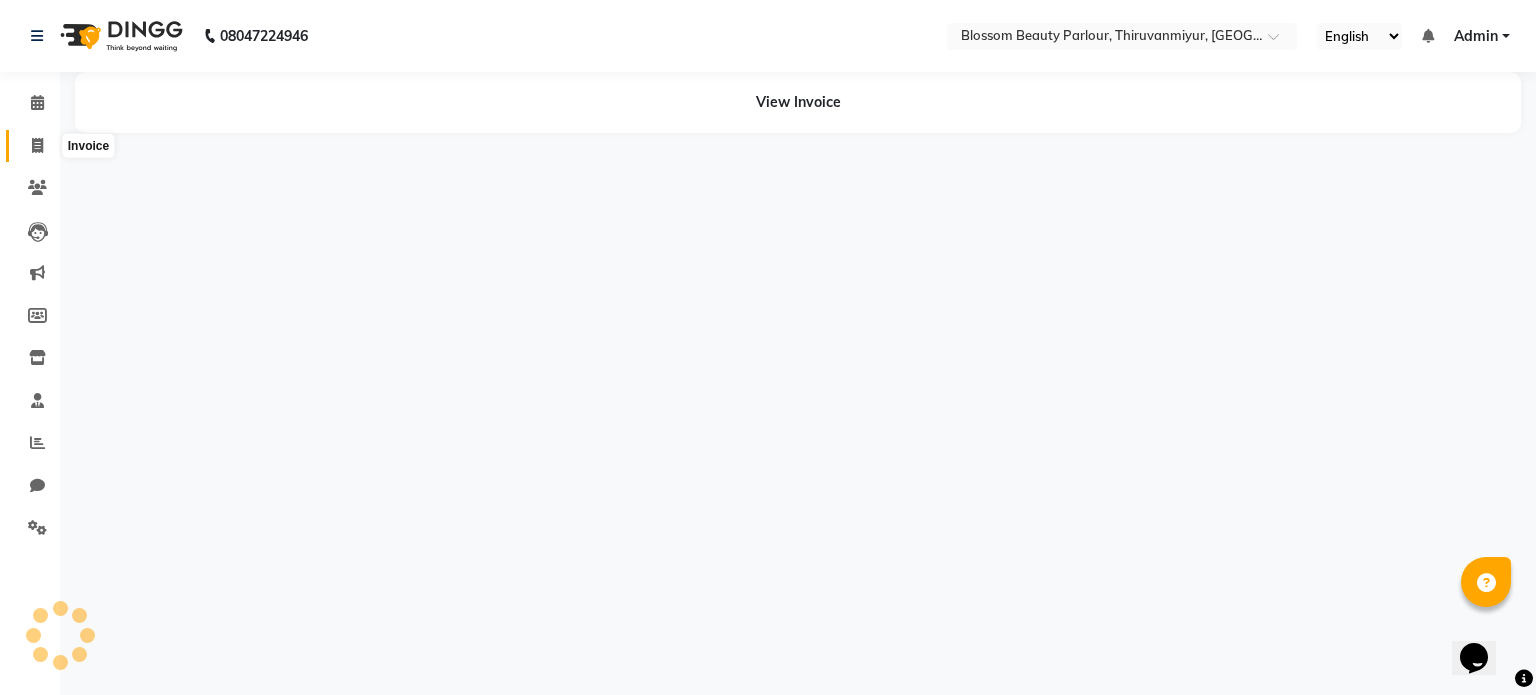 click 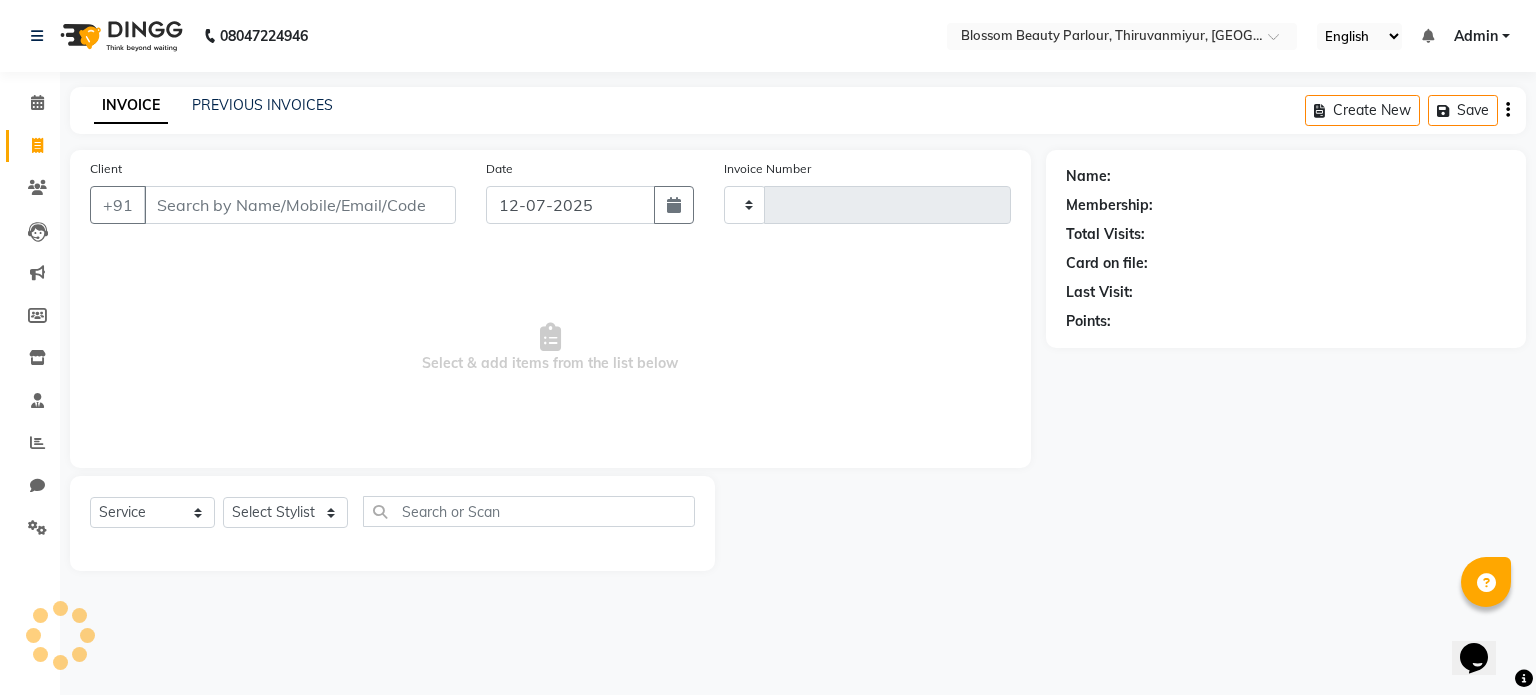click 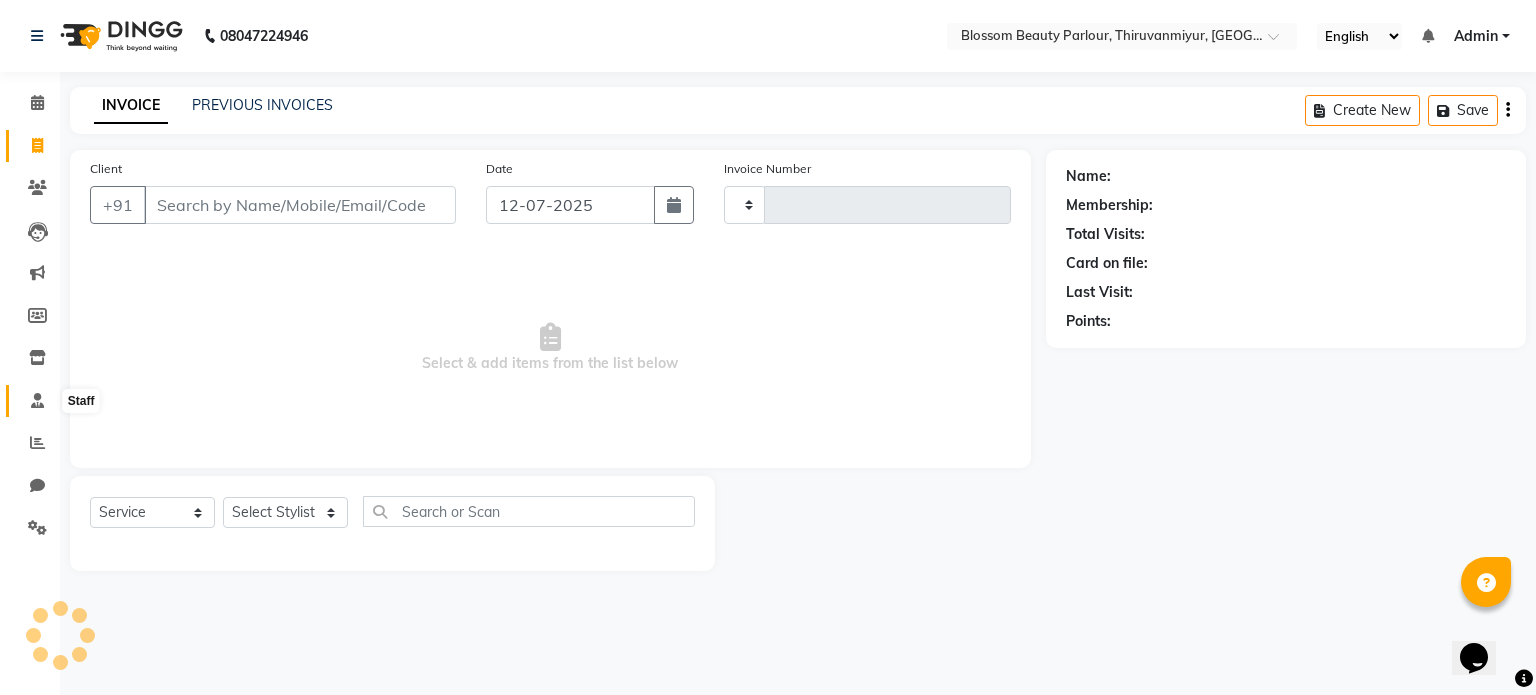 click 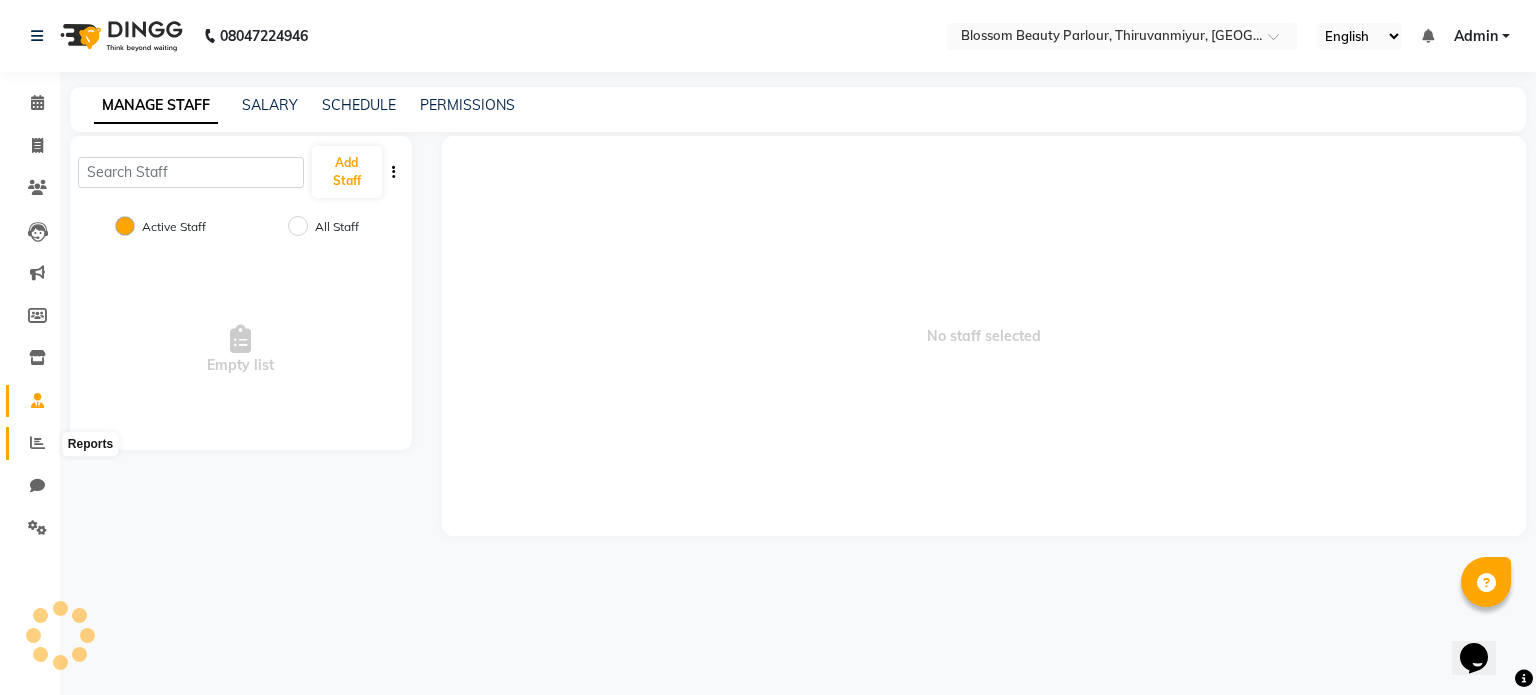 click 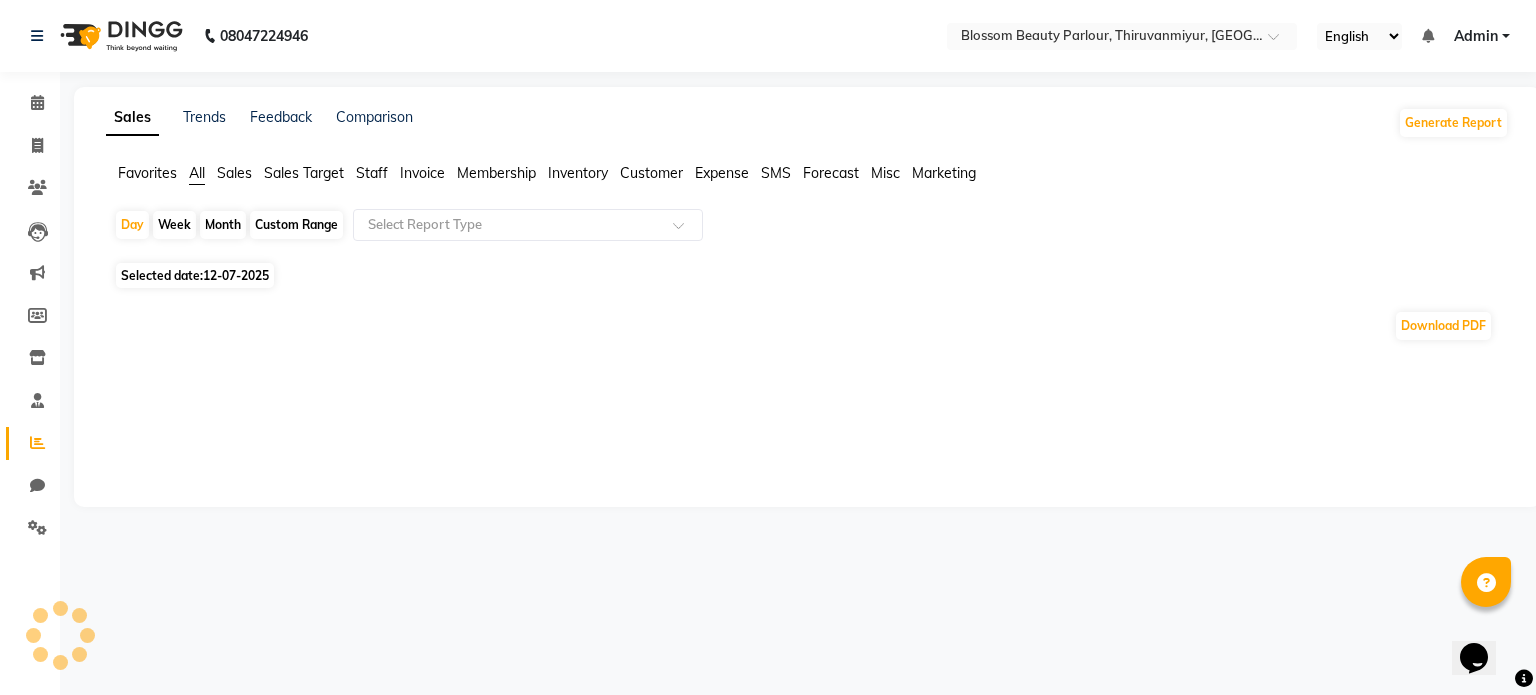 click on "Favorites All Sales Sales Target Staff Invoice Membership Inventory Customer Expense SMS Forecast Misc Marketing" 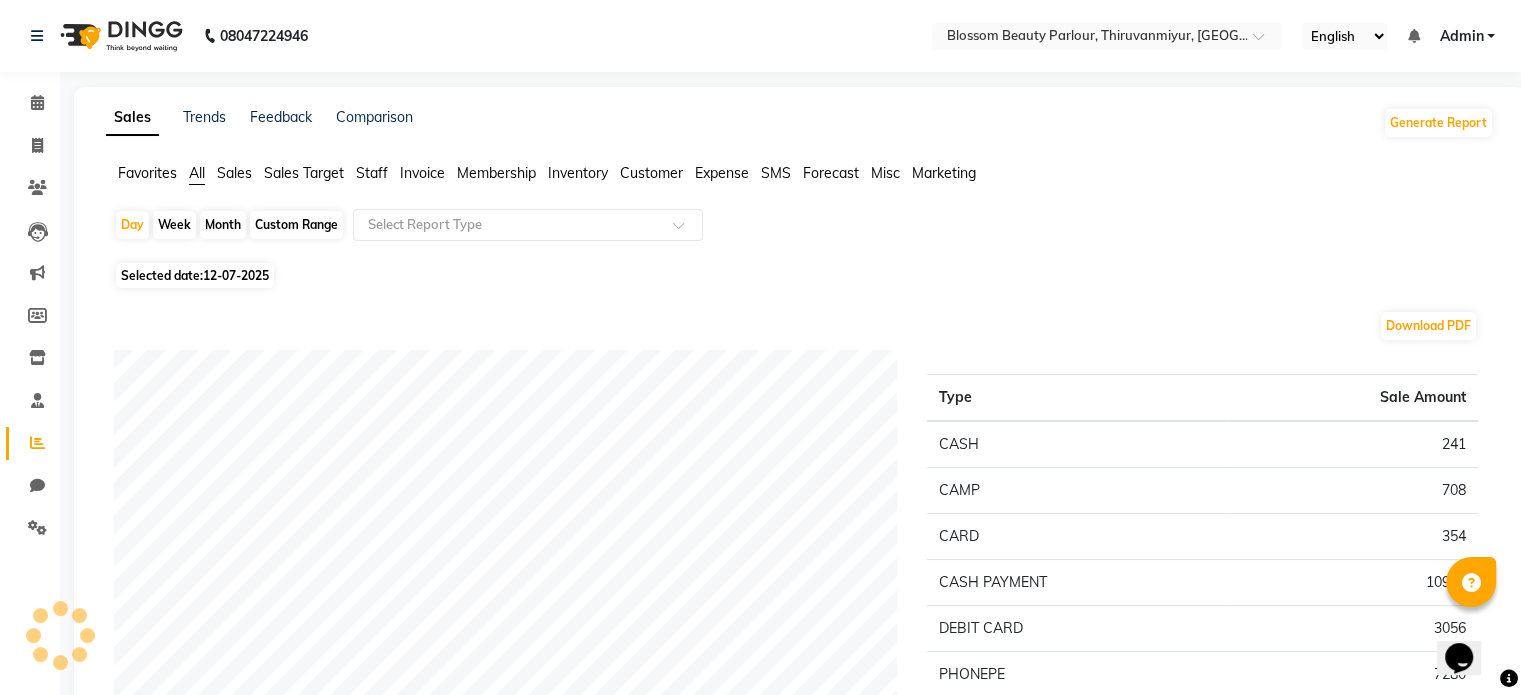 click on "Staff" 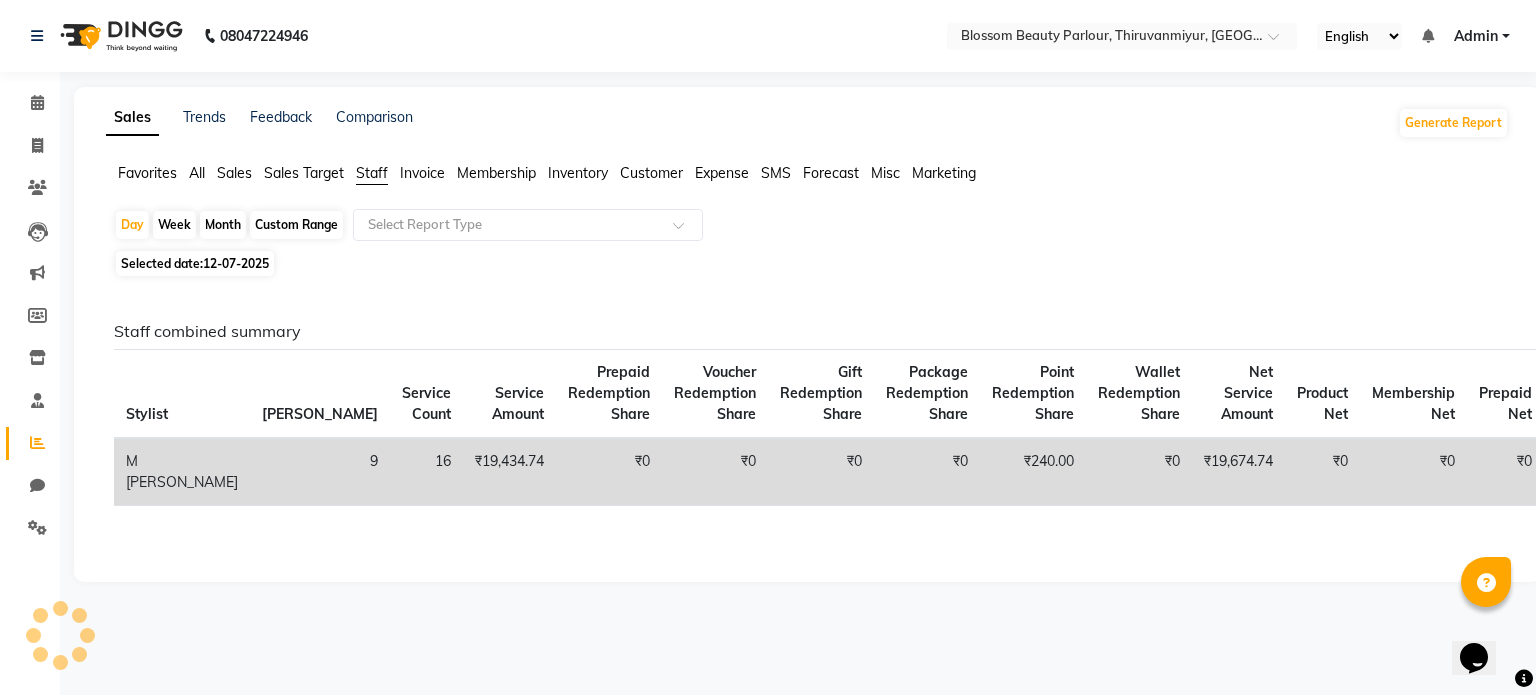 click on "Sales Target" 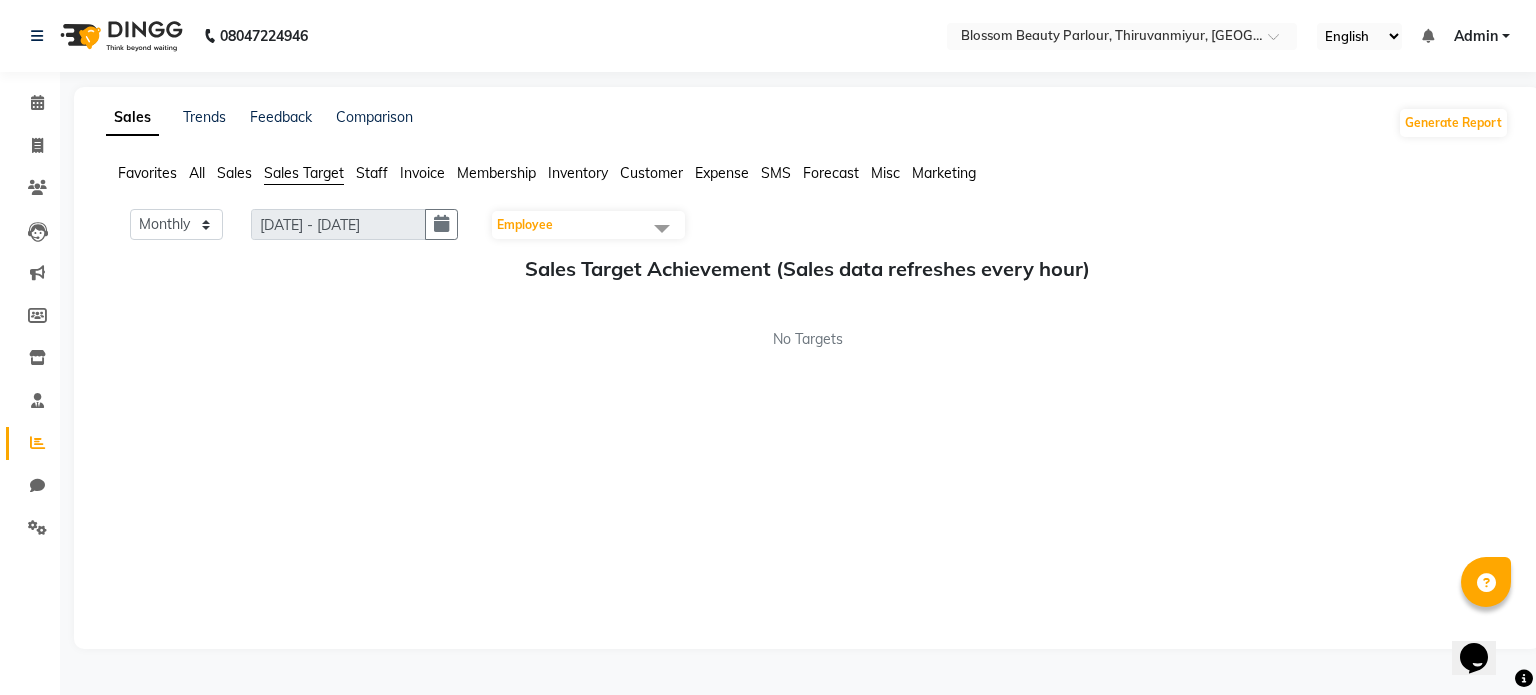 click on "Invoice" 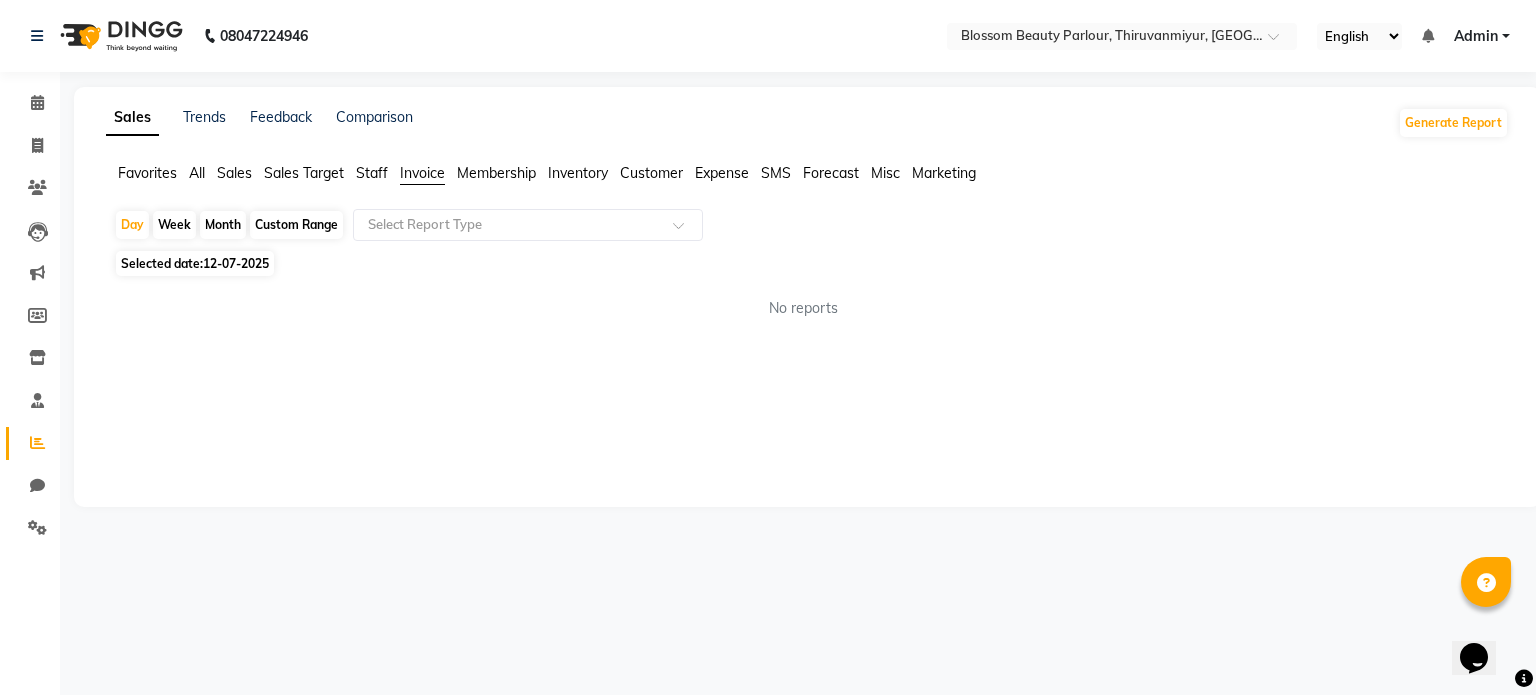 click on "Membership" 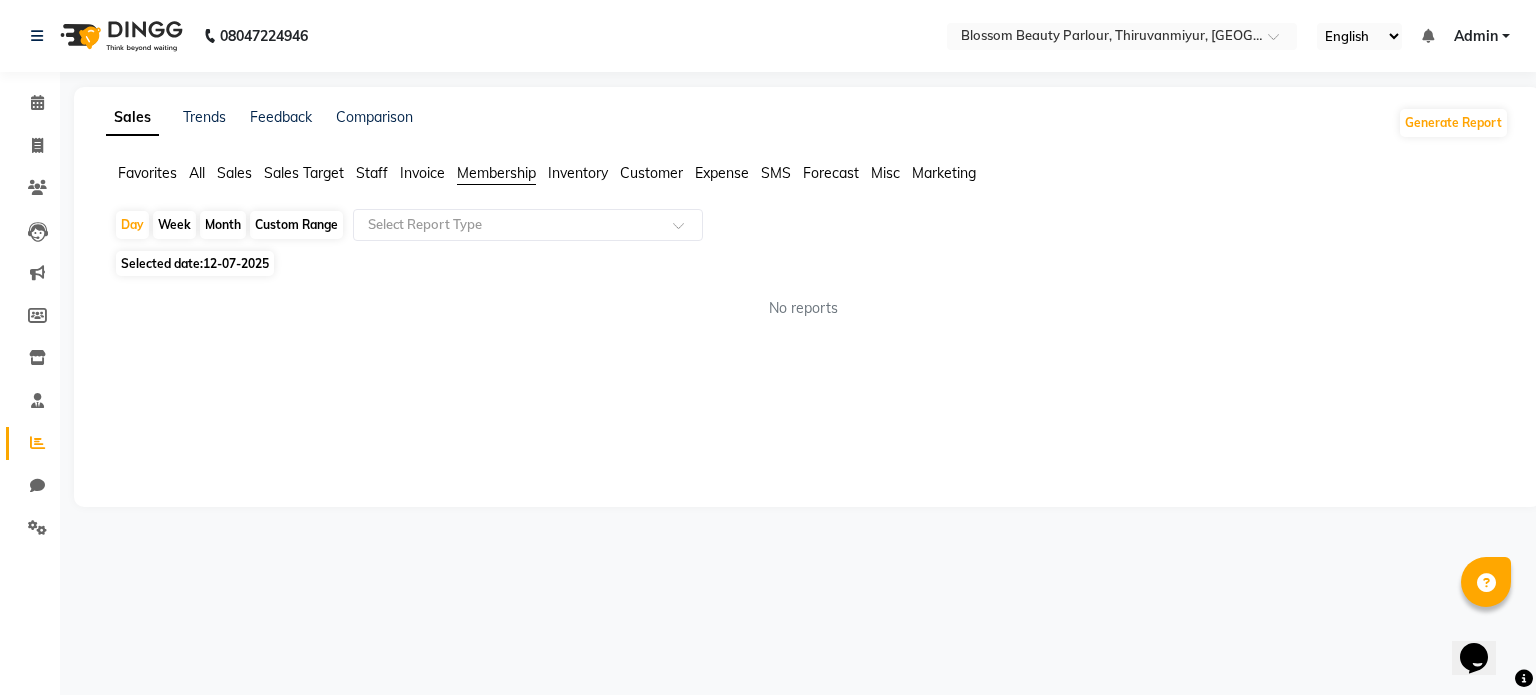 click on "Invoice" 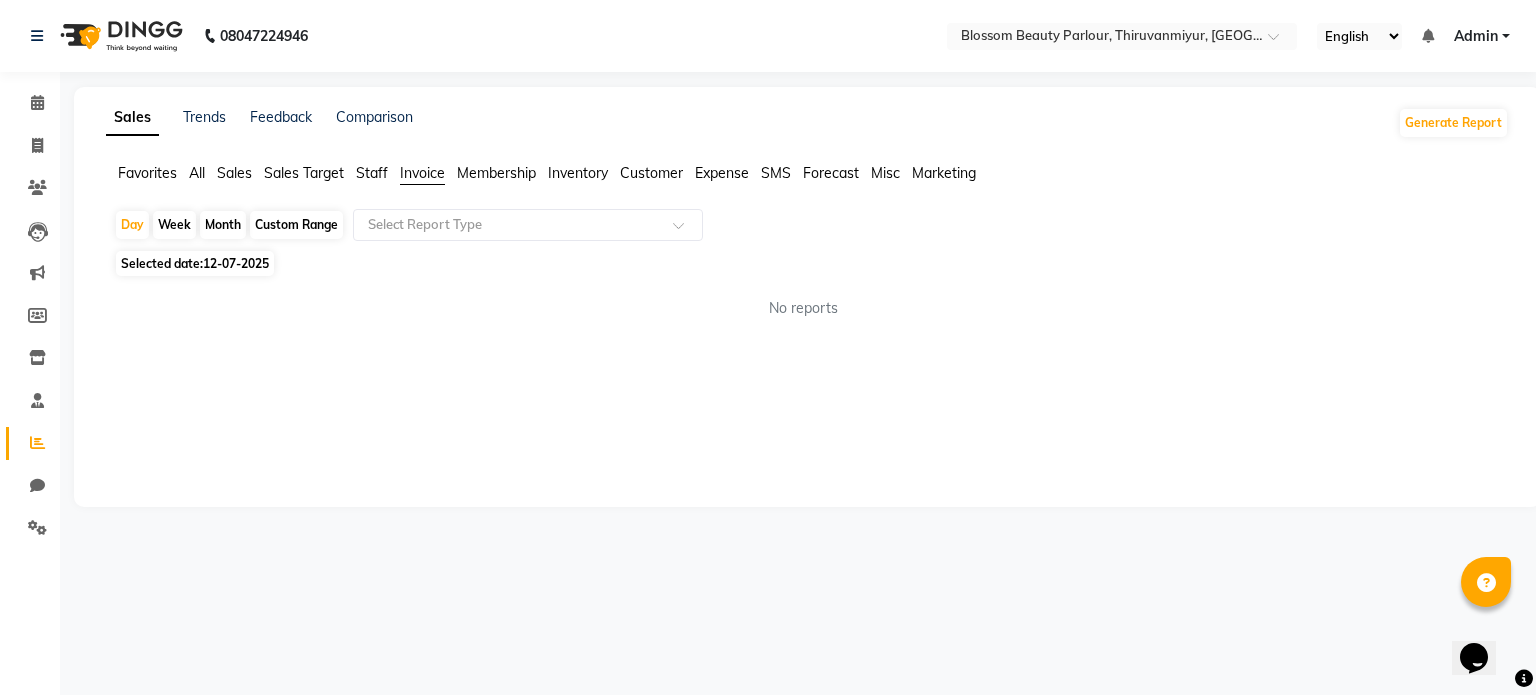 click on "Staff" 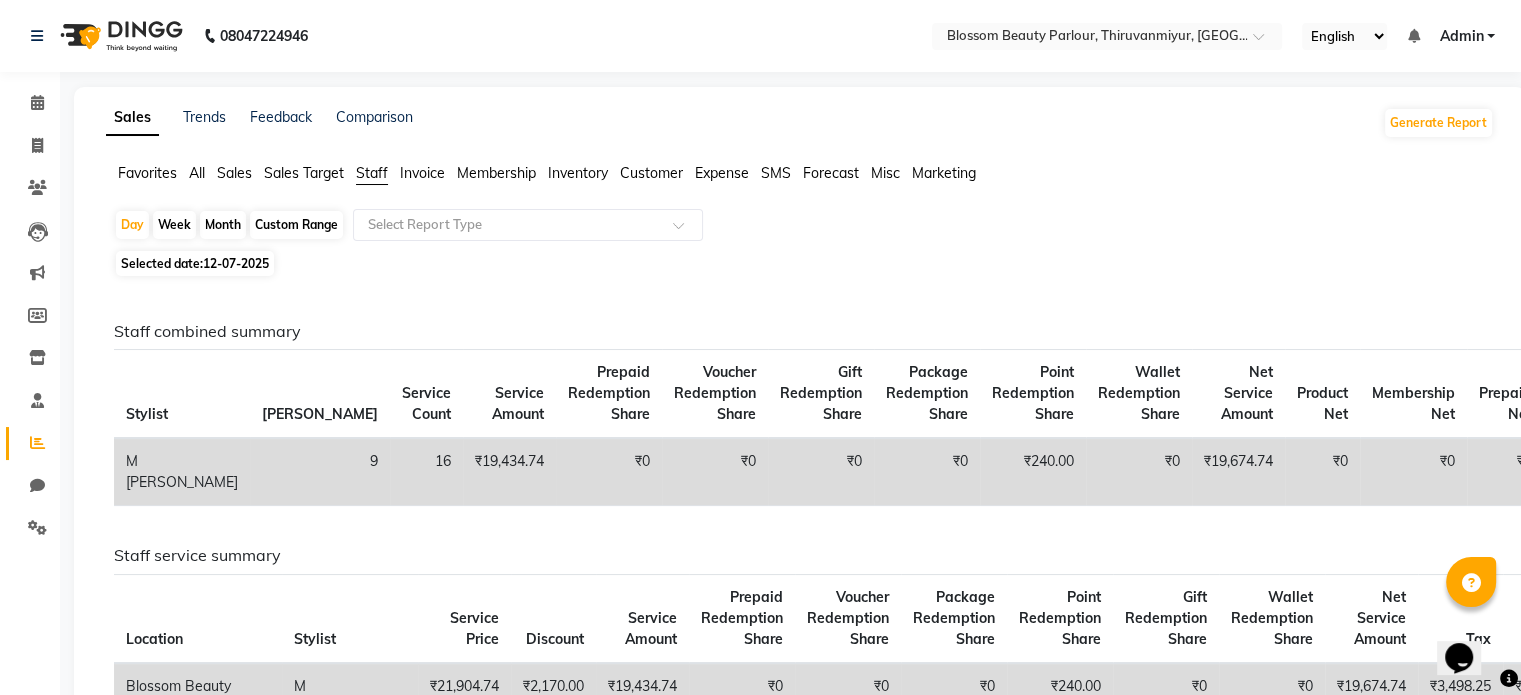 click on "Sales Target" 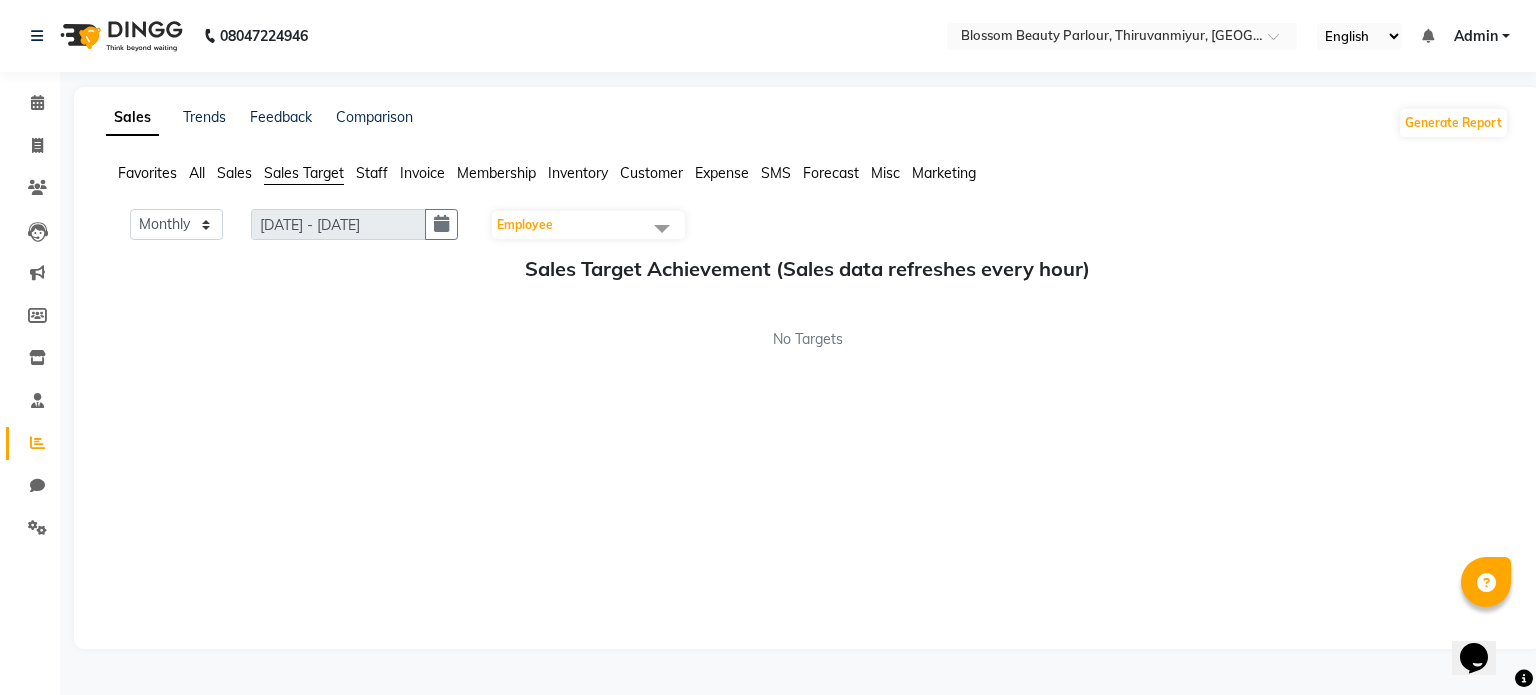 click on "Favorites All Sales Sales Target Staff Invoice Membership Inventory Customer Expense SMS Forecast Misc Marketing" 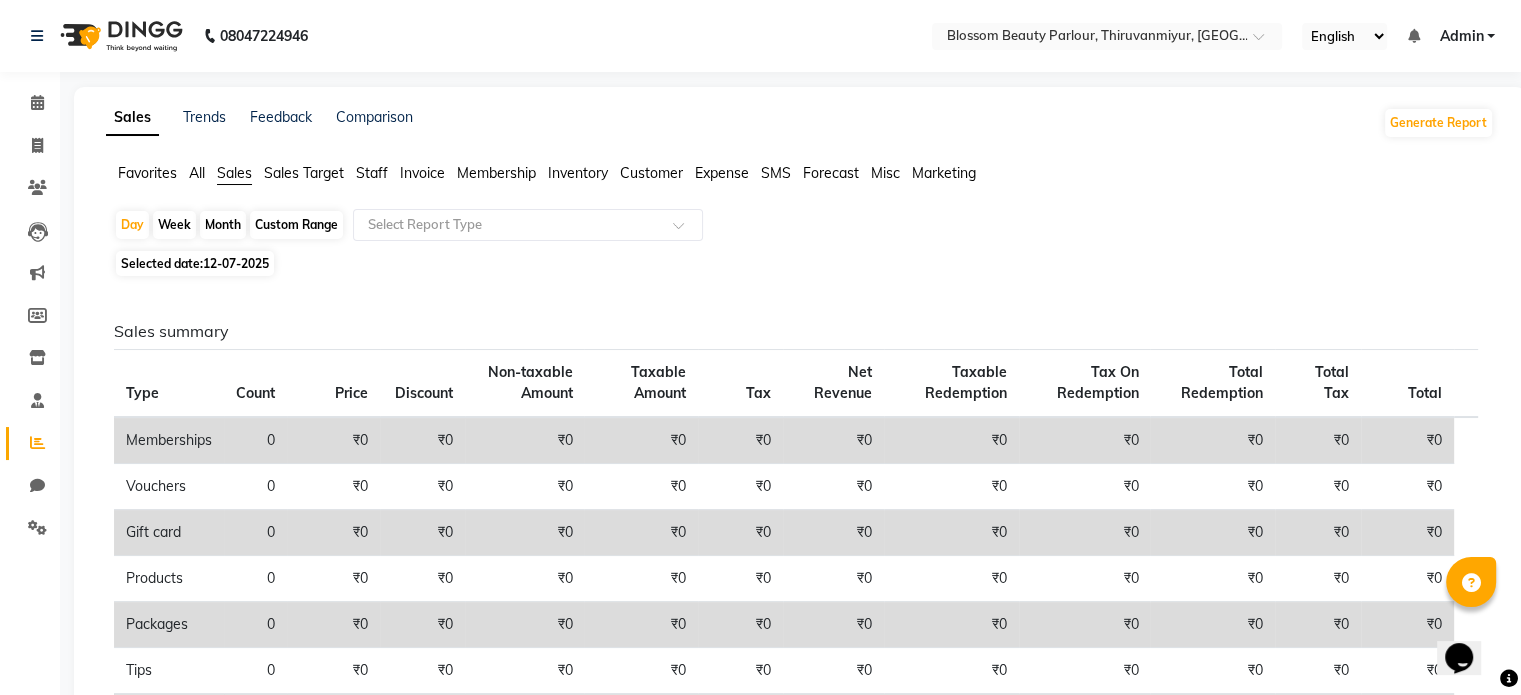 click on "Favorites All Sales Sales Target Staff Invoice Membership Inventory Customer Expense SMS Forecast Misc Marketing" 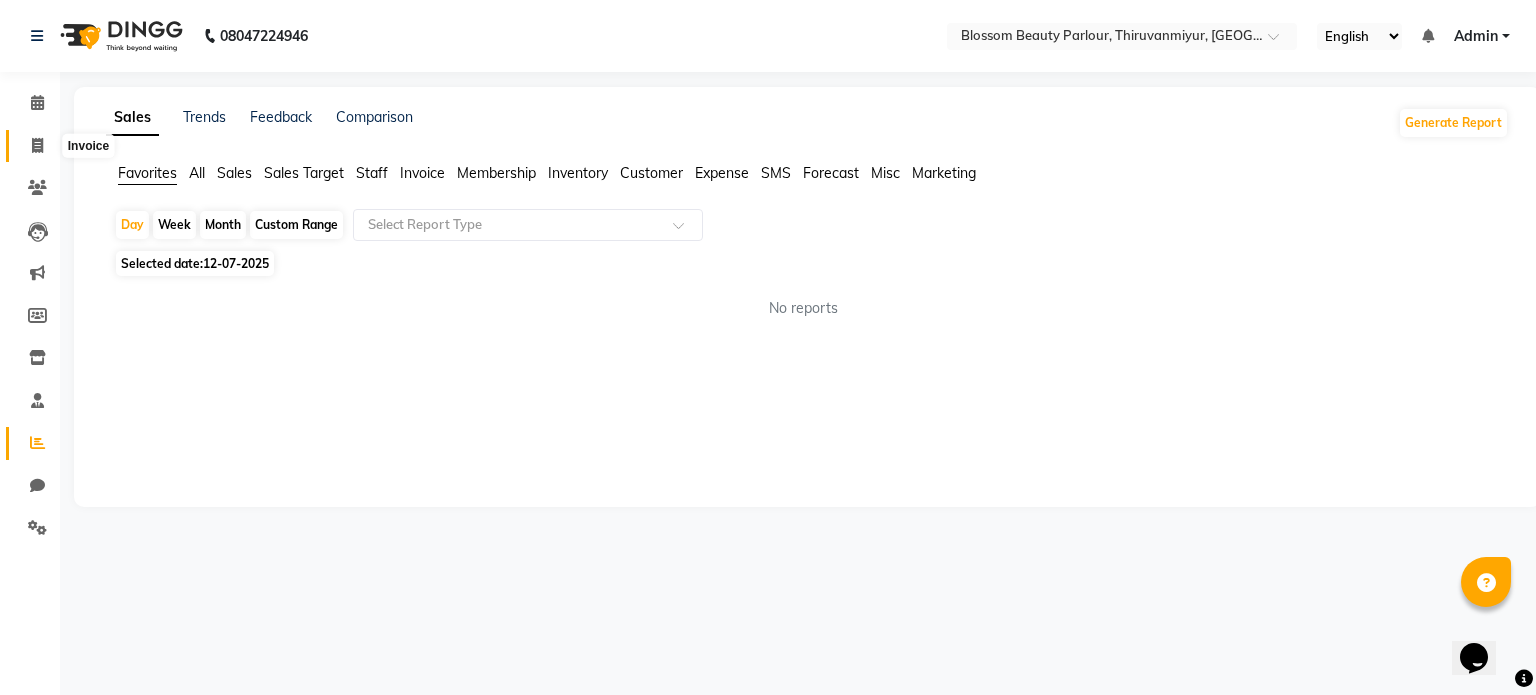 click 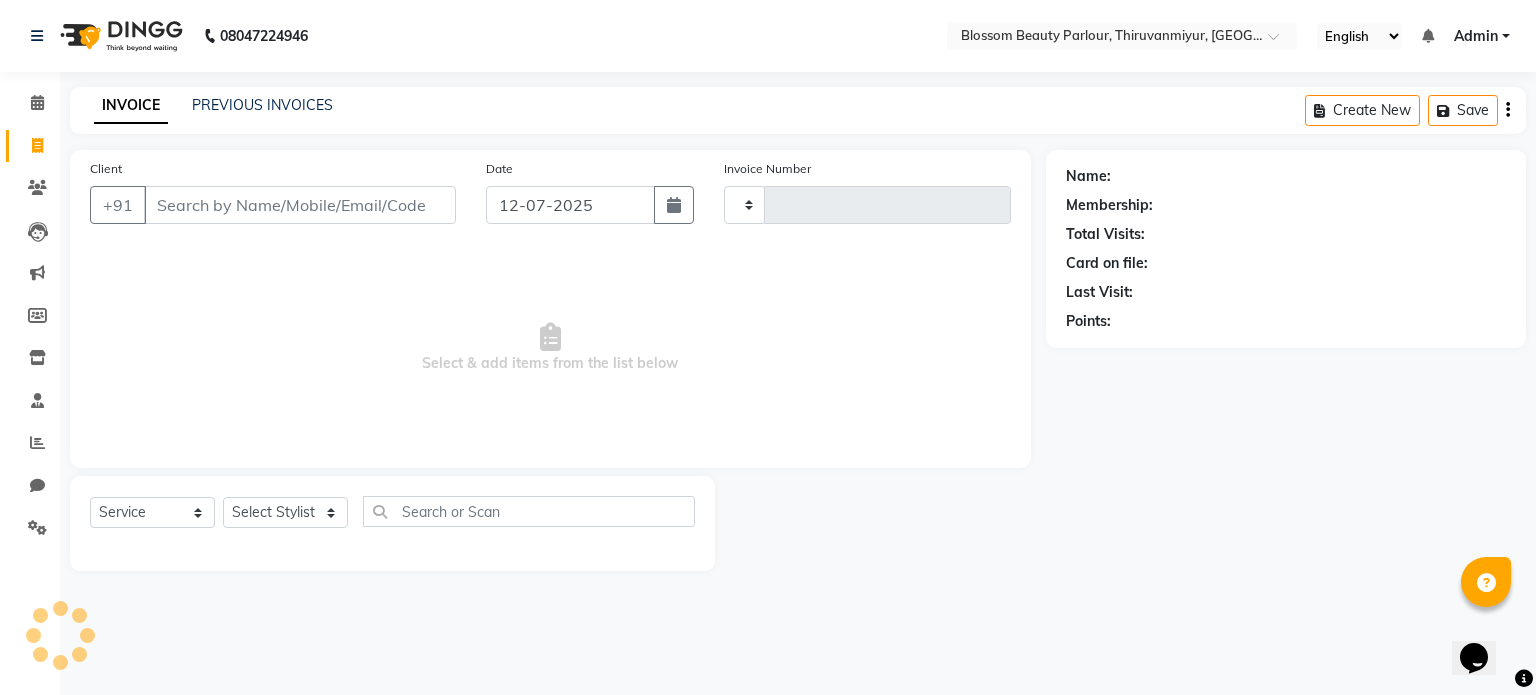 type on "0143" 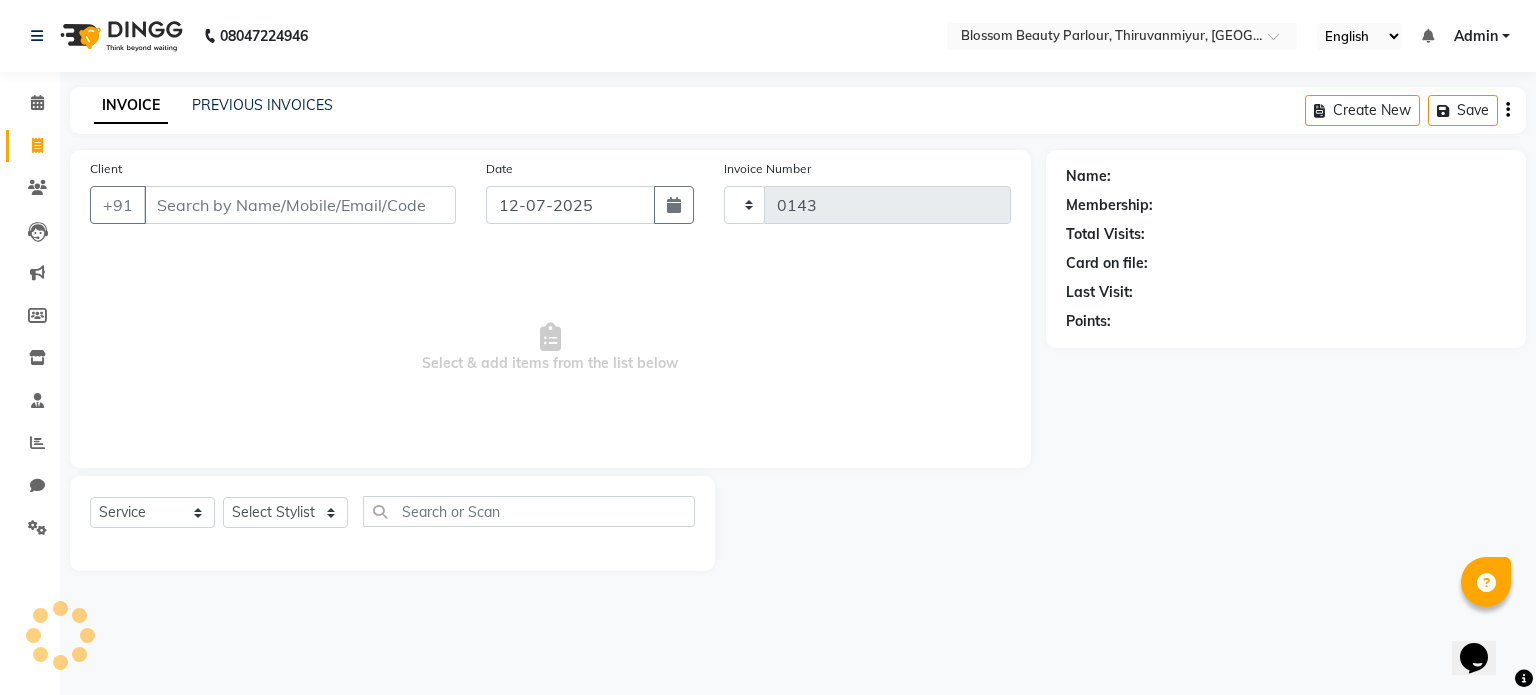 select on "8454" 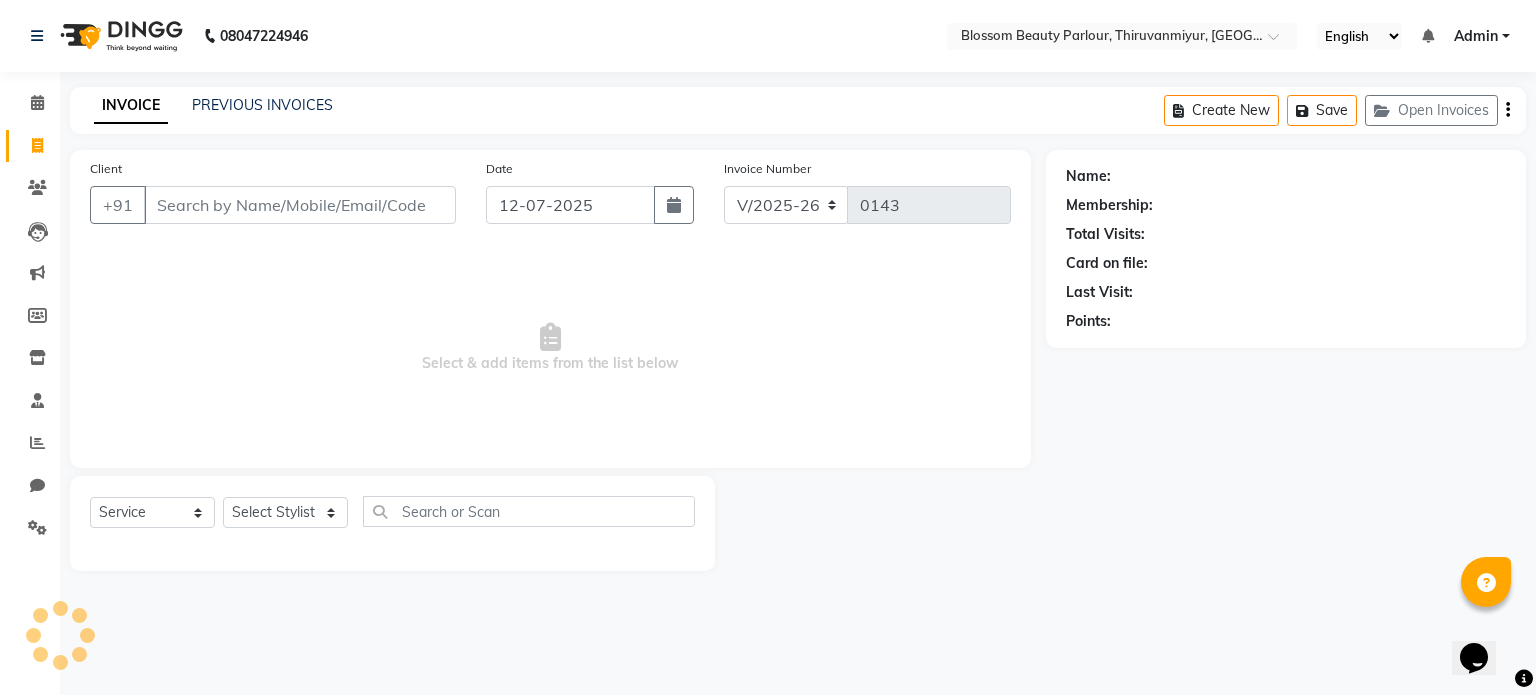 select on "85638" 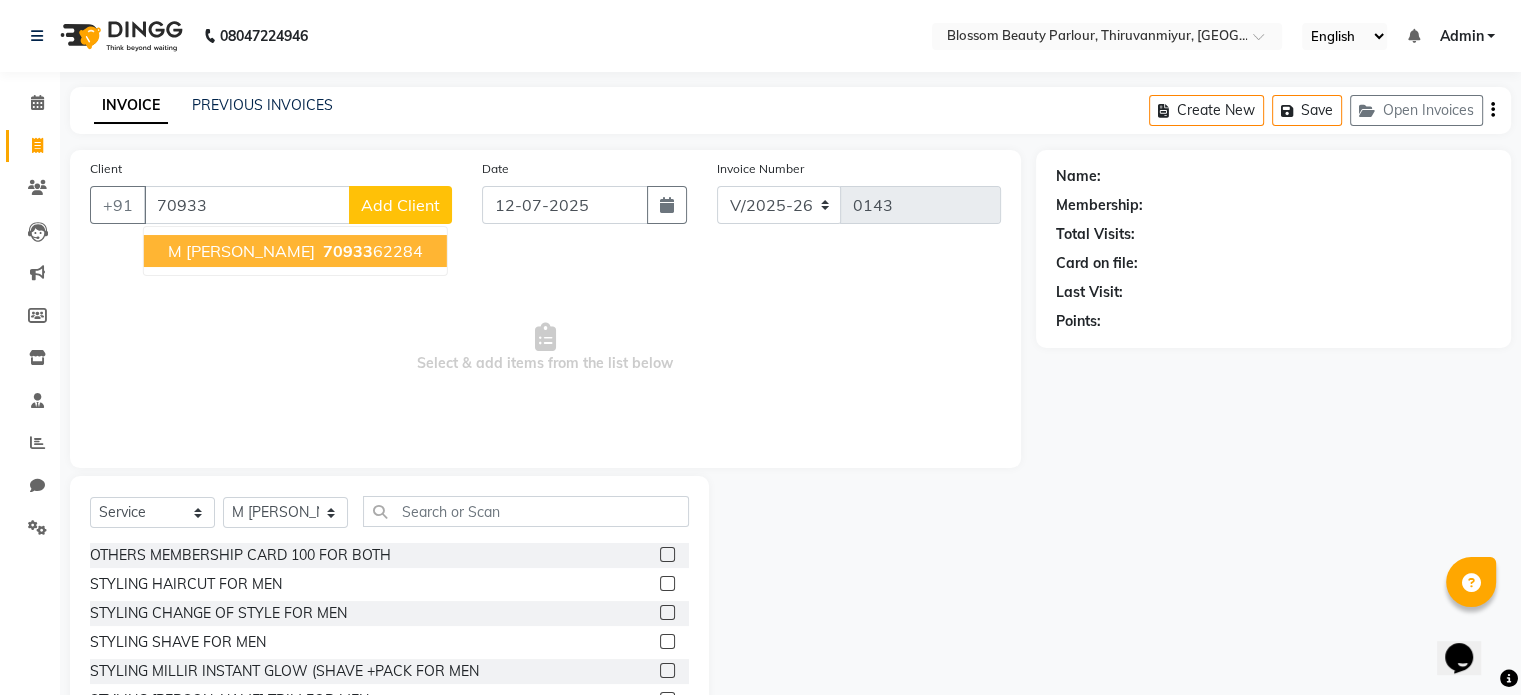 click on "M [PERSON_NAME]" at bounding box center [241, 251] 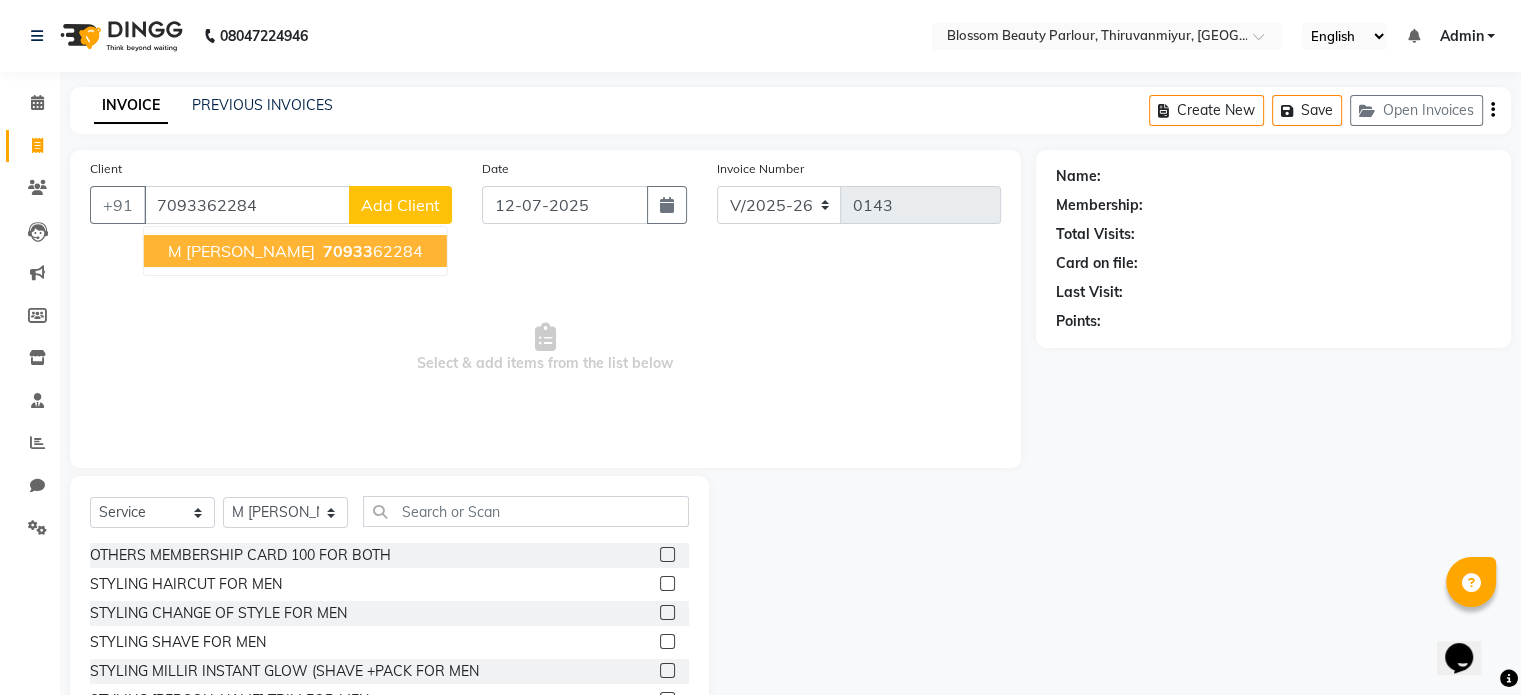 type on "7093362284" 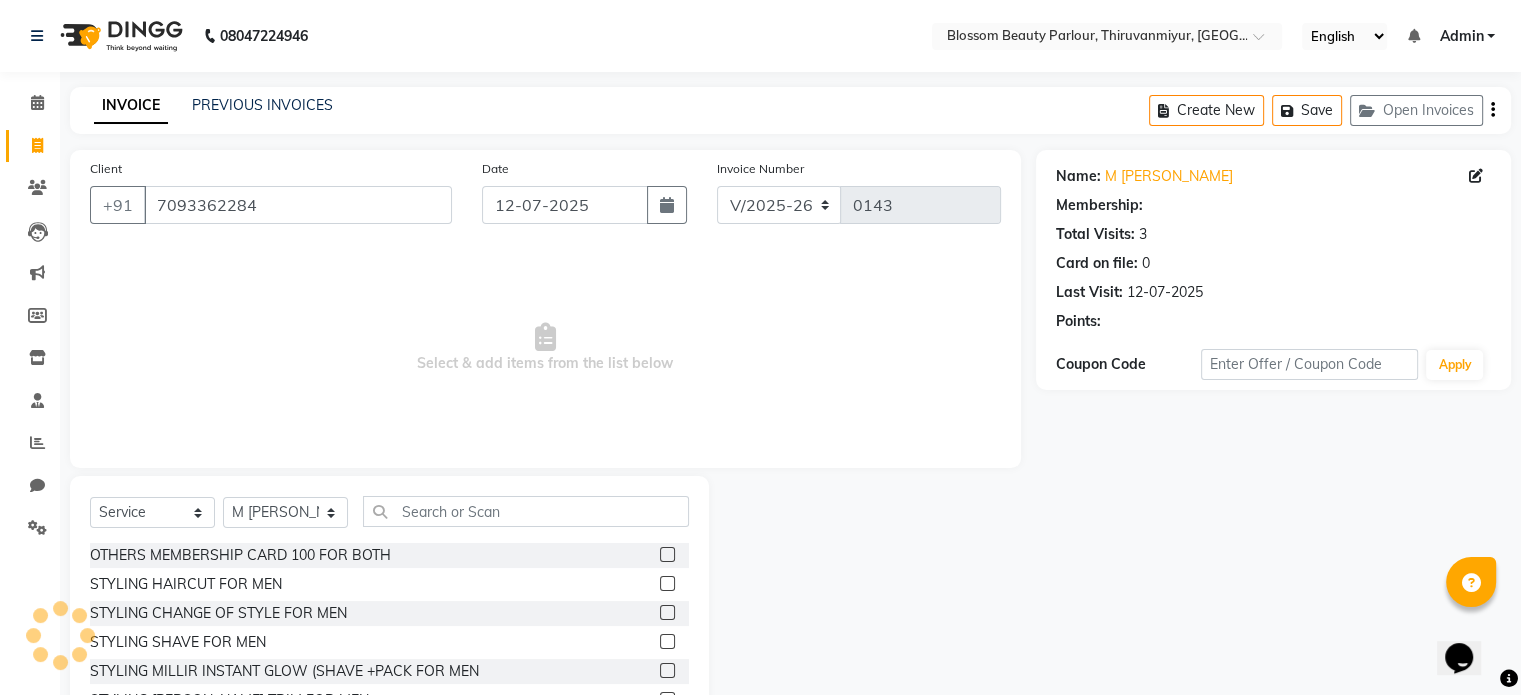 select on "1: Object" 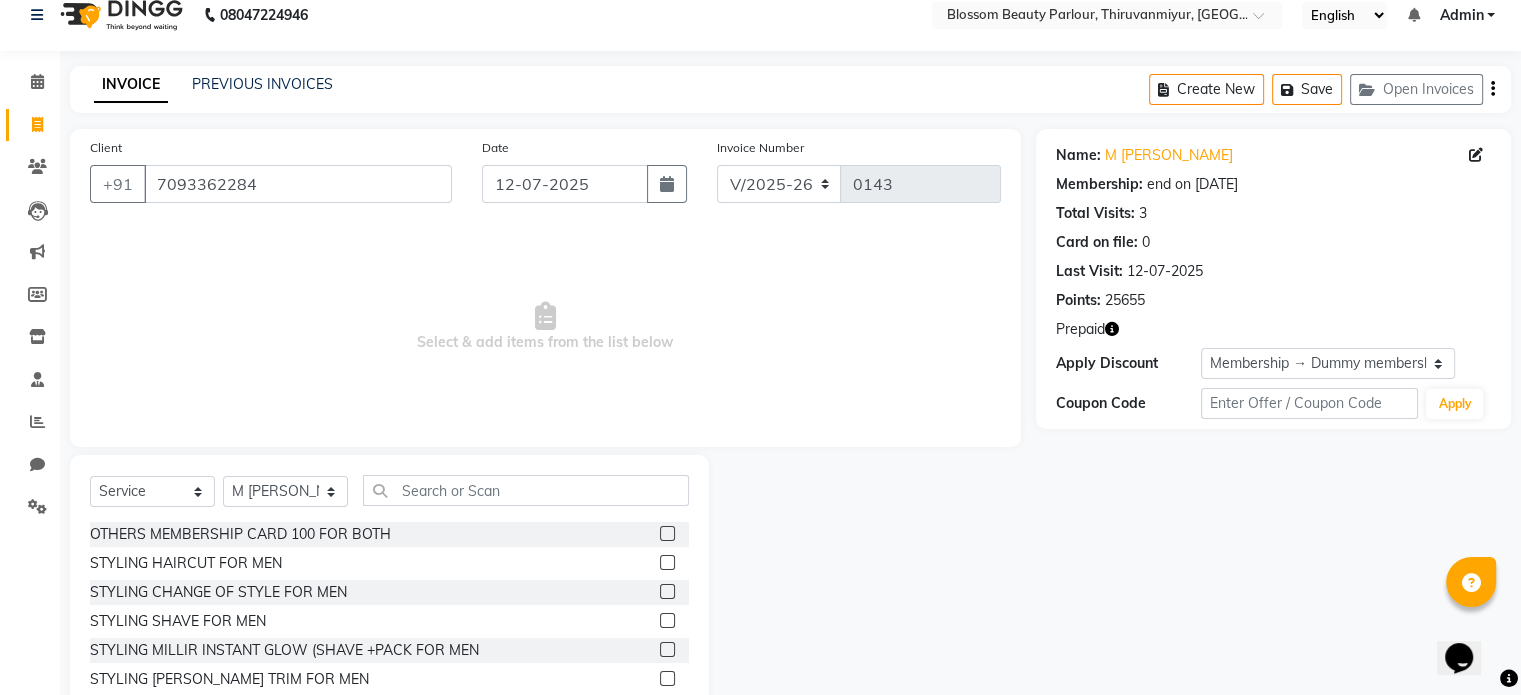scroll, scrollTop: 22, scrollLeft: 0, axis: vertical 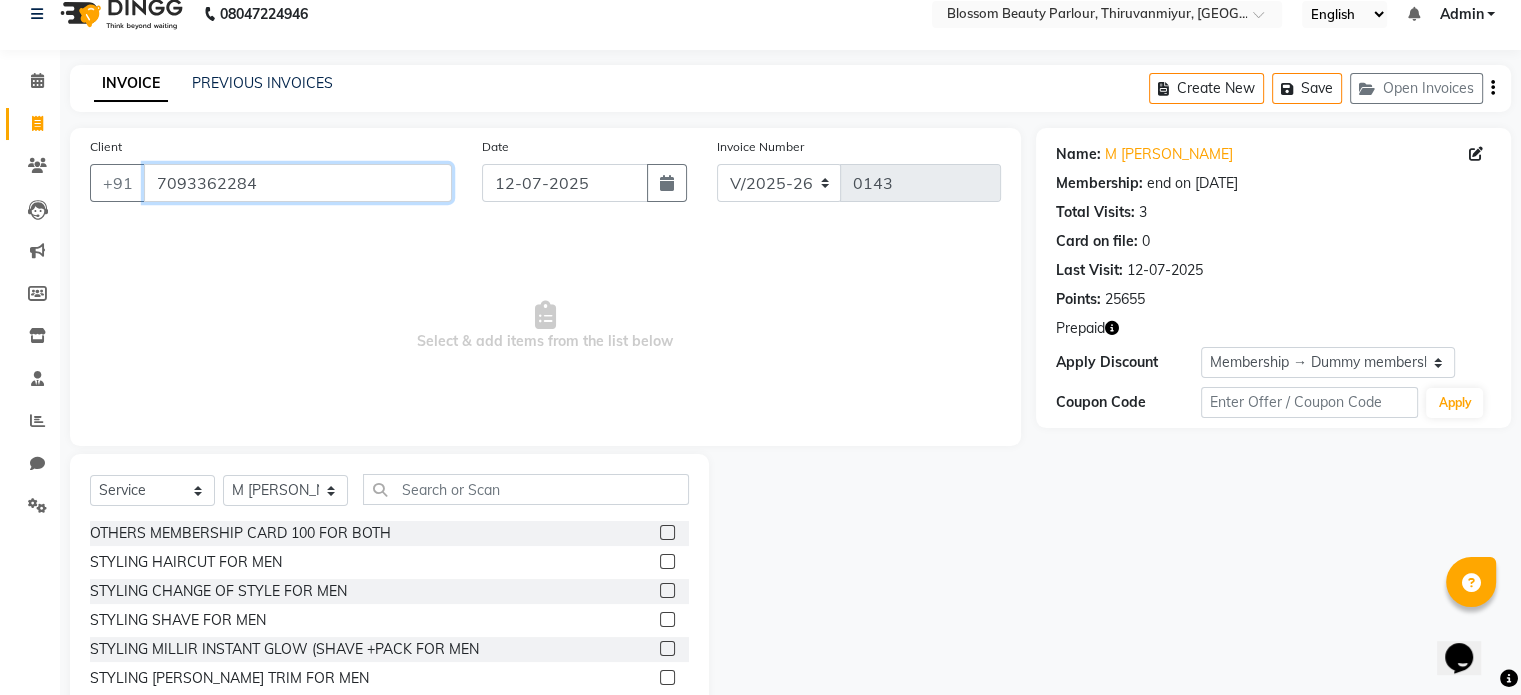 drag, startPoint x: 302, startPoint y: 180, endPoint x: 154, endPoint y: 191, distance: 148.40822 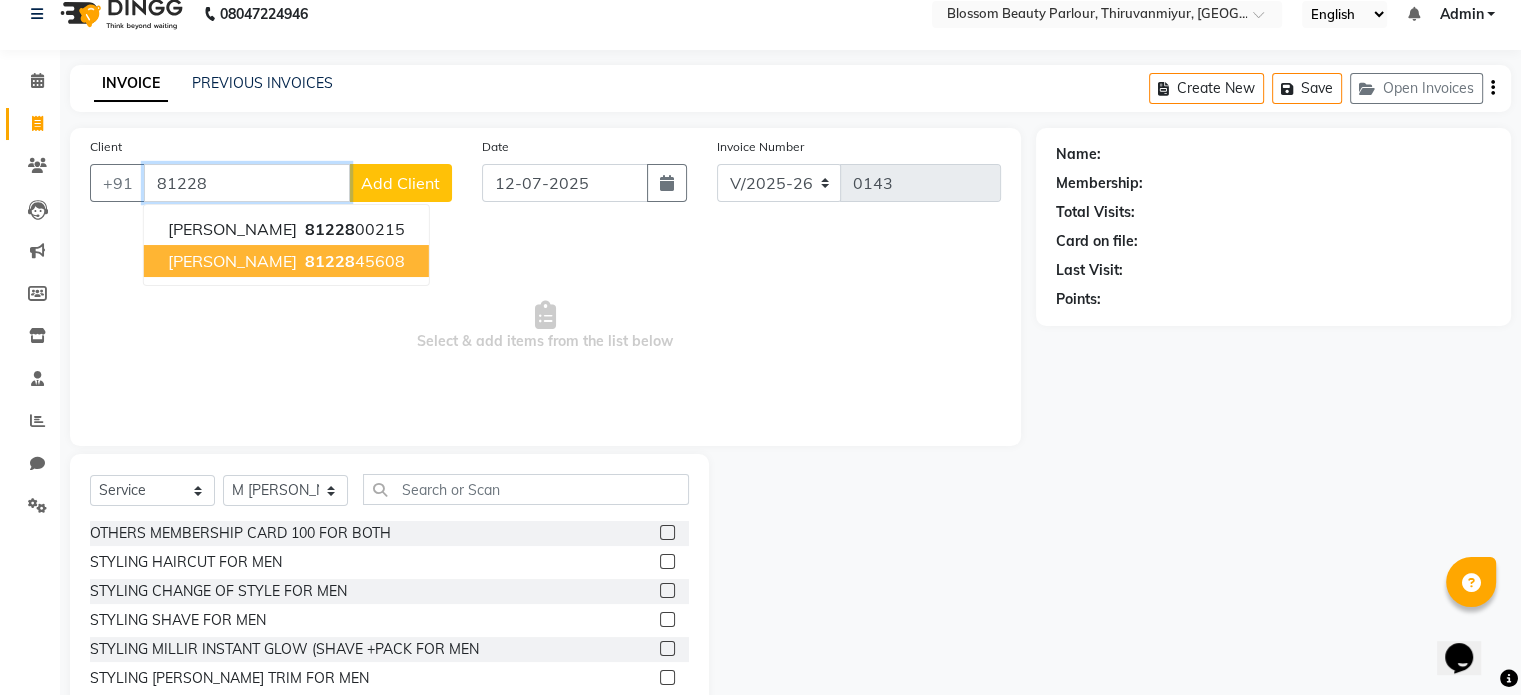 click on "[PERSON_NAME]" at bounding box center (232, 261) 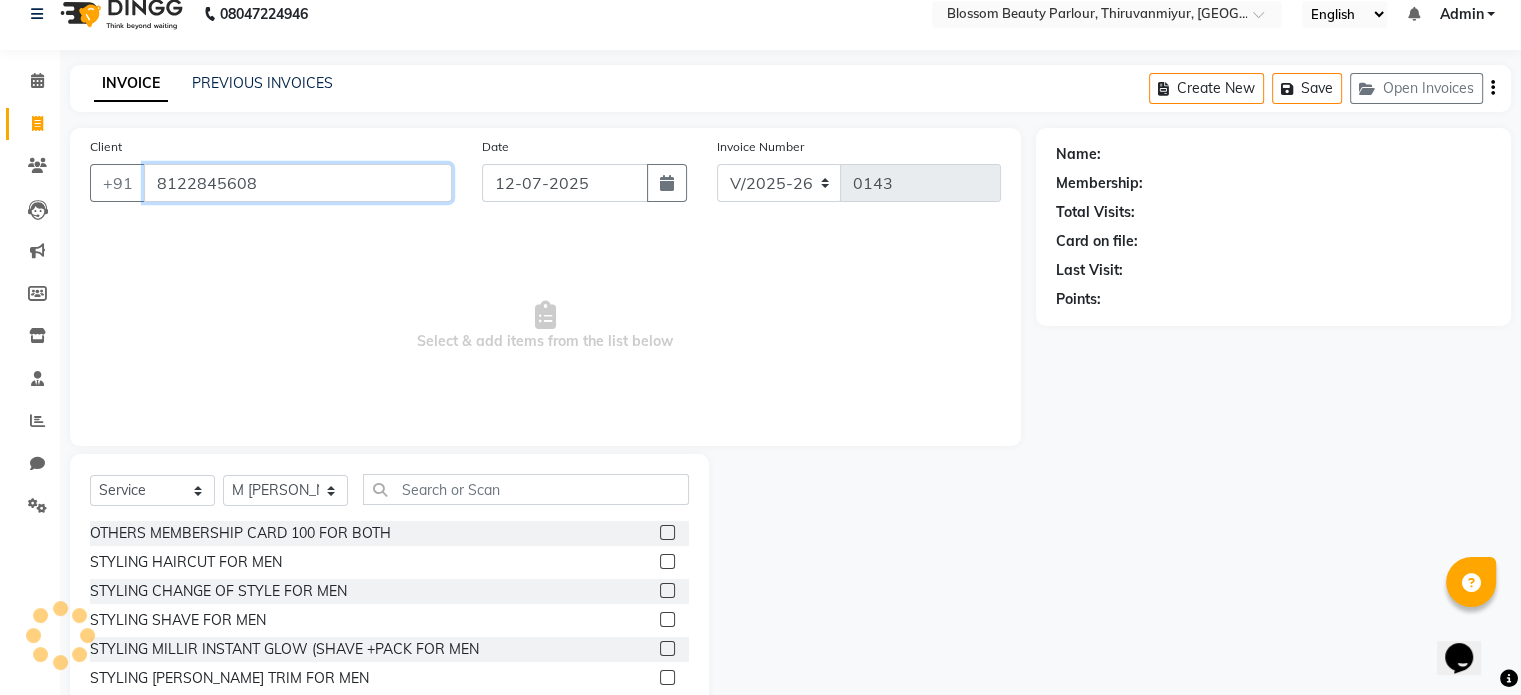 type on "8122845608" 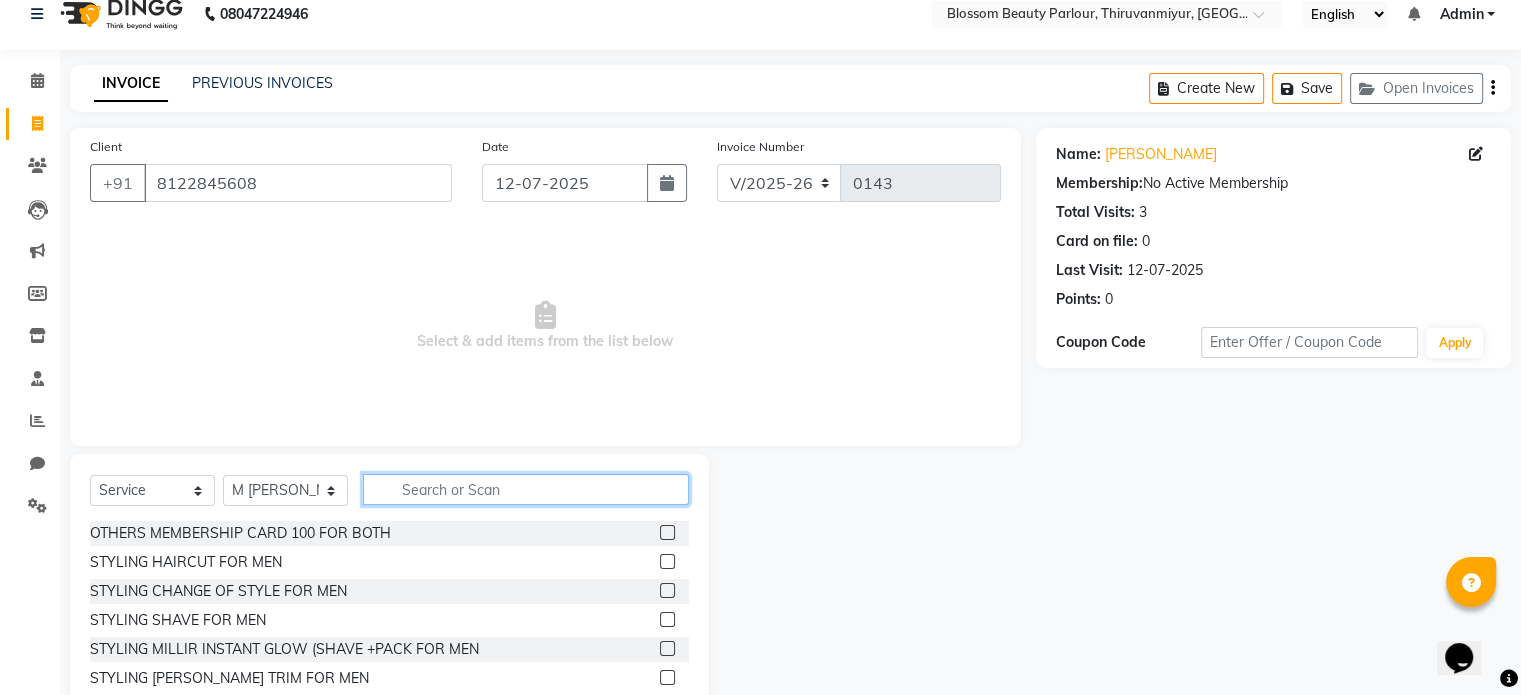 click 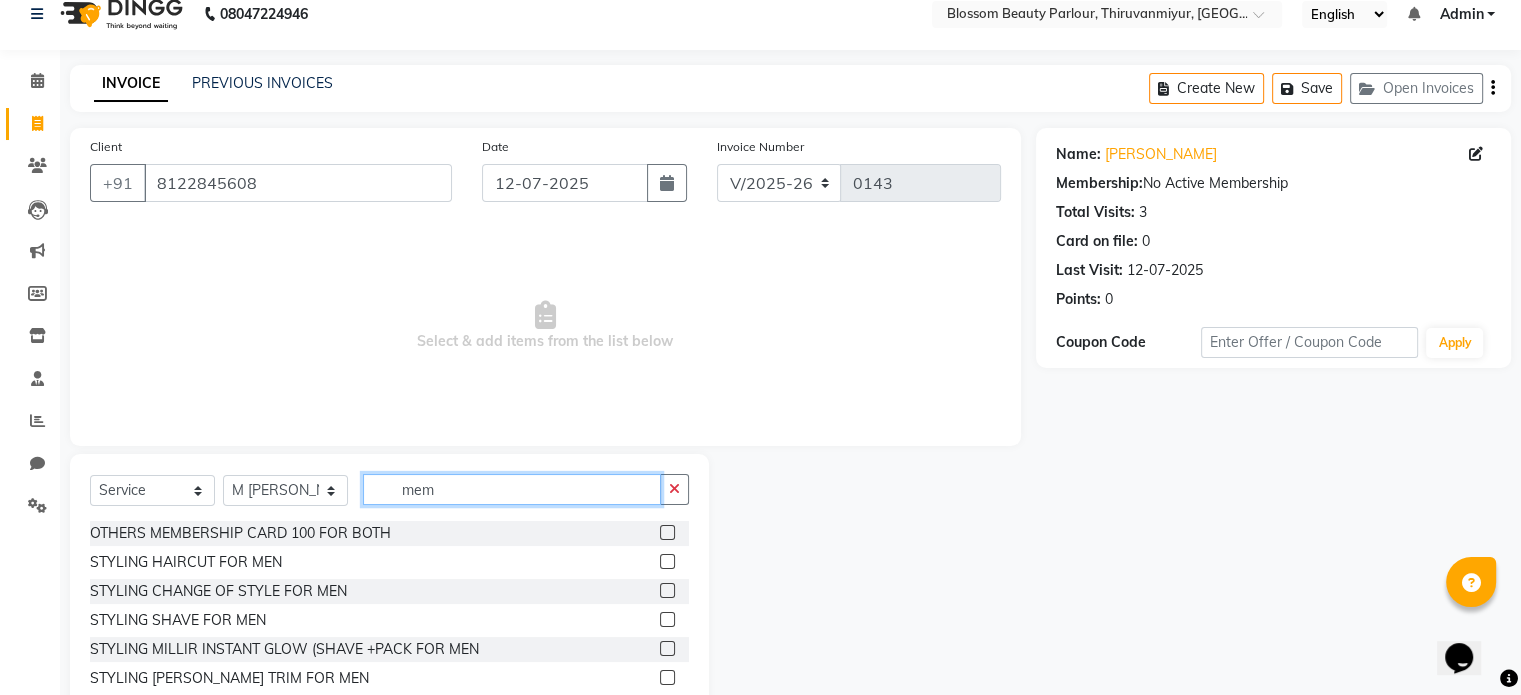 scroll, scrollTop: 0, scrollLeft: 0, axis: both 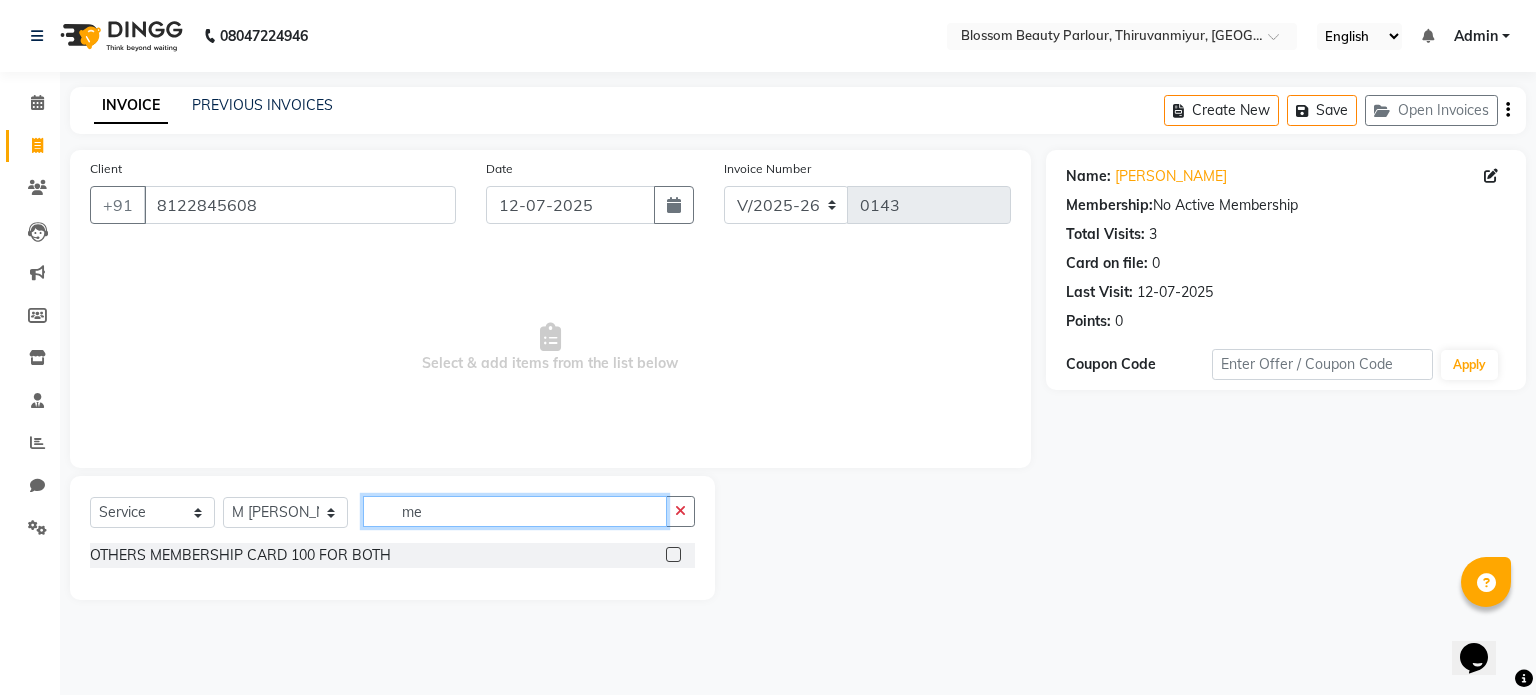 type on "m" 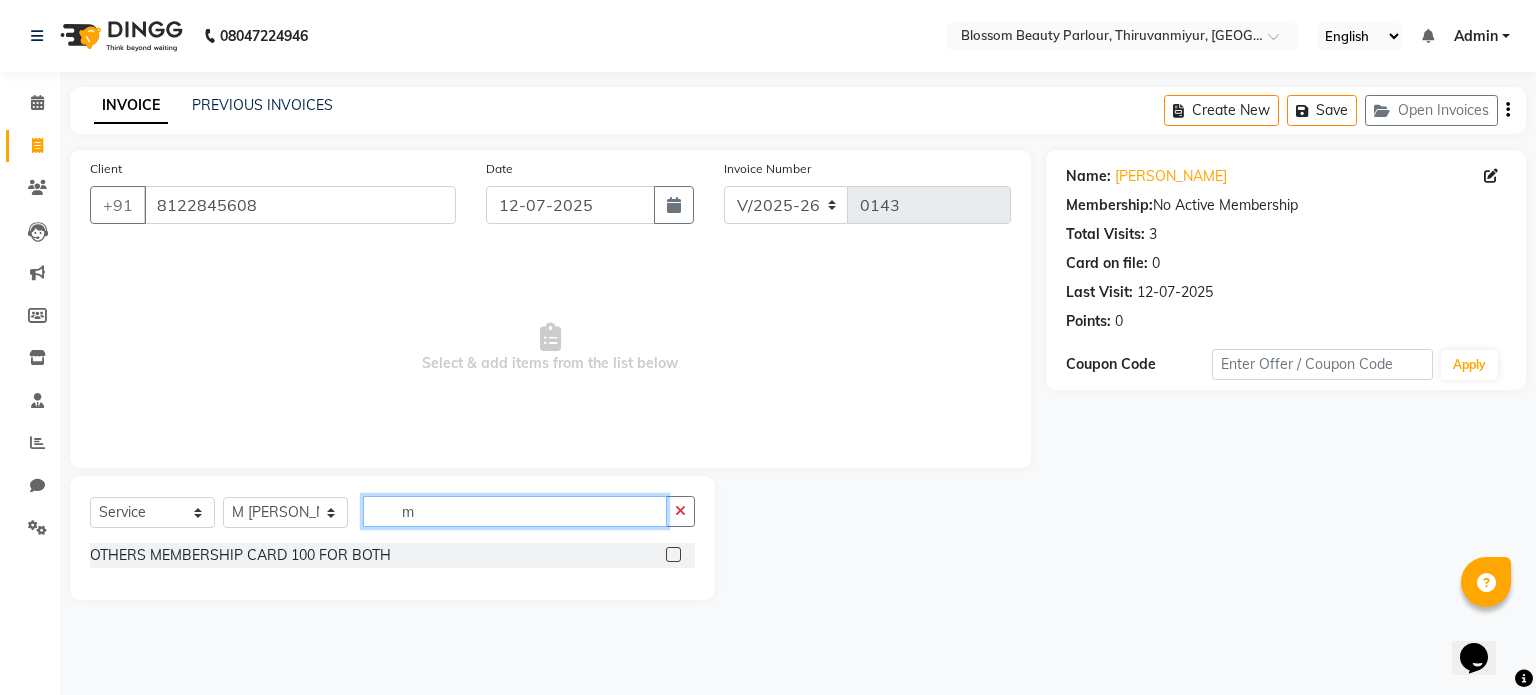 type 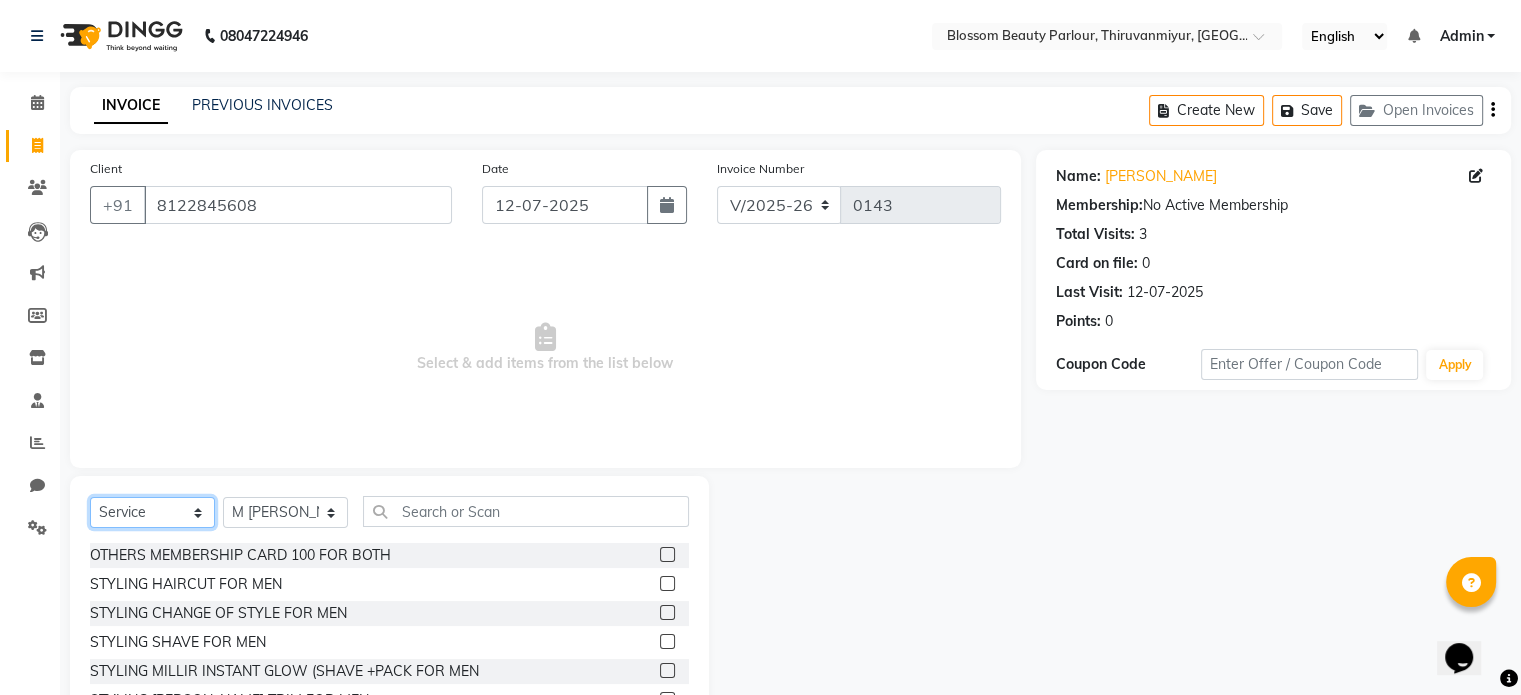 click on "Select  Service  Product  Membership  Package Voucher Prepaid Gift Card" 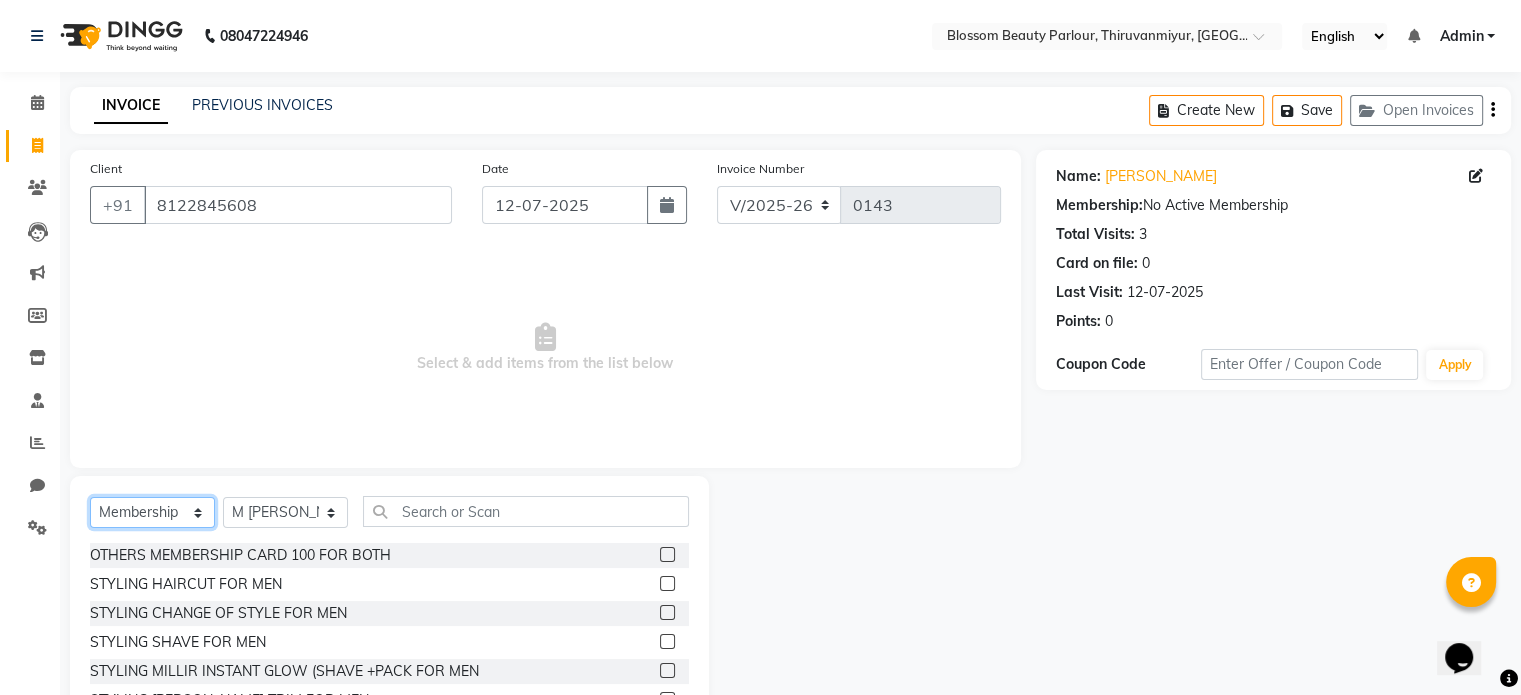 click on "Select  Service  Product  Membership  Package Voucher Prepaid Gift Card" 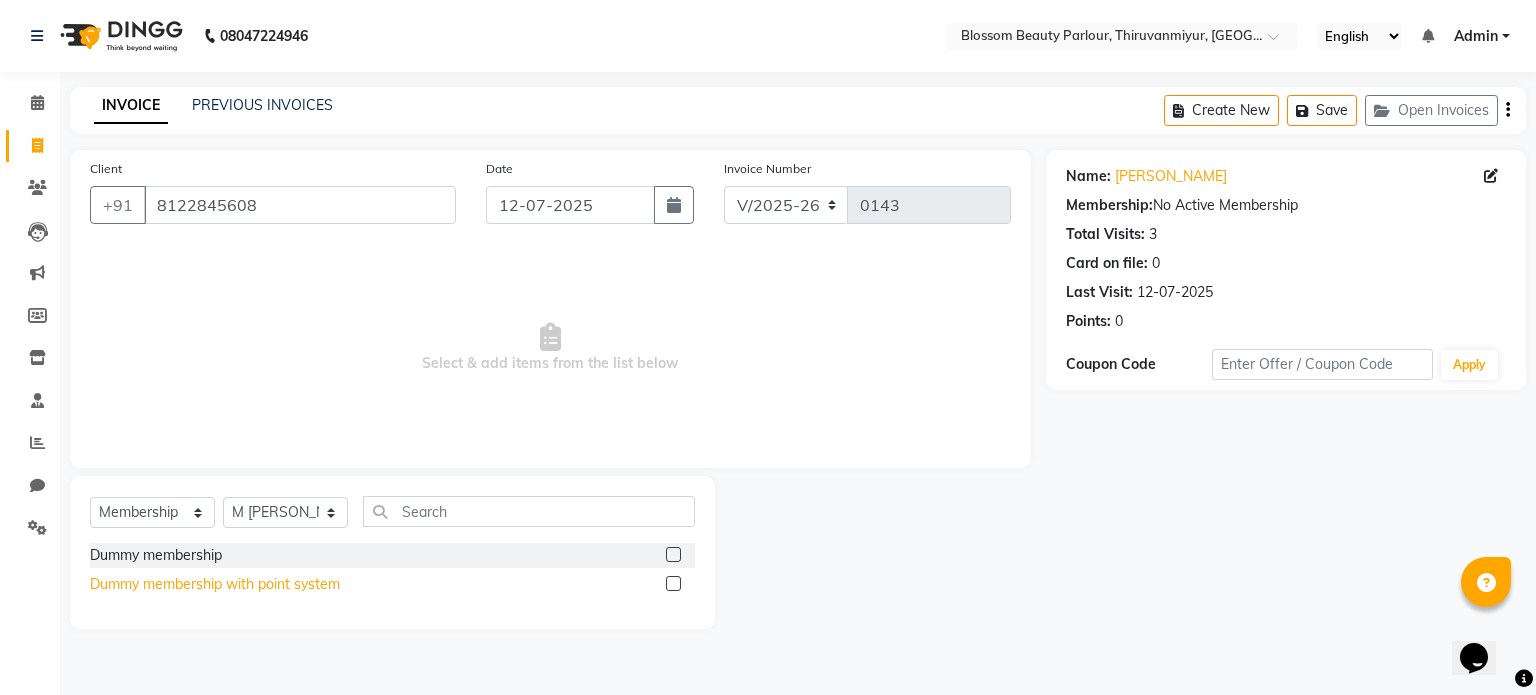 click on "Dummy membership with point system" 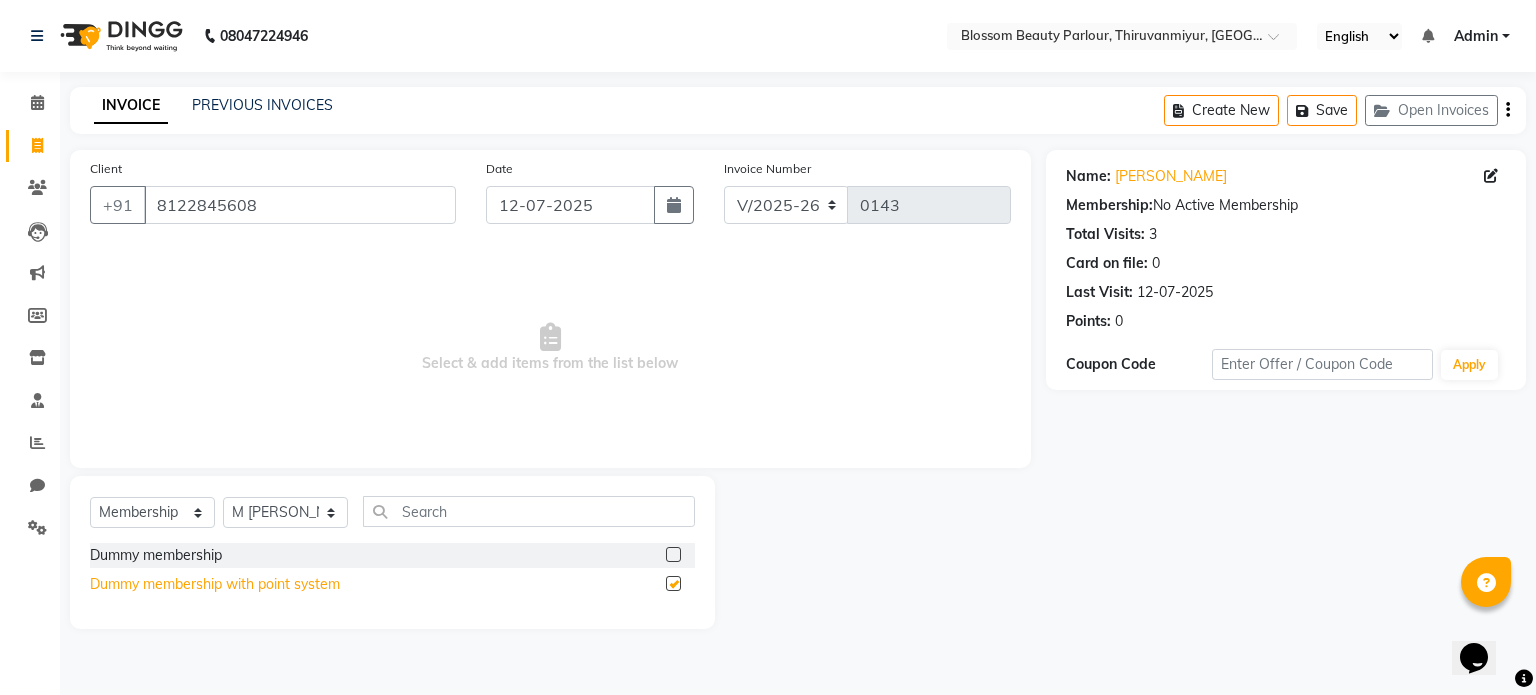 select on "select" 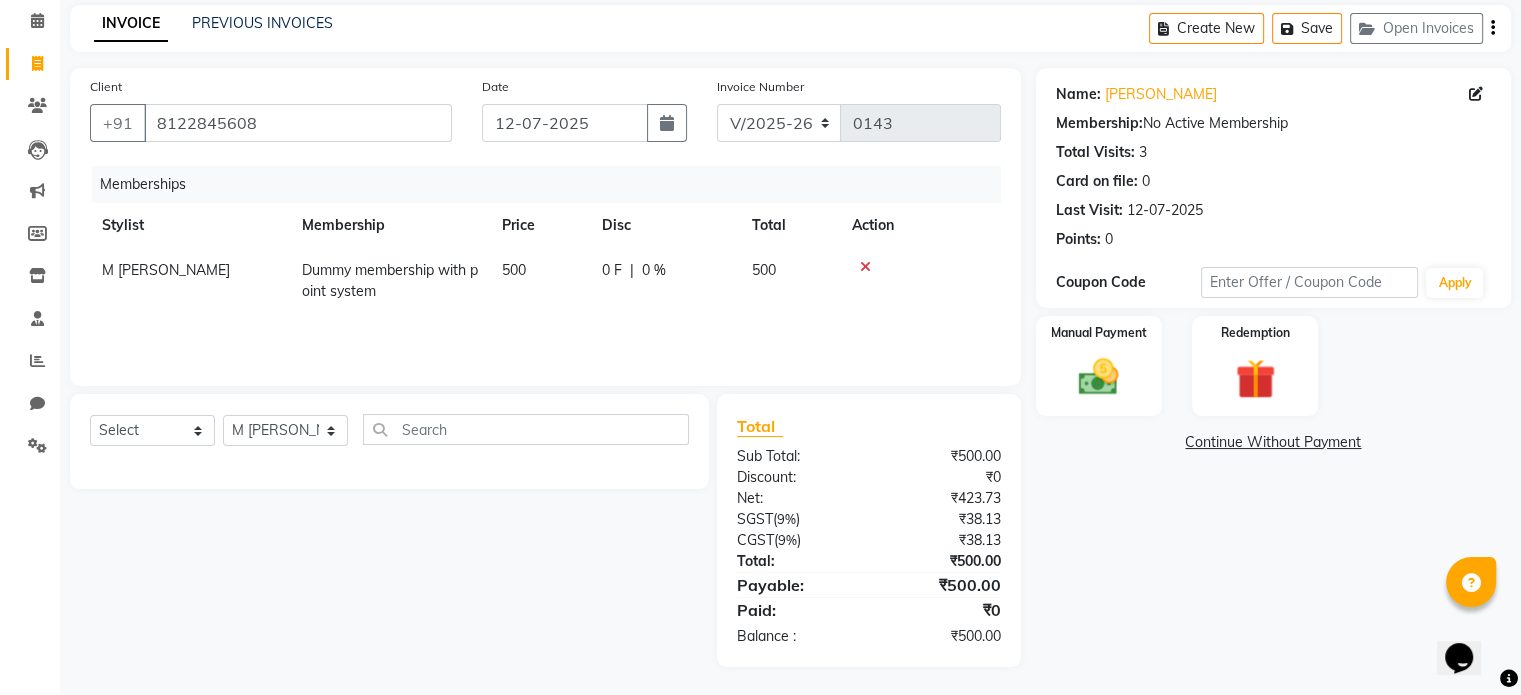 scroll, scrollTop: 84, scrollLeft: 0, axis: vertical 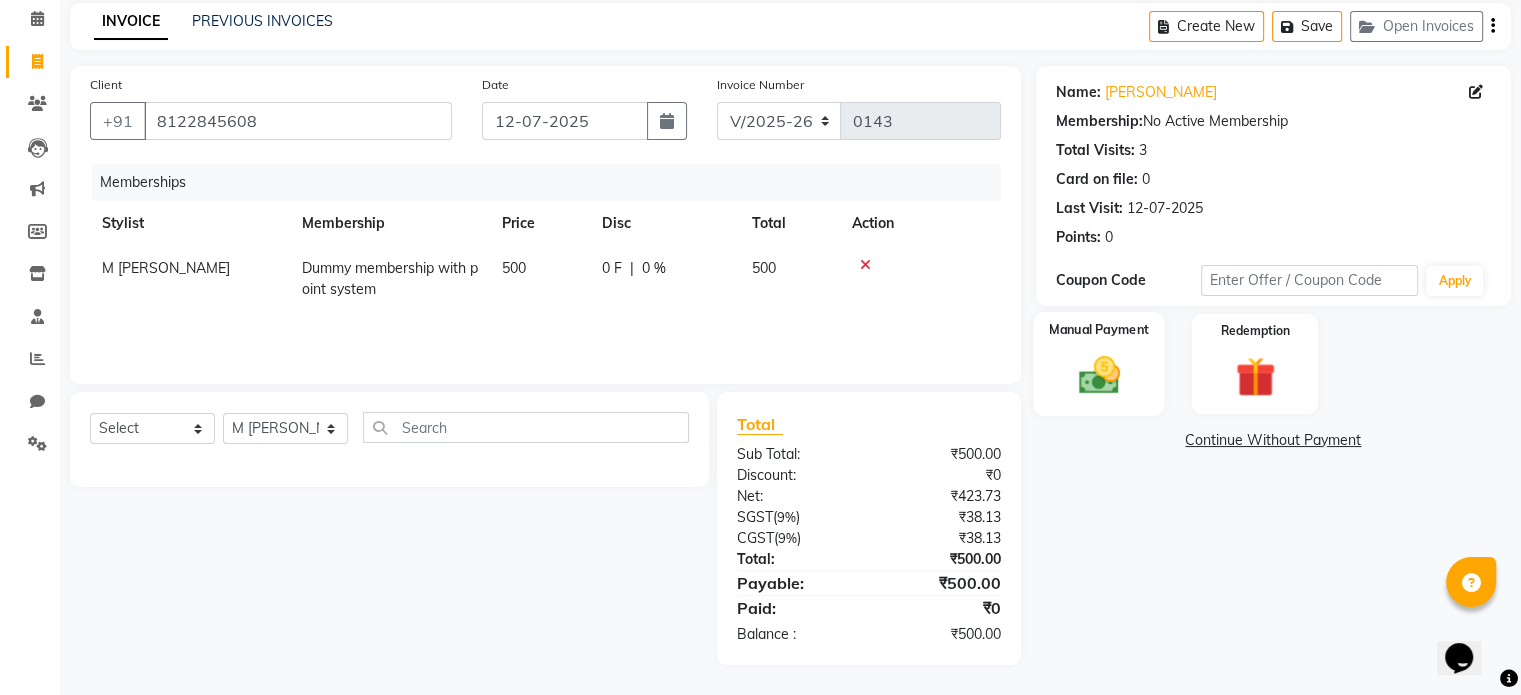 click 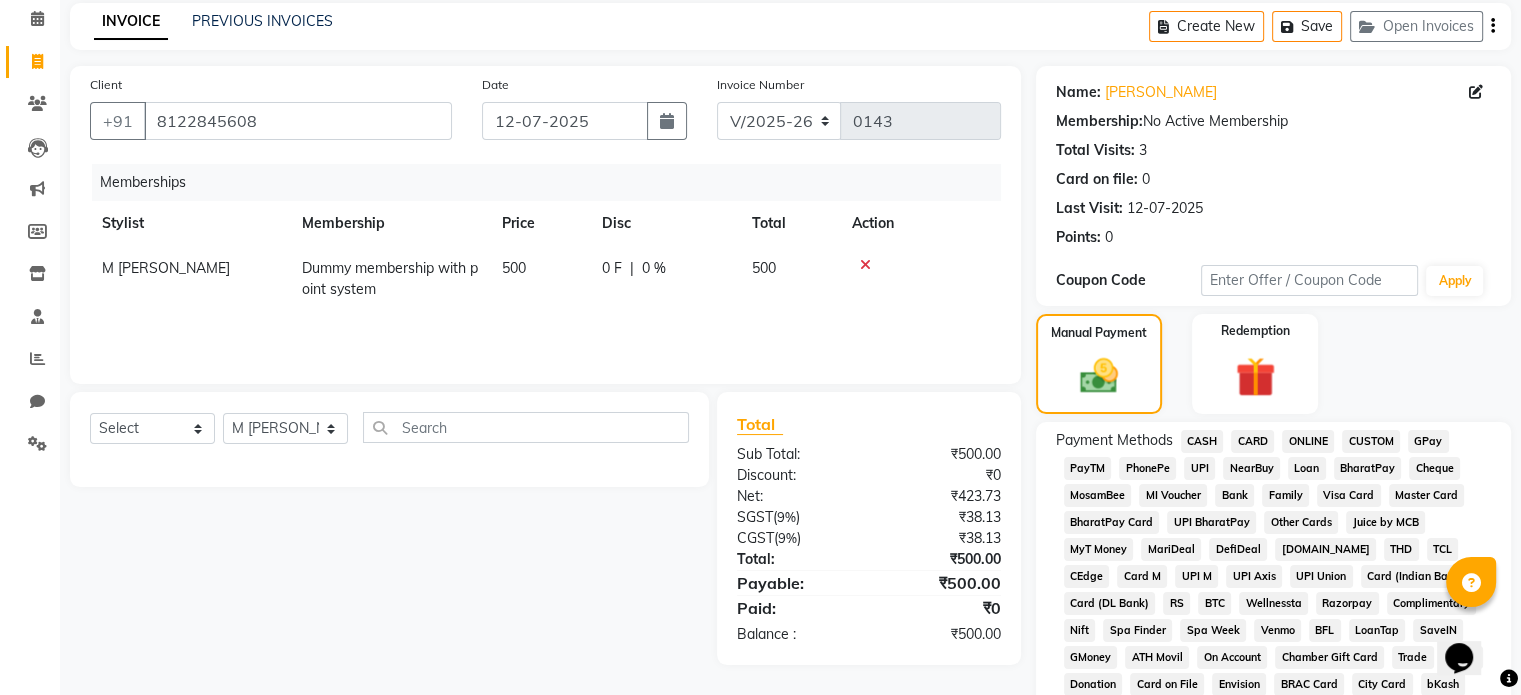 click on "CARD" 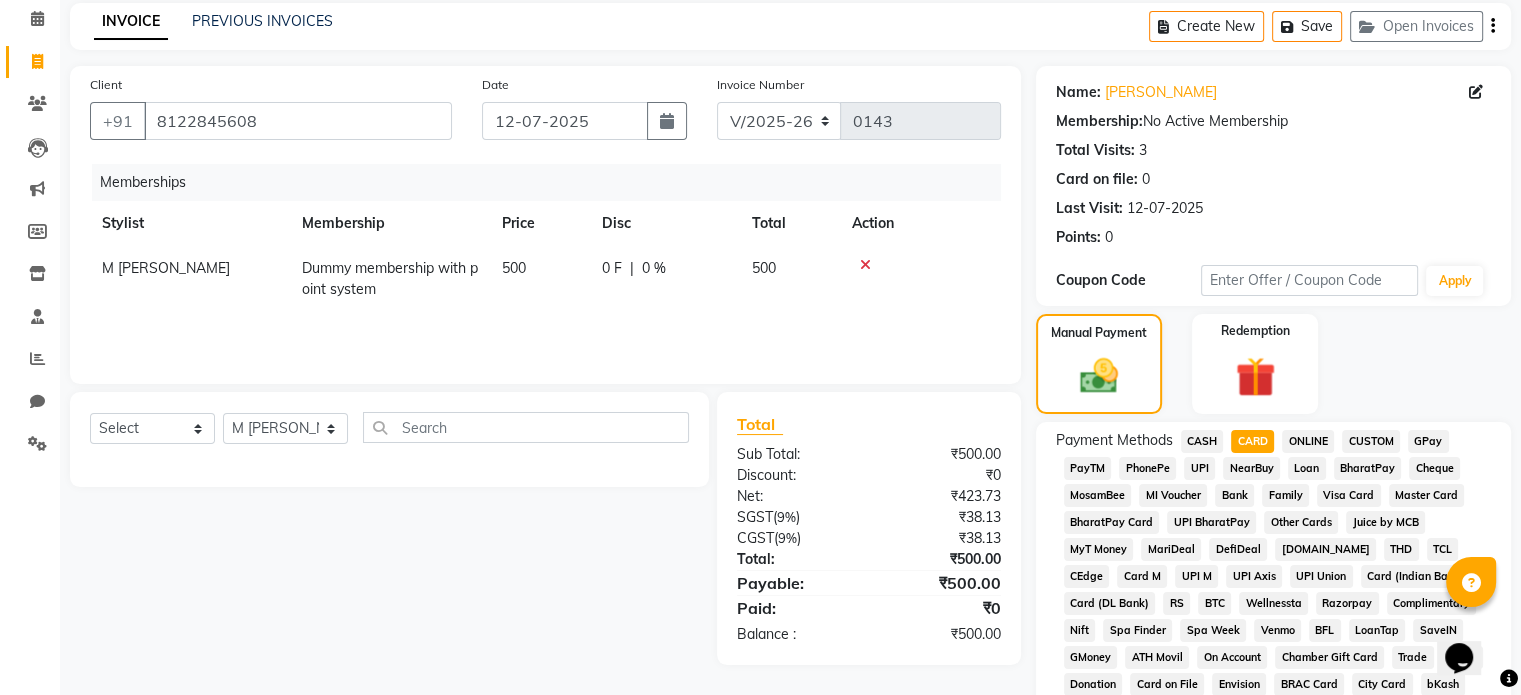 scroll, scrollTop: 636, scrollLeft: 0, axis: vertical 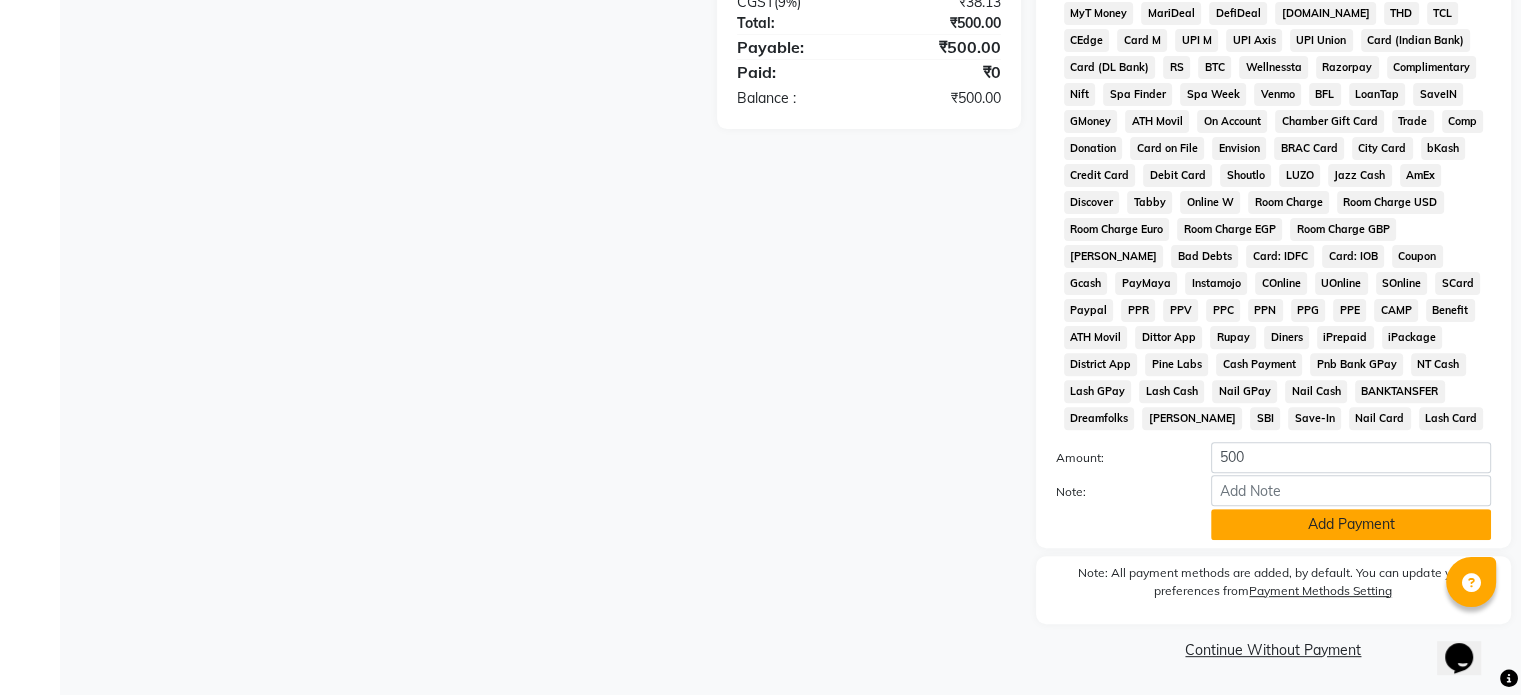 click on "Add Payment" 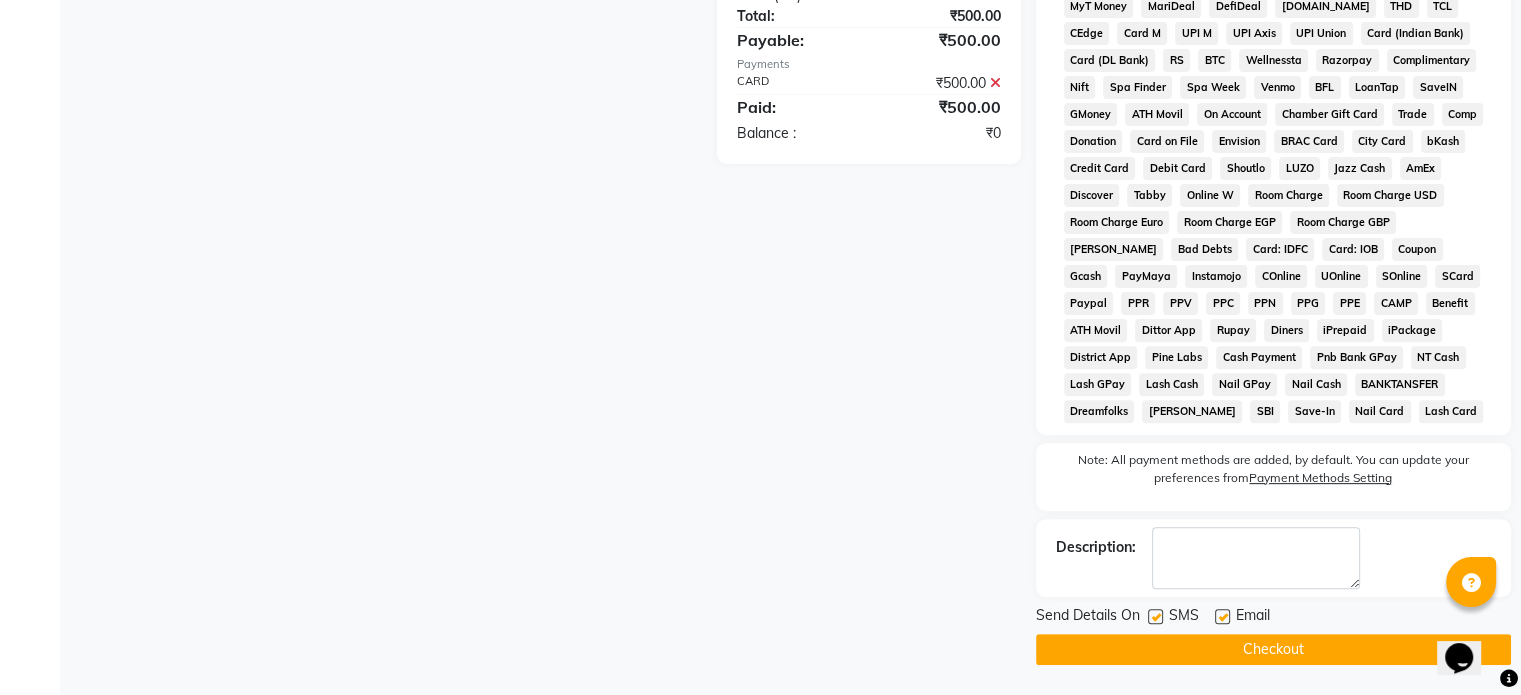 click on "Checkout" 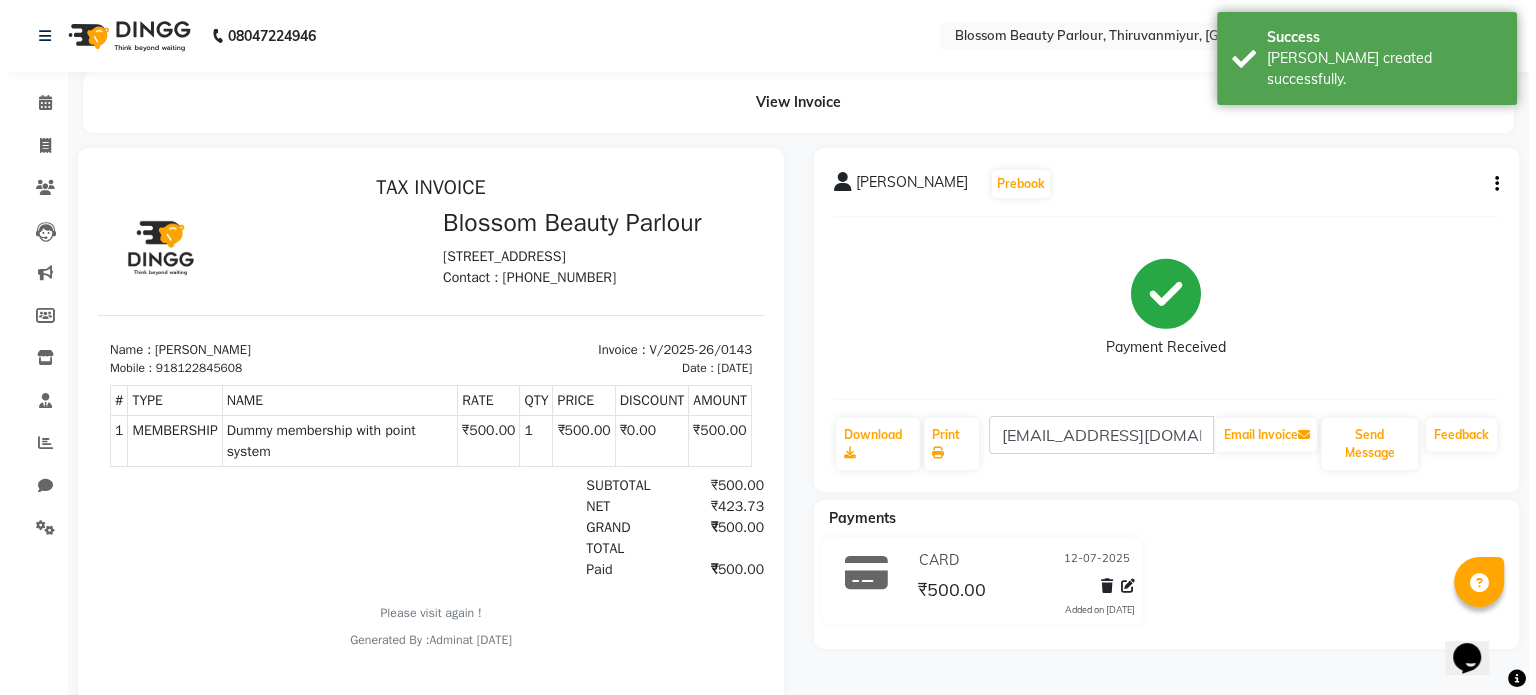 scroll, scrollTop: 0, scrollLeft: 0, axis: both 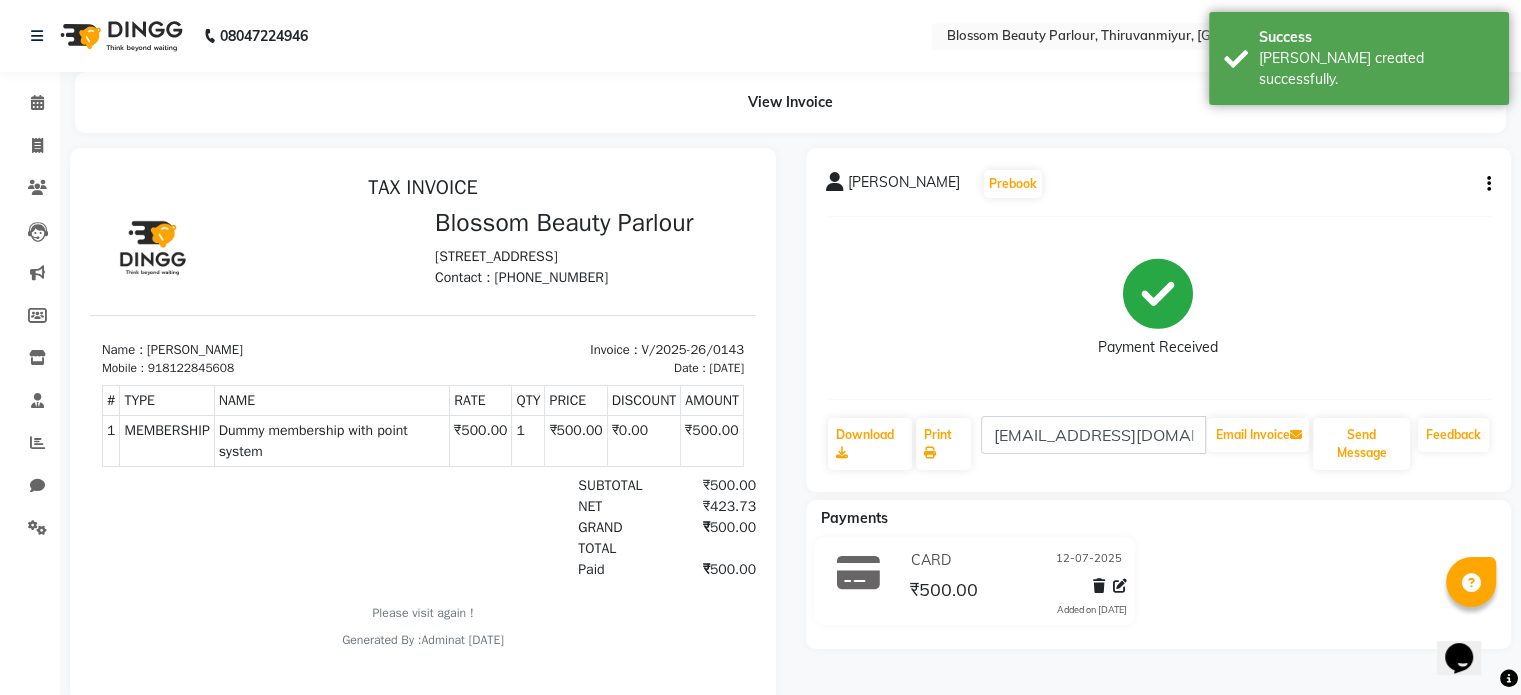 click on "Clients" 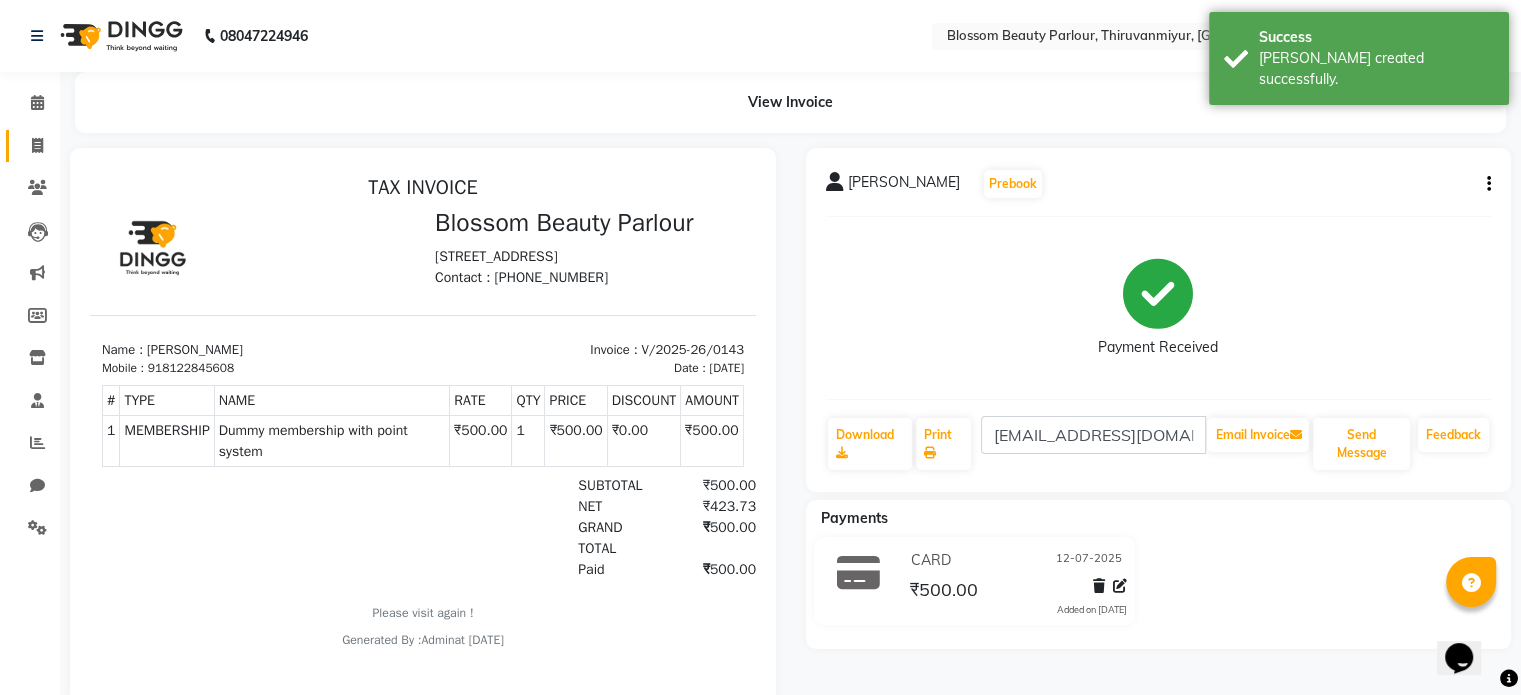 click on "Invoice" 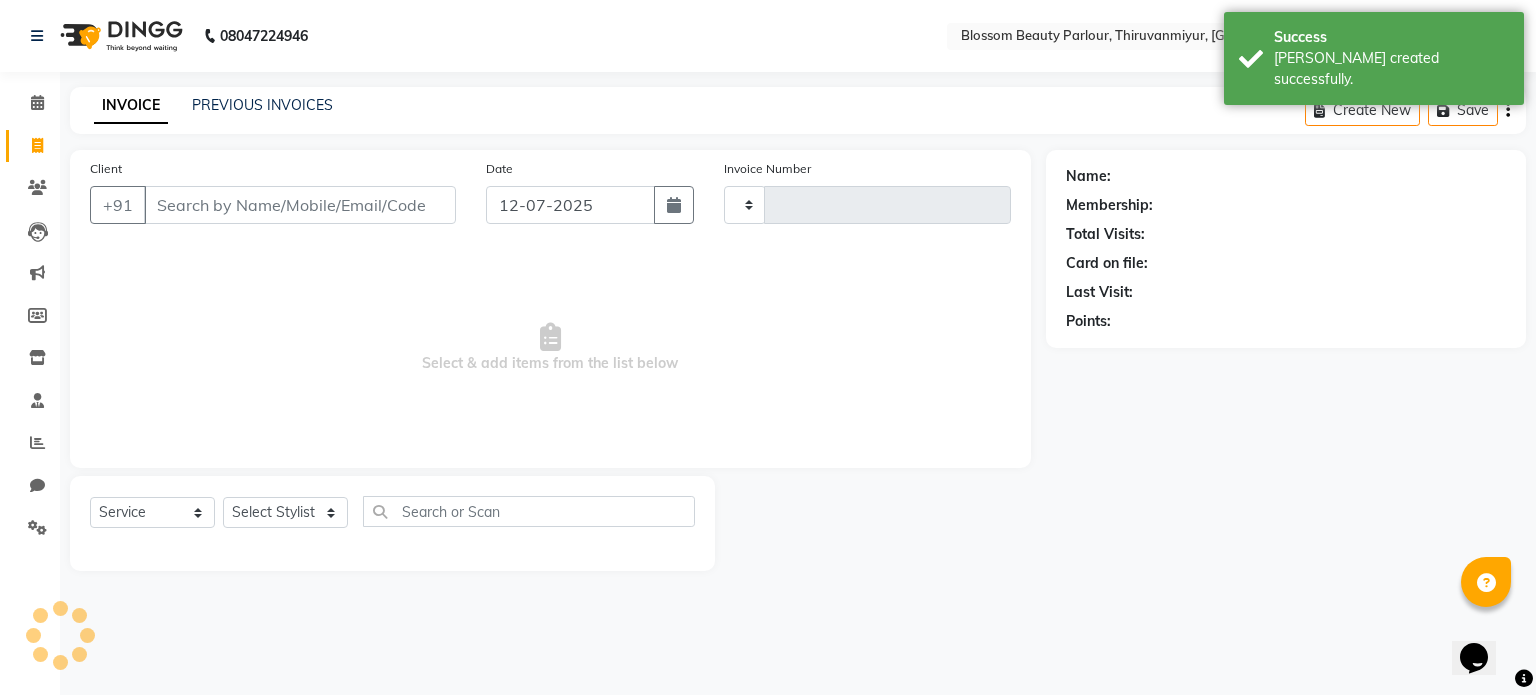 click on "Invoice" 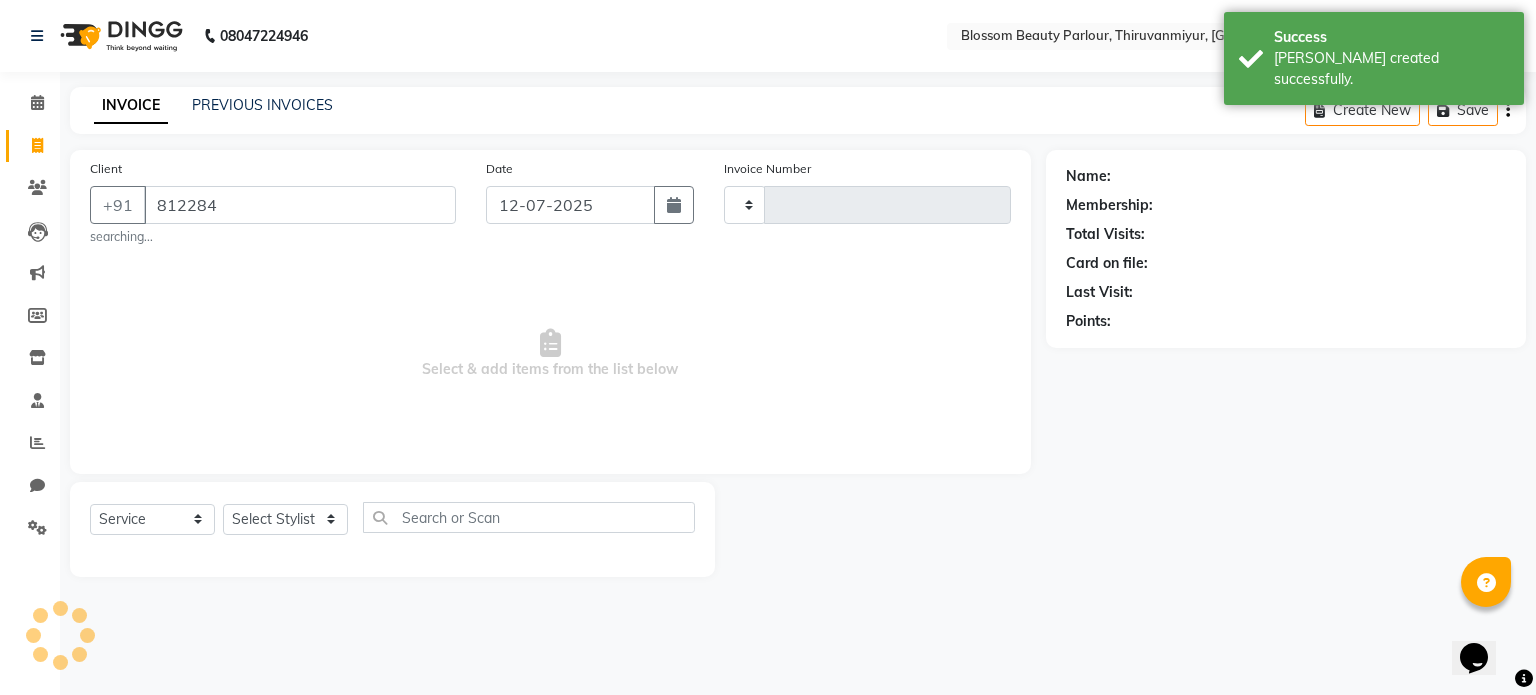 type on "8122845" 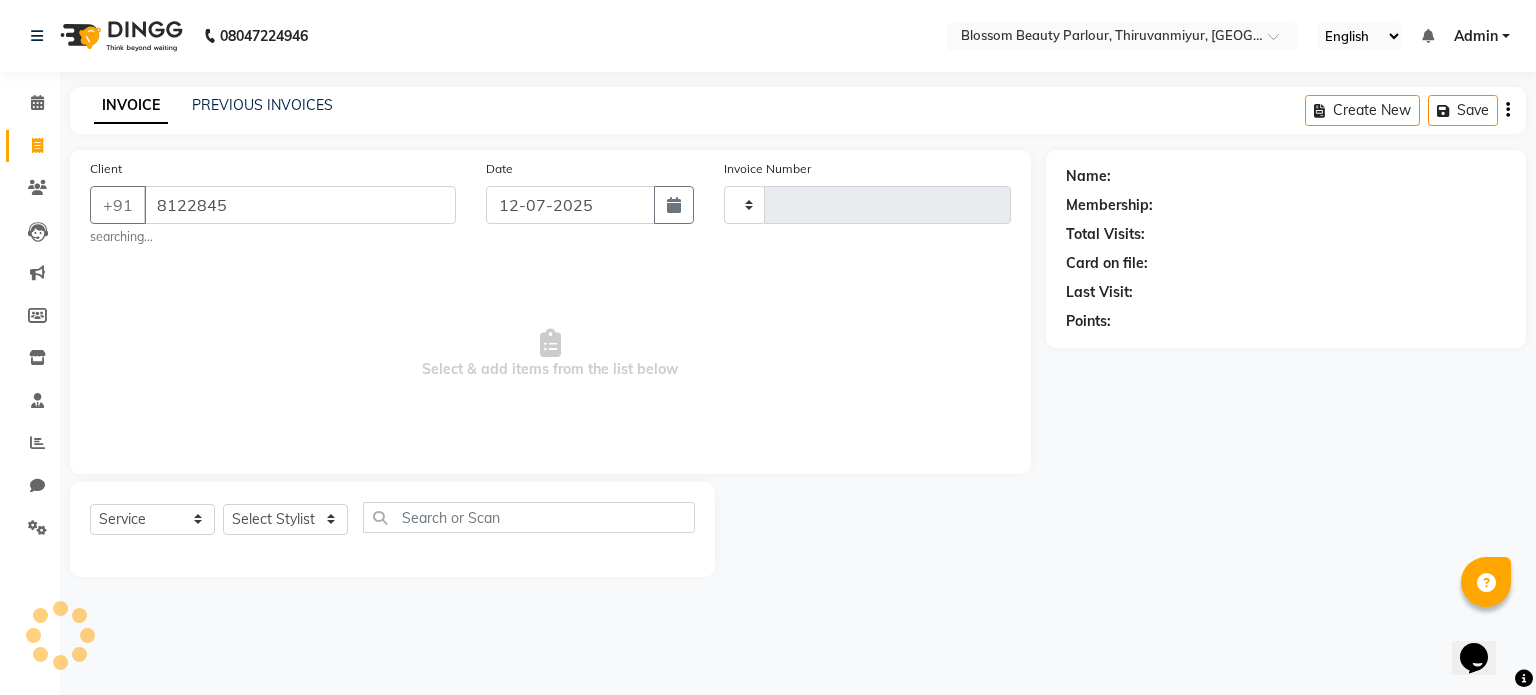 type on "0144" 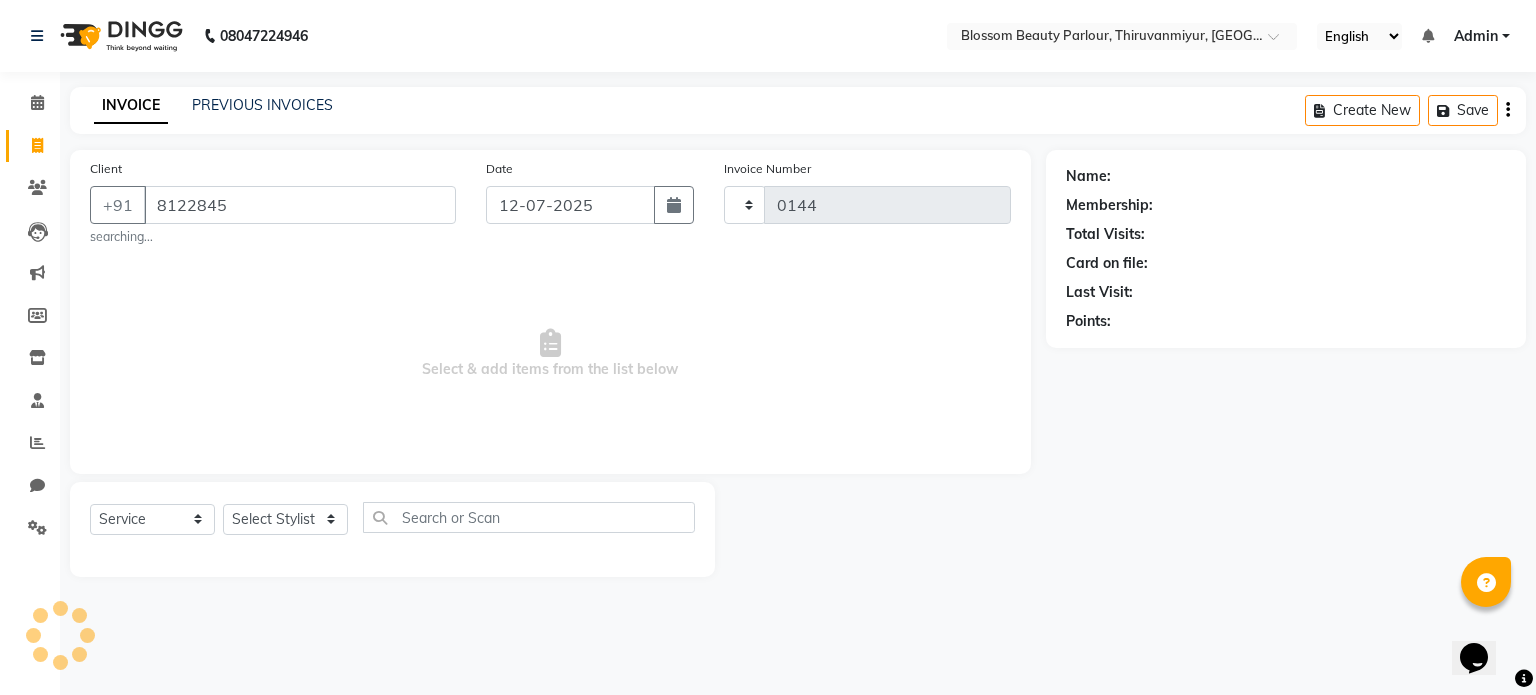 select on "8454" 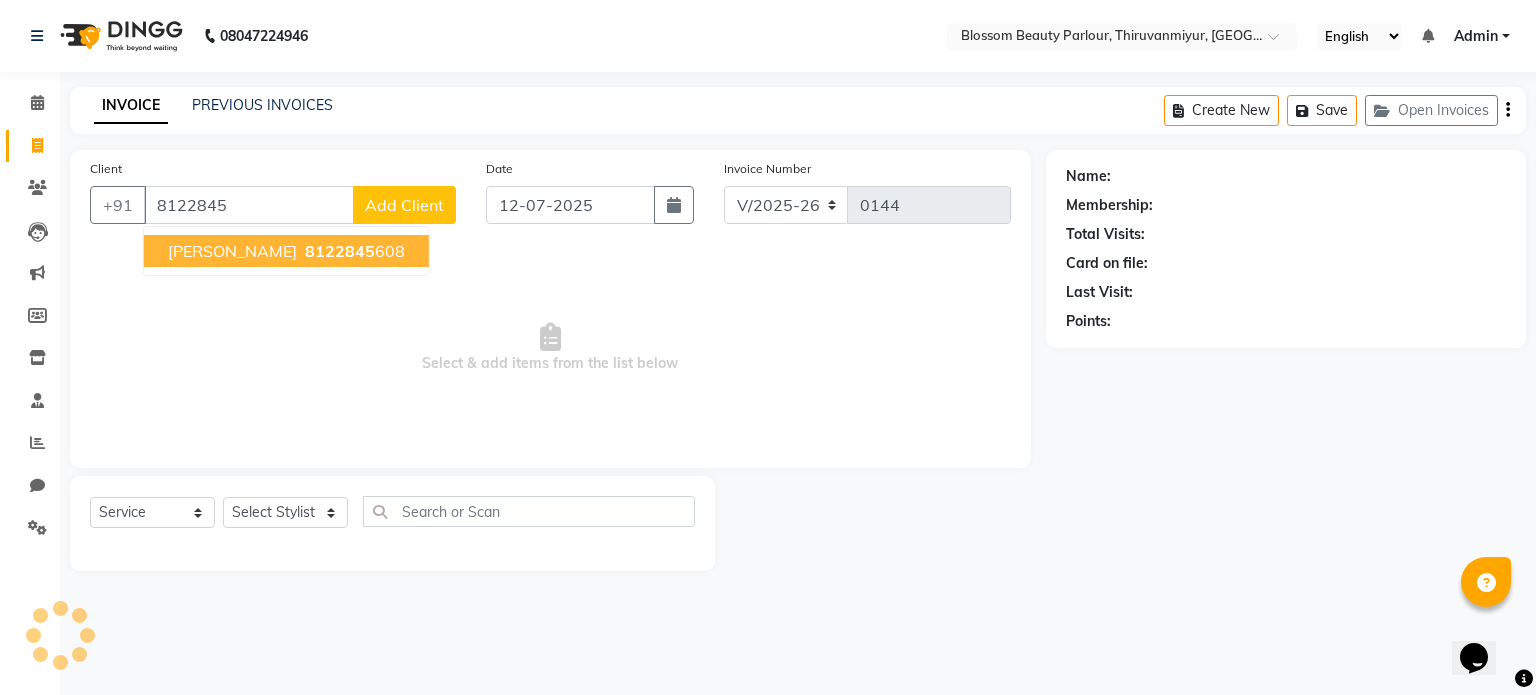 select on "85638" 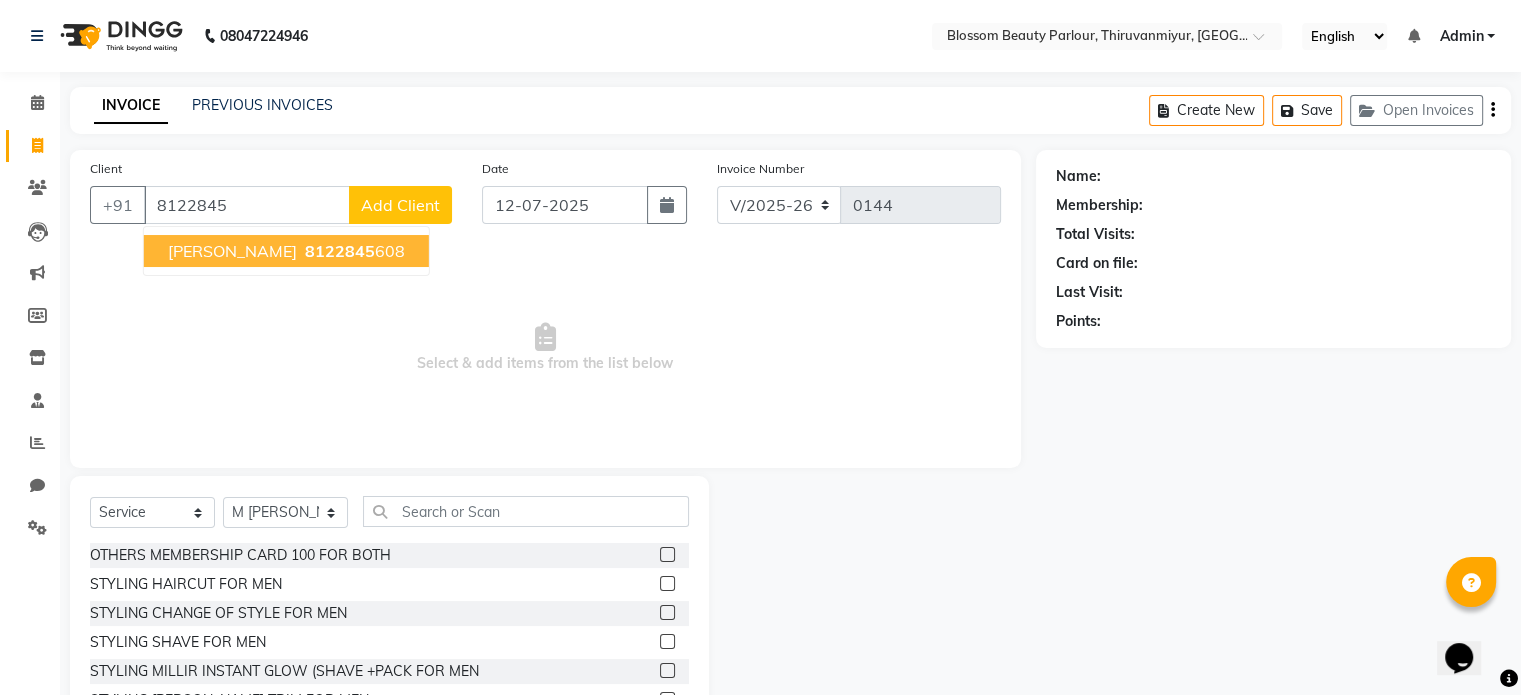 click on "[PERSON_NAME]" at bounding box center [232, 251] 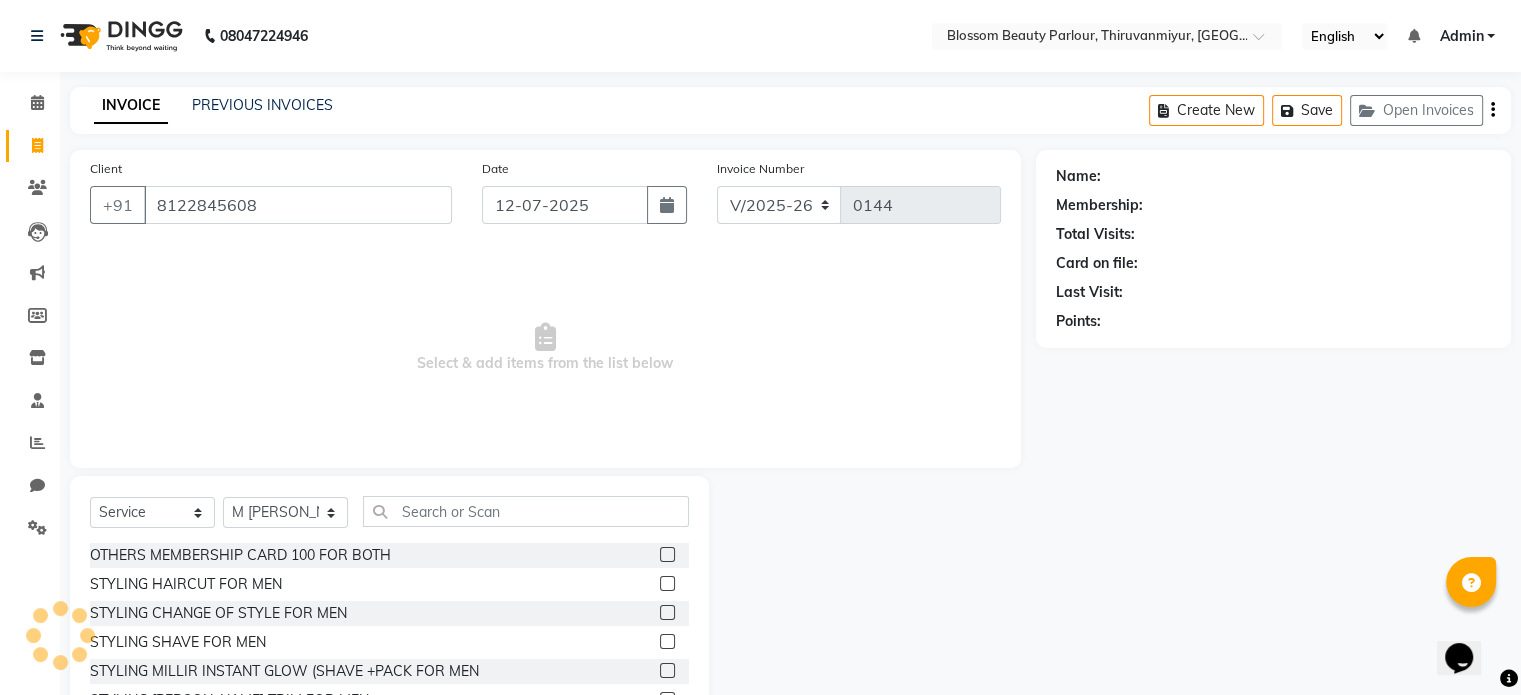type on "8122845608" 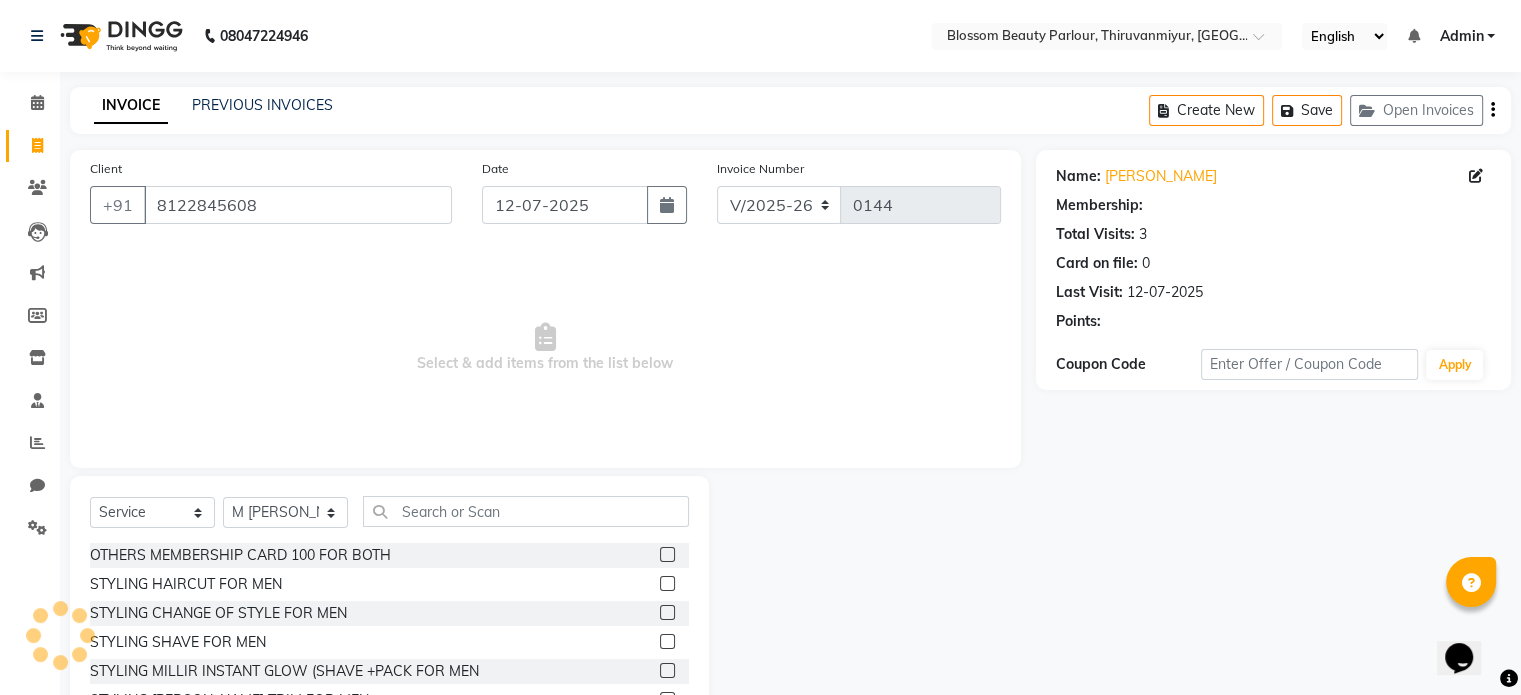 select on "1: Object" 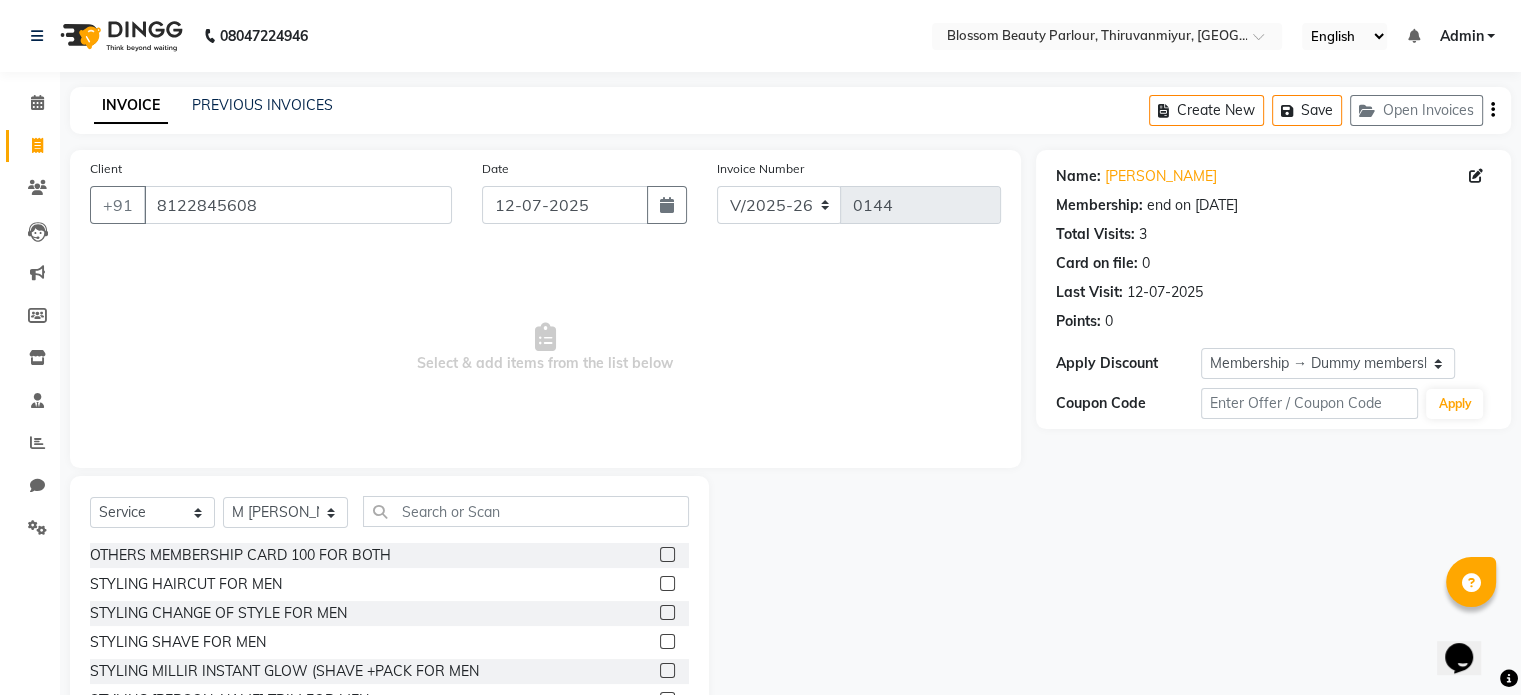 click 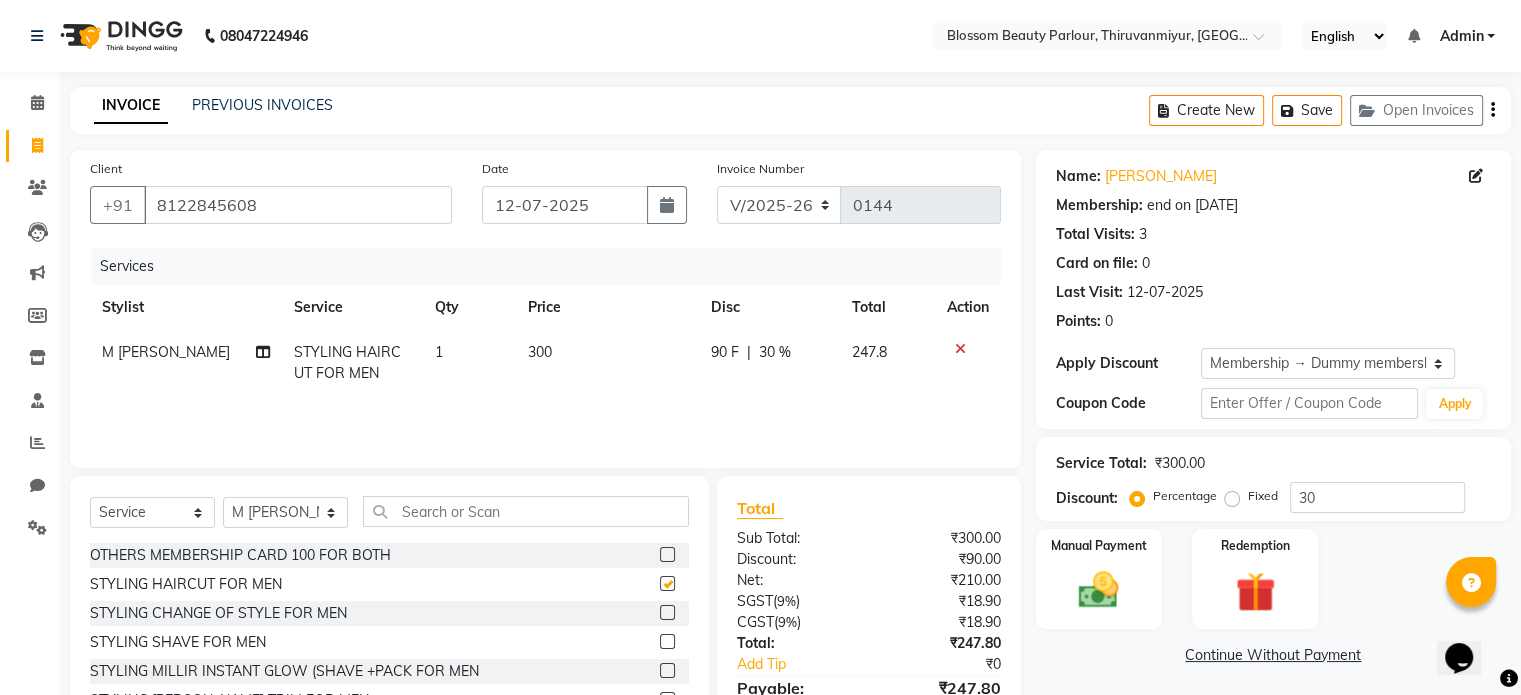 checkbox on "false" 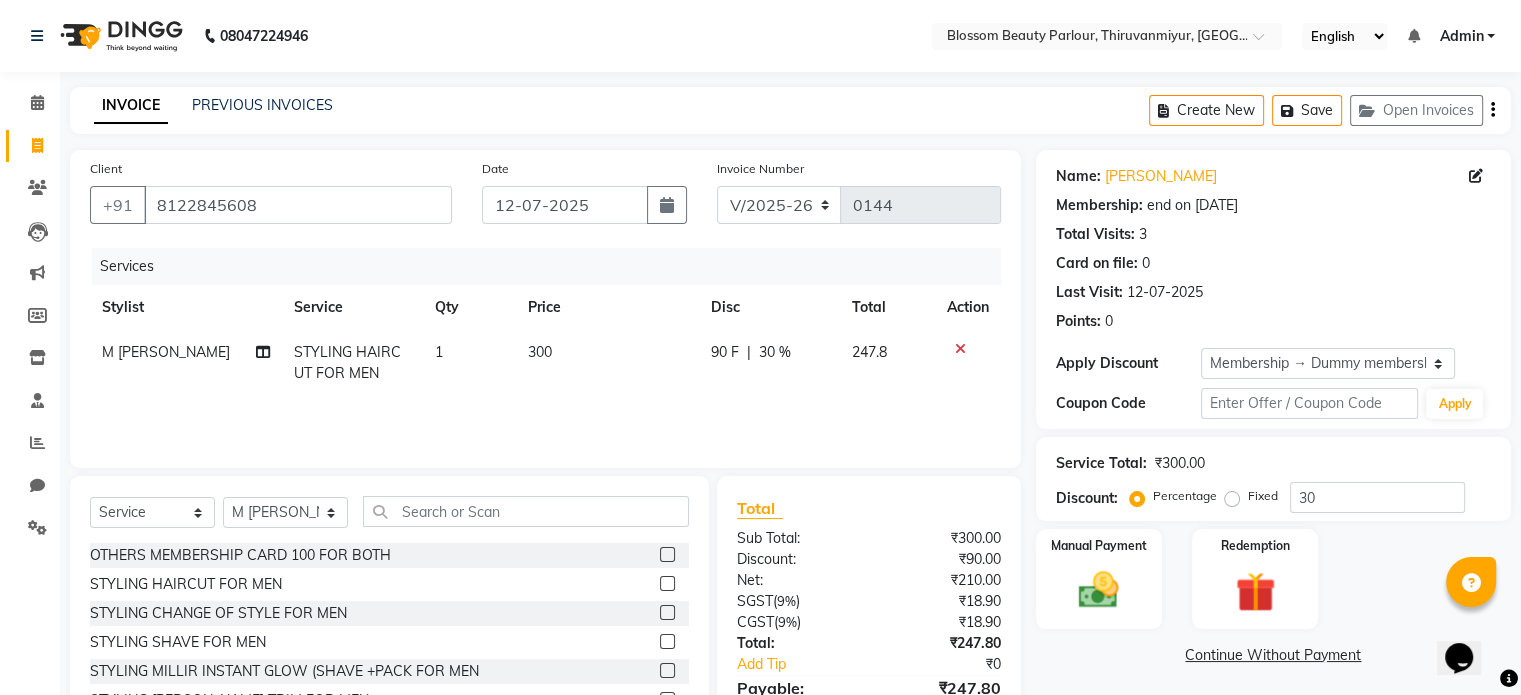 click on "30 %" 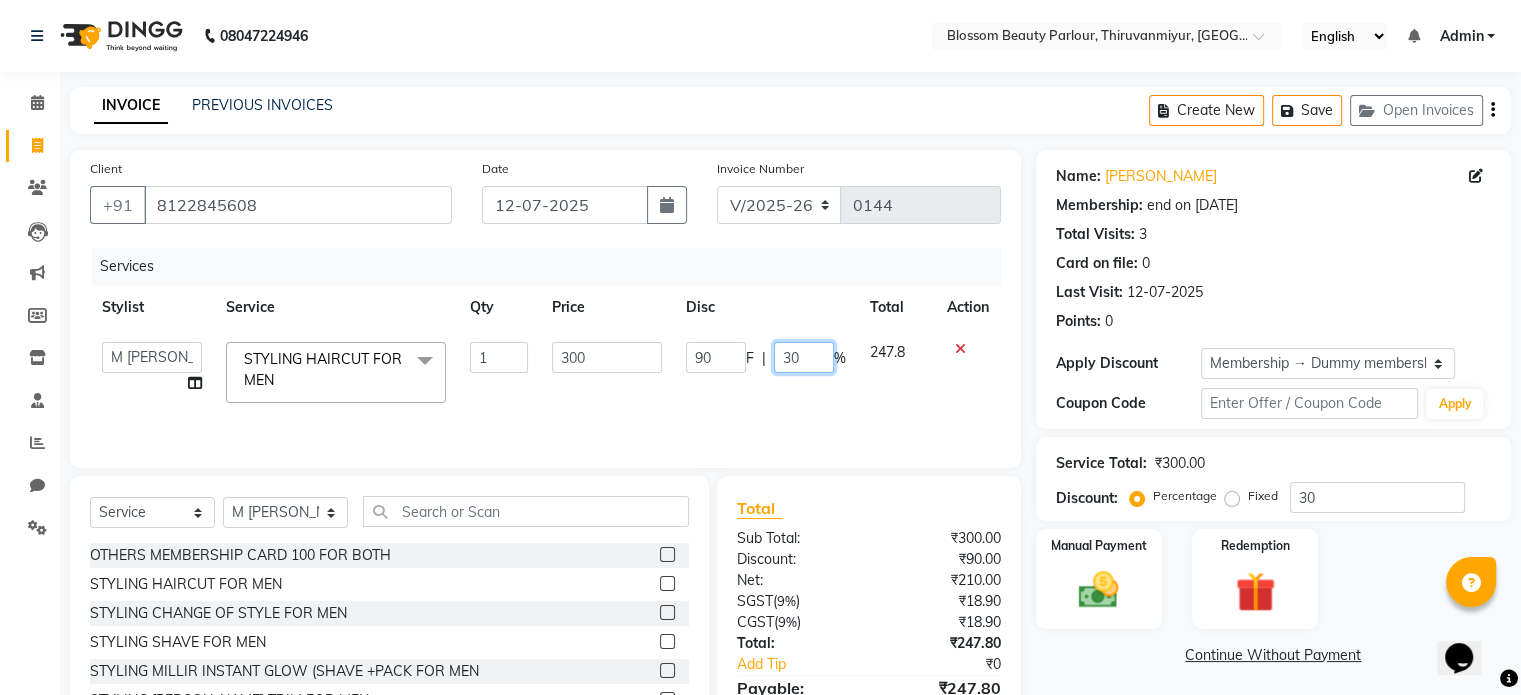 drag, startPoint x: 796, startPoint y: 359, endPoint x: 767, endPoint y: 362, distance: 29.15476 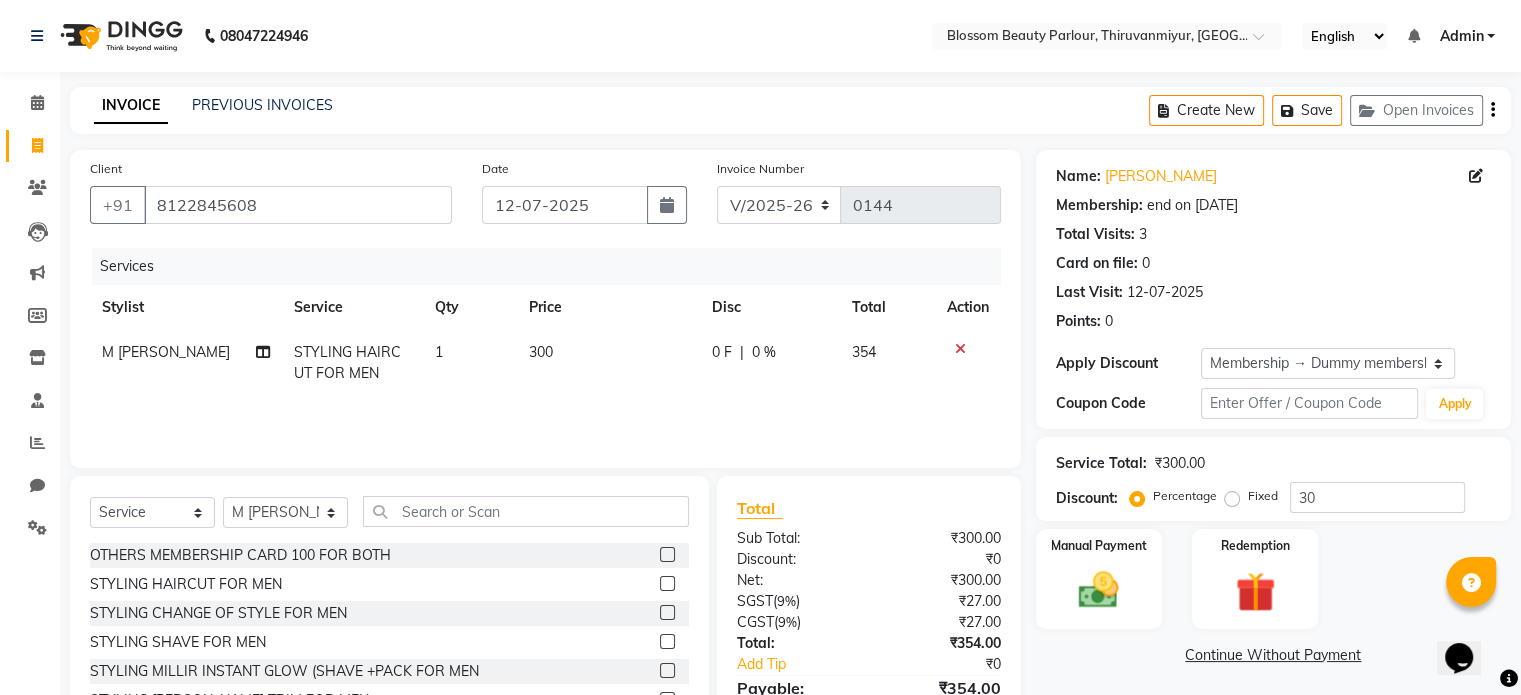 click on "Disc" 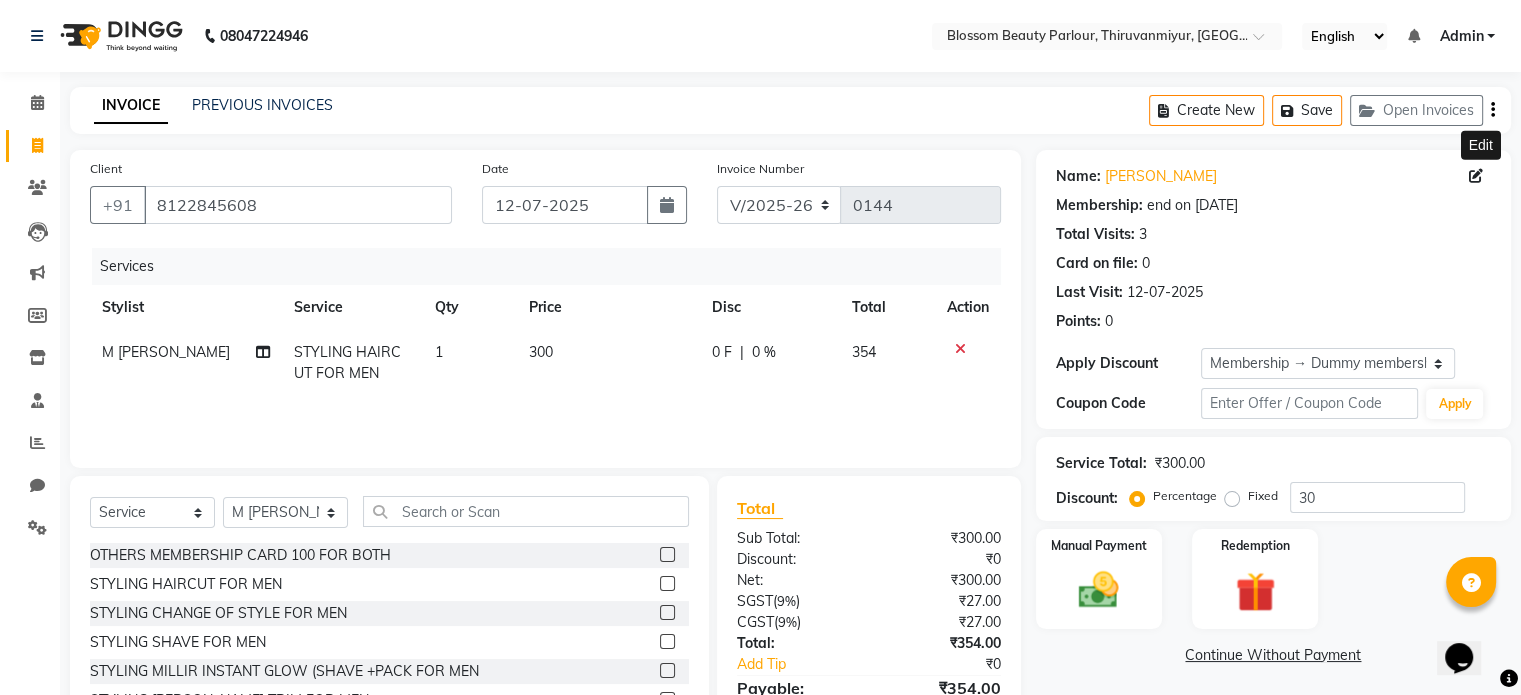 click 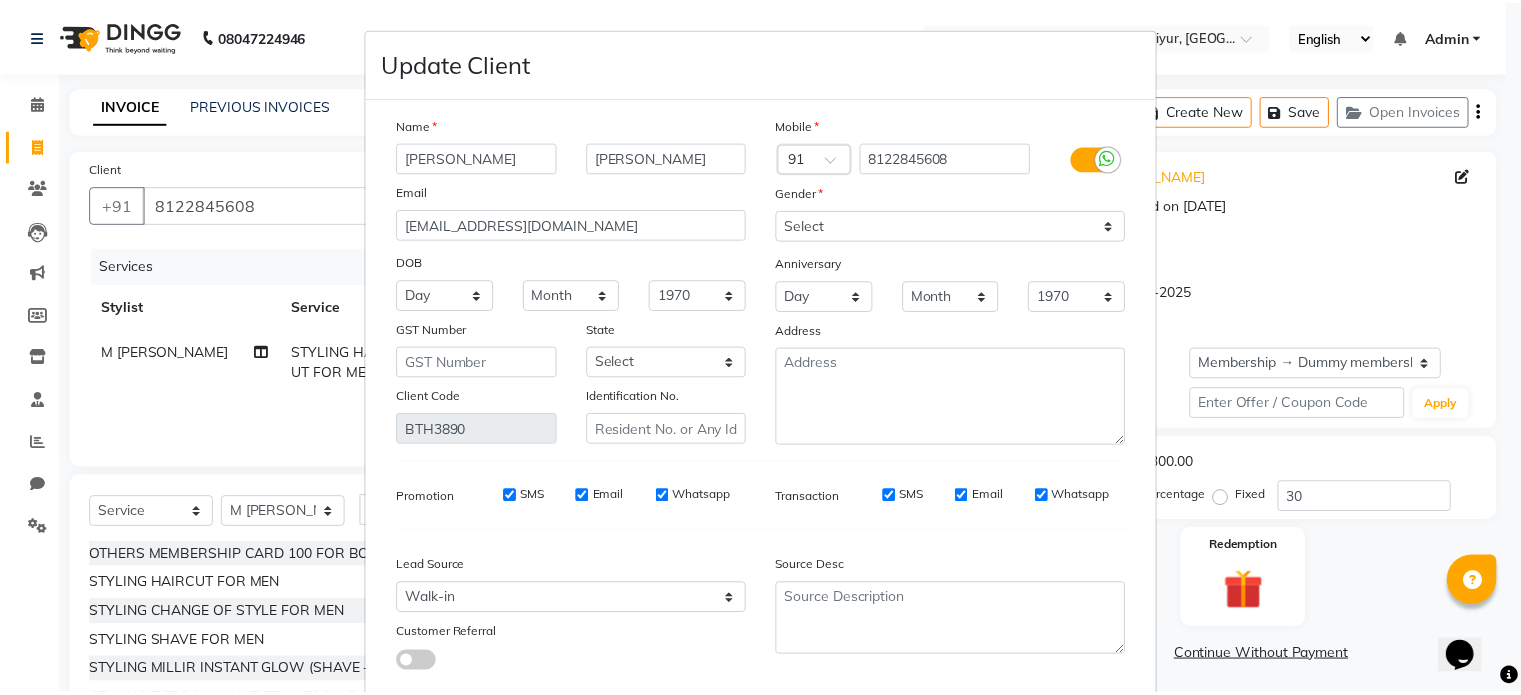 scroll, scrollTop: 126, scrollLeft: 0, axis: vertical 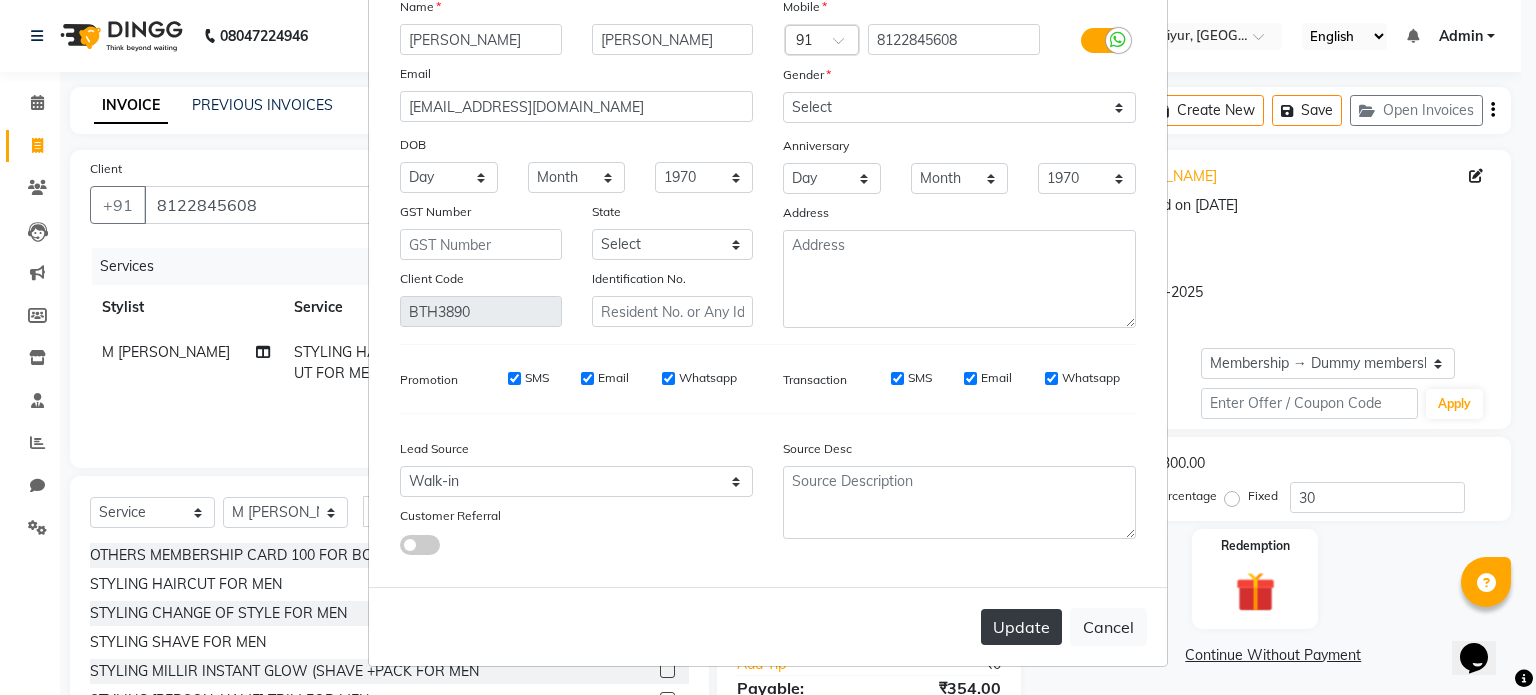 click on "Update" at bounding box center (1021, 627) 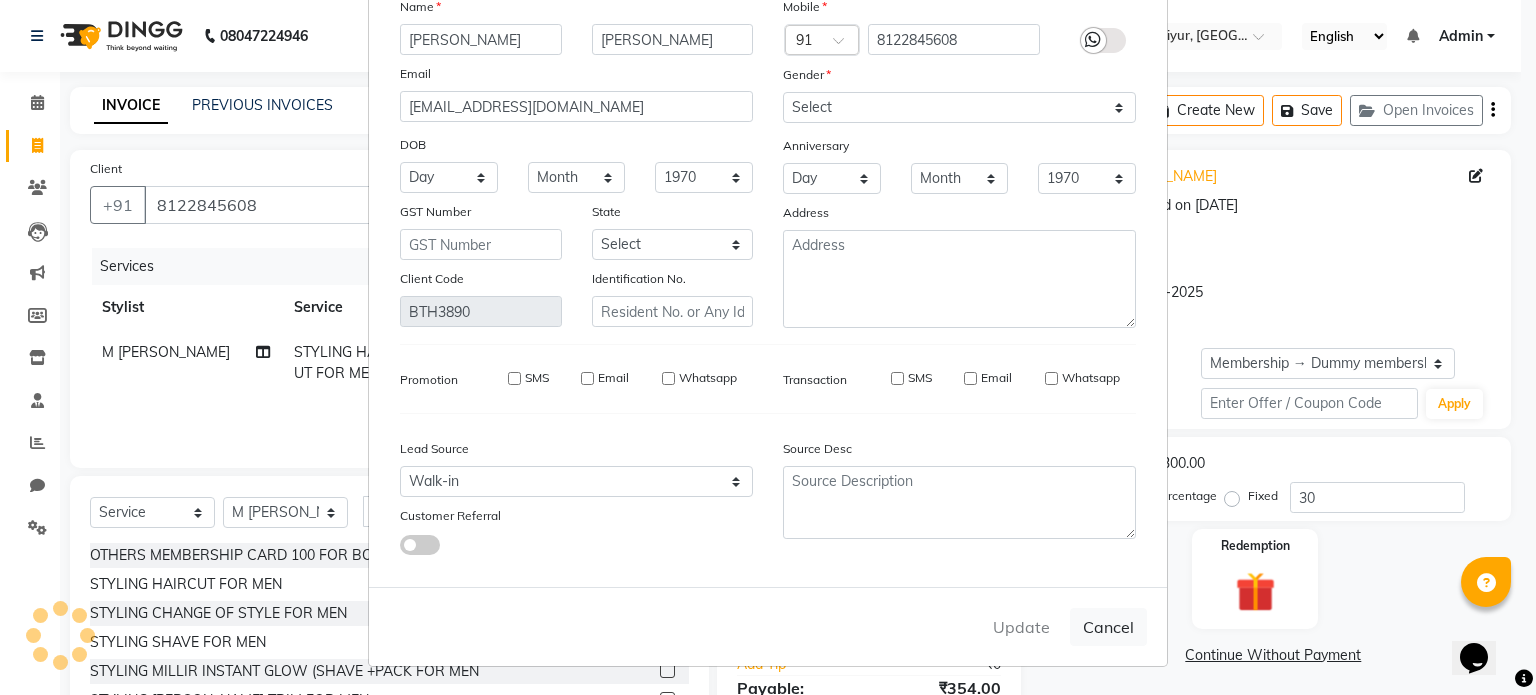 type 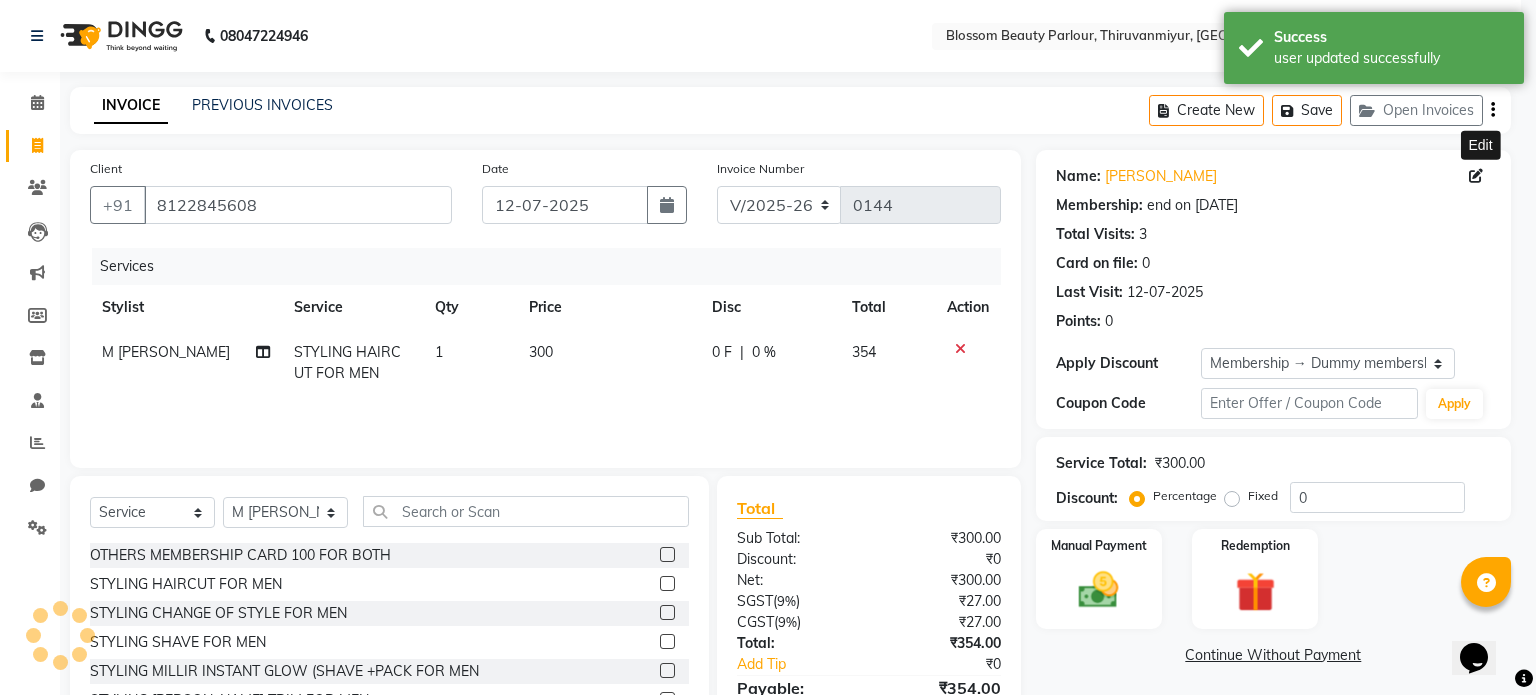 type on "30" 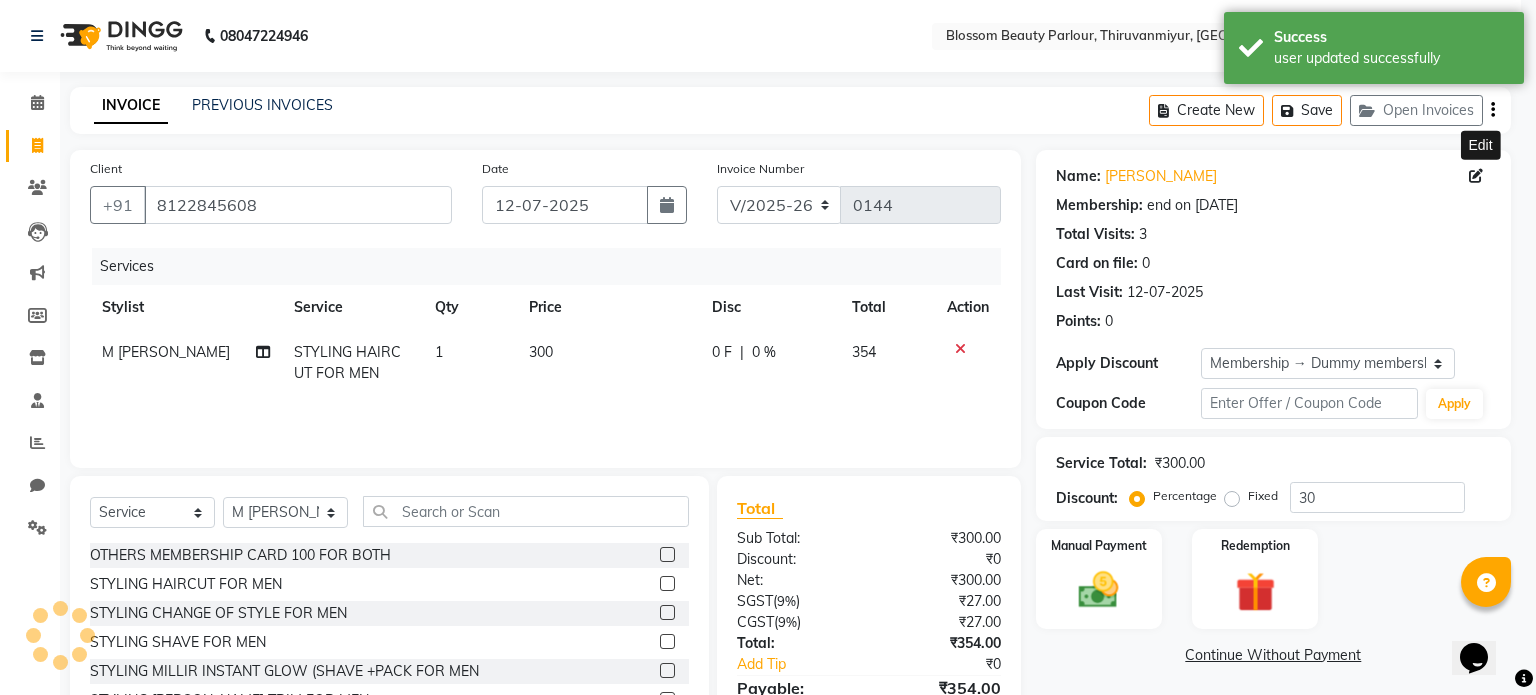 select on "2: Object" 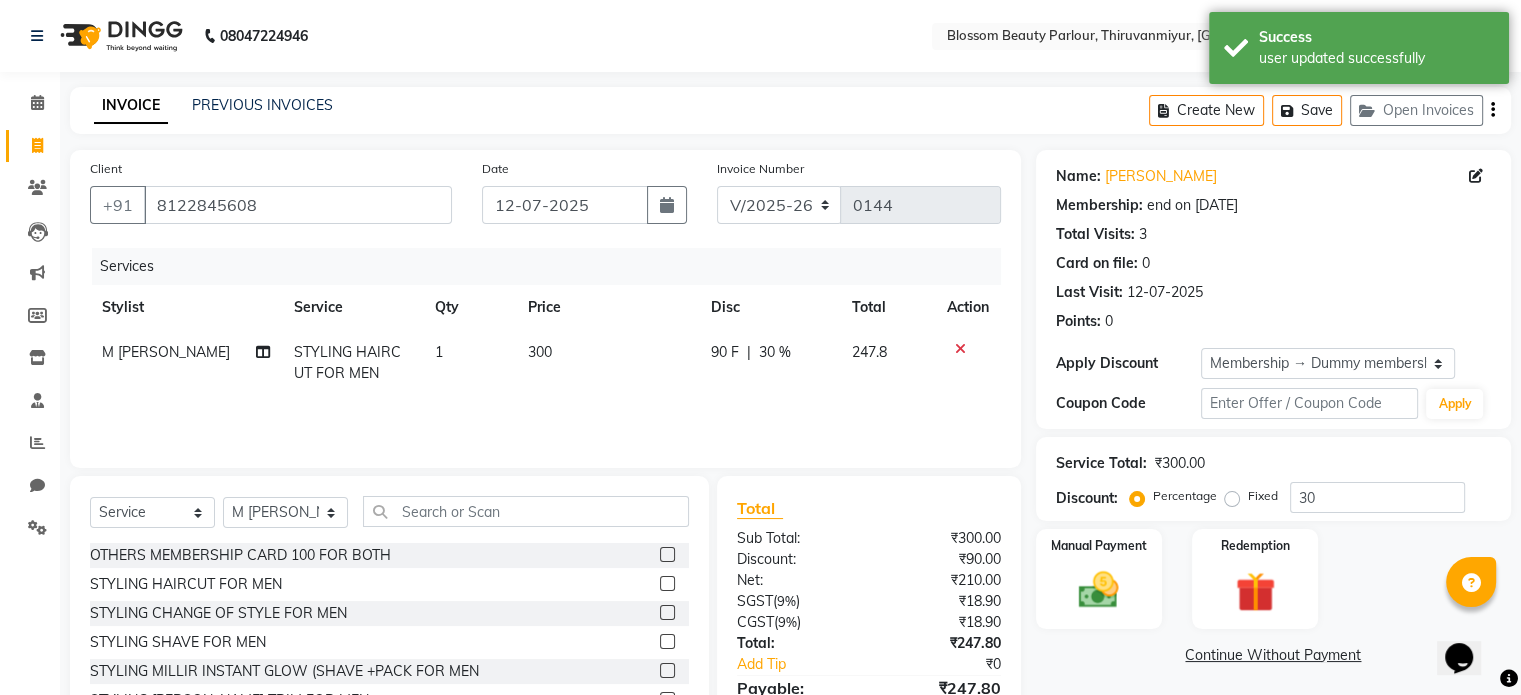 click 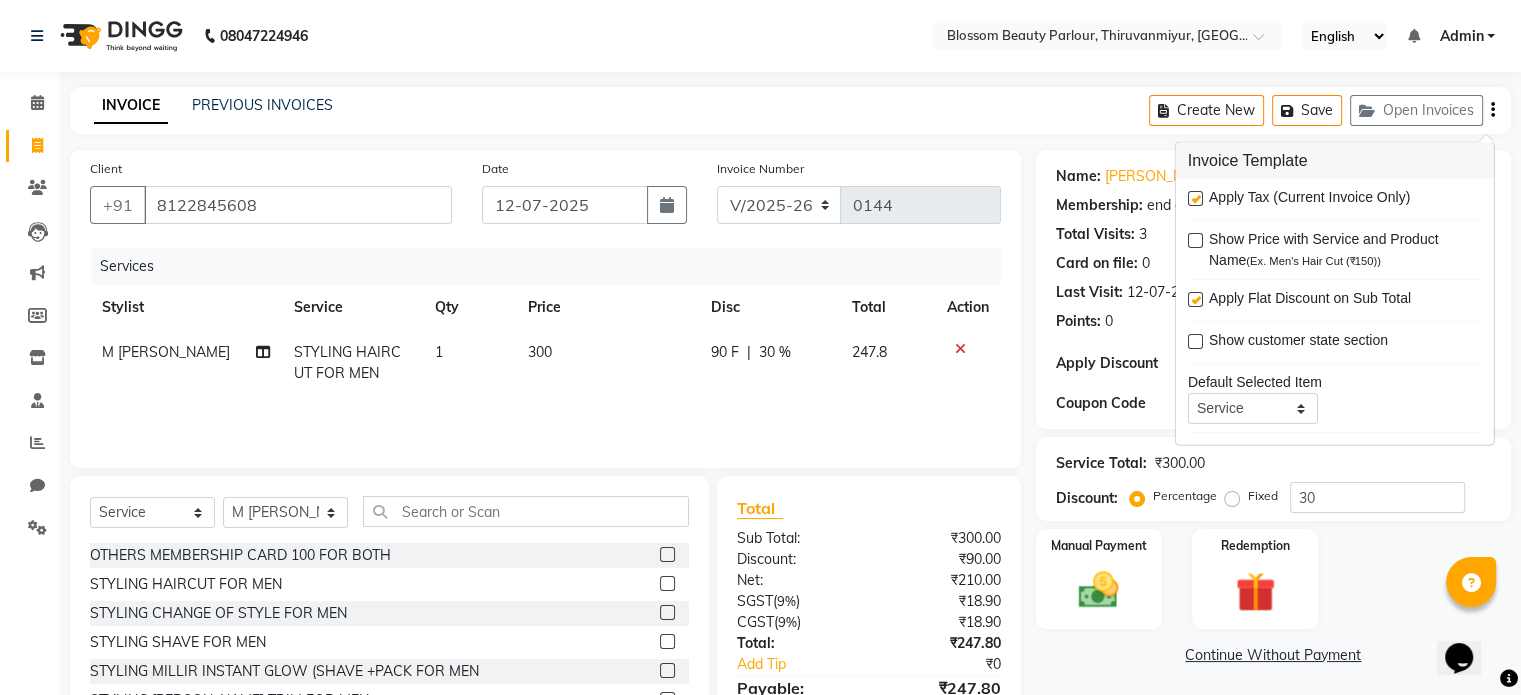 click at bounding box center [1195, 299] 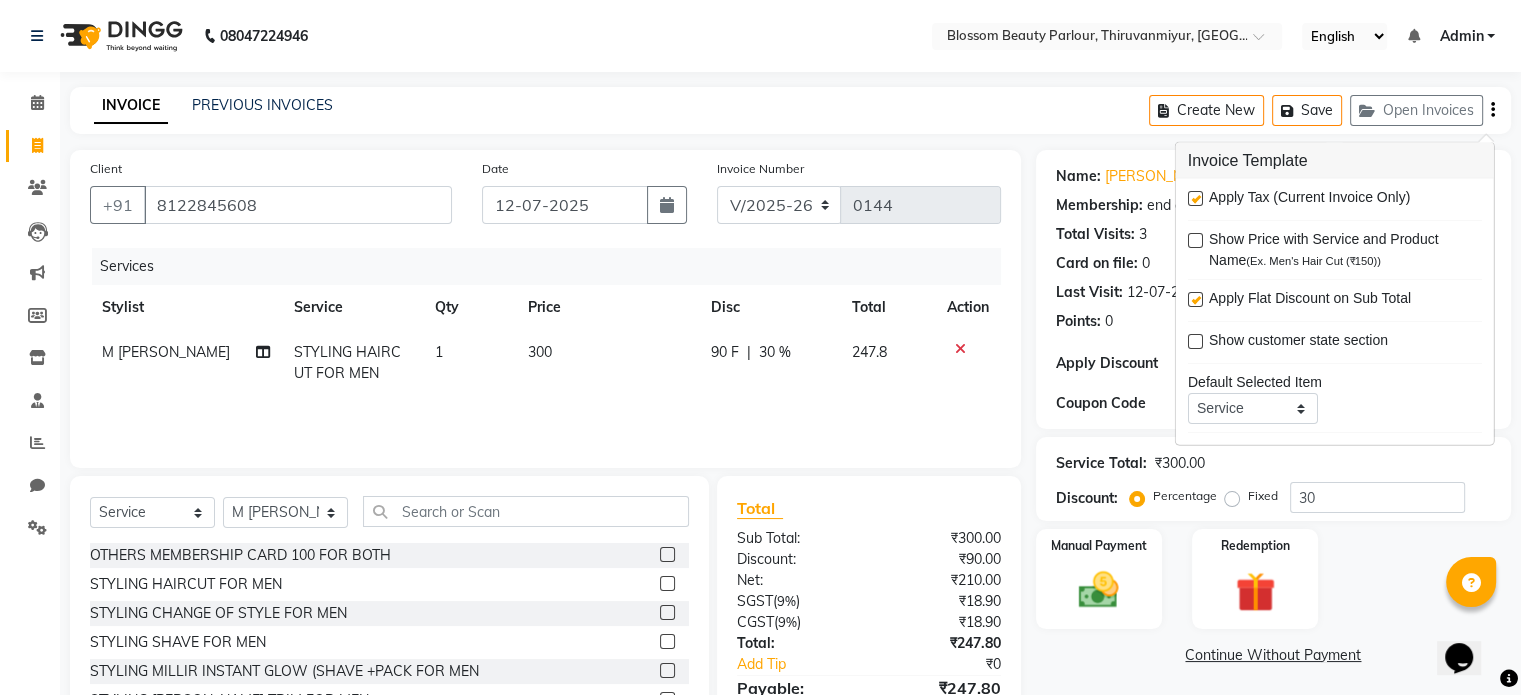 click at bounding box center (1194, 300) 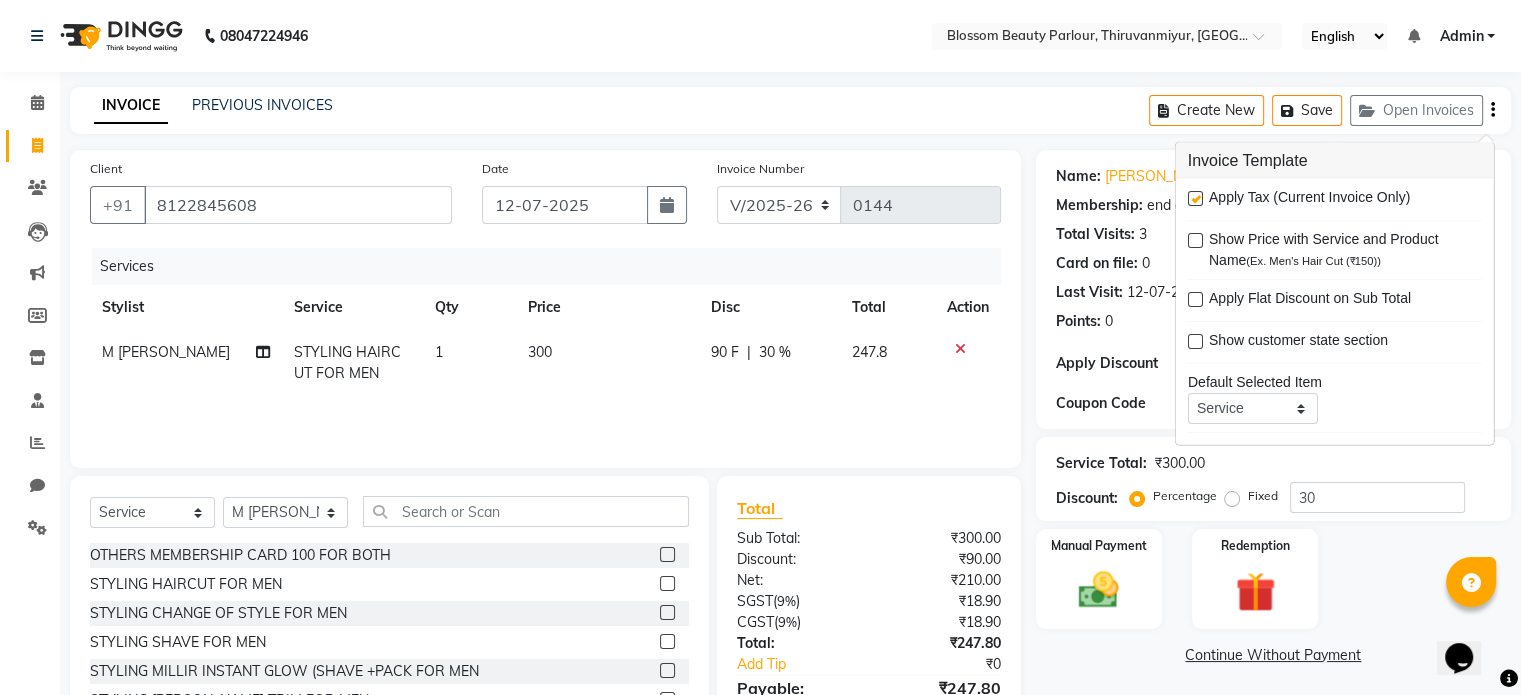 click on "INVOICE PREVIOUS INVOICES Create New   Save   Open Invoices  Client [PHONE_NUMBER] Date [DATE] Invoice Number V/2025 V/[PHONE_NUMBER] Services Stylist Service Qty Price Disc Total Action M [PERSON_NAME] STYLING HAIRCUT FOR MEN 1 300 90 F | 30 % 247.8 Select  Service  Product  Membership  Package Voucher Prepaid Gift Card  Select Stylist [PERSON_NAME] [PERSON_NAME] [PERSON_NAME] [PERSON_NAME] [PERSON_NAME] M [PERSON_NAME] Old Staff Swathi OTHERS MEMBERSHIP CARD 100 FOR BOTH  STYLING HAIRCUT FOR MEN  STYLING CHANGE OF STYLE FOR MEN  STYLING SHAVE FOR MEN  STYLING MILLIR INSTANT GLOW (SHAVE +PACK FOR MEN  STYLING [PERSON_NAME] TRIM FOR MEN  STYLING [PERSON_NAME] DESIGNING BASIC FOR MEN  STYLING [PERSON_NAME] DESIGNING ADVANCED FOR MEN  STYLING KIDS CUT FOR MEN  STYLING HEAD SHAVE FOR MEN  STYLING HAIR WASH FOR MEN  STYLING KERATIN / STRAIGHTENING HAIR WASH FOR MEN  STYLING EYEBROW (THREADING) FOR MEN  STYLING Shampoo Wash & Blast dry FOR WOMEN  STYLING Straight Blow dry (Short) FOR WOMEN  STYLING Straight Blow dry (Medium) FOR WOMEN" 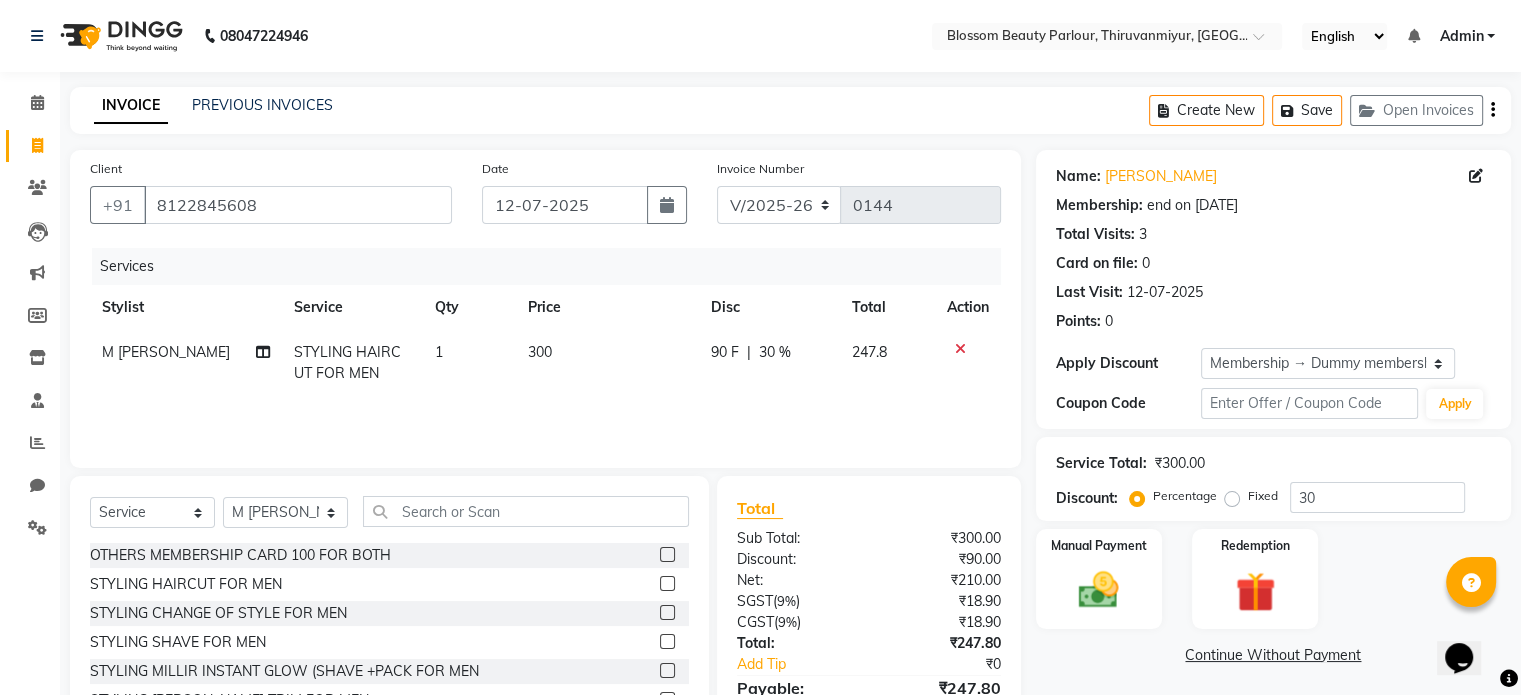 scroll, scrollTop: 106, scrollLeft: 0, axis: vertical 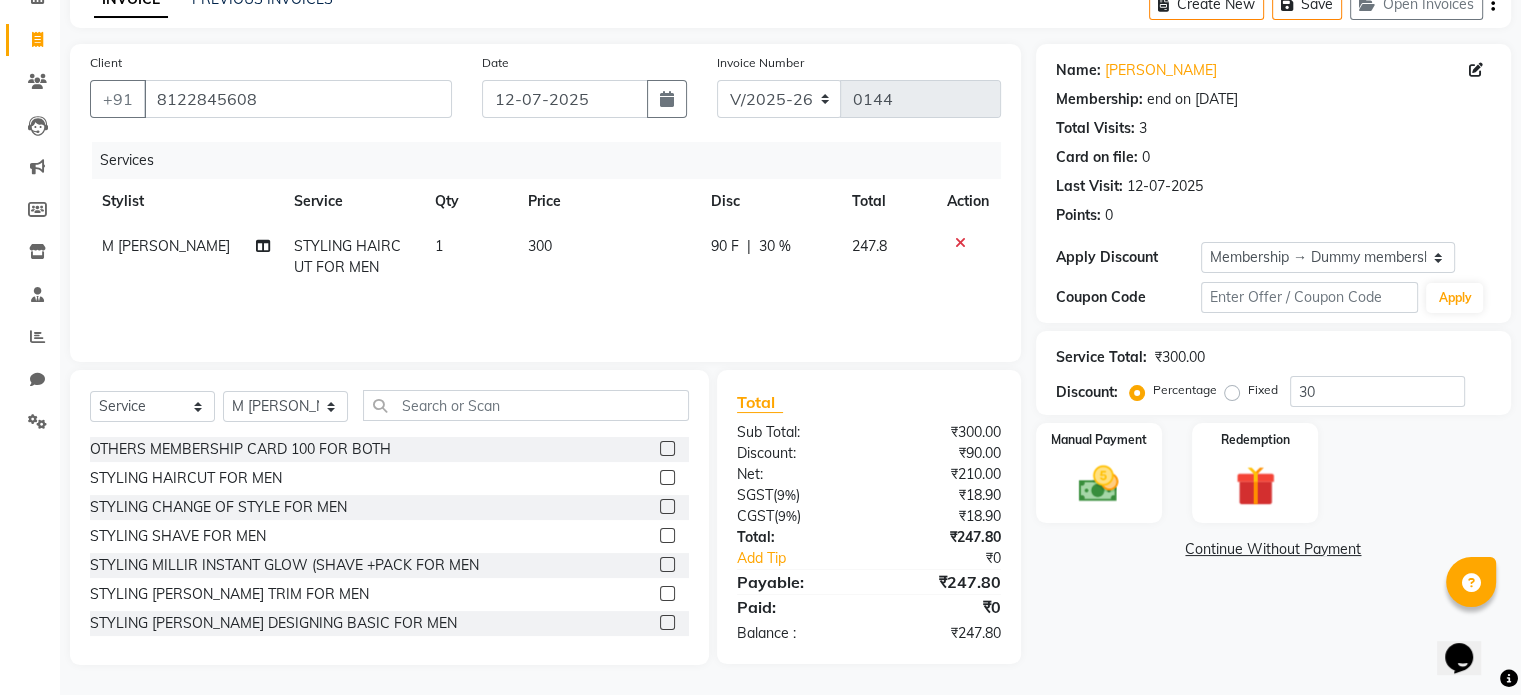 click on "90 F | 30 %" 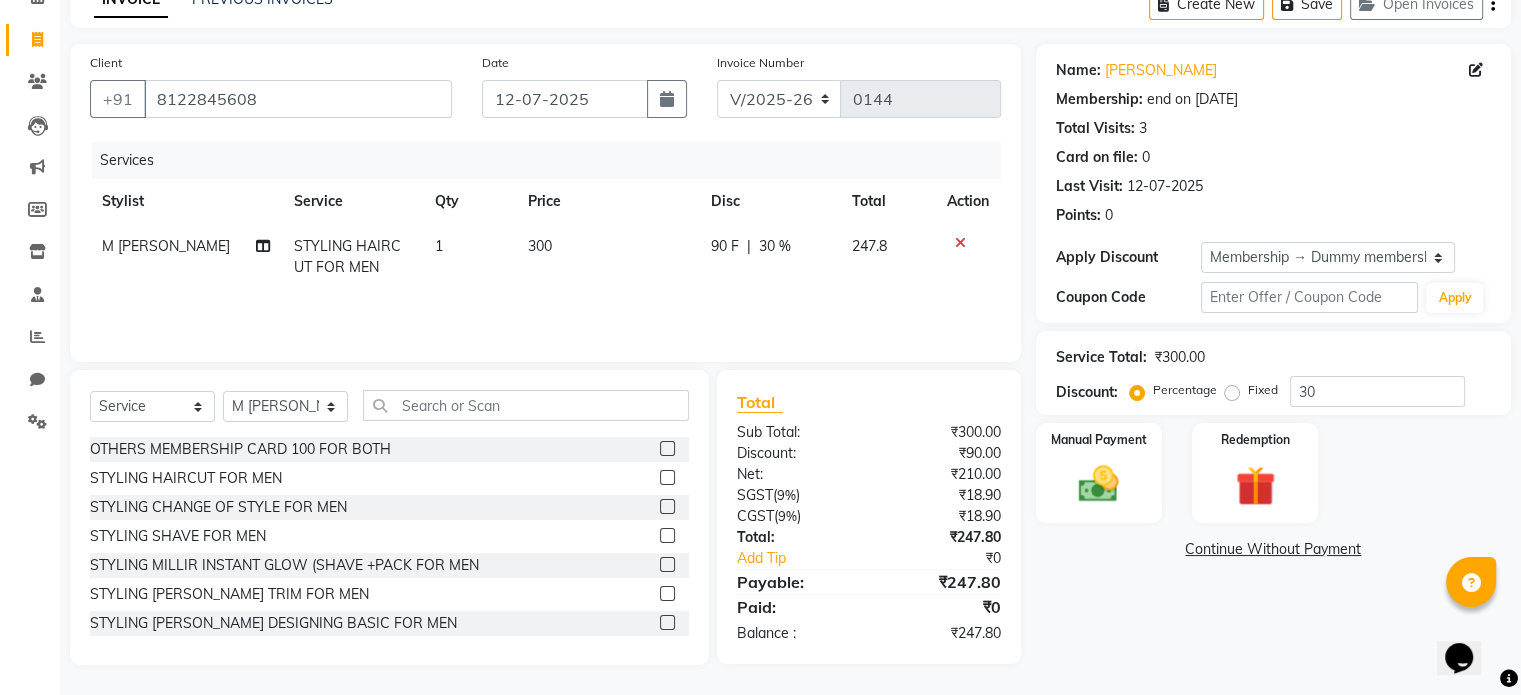 select on "85638" 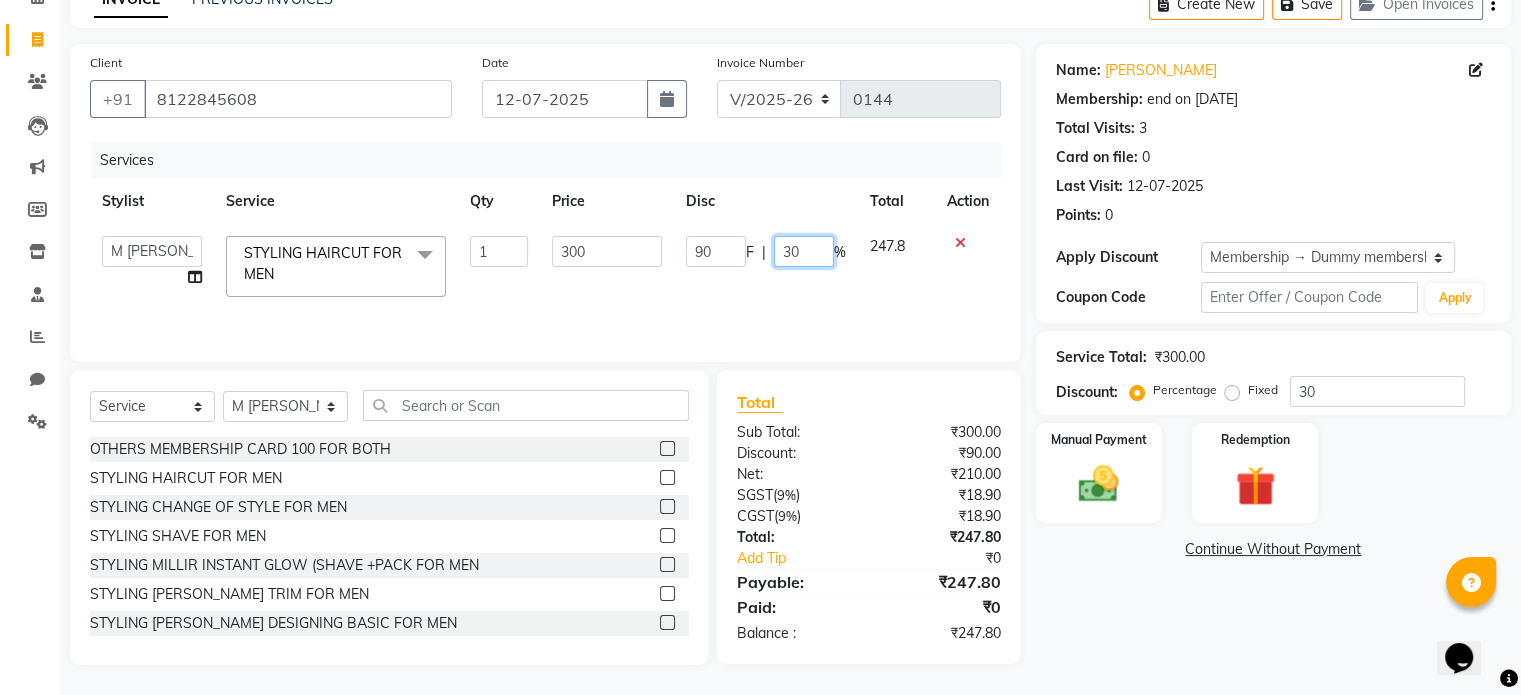 drag, startPoint x: 789, startPoint y: 247, endPoint x: 773, endPoint y: 254, distance: 17.464249 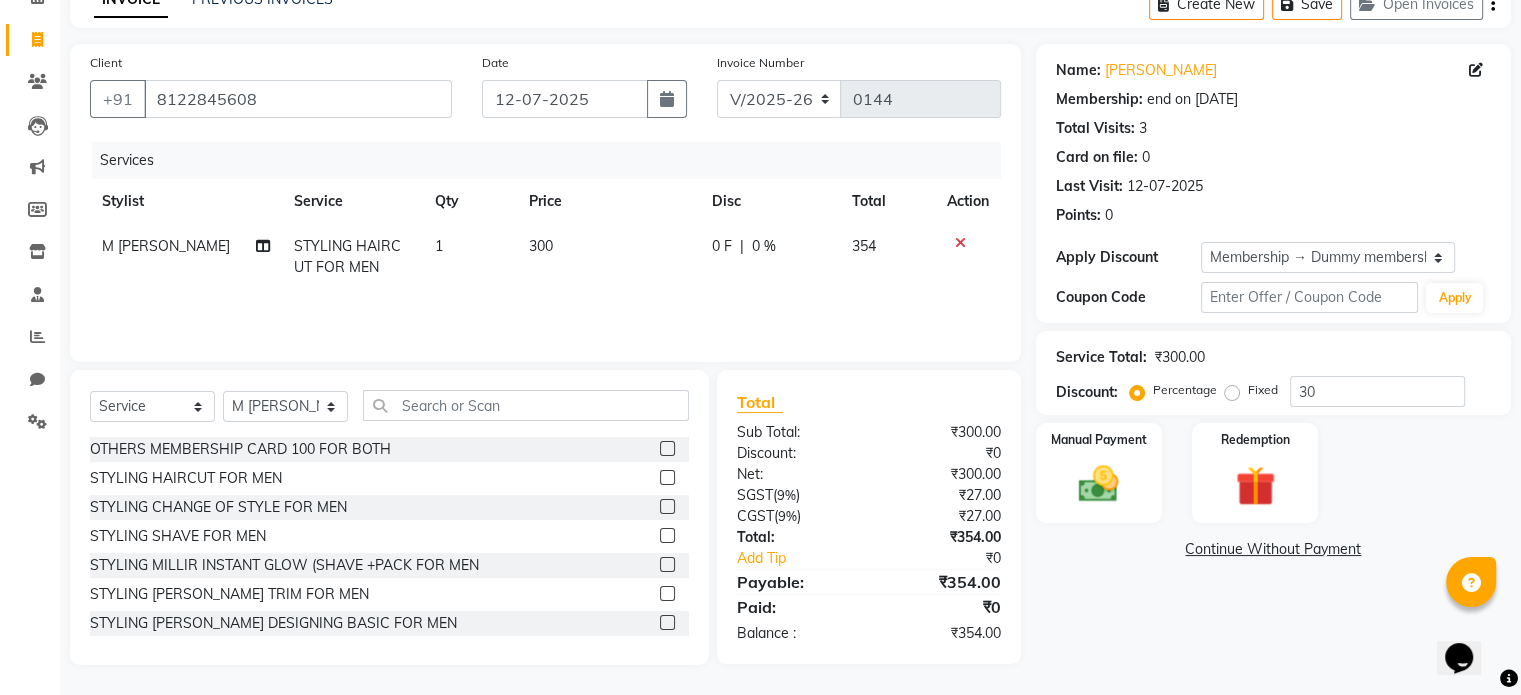 click on "Invoice Number V/2025 V/[PHONE_NUMBER]" 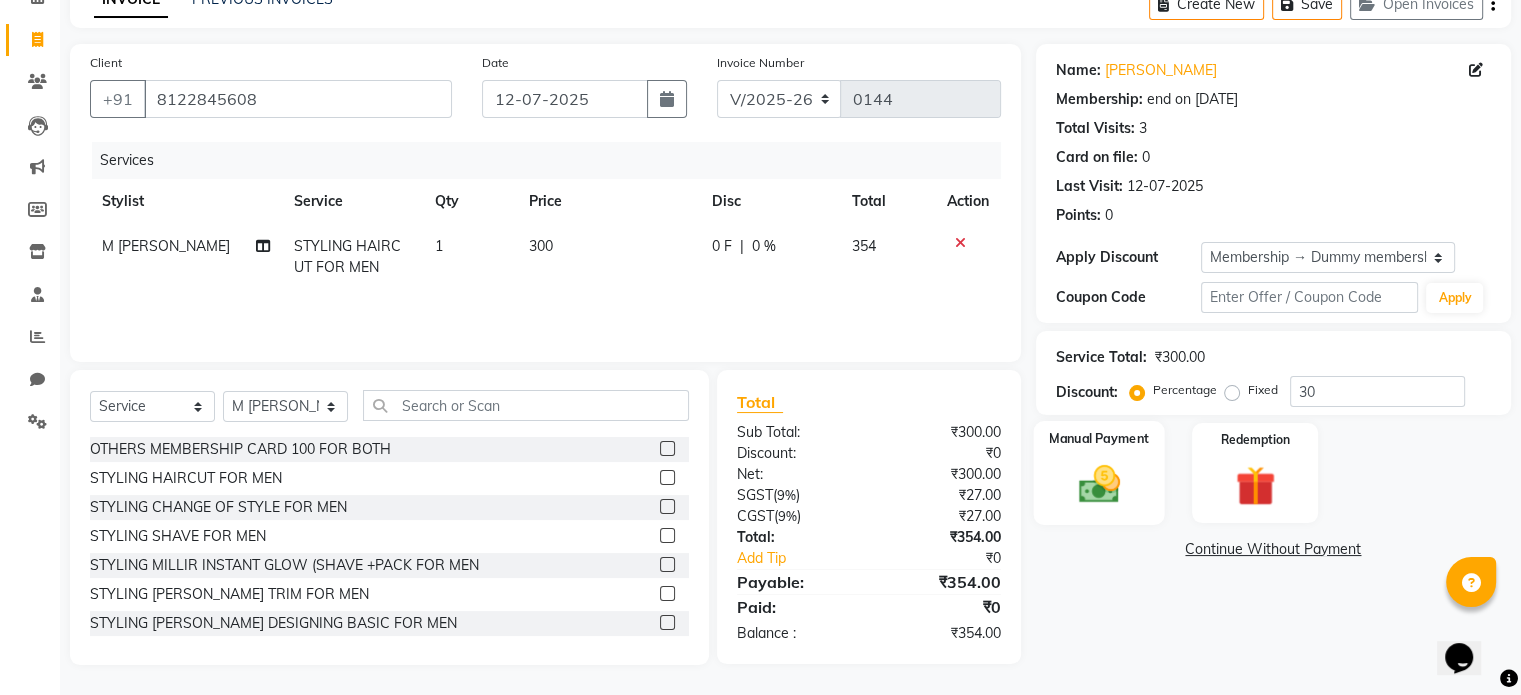 click 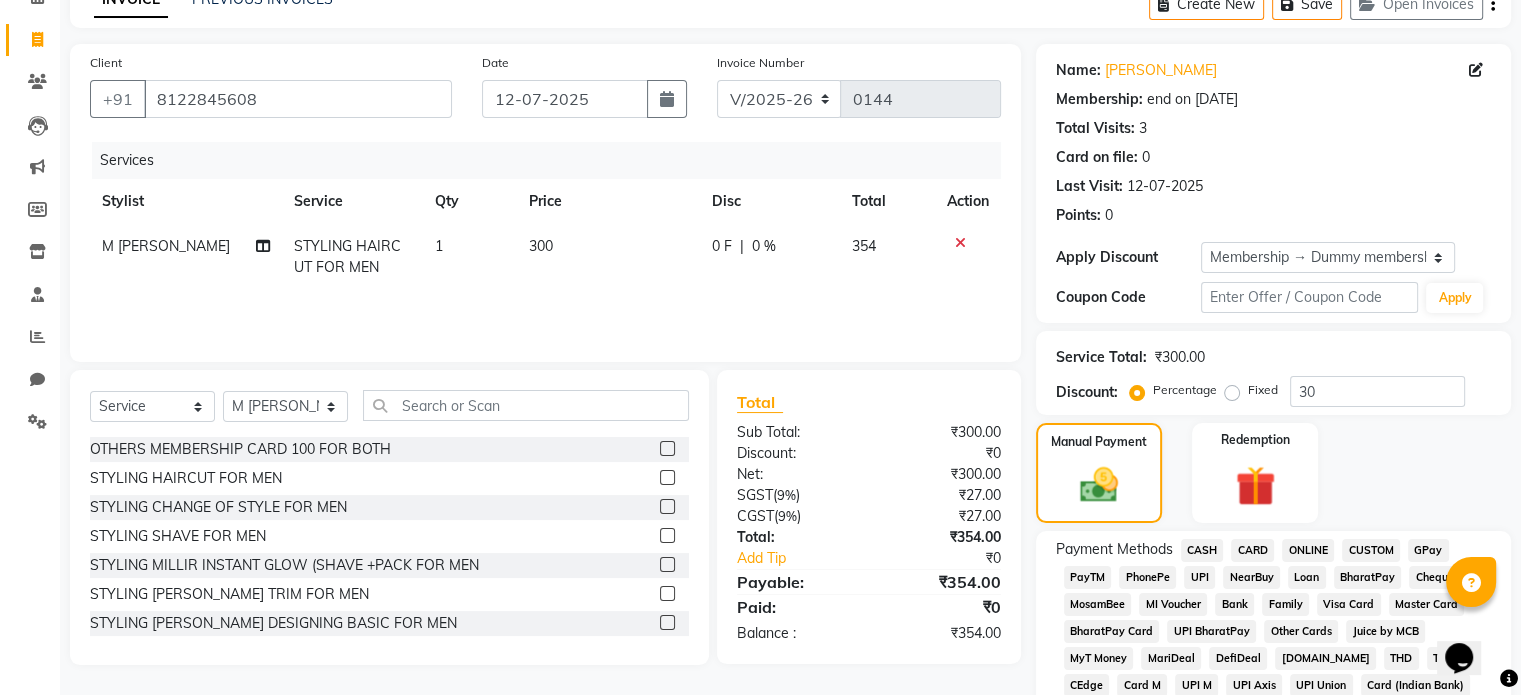 click on "UPI BharatPay" 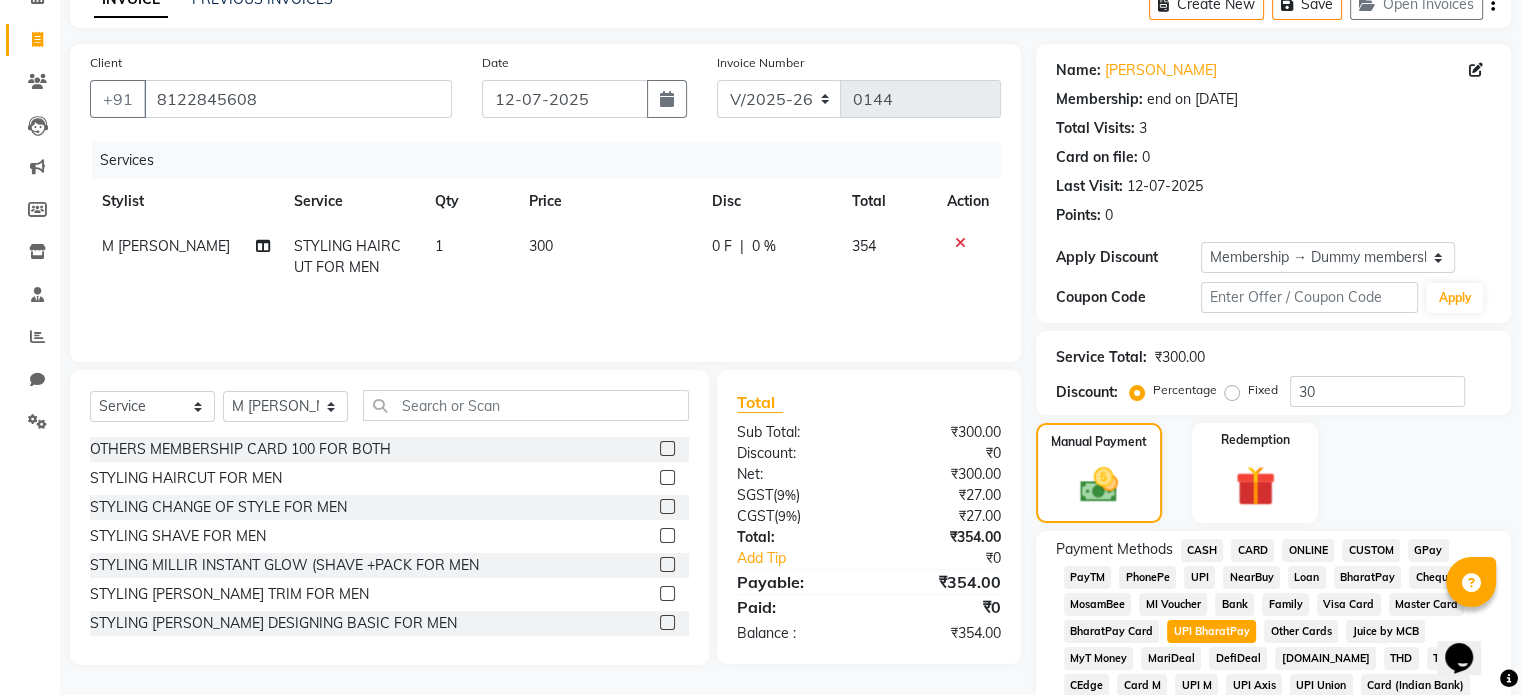 drag, startPoint x: 1520, startPoint y: 311, endPoint x: 1533, endPoint y: 319, distance: 15.264338 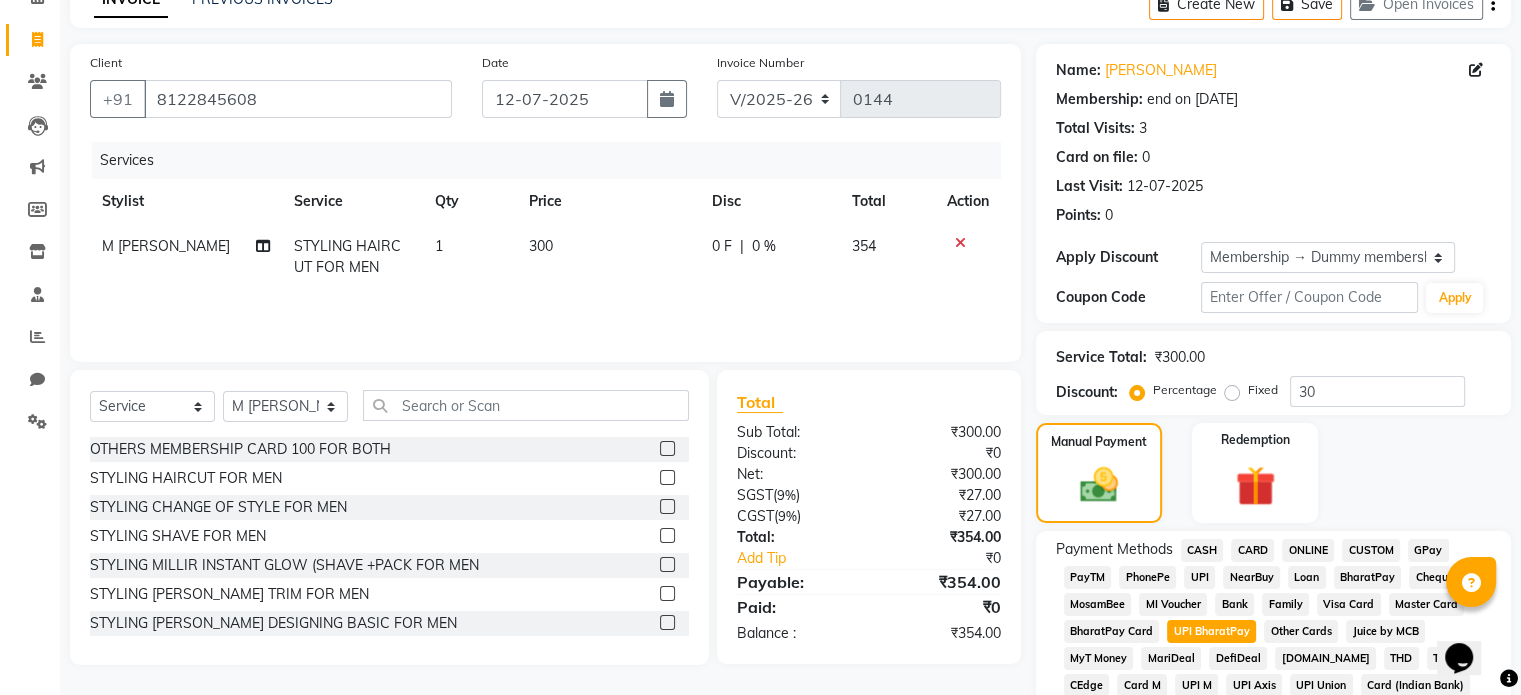 click on "08047224946 Select Location × Blossom Beauty Parlour, Thiruvanmiyur, Kottivakkam English ENGLISH Español العربية मराठी हिंदी ગુજરાતી தமிழ் 中文 Notifications nothing to show Admin Manage Profile Change Password Sign out  Version:3.15.4  ☀ Blossom Beauty Parlour, Thiruvanmiyur, Kottivakkam  Calendar  Invoice  Clients  Leads   Marketing  Members  Inventory  Staff  Reports  Chat  Settings Completed InProgress Upcoming Dropped Tentative Check-In Confirm Bookings Generate Report Segments Page Builder INVOICE PREVIOUS INVOICES Create New   Save   Open Invoices  Client [PHONE_NUMBER] Date [DATE] Invoice Number V/2025 V/[PHONE_NUMBER] Services Stylist Service Qty Price Disc Total Action M [PERSON_NAME] STYLING HAIRCUT FOR MEN 1 300 0 F | 0 % 354 Select  Service  Product  Membership  Package Voucher Prepaid Gift Card  Select Stylist [PERSON_NAME] [PERSON_NAME] [PERSON_NAME] [PERSON_NAME] [PERSON_NAME] [PERSON_NAME] Old Staff Swathi Total ₹0  (" at bounding box center (760, 241) 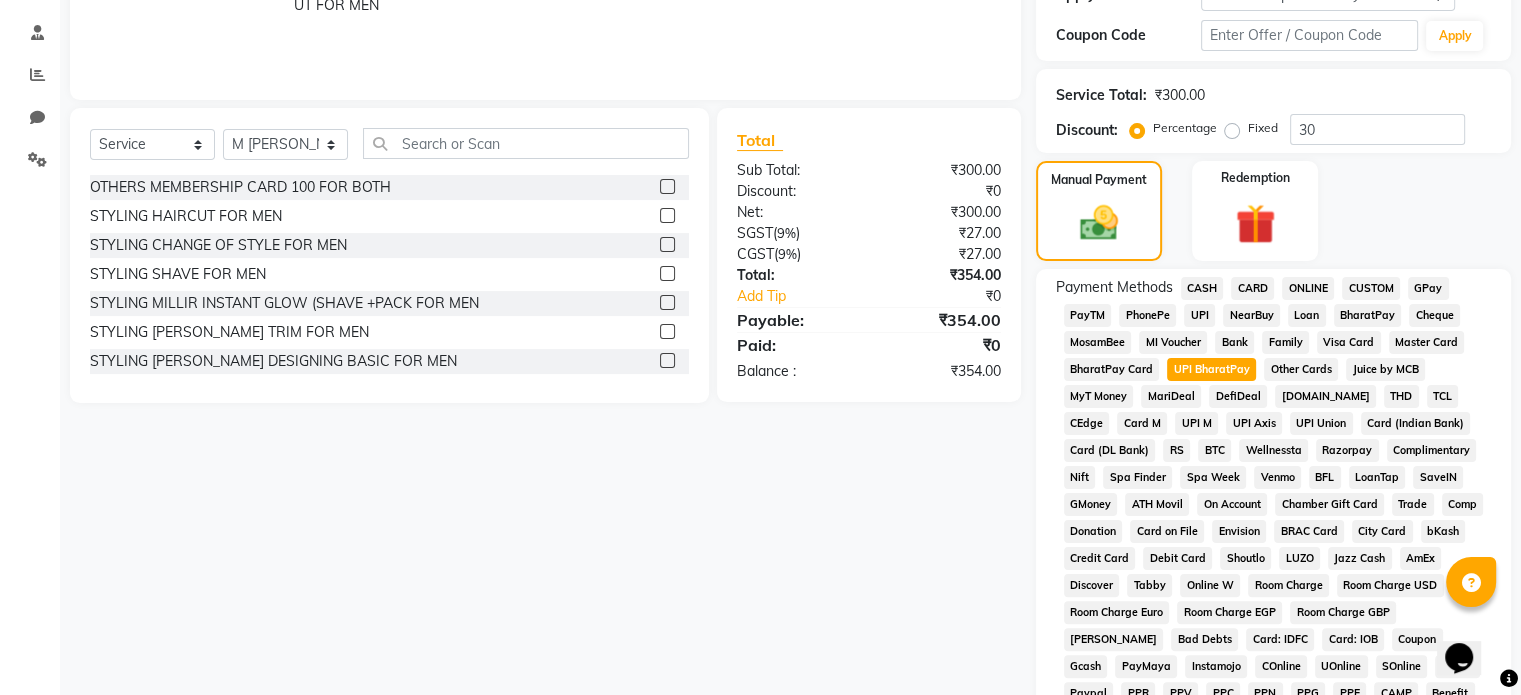 scroll, scrollTop: 647, scrollLeft: 0, axis: vertical 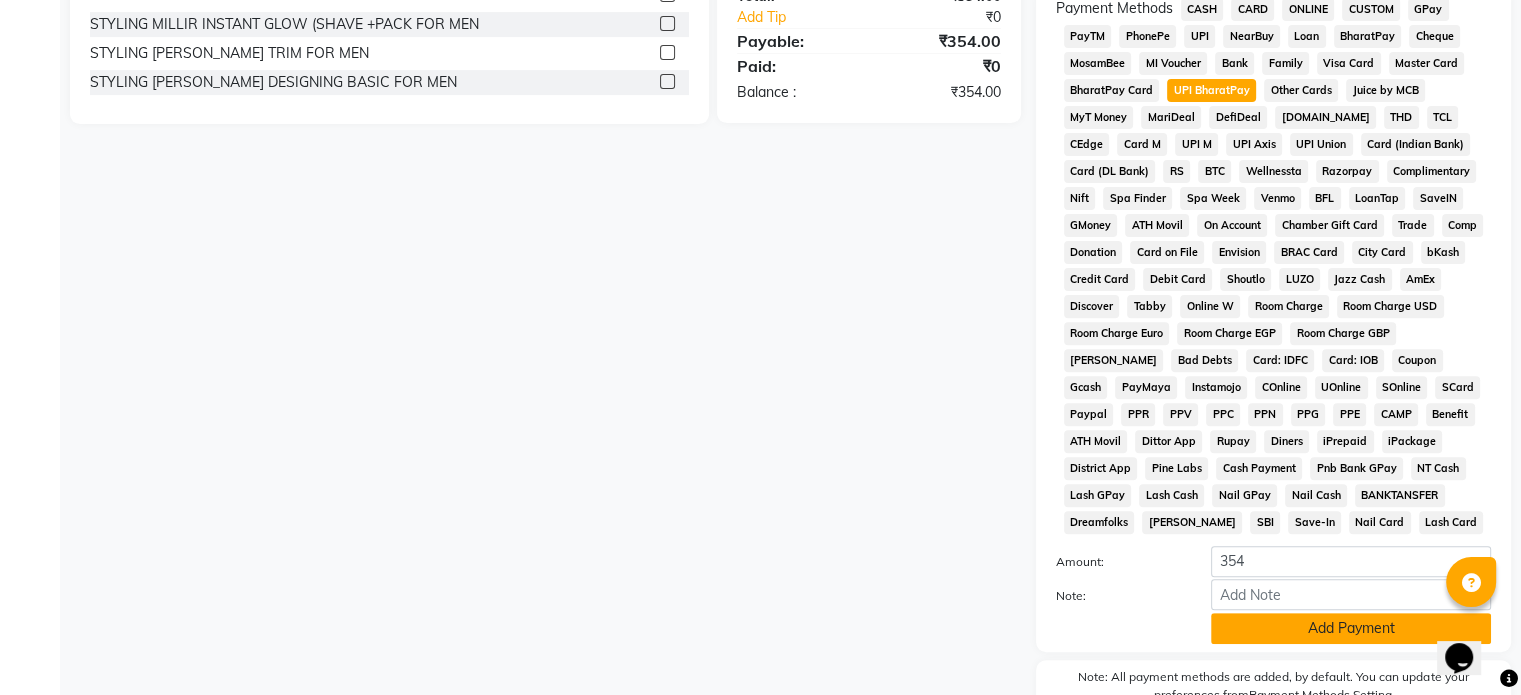 click on "Add Payment" 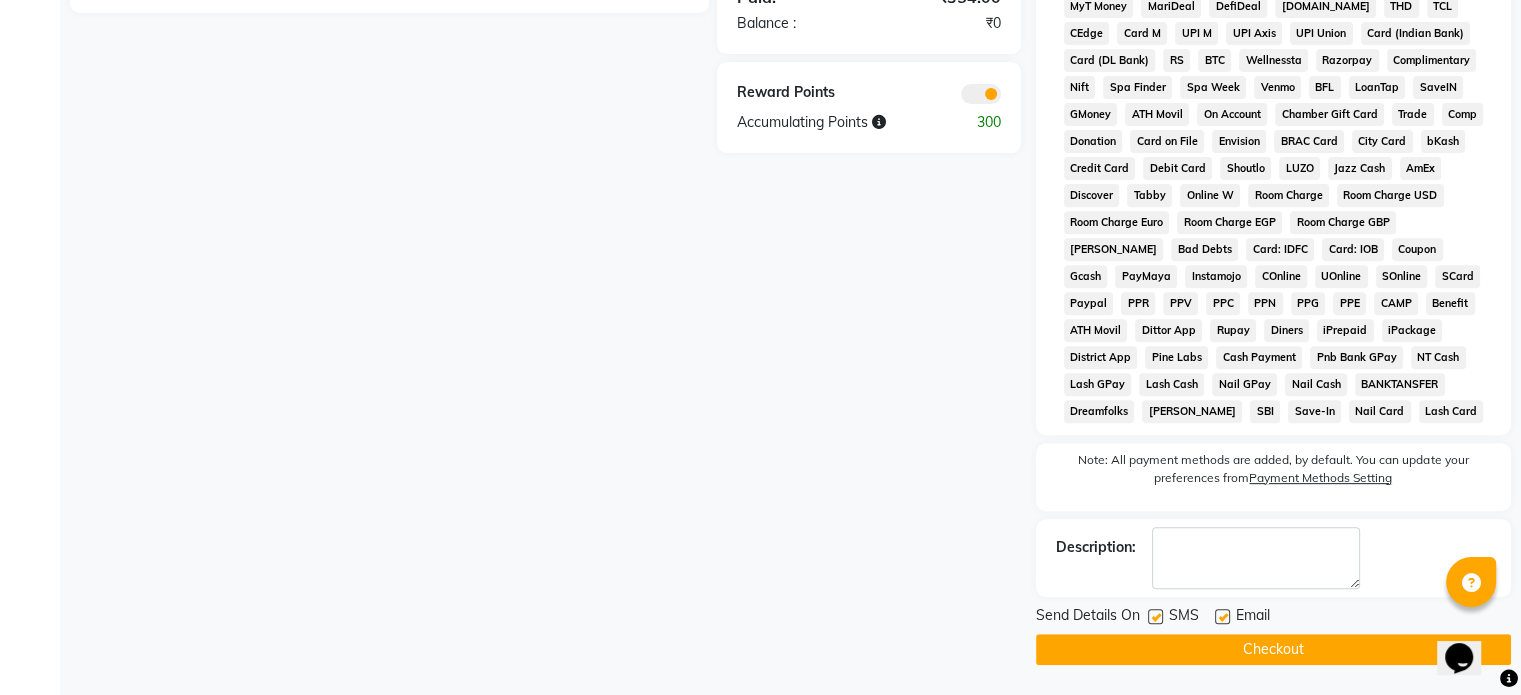 scroll, scrollTop: 772, scrollLeft: 0, axis: vertical 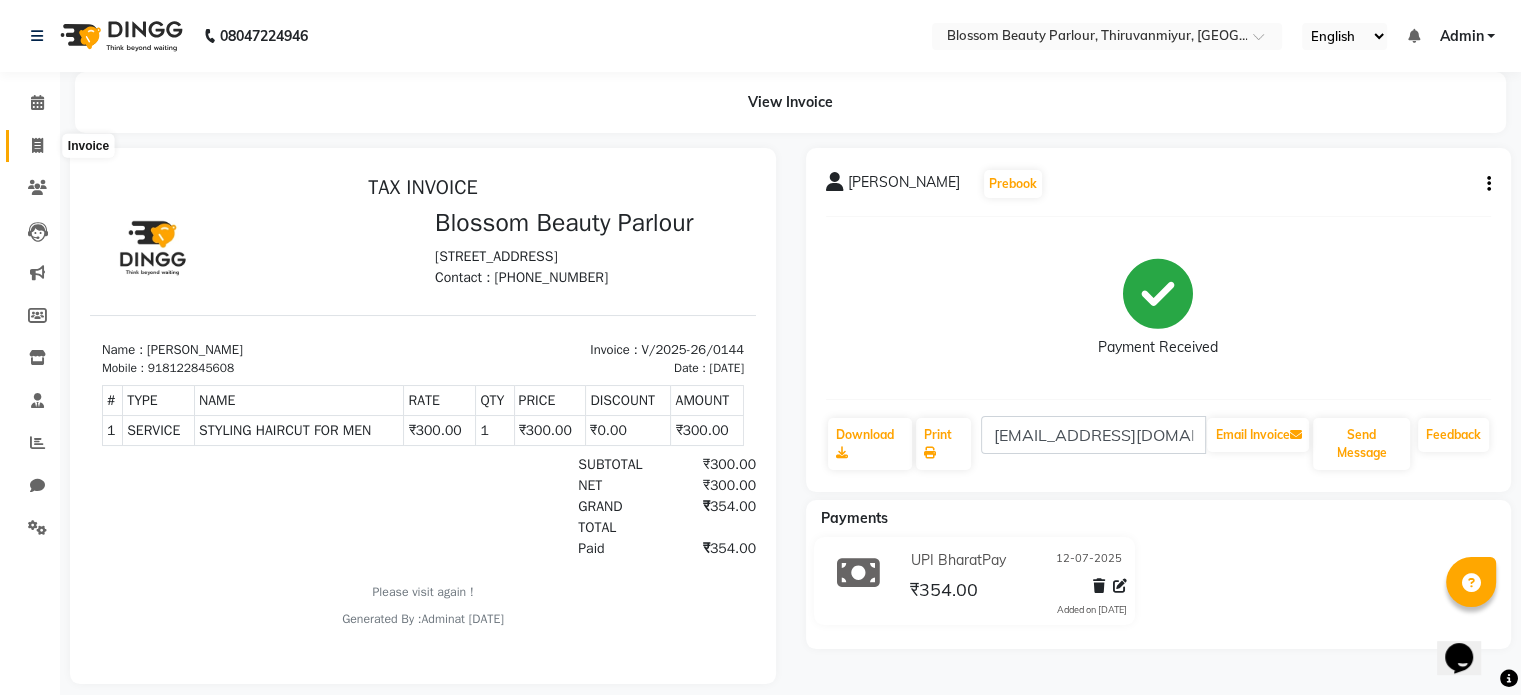 click 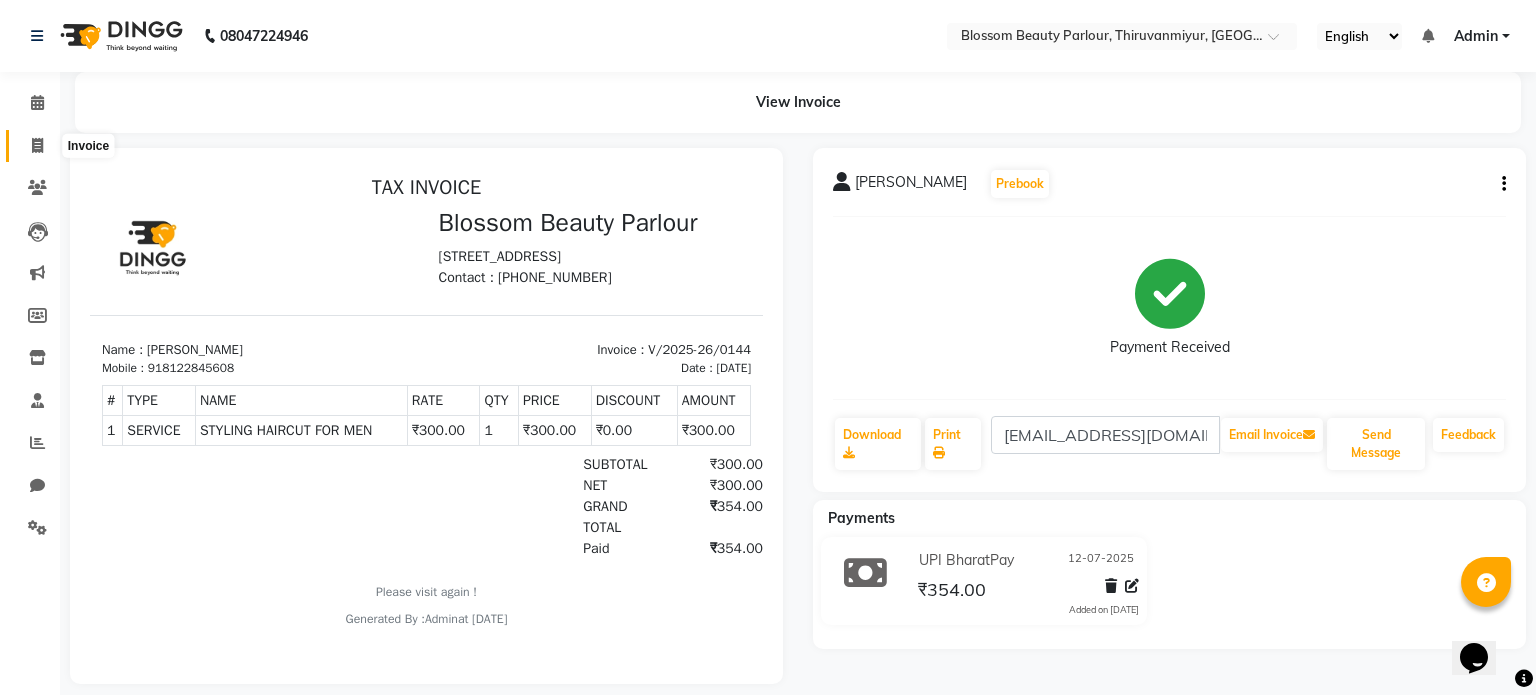 select on "8454" 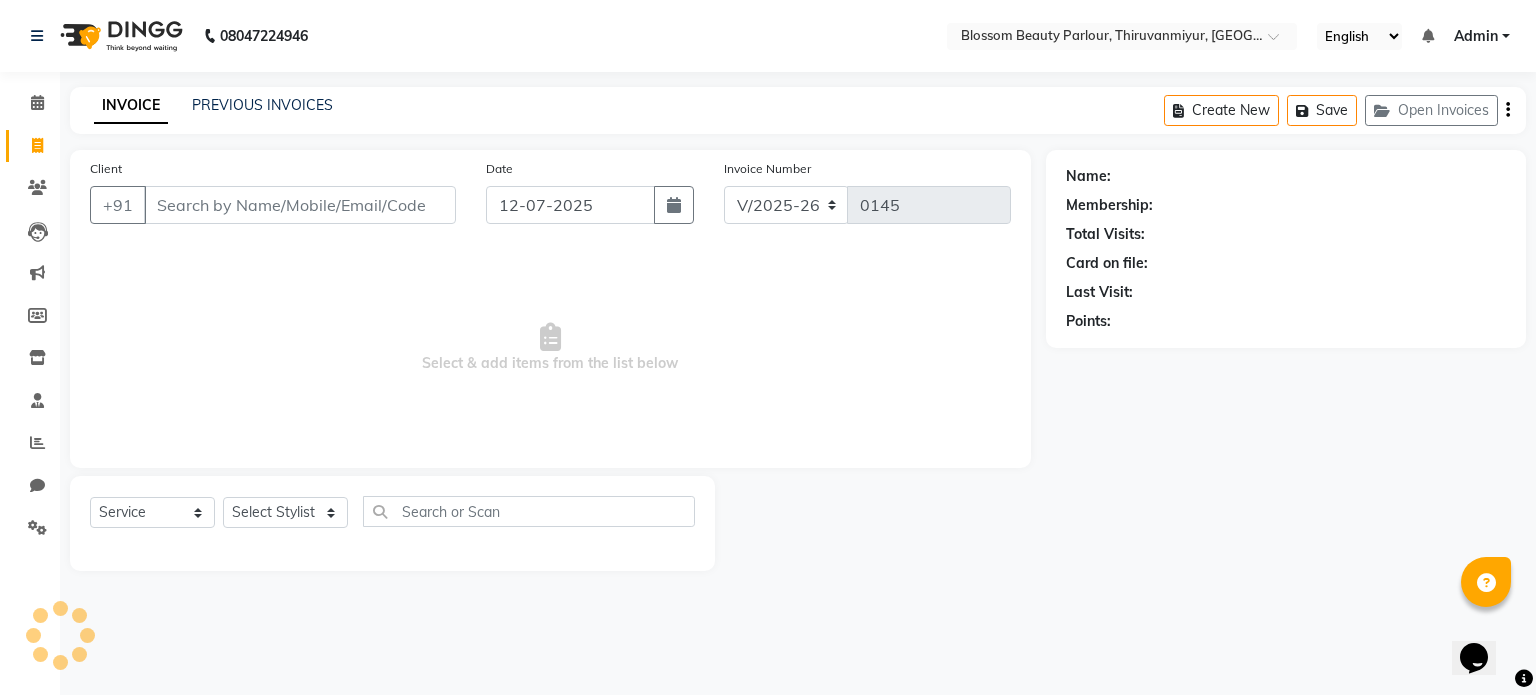 select on "85638" 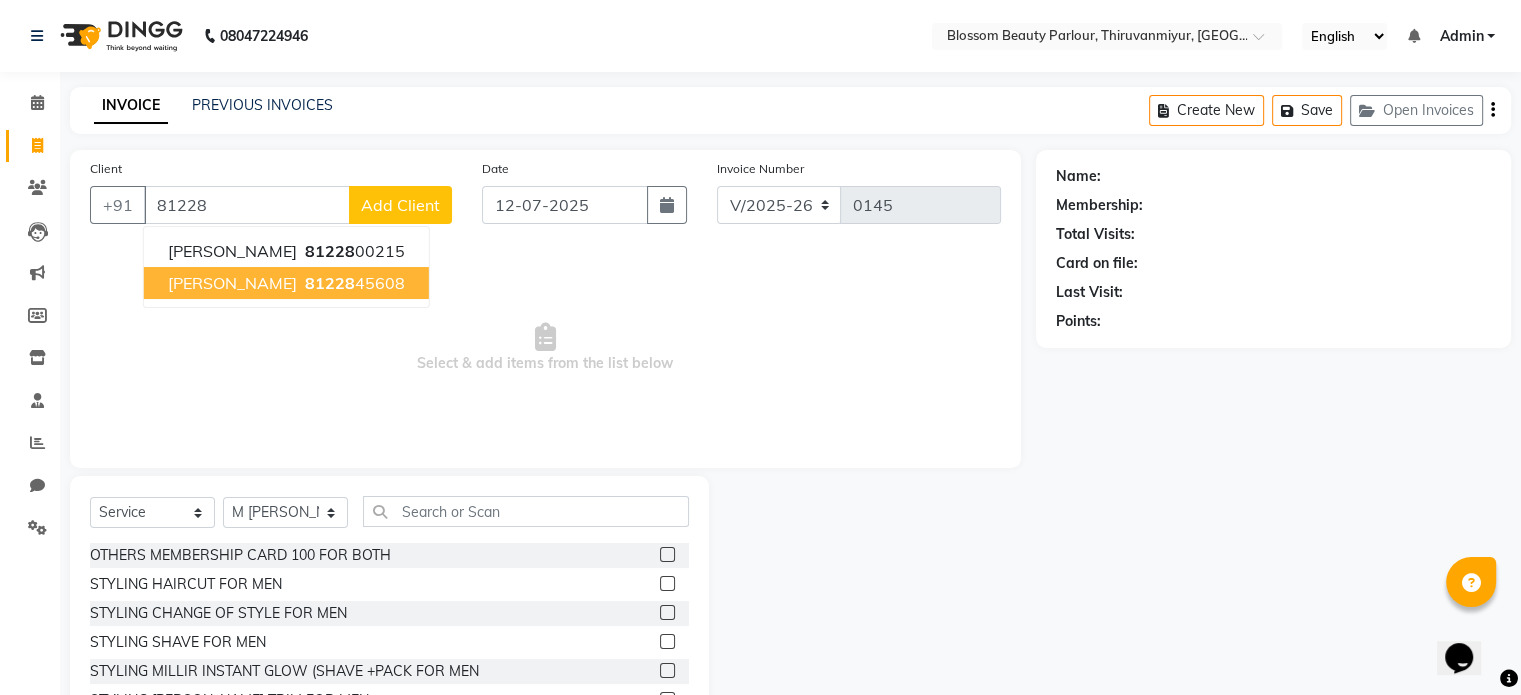 click on "[PERSON_NAME]" at bounding box center [232, 283] 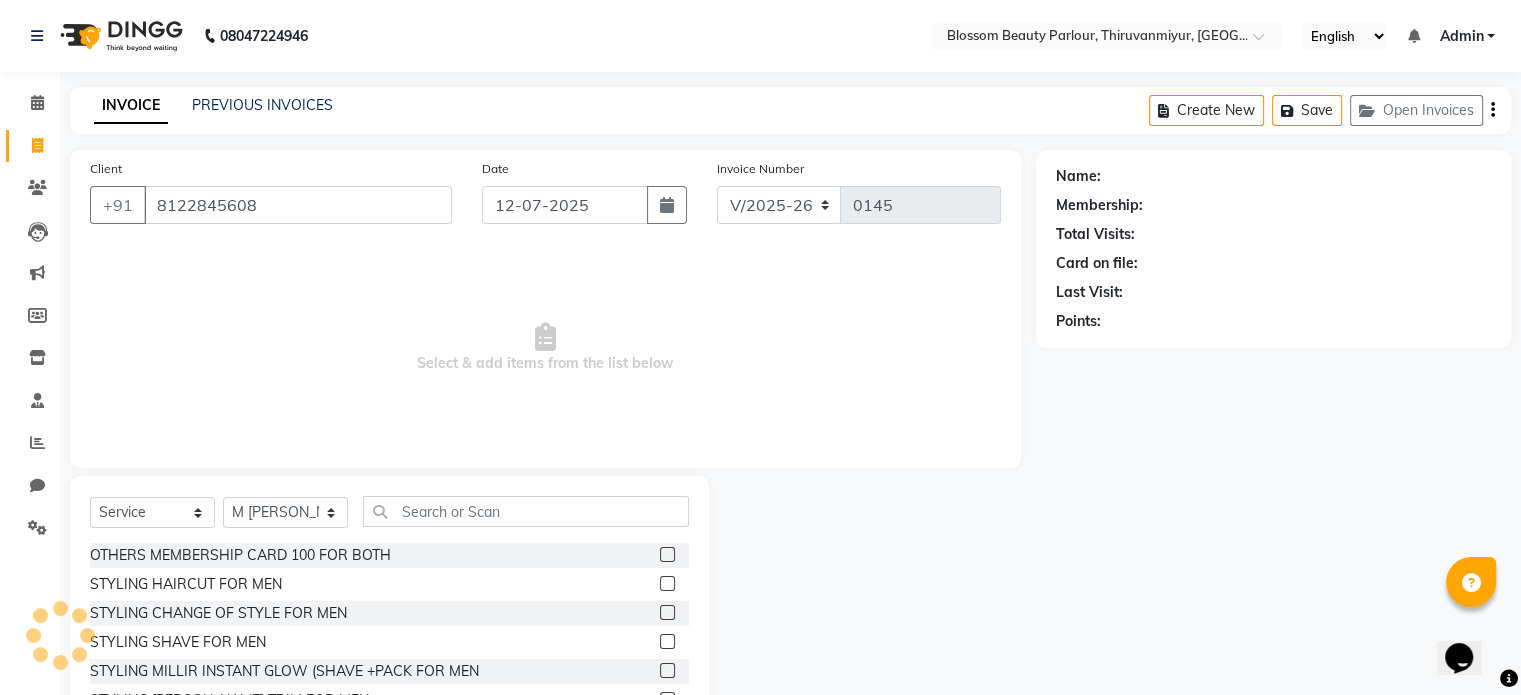 type on "8122845608" 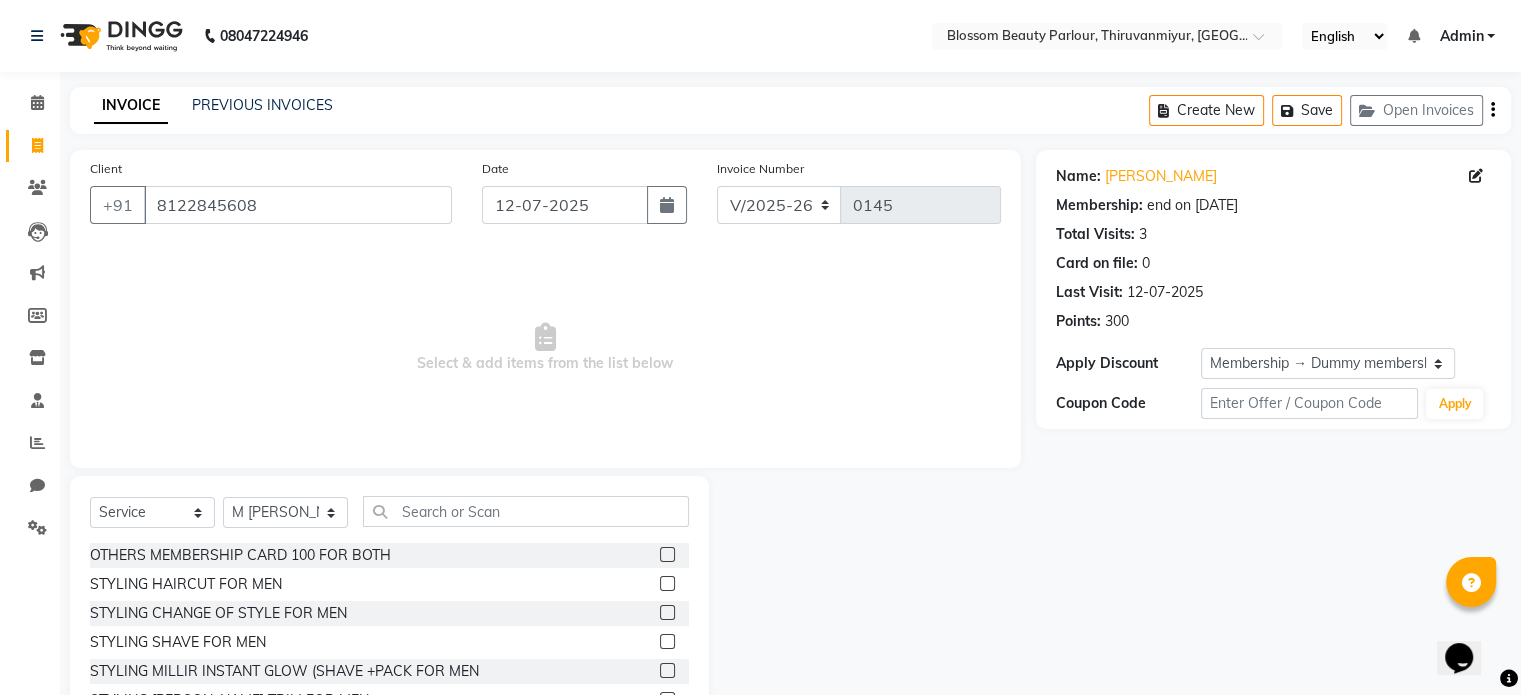 scroll, scrollTop: 1409, scrollLeft: 0, axis: vertical 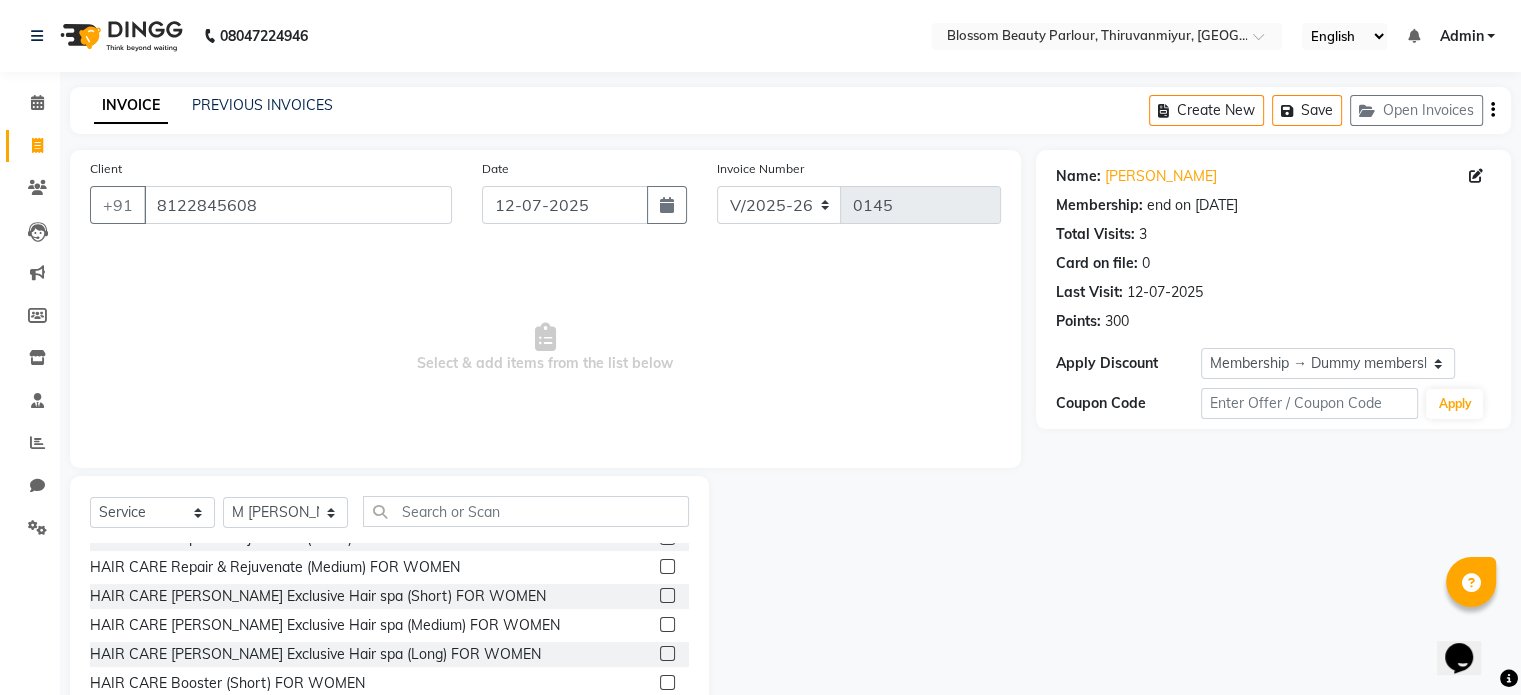 click 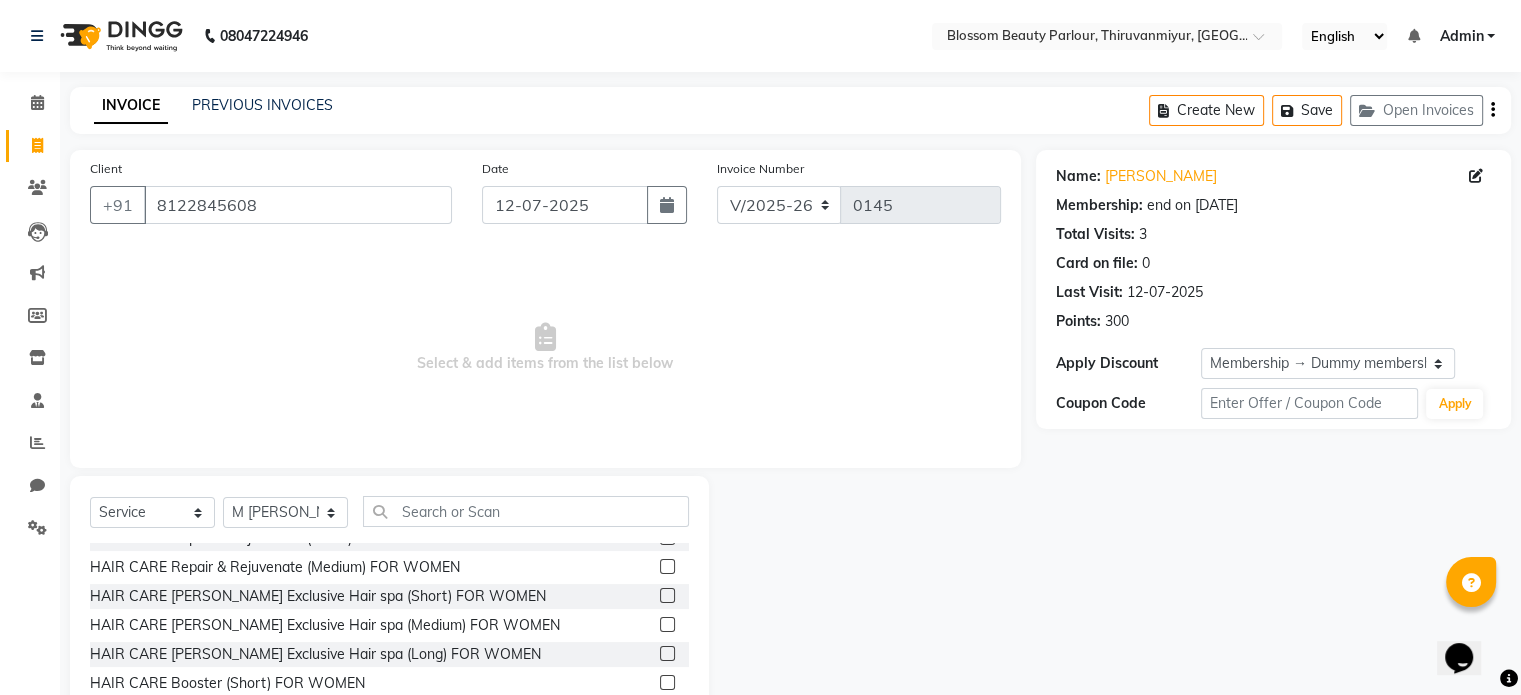 click at bounding box center (666, 683) 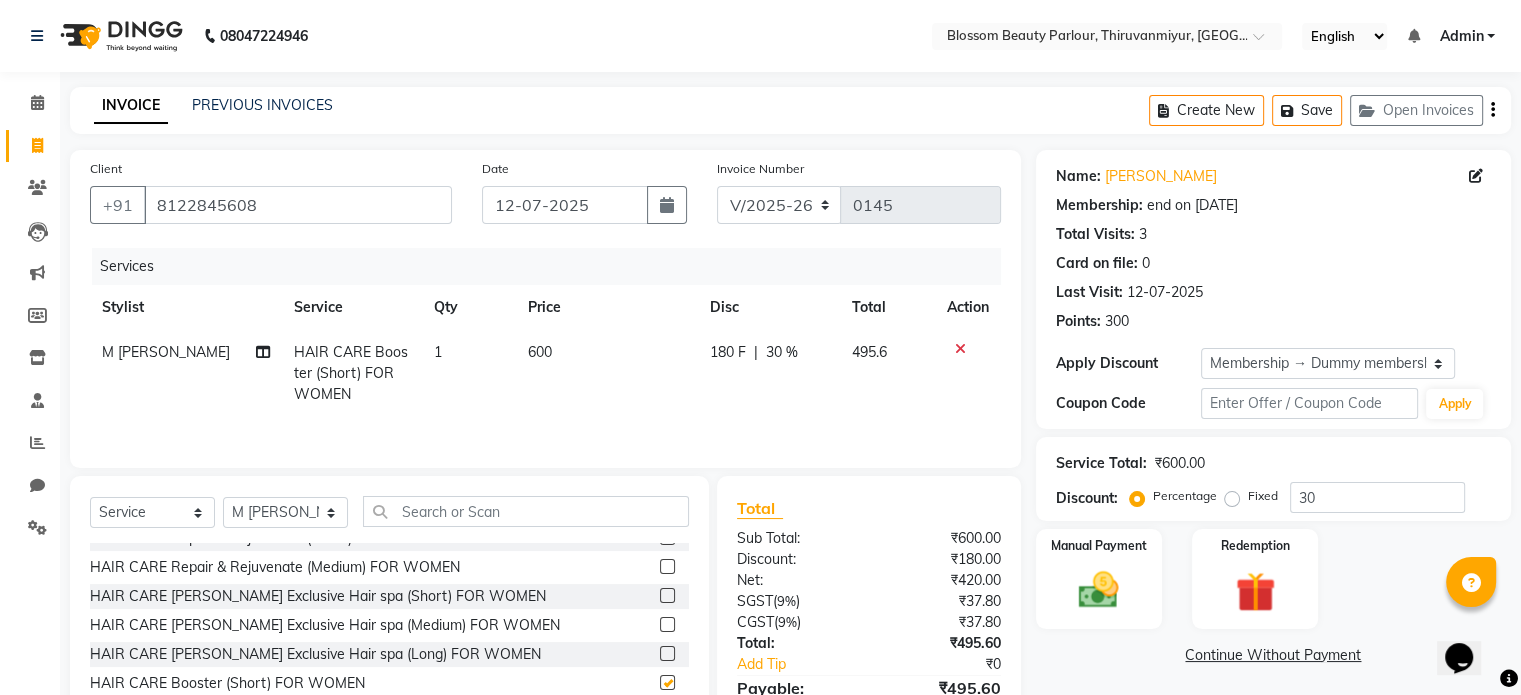 checkbox on "false" 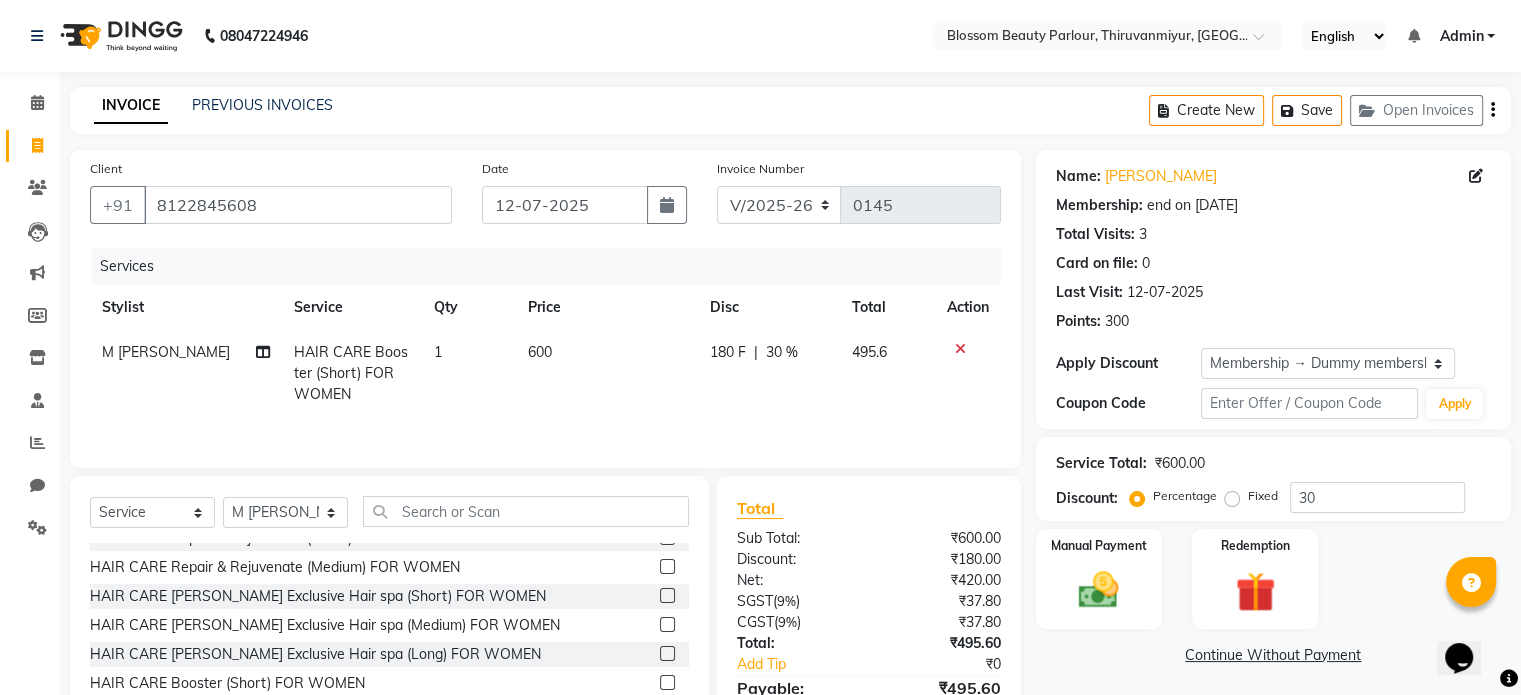 click on "180 F | 30 %" 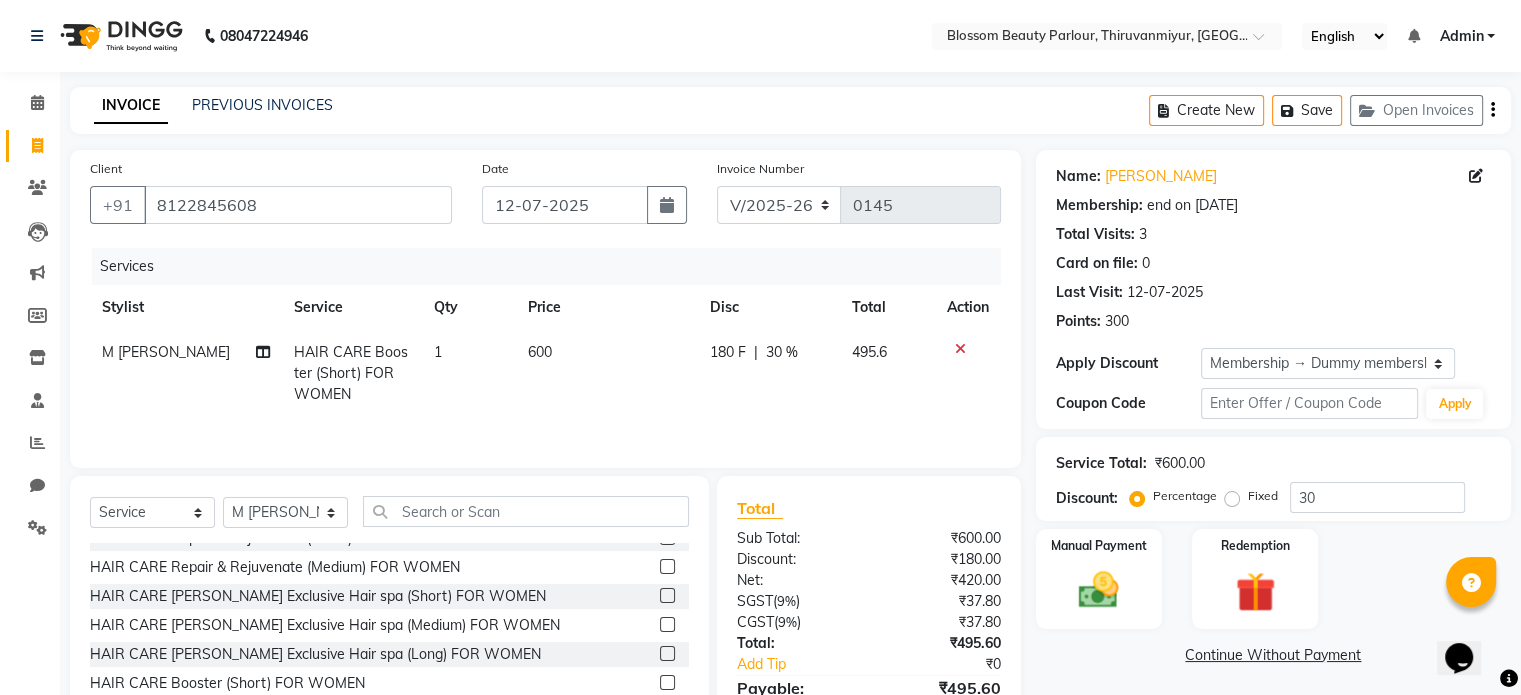 select on "85638" 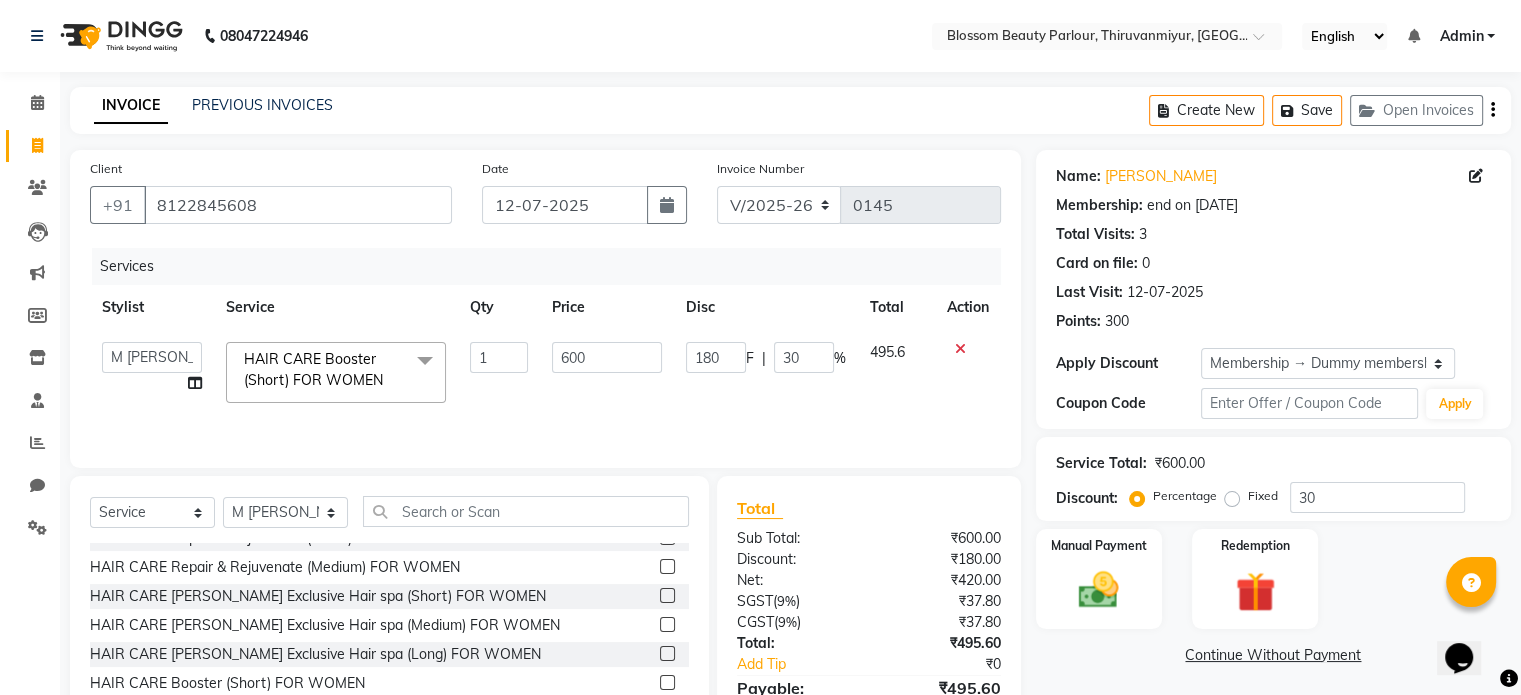 click on "180 F | 30 %" 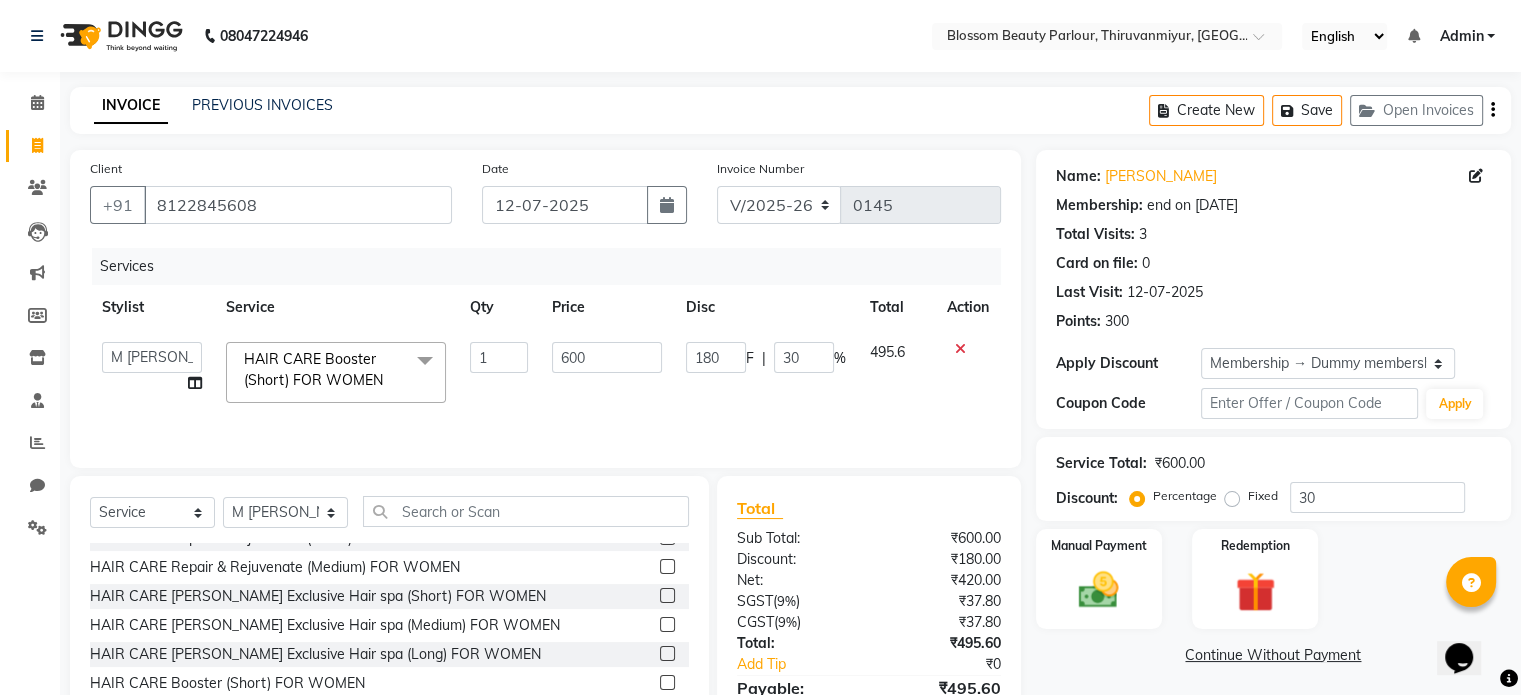 click 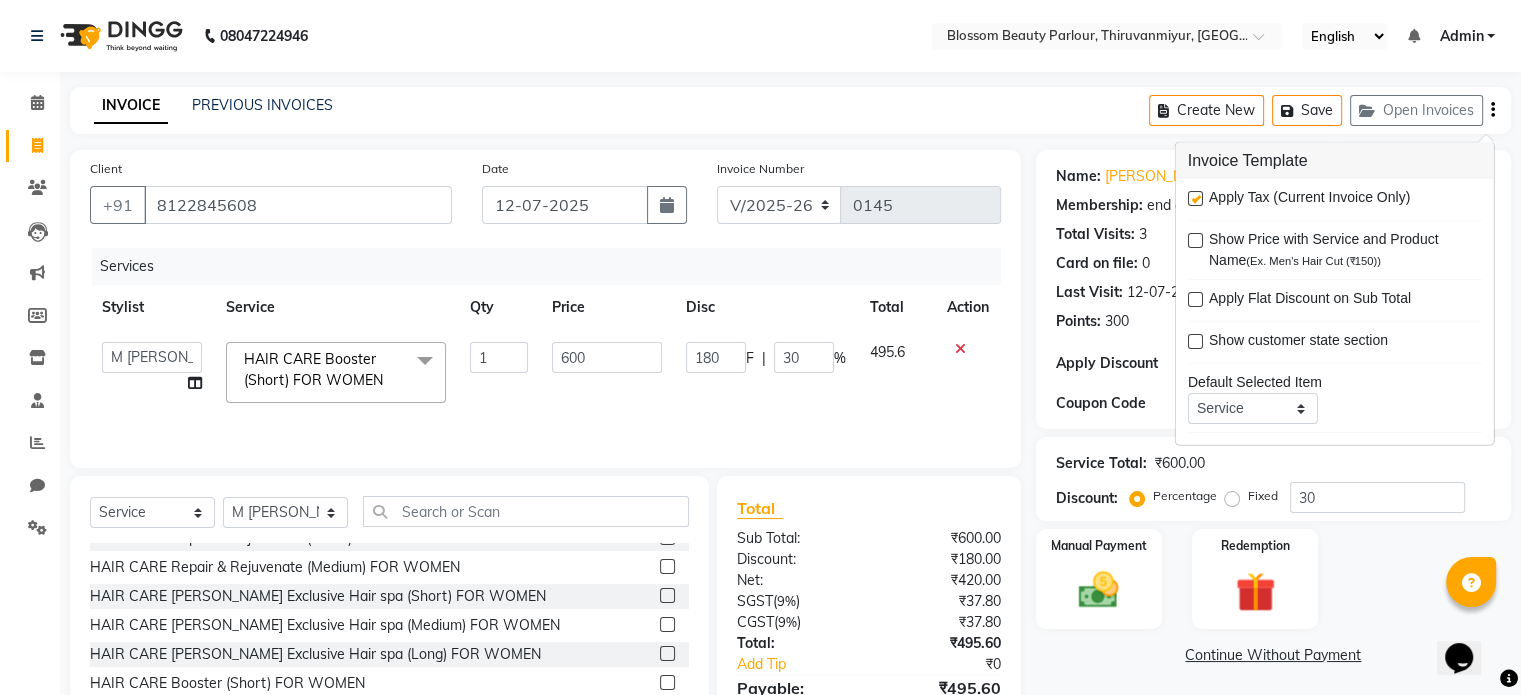 click on "INVOICE PREVIOUS INVOICES Create New   Save   Open Invoices" 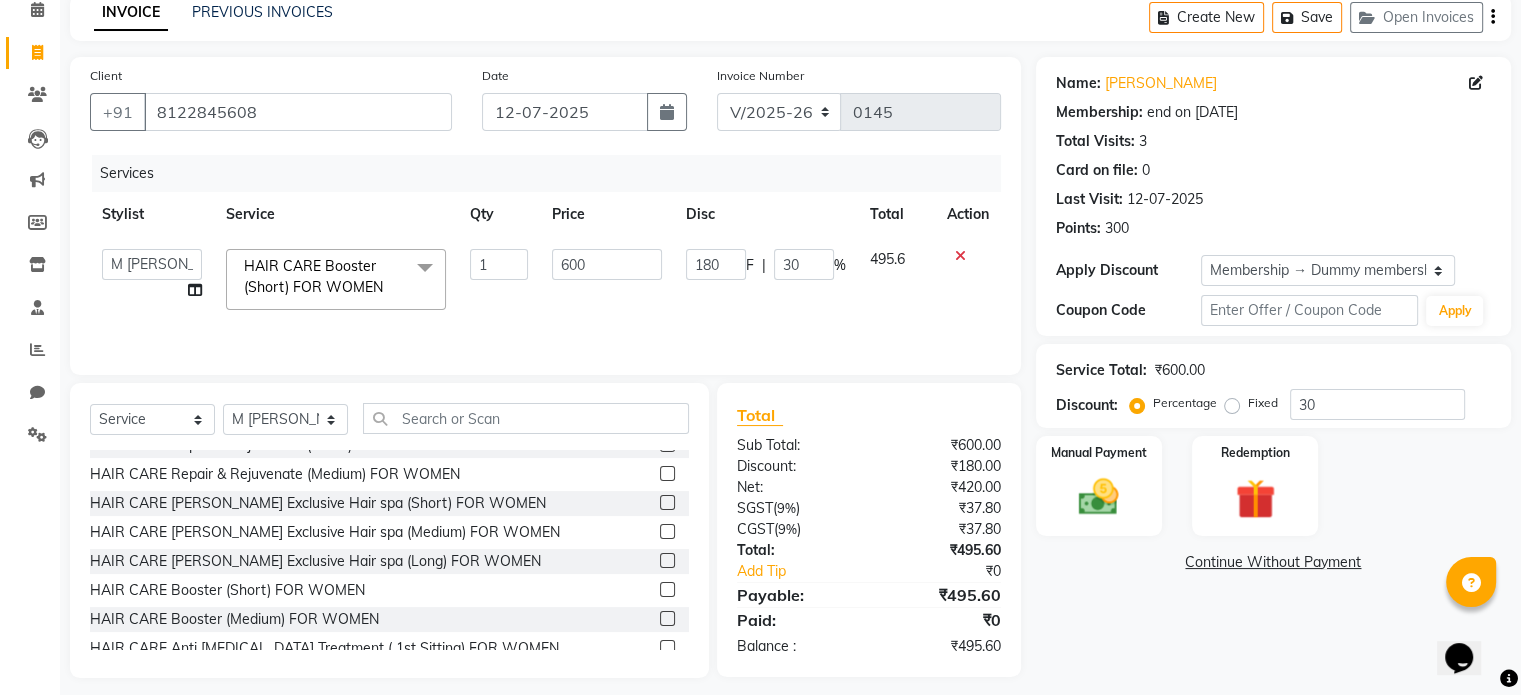 scroll, scrollTop: 99, scrollLeft: 0, axis: vertical 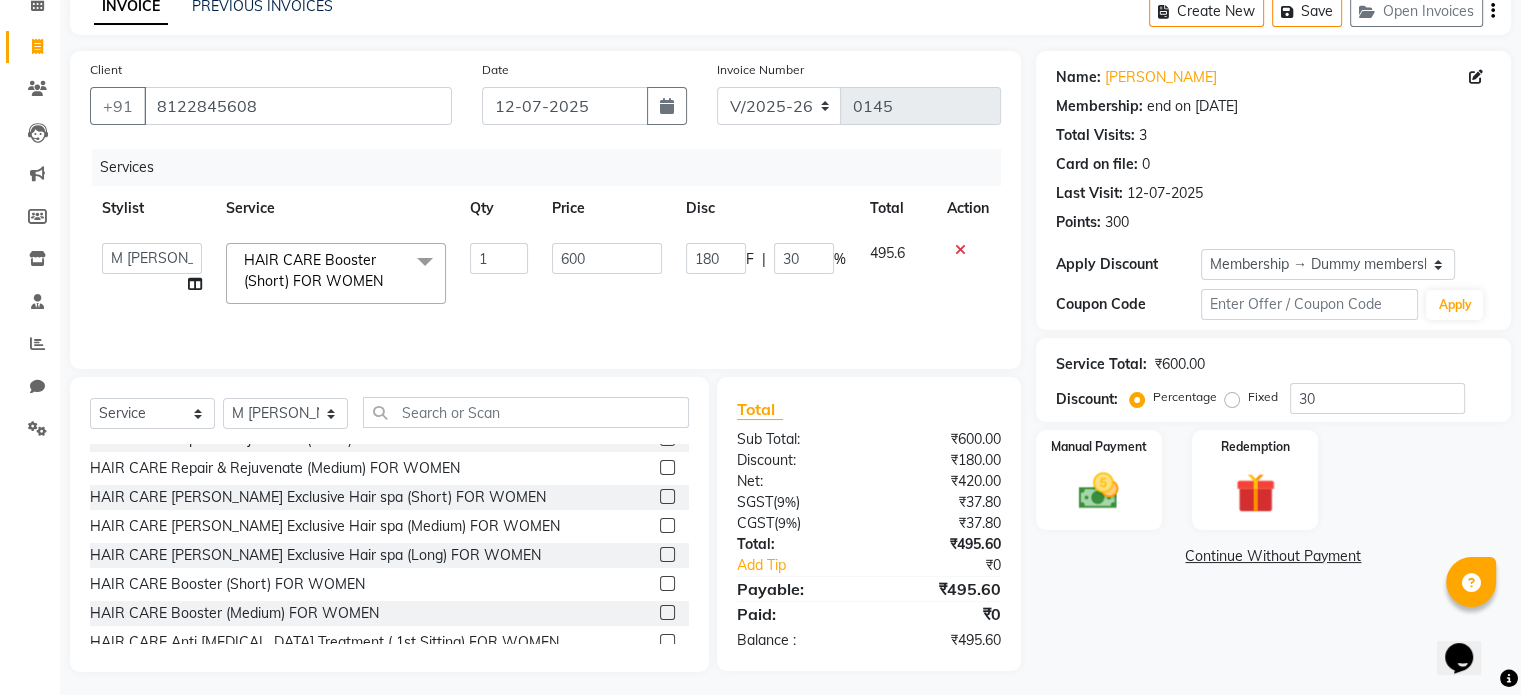 click on "Percentage" 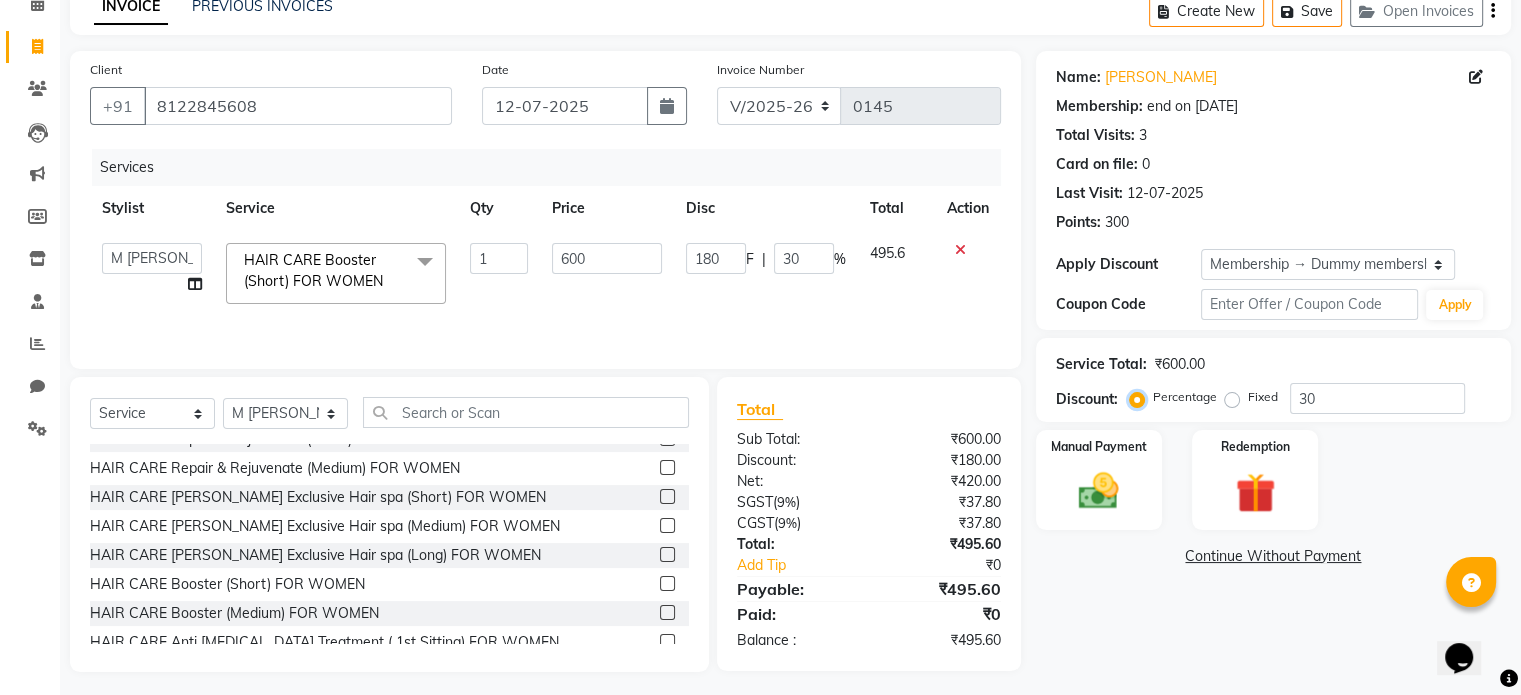 click on "Percentage" at bounding box center (1141, 397) 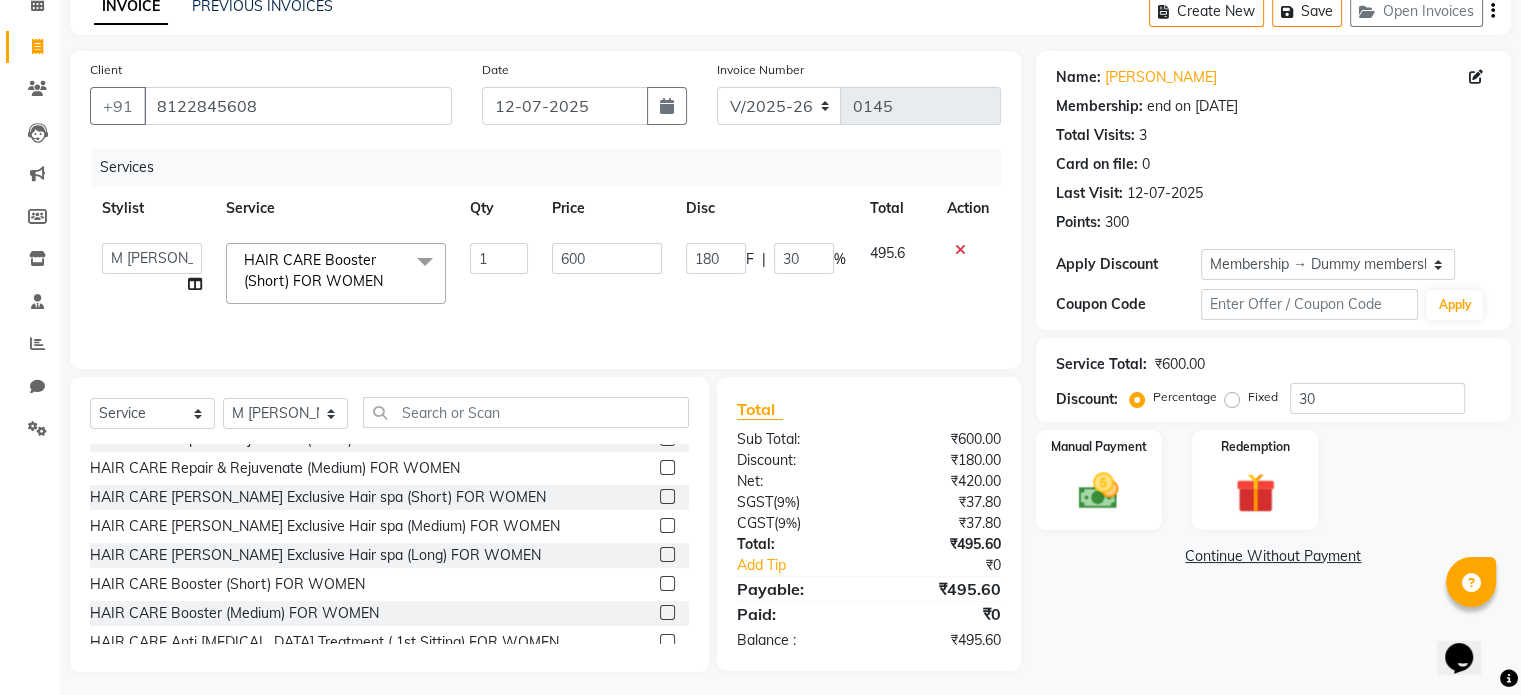 click on "Fixed" 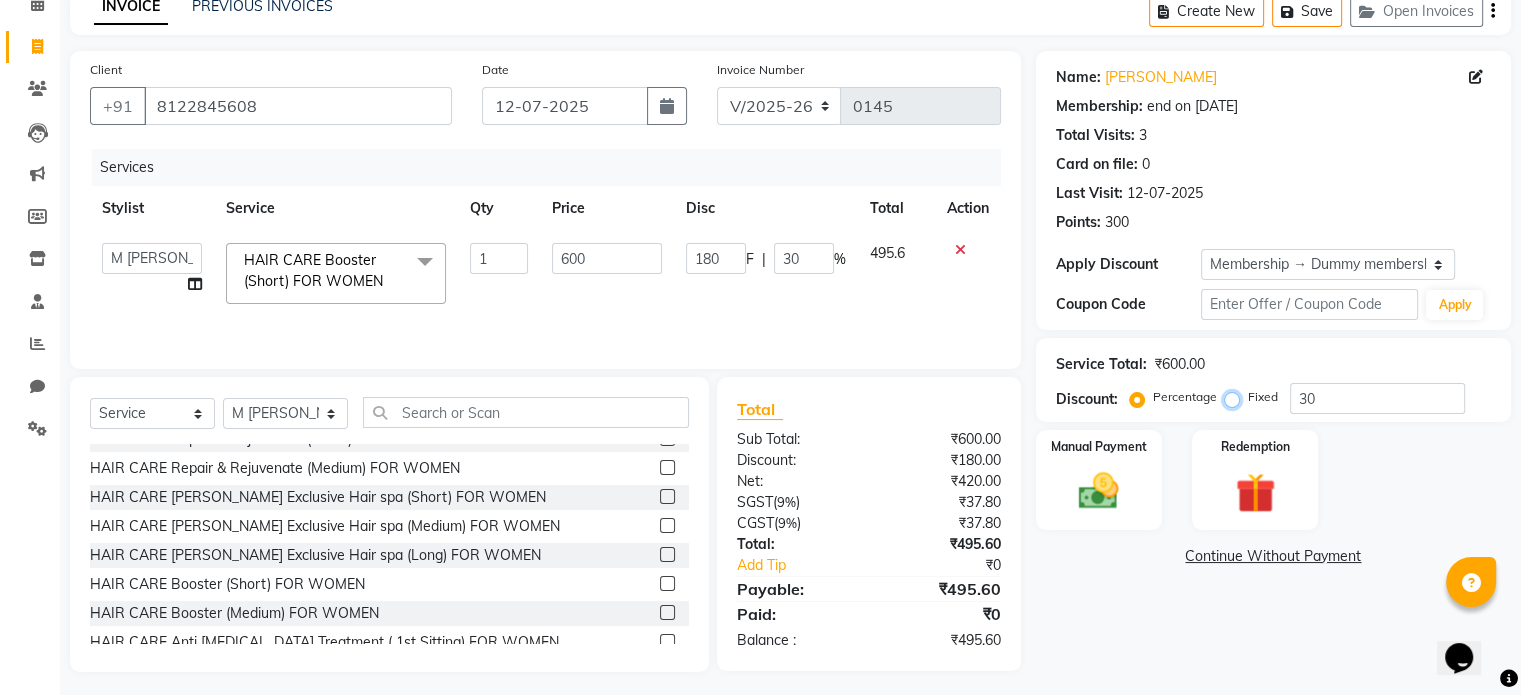 click on "Fixed" at bounding box center [1236, 397] 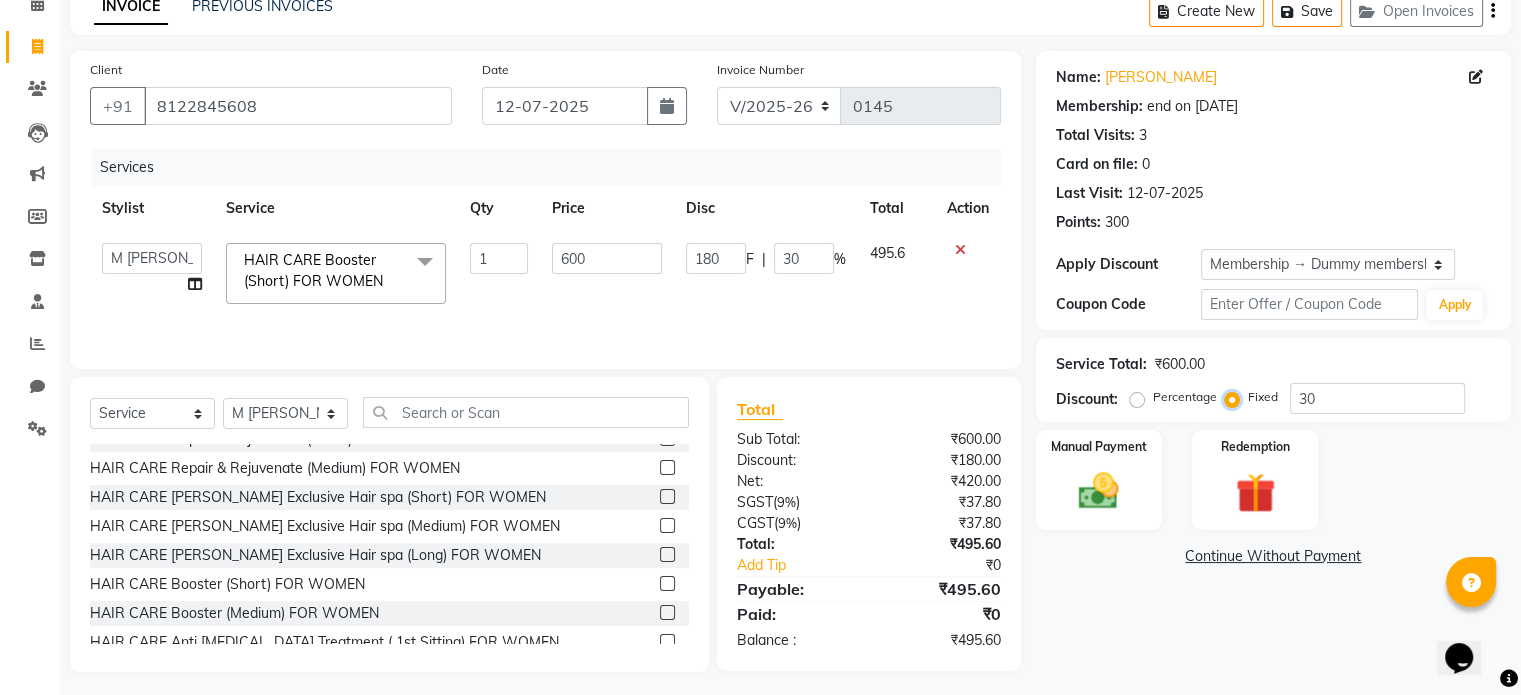 type on "30" 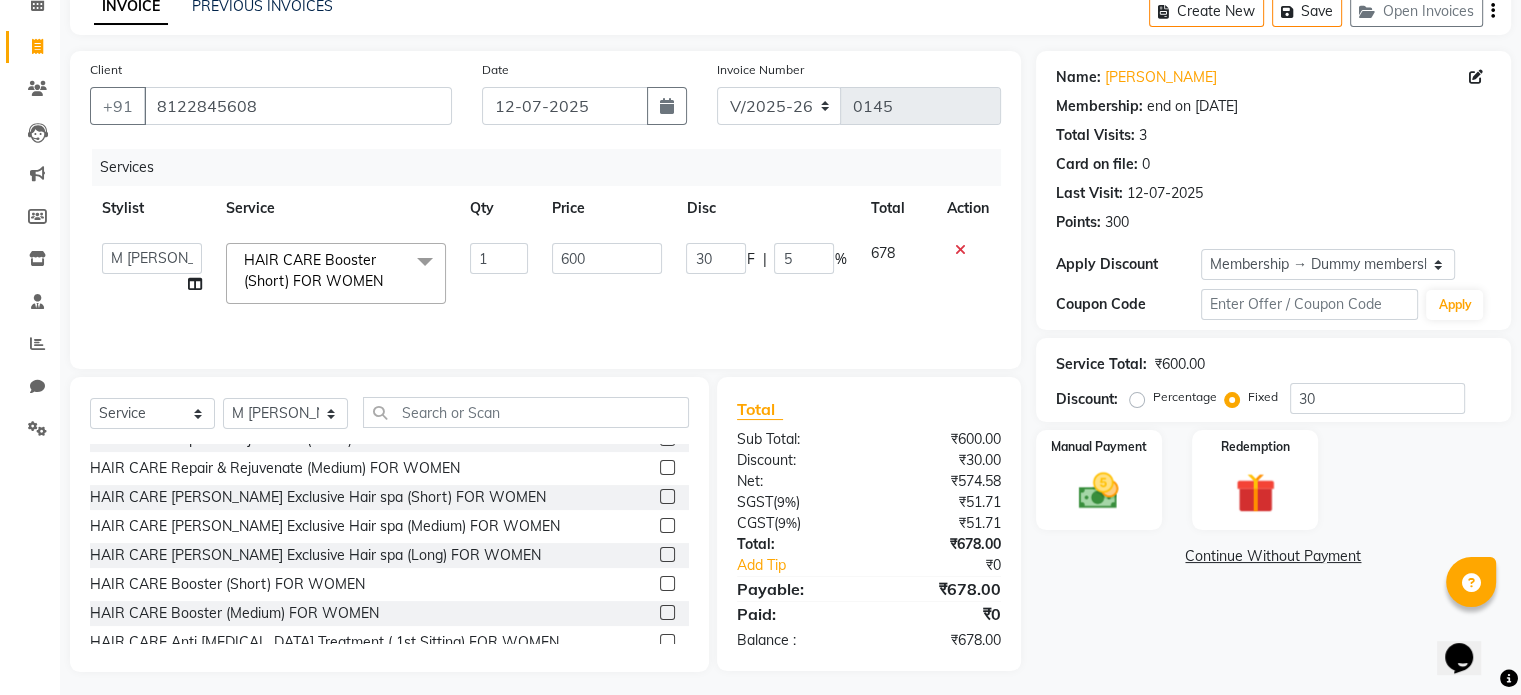 click on "Percentage" 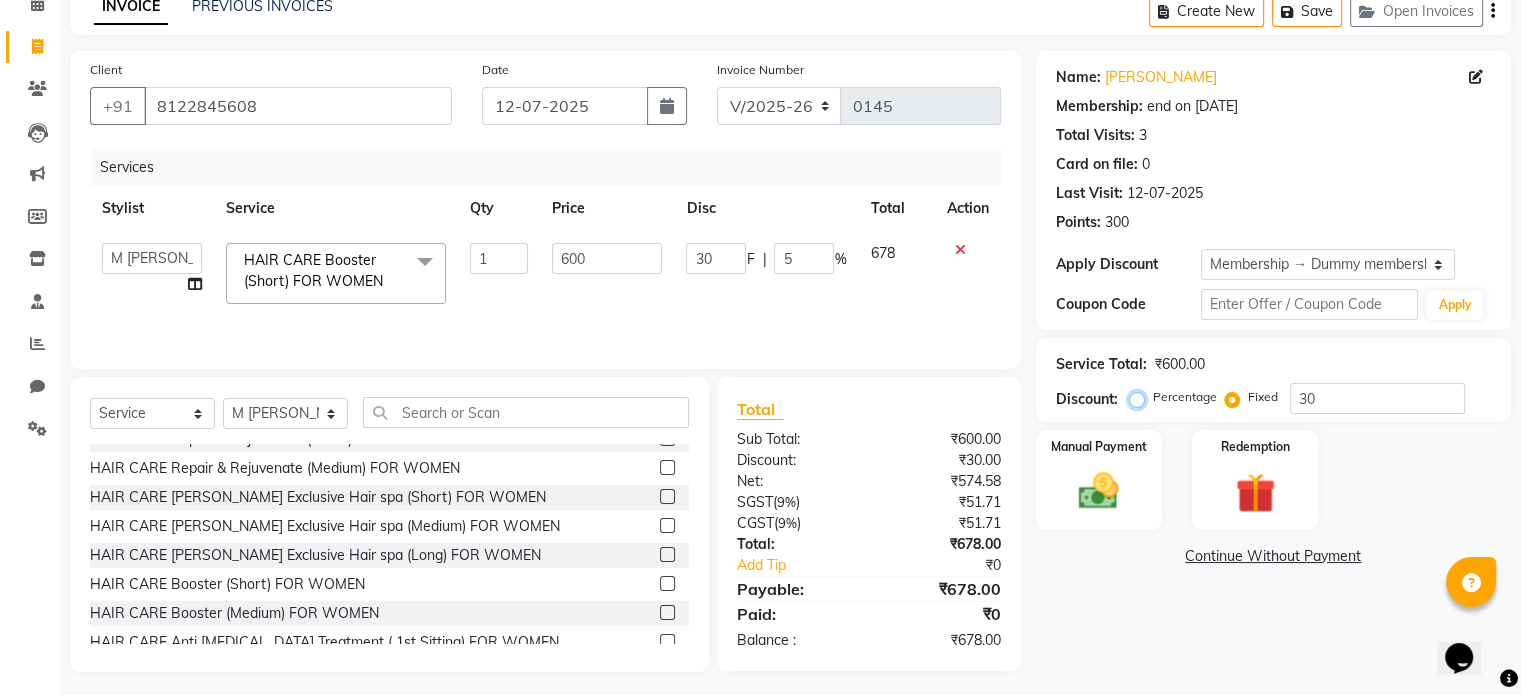 click on "Percentage" at bounding box center (1141, 397) 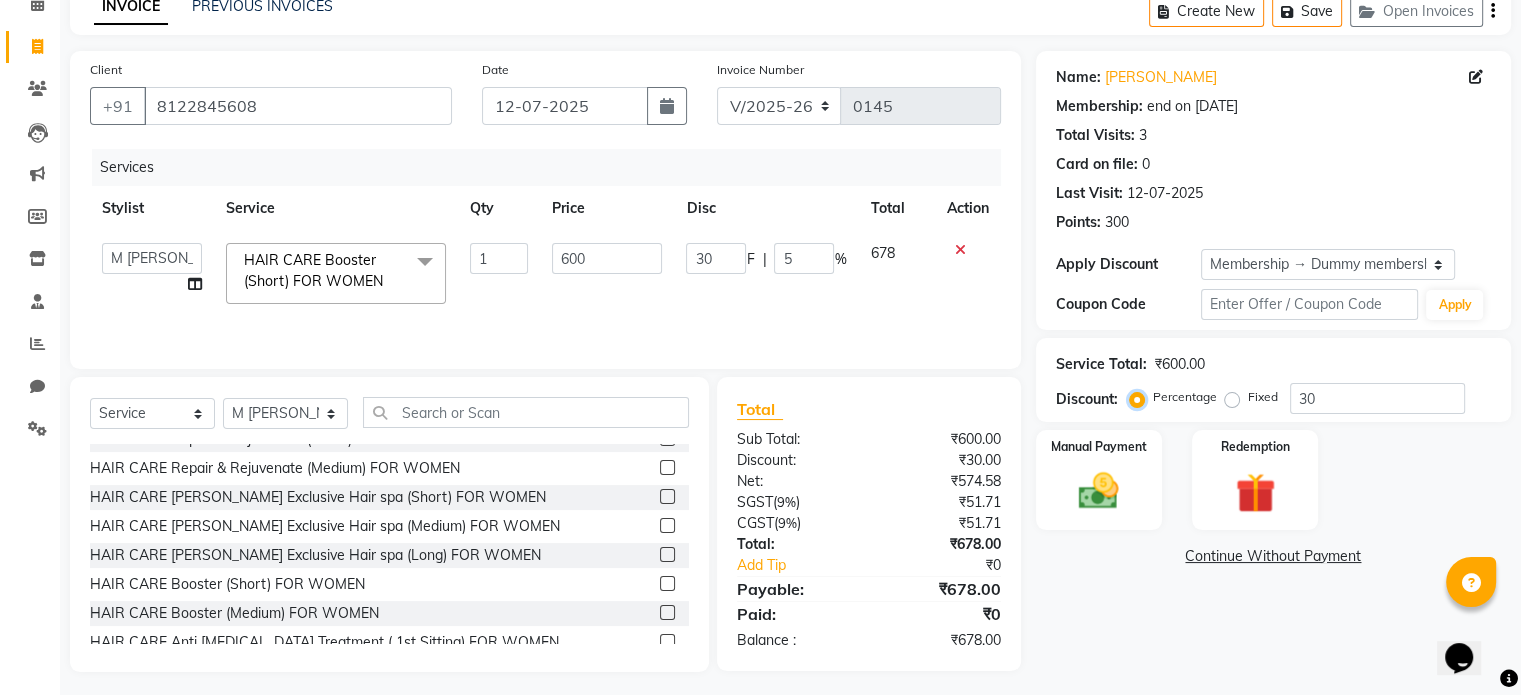 type on "180" 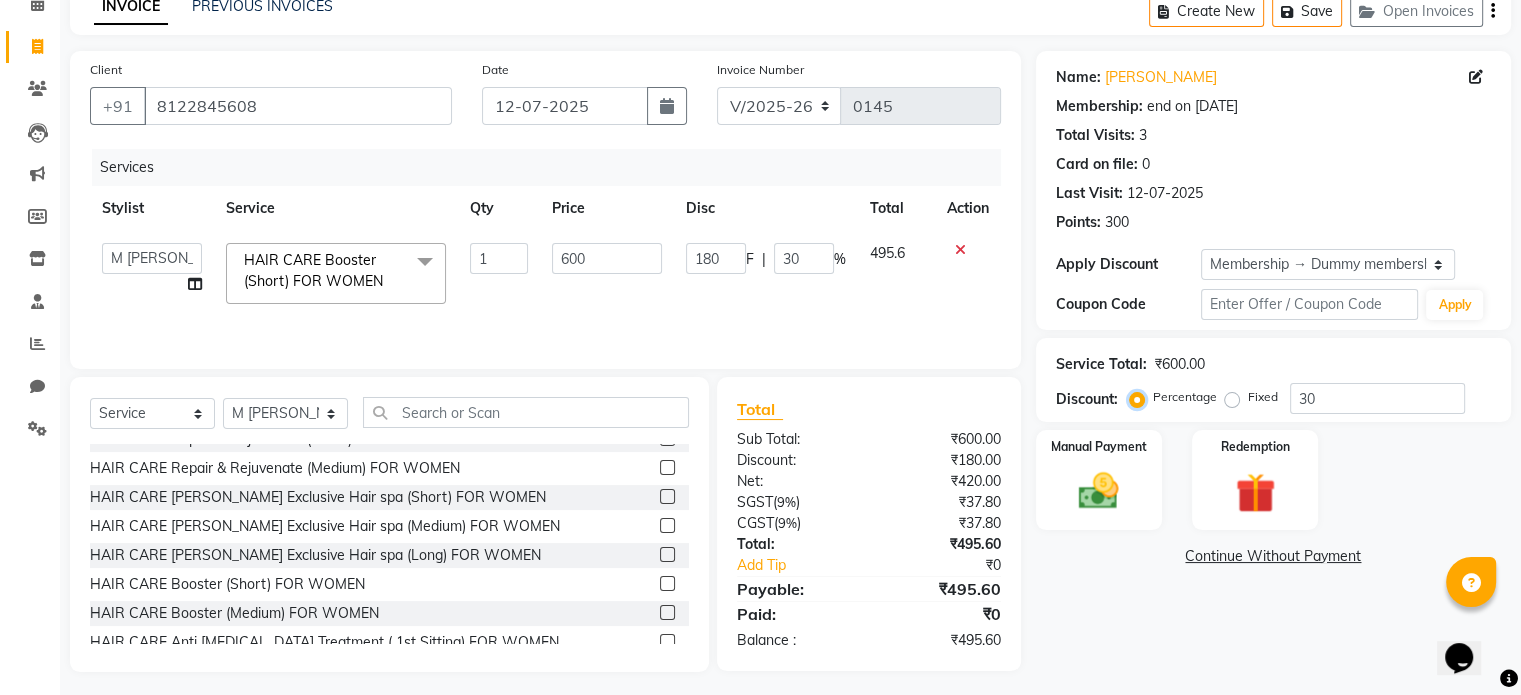scroll, scrollTop: 106, scrollLeft: 0, axis: vertical 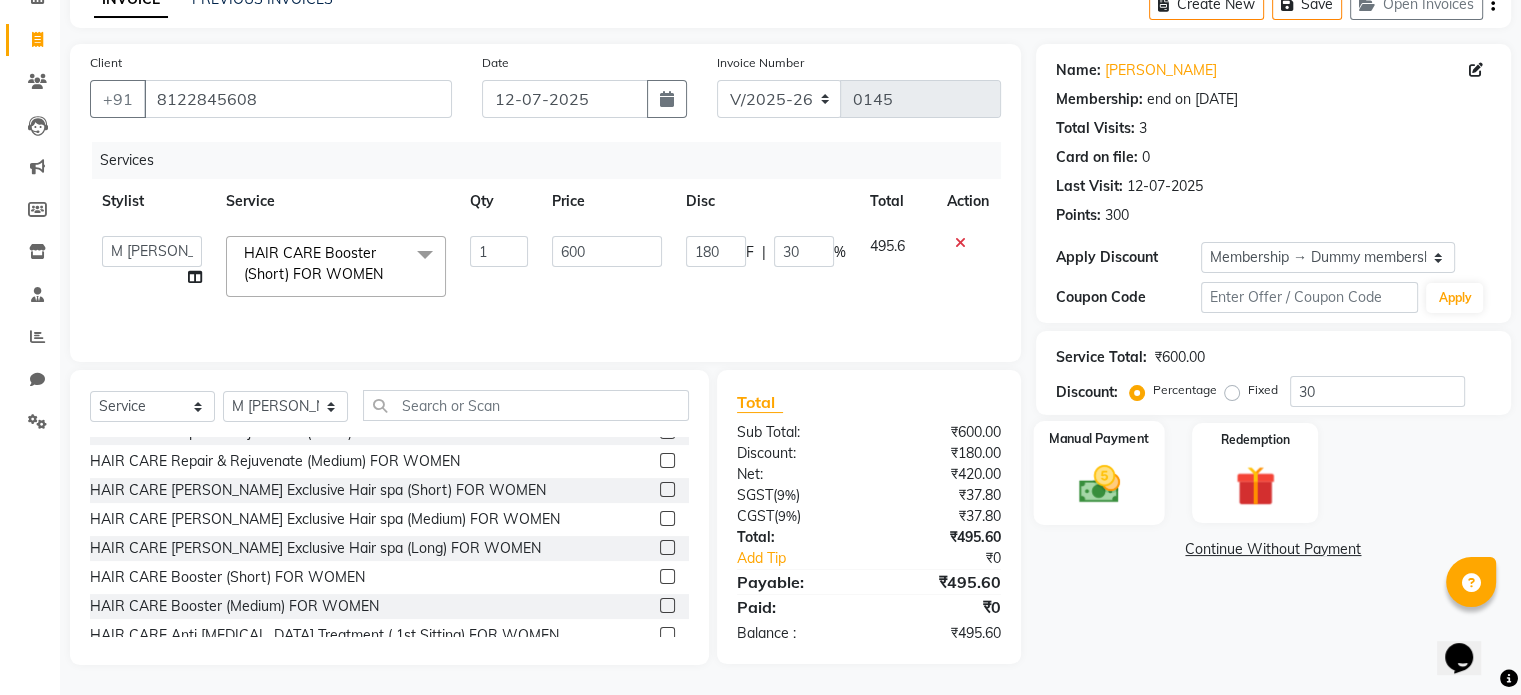 click 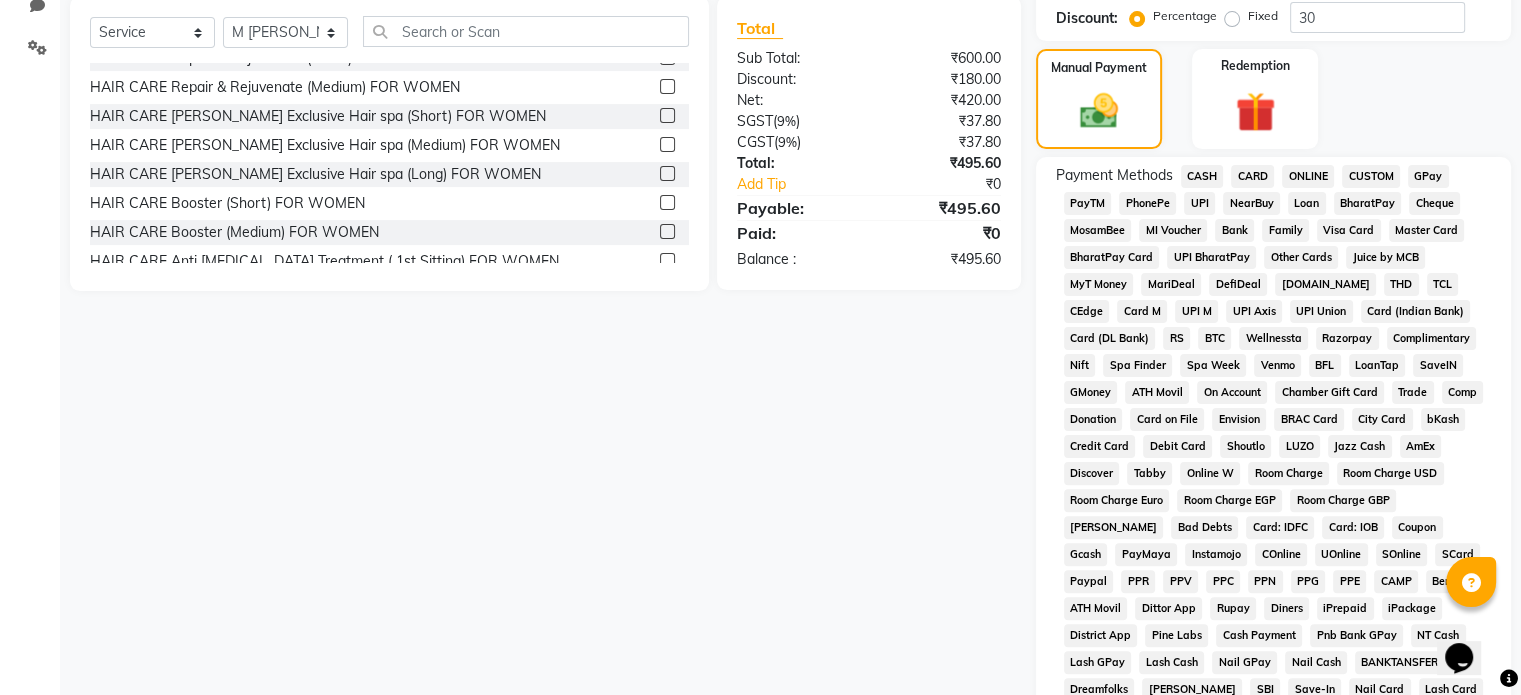 scroll, scrollTop: 492, scrollLeft: 0, axis: vertical 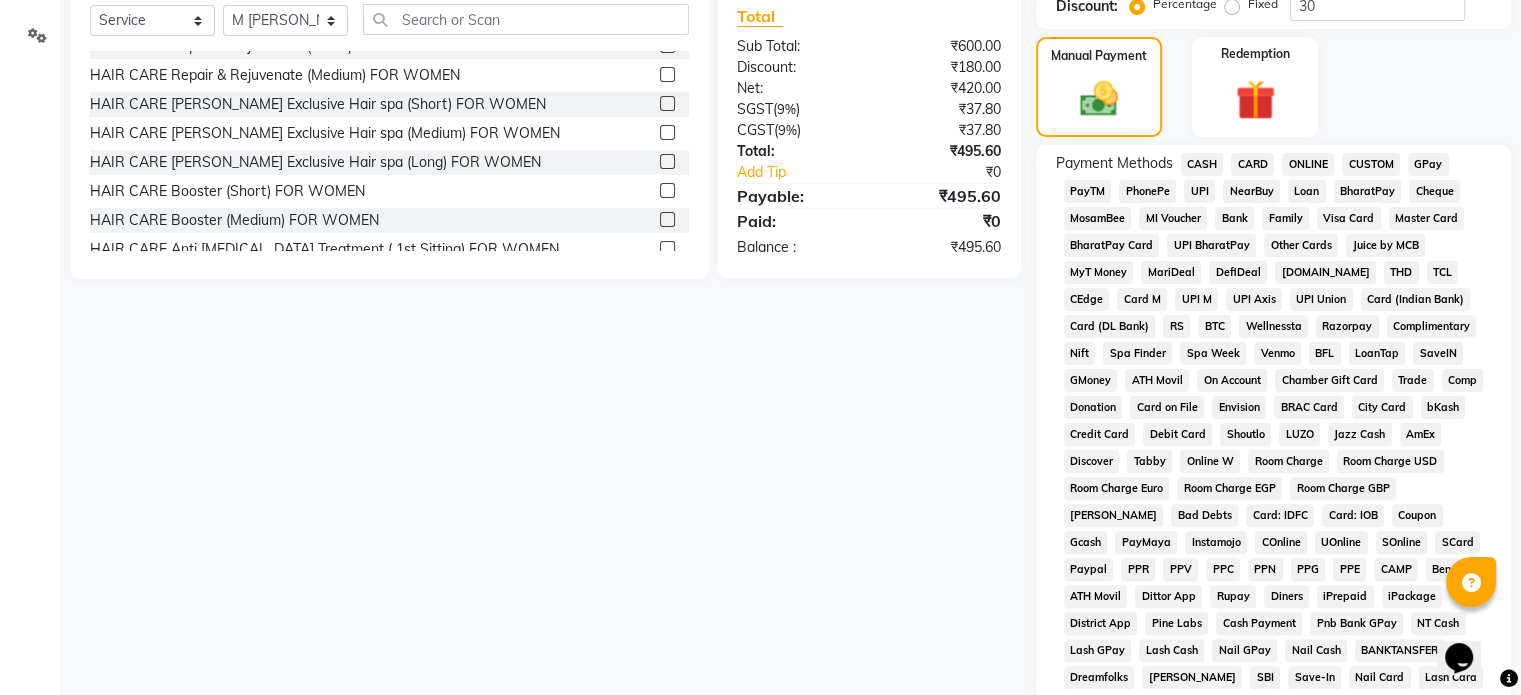 click on "Room Charge EGP" 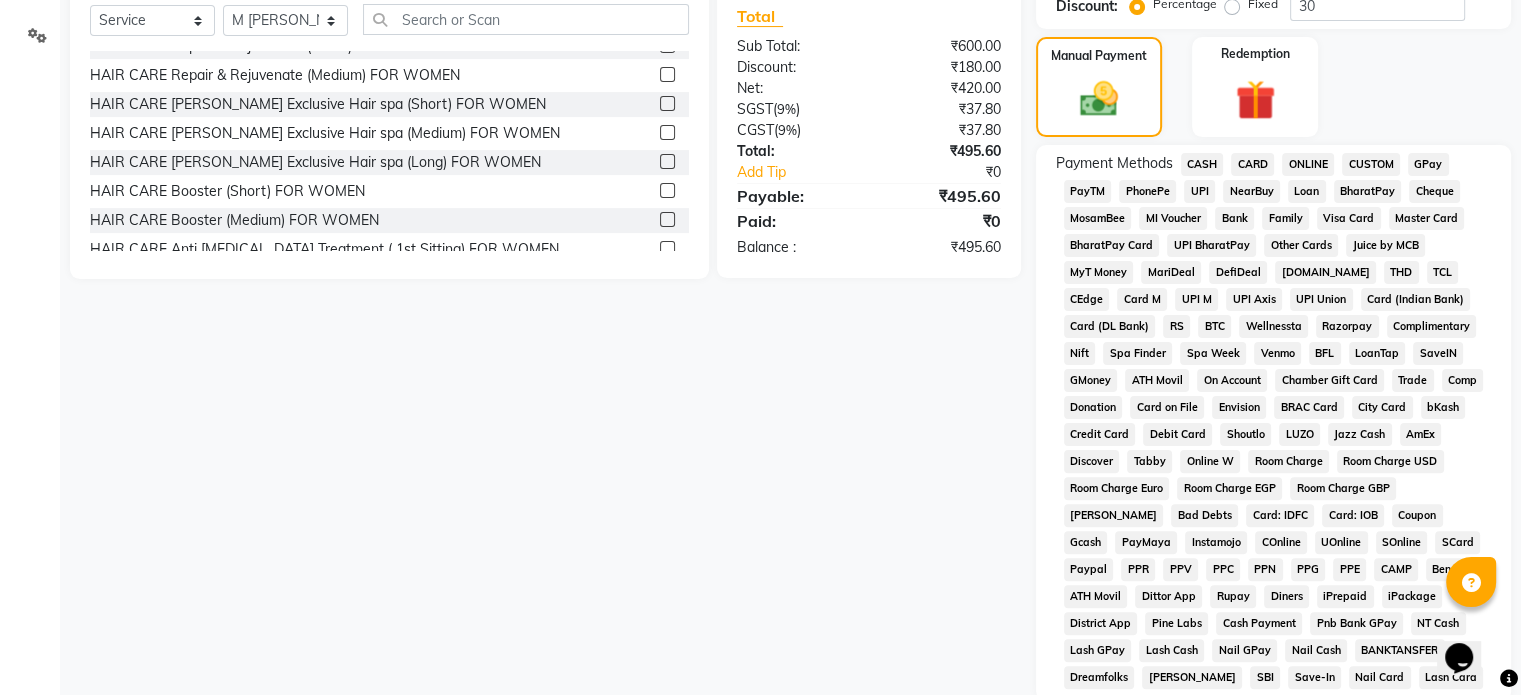click on "Card: IDFC" 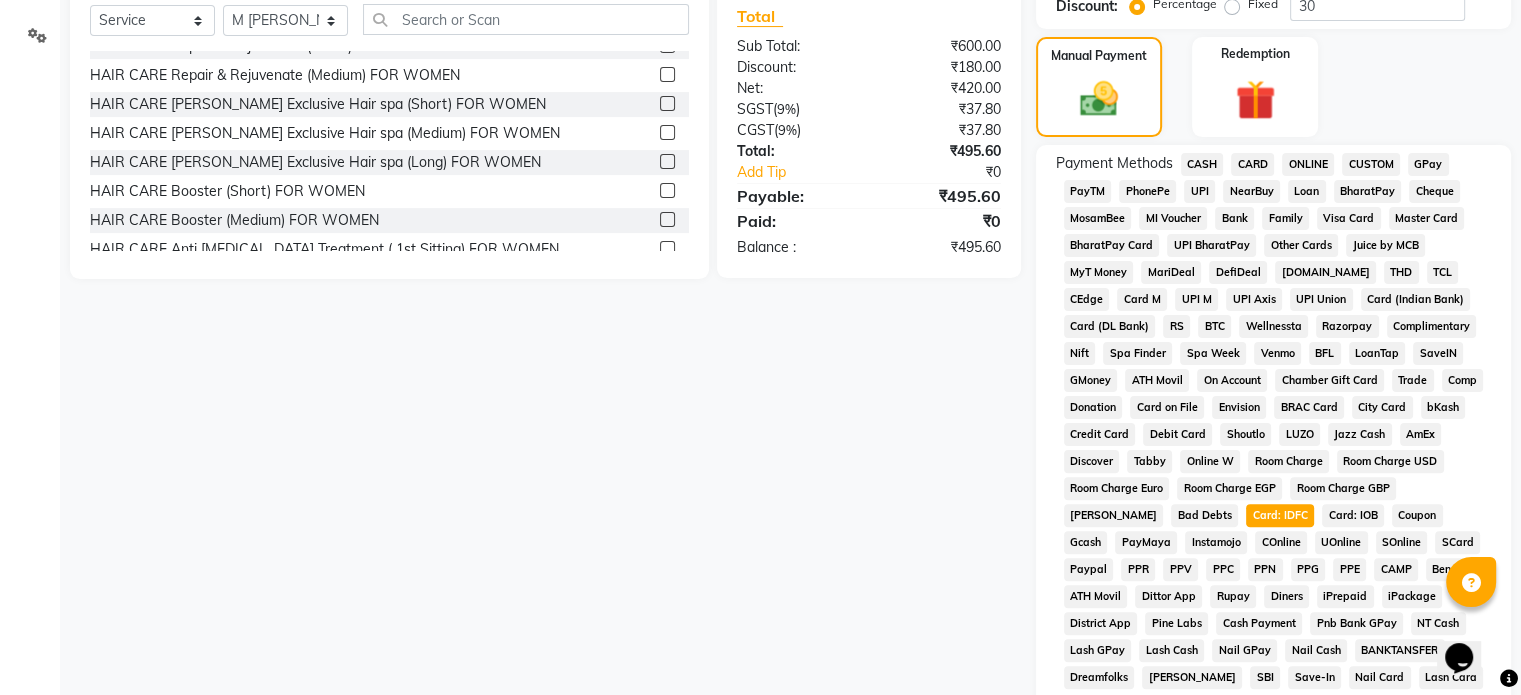 scroll, scrollTop: 767, scrollLeft: 0, axis: vertical 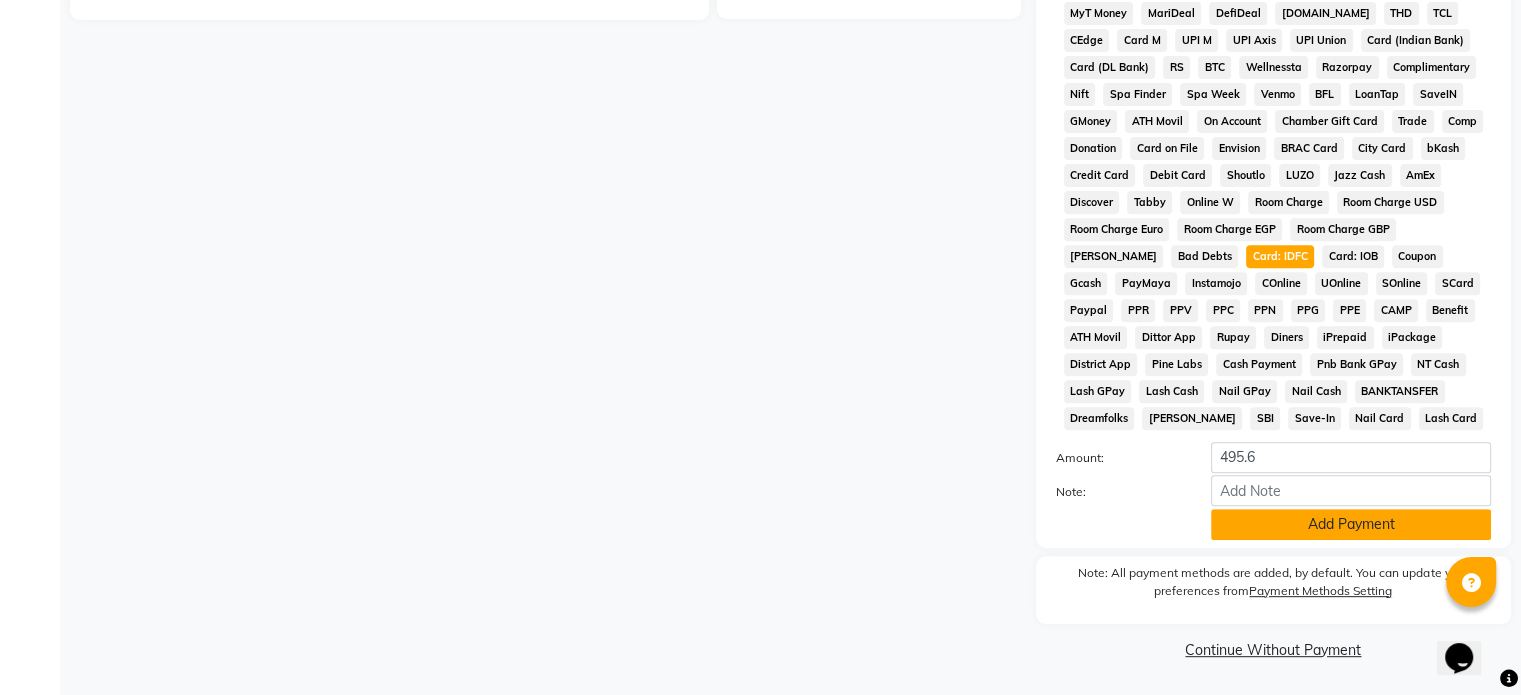click on "Add Payment" 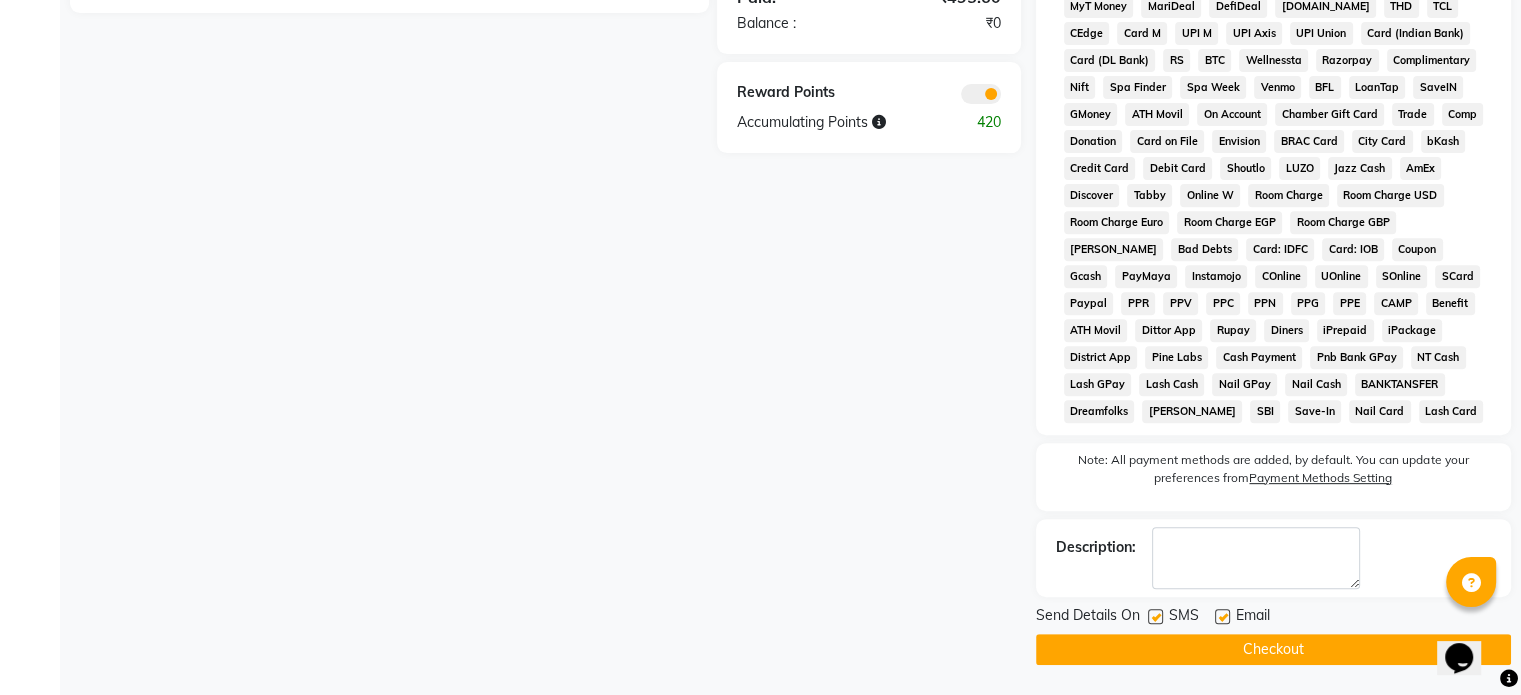 click on "Checkout" 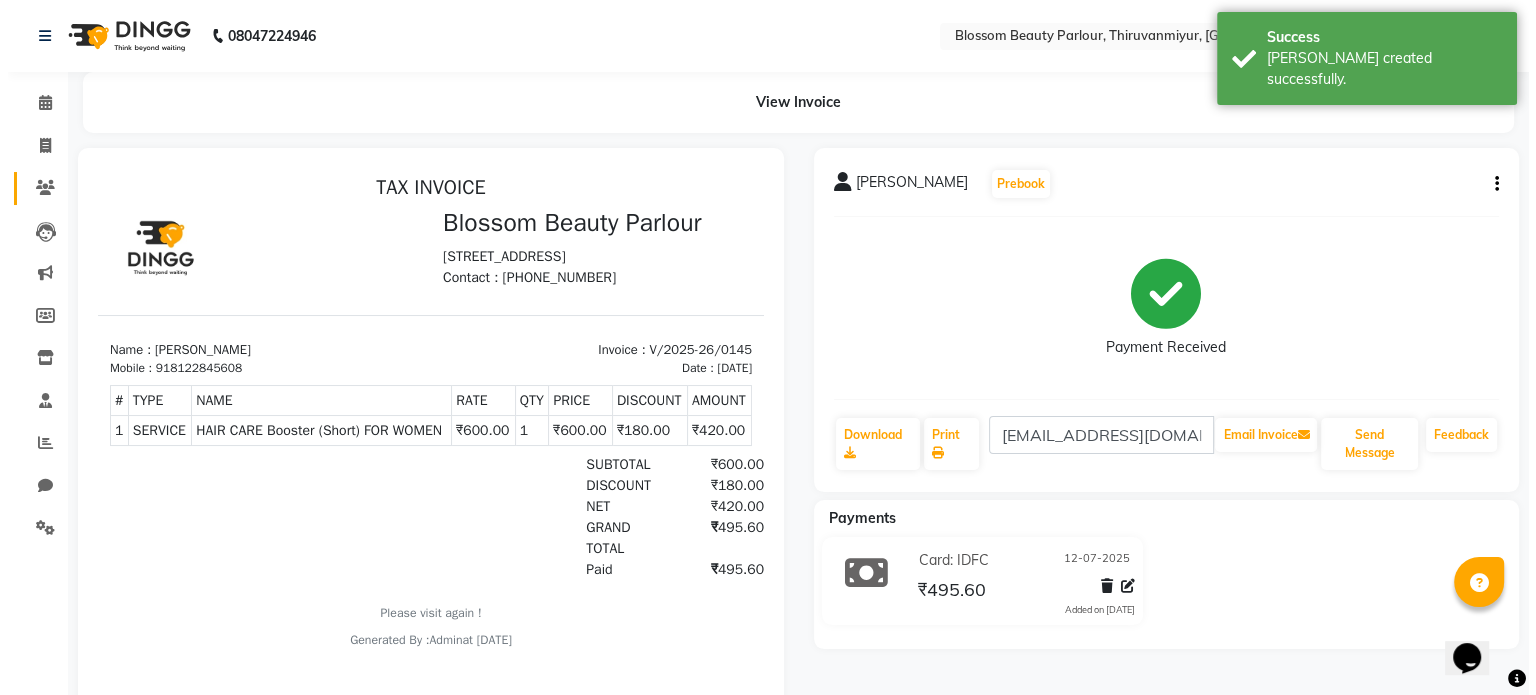 scroll, scrollTop: 0, scrollLeft: 0, axis: both 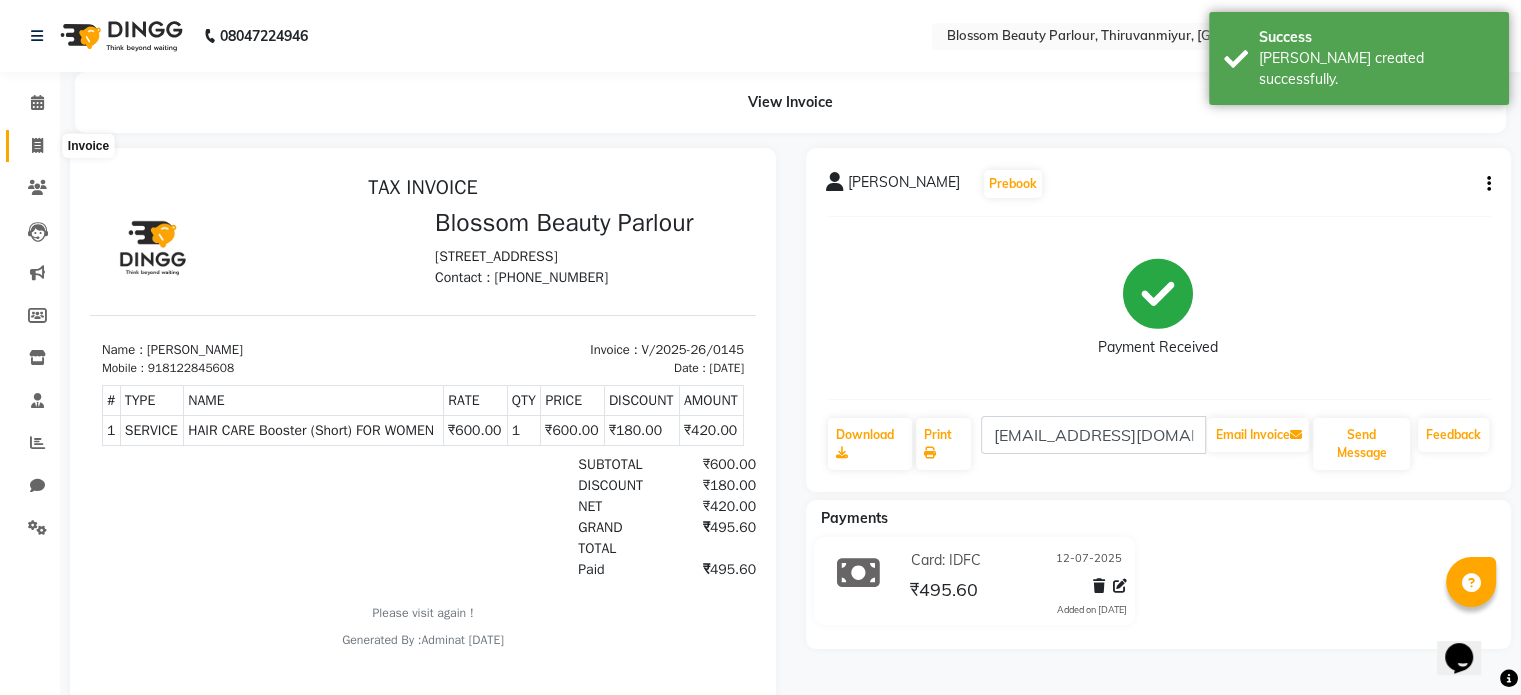 click 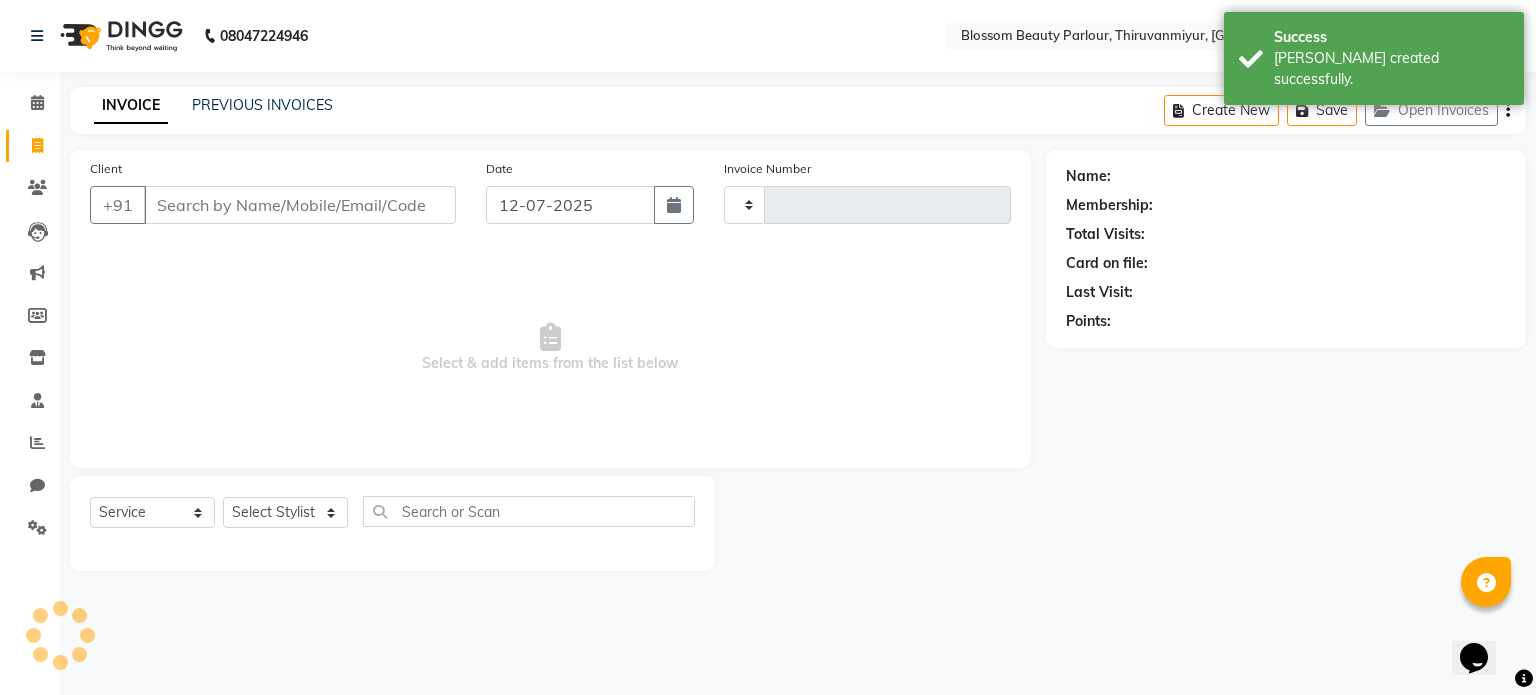 type on "0146" 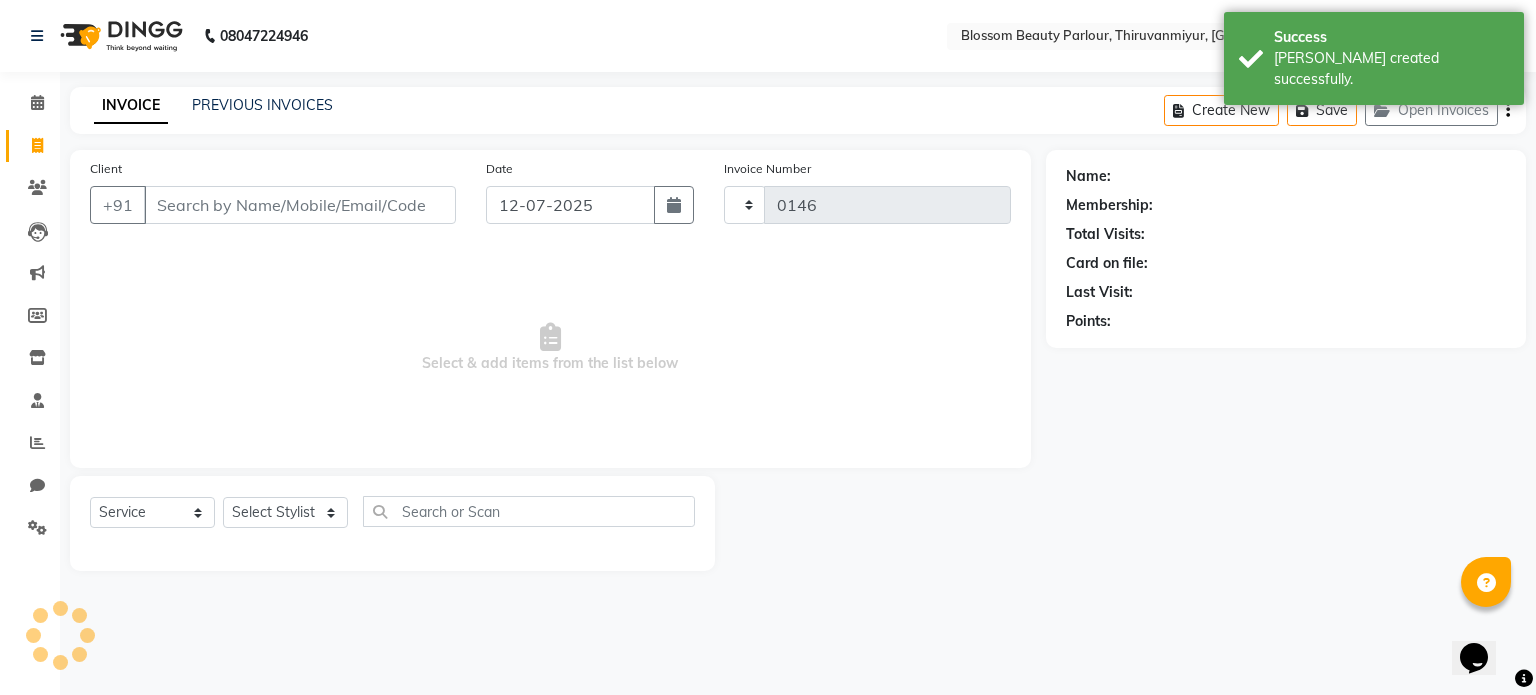 select on "8454" 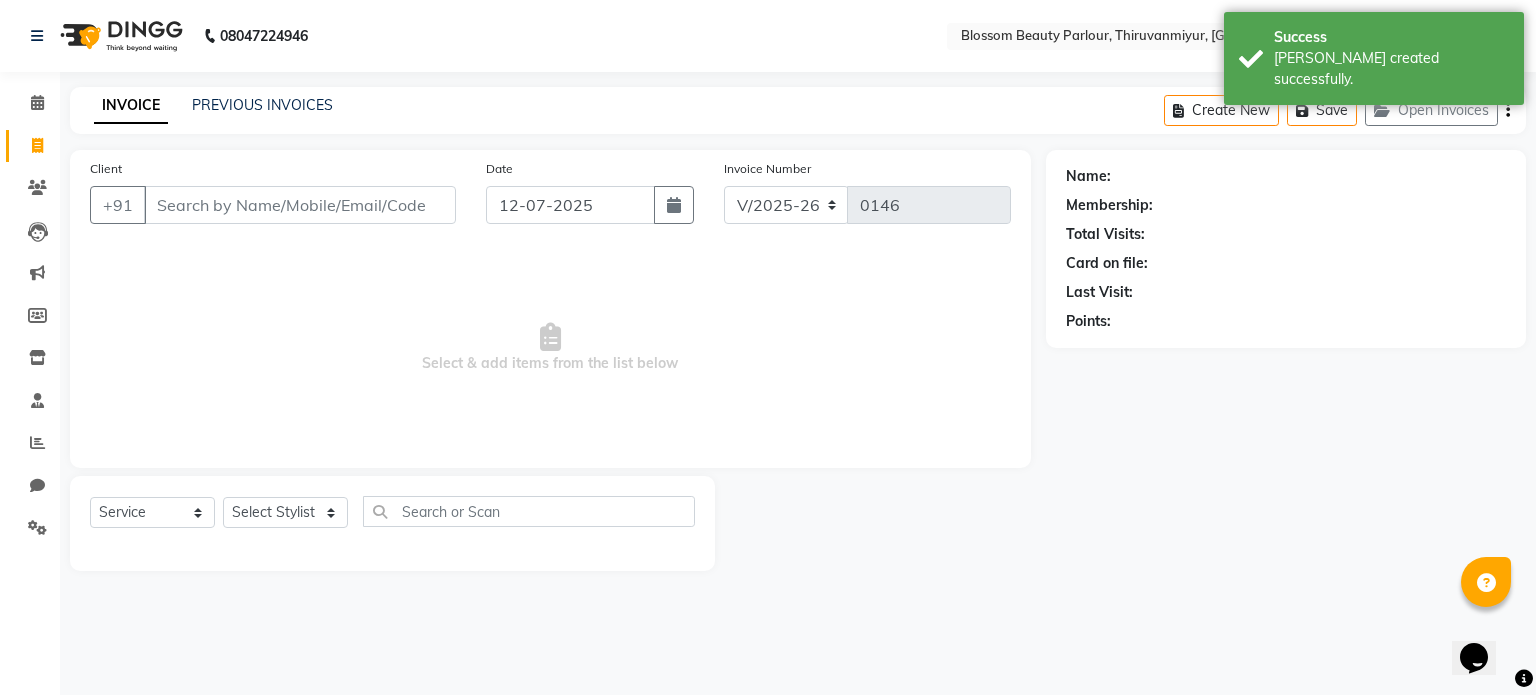 select on "85638" 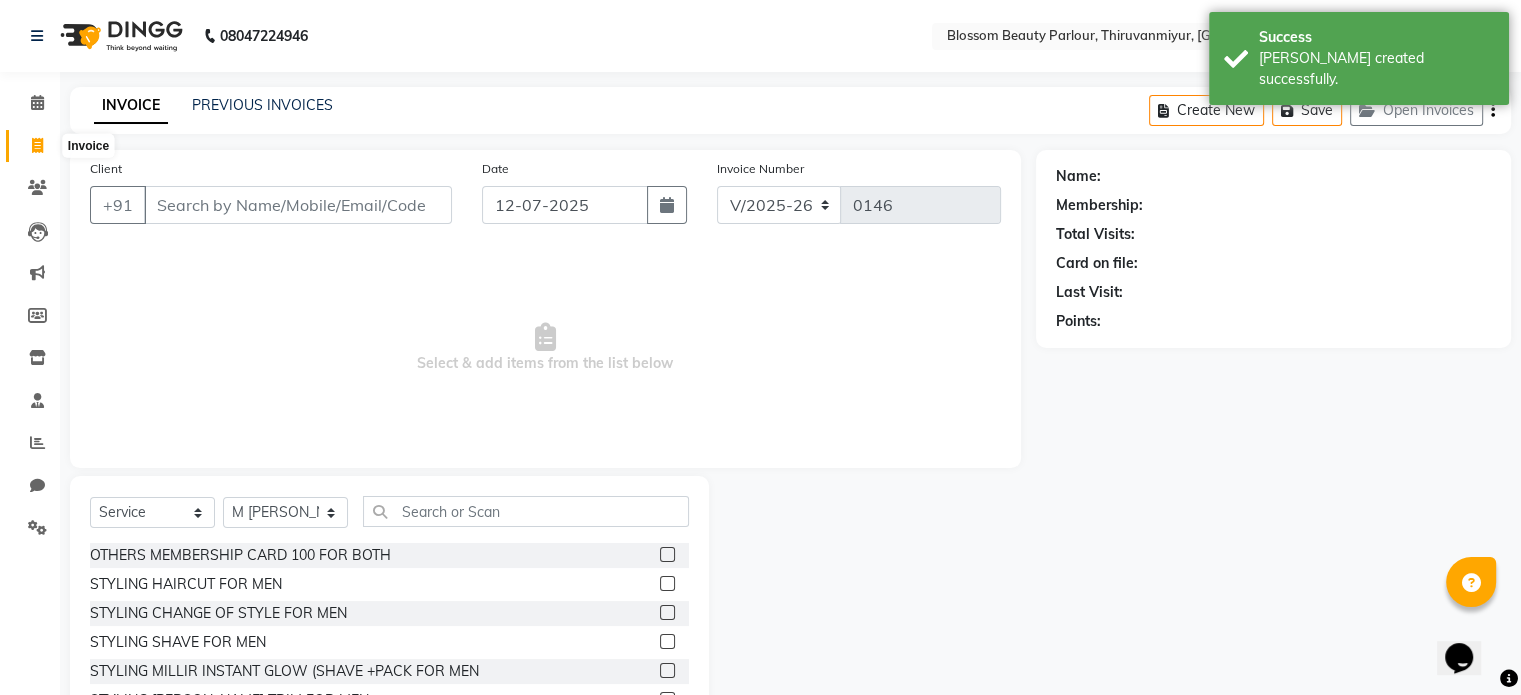 click 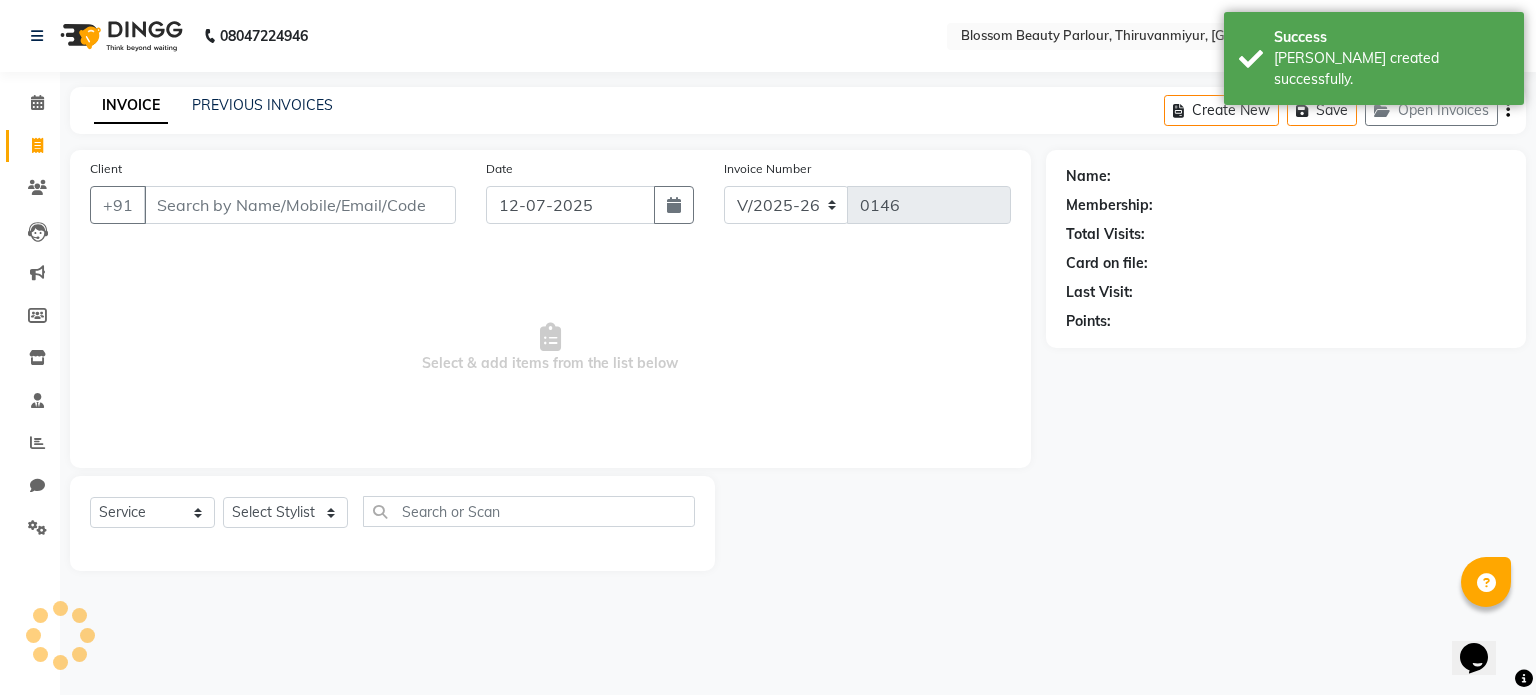 select on "85638" 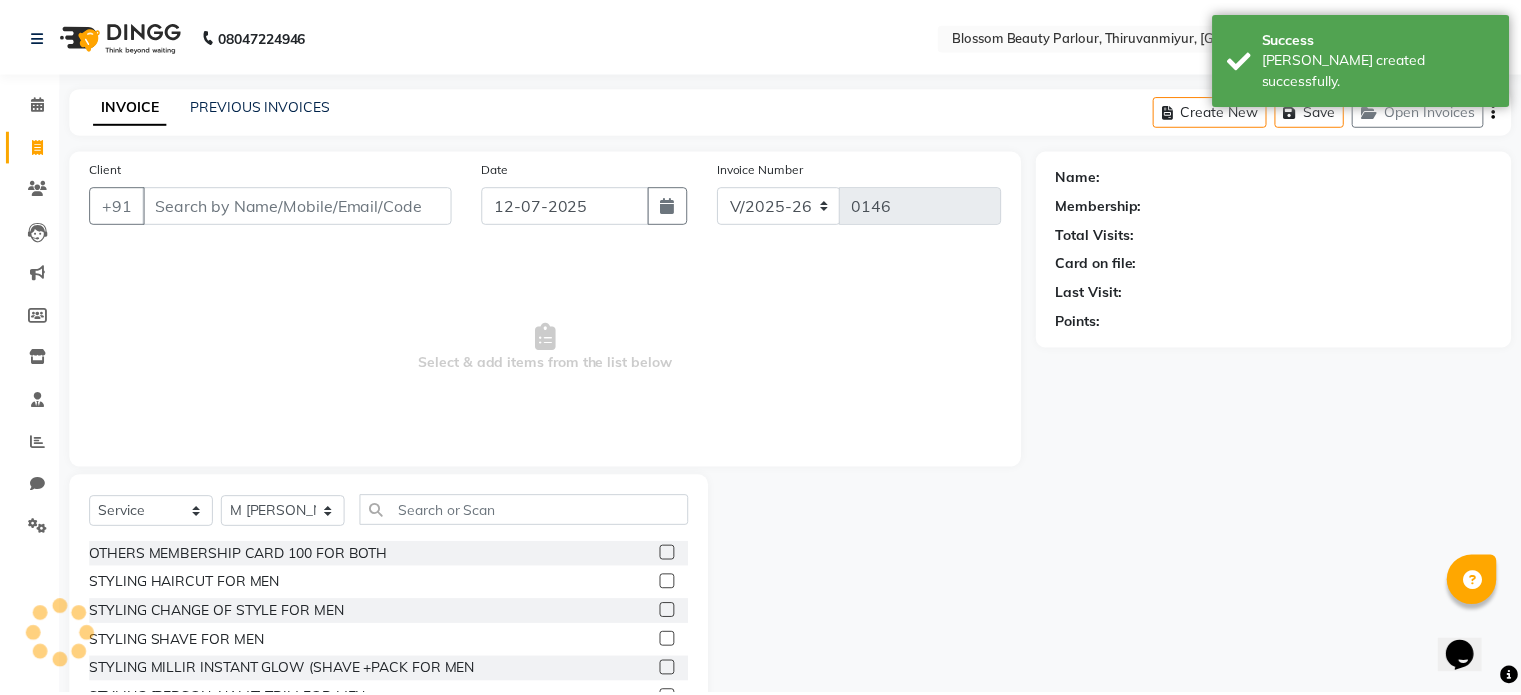 scroll, scrollTop: 106, scrollLeft: 0, axis: vertical 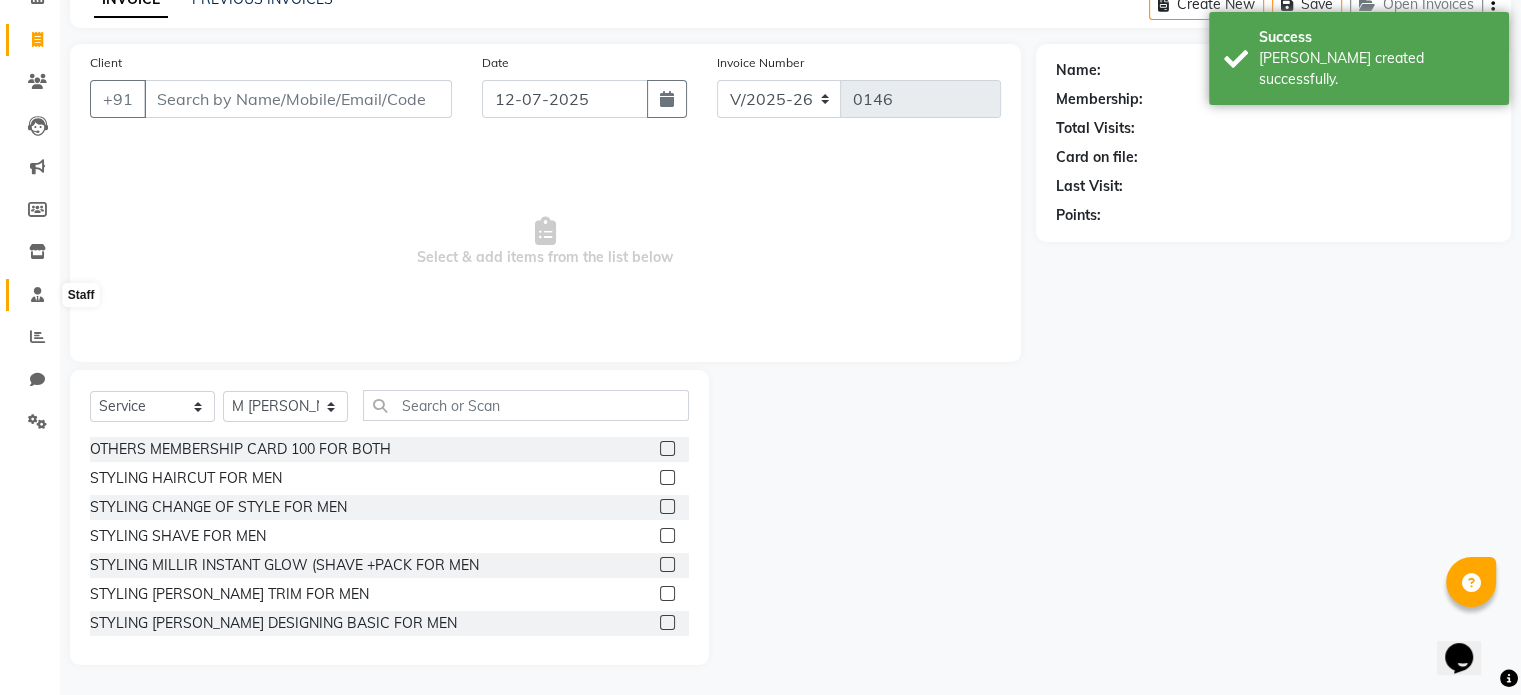 click 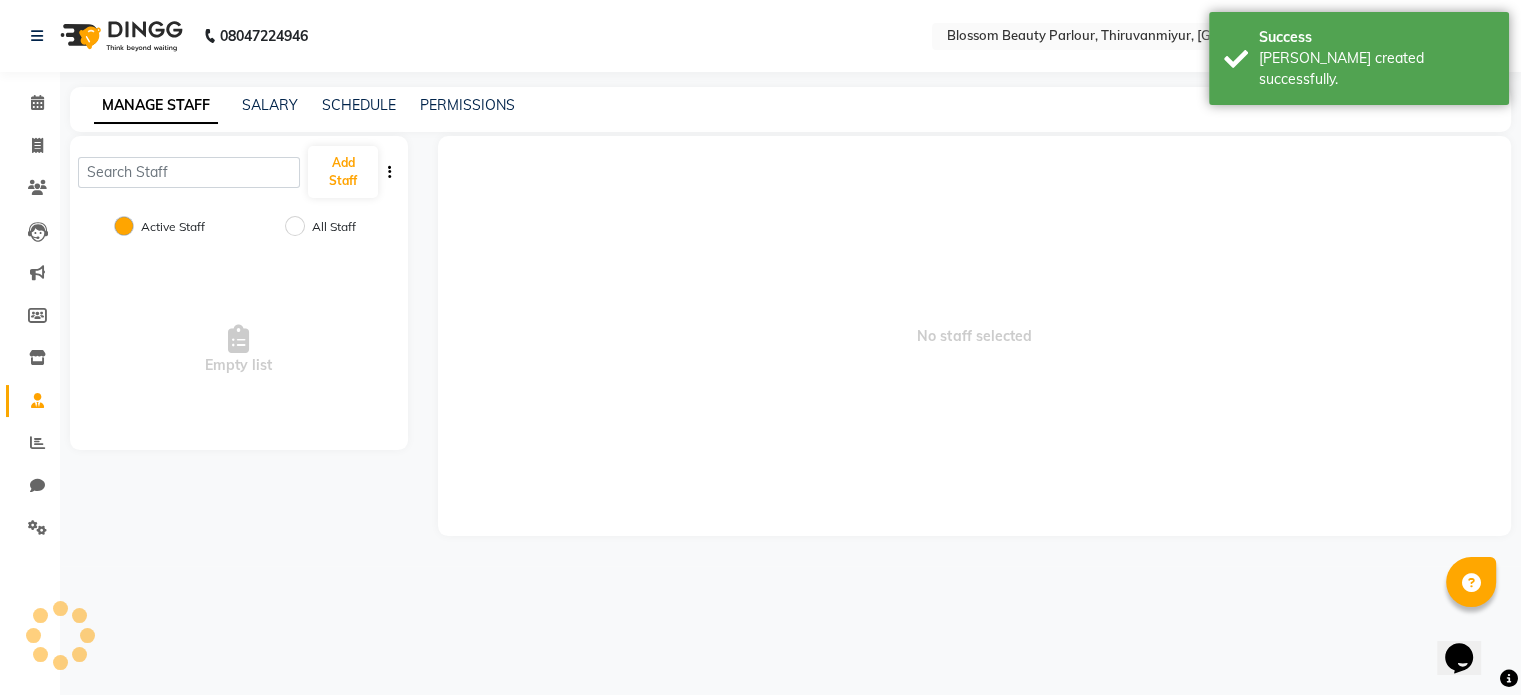 scroll, scrollTop: 0, scrollLeft: 0, axis: both 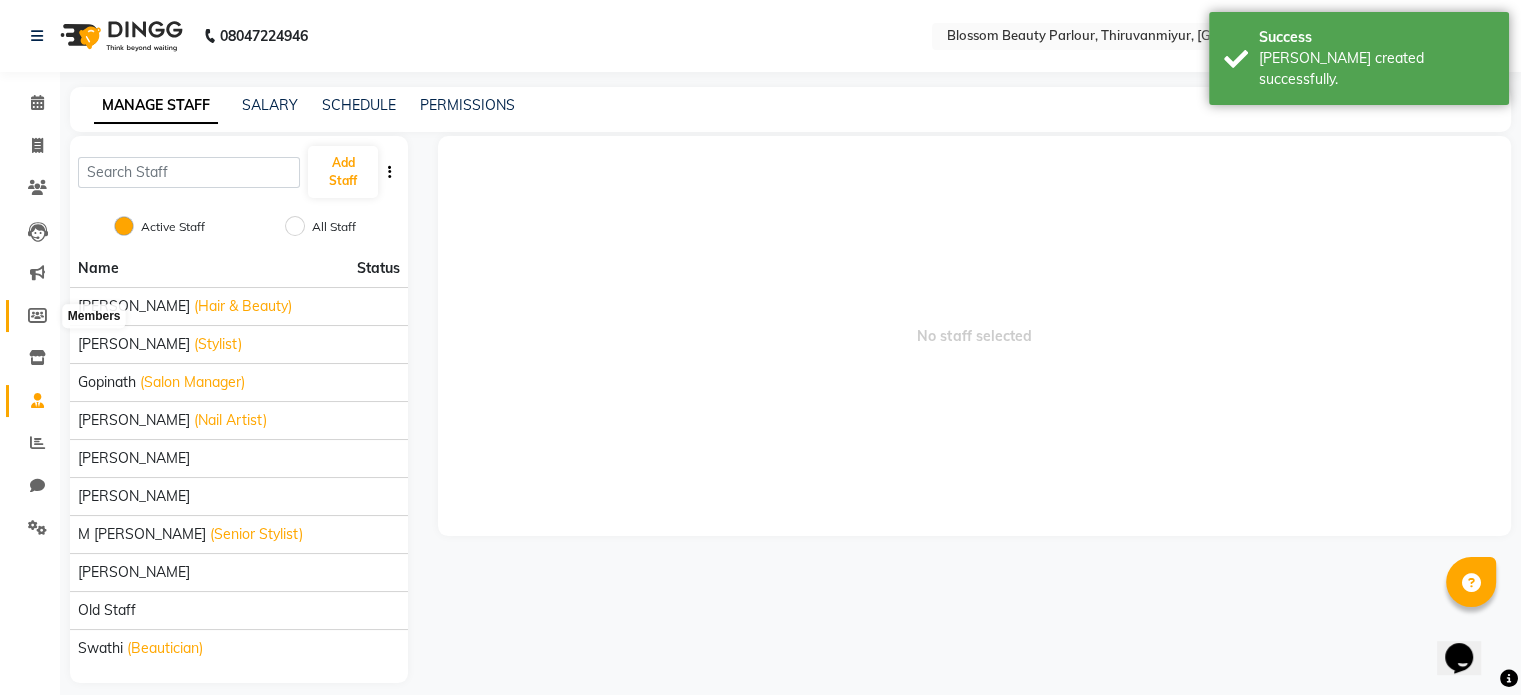 click 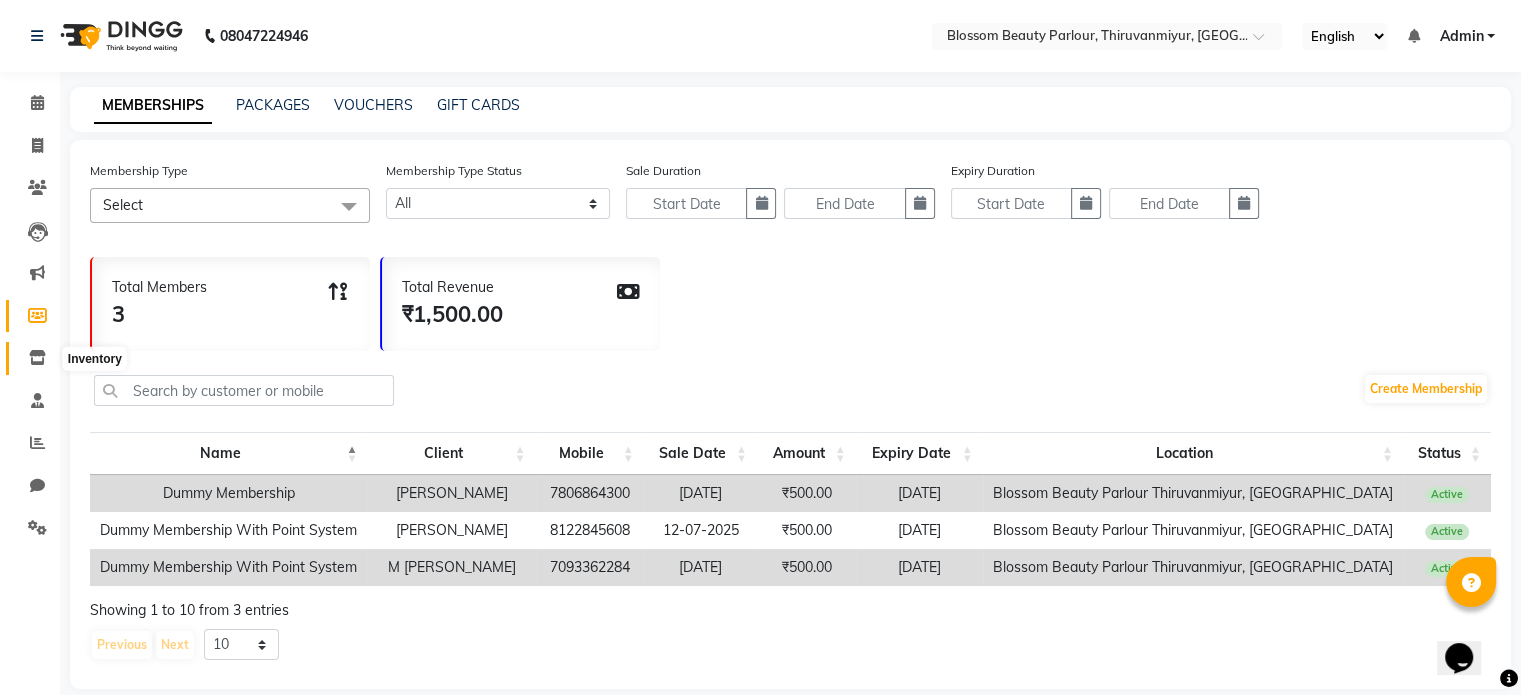 click 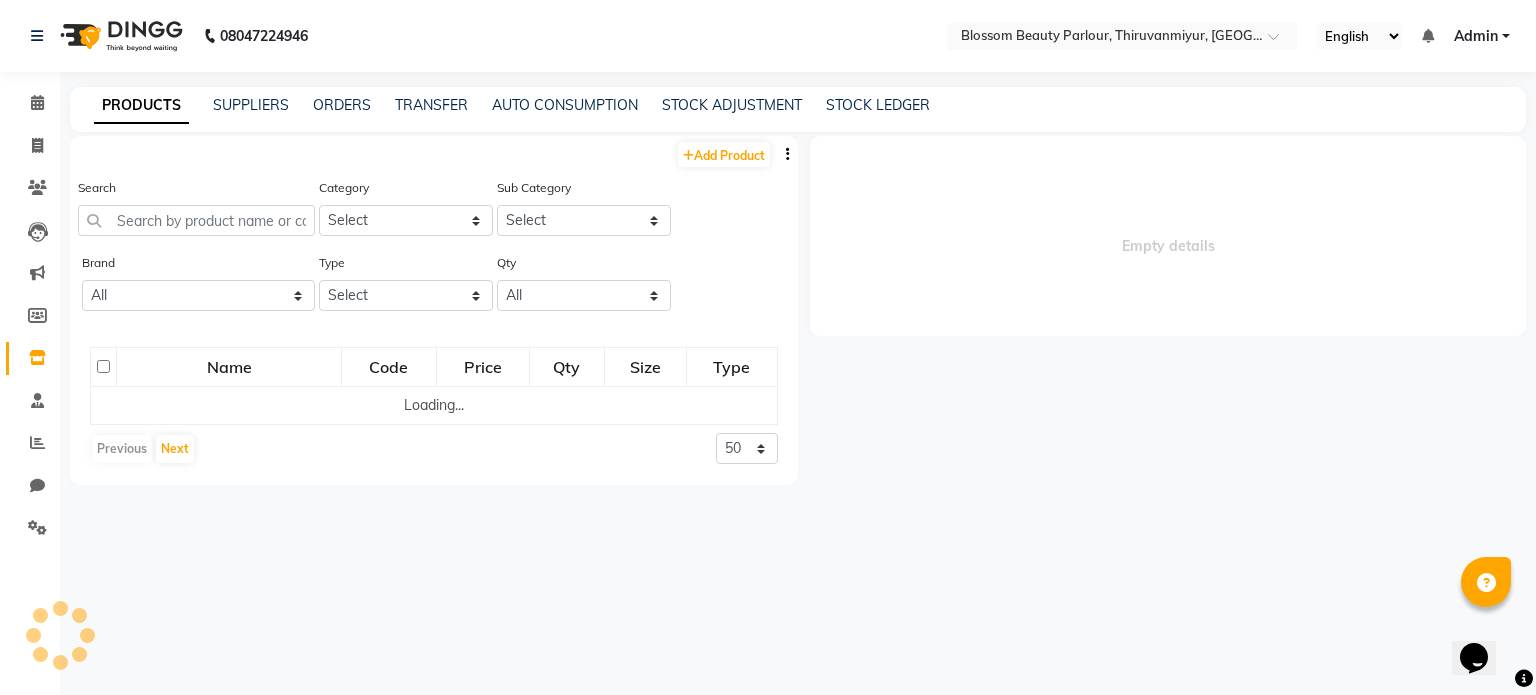 select 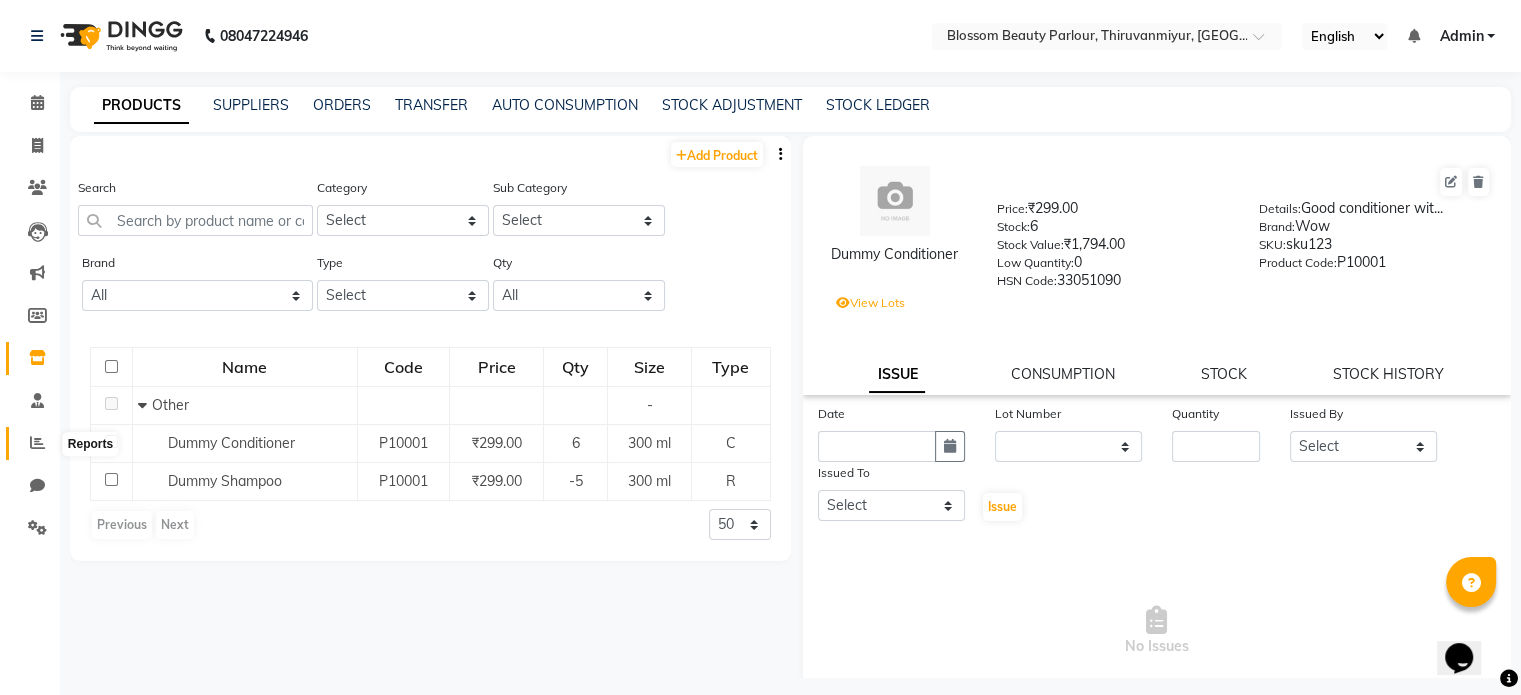 click 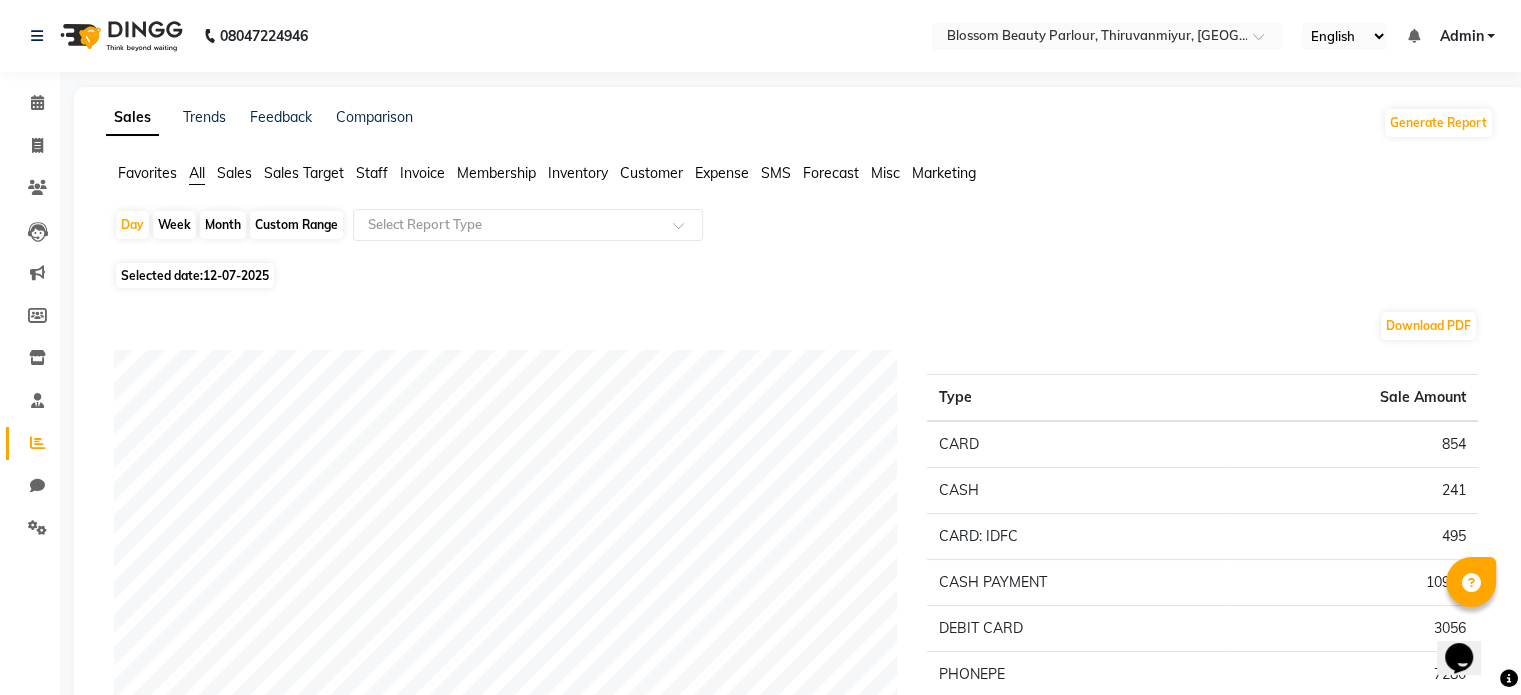 click on "Favorites All Sales Sales Target Staff Invoice Membership Inventory Customer Expense SMS Forecast Misc Marketing" 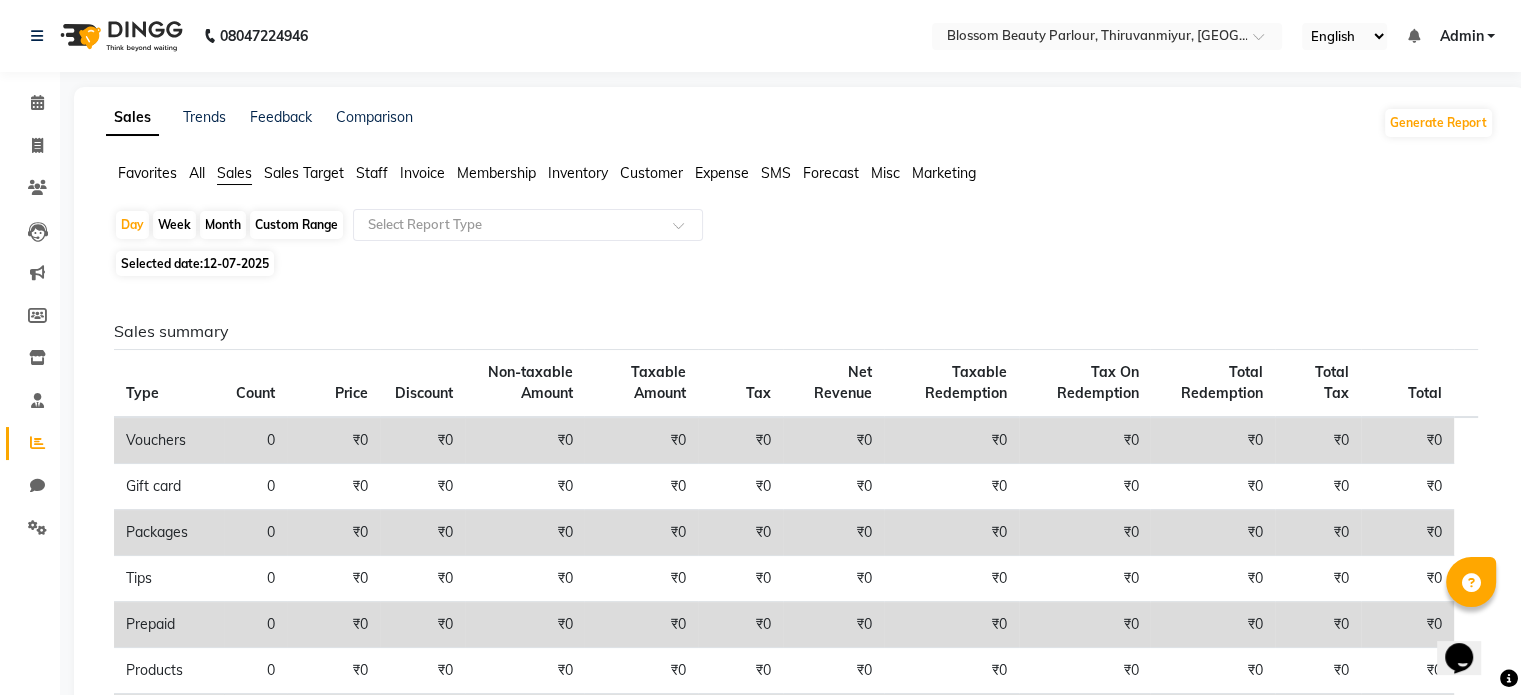 click on "Sales Target" 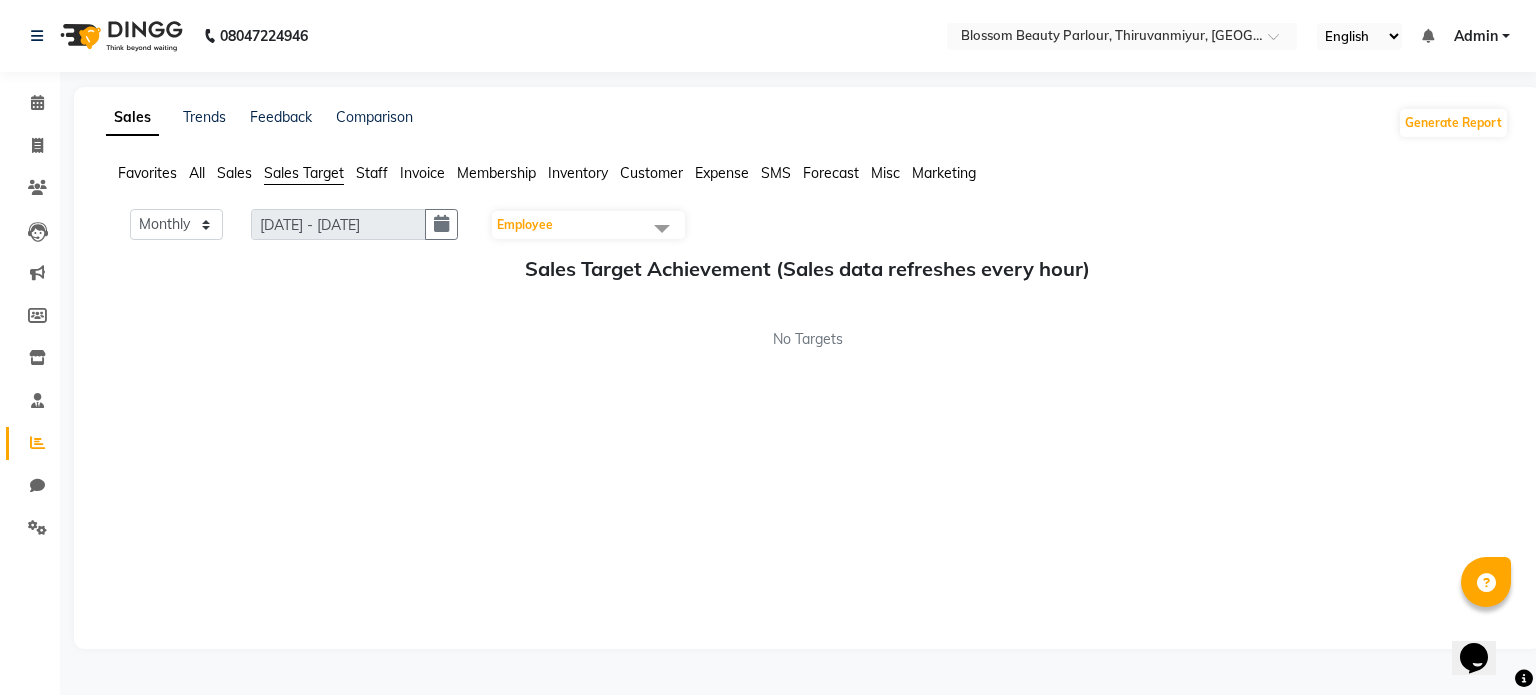 click on "Staff" 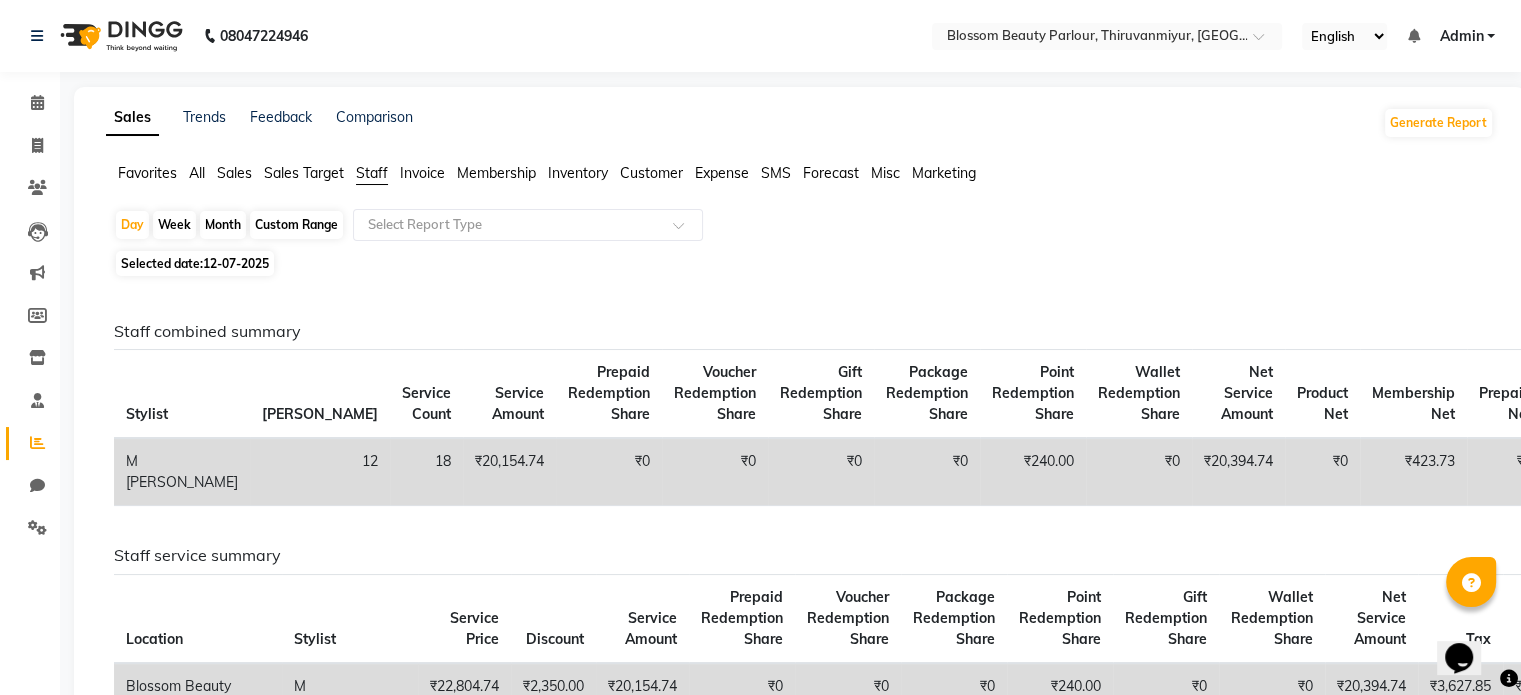 click on "Invoice" 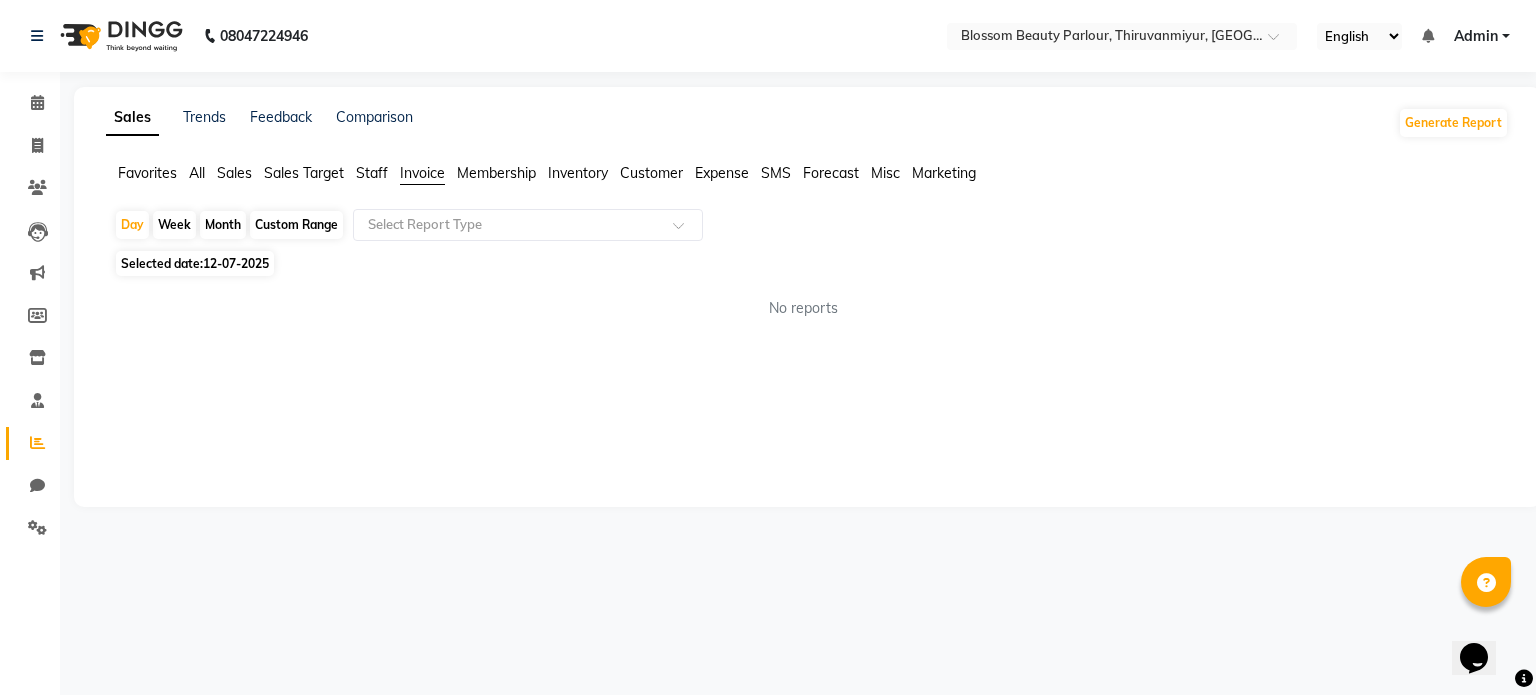 click on "Membership" 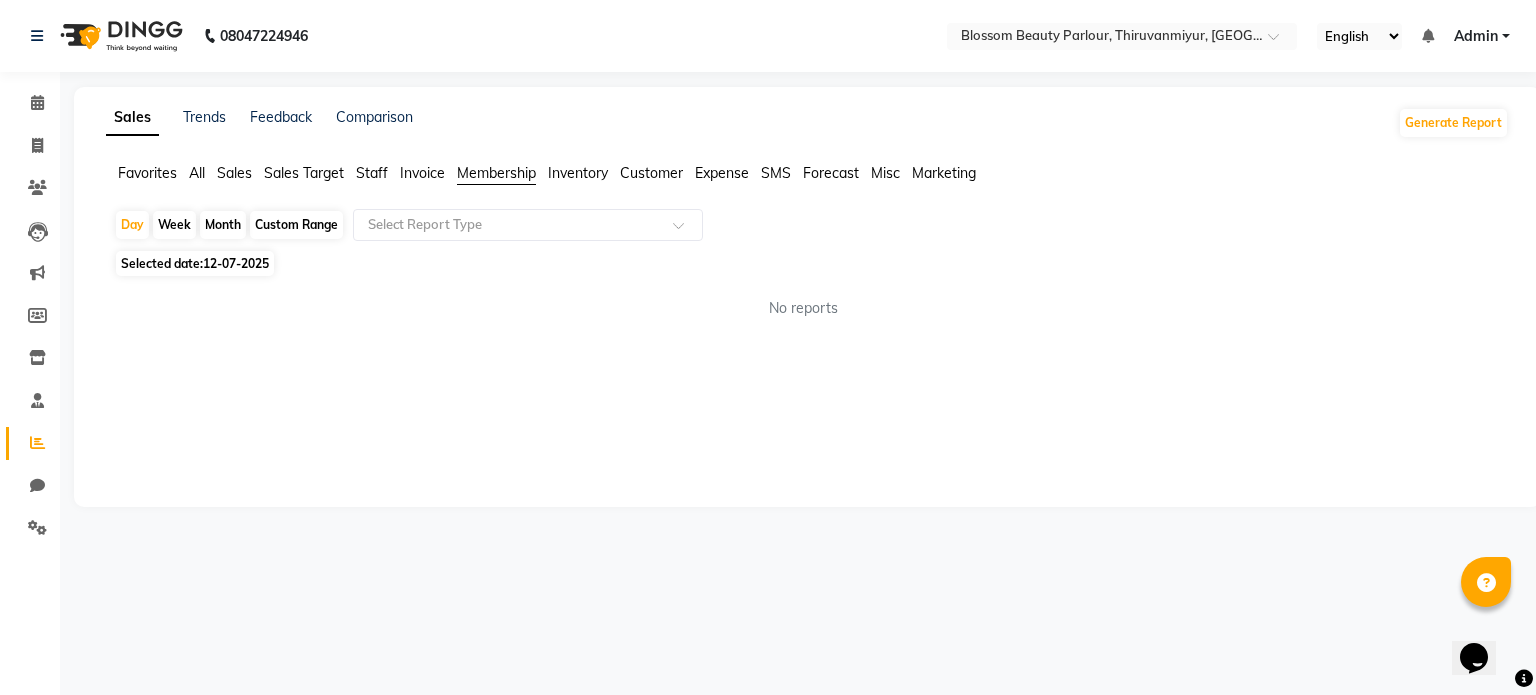 click on "Invoice" 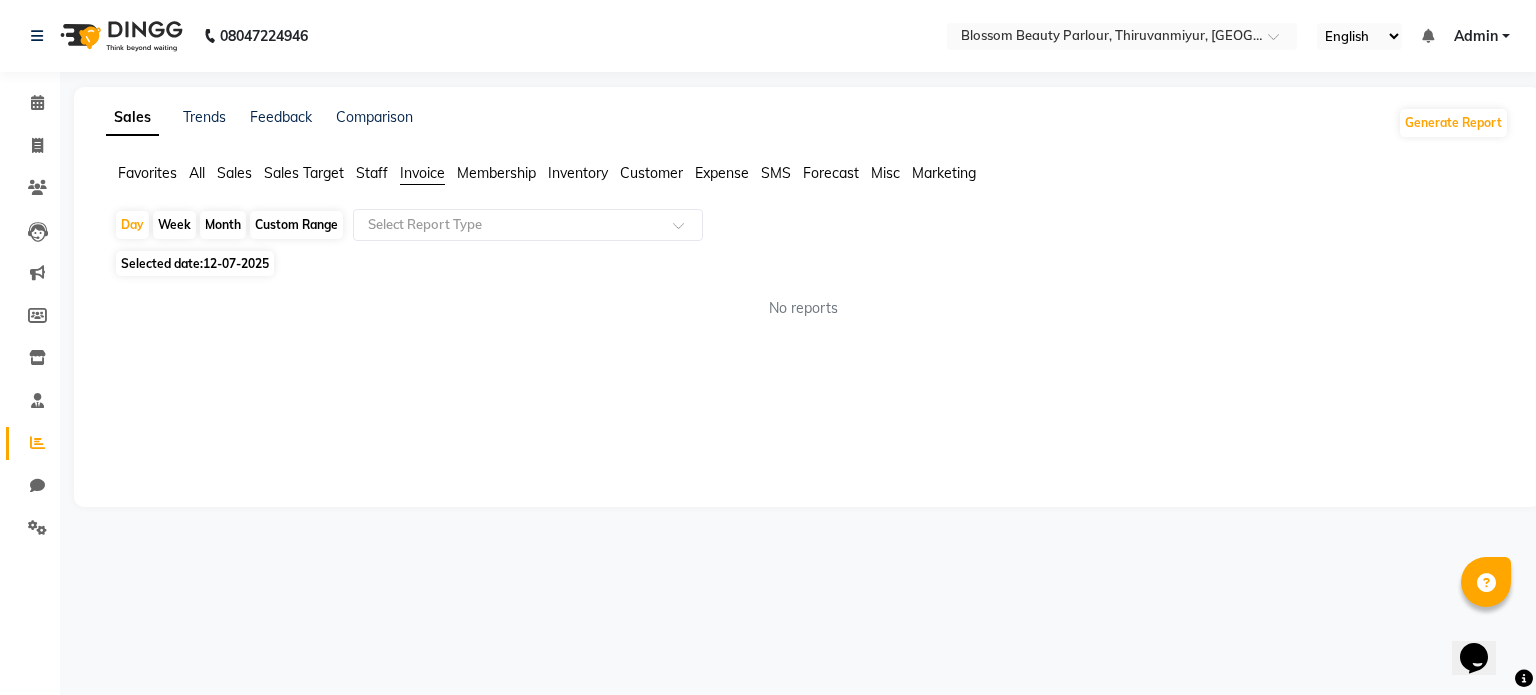 click on "Staff" 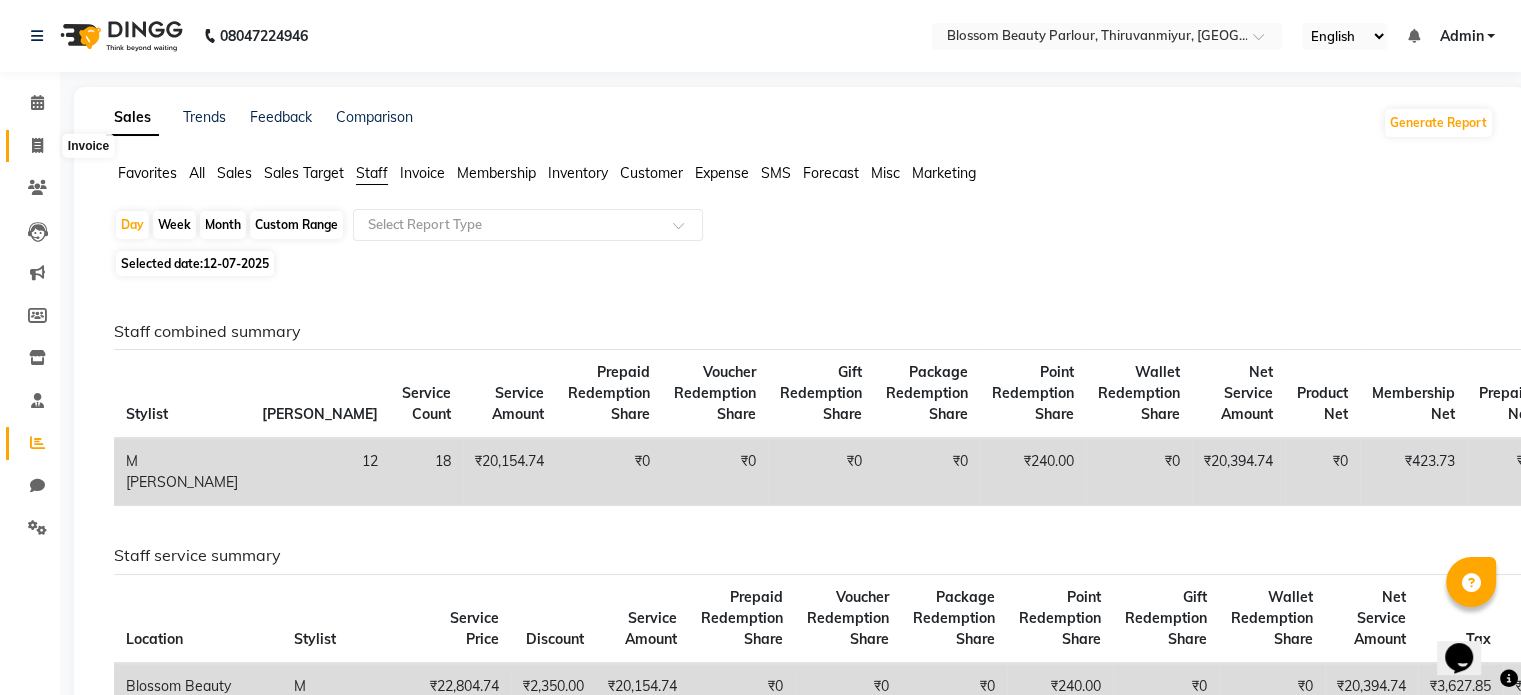 click 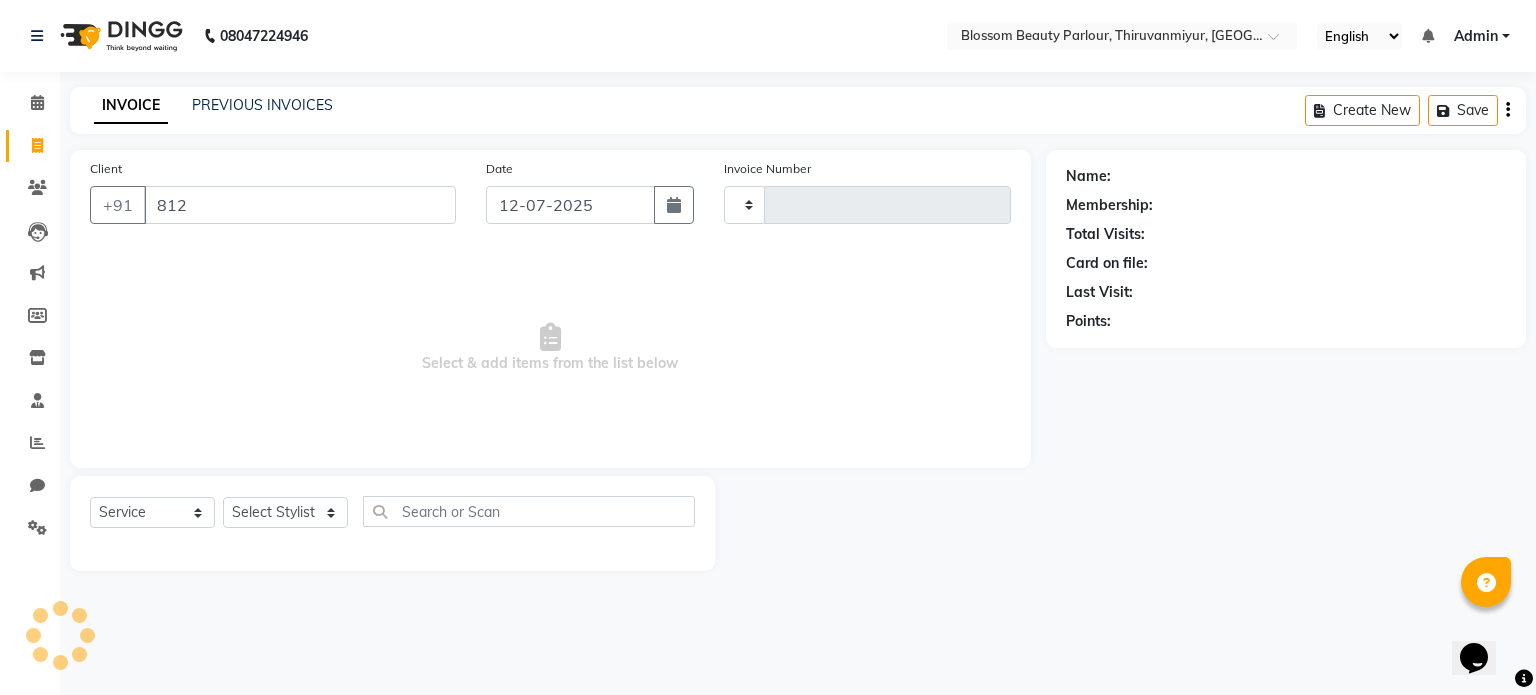 type on "8122" 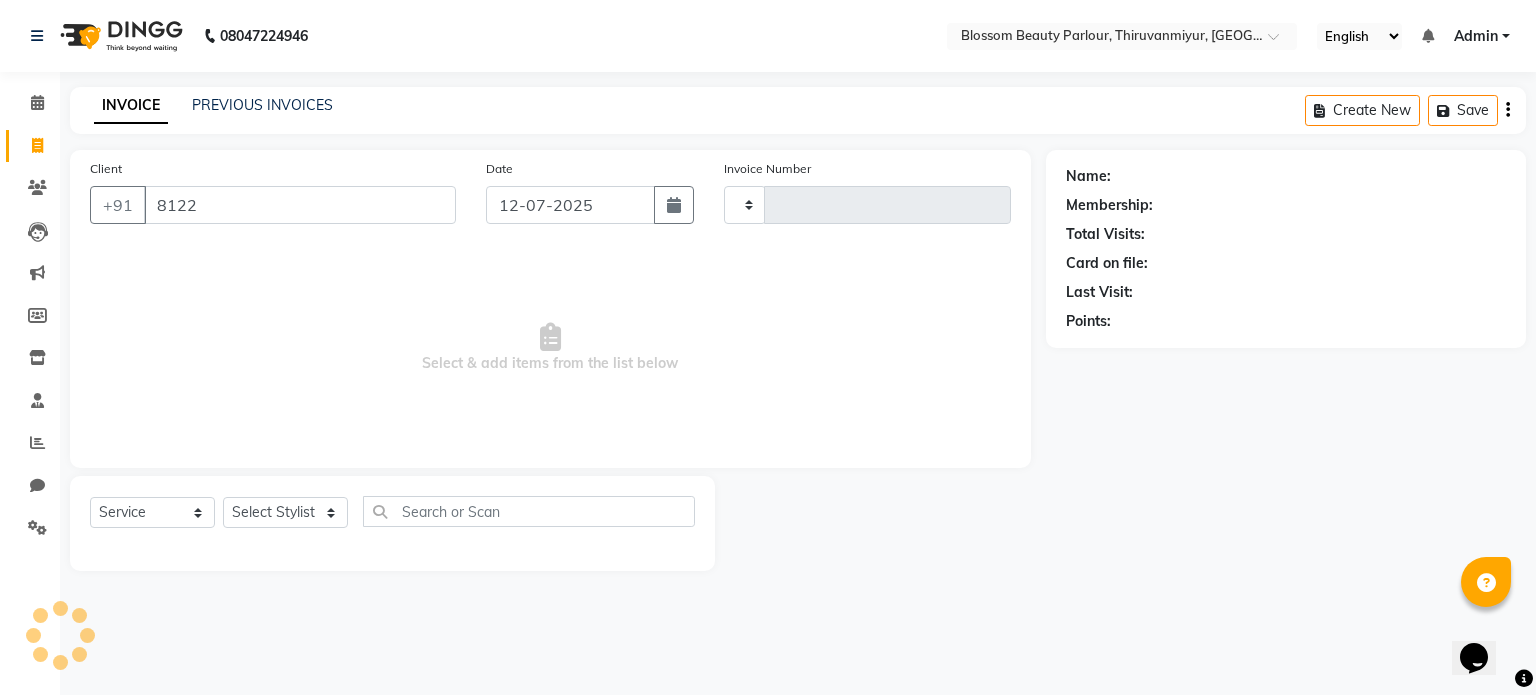 type on "0146" 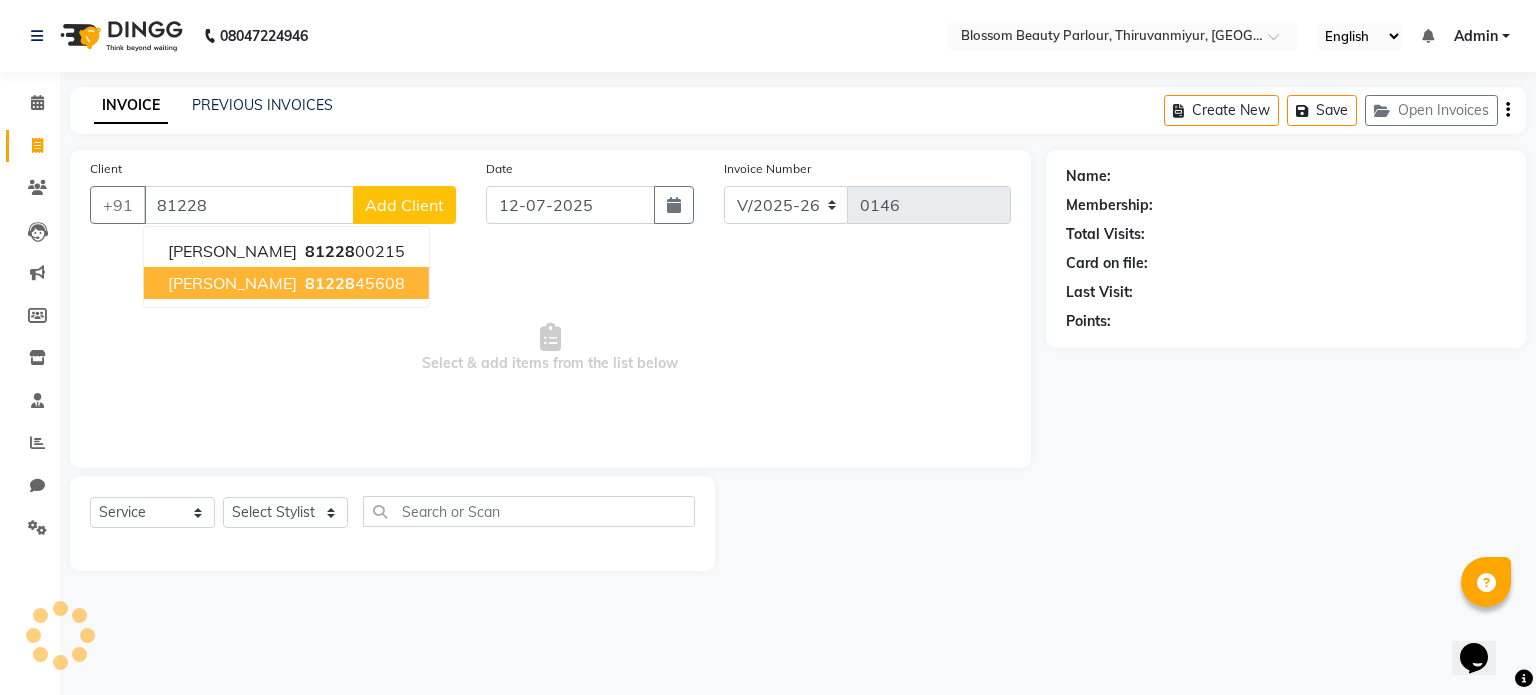 click on "[PERSON_NAME]" at bounding box center (232, 283) 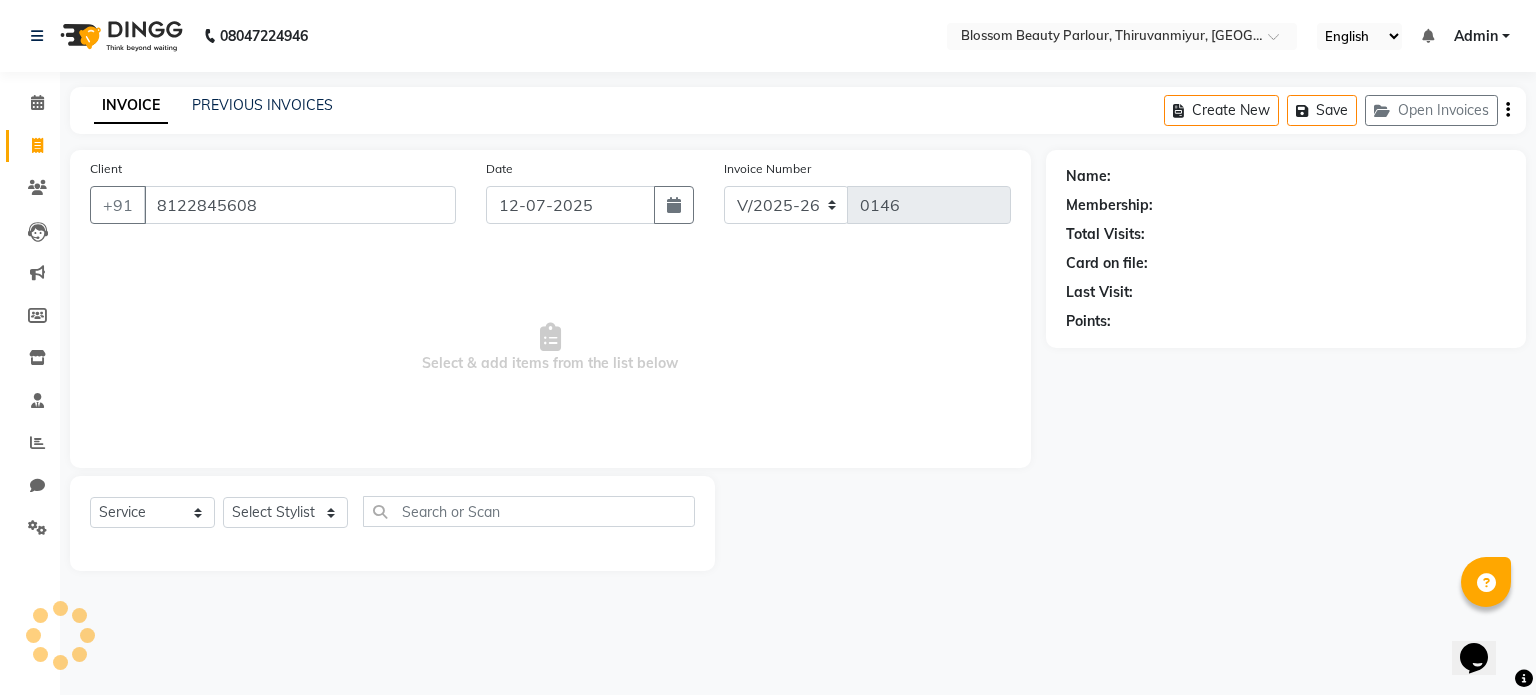 type on "8122845608" 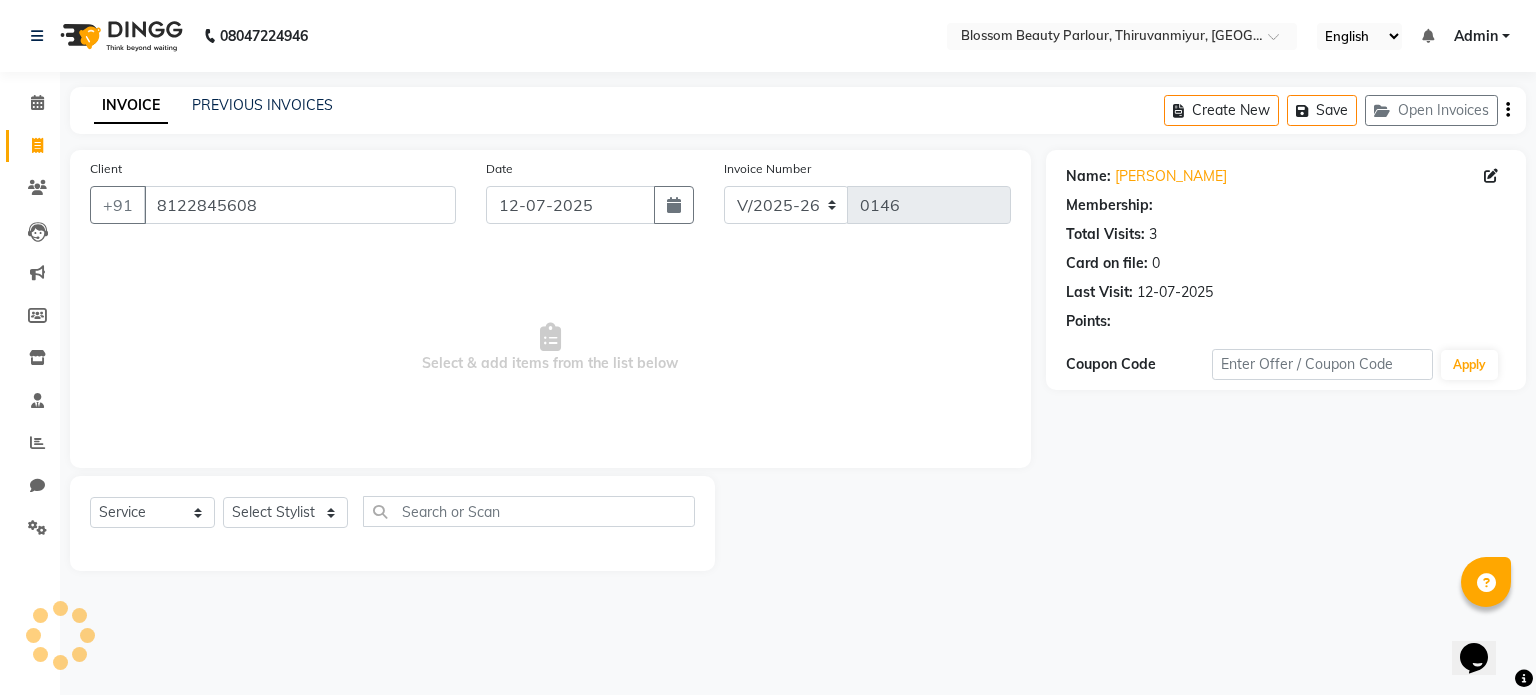 select on "1: Object" 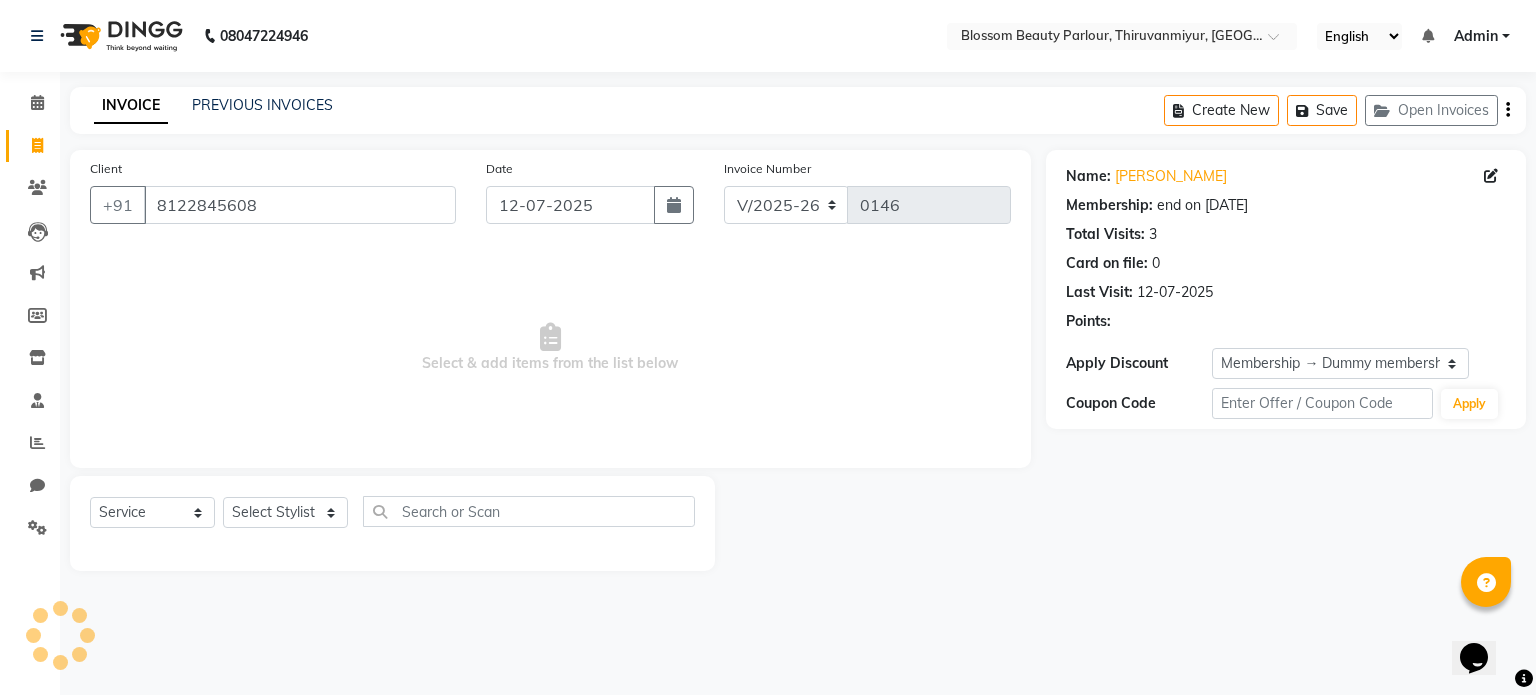 select on "85638" 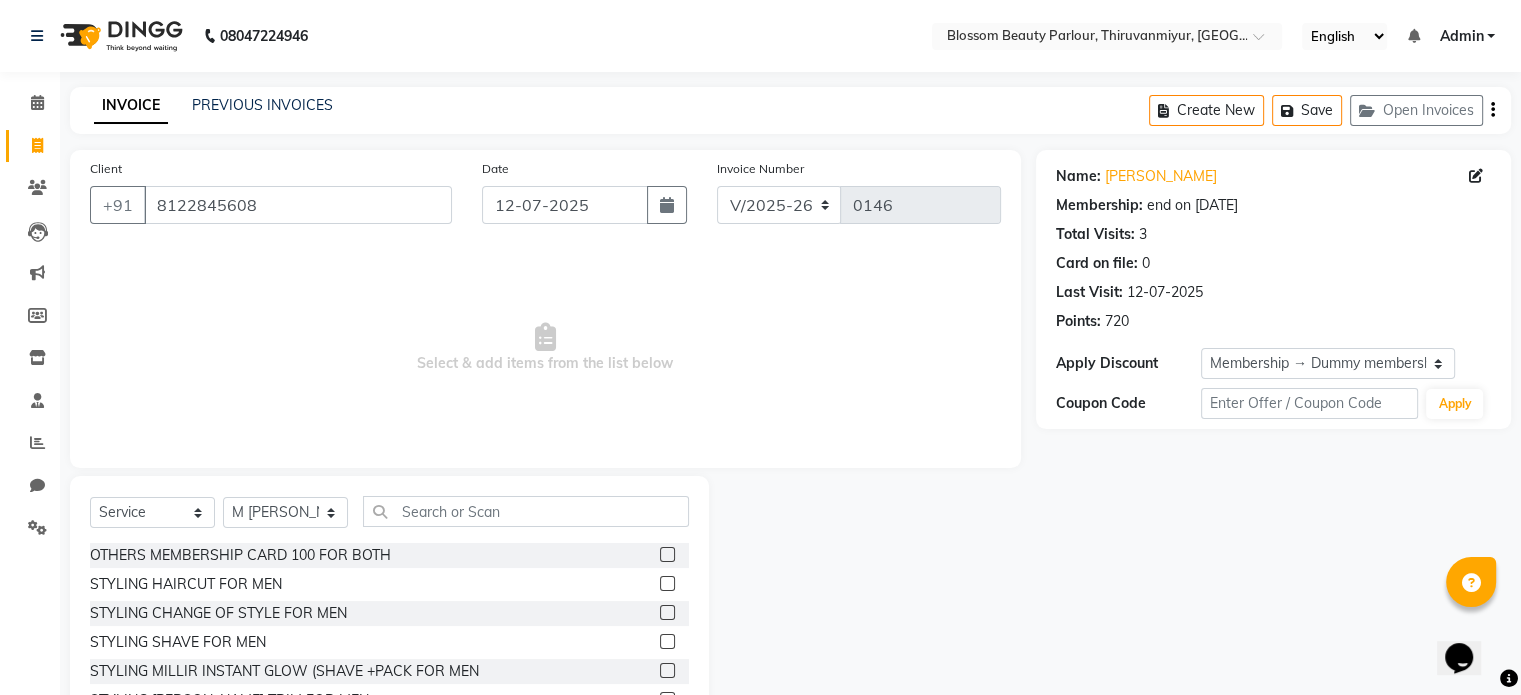 scroll, scrollTop: 2065, scrollLeft: 0, axis: vertical 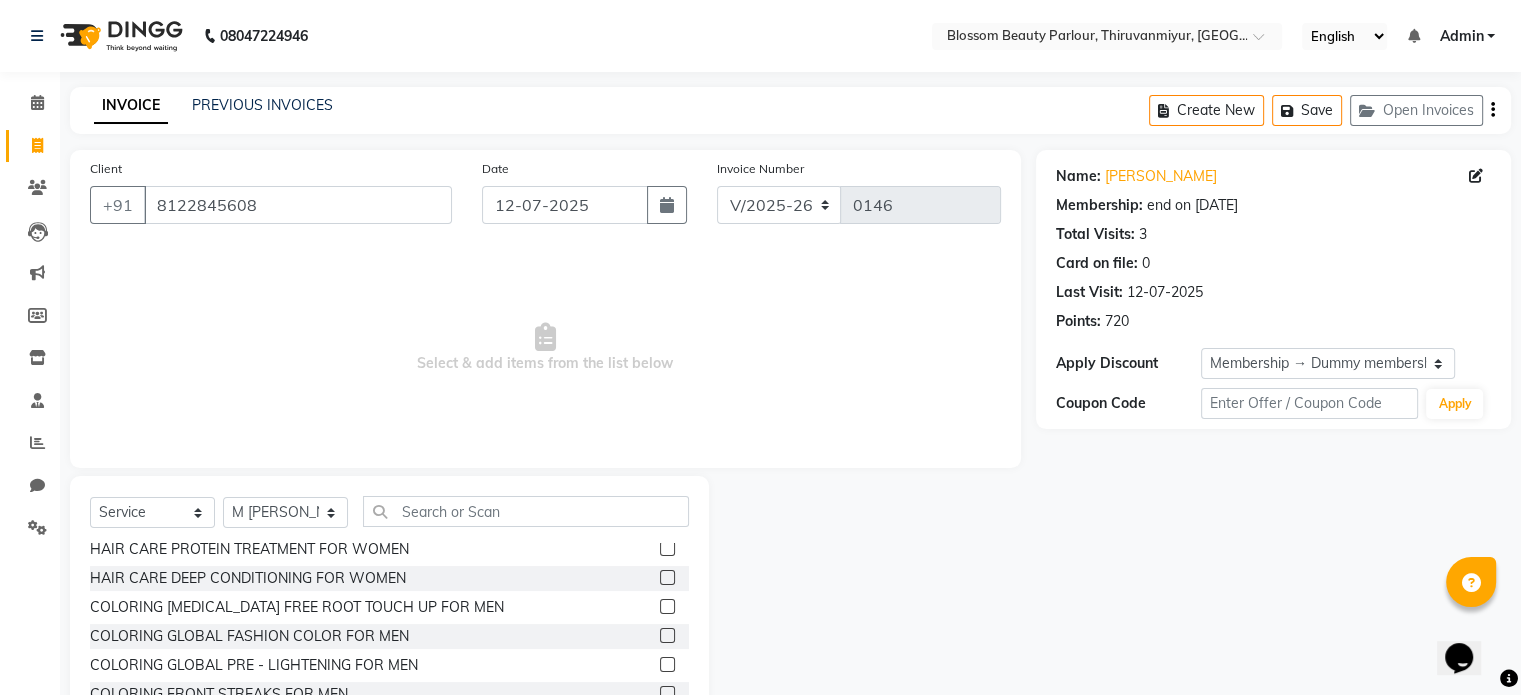 click 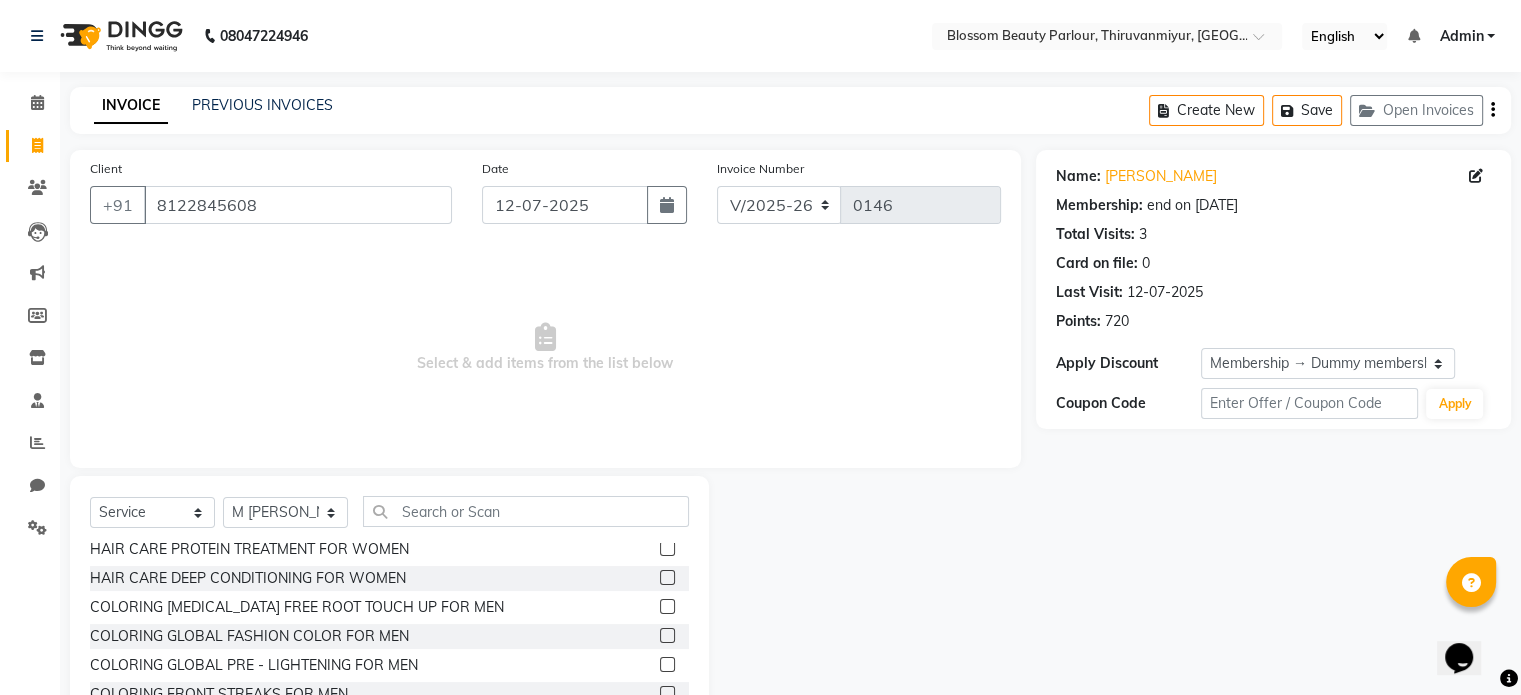 click at bounding box center (666, 636) 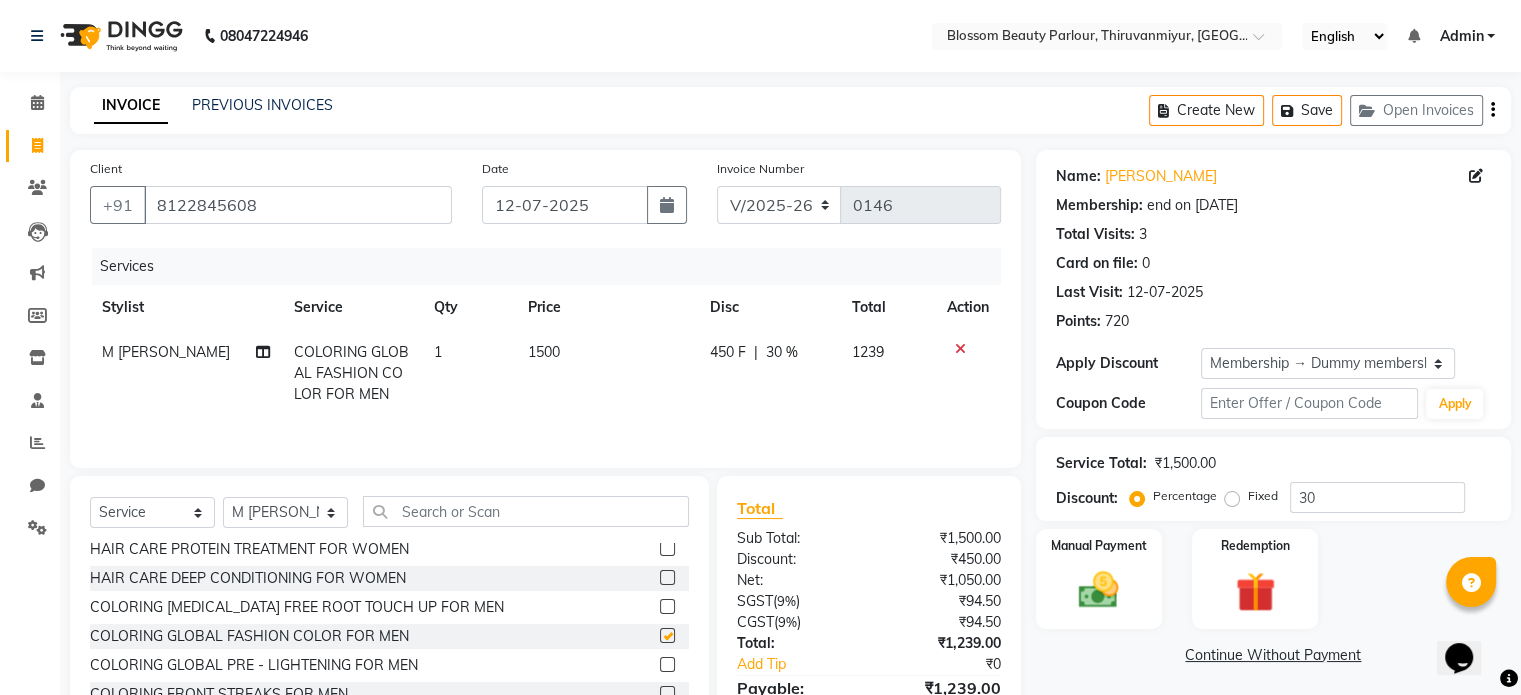checkbox on "false" 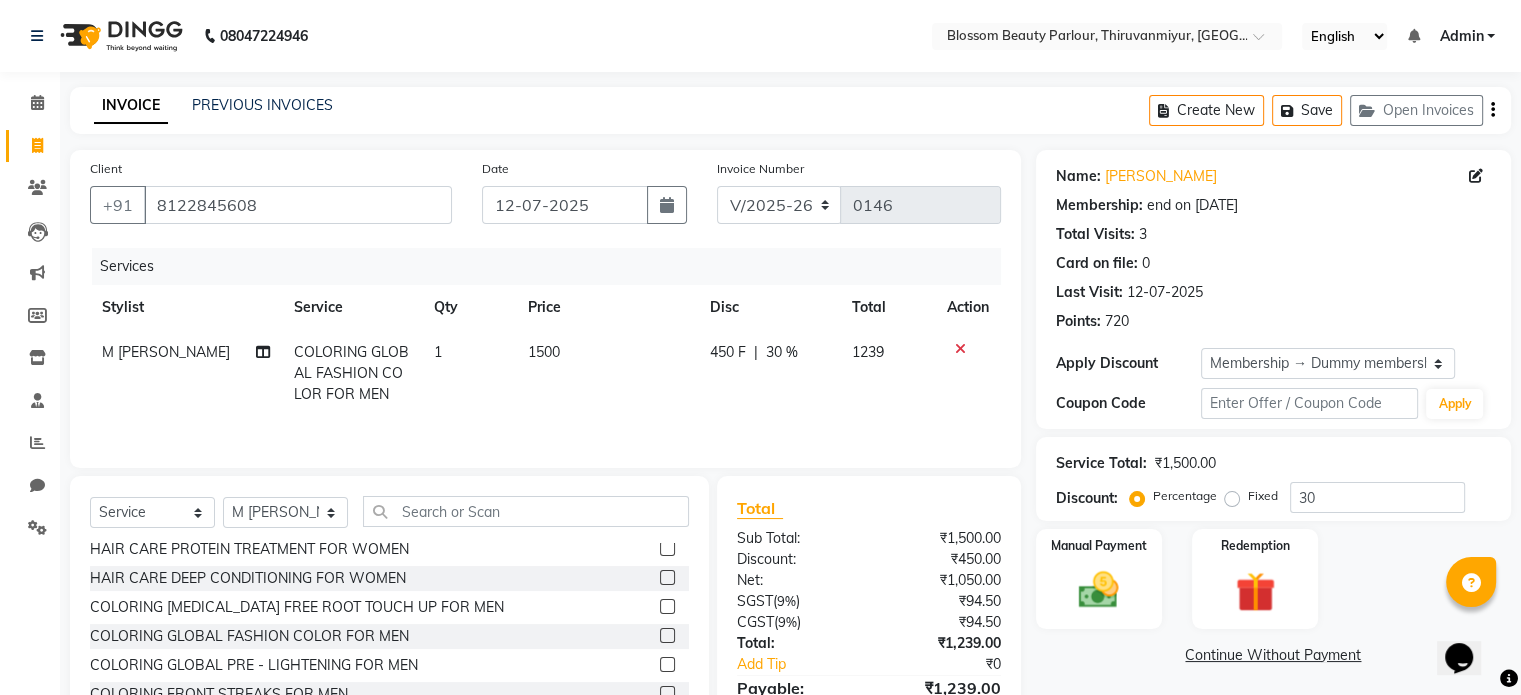click 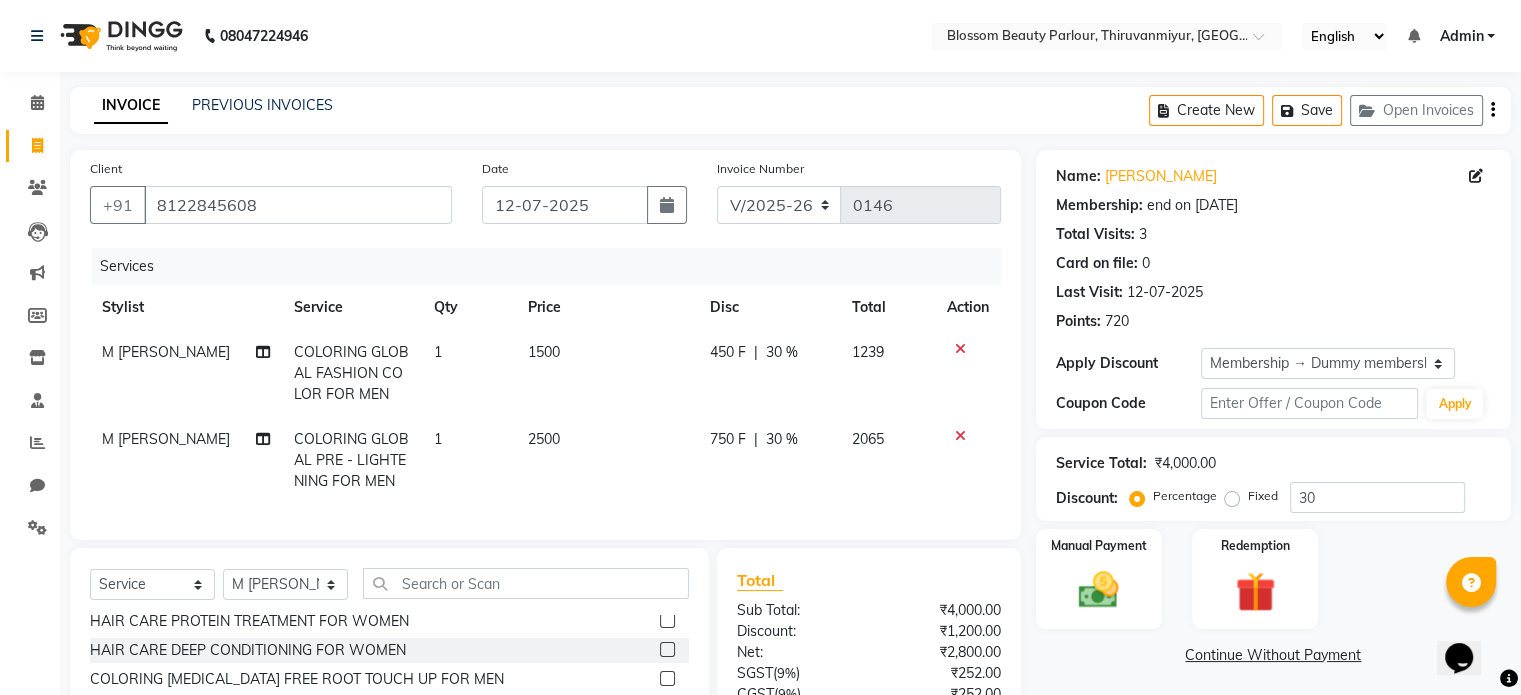 checkbox on "false" 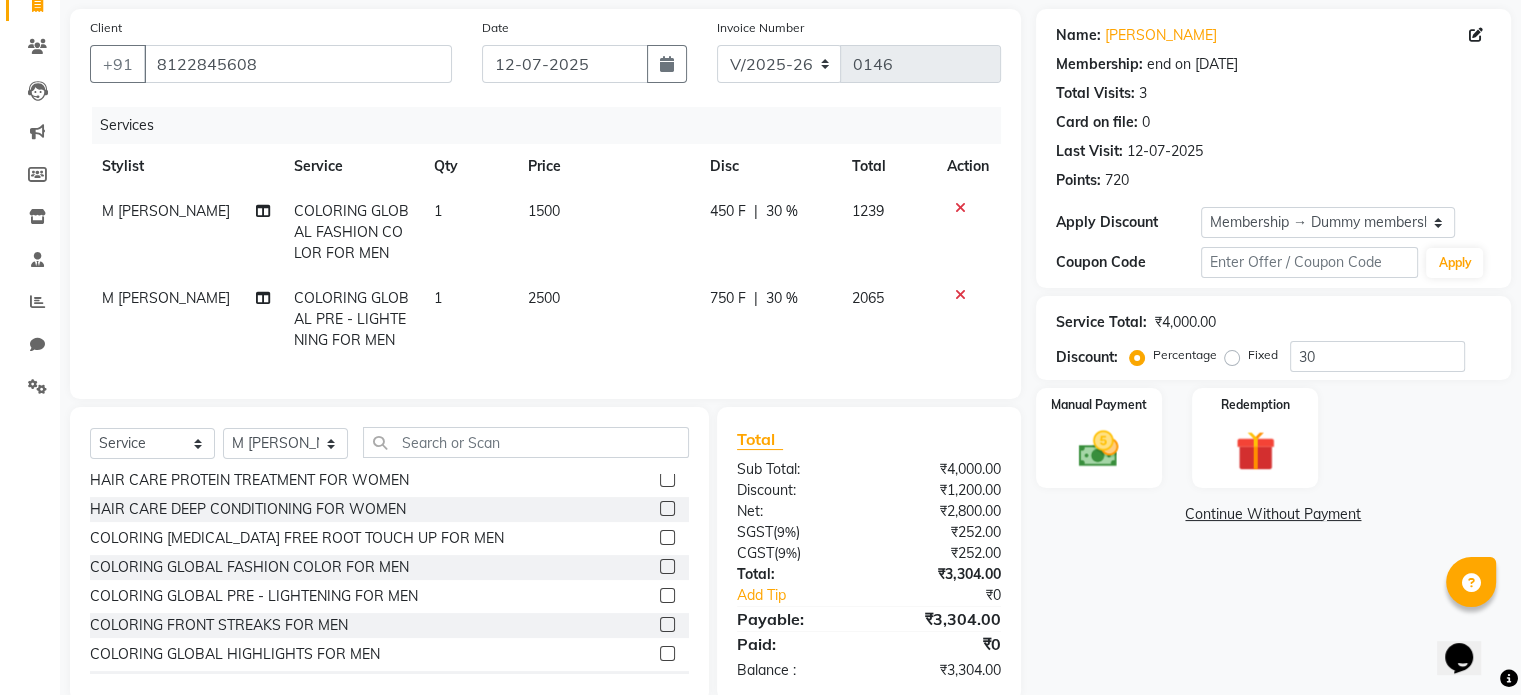 scroll, scrollTop: 193, scrollLeft: 0, axis: vertical 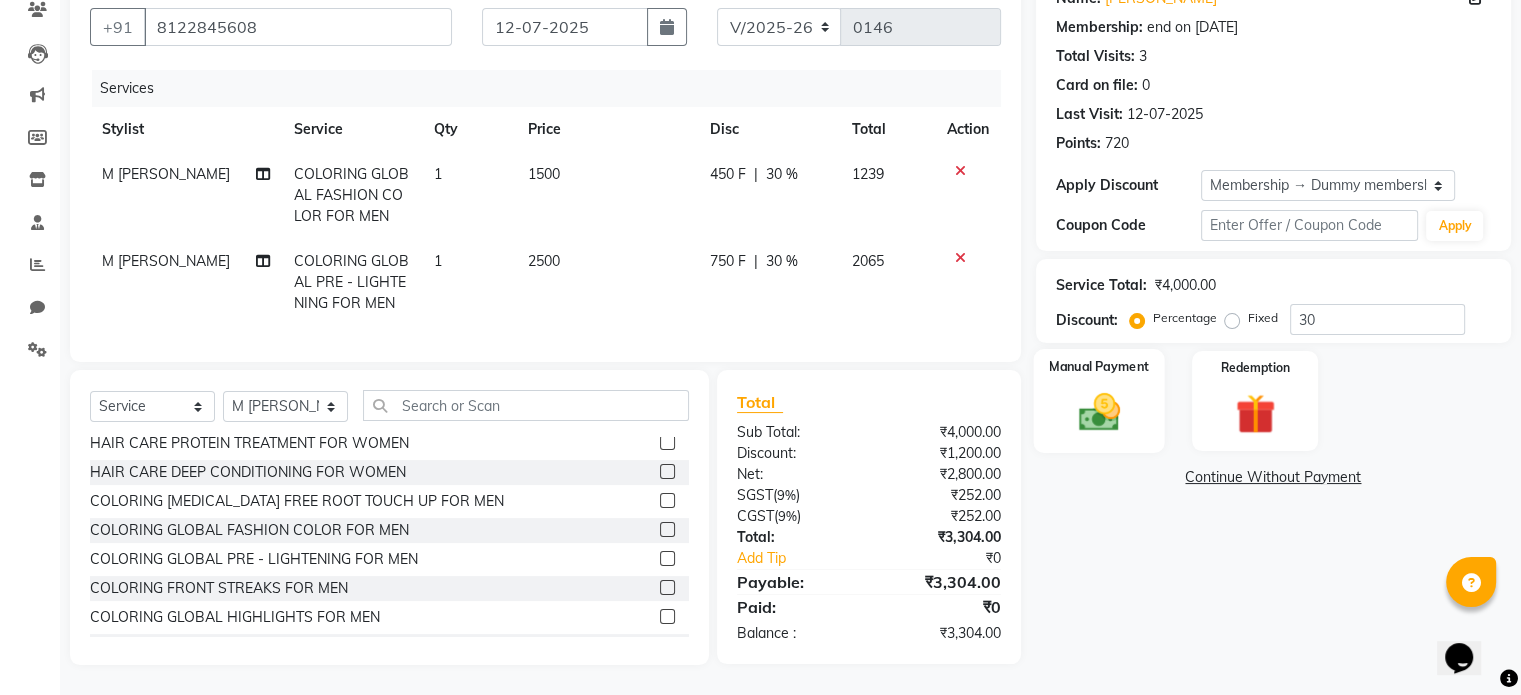 click 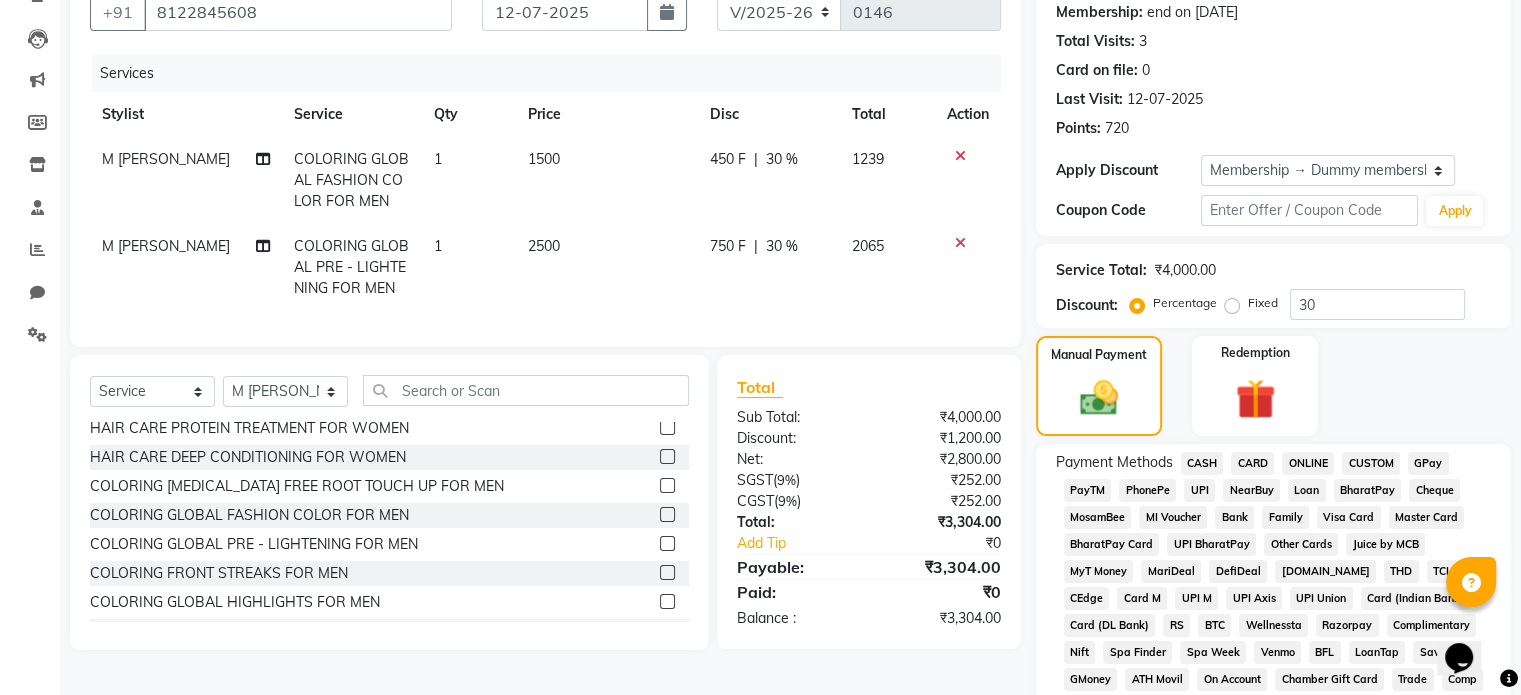 click on "BharatPay Card" 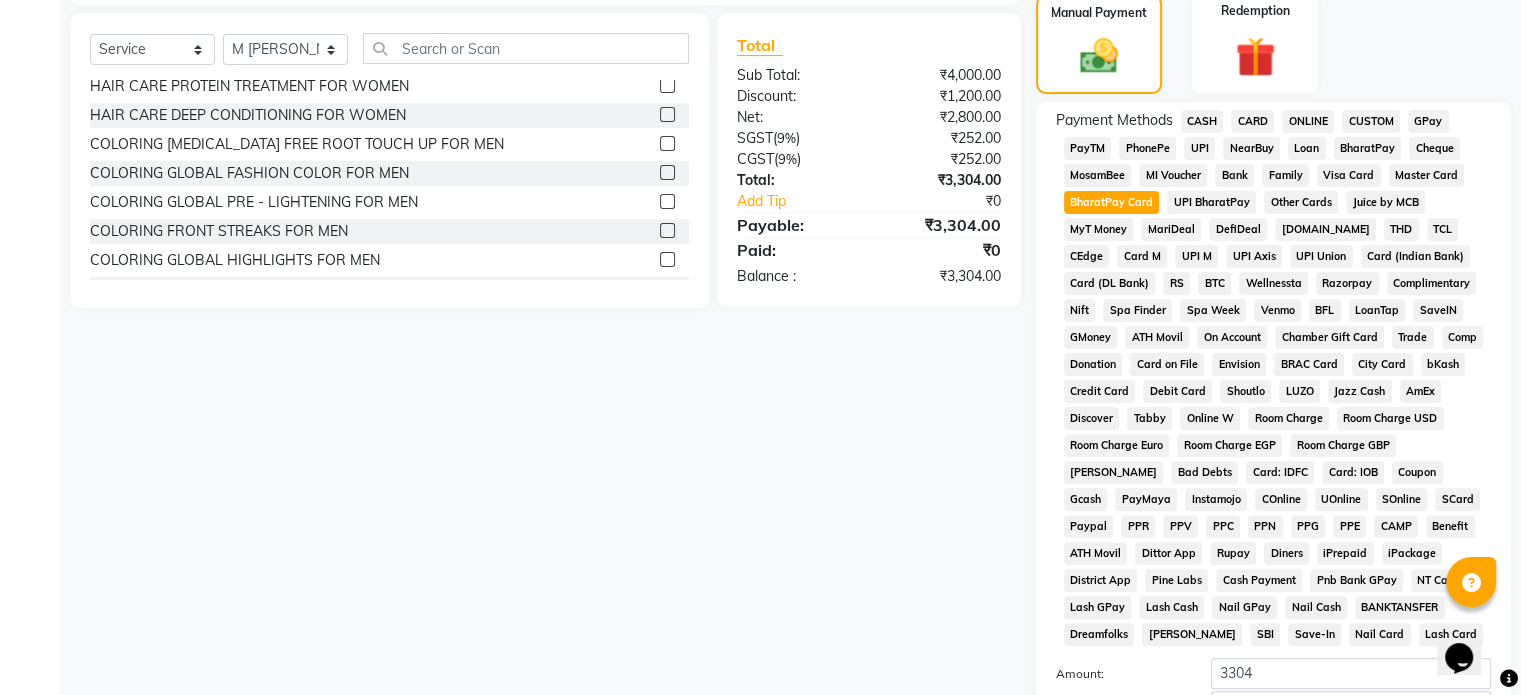 scroll, scrollTop: 558, scrollLeft: 0, axis: vertical 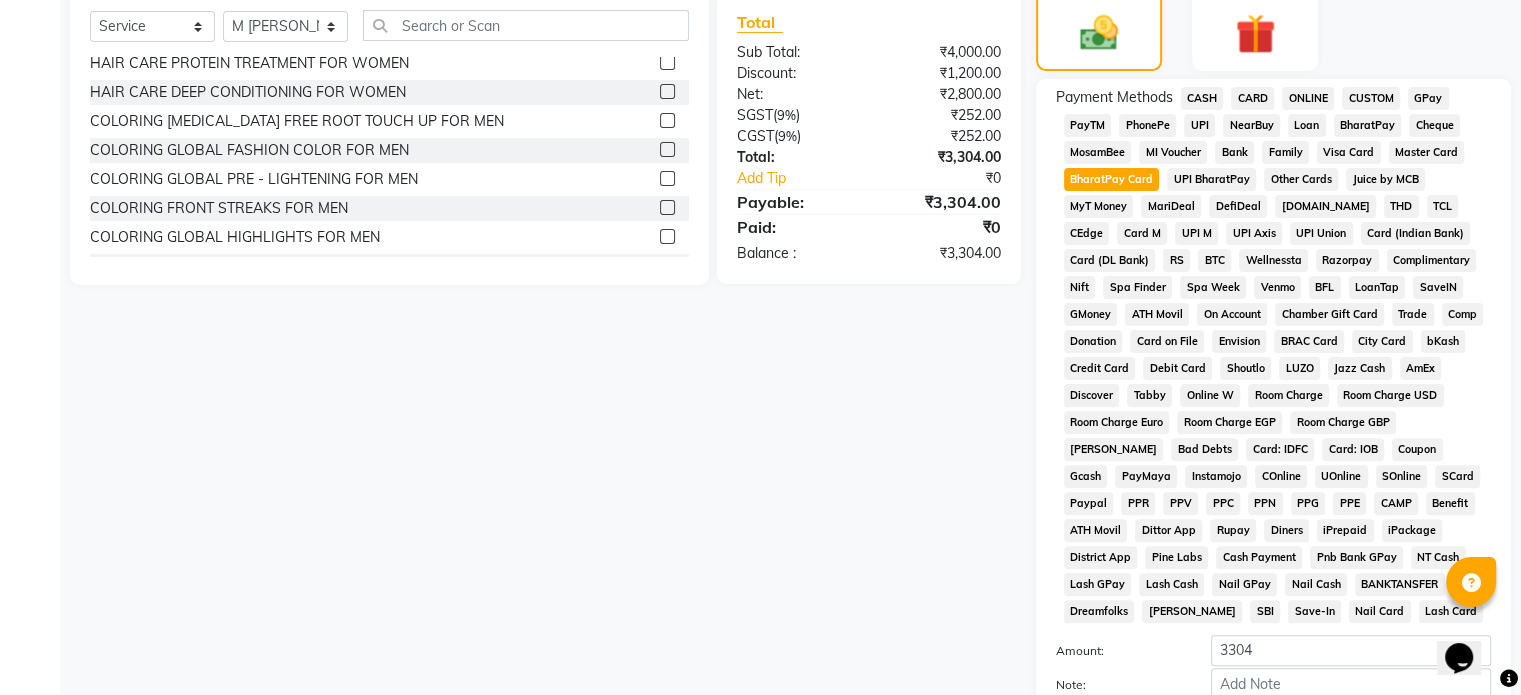 drag, startPoint x: 1518, startPoint y: 500, endPoint x: 1533, endPoint y: 516, distance: 21.931713 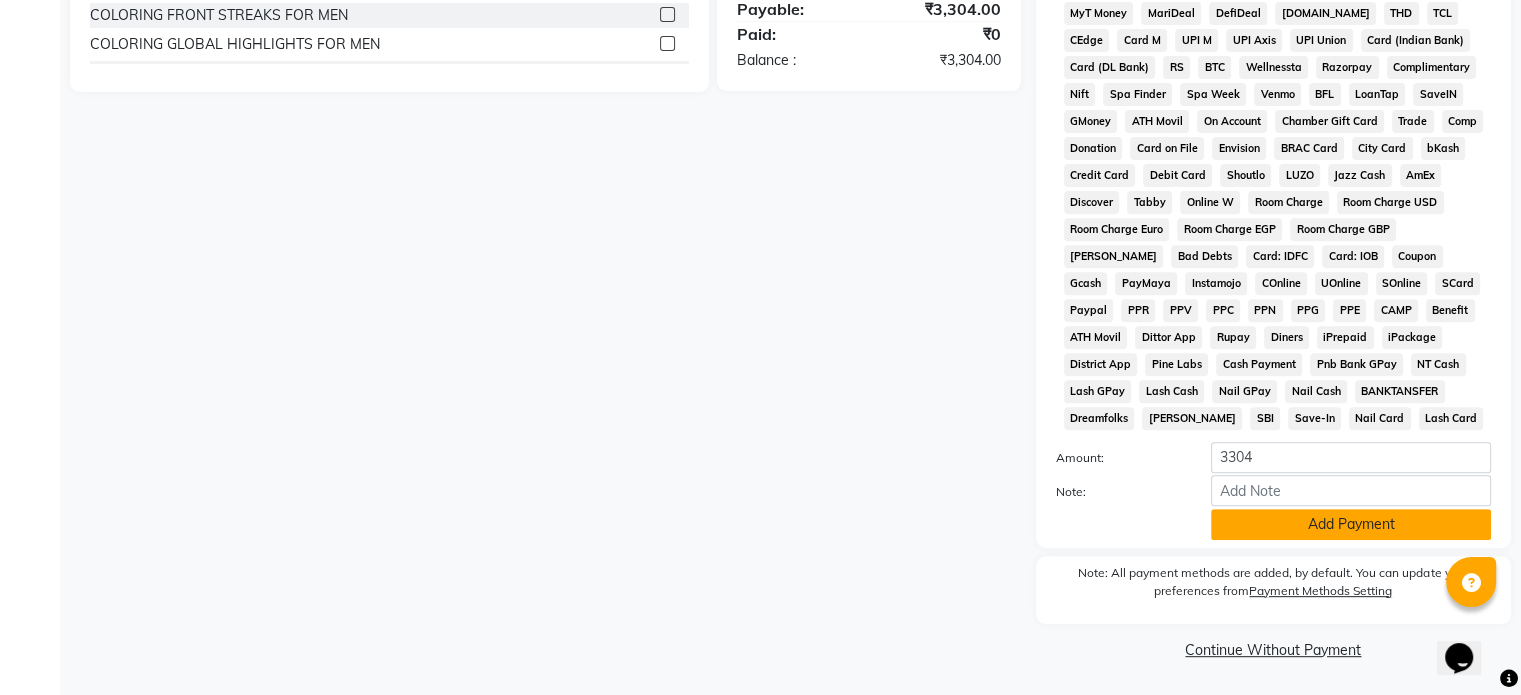 click on "Add Payment" 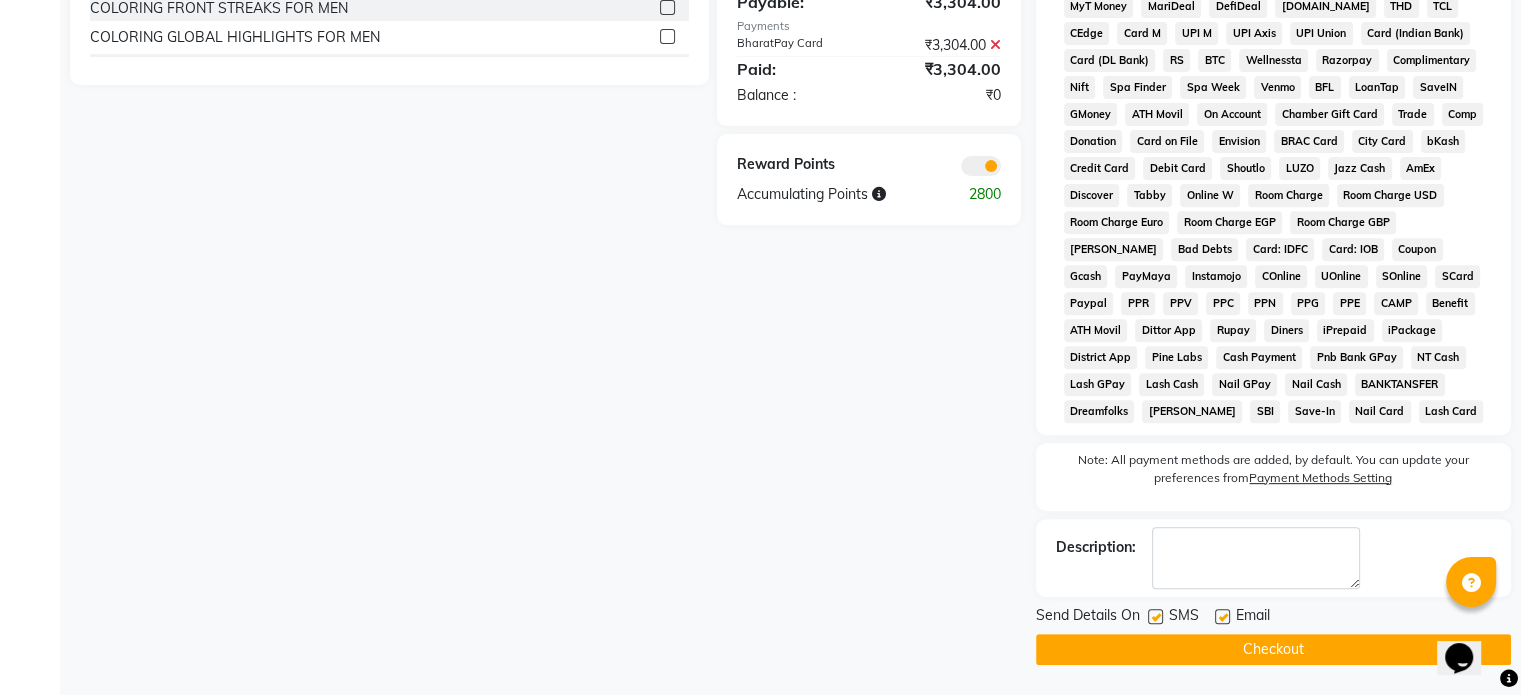click 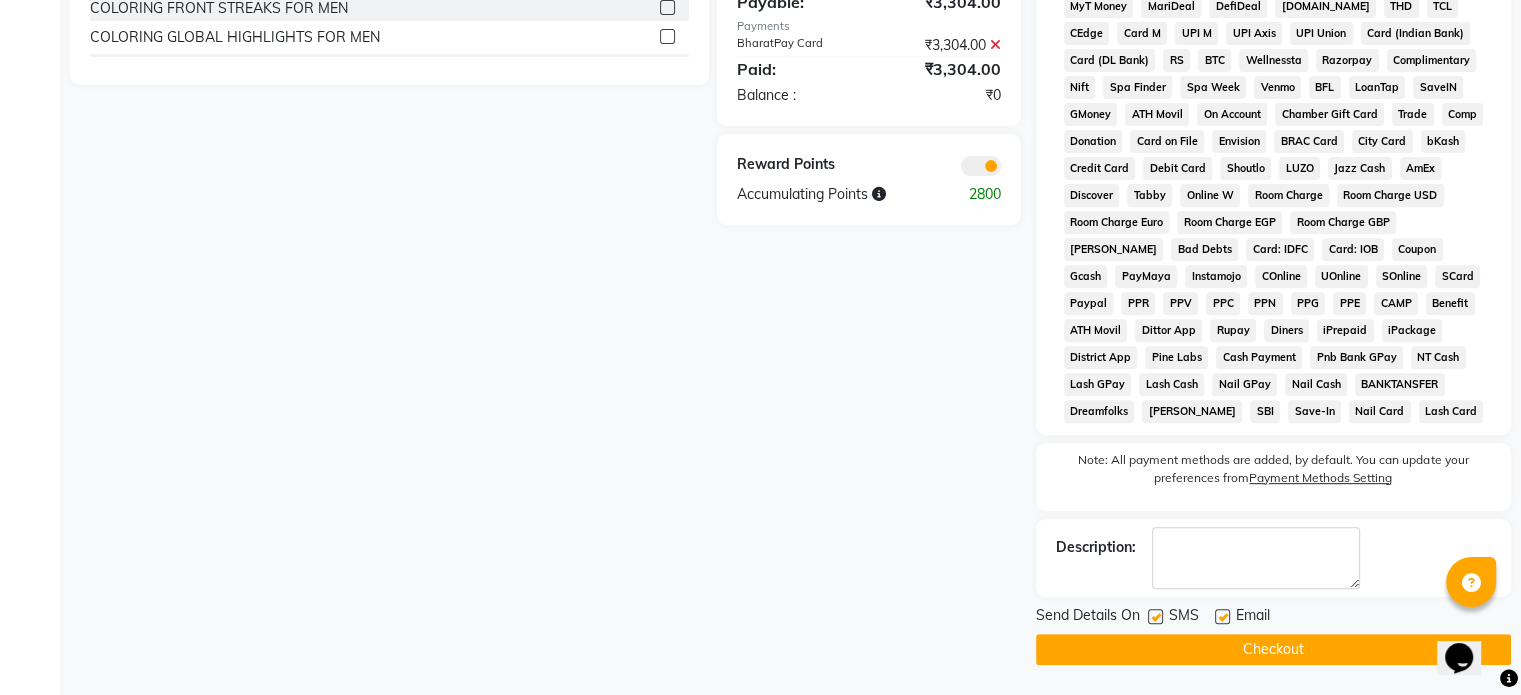 click 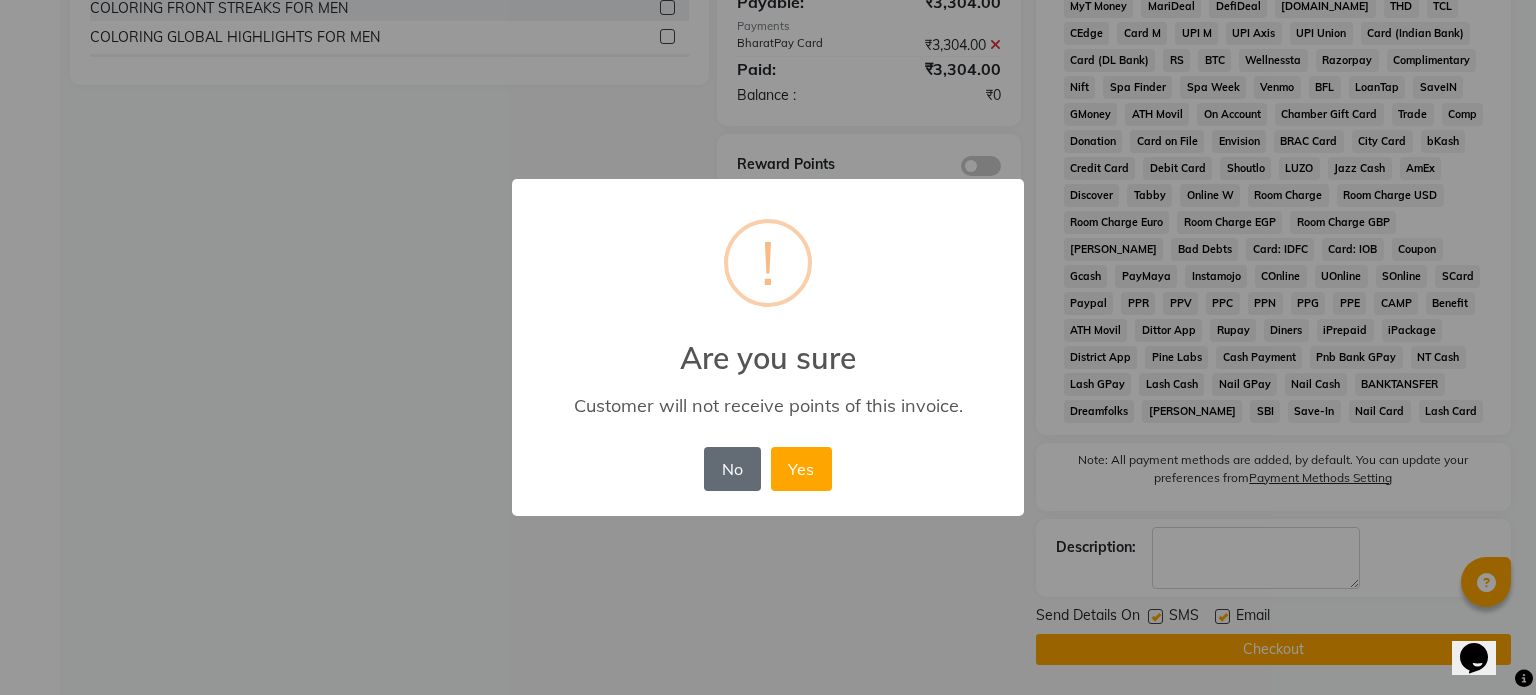 click on "No" at bounding box center (732, 469) 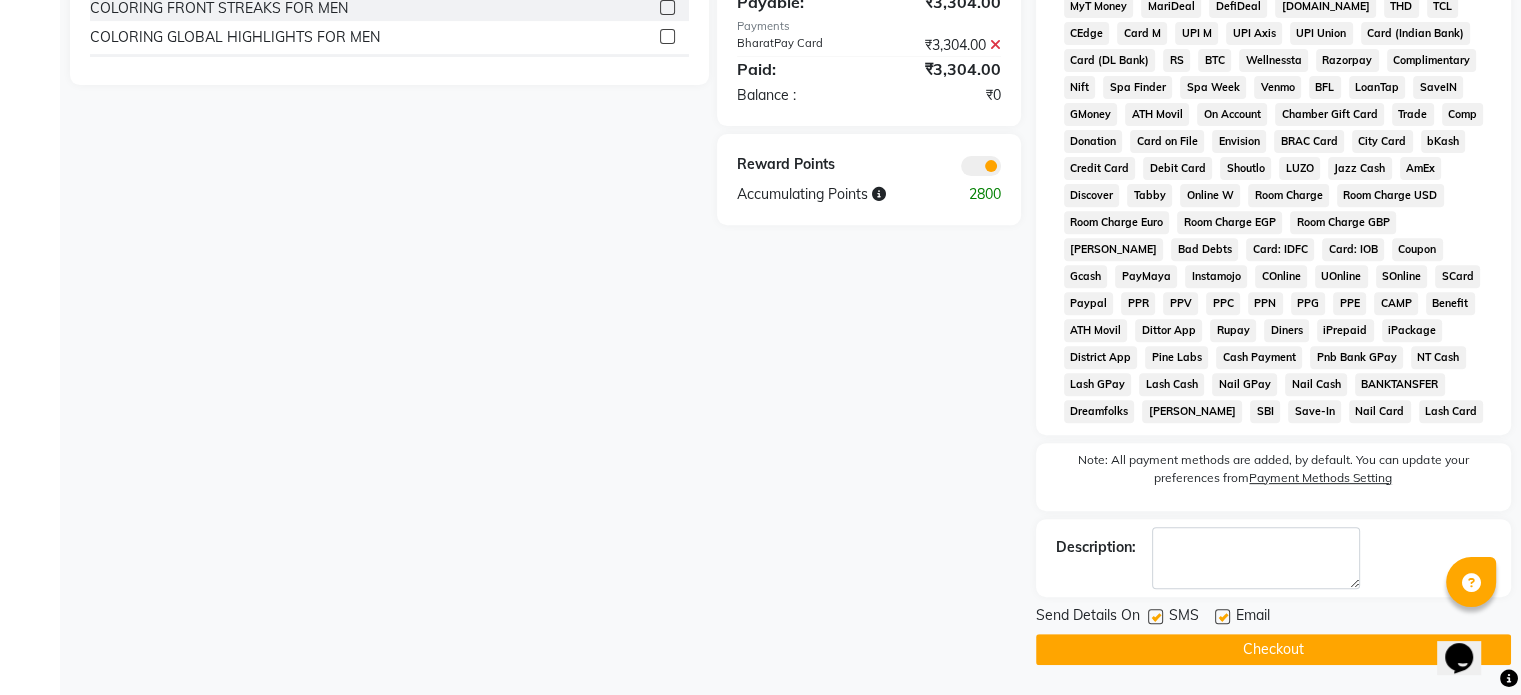 click on "Checkout" 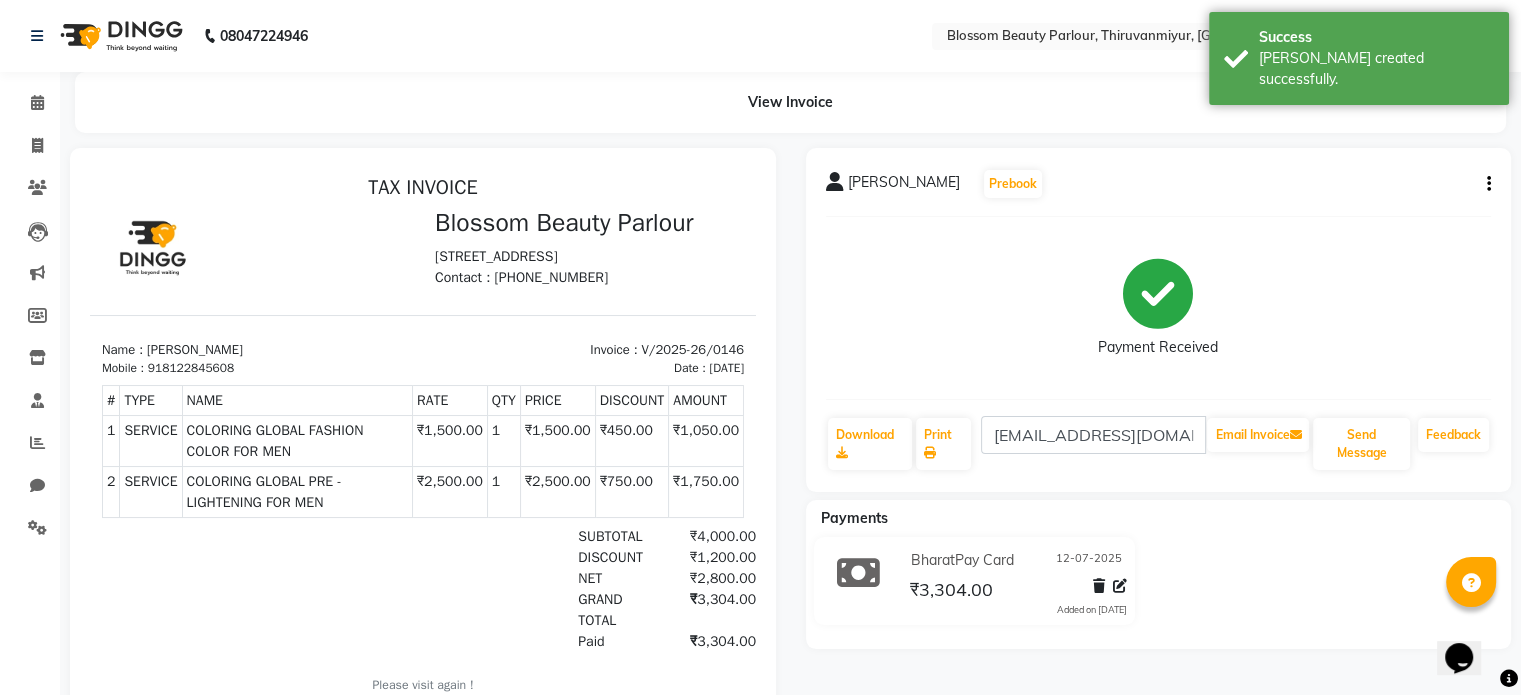 scroll, scrollTop: 0, scrollLeft: 0, axis: both 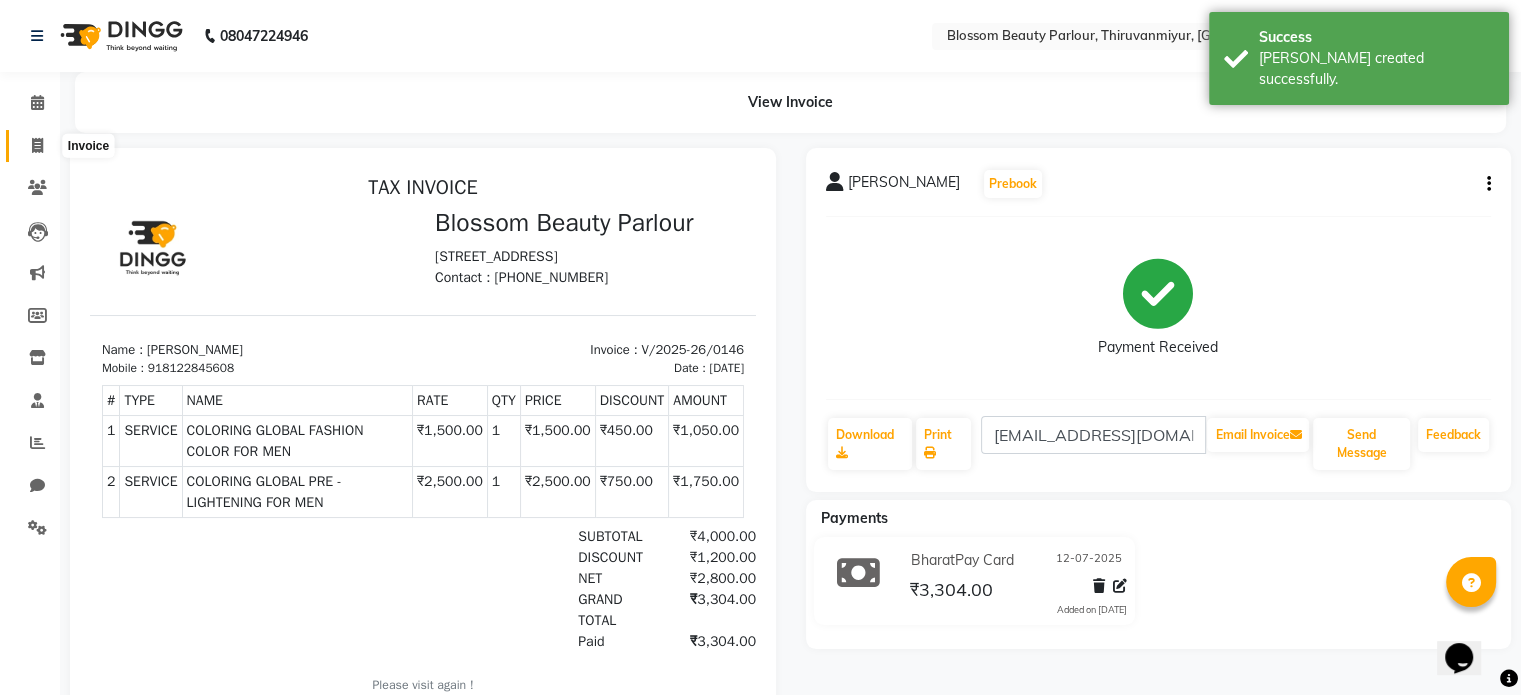 click 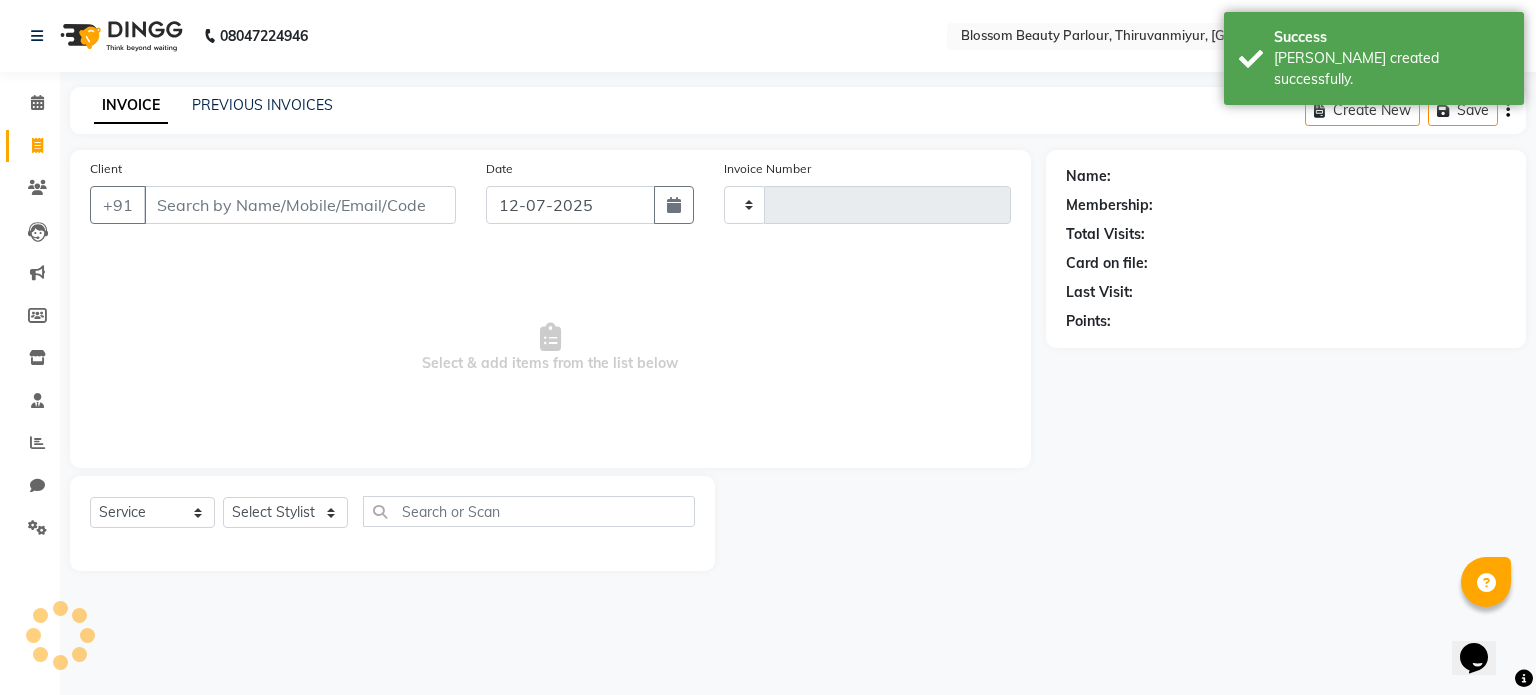 type on "0147" 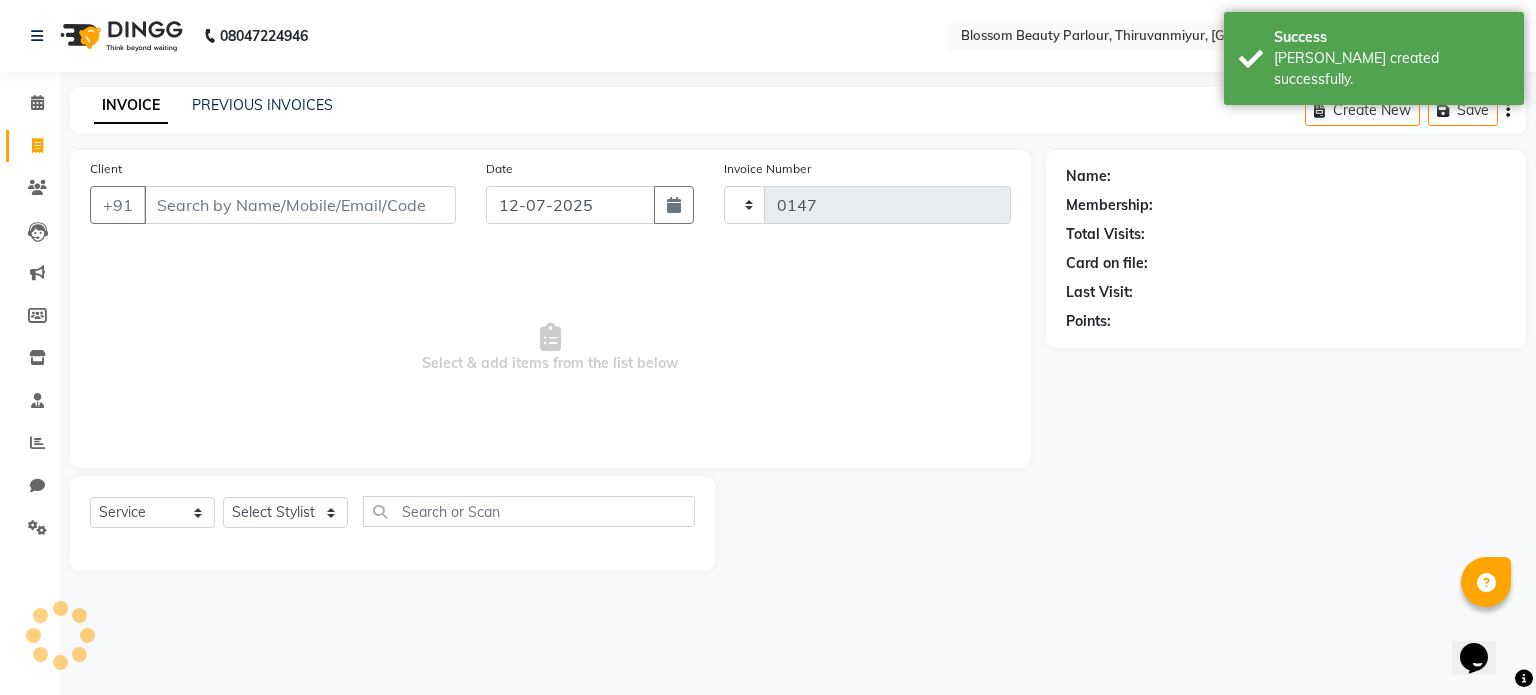 select on "8454" 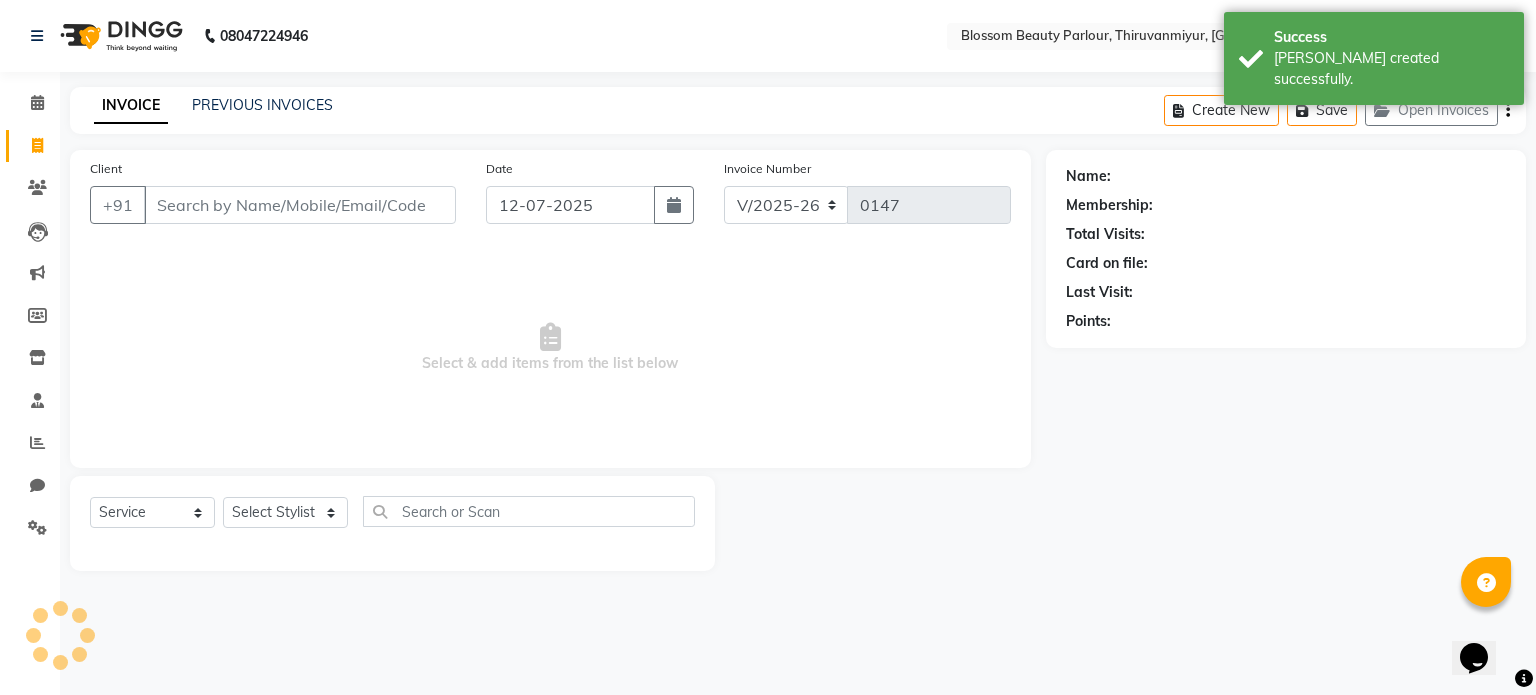 select on "85638" 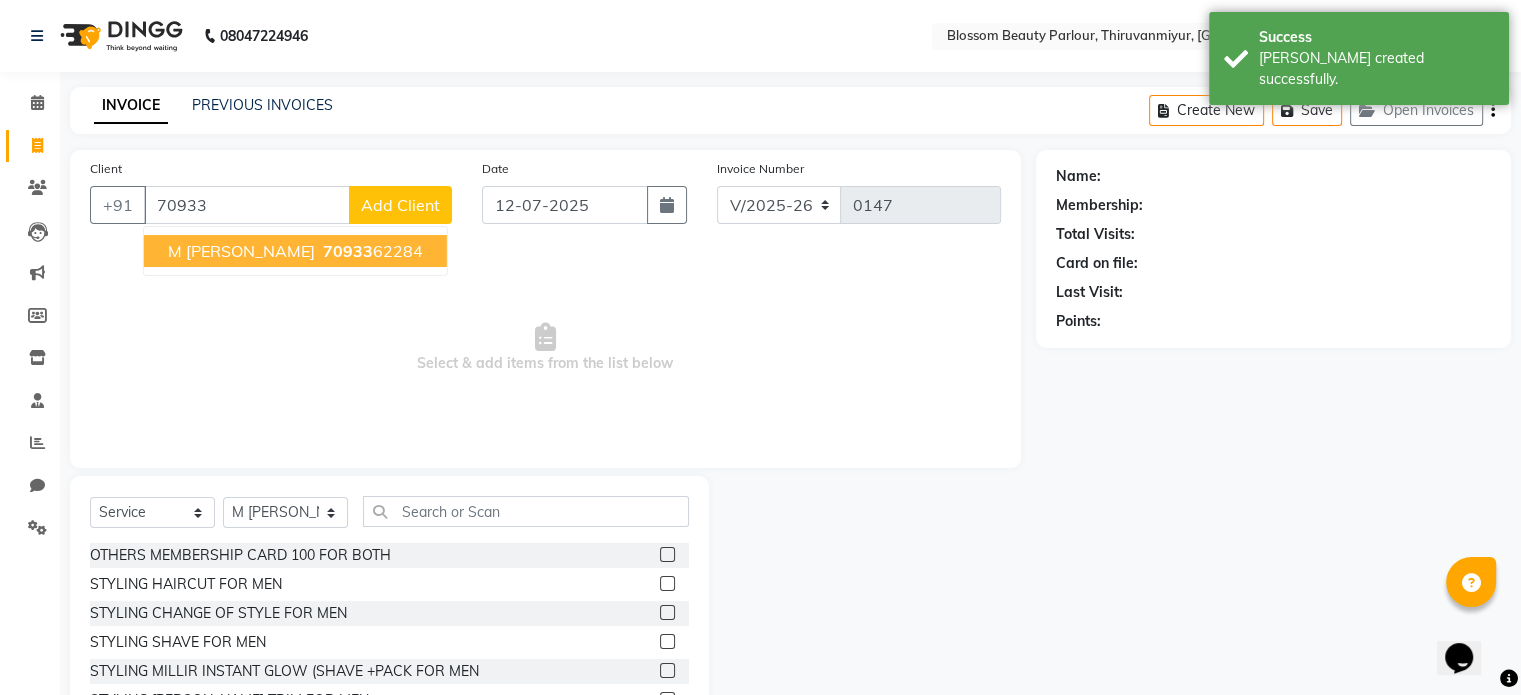 click on "M [PERSON_NAME]" at bounding box center [241, 251] 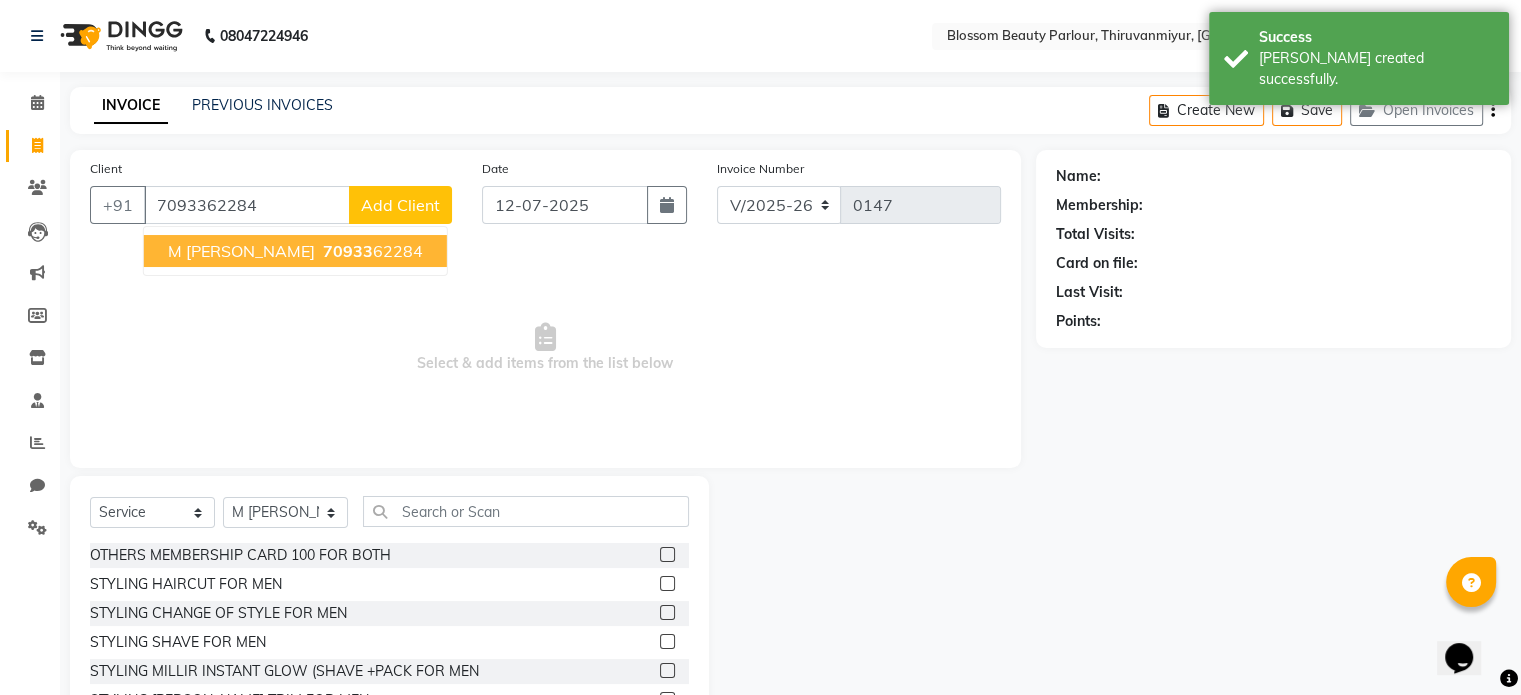 type on "7093362284" 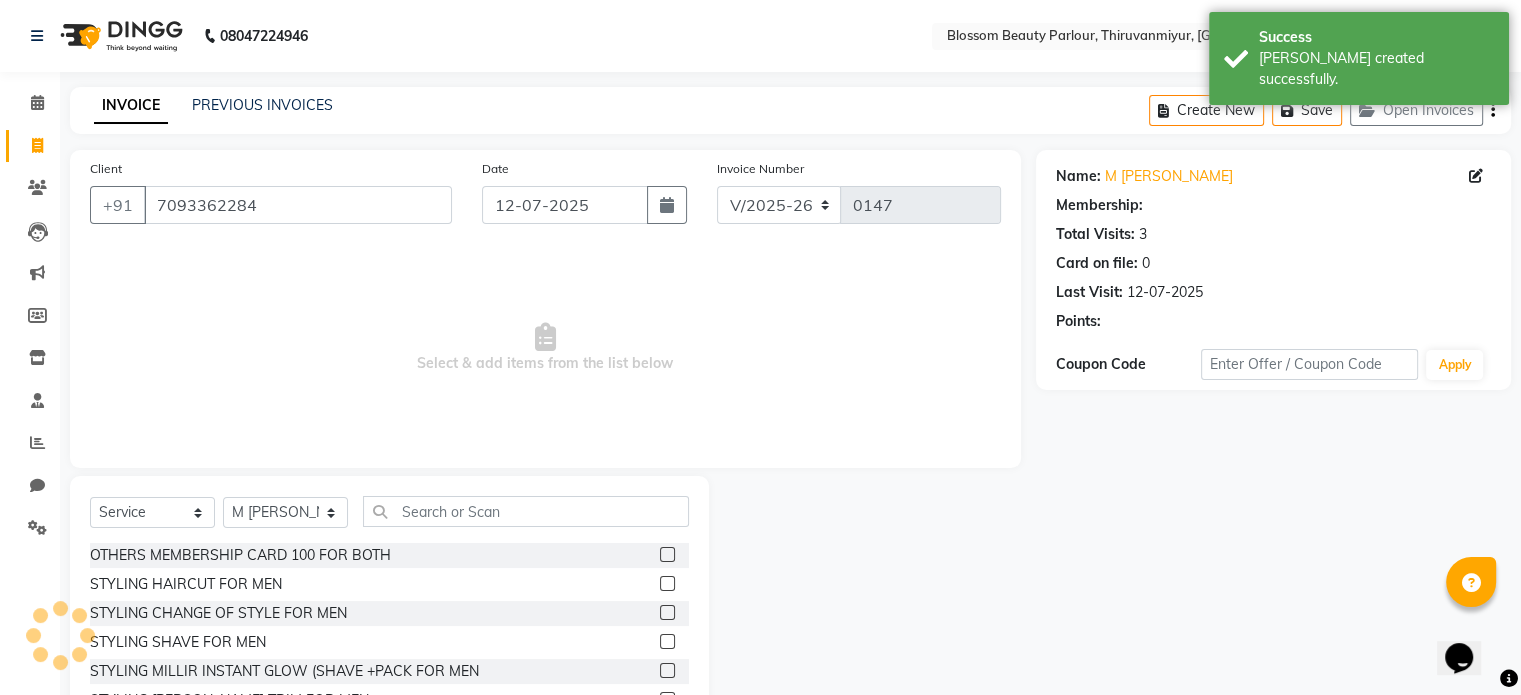 select on "1: Object" 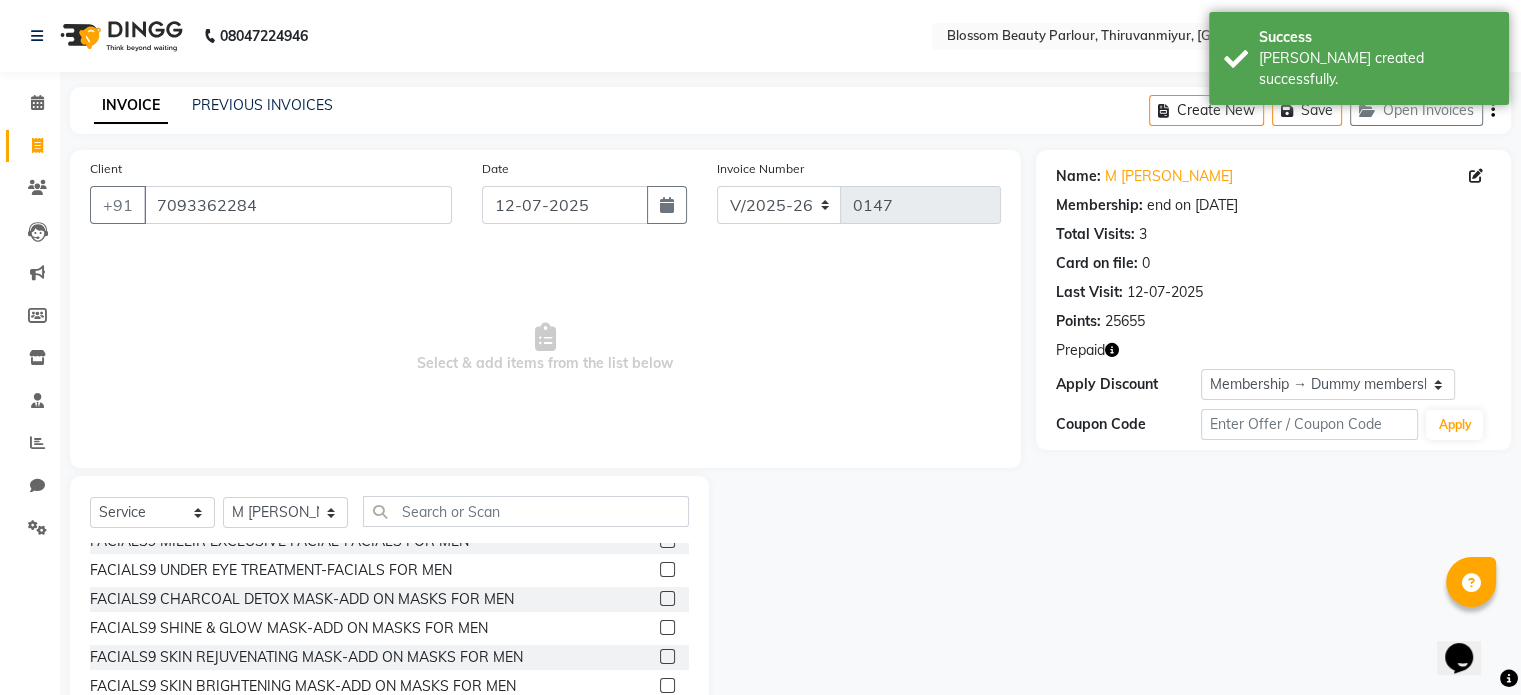 scroll, scrollTop: 4032, scrollLeft: 0, axis: vertical 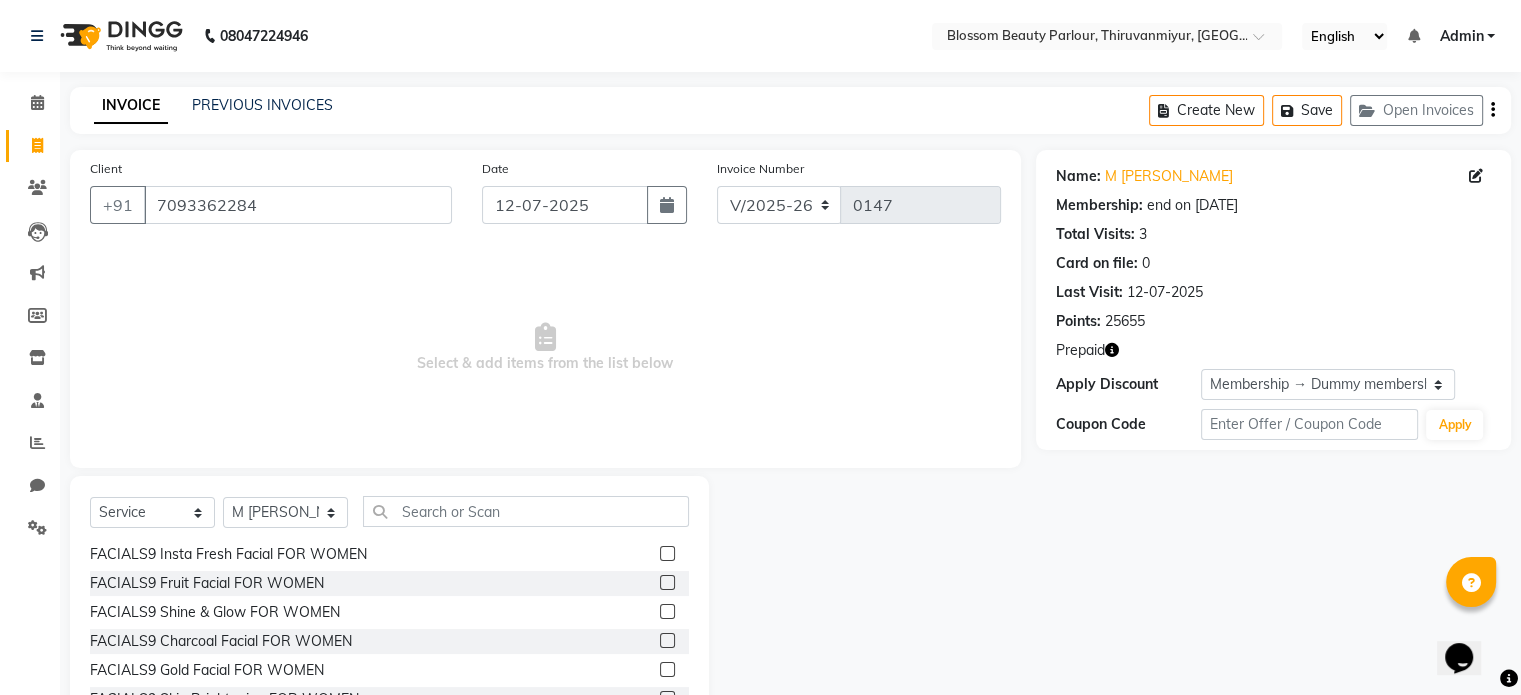 click 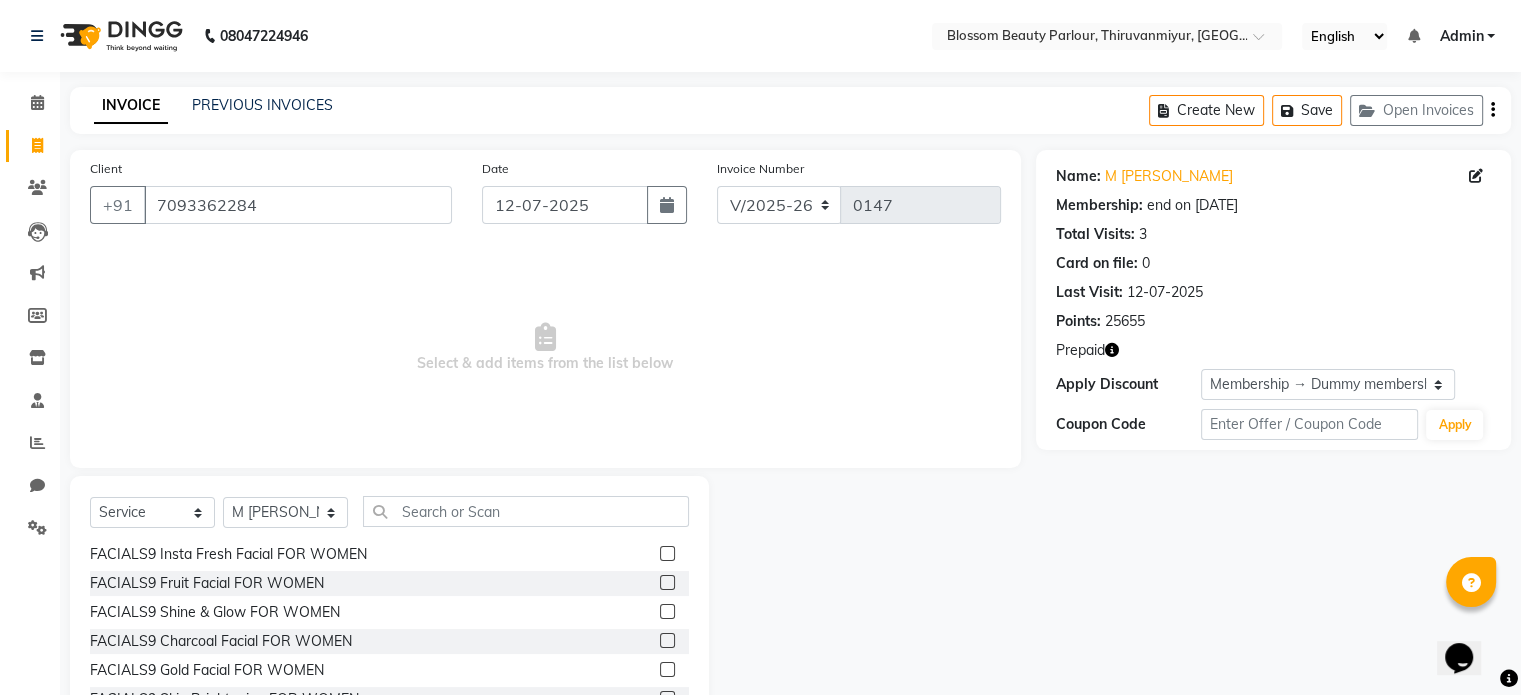 click at bounding box center (666, 612) 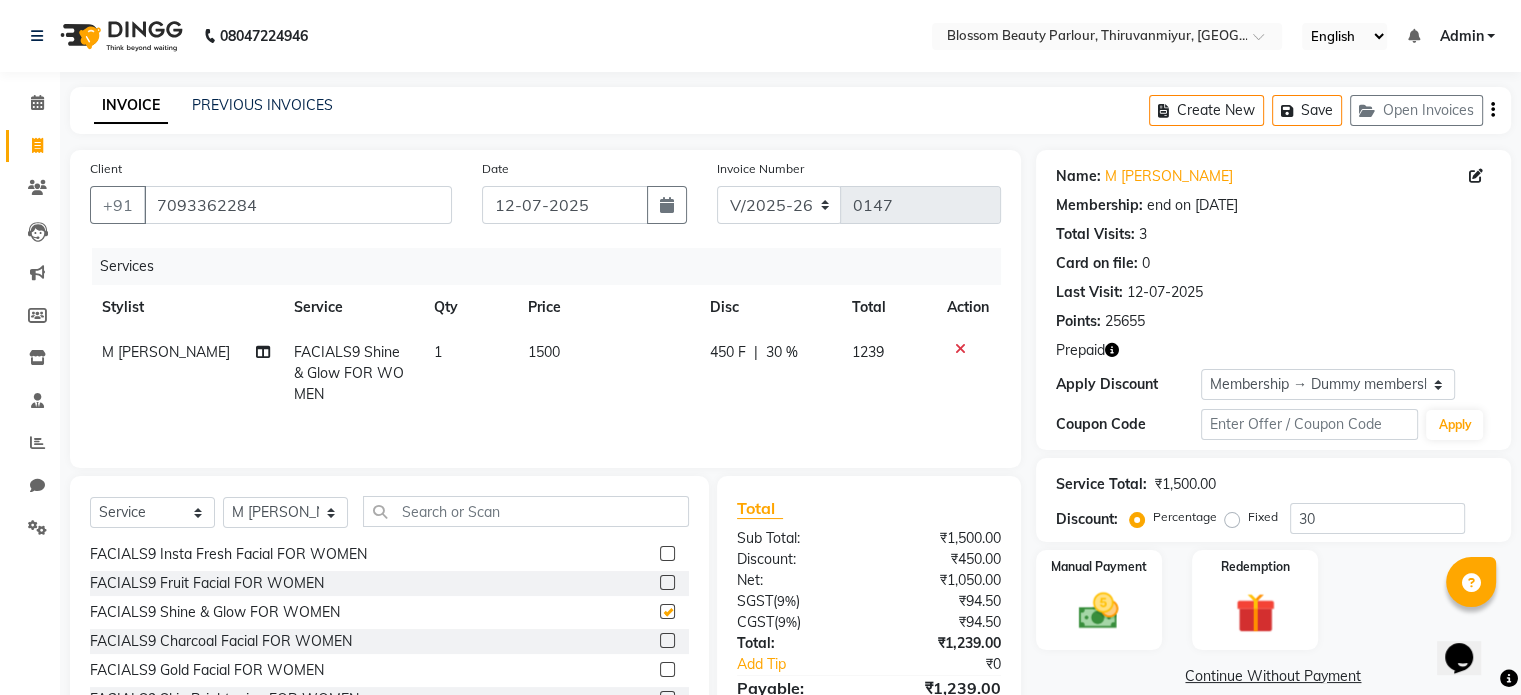 checkbox on "false" 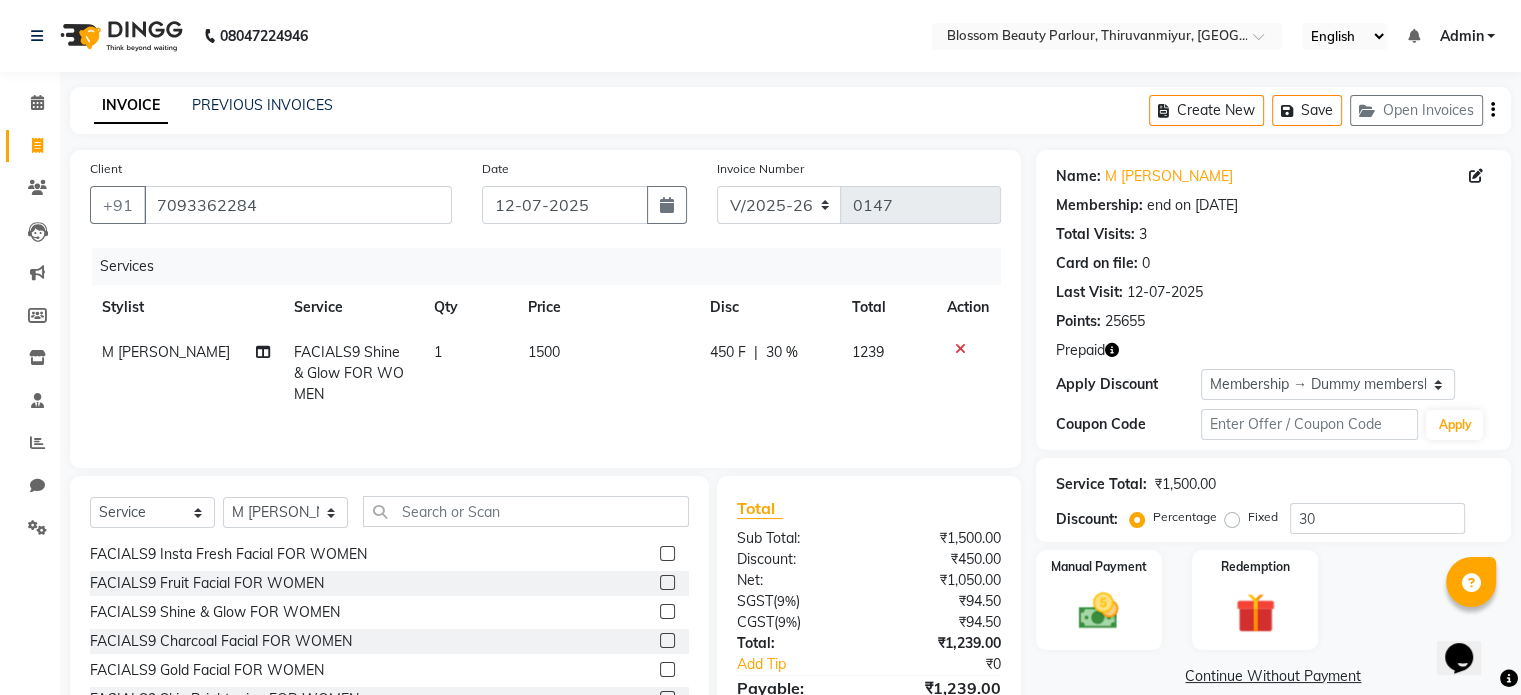 click 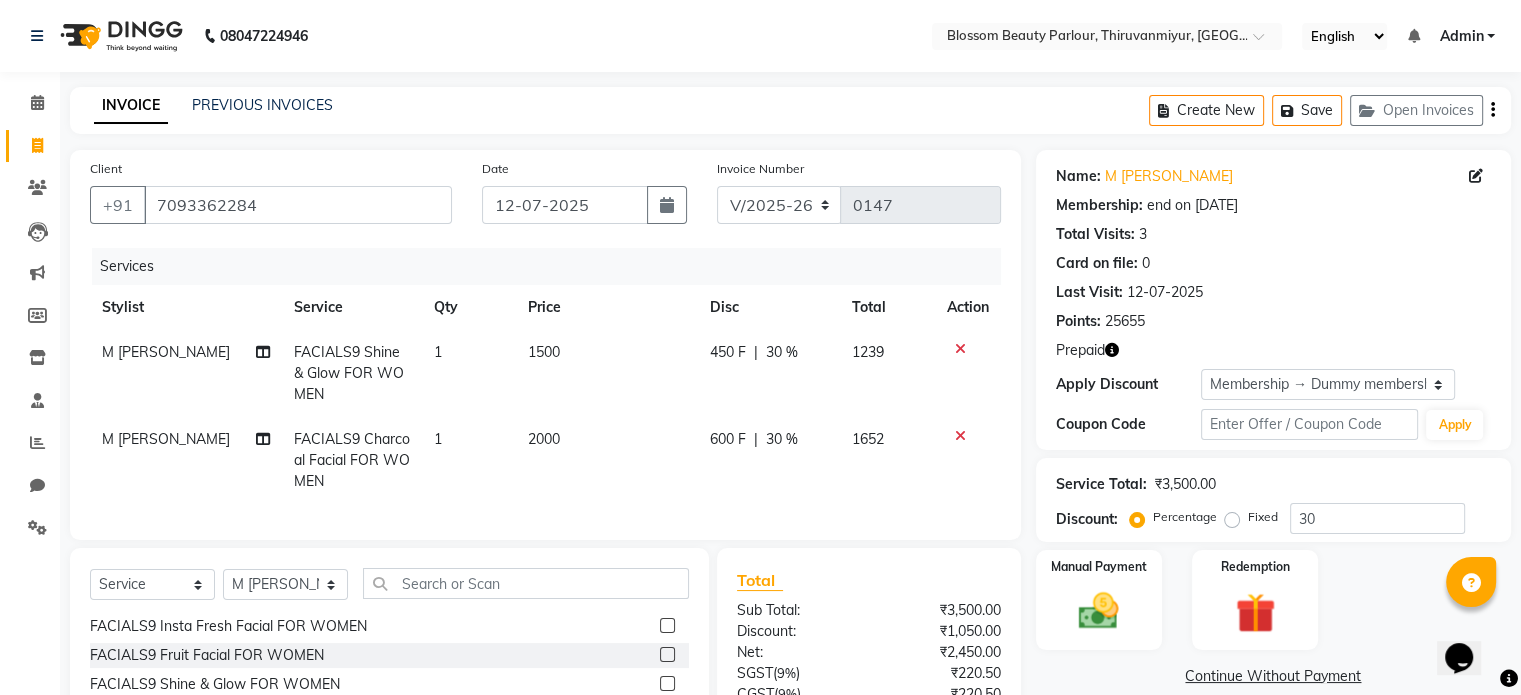 checkbox on "false" 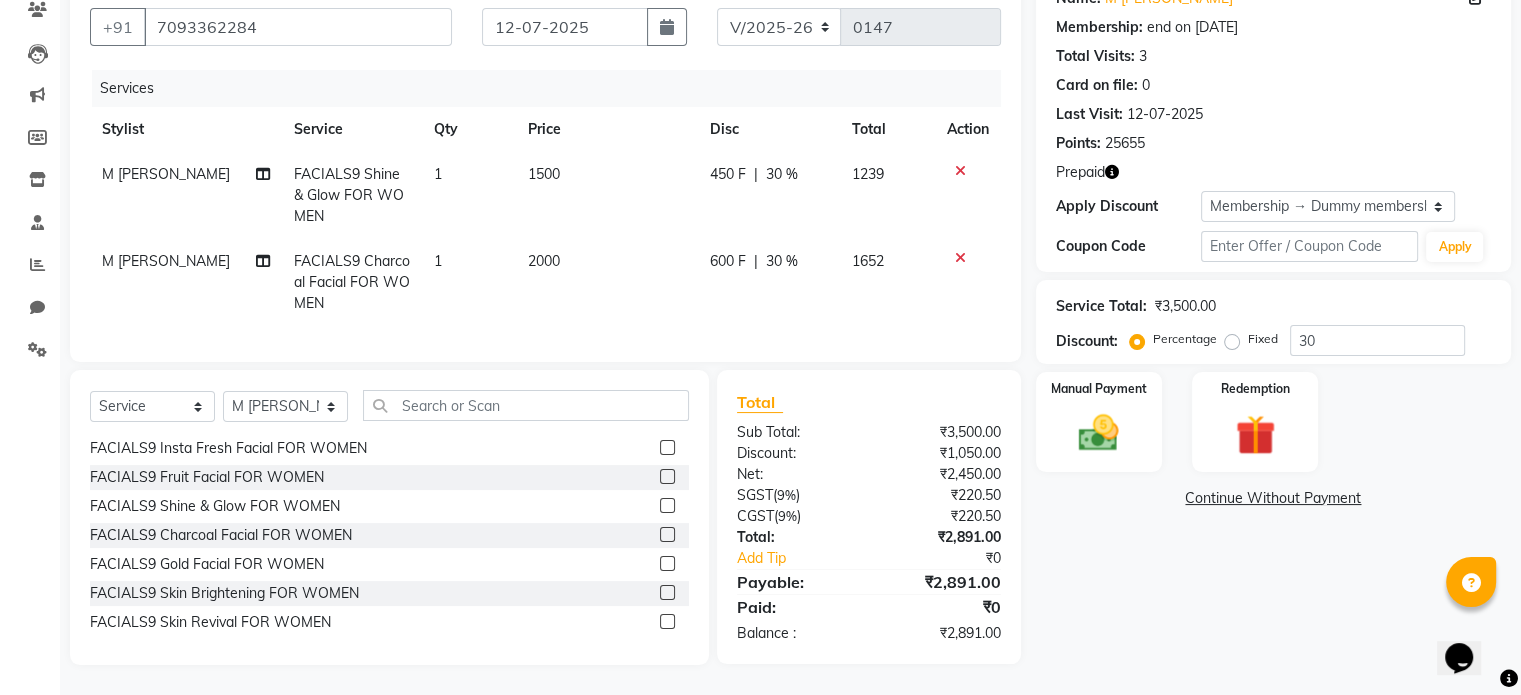 scroll, scrollTop: 193, scrollLeft: 0, axis: vertical 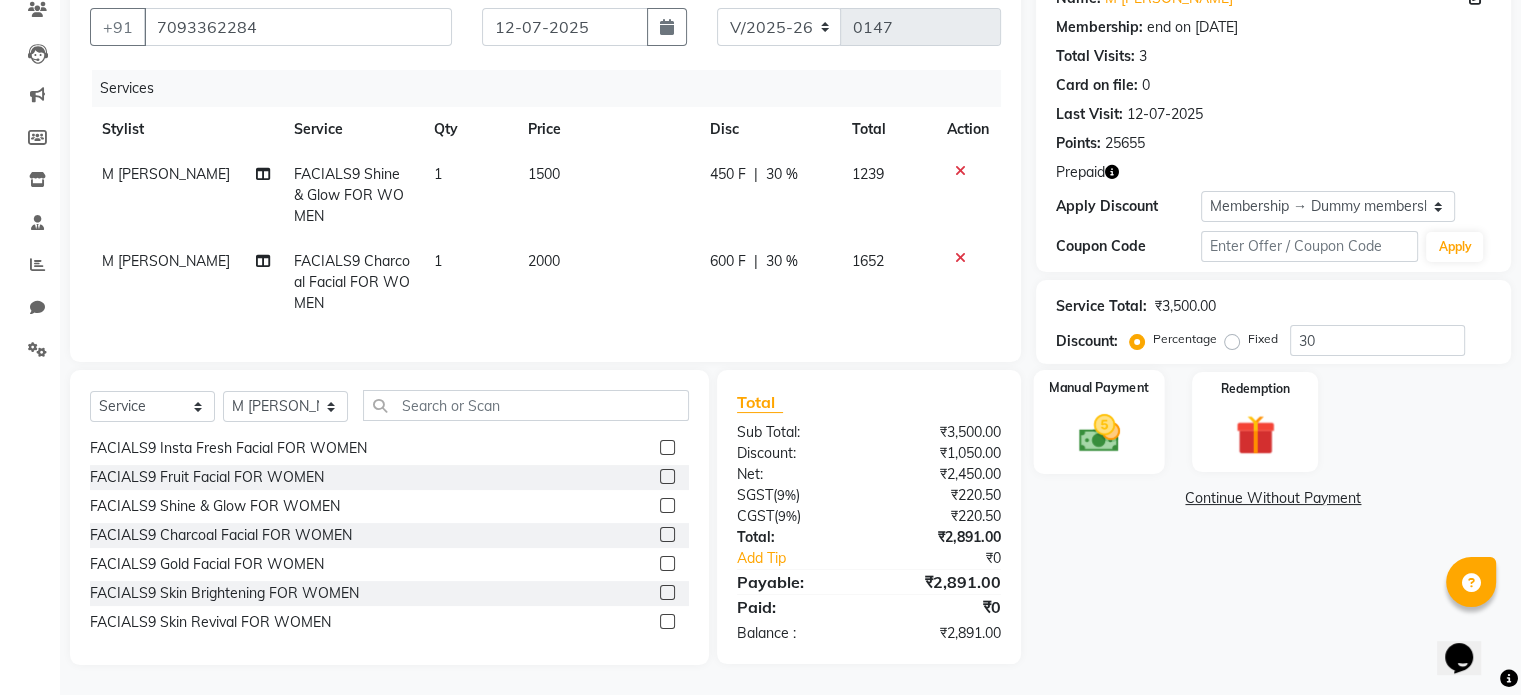 click 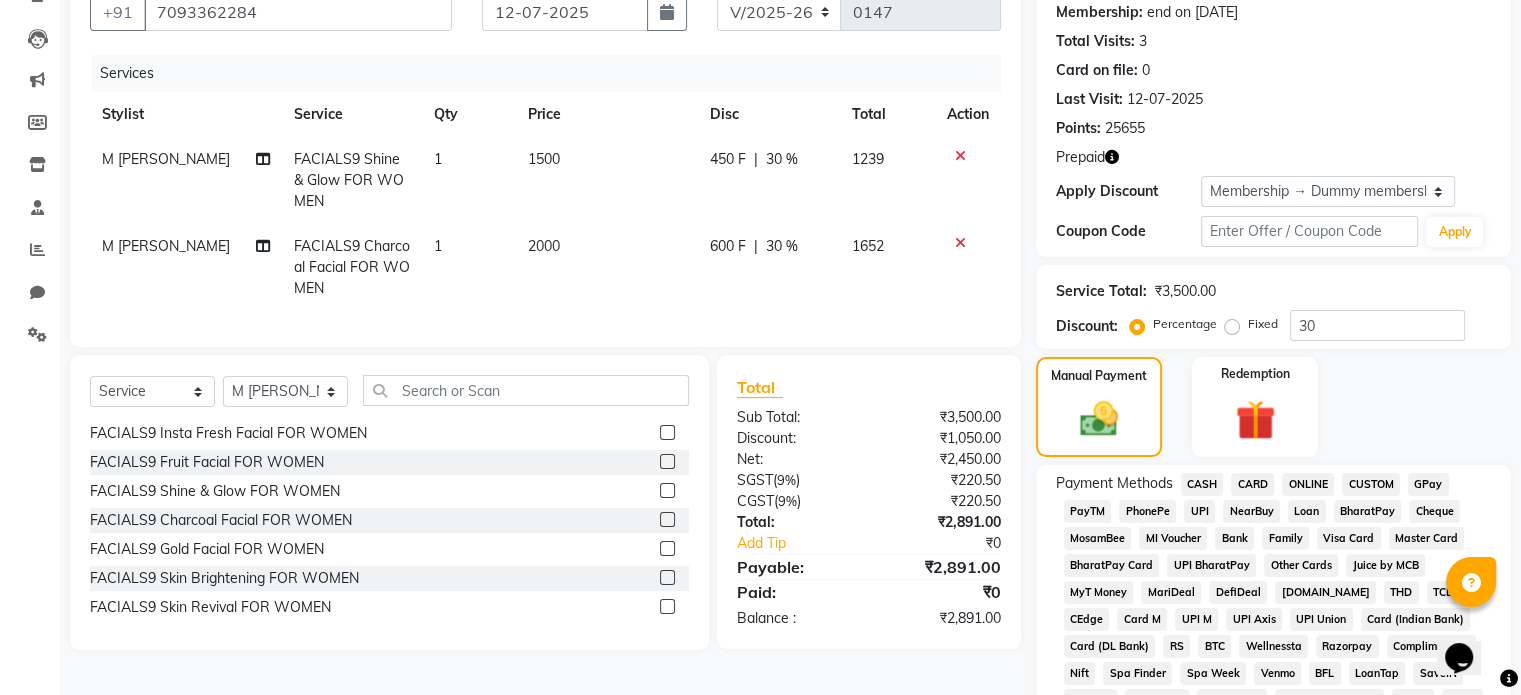click on "NearBuy" 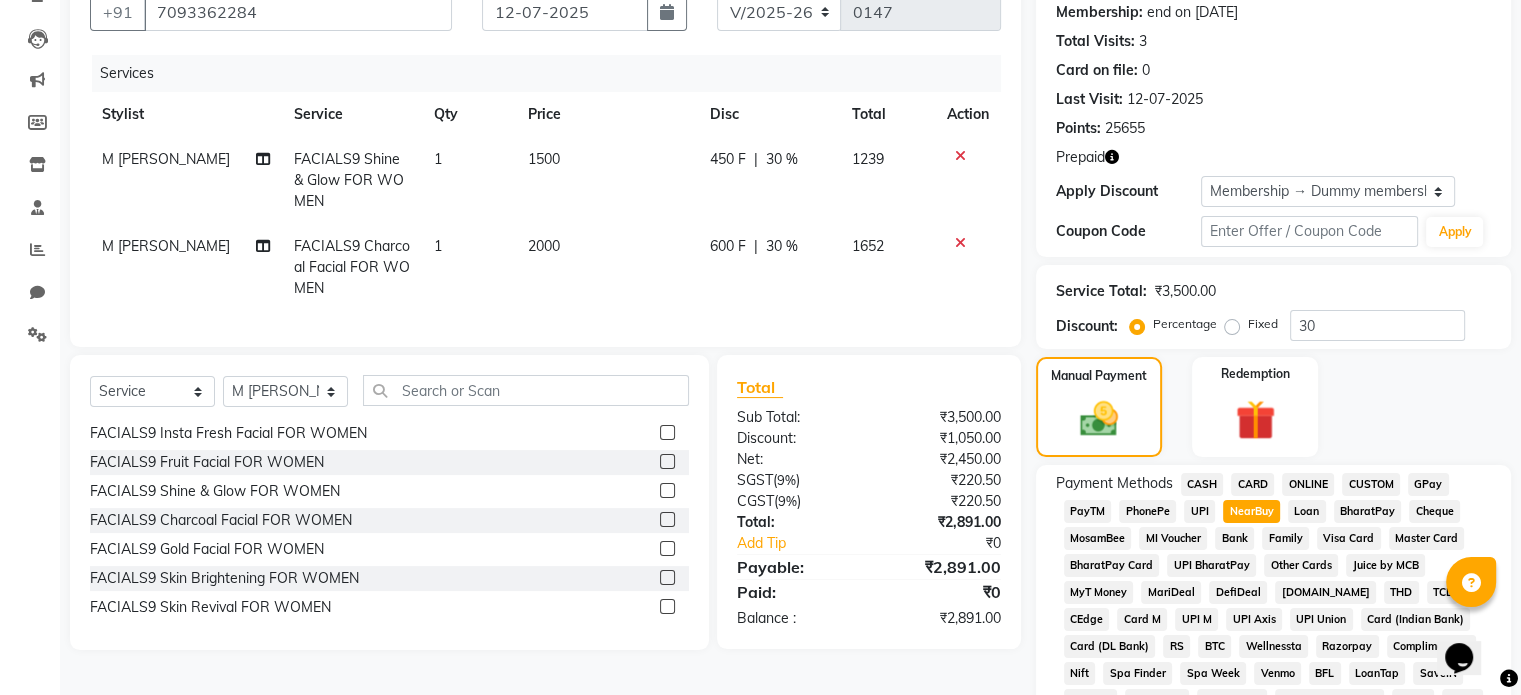scroll, scrollTop: 788, scrollLeft: 0, axis: vertical 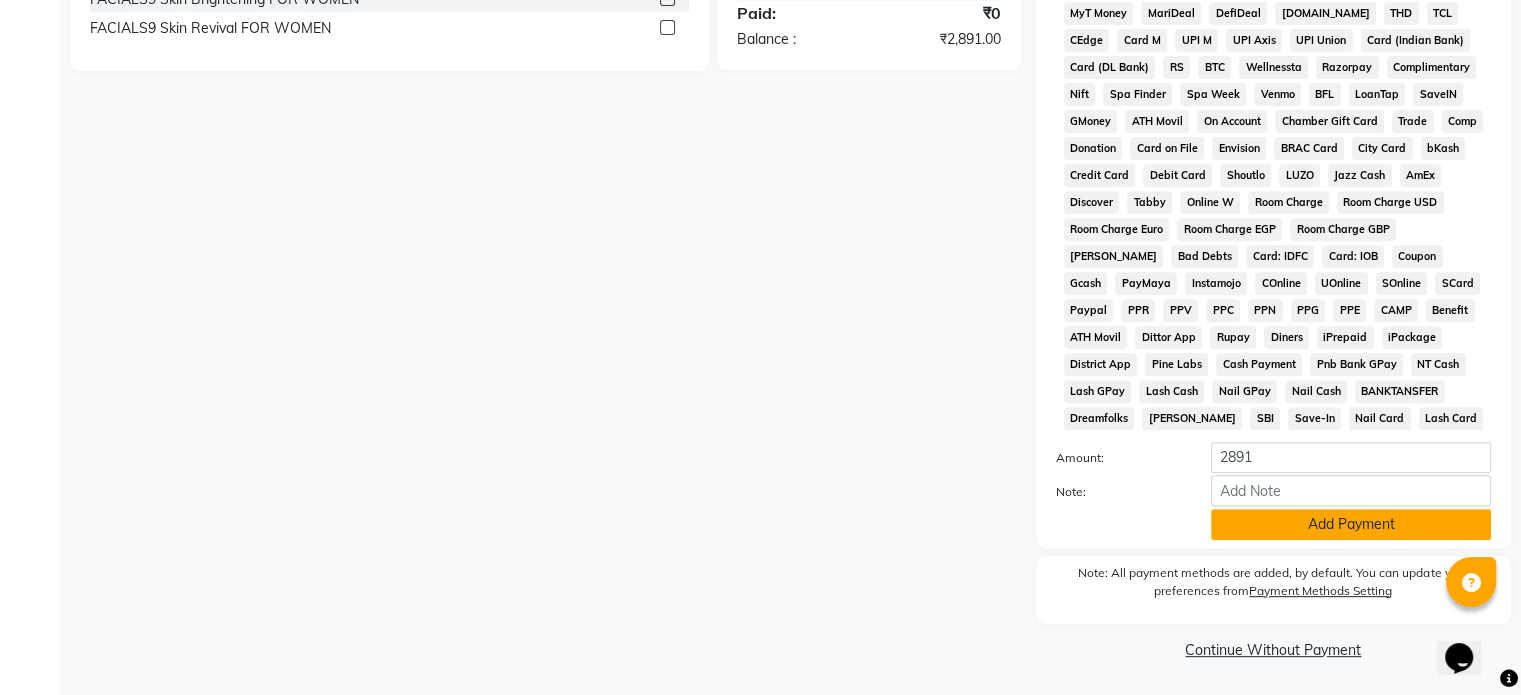 click on "Add Payment" 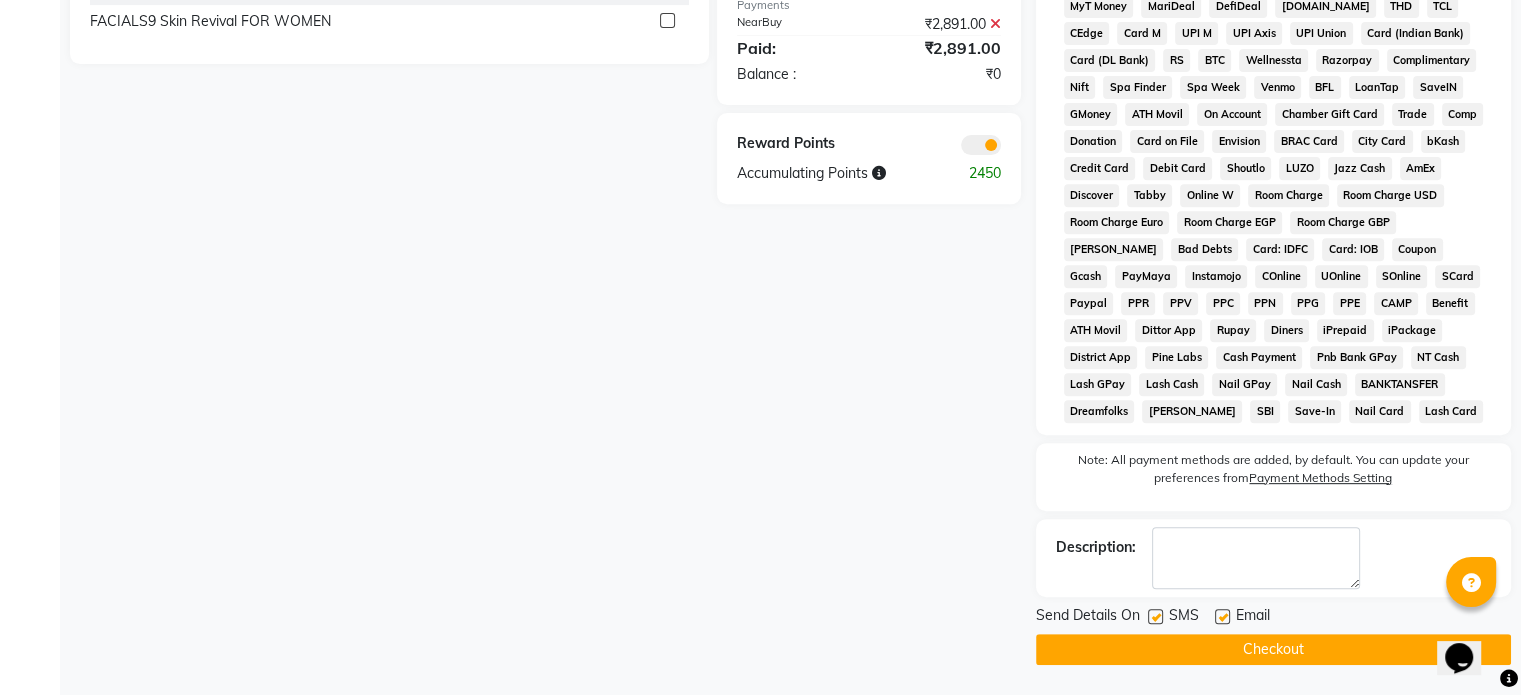 click on "Checkout" 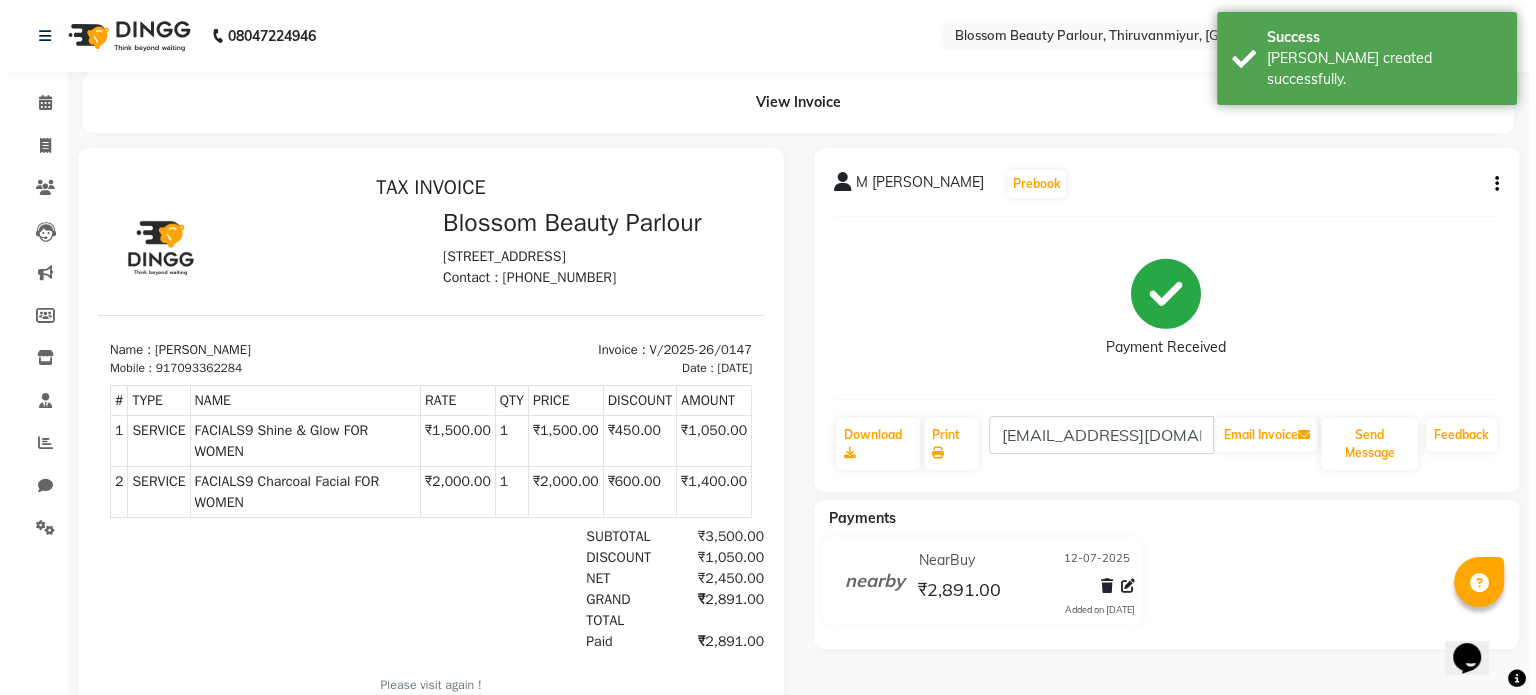 scroll, scrollTop: 0, scrollLeft: 0, axis: both 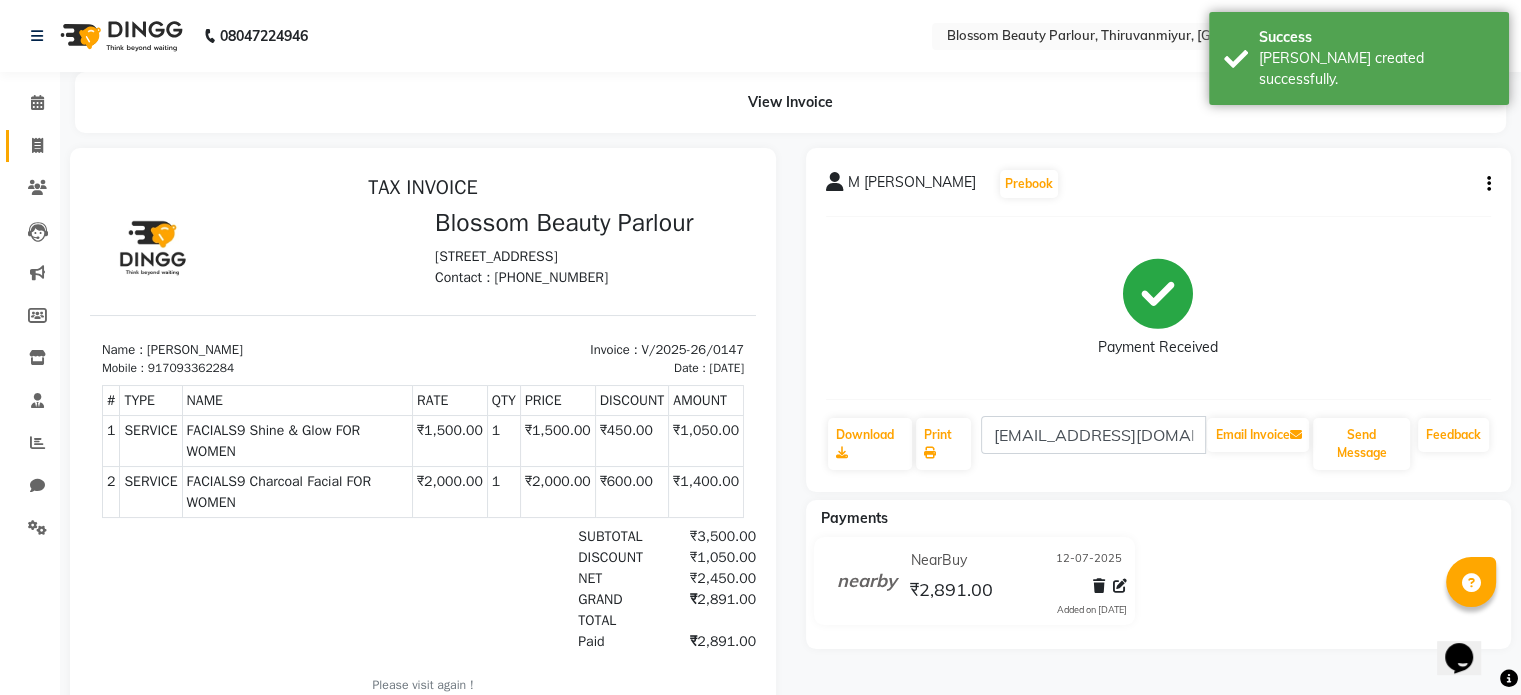 click on "Invoice" 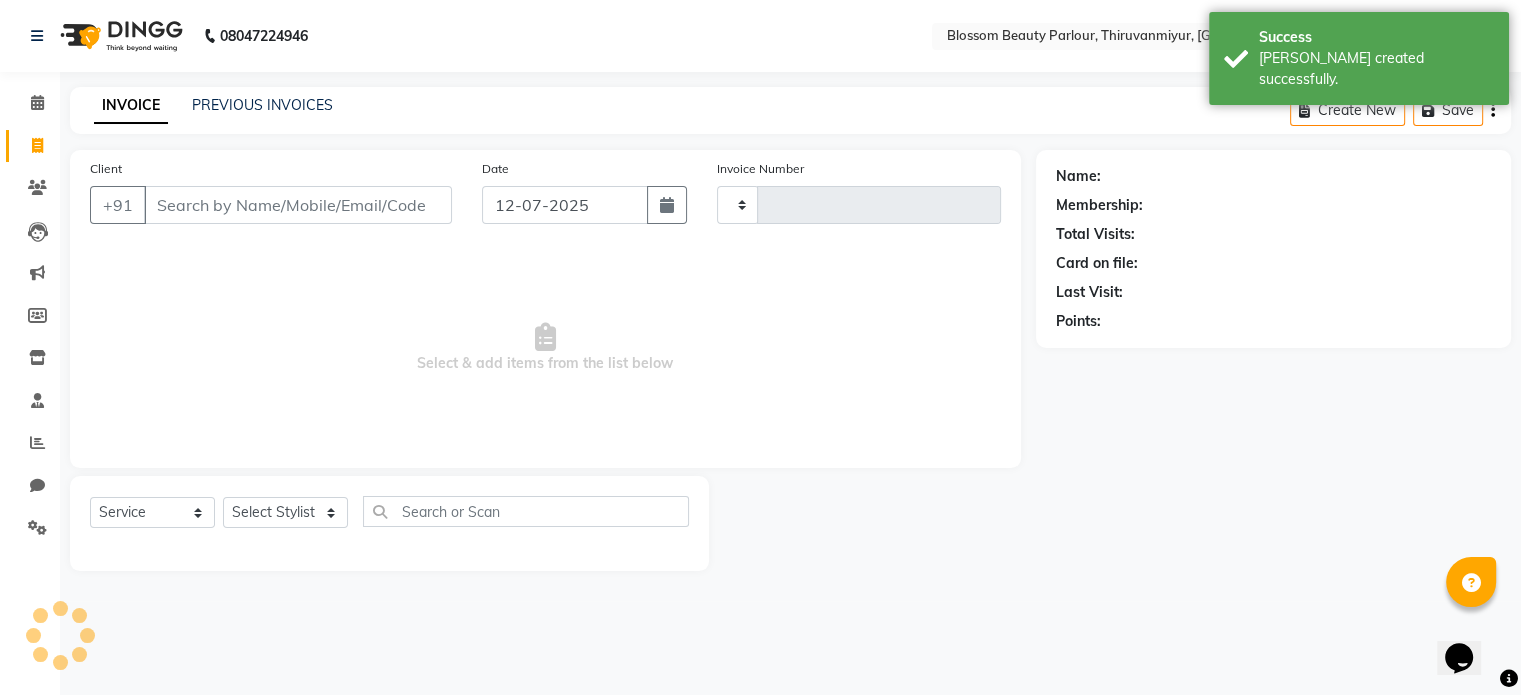 type on "0148" 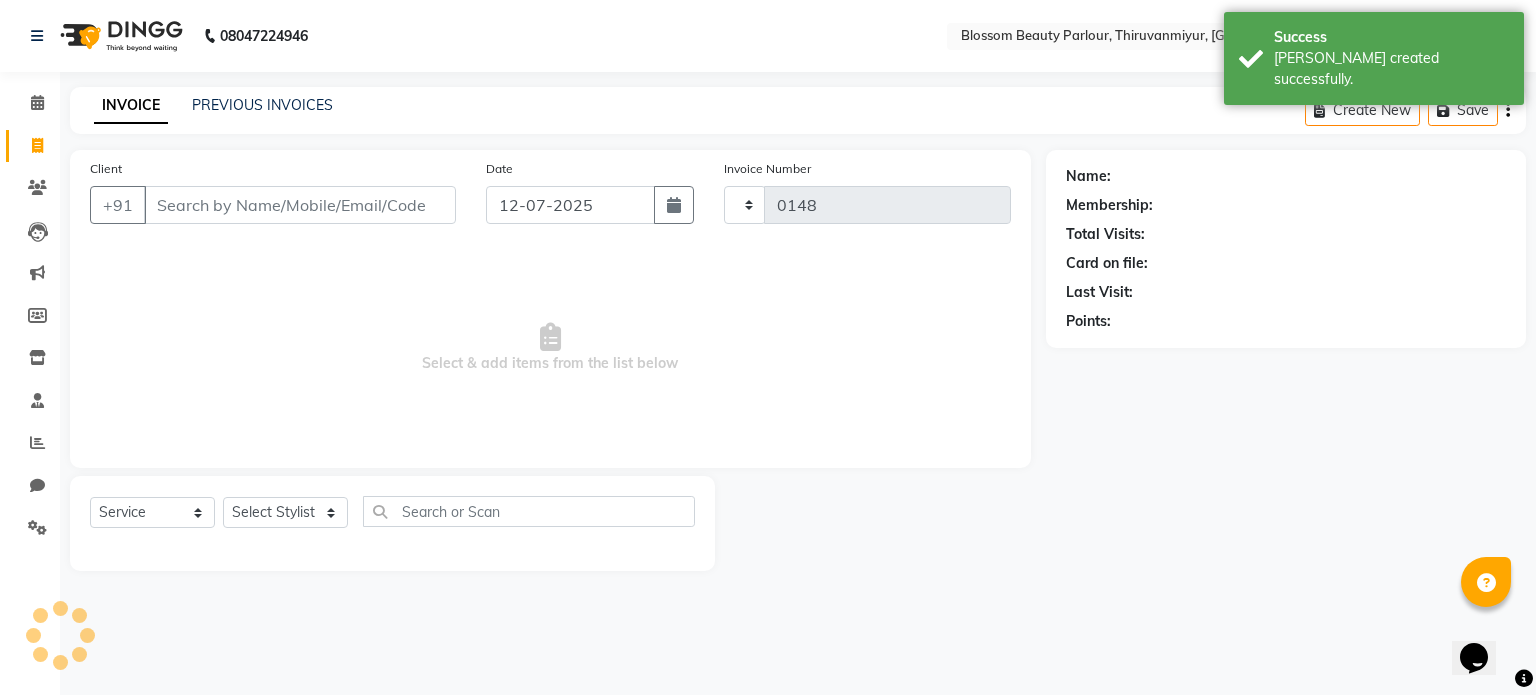 select on "8454" 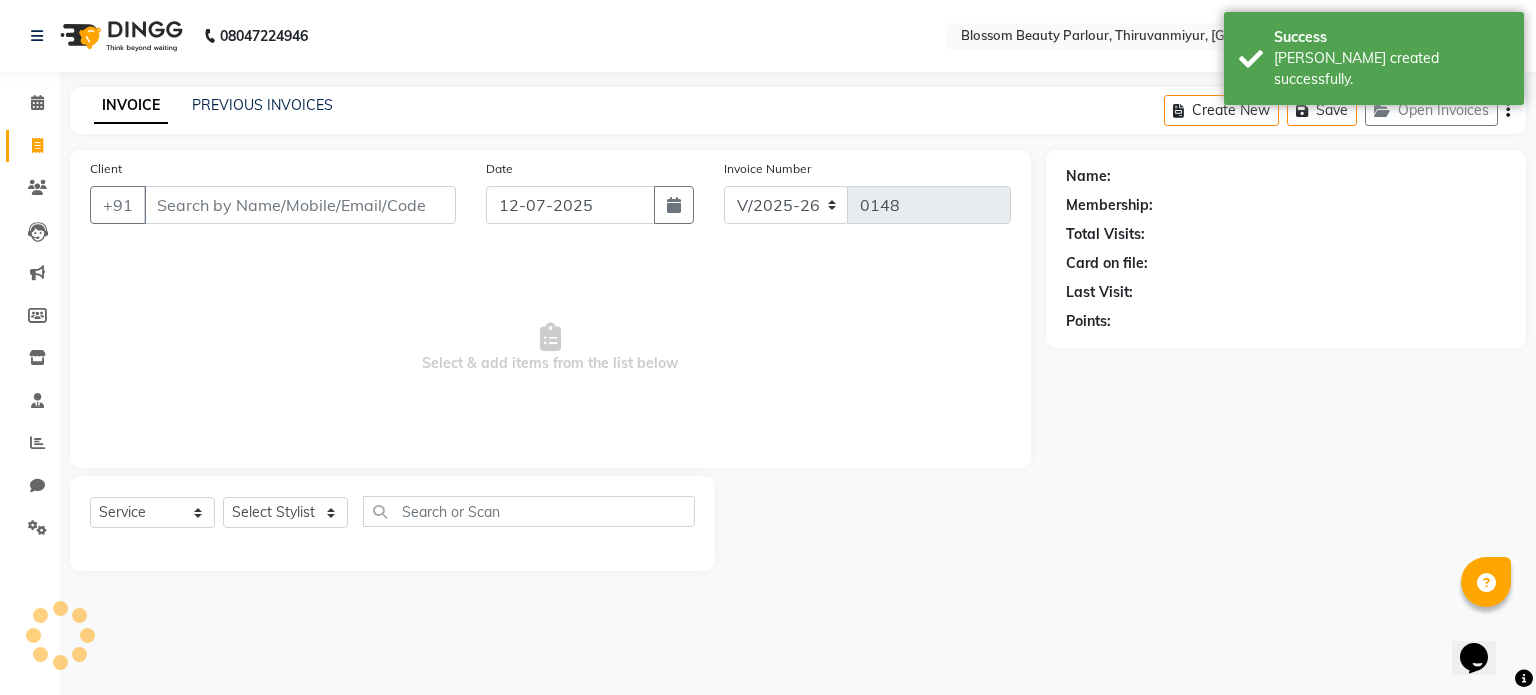select on "85638" 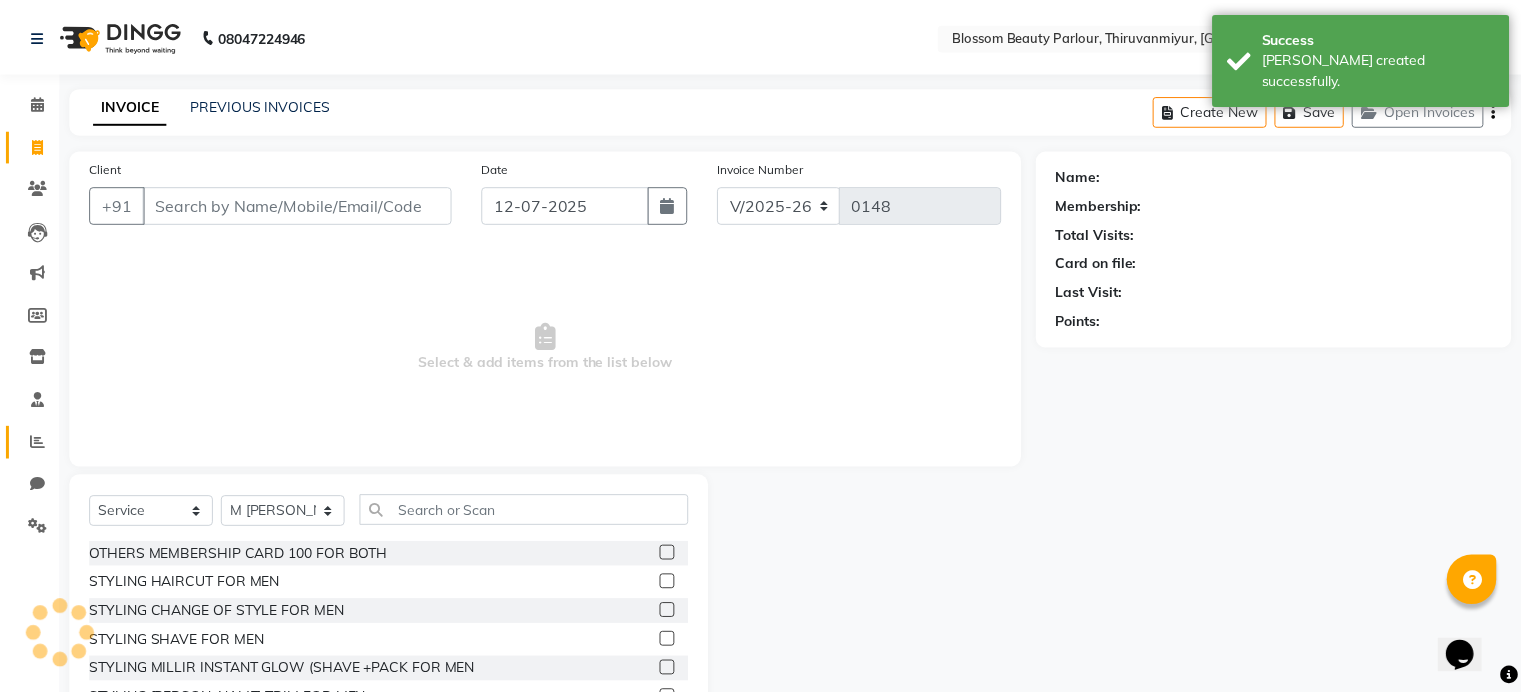 scroll, scrollTop: 106, scrollLeft: 0, axis: vertical 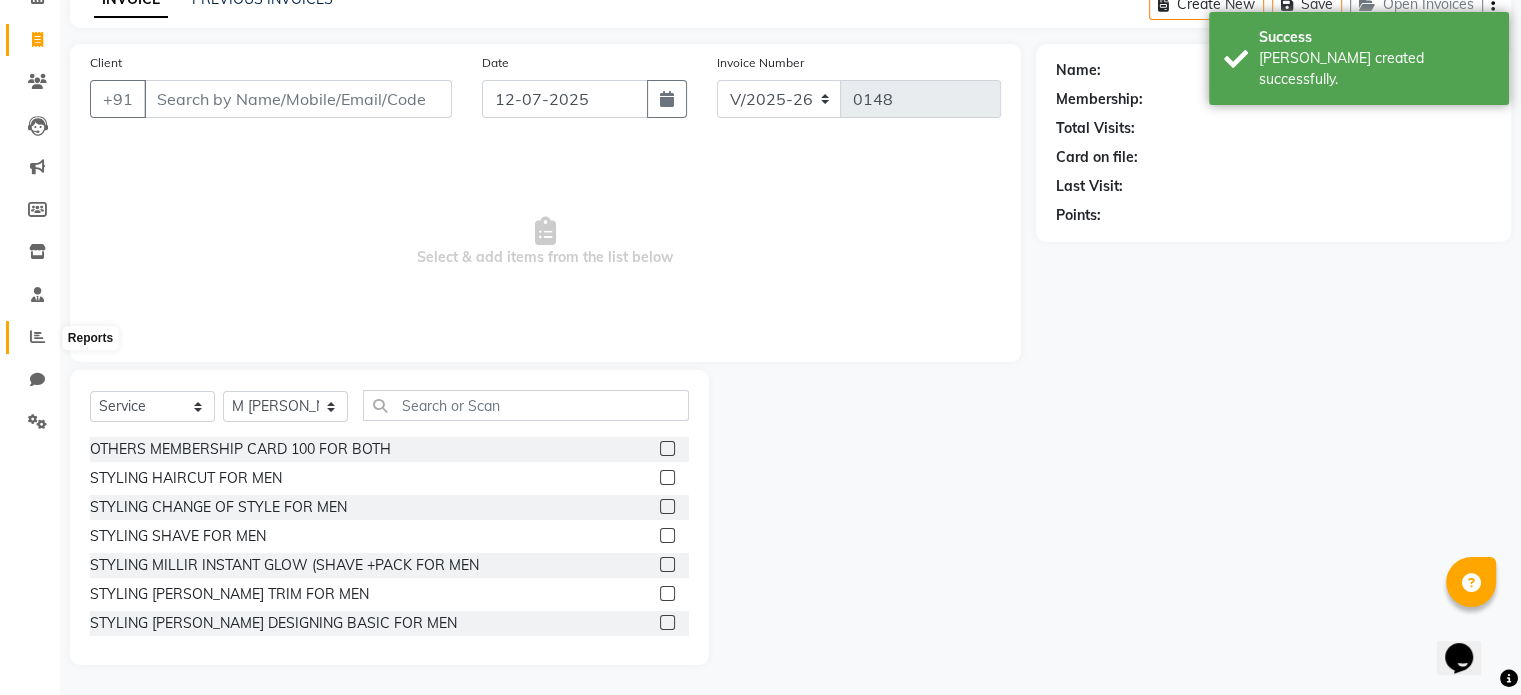 click 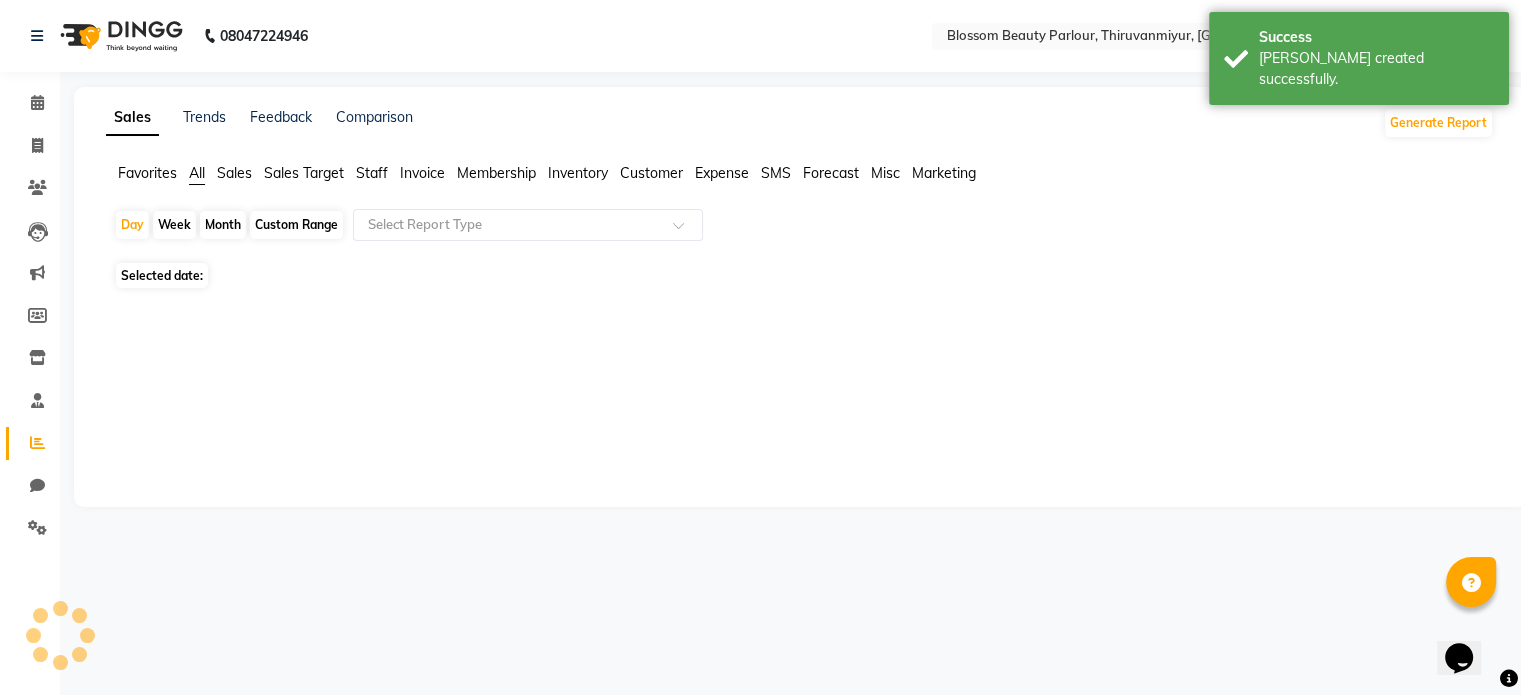 scroll, scrollTop: 0, scrollLeft: 0, axis: both 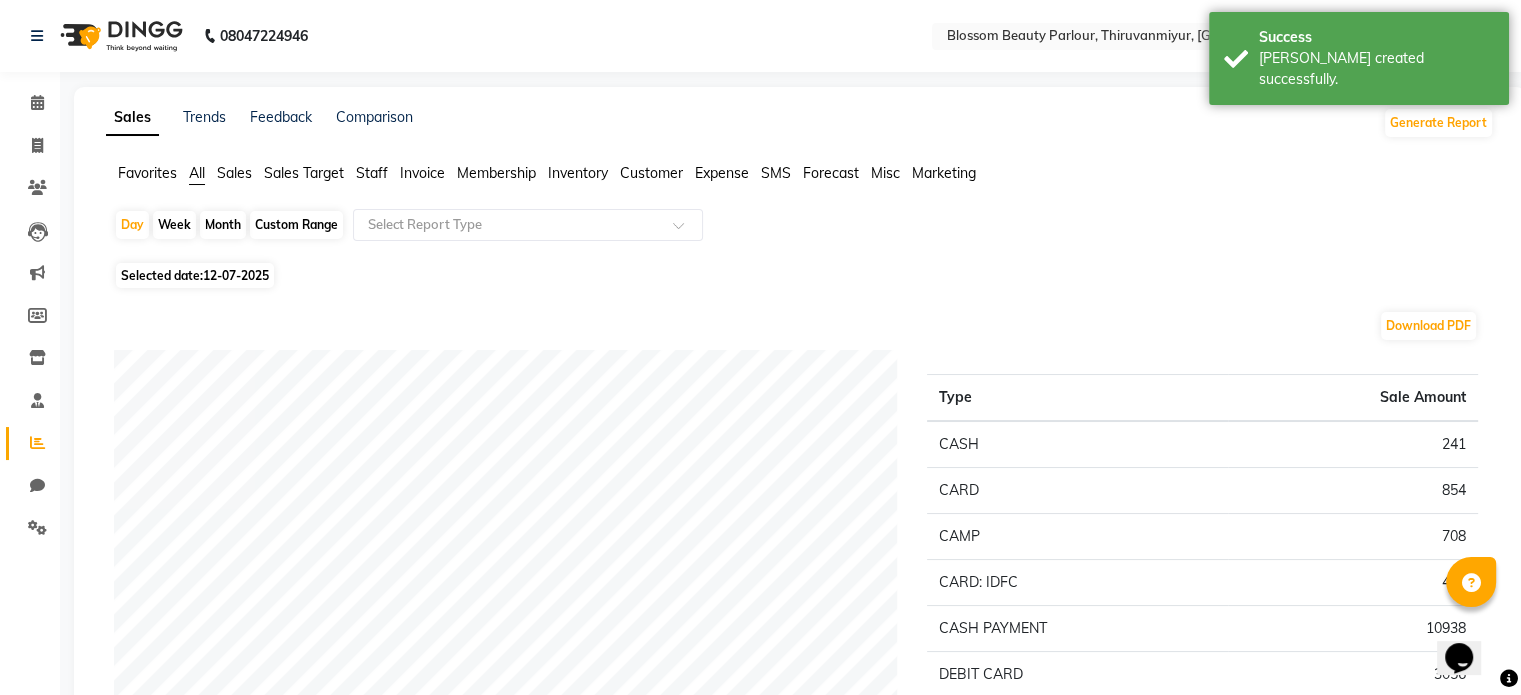 click on "Sales" 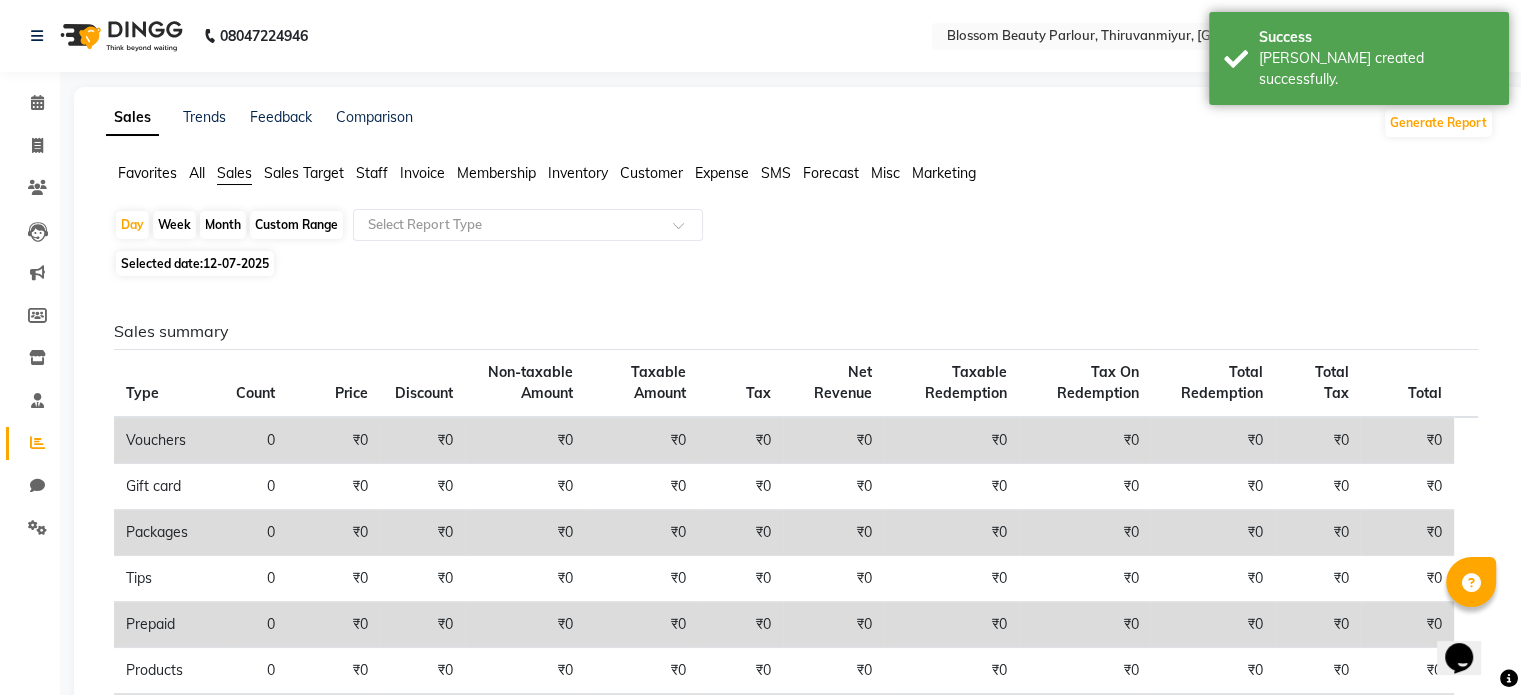 click on "Sales Target" 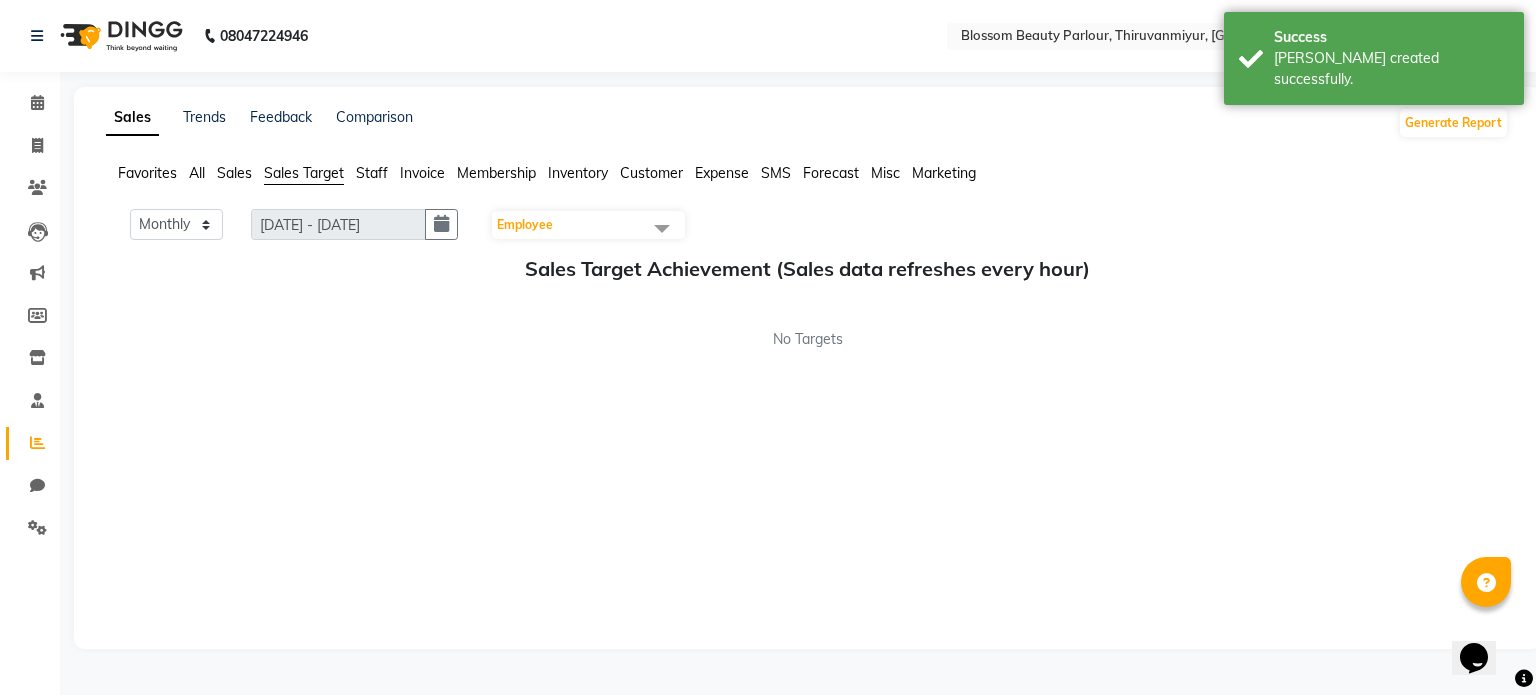 click on "Favorites All Sales Sales Target Staff Invoice Membership Inventory Customer Expense SMS Forecast Misc Marketing" 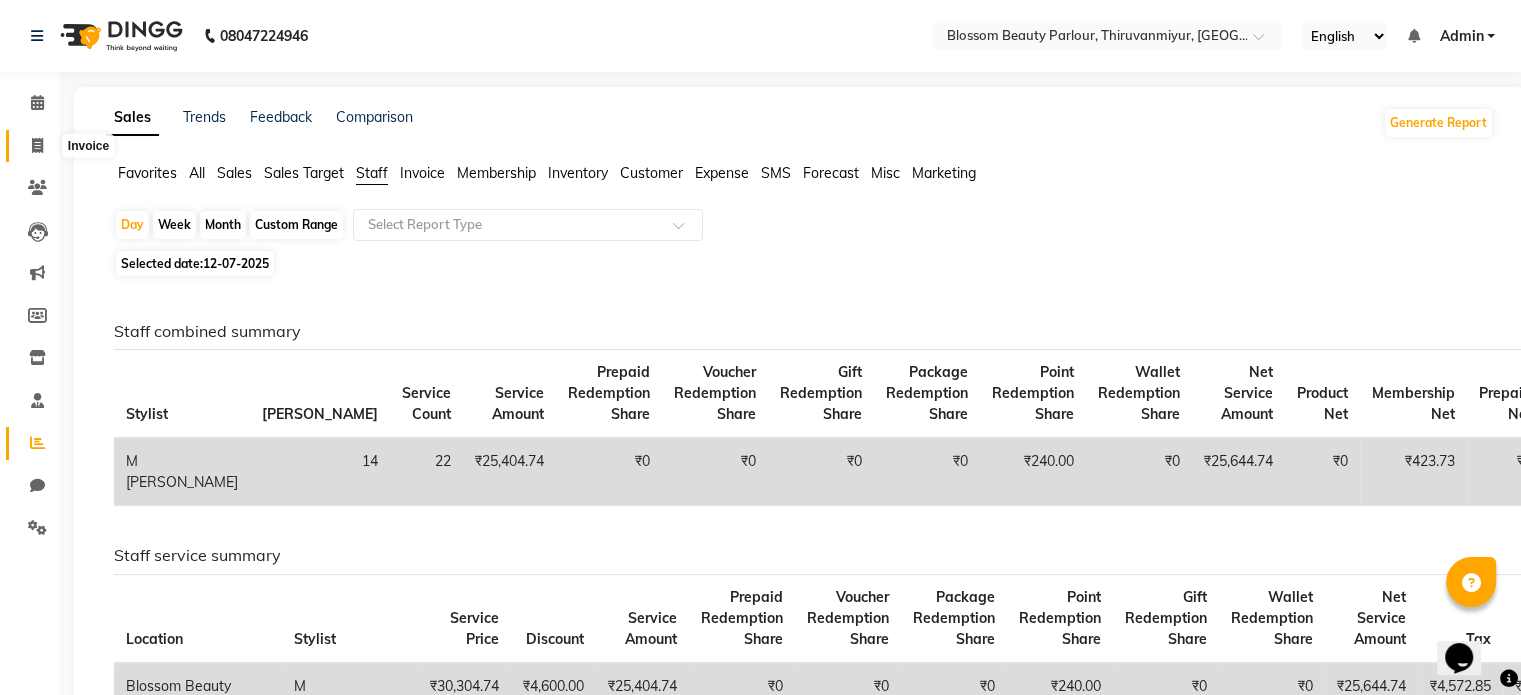click 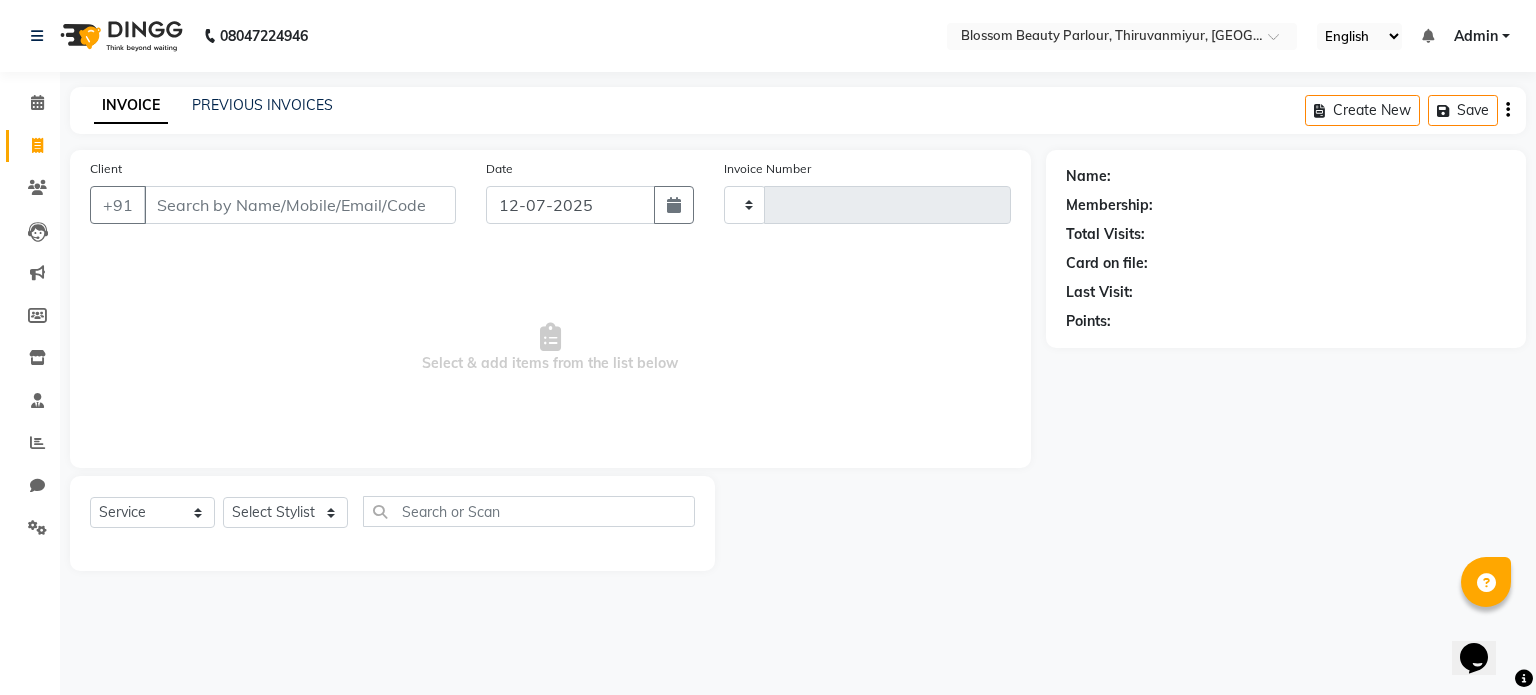 type on "0148" 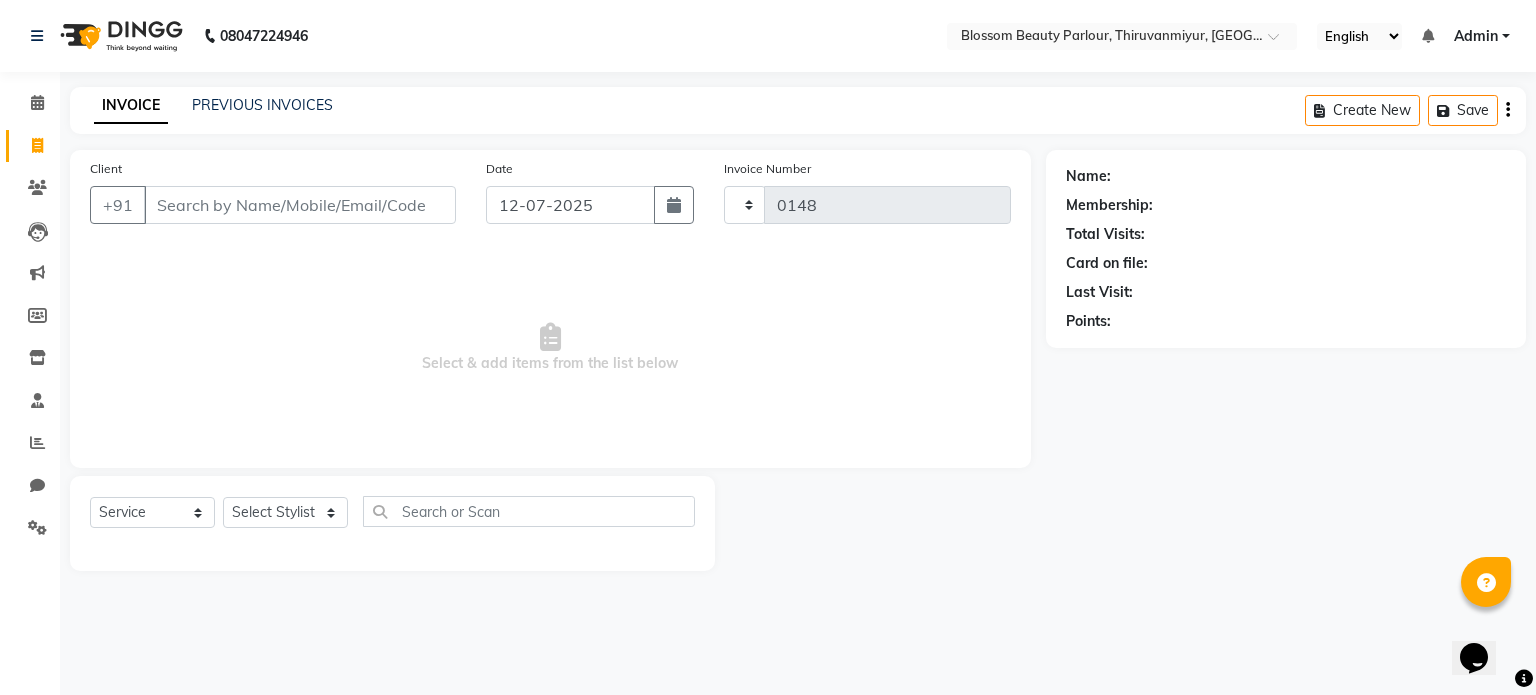 select on "8454" 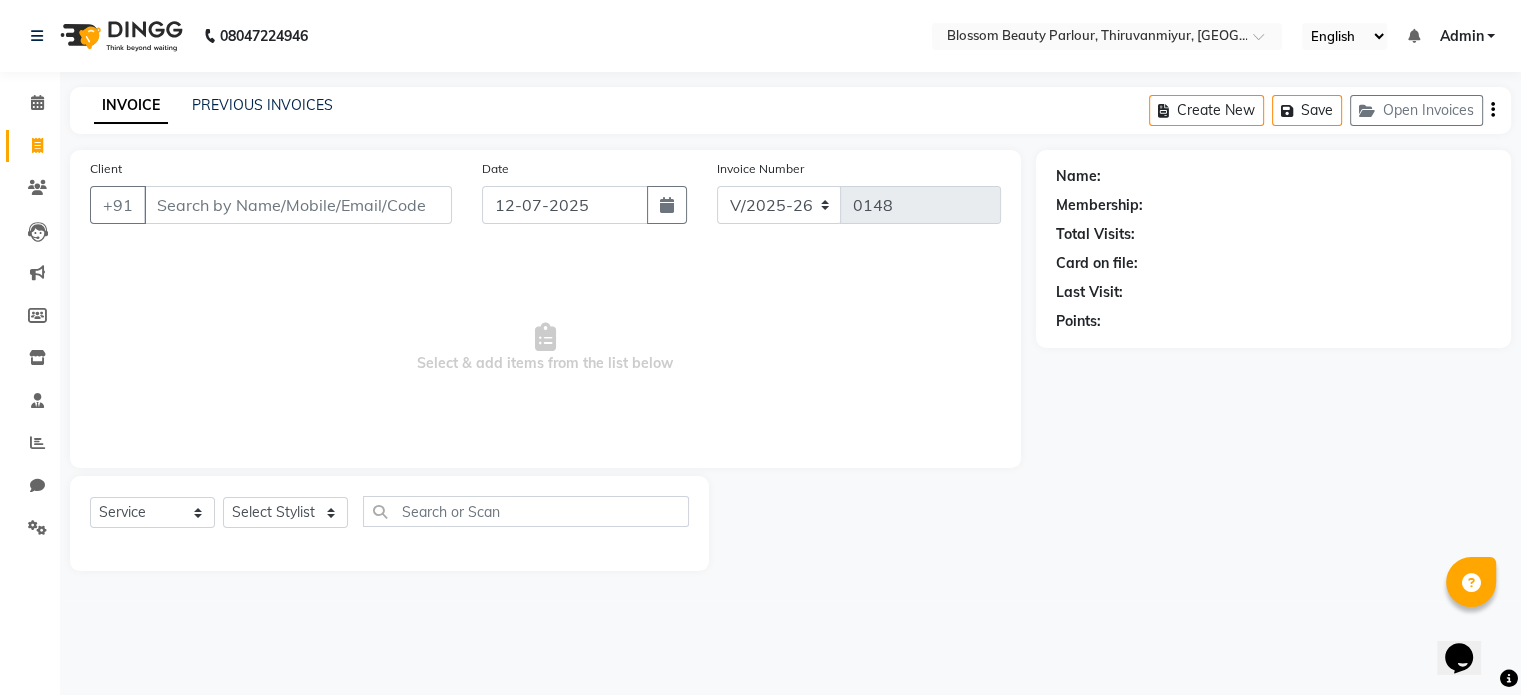 select on "85638" 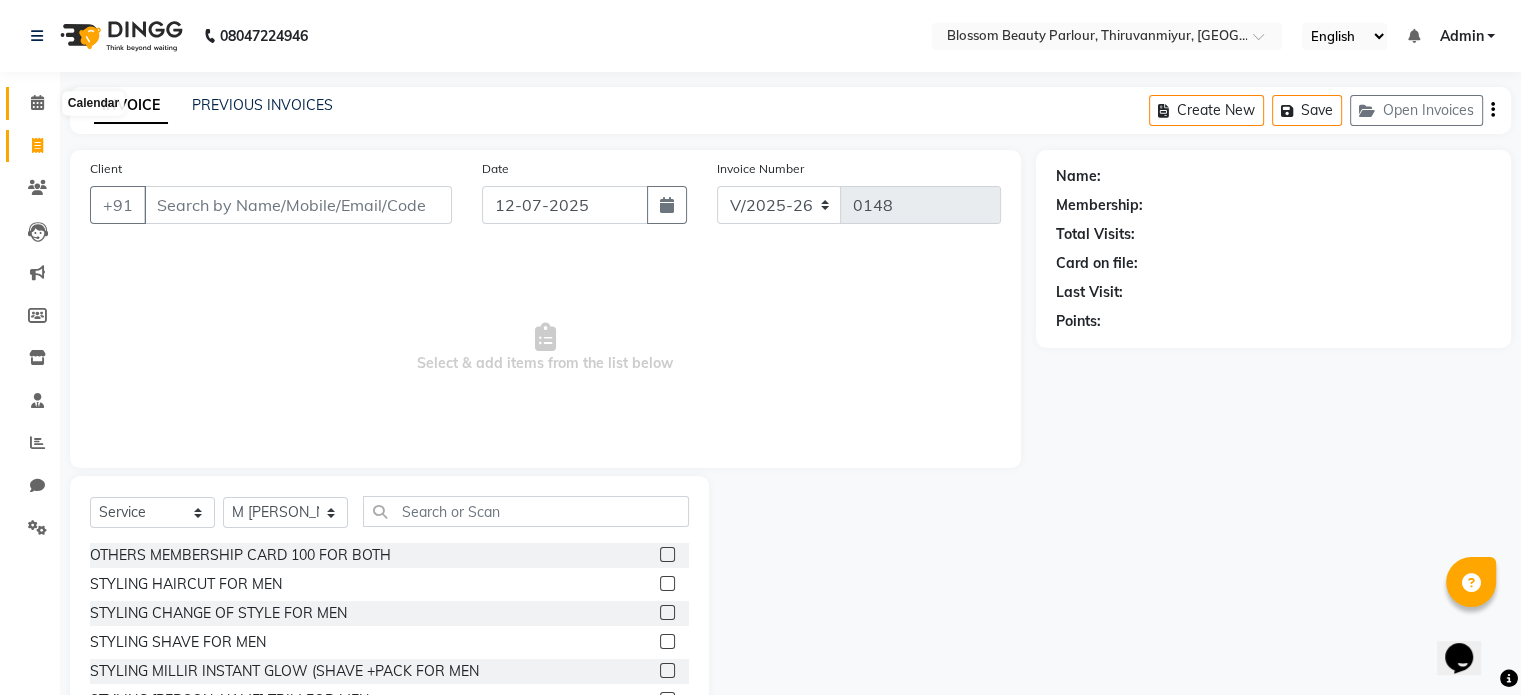 click 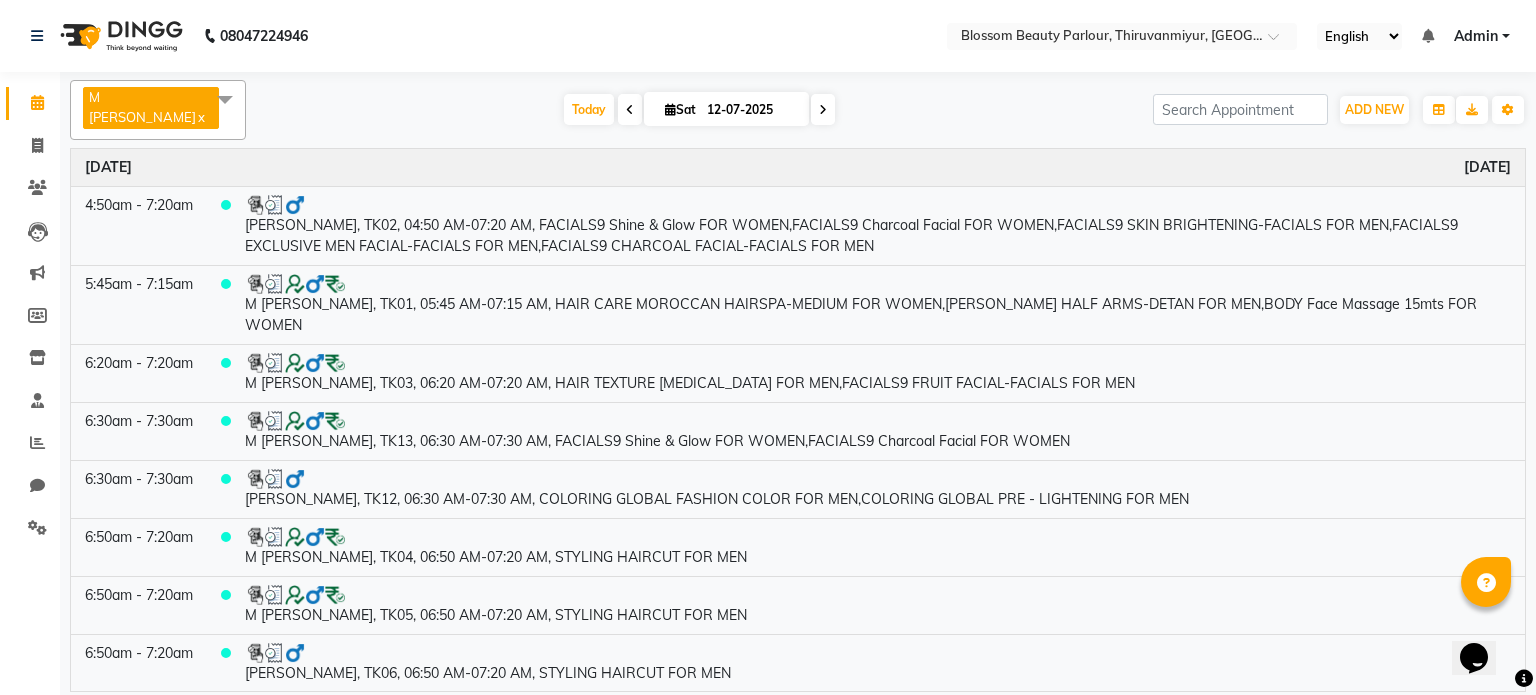 click on "Invoice" 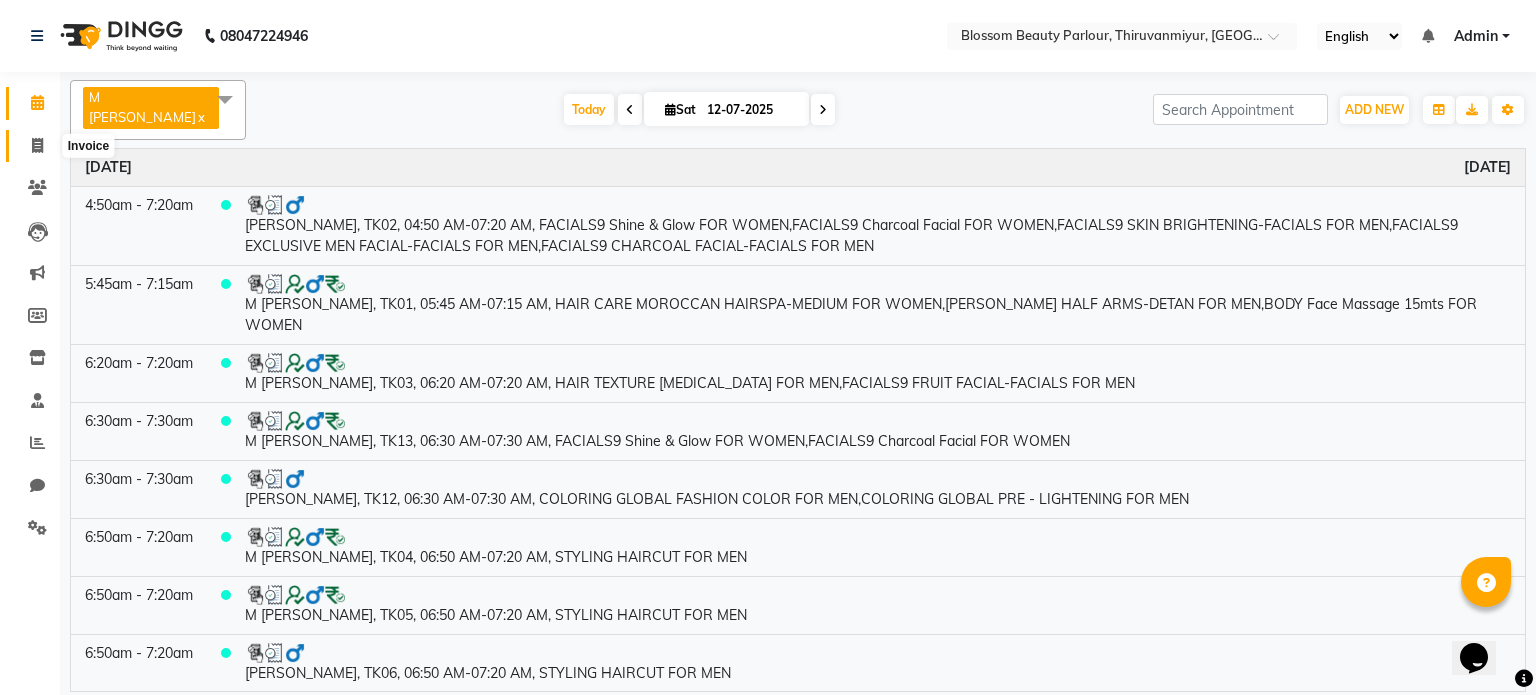 click 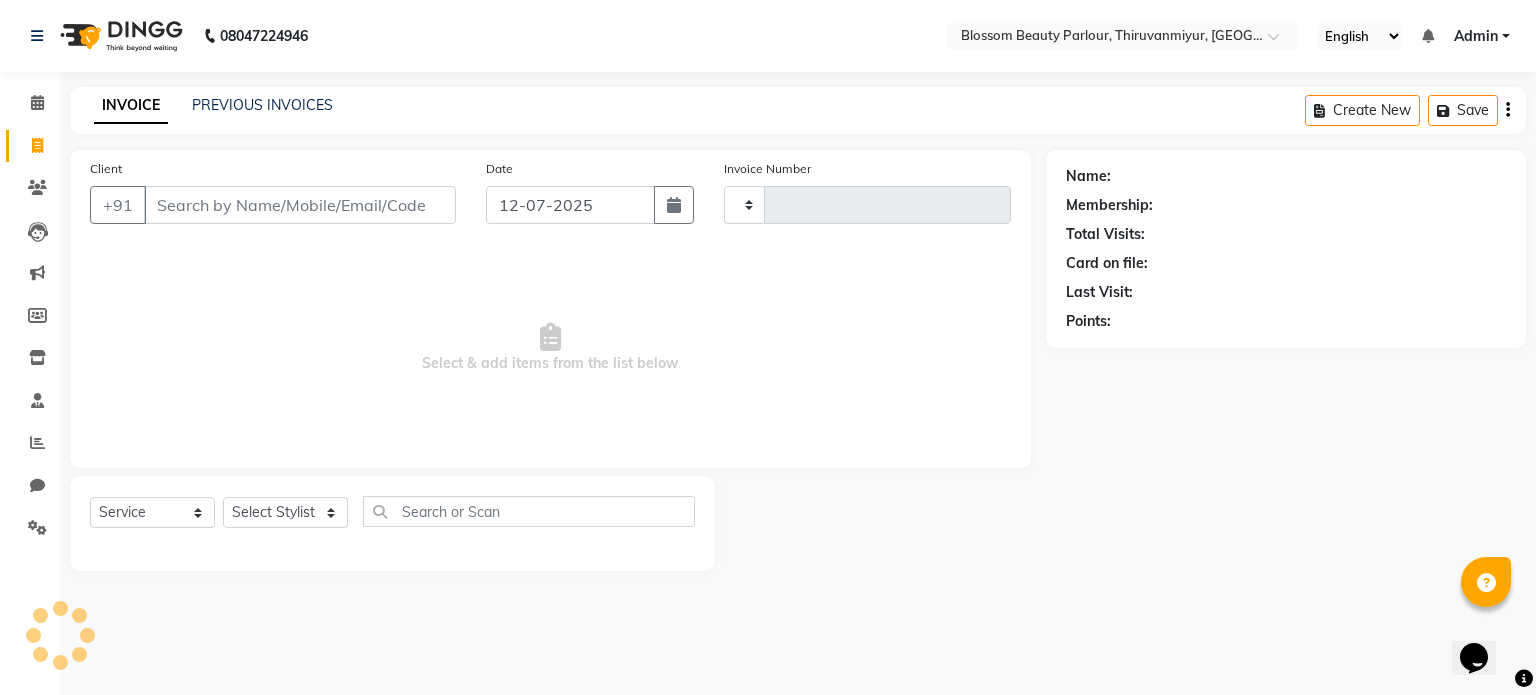type on "0148" 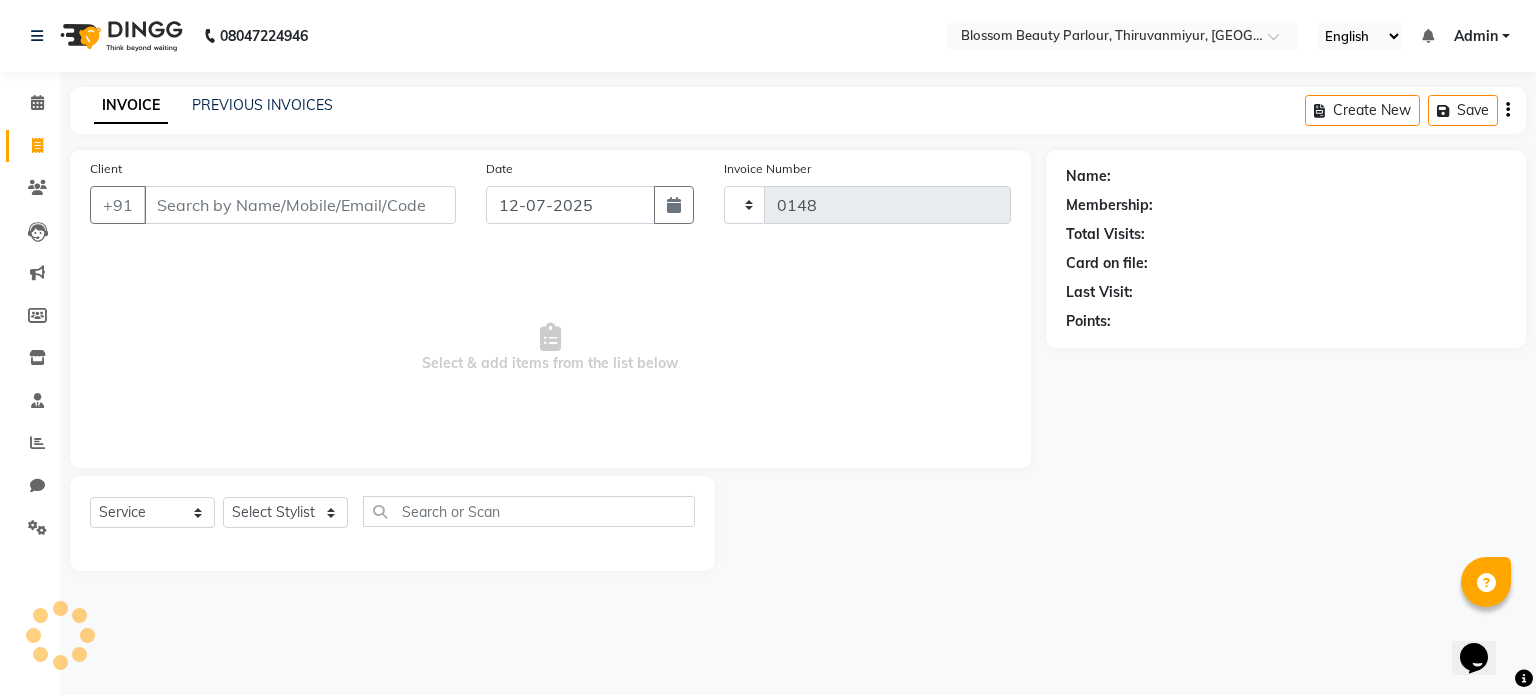 select on "8454" 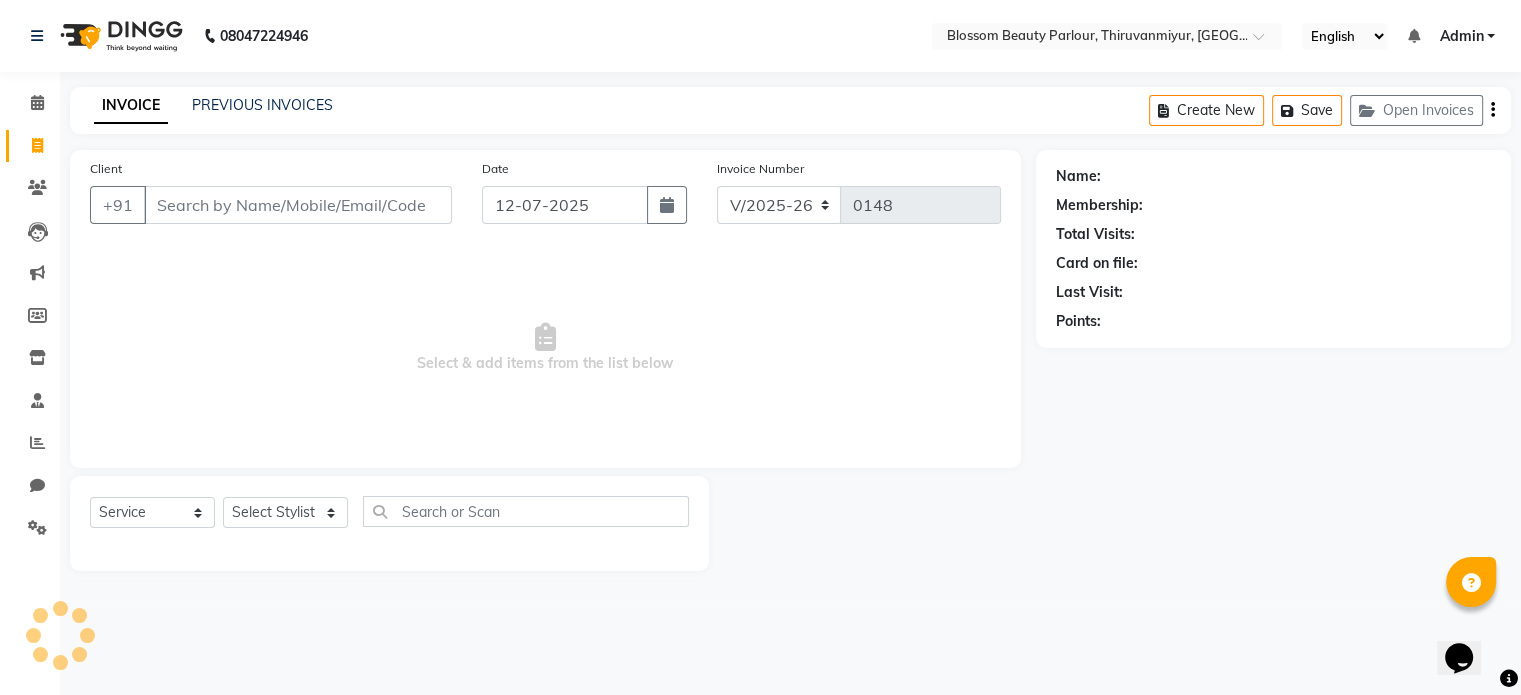 select on "85638" 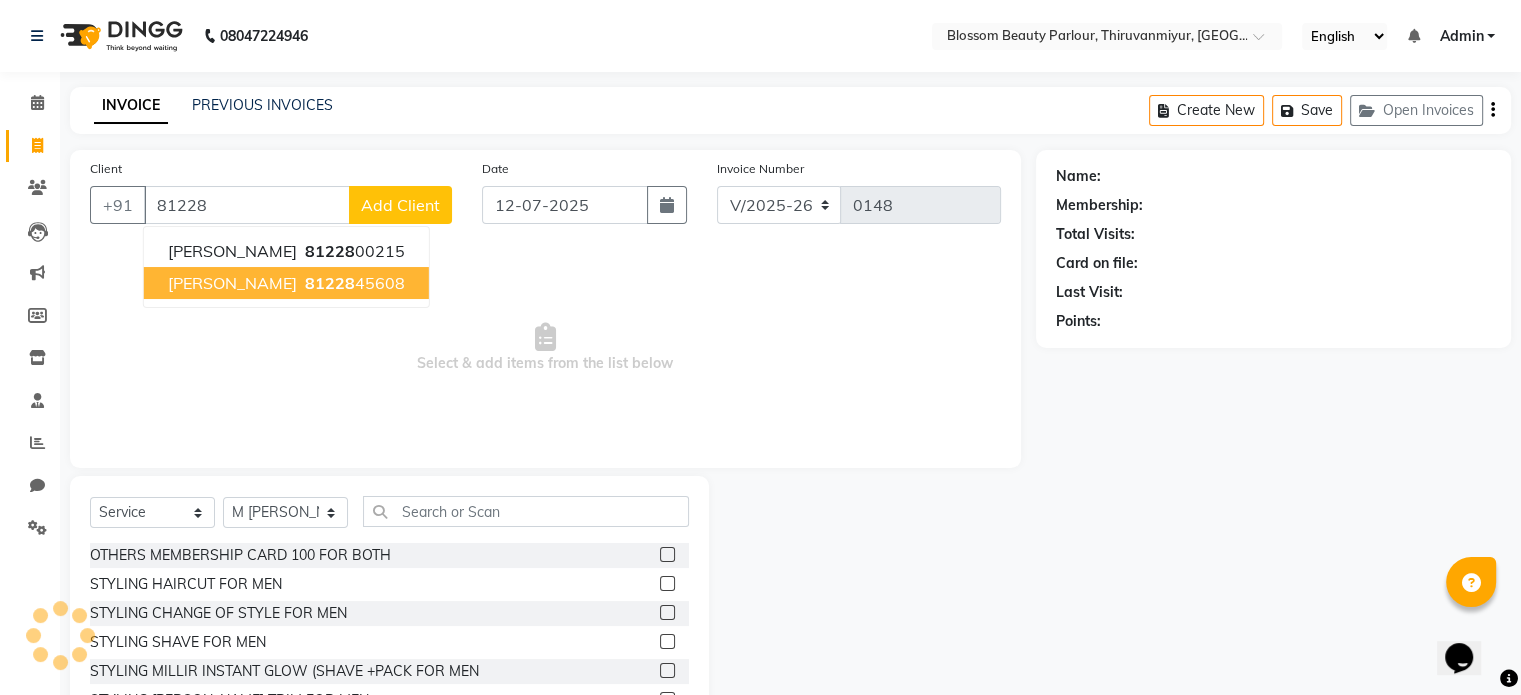 click on "[PERSON_NAME]" at bounding box center [232, 283] 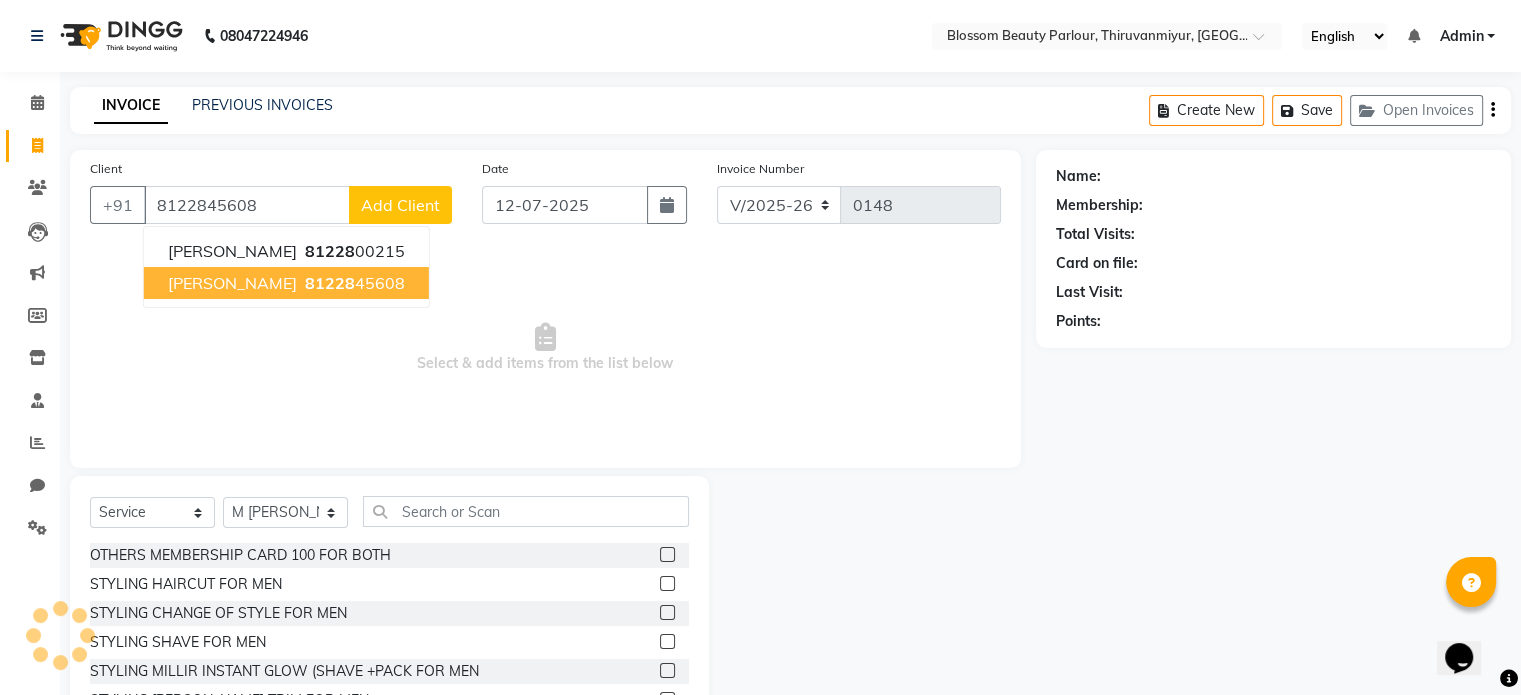 type on "8122845608" 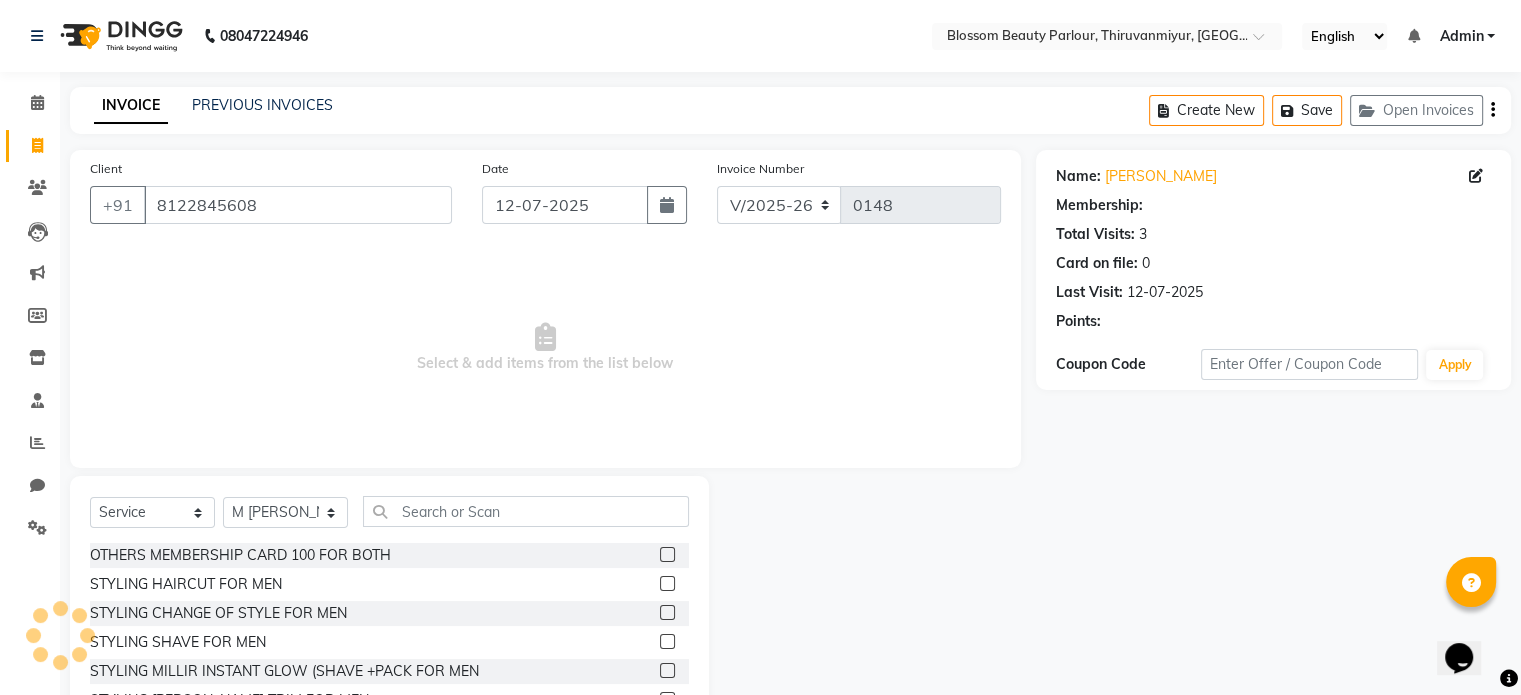 select on "1: Object" 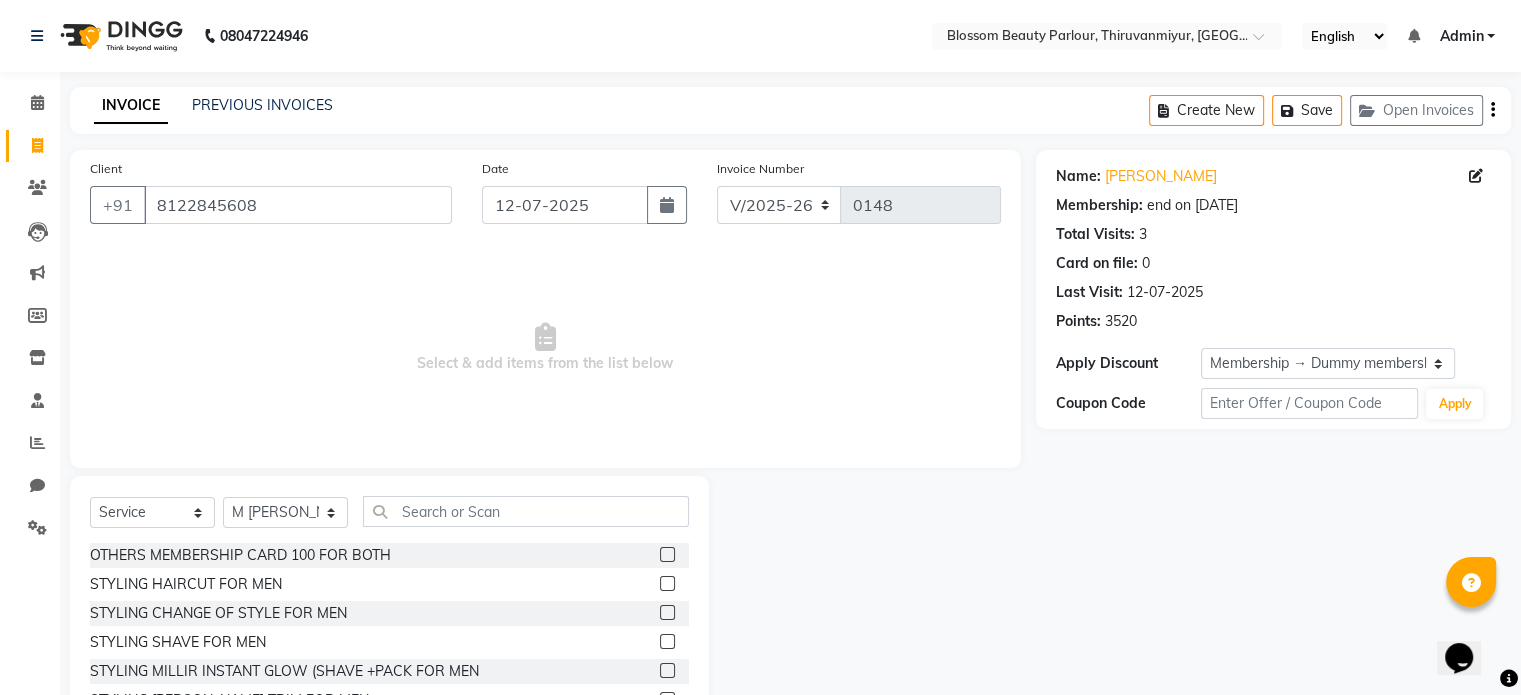 scroll, scrollTop: 3114, scrollLeft: 0, axis: vertical 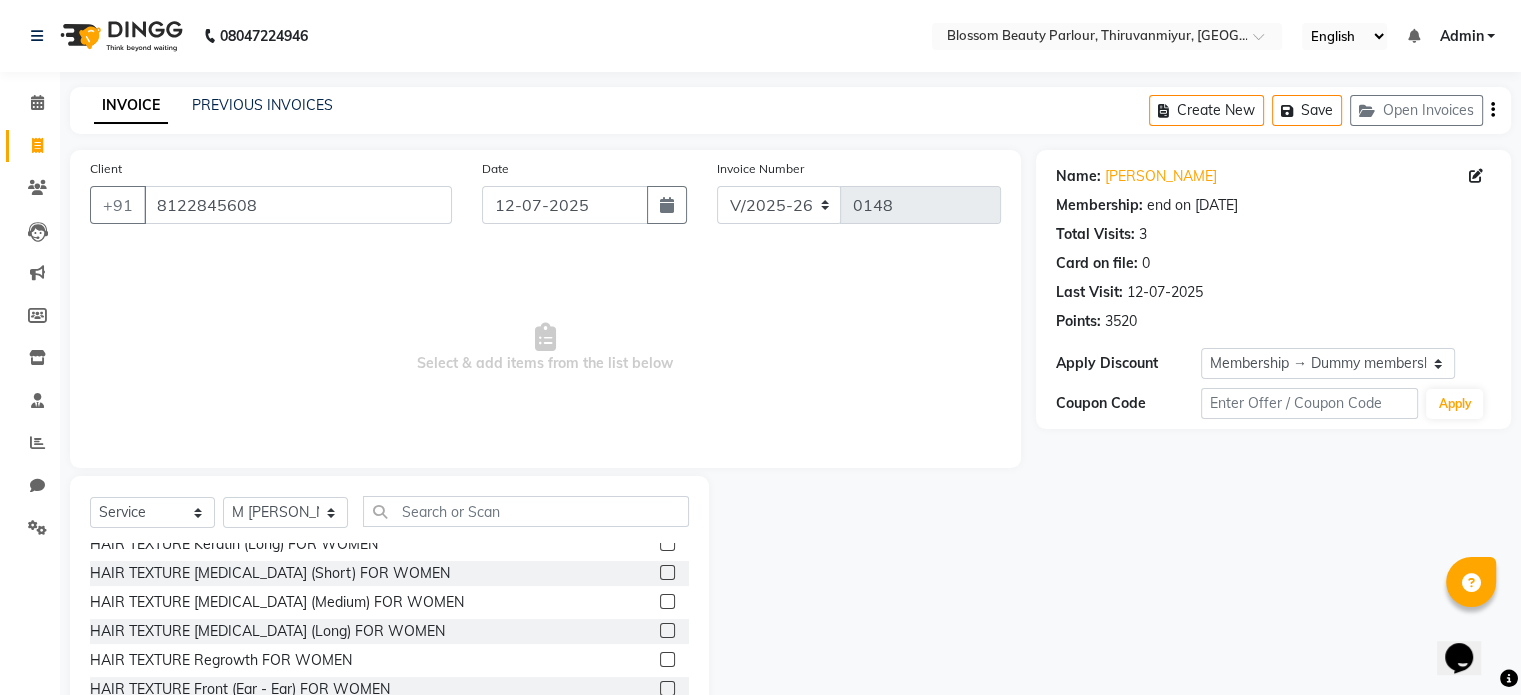 click 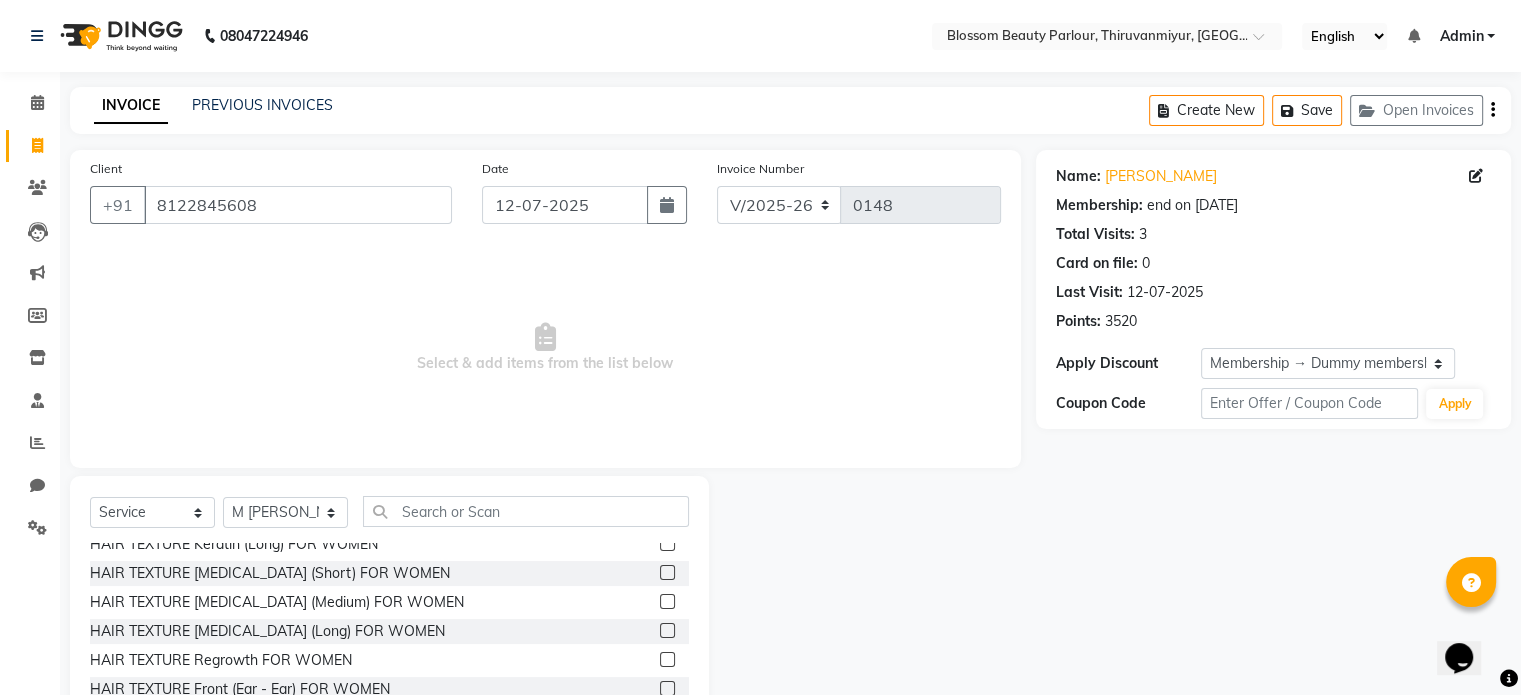 click at bounding box center (666, 631) 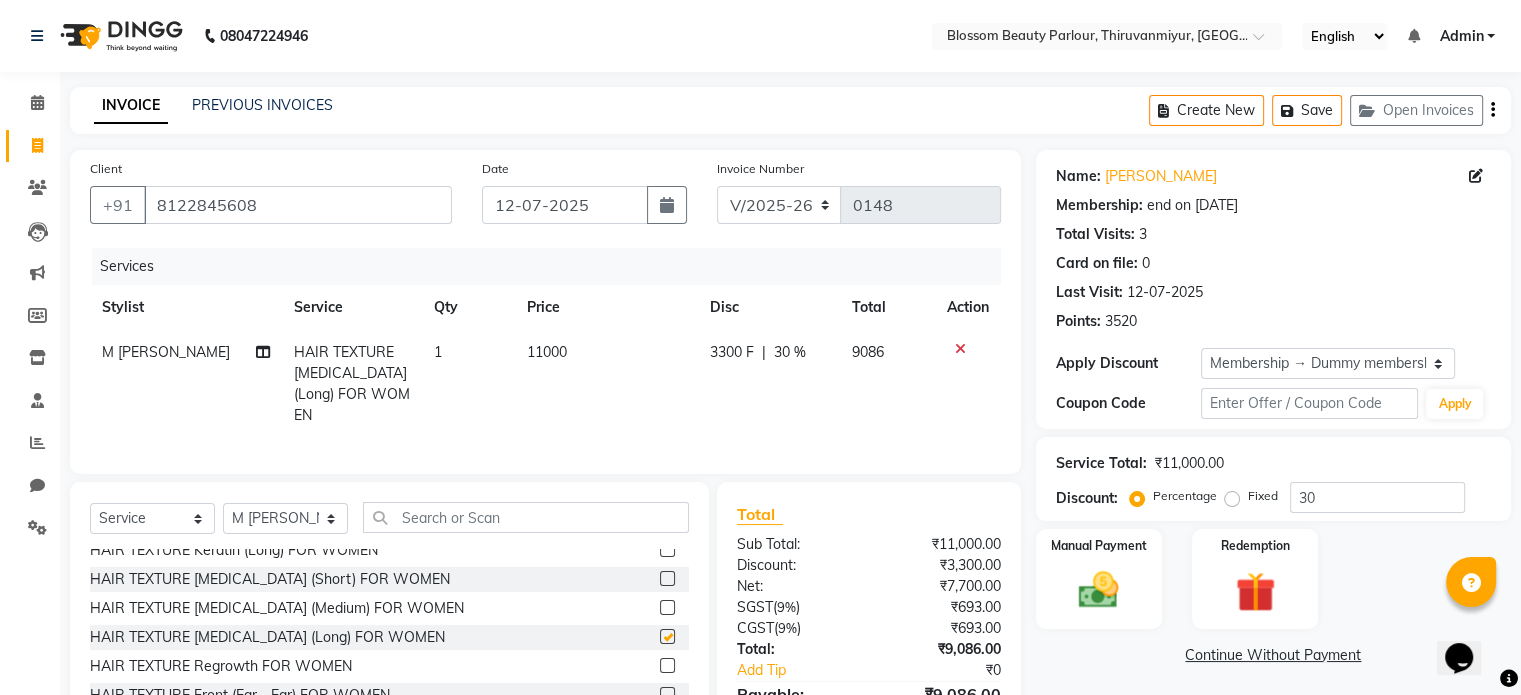 checkbox on "false" 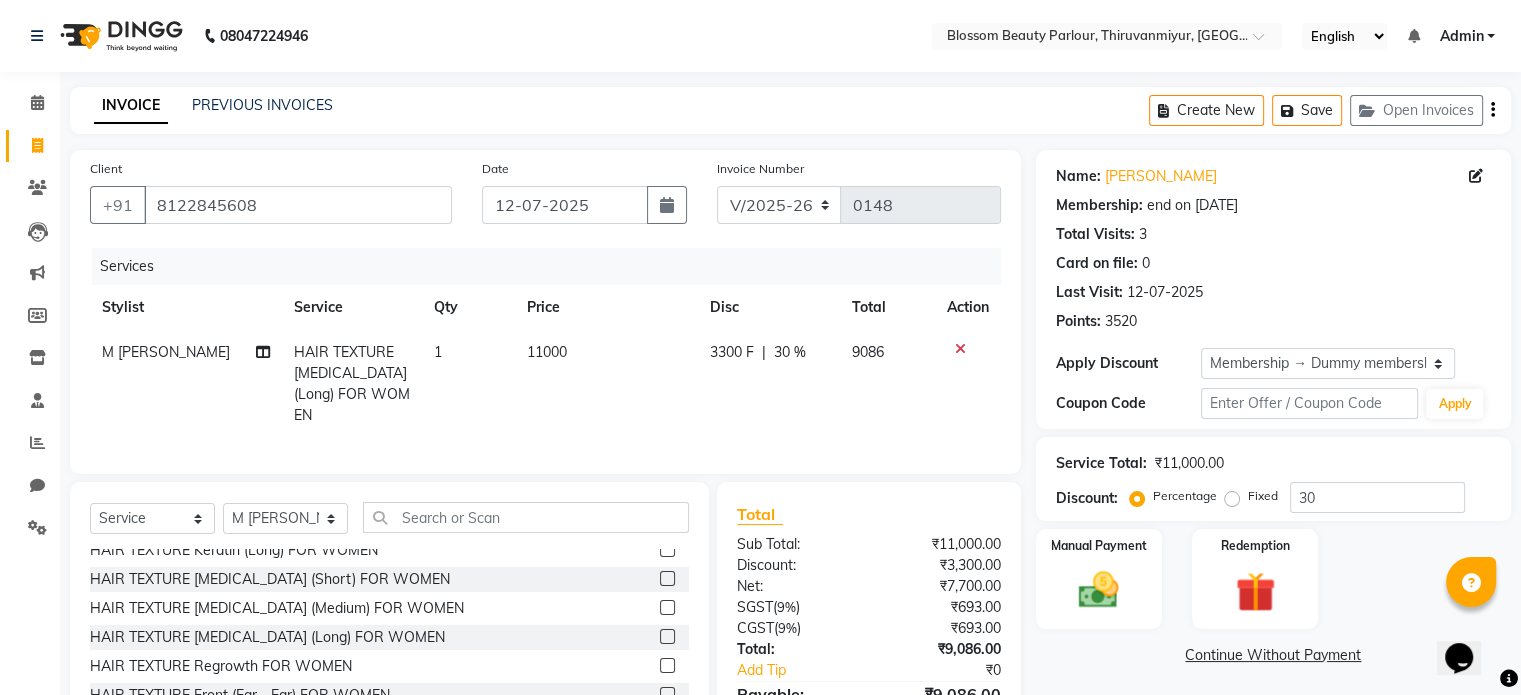 scroll, scrollTop: 107, scrollLeft: 0, axis: vertical 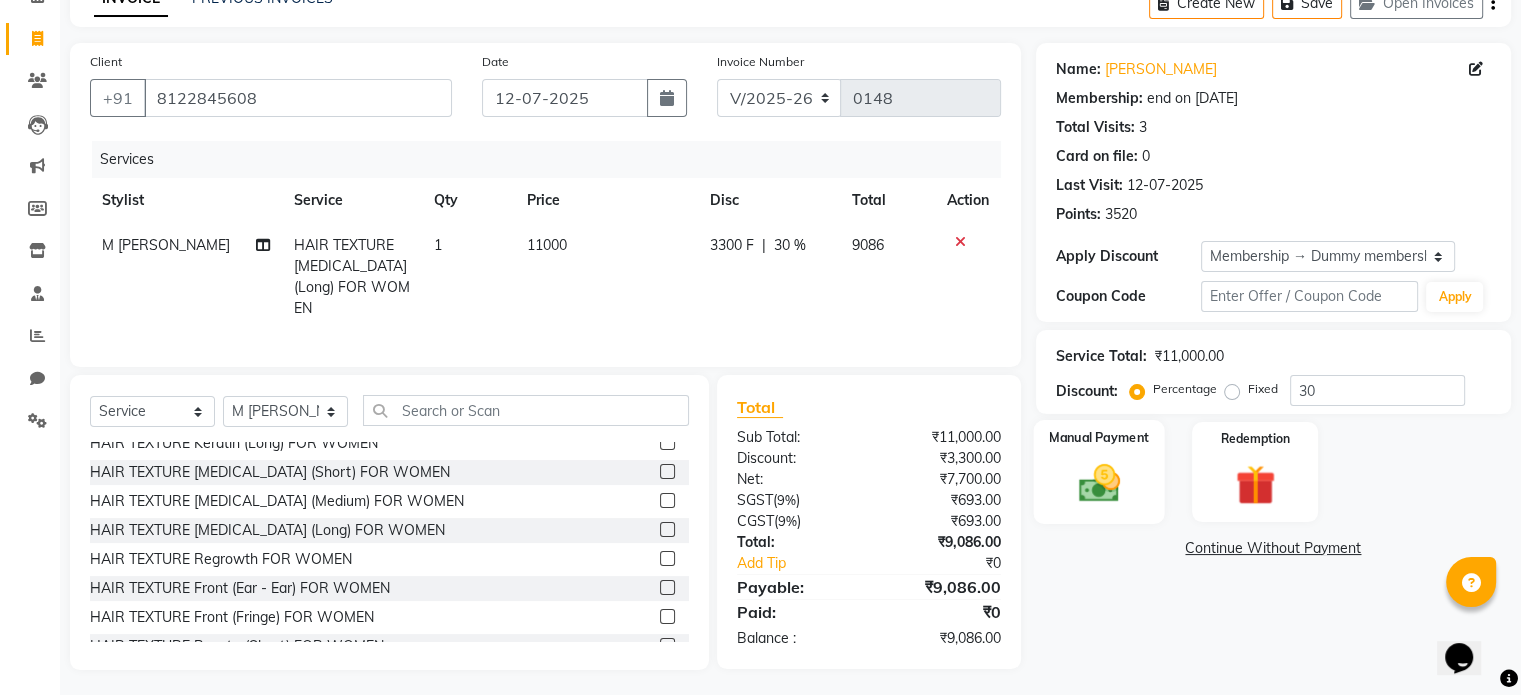 click 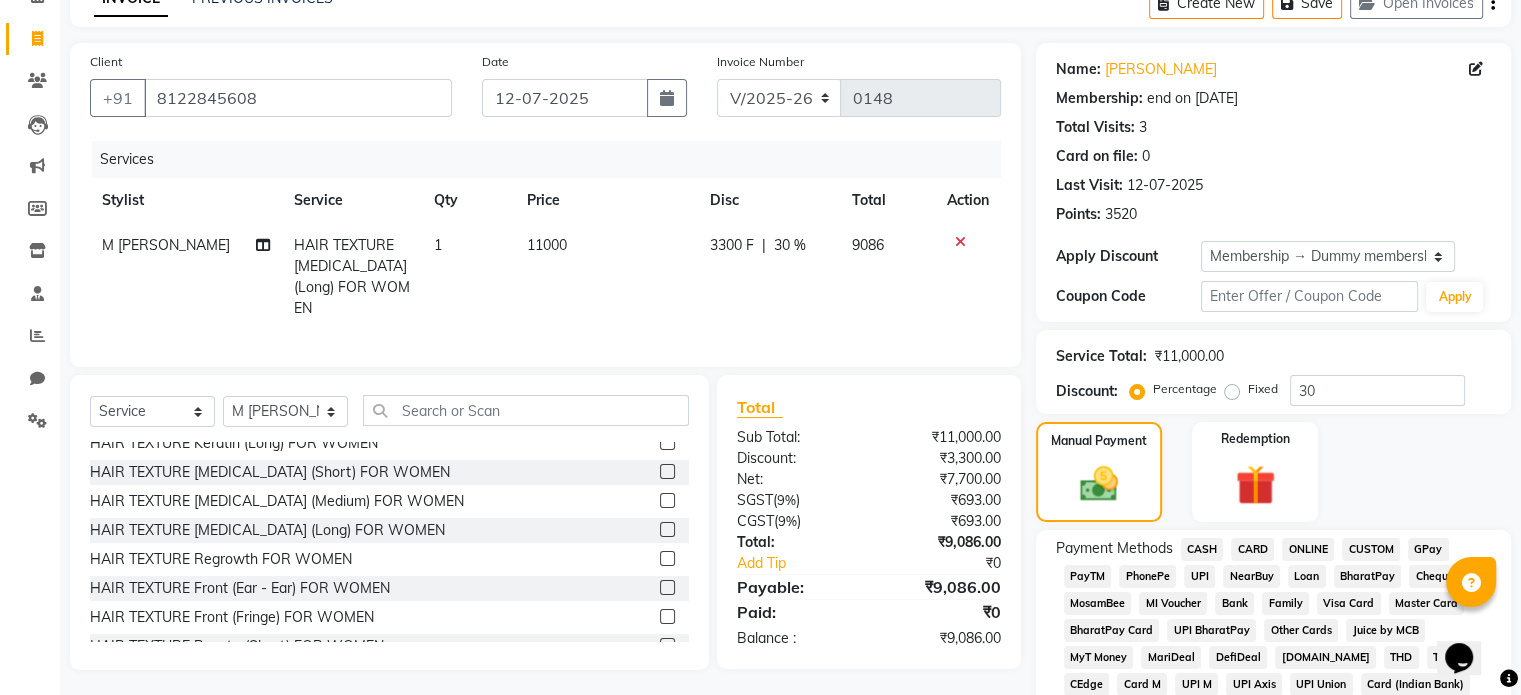click on "PhonePe" 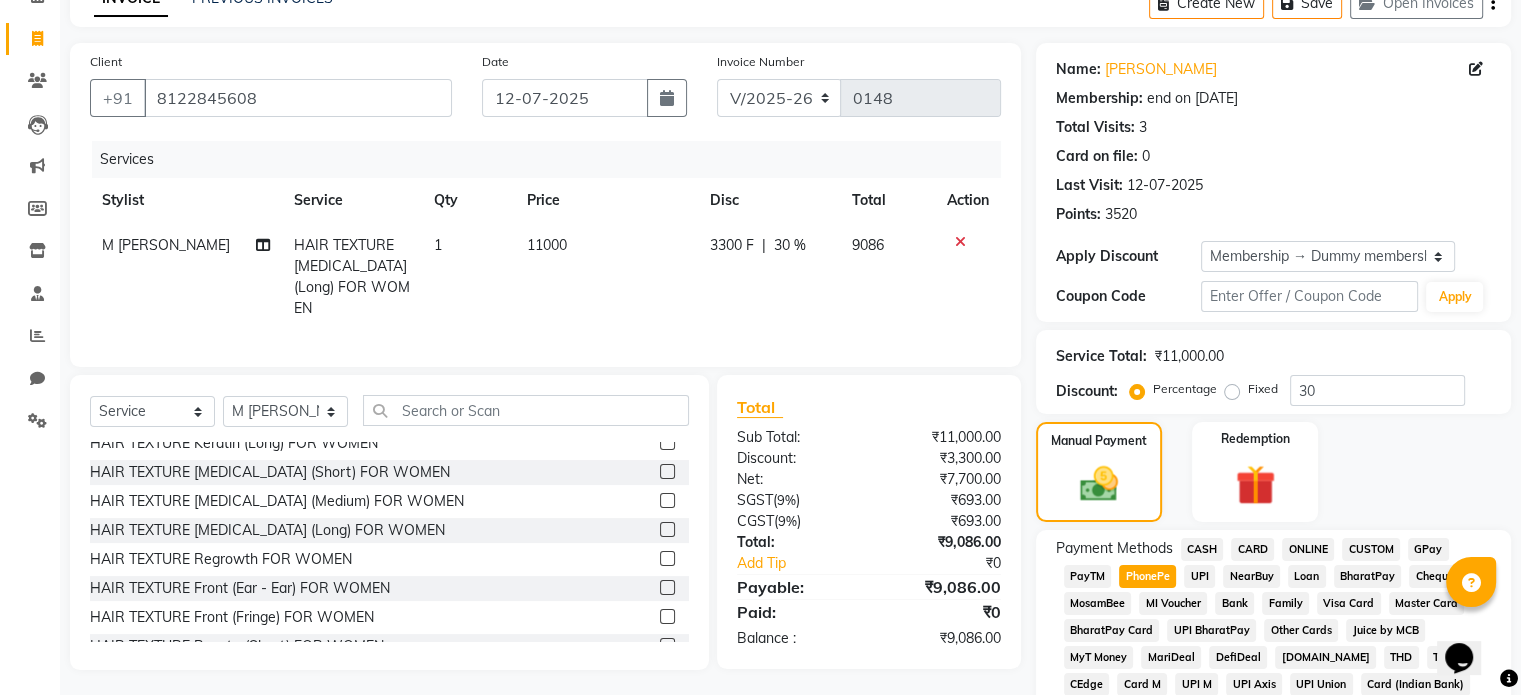 scroll, scrollTop: 702, scrollLeft: 0, axis: vertical 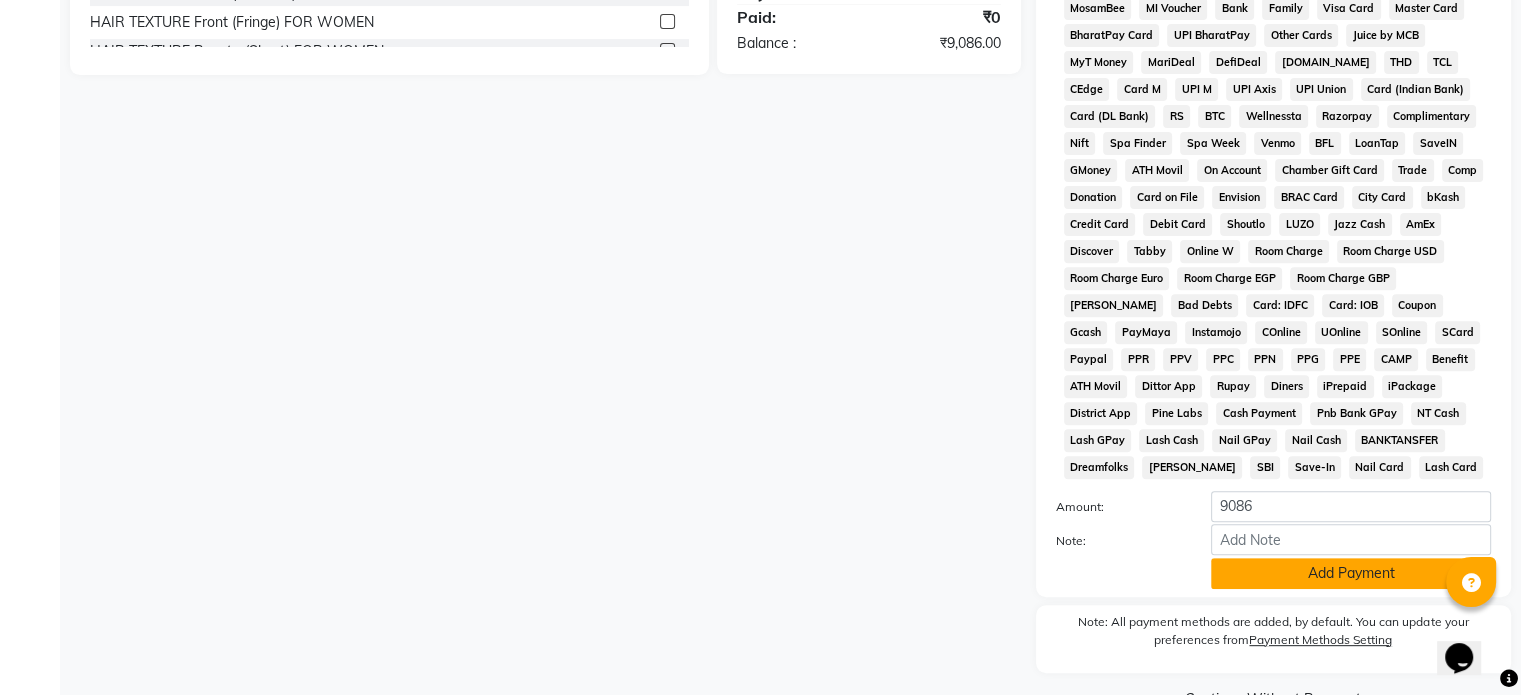 click on "Add Payment" 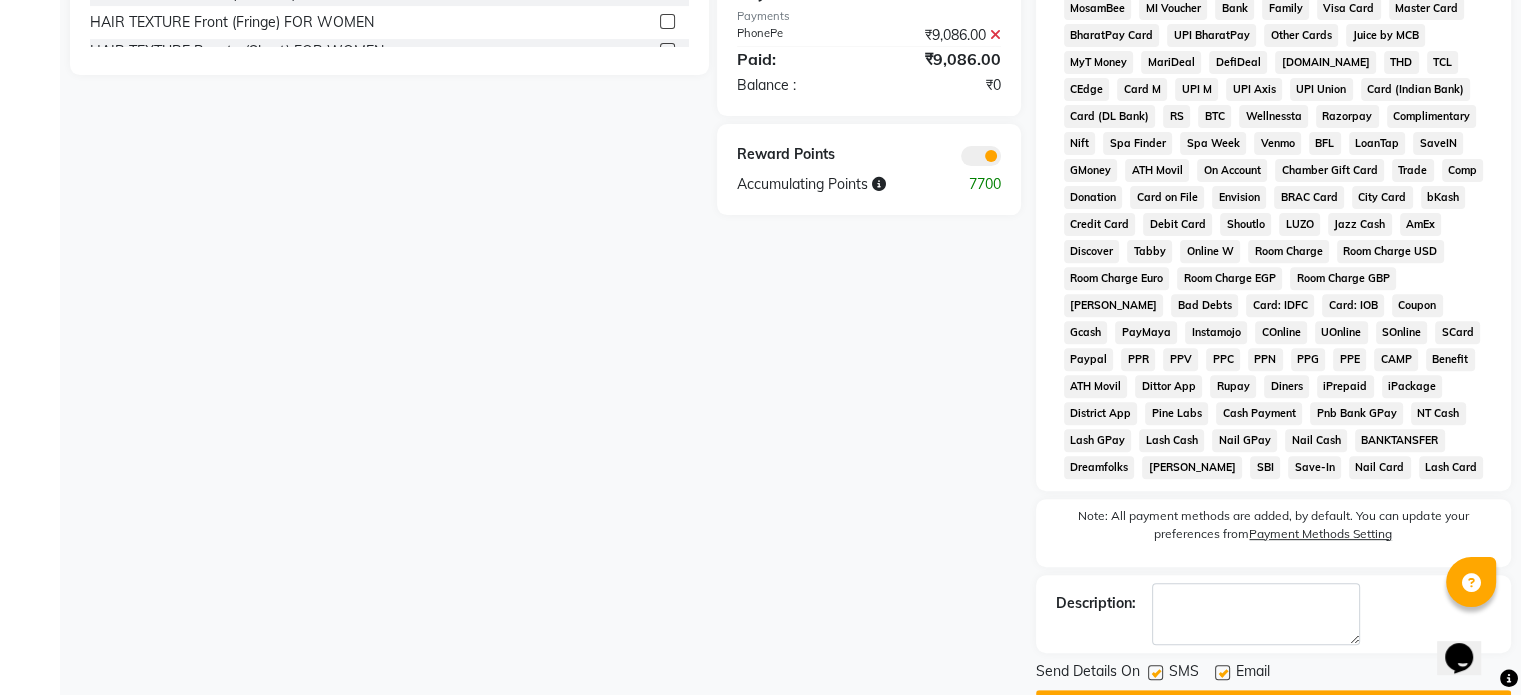 scroll, scrollTop: 772, scrollLeft: 0, axis: vertical 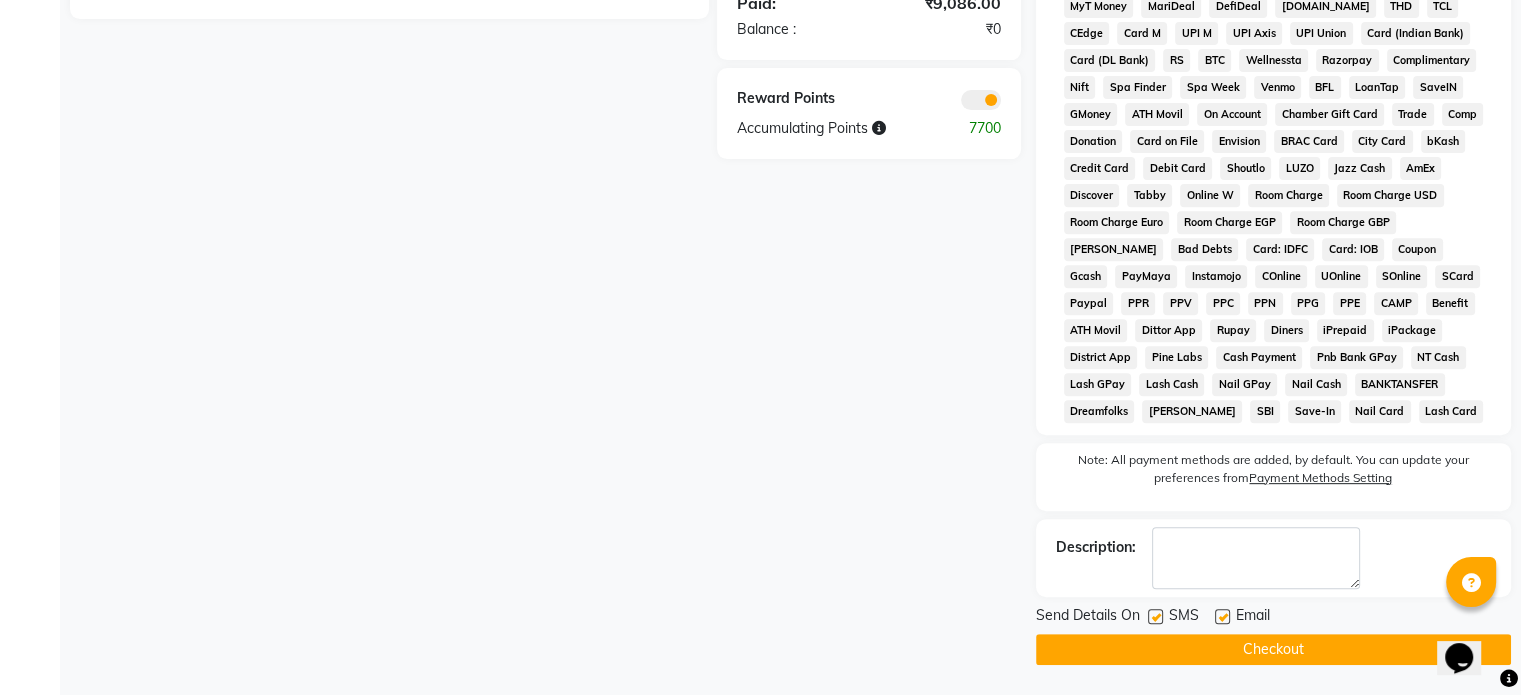 click on "Checkout" 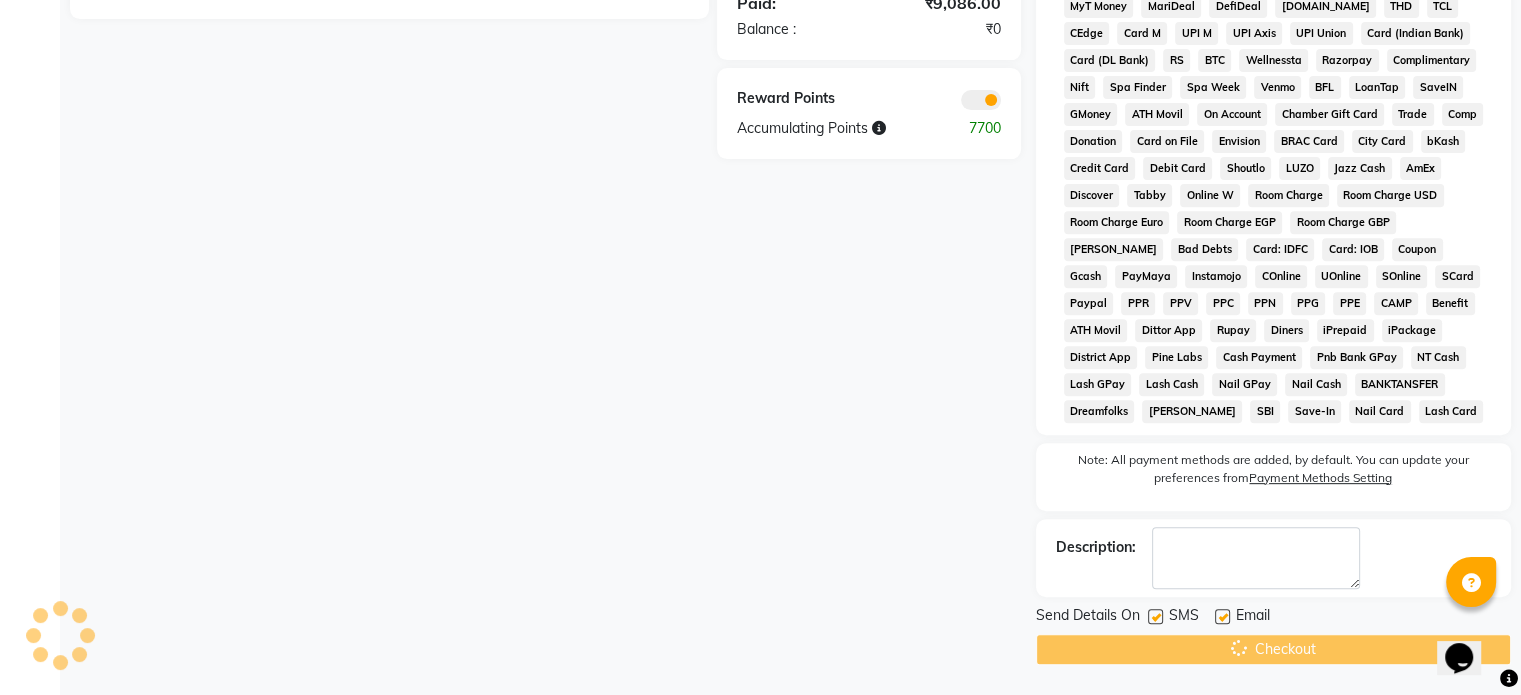 click on "Checkout" 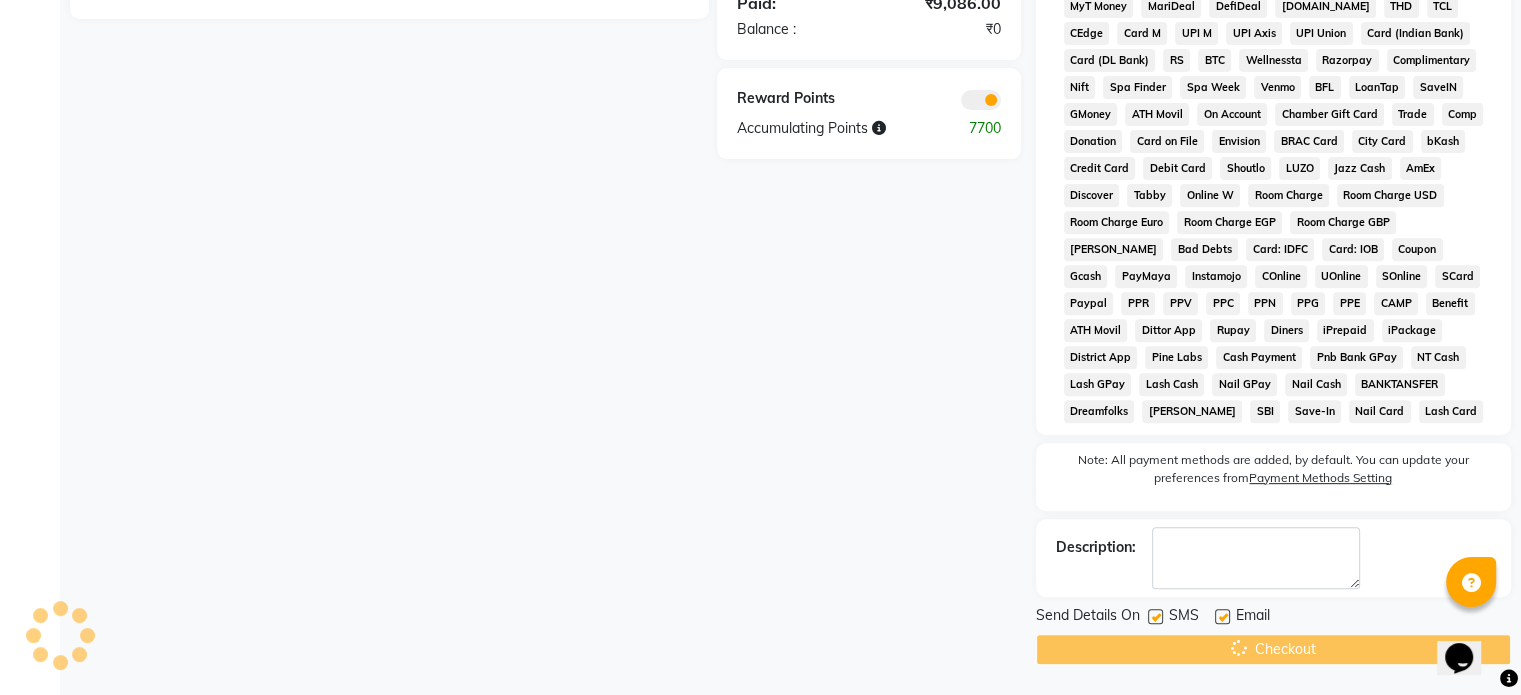 scroll, scrollTop: 0, scrollLeft: 0, axis: both 